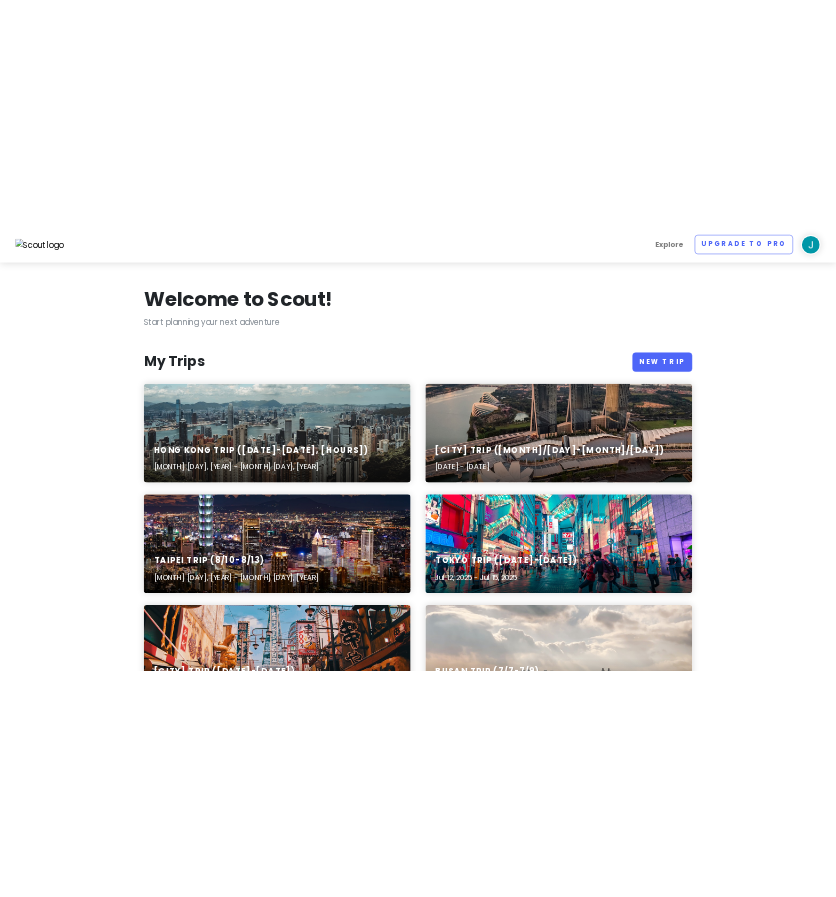 scroll, scrollTop: 0, scrollLeft: 0, axis: both 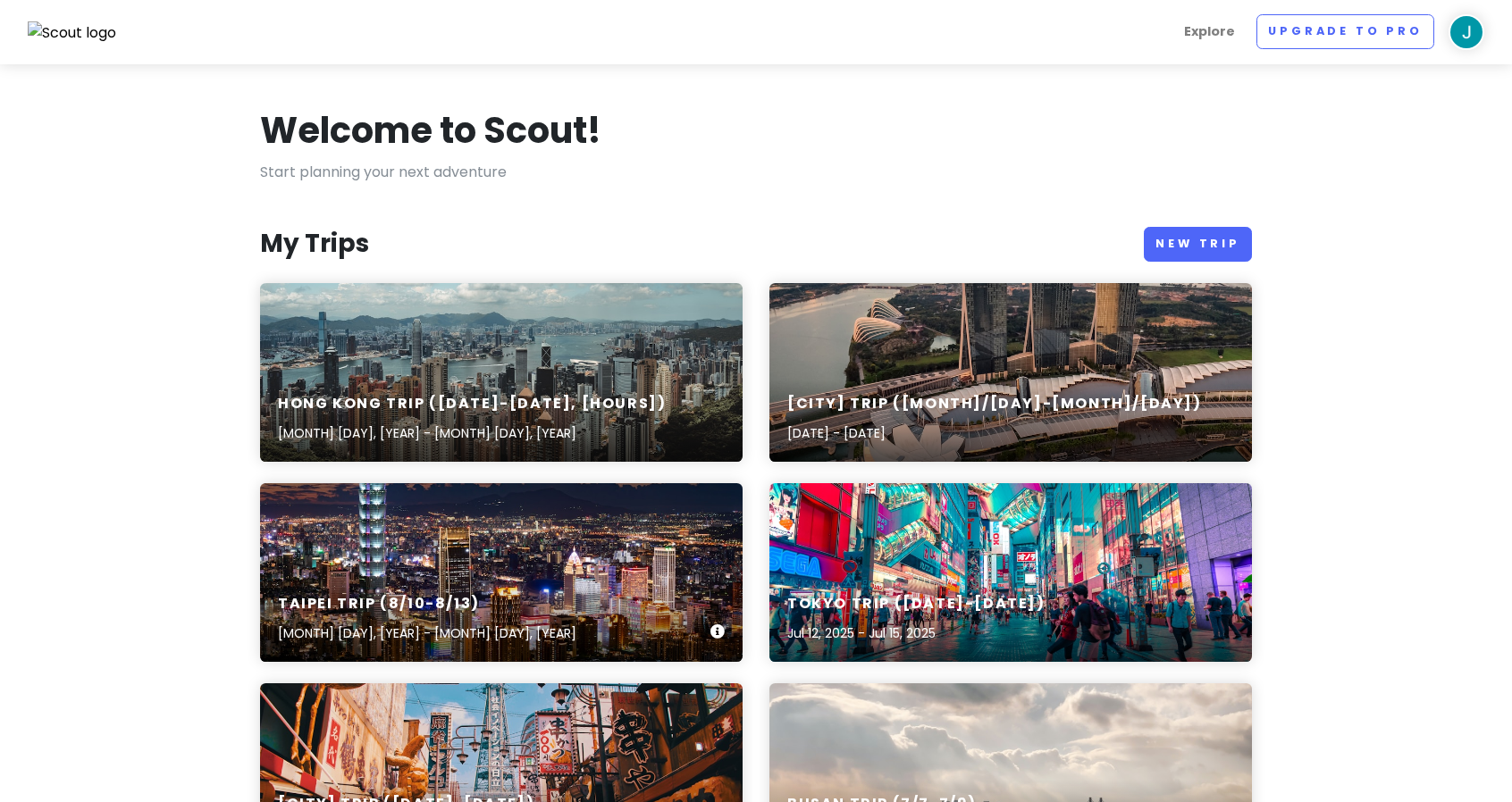 click on "[CITY] Trip ([MONTH]/[DAY]-[MONTH]/[DAY]) [MONTH] [DAY], [YEAR] - [MONTH] [DAY], [YEAR]" at bounding box center [501, 572] 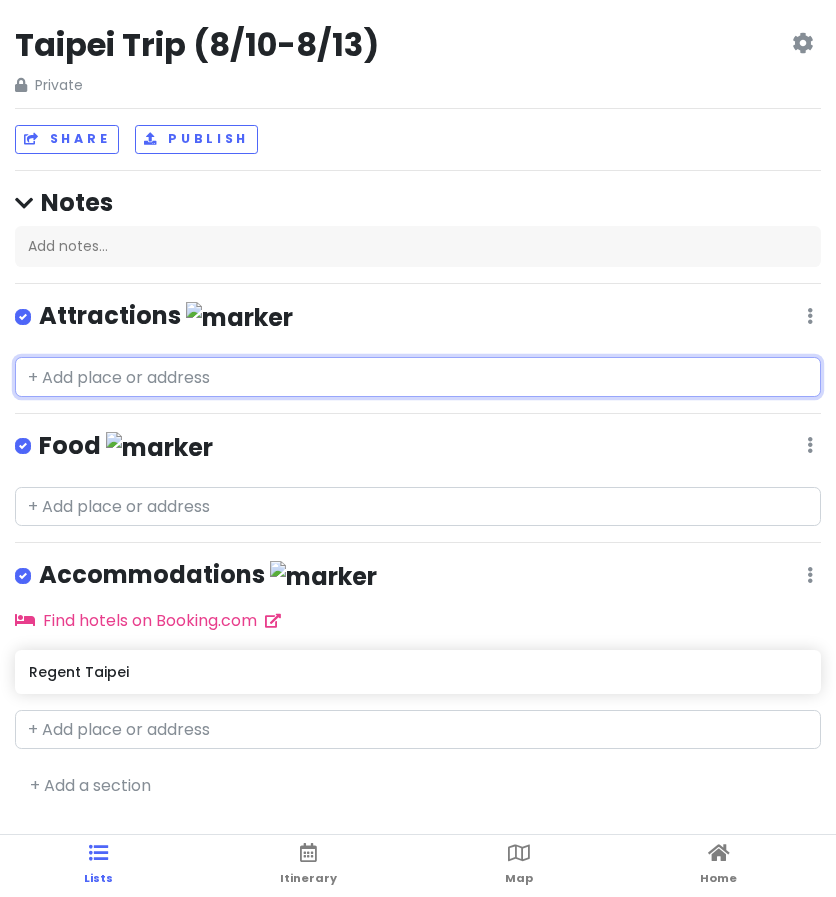 click at bounding box center [418, 377] 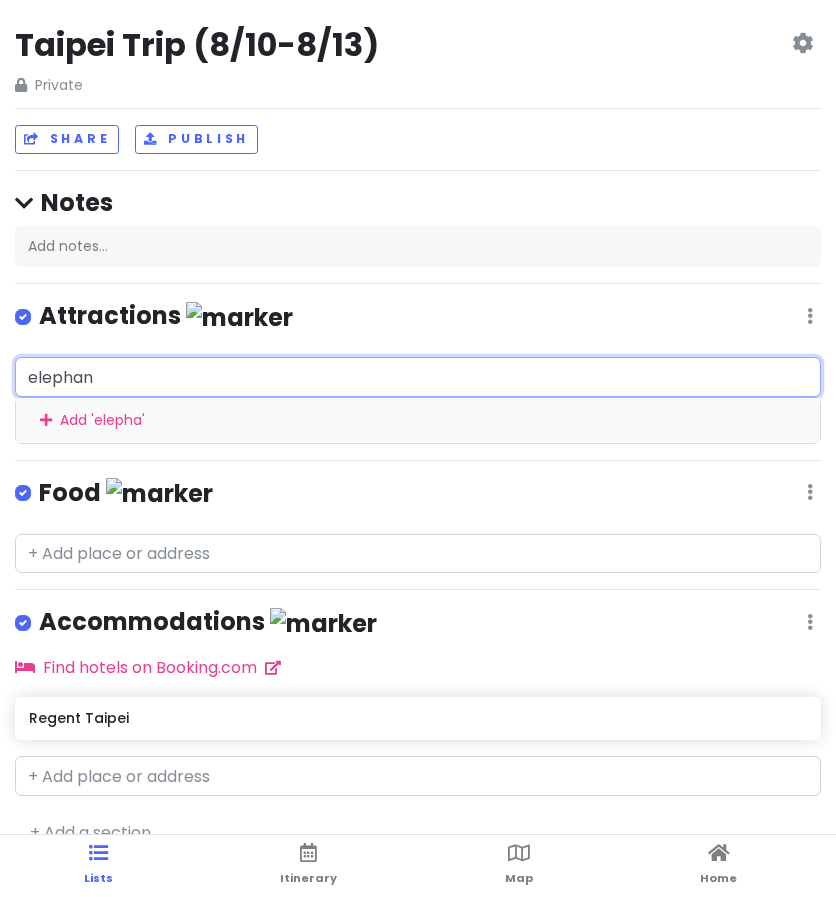 type on "elephant" 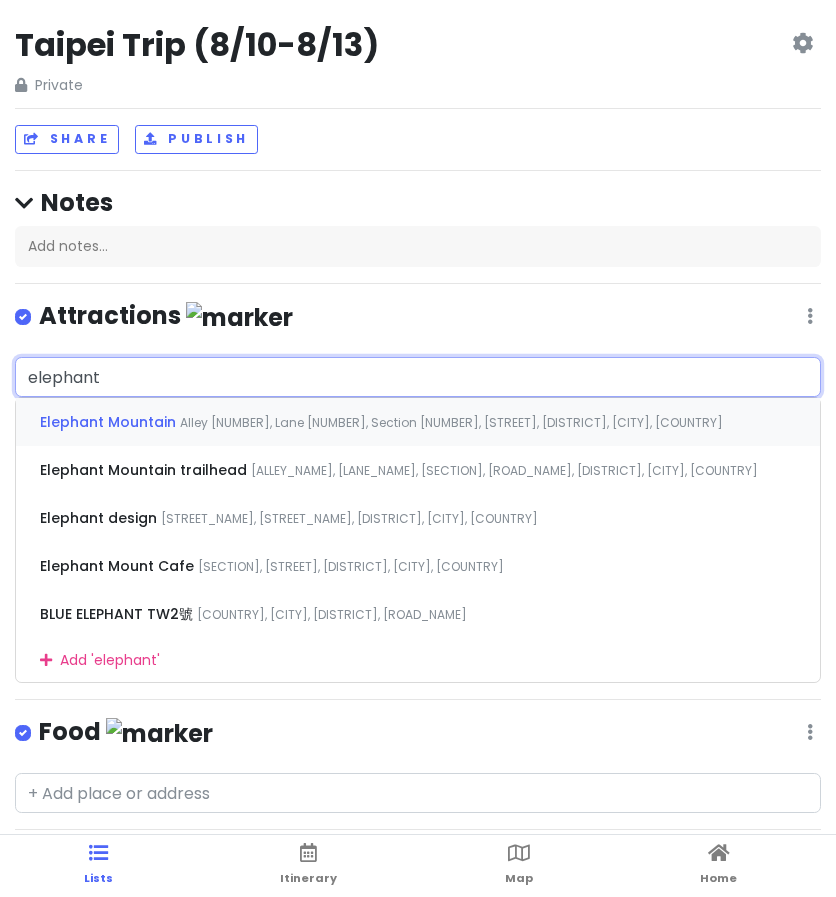 click on "Elephant Mountain   Alley [NUMBER], Lane [NUMBER], Section [NUMBER], [STREET], [DISTRICT], [CITY], [COUNTRY]" at bounding box center (418, 422) 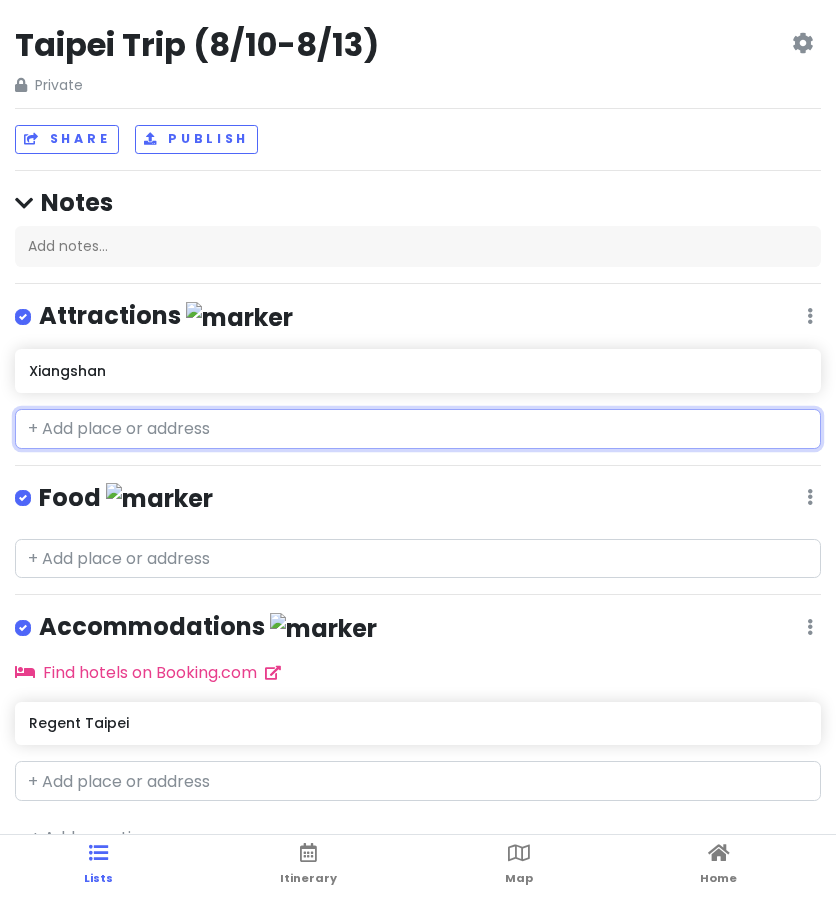 click at bounding box center [418, 429] 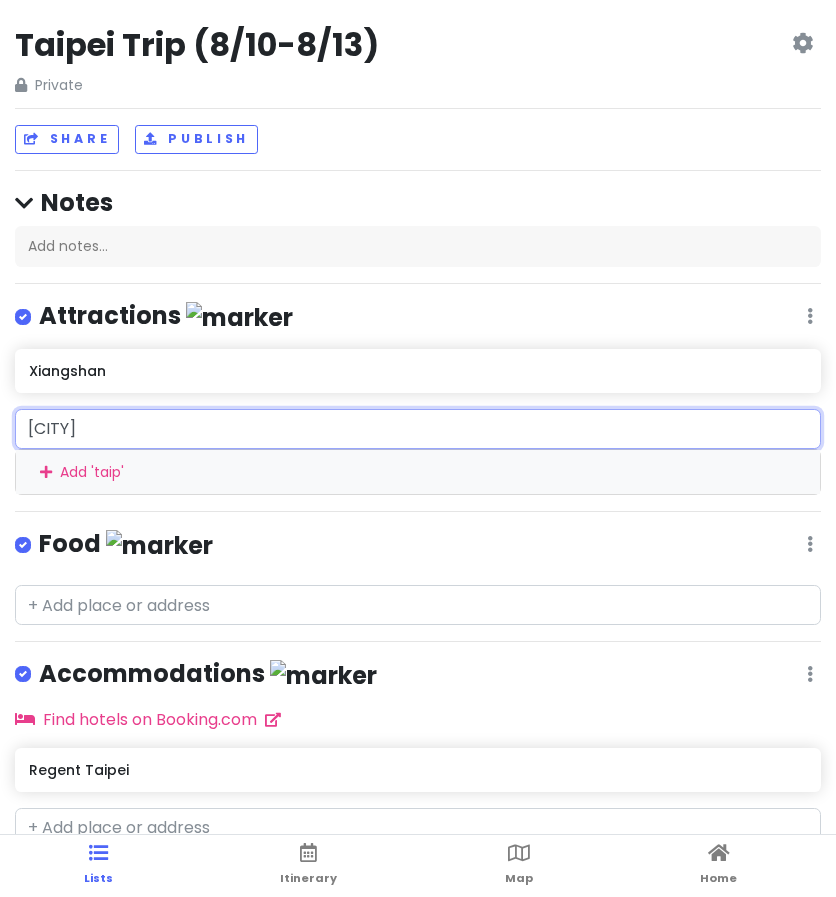 type on "taipei" 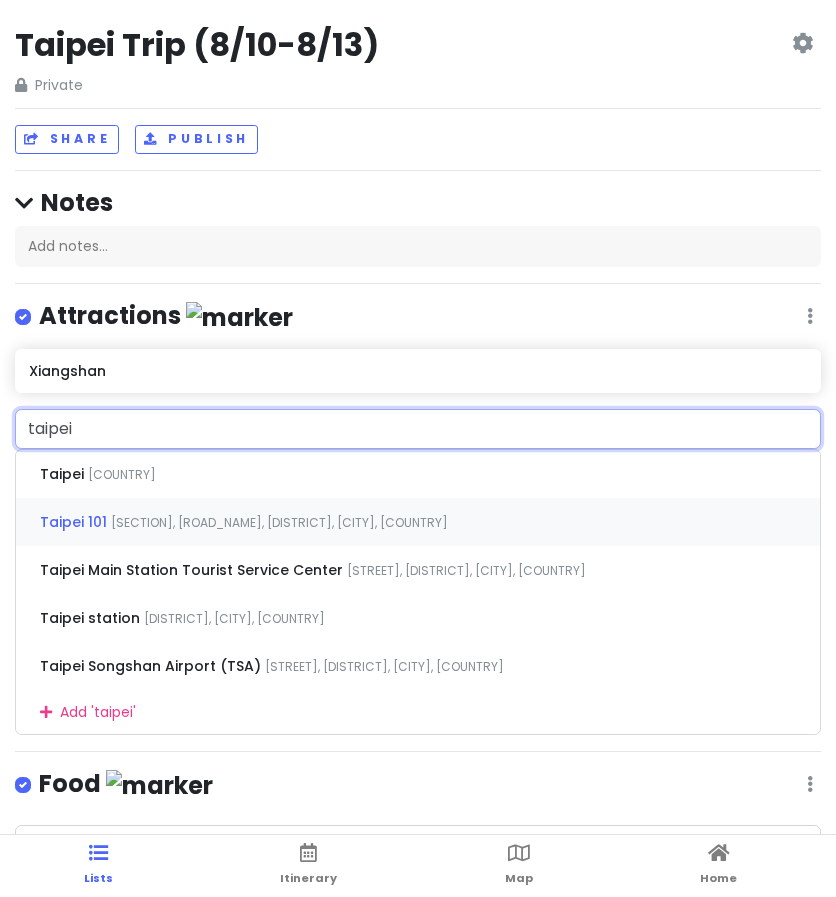 click on "[SECTION], [ROAD_NAME], [DISTRICT], [CITY], [COUNTRY]" at bounding box center [122, 474] 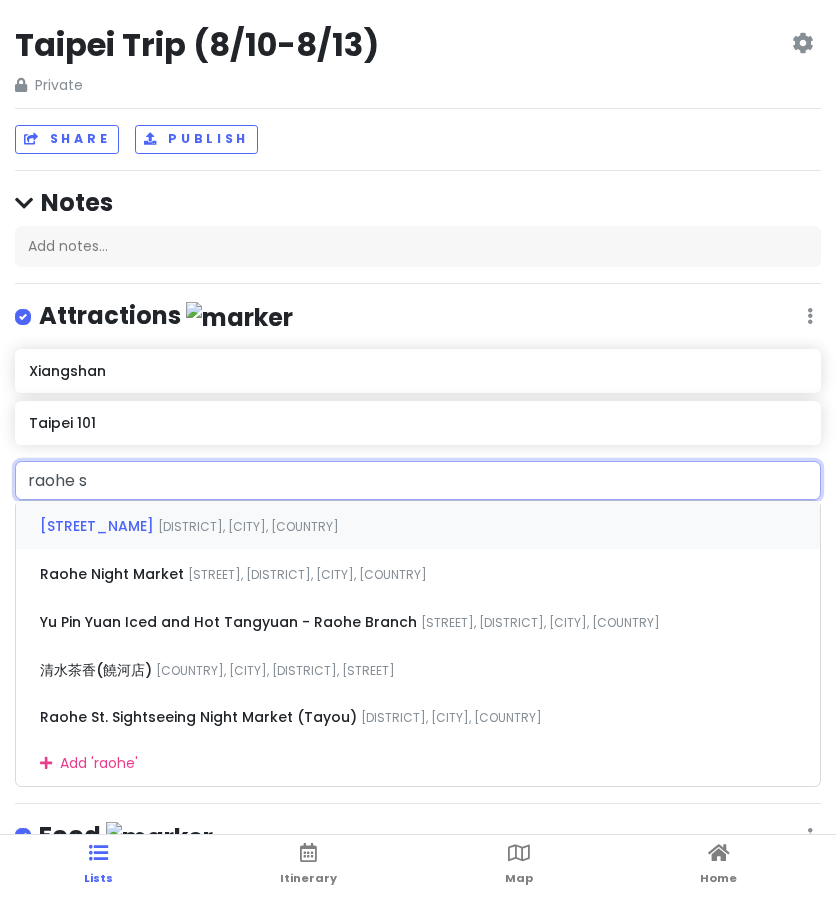 type on "raohe st" 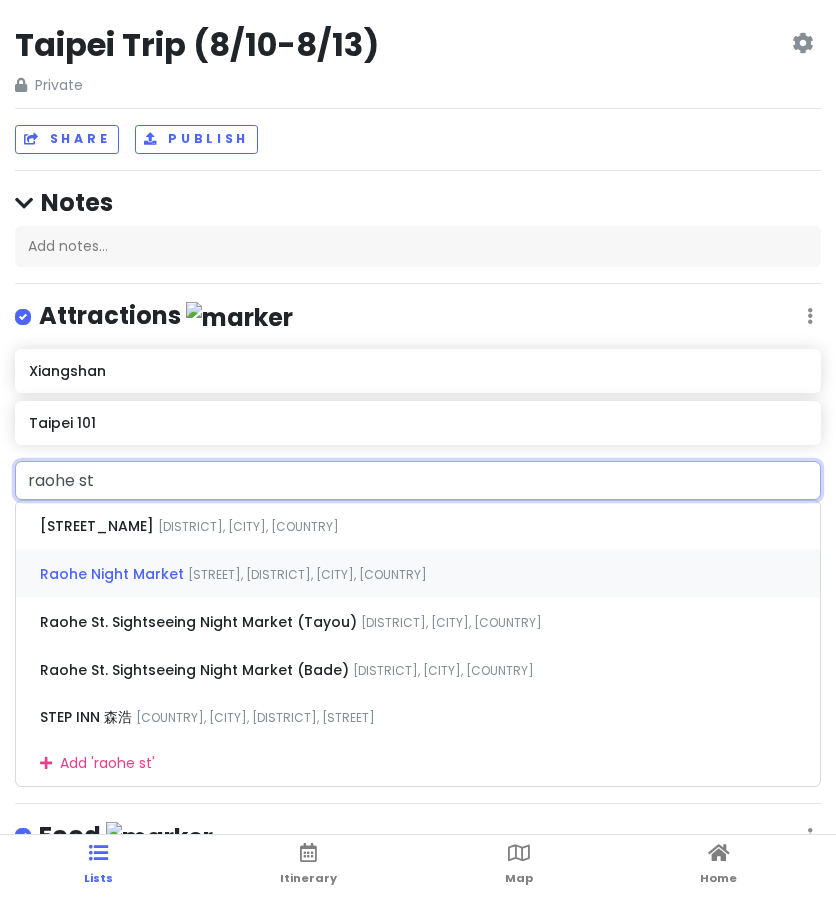 click on "[LOCATION], [STREET], [DISTRICT], [CITY], [COUNTRY]" at bounding box center [418, 573] 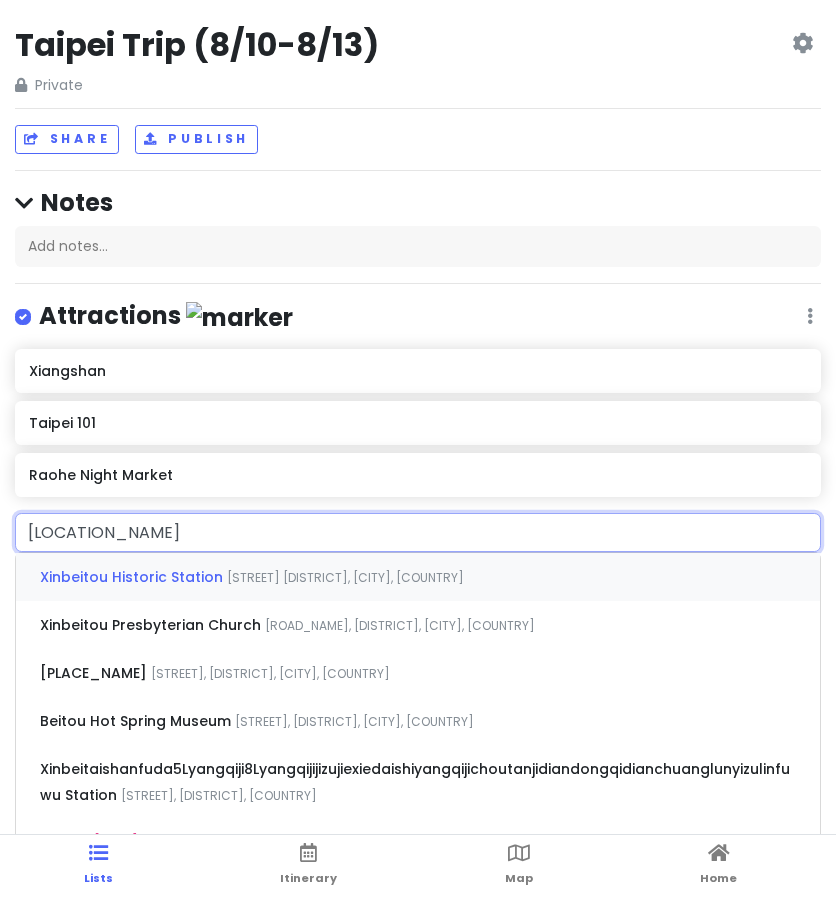 type on "xinbeitou park" 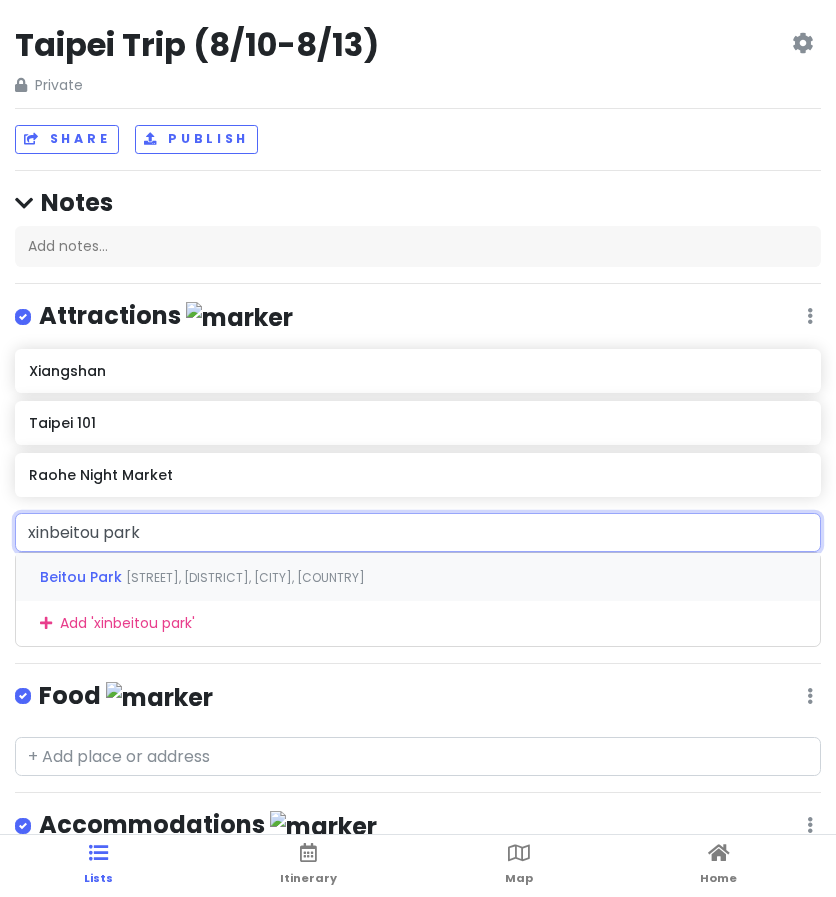 click on "[STREET], [DISTRICT], [CITY], [COUNTRY]" at bounding box center (245, 577) 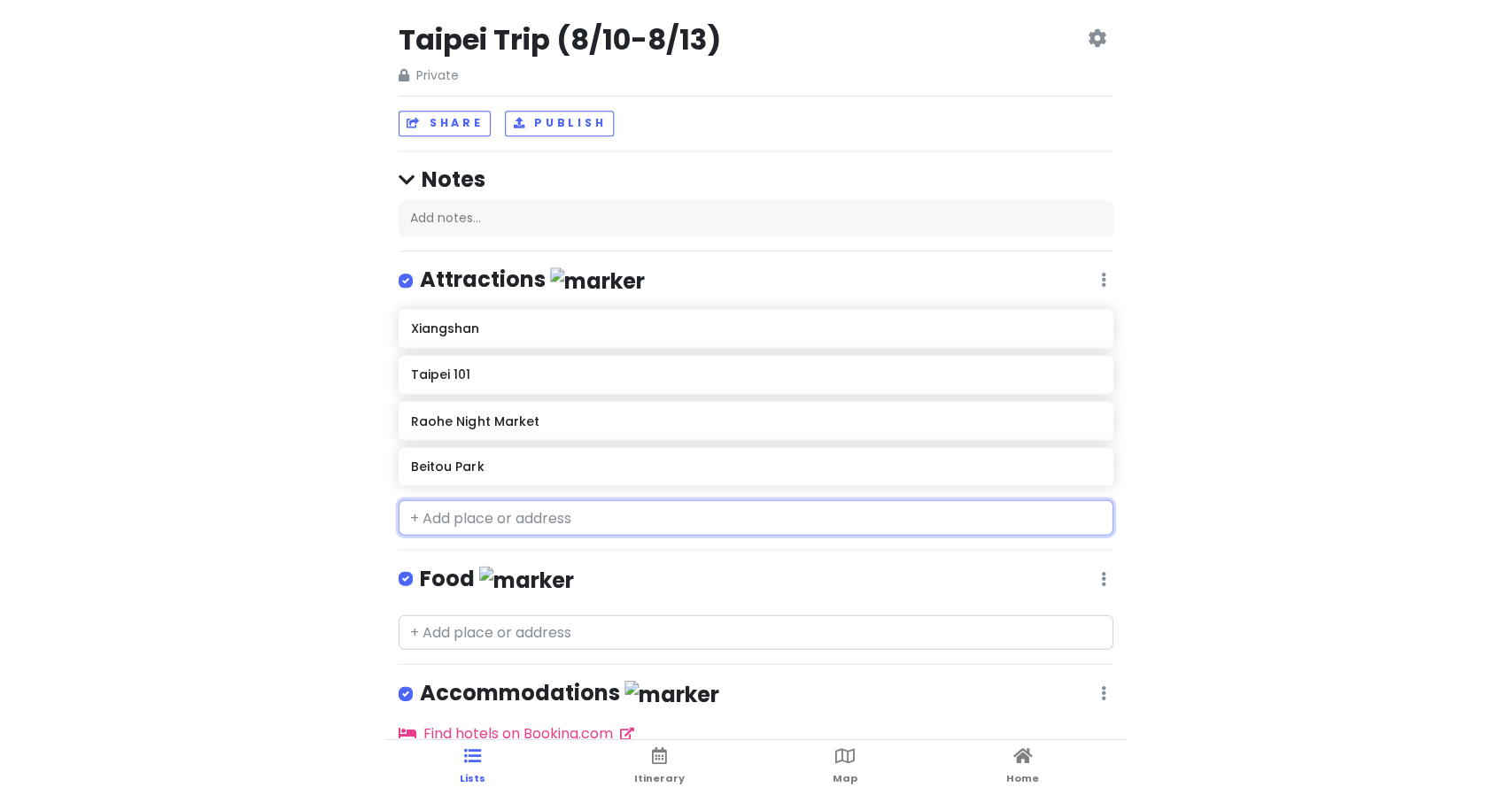 scroll, scrollTop: 111, scrollLeft: 0, axis: vertical 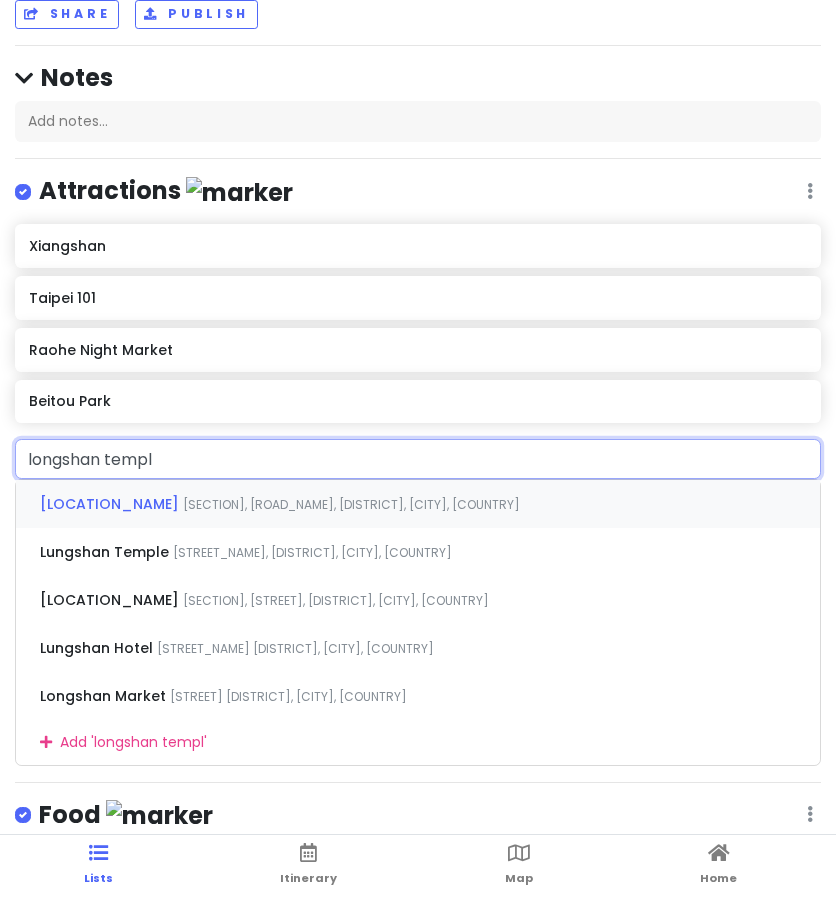 type on "longshan temple" 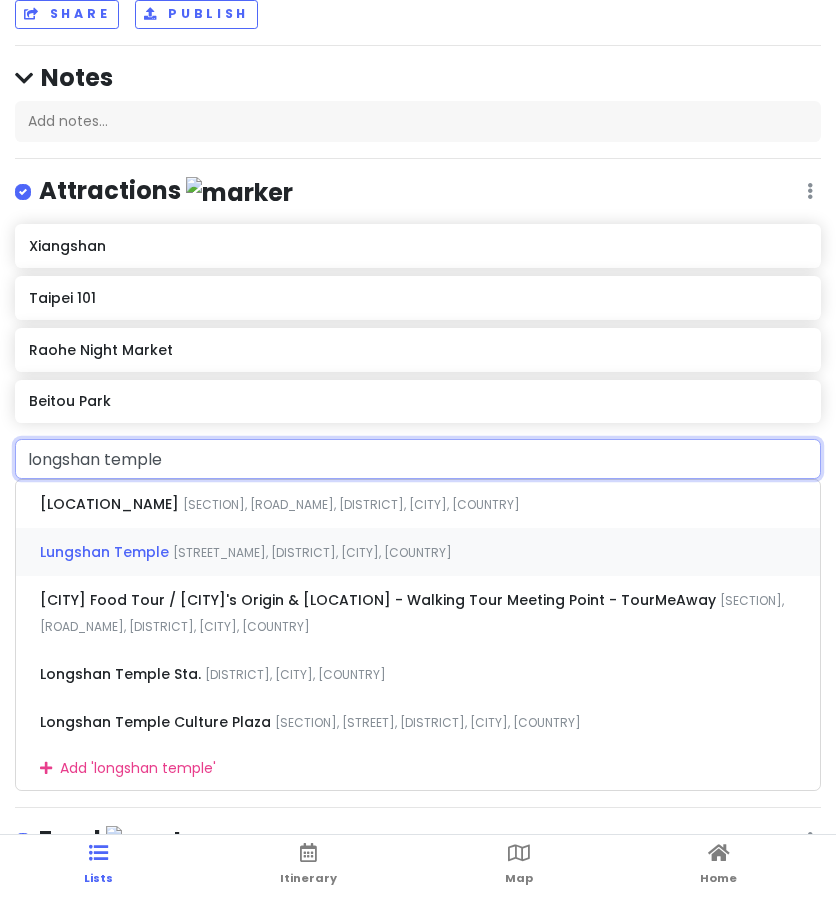 click on "[PLACE]   [STREET], [DISTRICT], [CITY], [COUNTRY]" at bounding box center (418, 552) 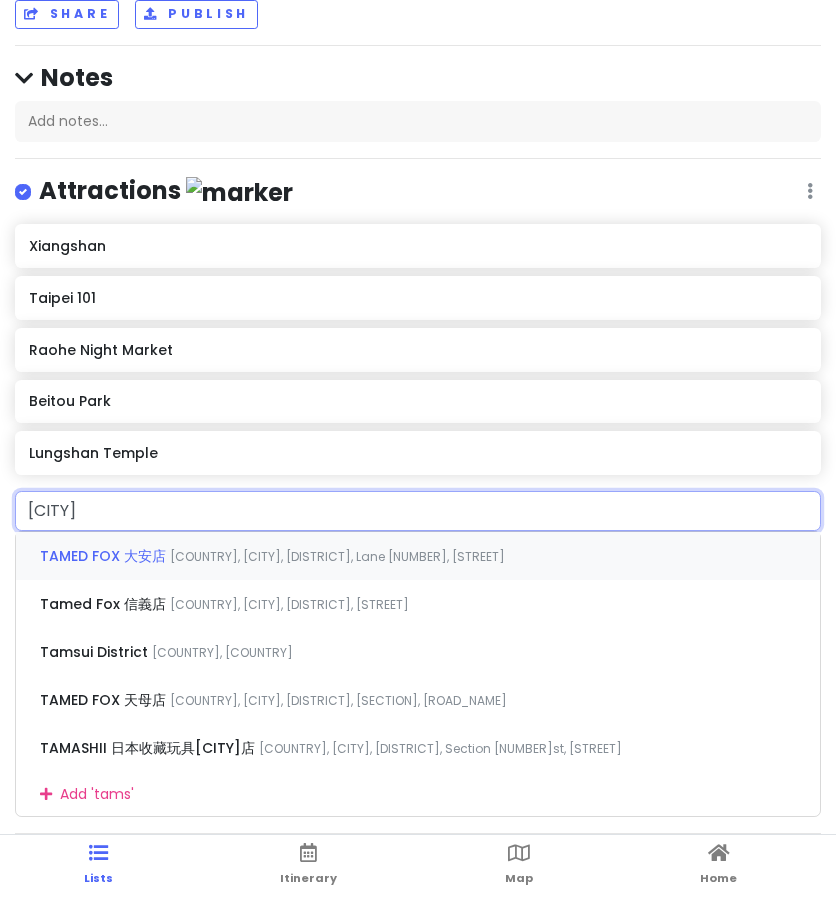 type on "tamsui" 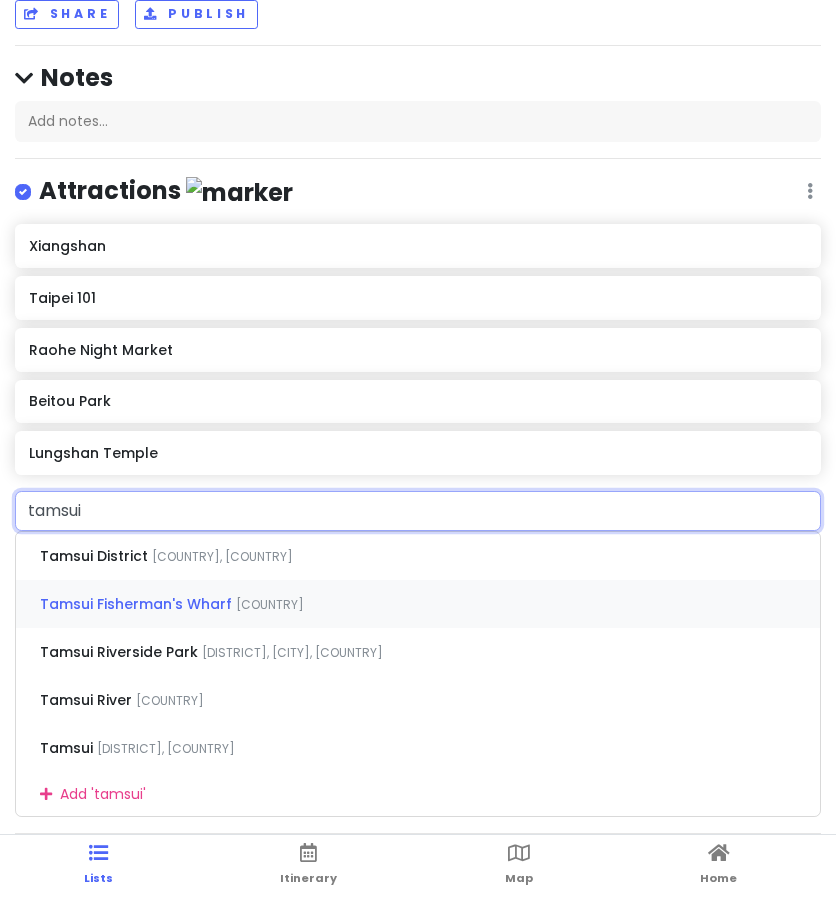 click on "Tamsui Fisherman's Wharf" at bounding box center (96, 556) 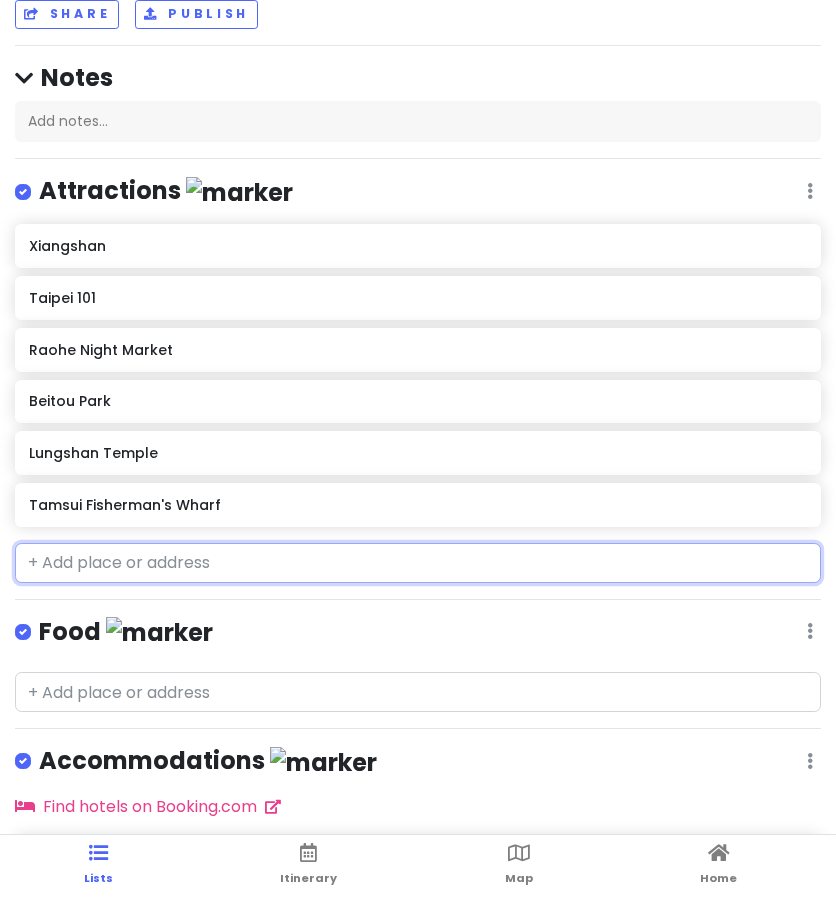 click at bounding box center [418, 563] 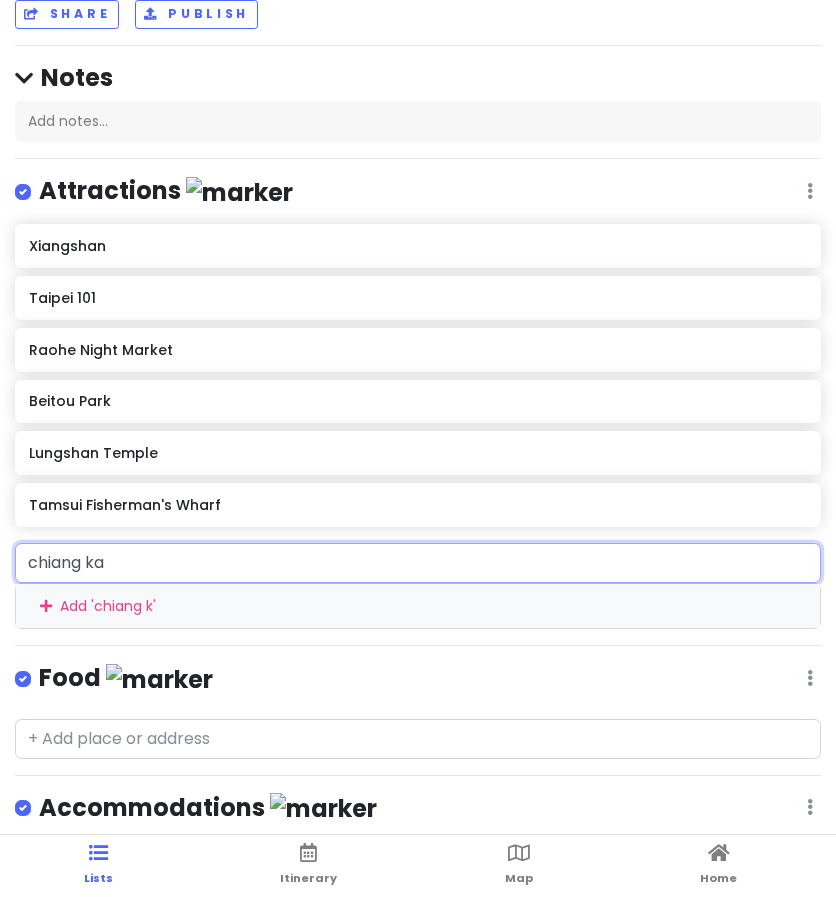 type on "[CITY] kai" 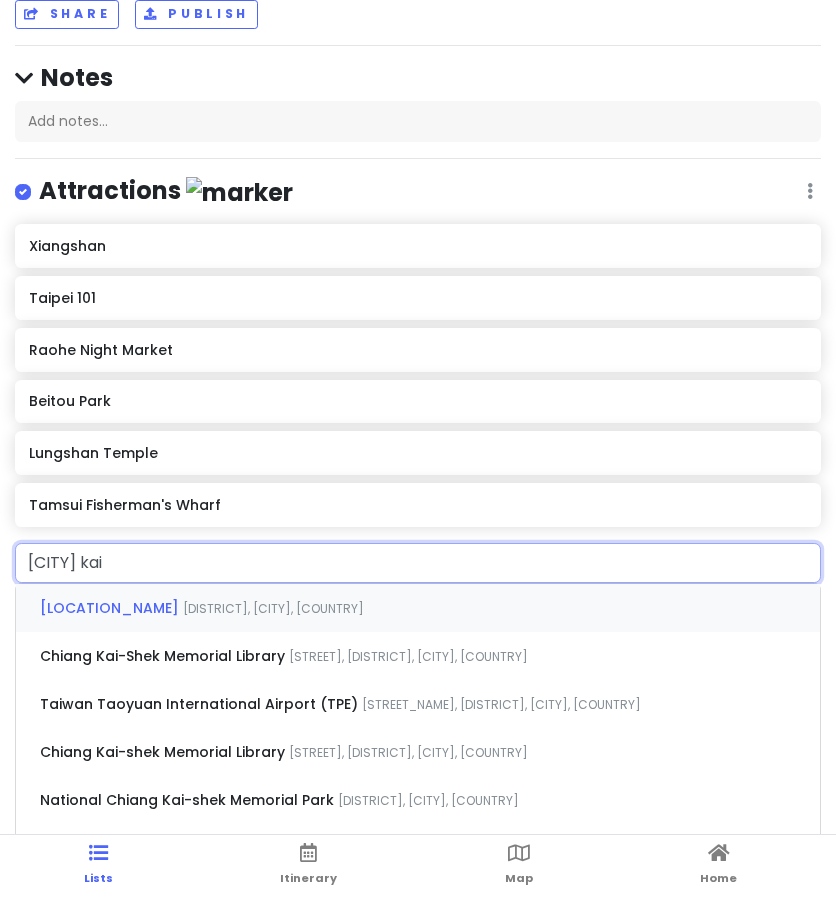 click on "[LOCATION_NAME]" at bounding box center [111, 608] 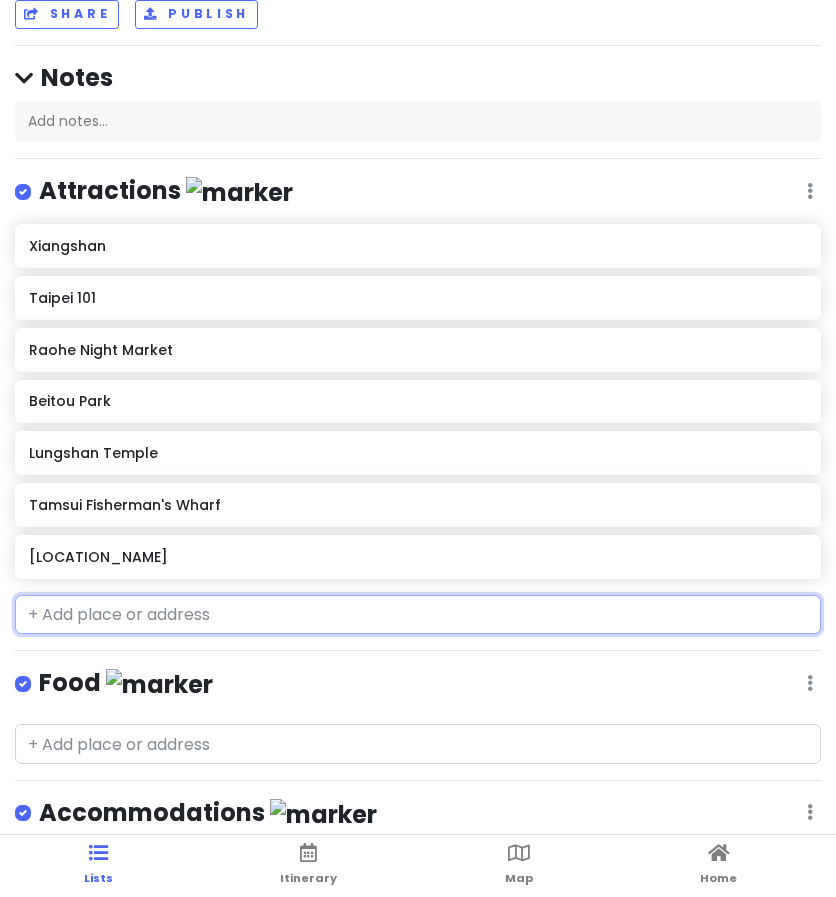 click at bounding box center (418, 615) 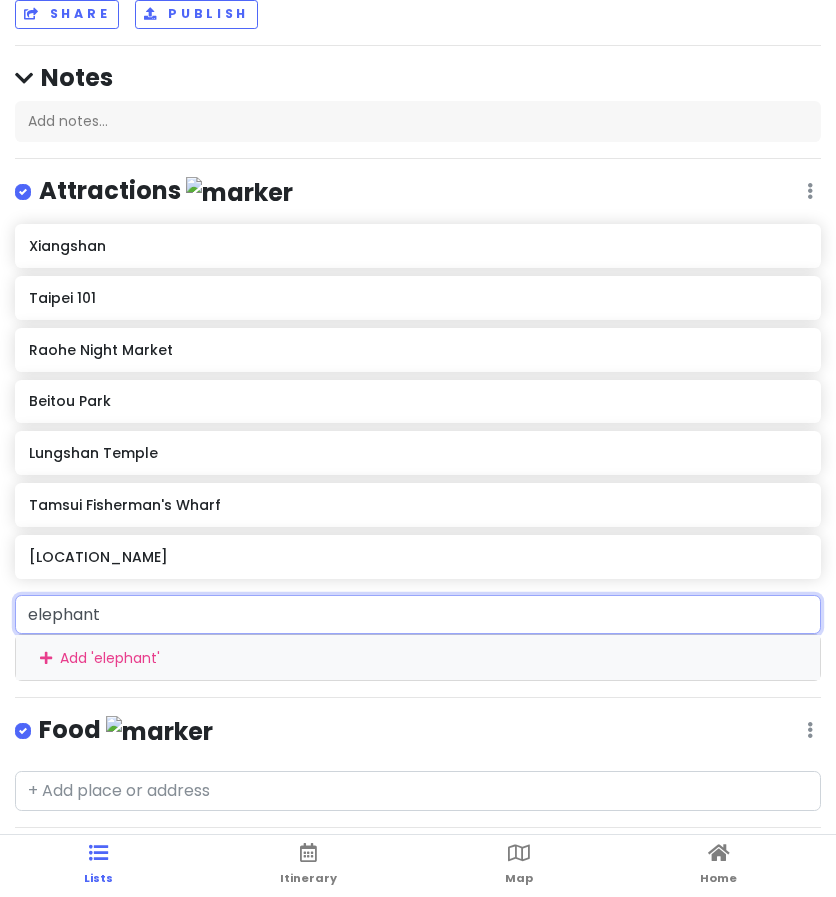 type on "elephant m" 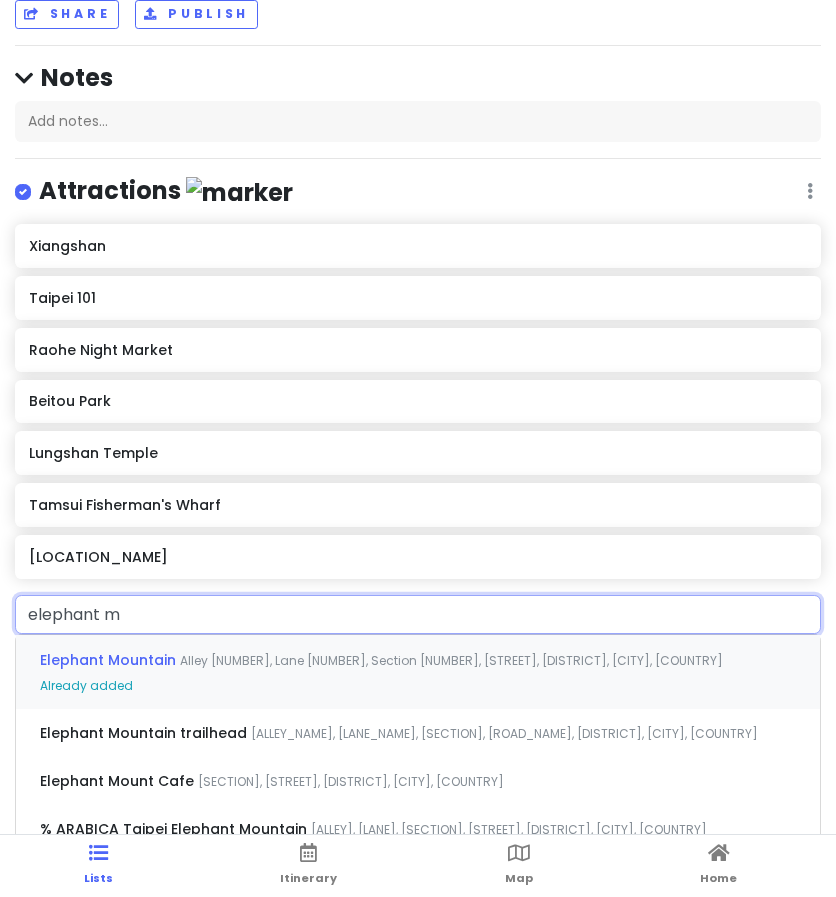 type 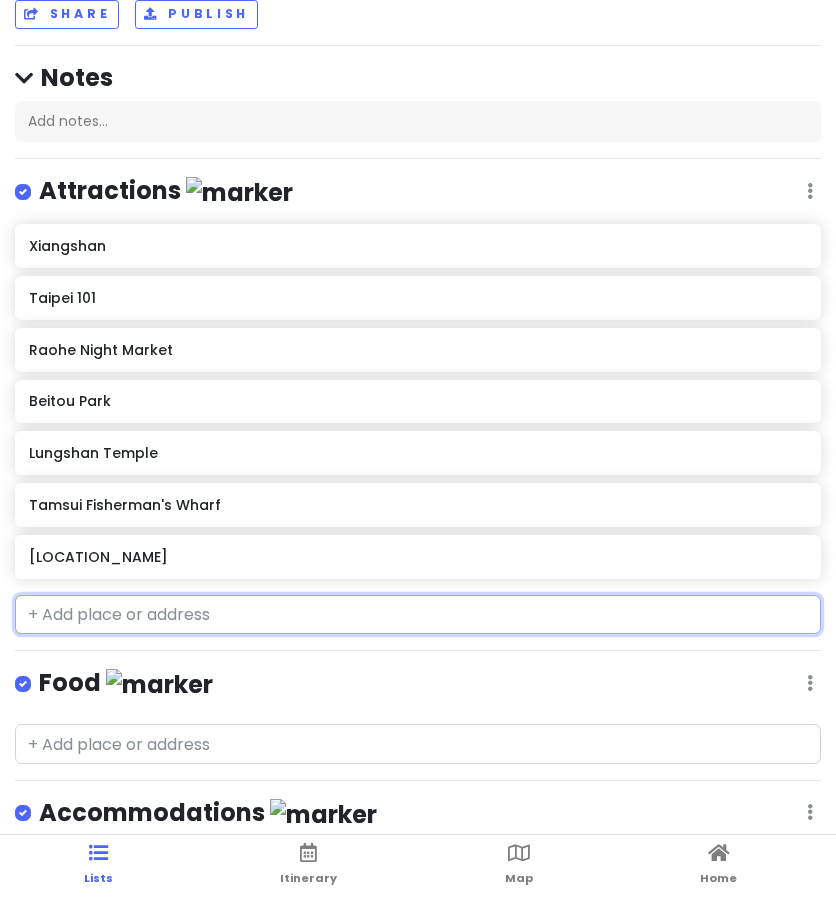click on "Xiangshan" at bounding box center (417, 246) 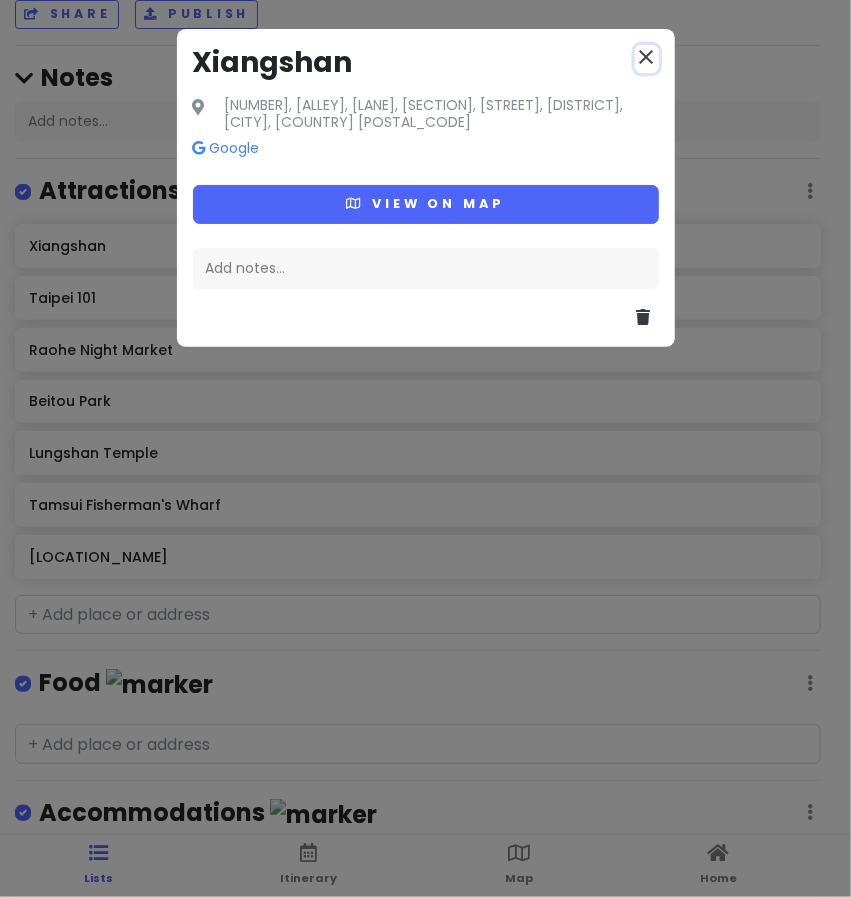 click on "close" at bounding box center (647, 57) 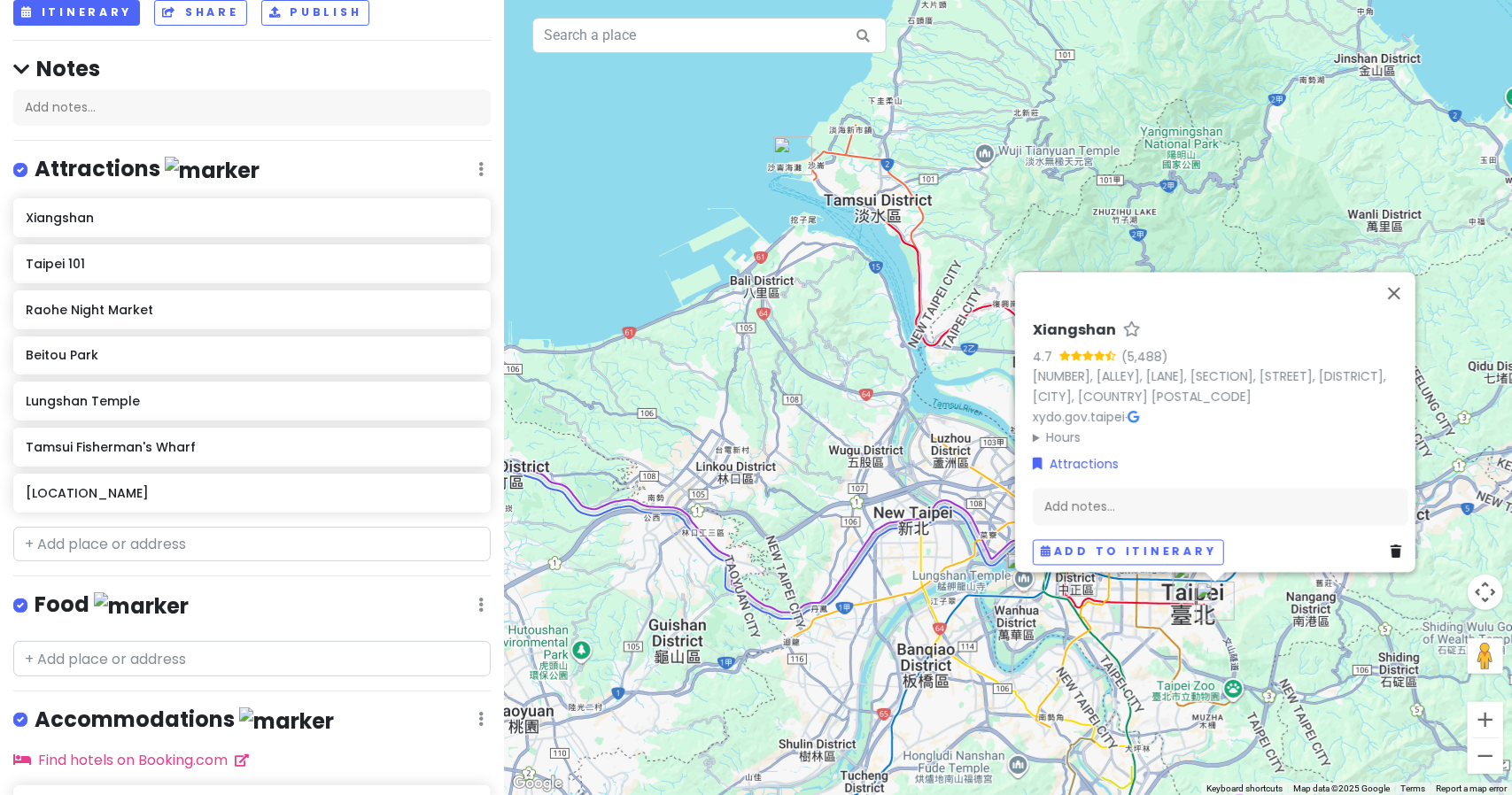 click on "Xiangshan [CITY] 101 Raohe Night Market Beitou Park Lungshan Temple Tamsui Fisherman's Wharf Chiang Kai-shek Memorial Hall" at bounding box center [252, 359] 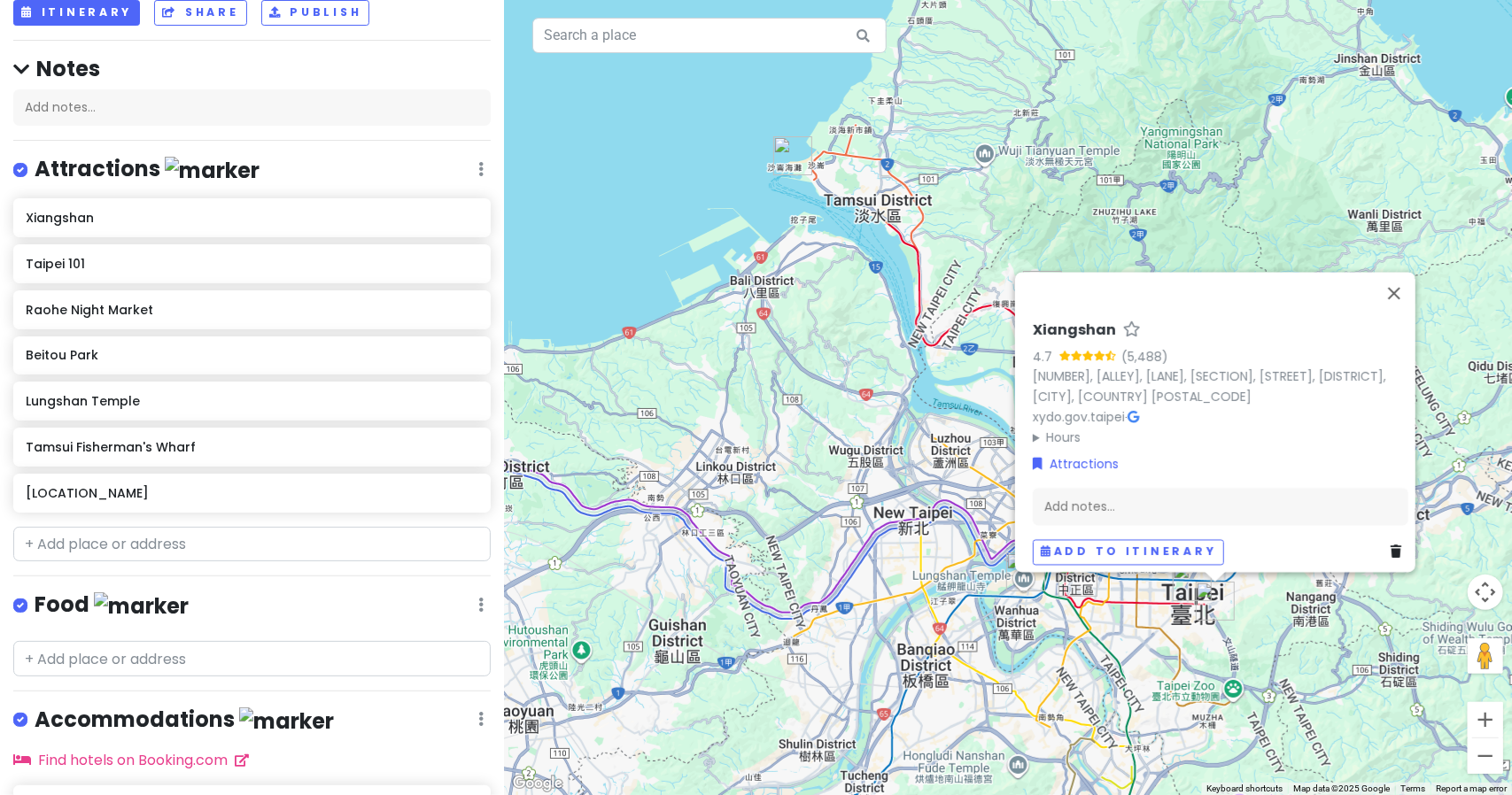 click on "Xiangshan" at bounding box center [1074, 330] 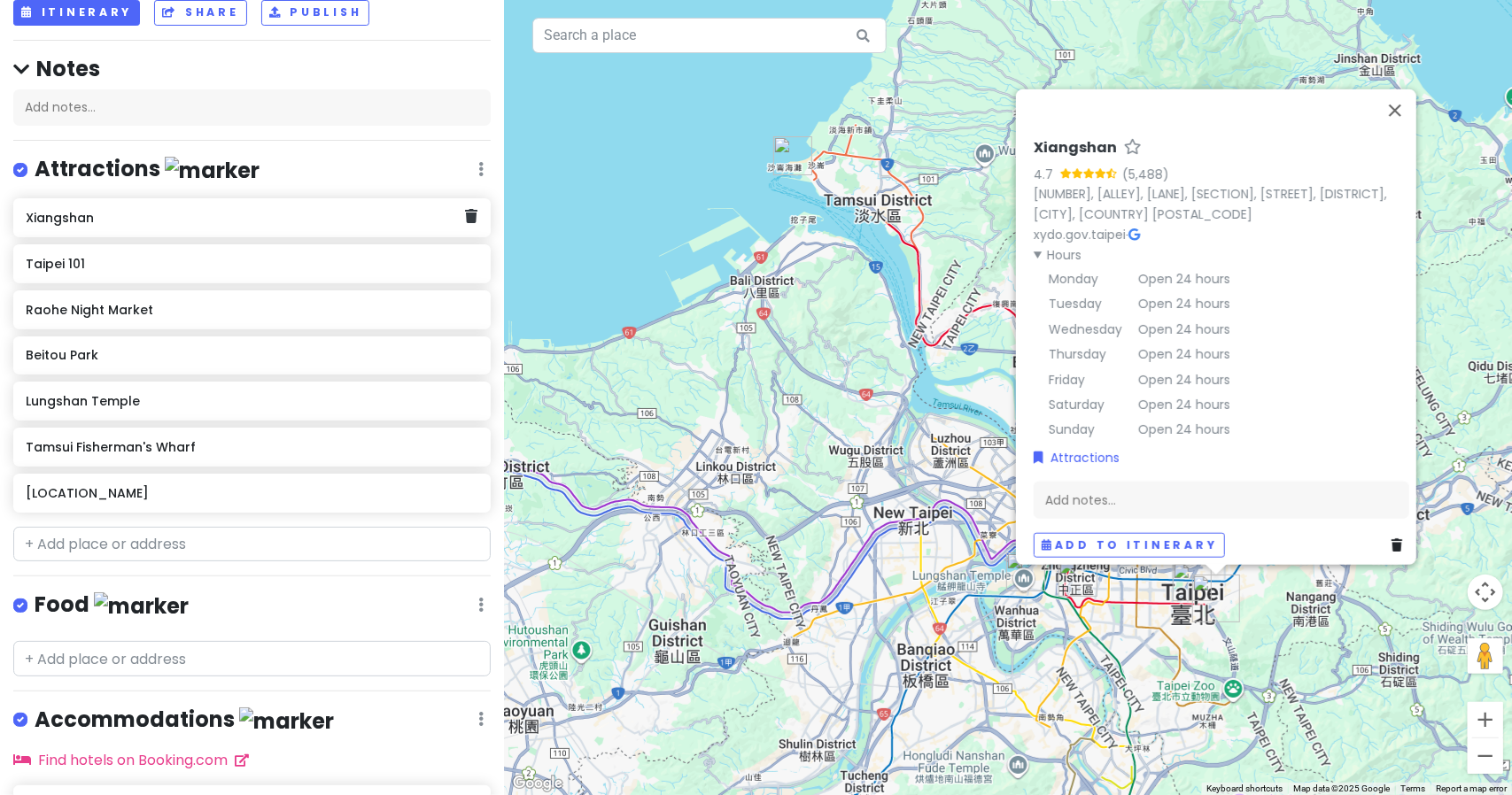 click on "Xiangshan" 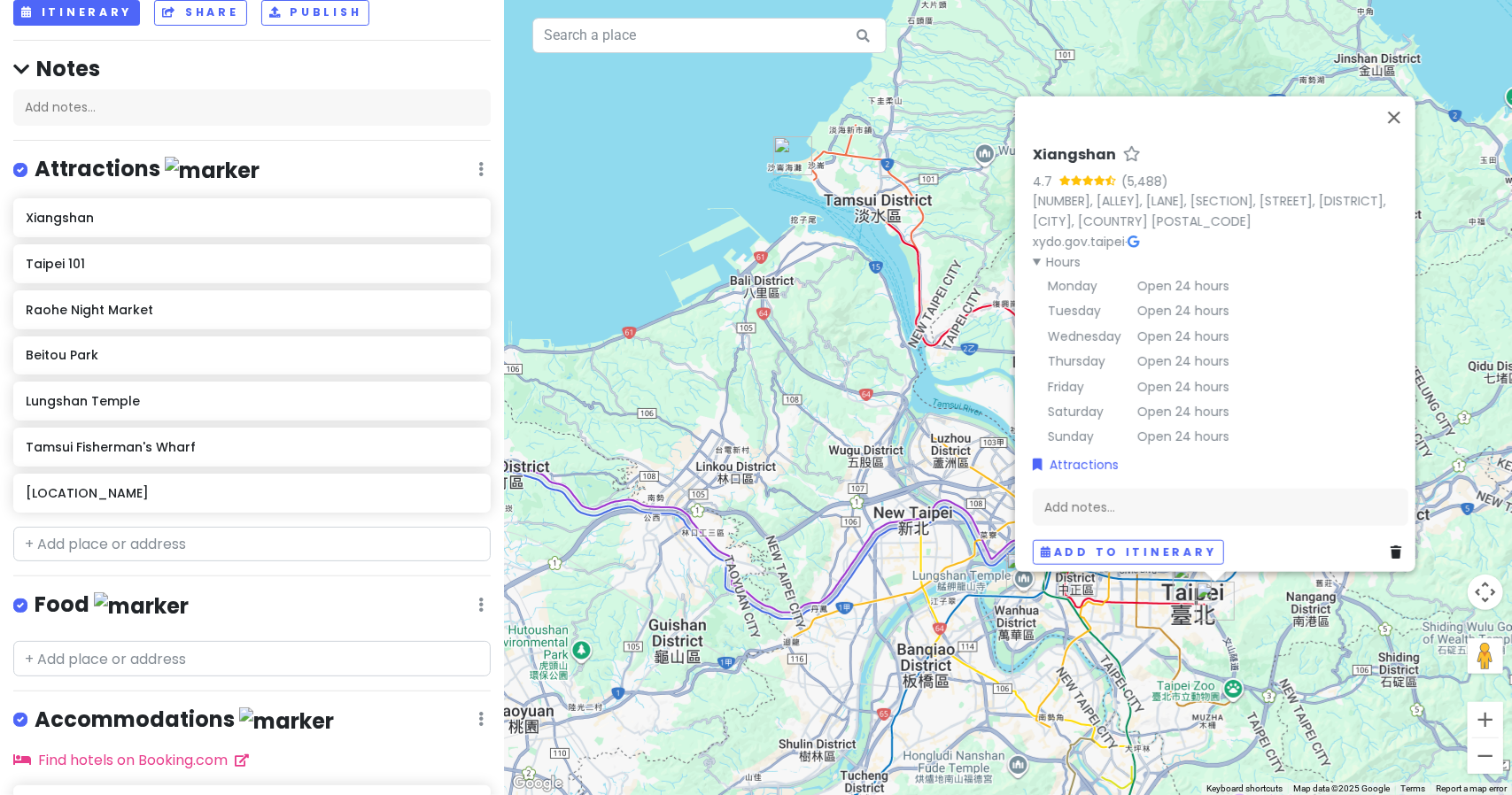 click on "Xiangshan" at bounding box center (1074, 155) 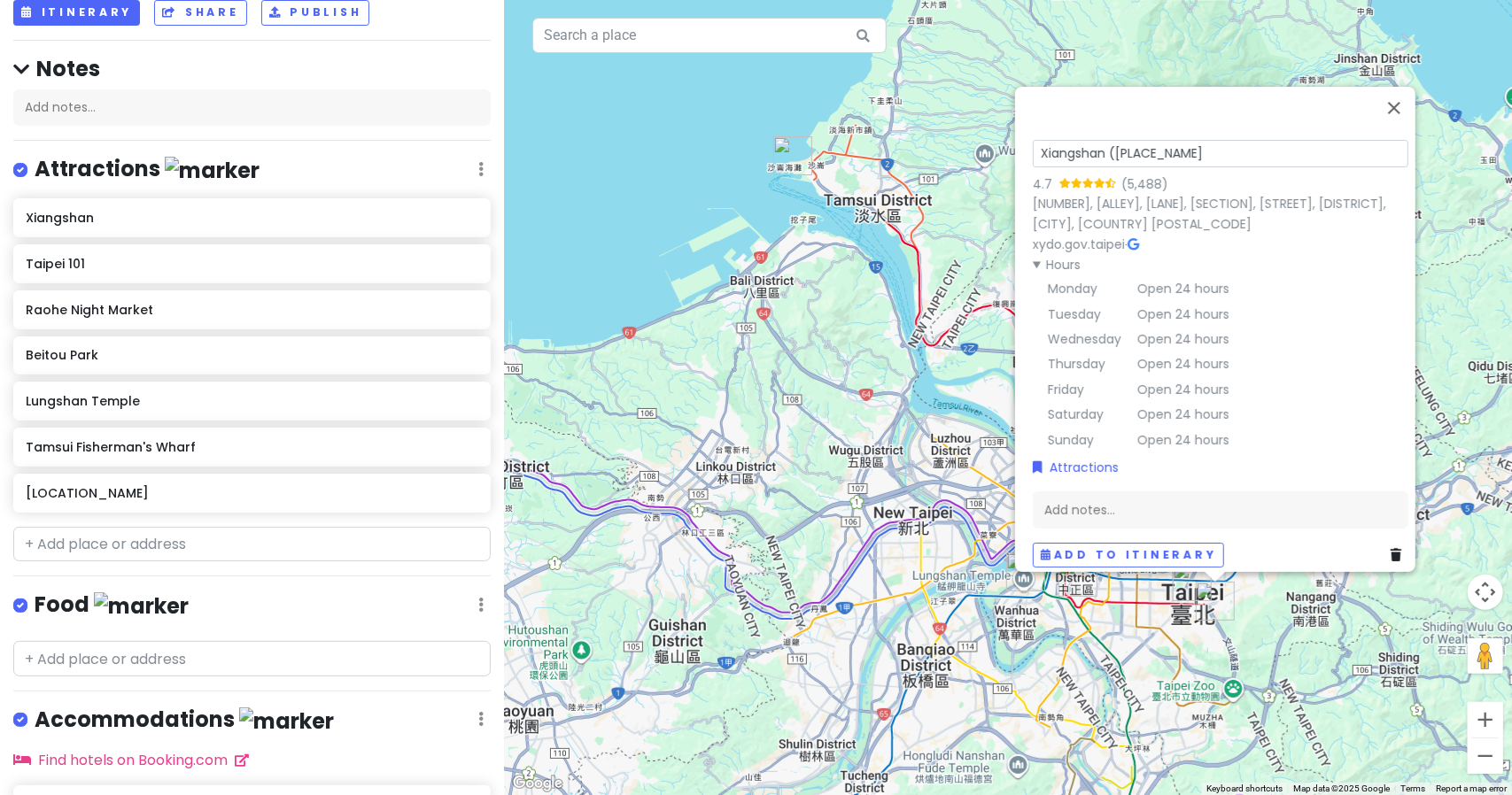 type on "Xiangshan (Elephant Mountain)" 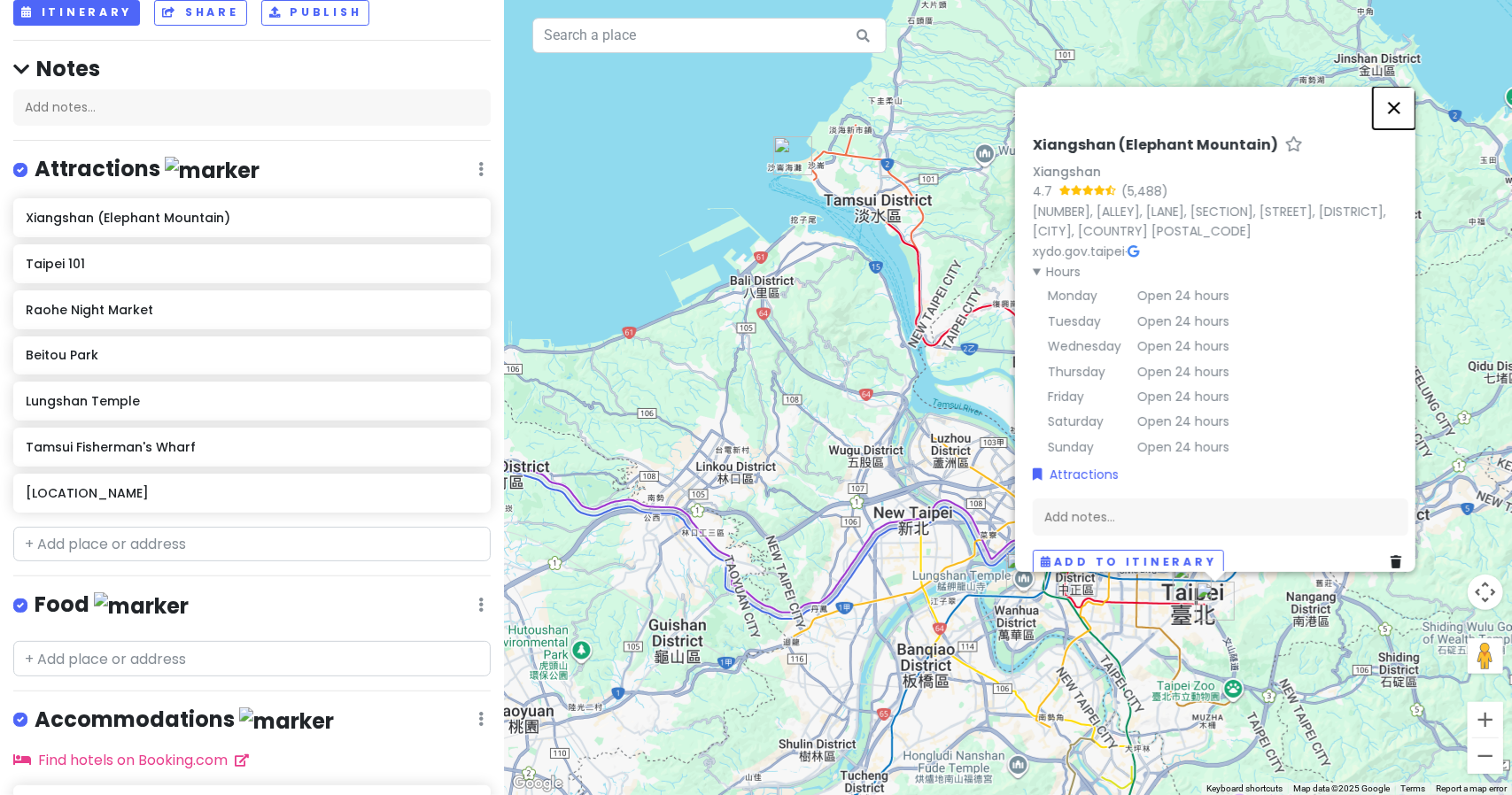 click at bounding box center [1394, 108] 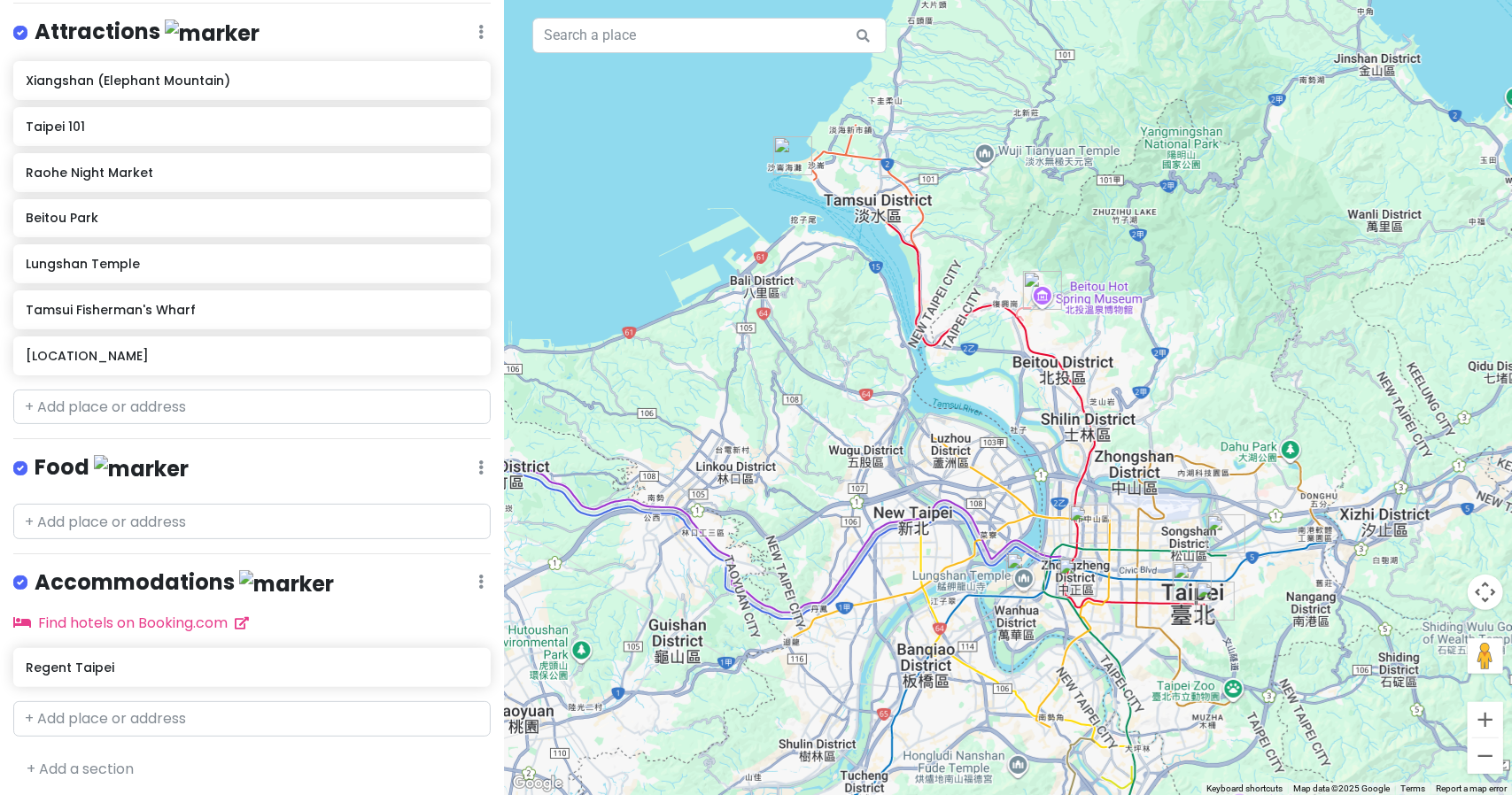 scroll, scrollTop: 0, scrollLeft: 0, axis: both 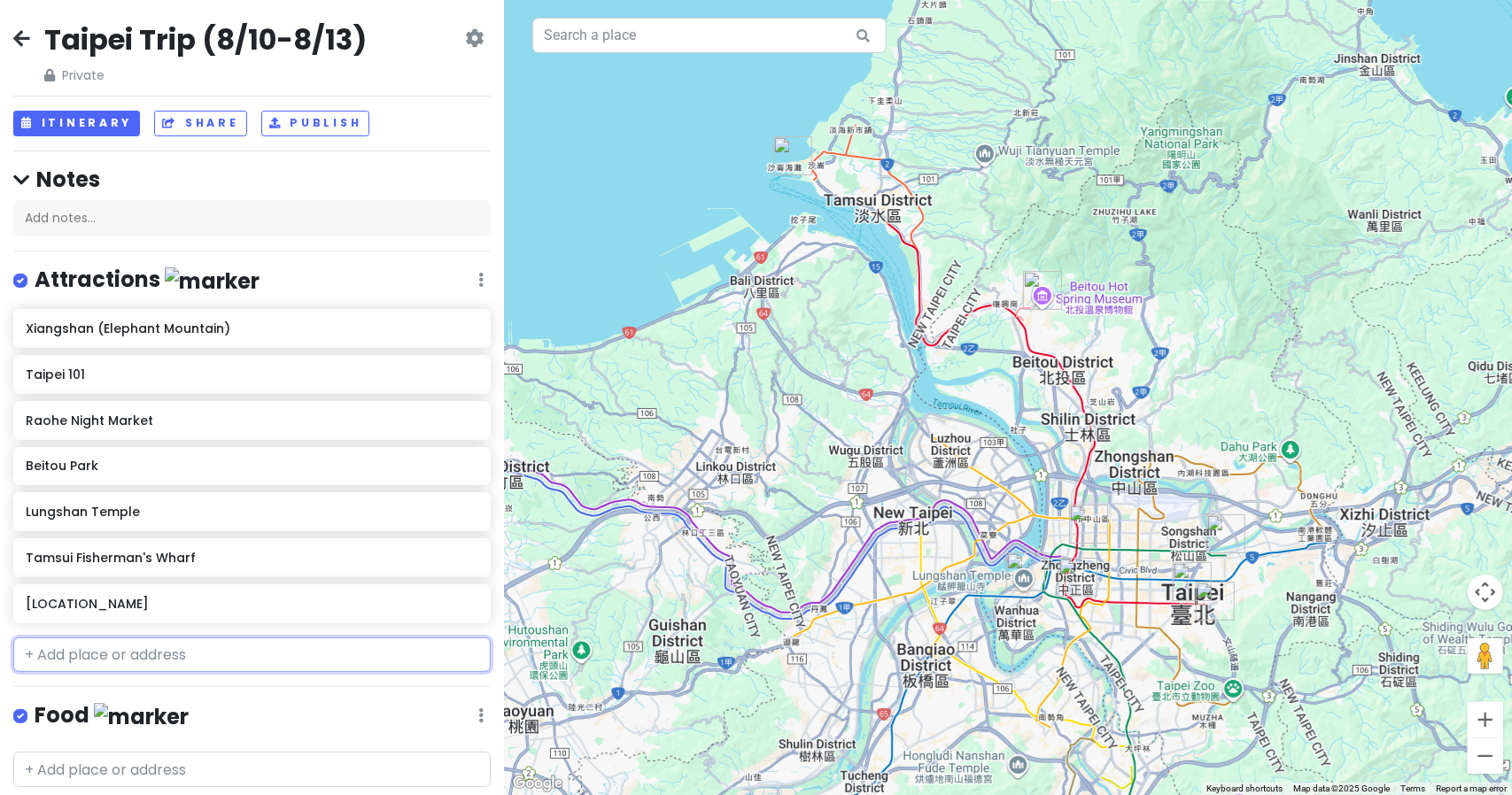 click at bounding box center (252, 655) 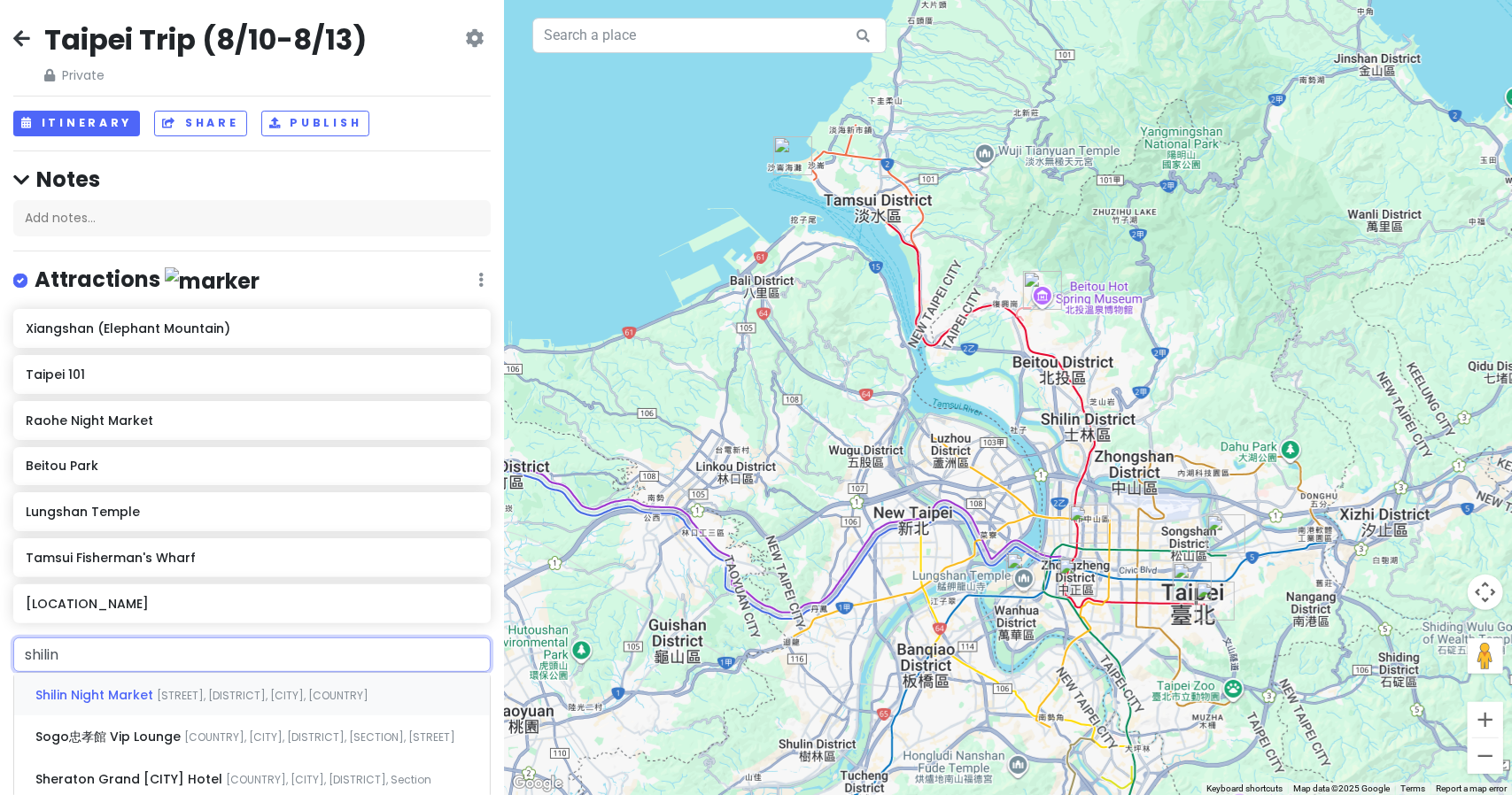 type on "shilin" 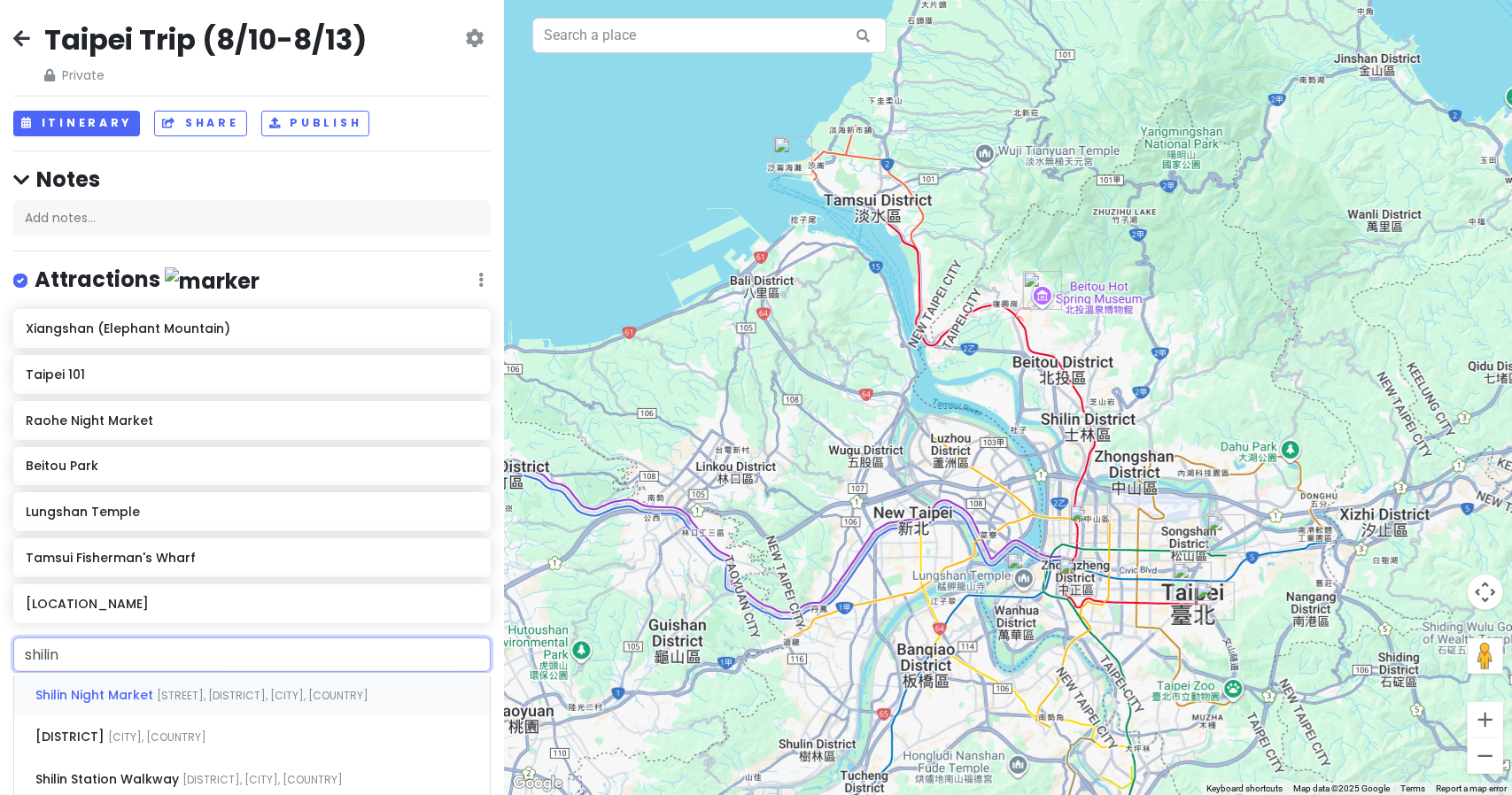 click on "Shilin Night Market" at bounding box center [96, 695] 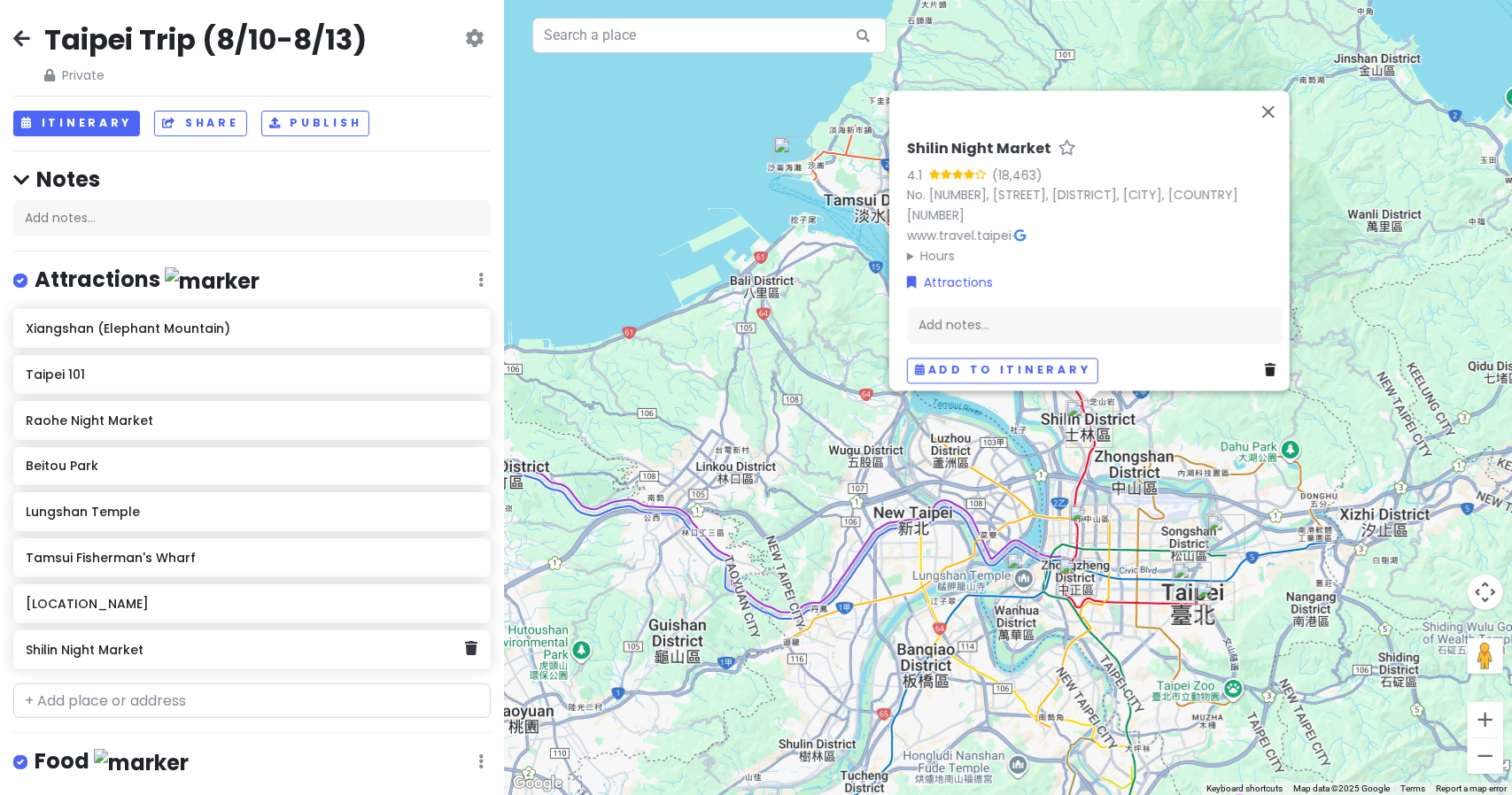 click on "Shilin Night Market" at bounding box center [245, 650] 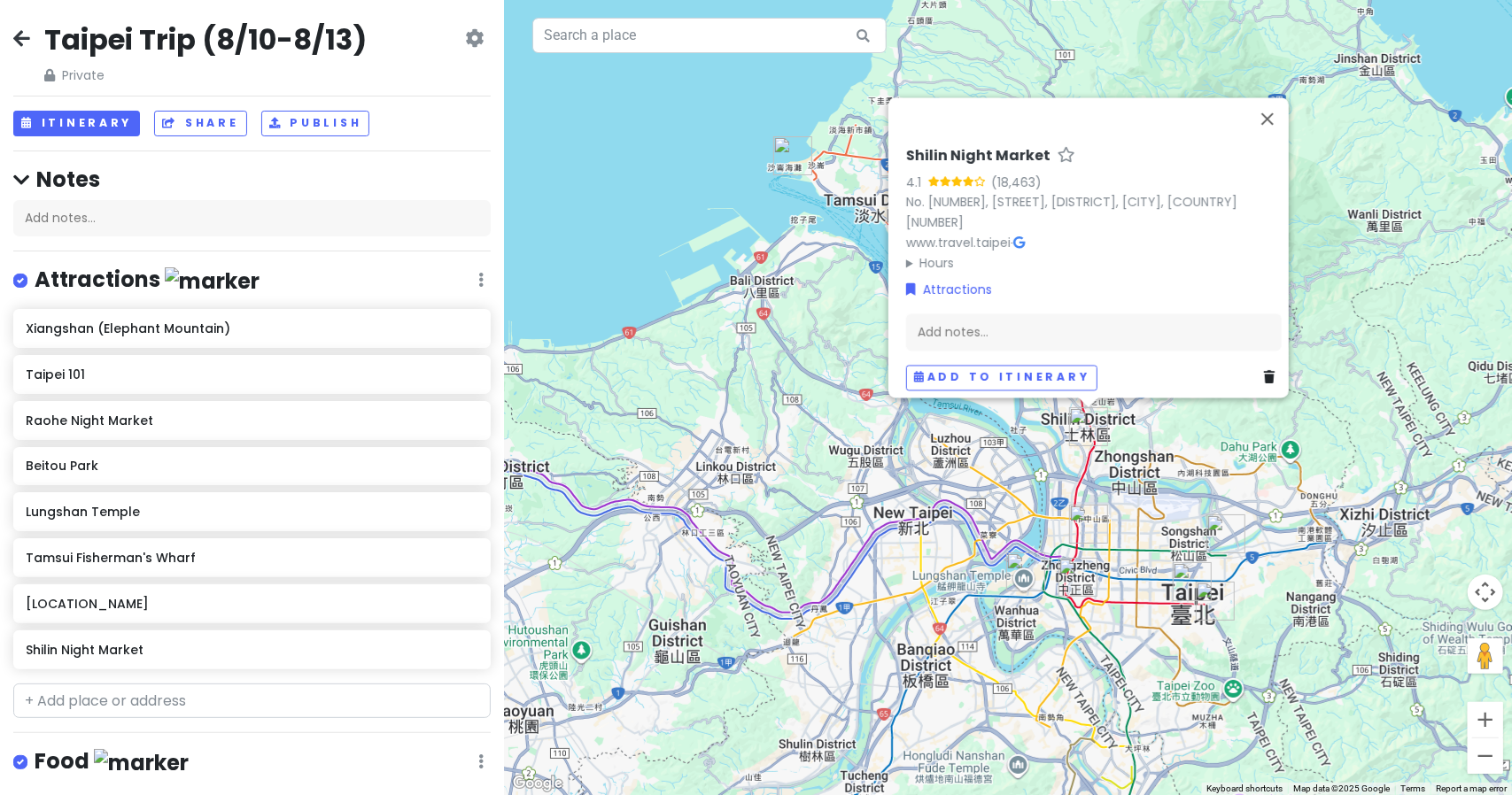 click on "Shilin Night Market" at bounding box center [978, 156] 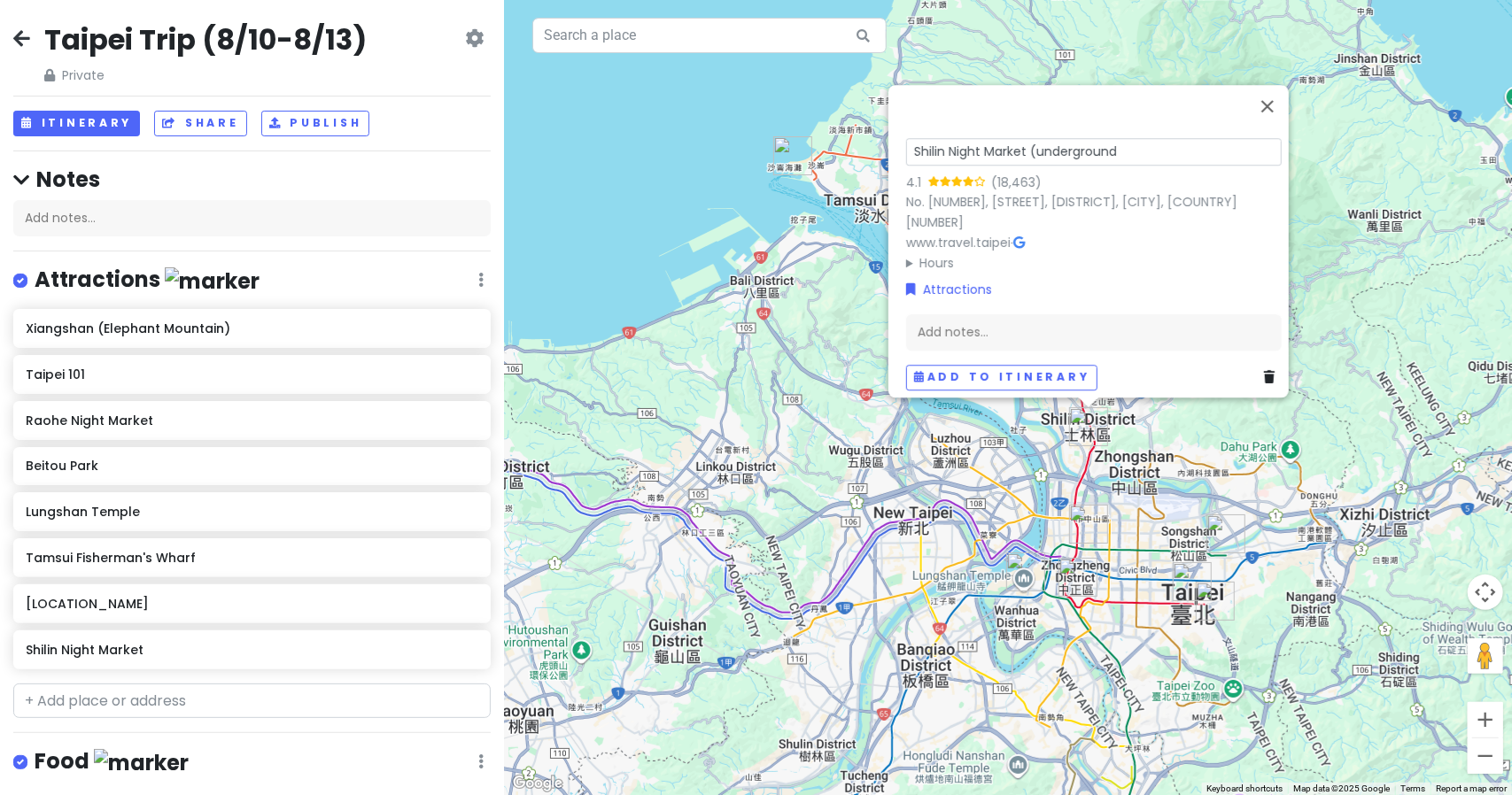 type on "Shilin Night Market (underground)" 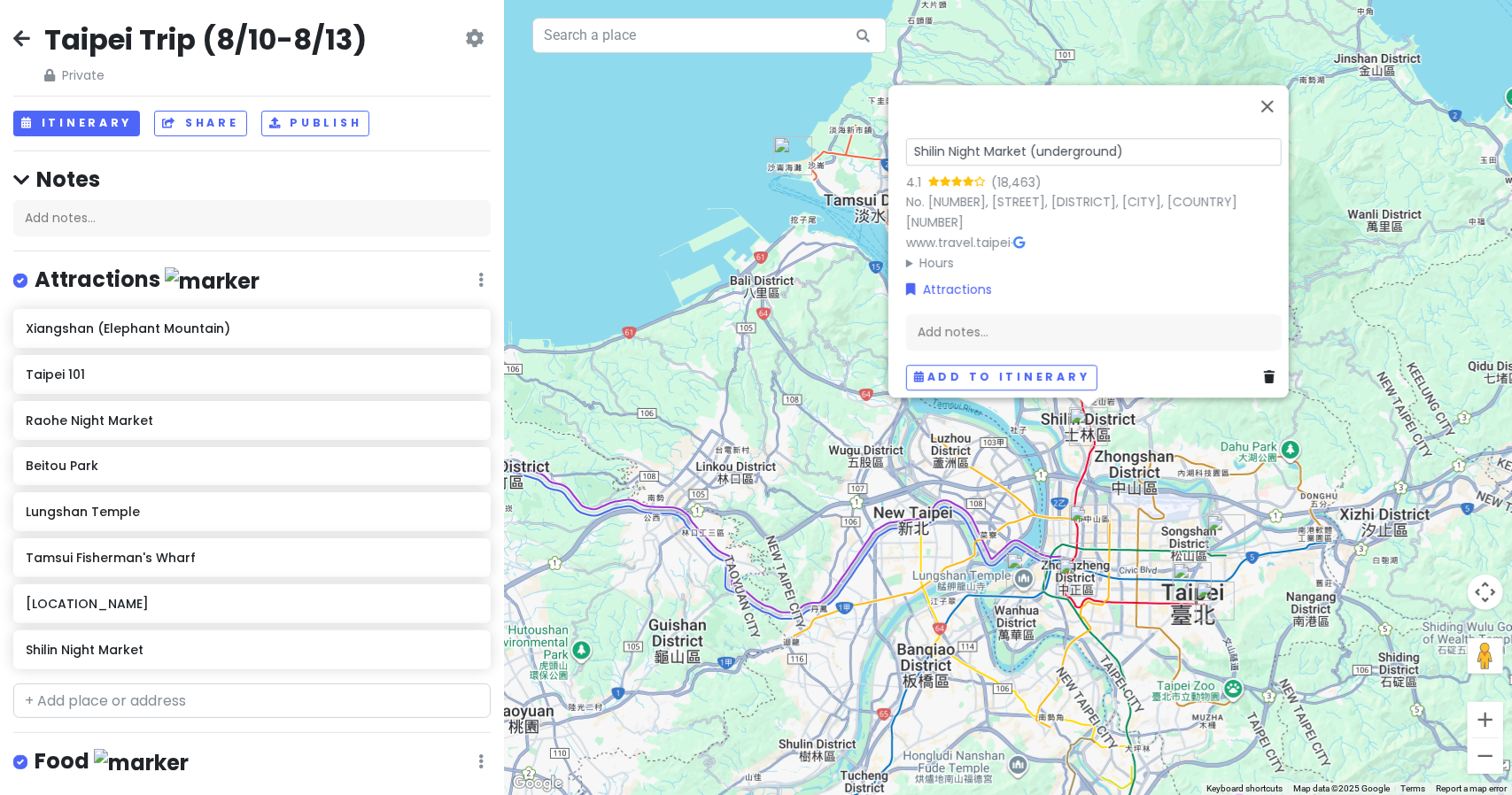 click on "Shilin Night Market (underground)" at bounding box center [1094, 151] 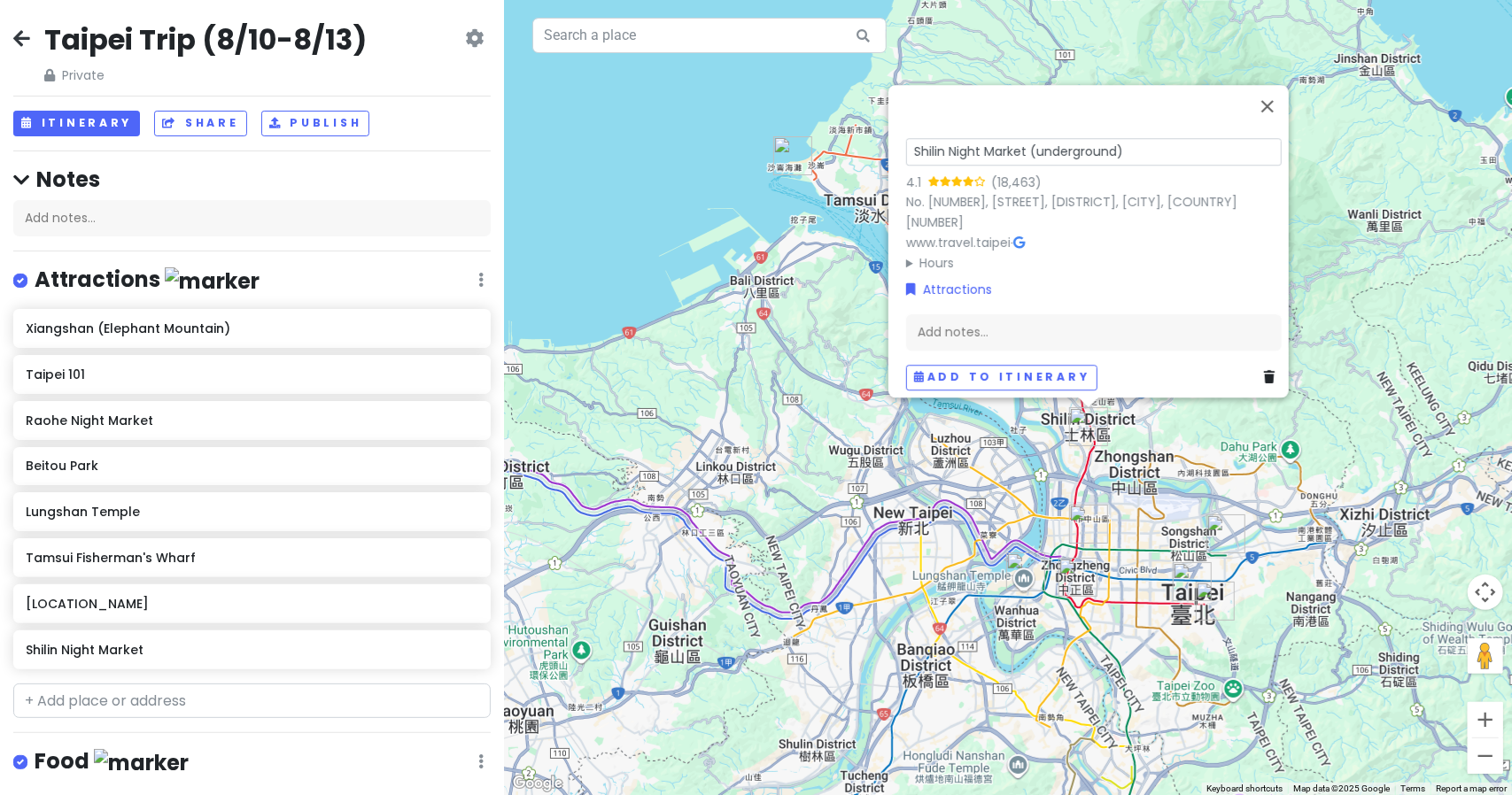 click on "Hours" at bounding box center [1094, 263] 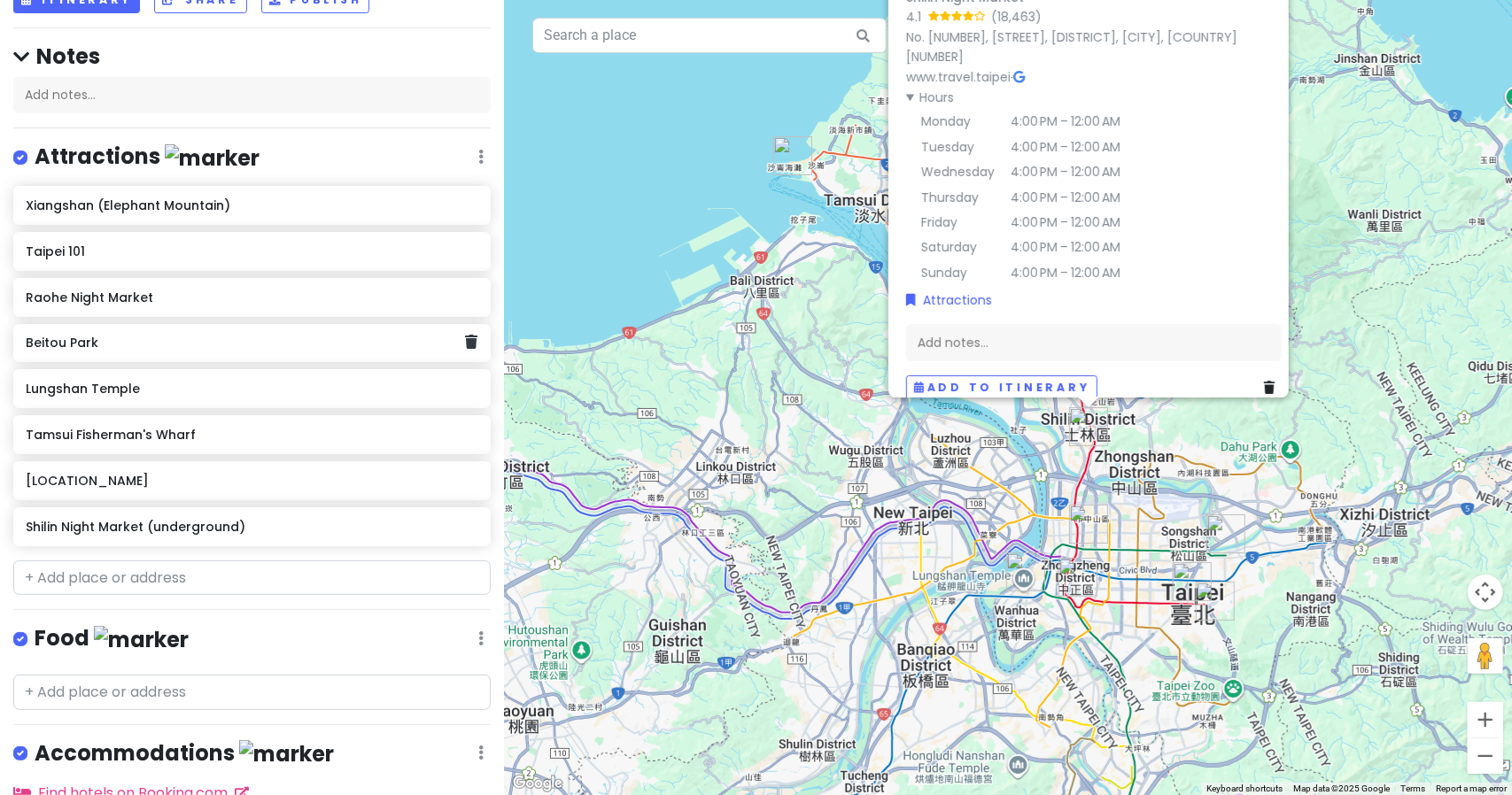 scroll, scrollTop: 293, scrollLeft: 0, axis: vertical 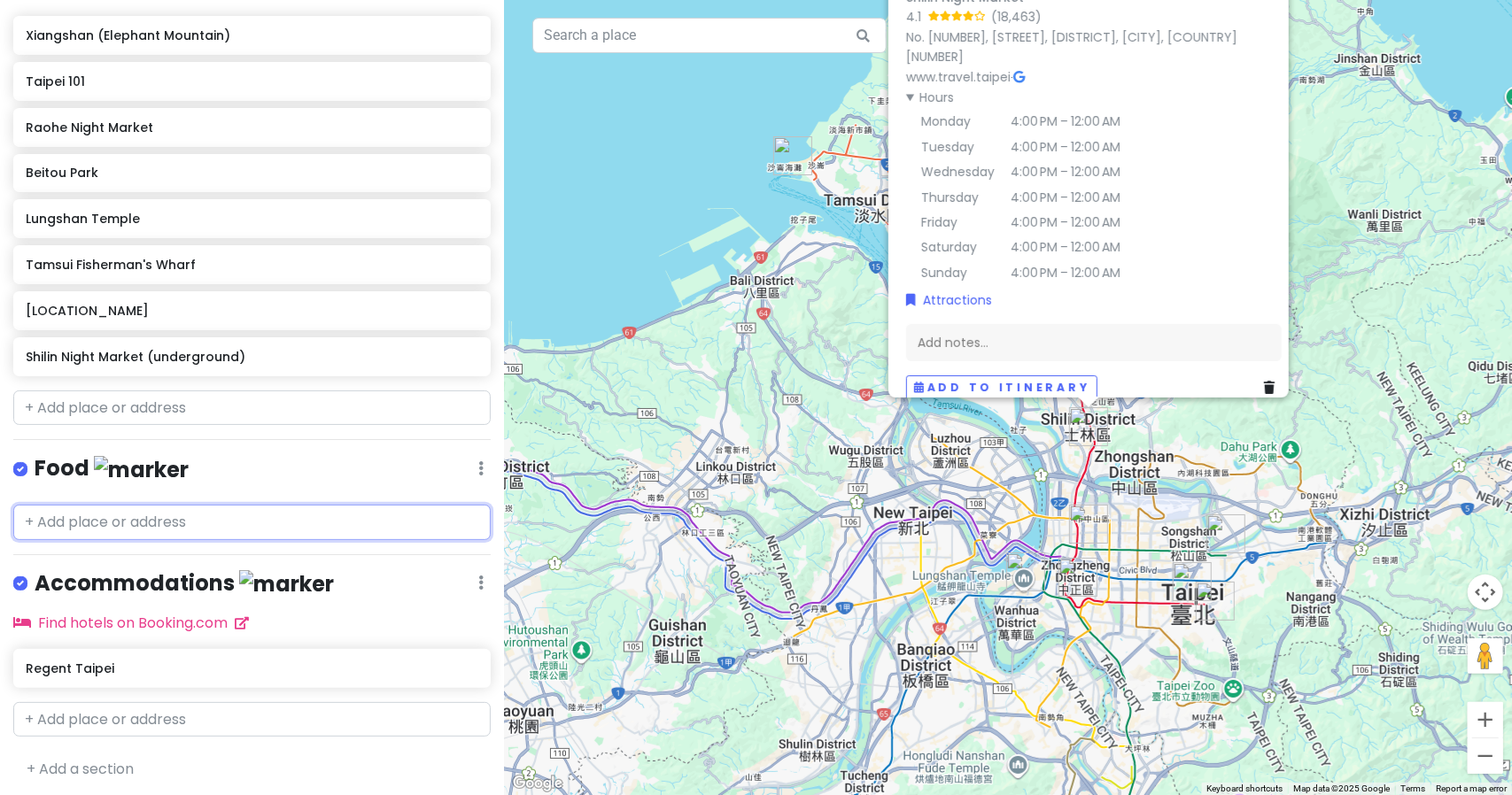 drag, startPoint x: 230, startPoint y: 511, endPoint x: 161, endPoint y: 534, distance: 72.732386 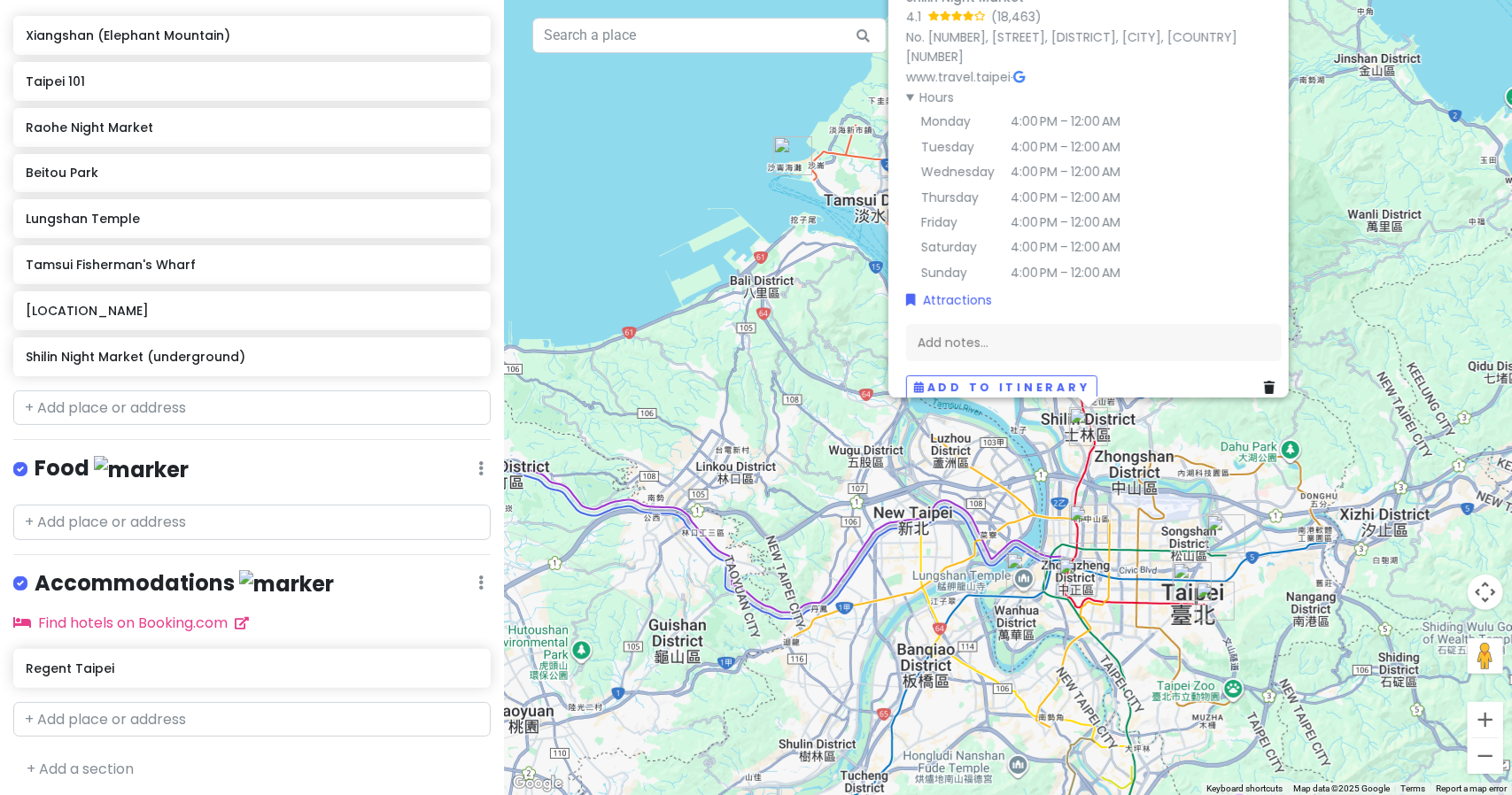 click on "Taipei Trip (8/10-8/13) Private Change Dates Make a Copy Delete Trip Go Pro ⚡️ Give Feedback 💡 Support Scout ☕️ Itinerary Share Publish Notes Add notes... Attractions   Edit Reorder Delete List Xiangshan (Elephant Mountain) Taipei 101 Raohe Night Market Beitou Park Lungshan Temple Tamsui Fisherman's Wharf Chiang Kai-shek Memorial Hall Shilin Night Market (underground) Food   Edit Reorder Delete List Accommodations   Edit Reorder Delete List Find hotels on Booking.com Regent Taipei + Add a section" at bounding box center [252, 398] 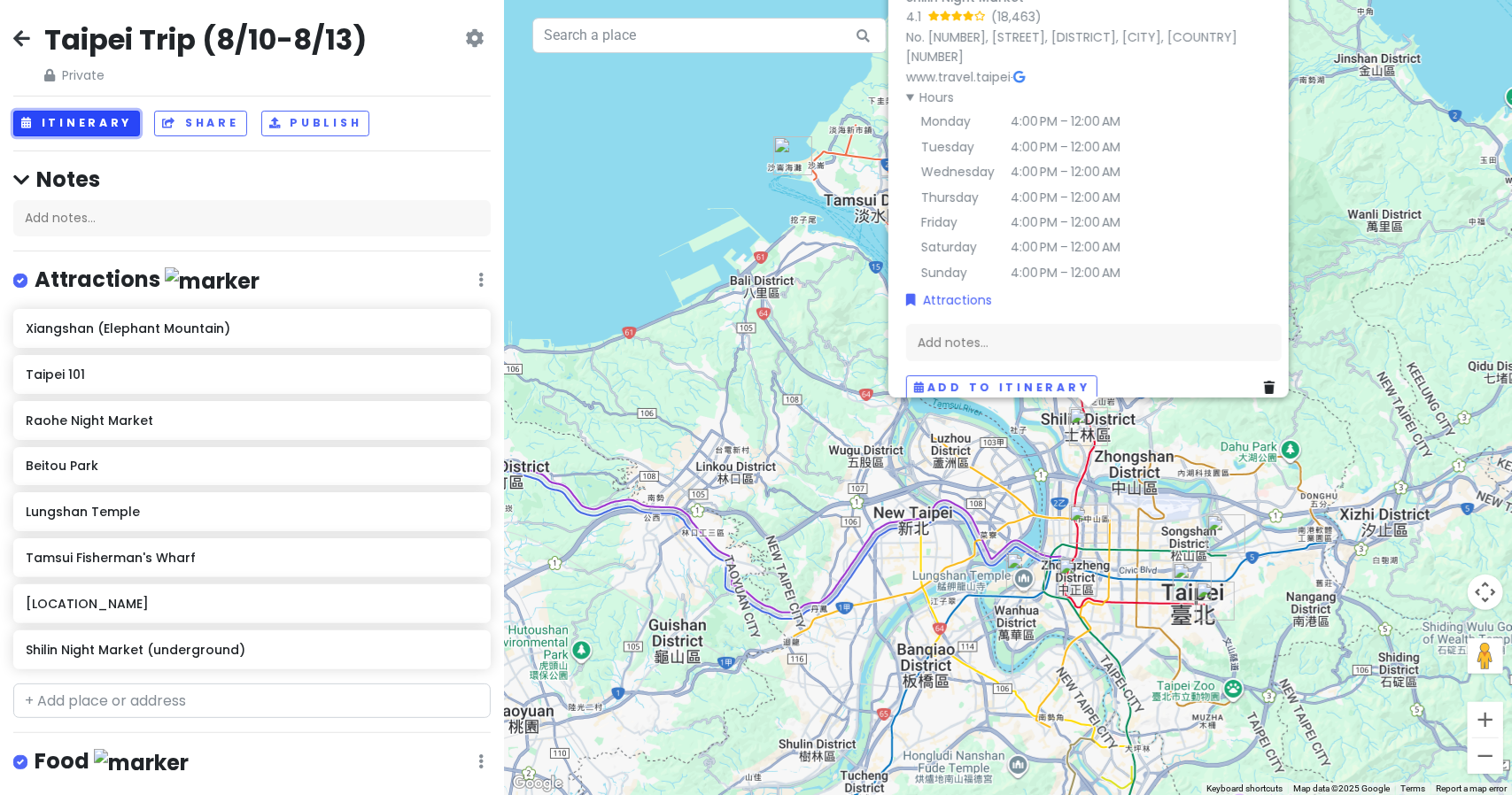 click on "Itinerary" at bounding box center (76, 123) 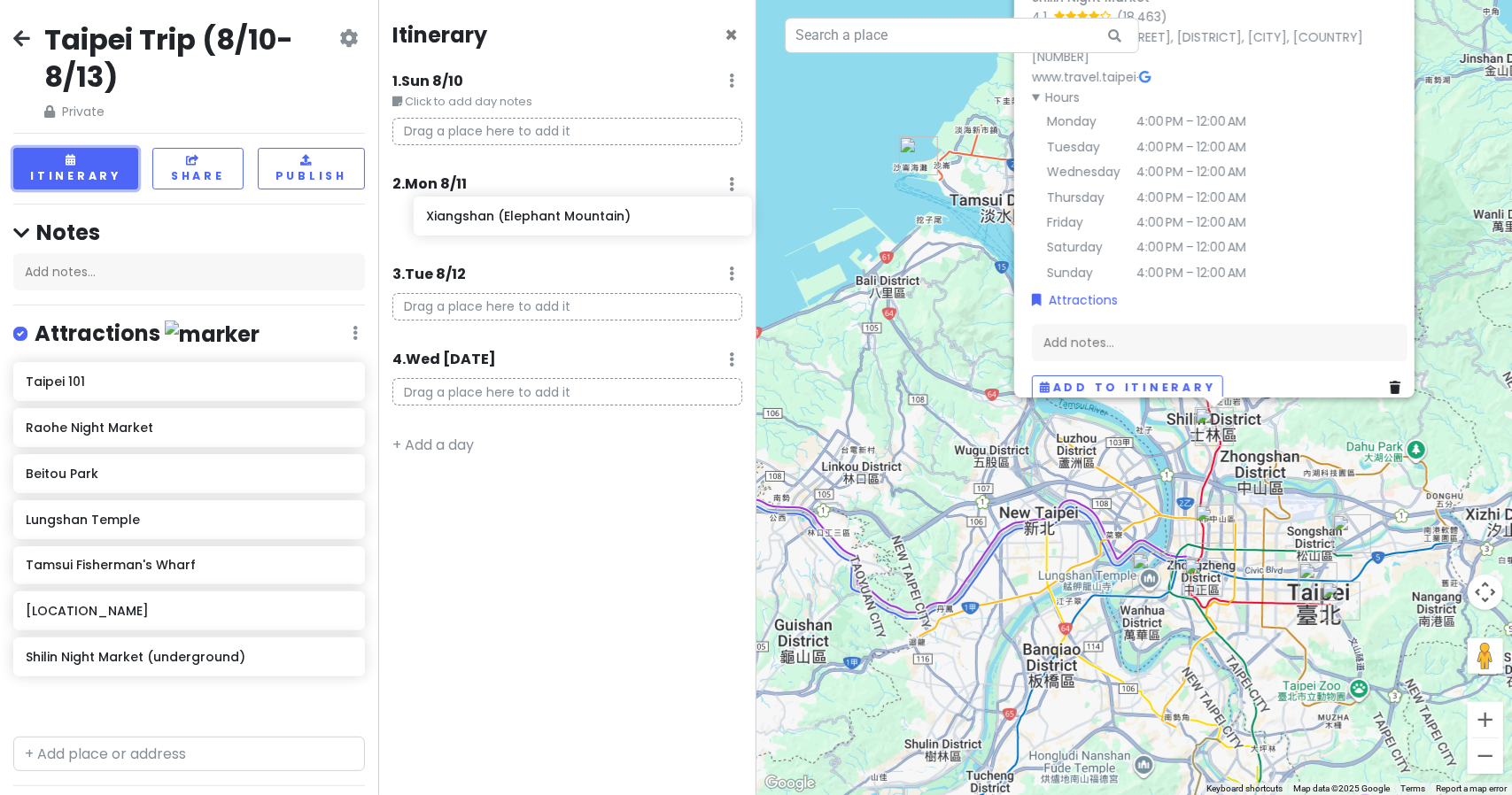drag, startPoint x: 151, startPoint y: 385, endPoint x: 552, endPoint y: 221, distance: 433.24012 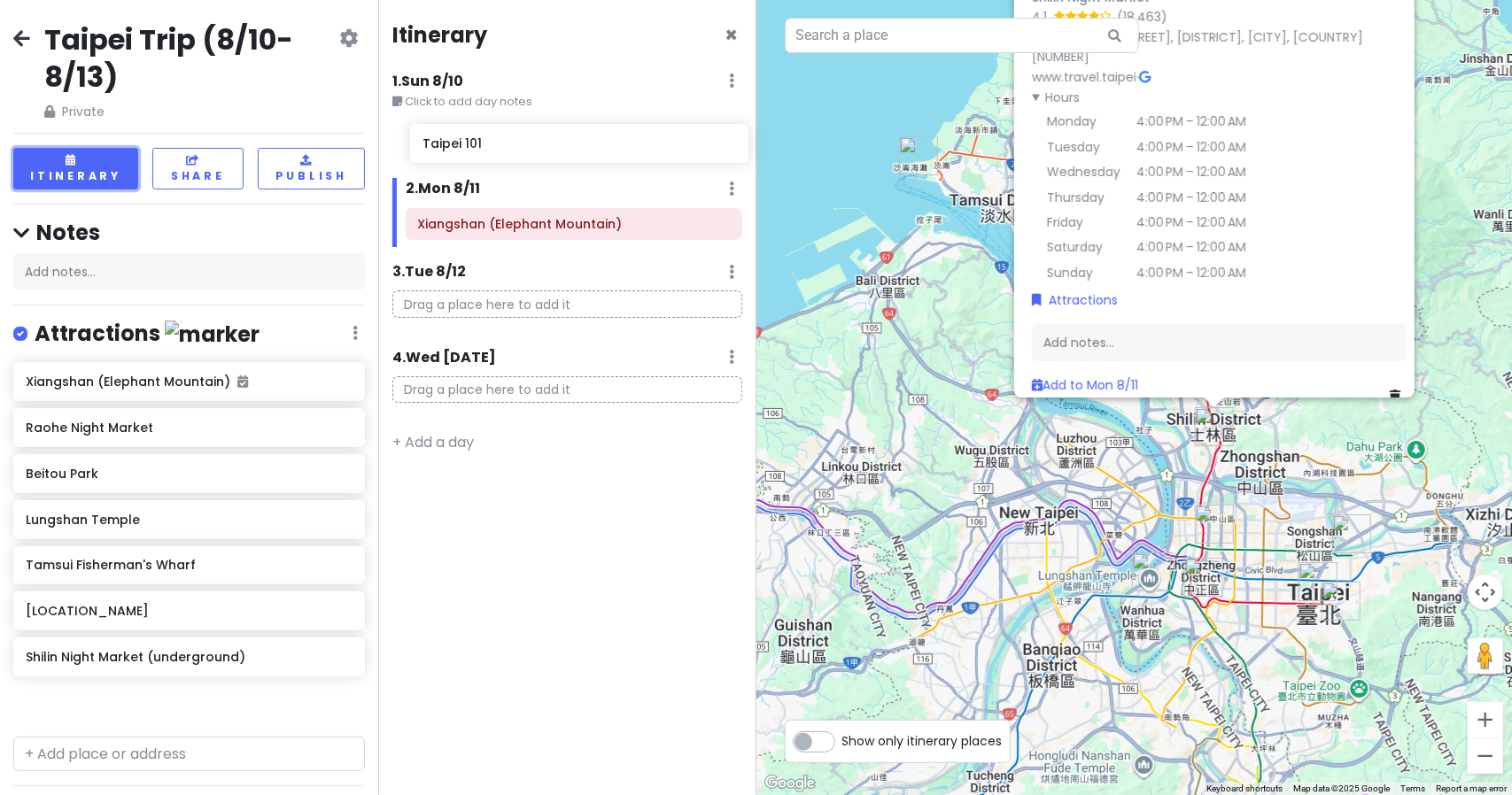 drag, startPoint x: 121, startPoint y: 431, endPoint x: 518, endPoint y: 150, distance: 486.38462 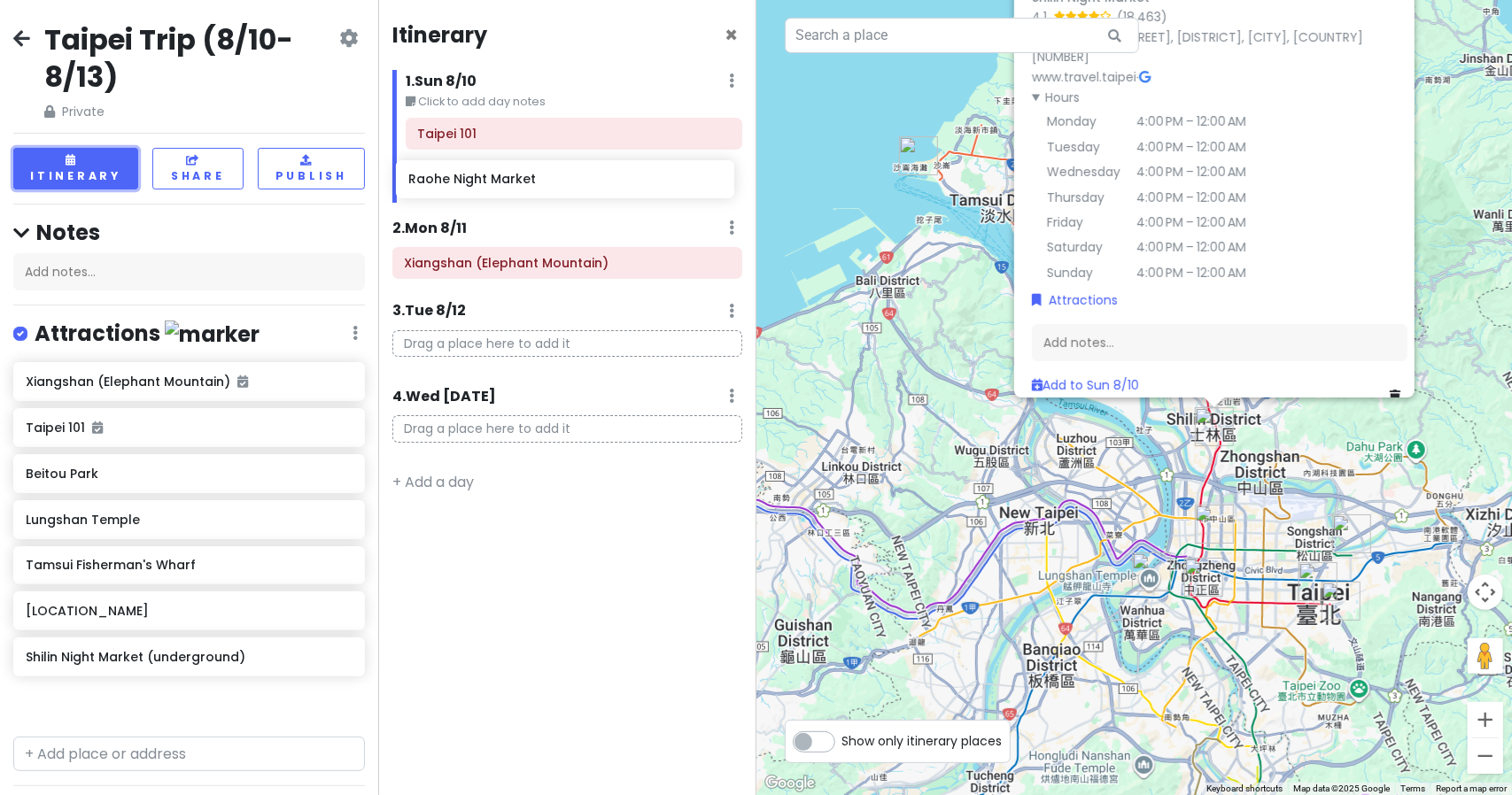 drag, startPoint x: 136, startPoint y: 479, endPoint x: 519, endPoint y: 188, distance: 481.0094 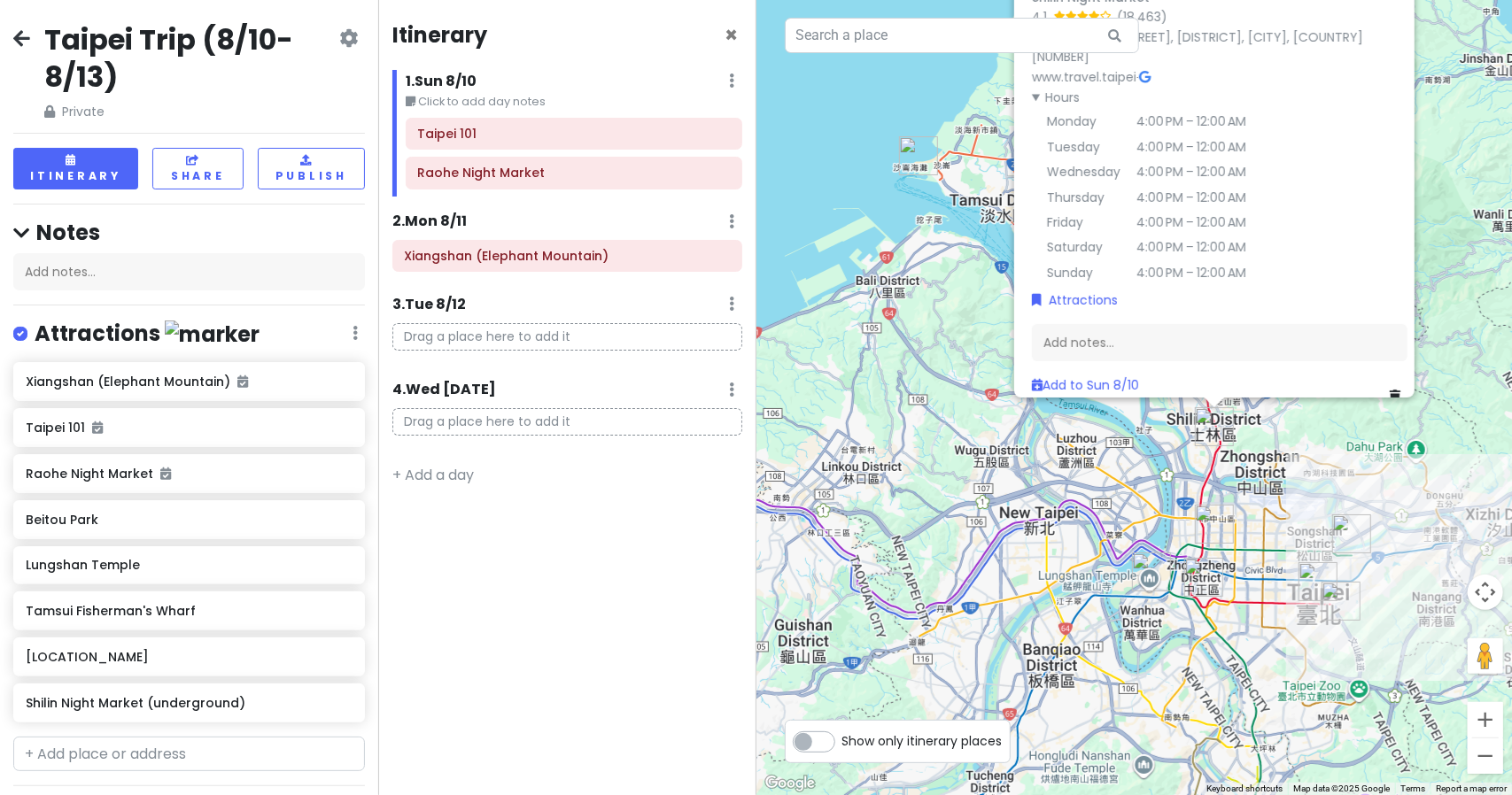click on "Attractions" at bounding box center (147, 334) 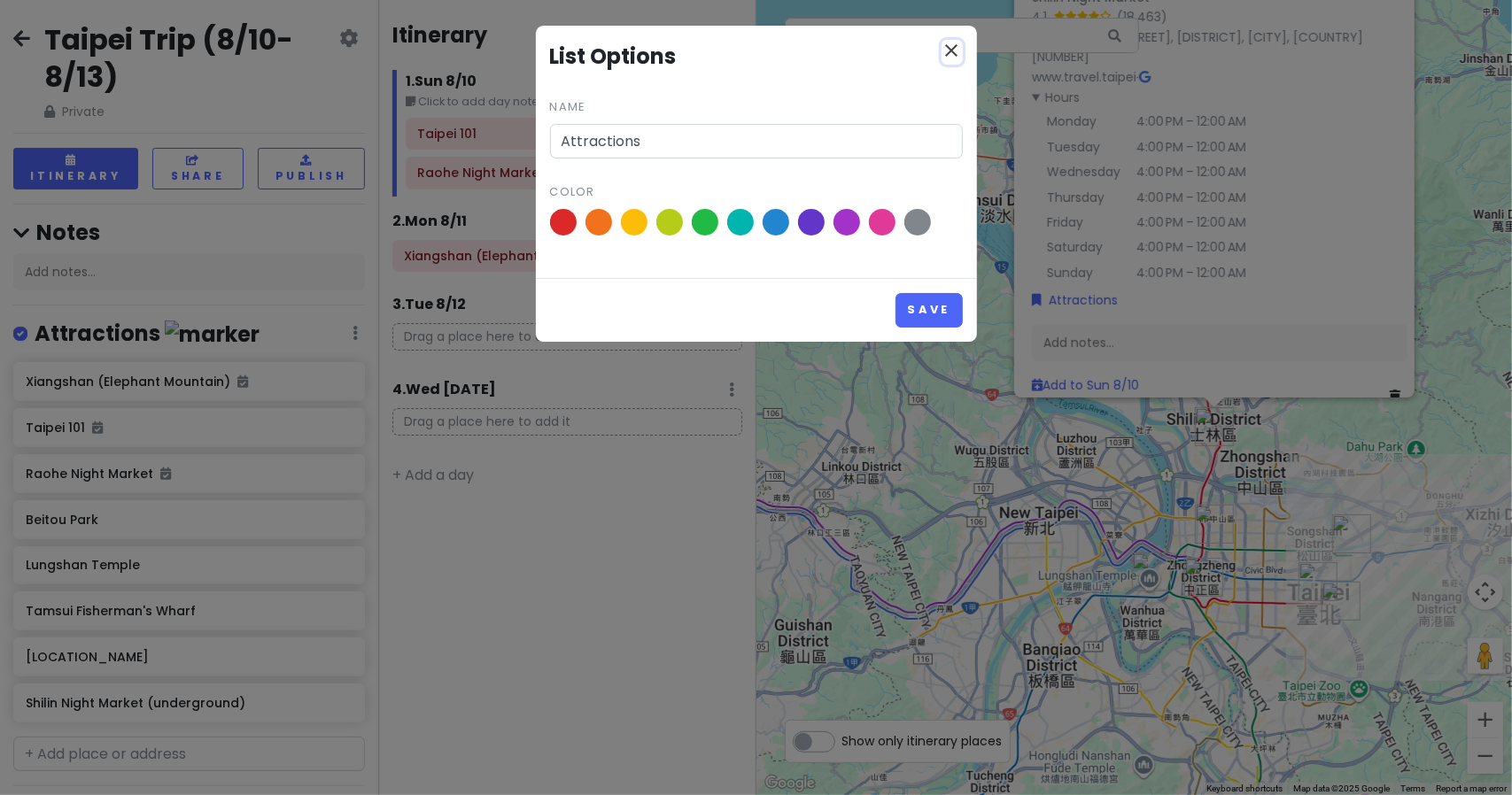 click on "close" at bounding box center (952, 50) 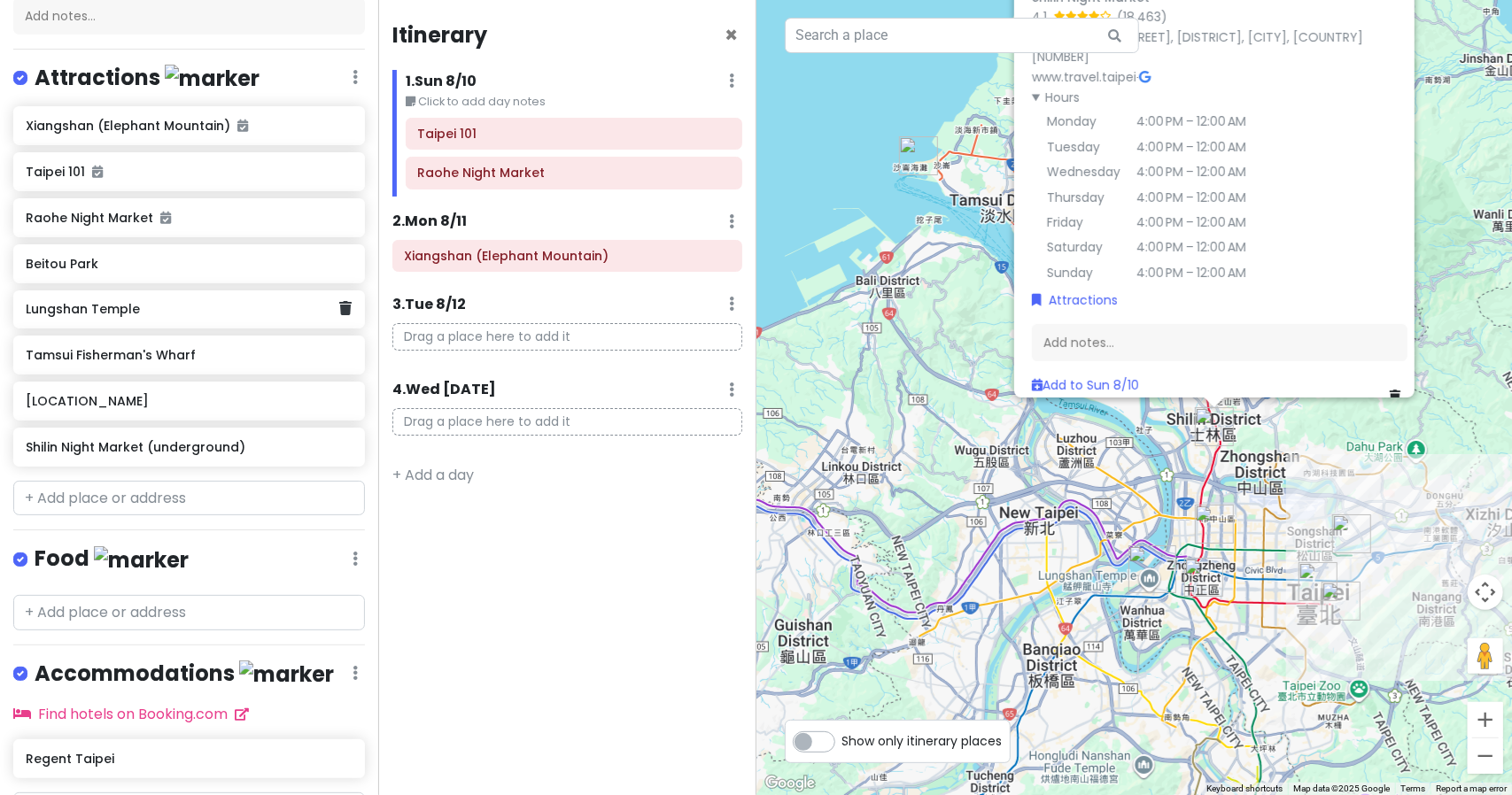 scroll, scrollTop: 257, scrollLeft: 0, axis: vertical 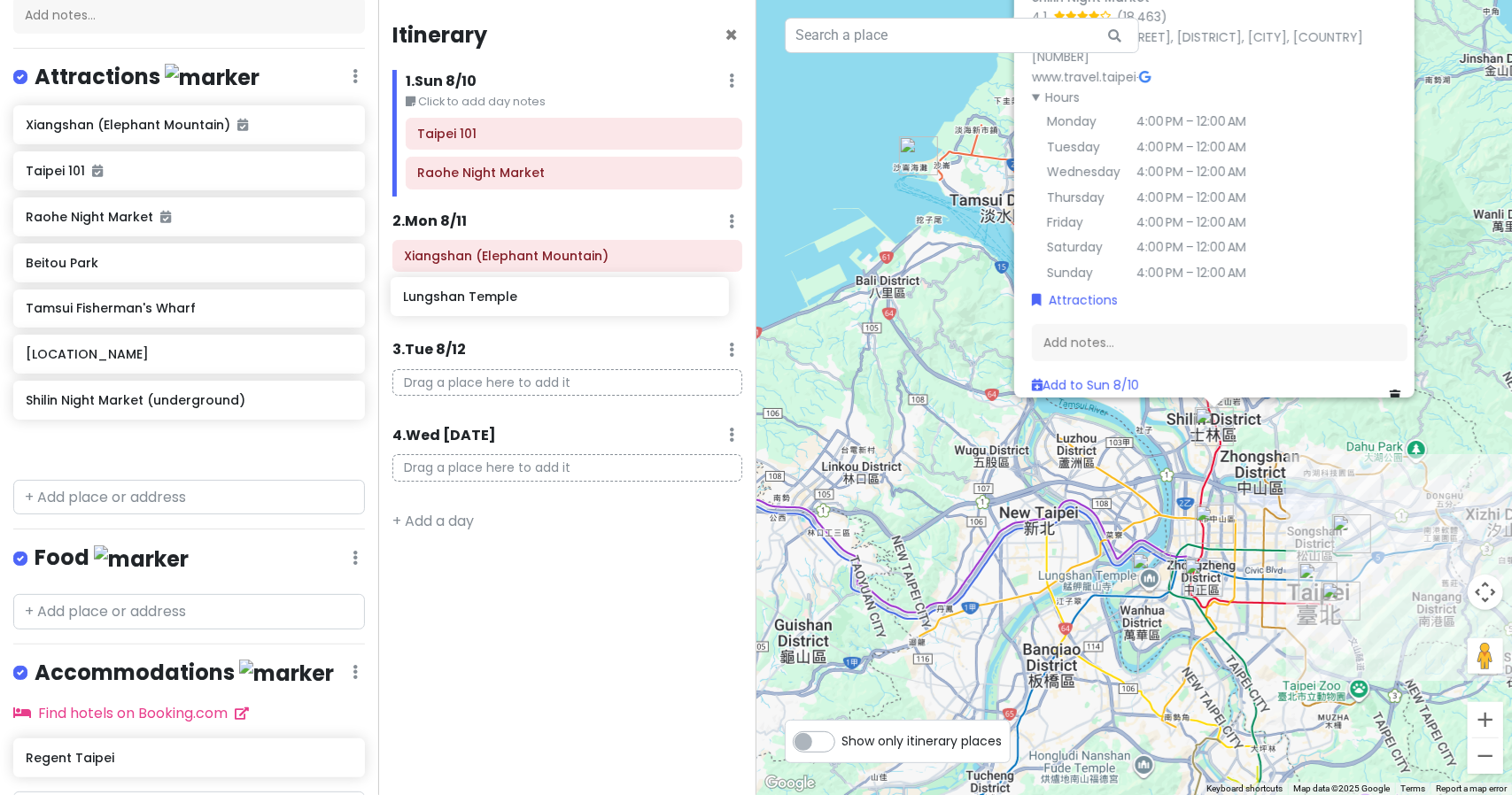 drag, startPoint x: 168, startPoint y: 305, endPoint x: 546, endPoint y: 297, distance: 378.08465 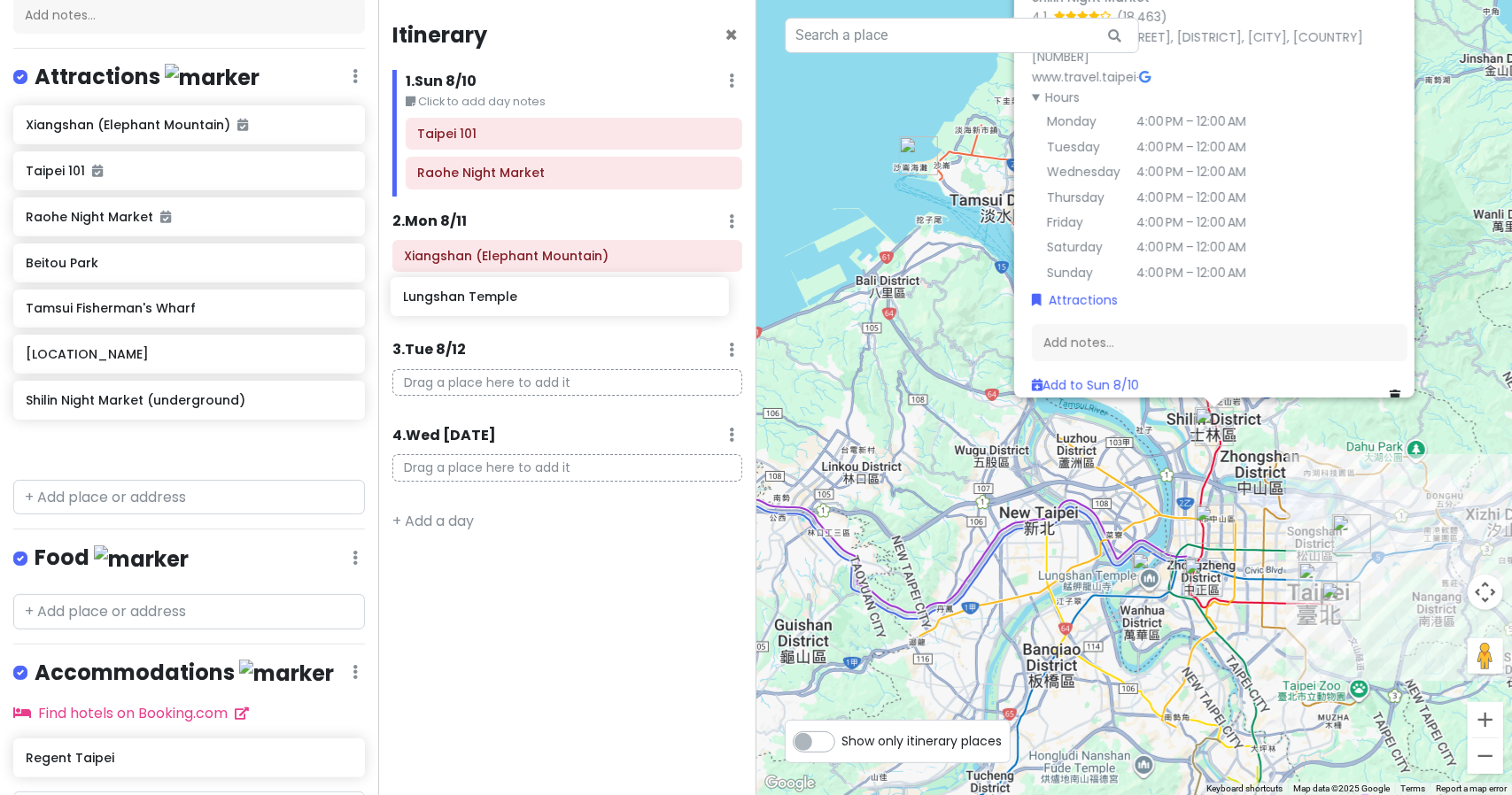 click on "Taipei Trip (8/10-8/13) Private Change Dates Make a Copy Delete Trip Go Pro ⚡️ Give Feedback 💡 Support Scout ☕️ Itinerary Share Publish Notes Add notes... Attractions   Edit Reorder Delete List Xiangshan (Elephant Mountain) Taipei 101 Raohe Night Market Beitou Park Lungshan Temple Tamsui Fisherman's Wharf Chiang Kai-shek Memorial Hall Shilin Night Market (underground) Food   Edit Reorder Delete List Accommodations   Edit Reorder Delete List Find hotels on Booking.com Regent Taipei + Add a section Itinerary × 1 .  Sun 8/10 Edit Day Notes Delete Day   Click to add day notes Taipei 101 Raohe Night Market 2 .  Mon 8/11 Add Day Notes Delete Day Xiangshan (Elephant Mountain) 3 .  Tue 8/12 Add Day Notes Delete Day Drag a place here to add it 4 .  Wed 8/13 Add Day Notes Delete Day Drag a place here to add it + Add a day ← Move left → Move right ↑ Move up ↓ Move down + Zoom in - Zoom out Home Jump left by 75% End Jump right by 75% Page Up Jump up by 75% Page Down Jump down by 75% 1 2 4.1" at bounding box center (756, 398) 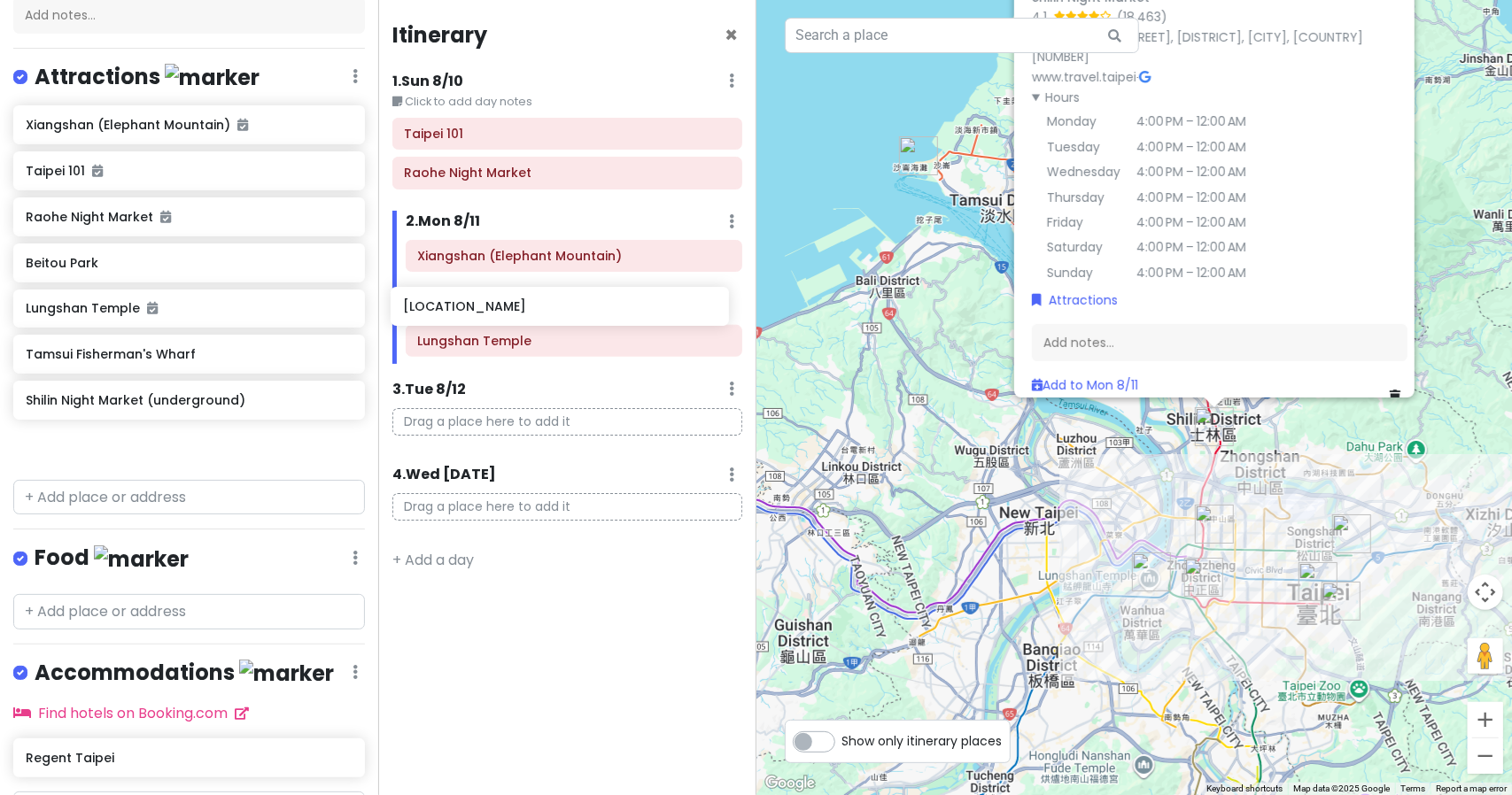 drag, startPoint x: 159, startPoint y: 402, endPoint x: 537, endPoint y: 310, distance: 389.0347 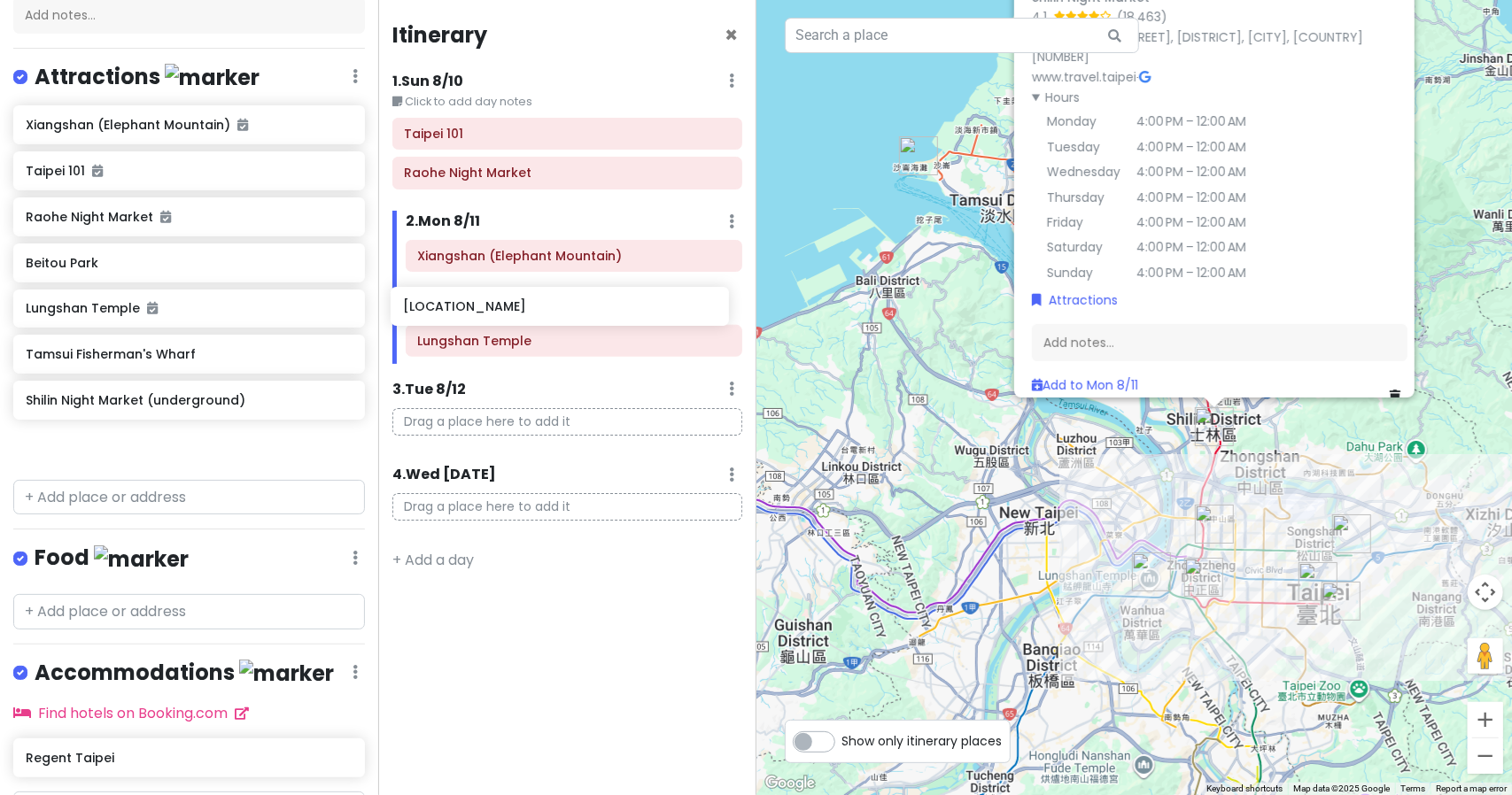click on "Taipei Trip (8/10-8/13) Private Change Dates Make a Copy Delete Trip Go Pro ⚡️ Give Feedback 💡 Support Scout ☕️ Itinerary Share Publish Notes Add notes... Attractions   Edit Reorder Delete List Xiangshan (Elephant Mountain) Taipei 101 Raohe Night Market Beitou Park Lungshan Temple Tamsui Fisherman's Wharf Chiang Kai-shek Memorial Hall Shilin Night Market (underground) Food   Edit Reorder Delete List Accommodations   Edit Reorder Delete List Find hotels on Booking.com Regent Taipei + Add a section Itinerary × 1 .  Sun 8/10 Edit Day Notes Delete Day   Click to add day notes Taipei 101 Raohe Night Market 2 .  Mon 8/11 Add Day Notes Delete Day Xiangshan (Elephant Mountain) Lungshan Temple 3 .  Tue 8/12 Add Day Notes Delete Day Drag a place here to add it 4 .  Wed 8/13 Add Day Notes Delete Day Drag a place here to add it + Add a day ← Move left → Move right ↑ Move up ↓ Move down + Zoom in - Zoom out Home Jump left by 75% End Jump right by 75% Page Up Jump up by 75% Page Down Jump down by 75% 1" at bounding box center (756, 398) 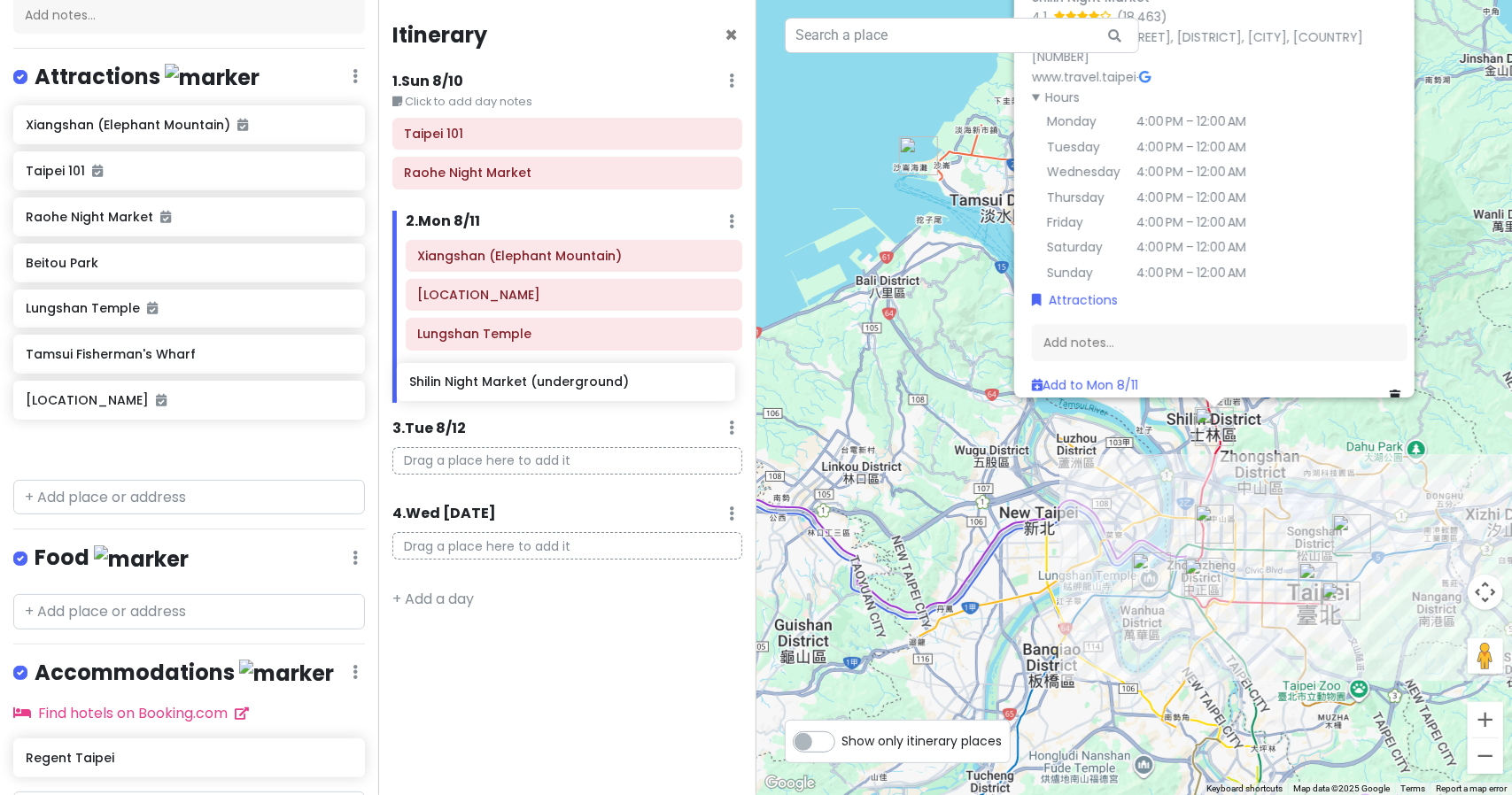 drag, startPoint x: 183, startPoint y: 458, endPoint x: 567, endPoint y: 397, distance: 388.81487 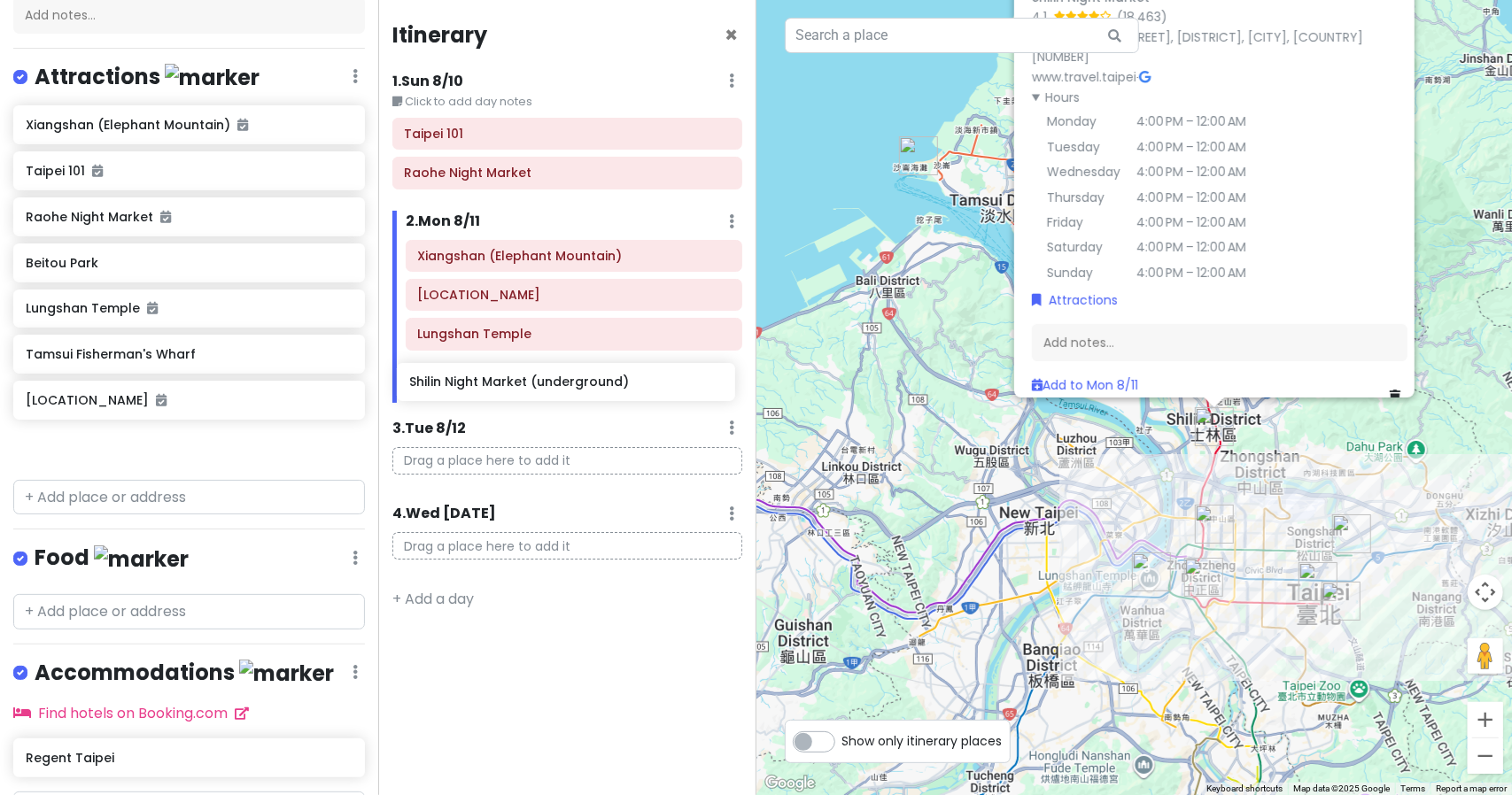click on "Taipei Trip (8/10-8/13) Private Change Dates Make a Copy Delete Trip Go Pro ⚡️ Give Feedback 💡 Support Scout ☕️ Itinerary Share Publish Notes Add notes... Attractions   Edit Reorder Delete List Xiangshan (Elephant Mountain) Taipei 101 Raohe Night Market Beitou Park Lungshan Temple Tamsui Fisherman's Wharf Chiang Kai-shek Memorial Hall Shilin Night Market (underground) Food   Edit Reorder Delete List Accommodations   Edit Reorder Delete List Find hotels on Booking.com Regent Taipei + Add a section Itinerary × 1 .  Sun 8/10 Edit Day Notes Delete Day   Click to add day notes Taipei 101 Raohe Night Market 2 .  Mon 8/11 Add Day Notes Delete Day Xiangshan (Elephant Mountain) Chiang Kai-shek Memorial Hall Lungshan Temple 3 .  Tue 8/12 Add Day Notes Delete Day Drag a place here to add it 4 .  Wed 8/13 Add Day Notes Delete Day Drag a place here to add it + Add a day ← Move left → Move right ↑ Move up ↓ Move down + Zoom in - Zoom out Home Jump left by 75% End Jump right by 75% Page Up Page Down 1 2" at bounding box center [756, 398] 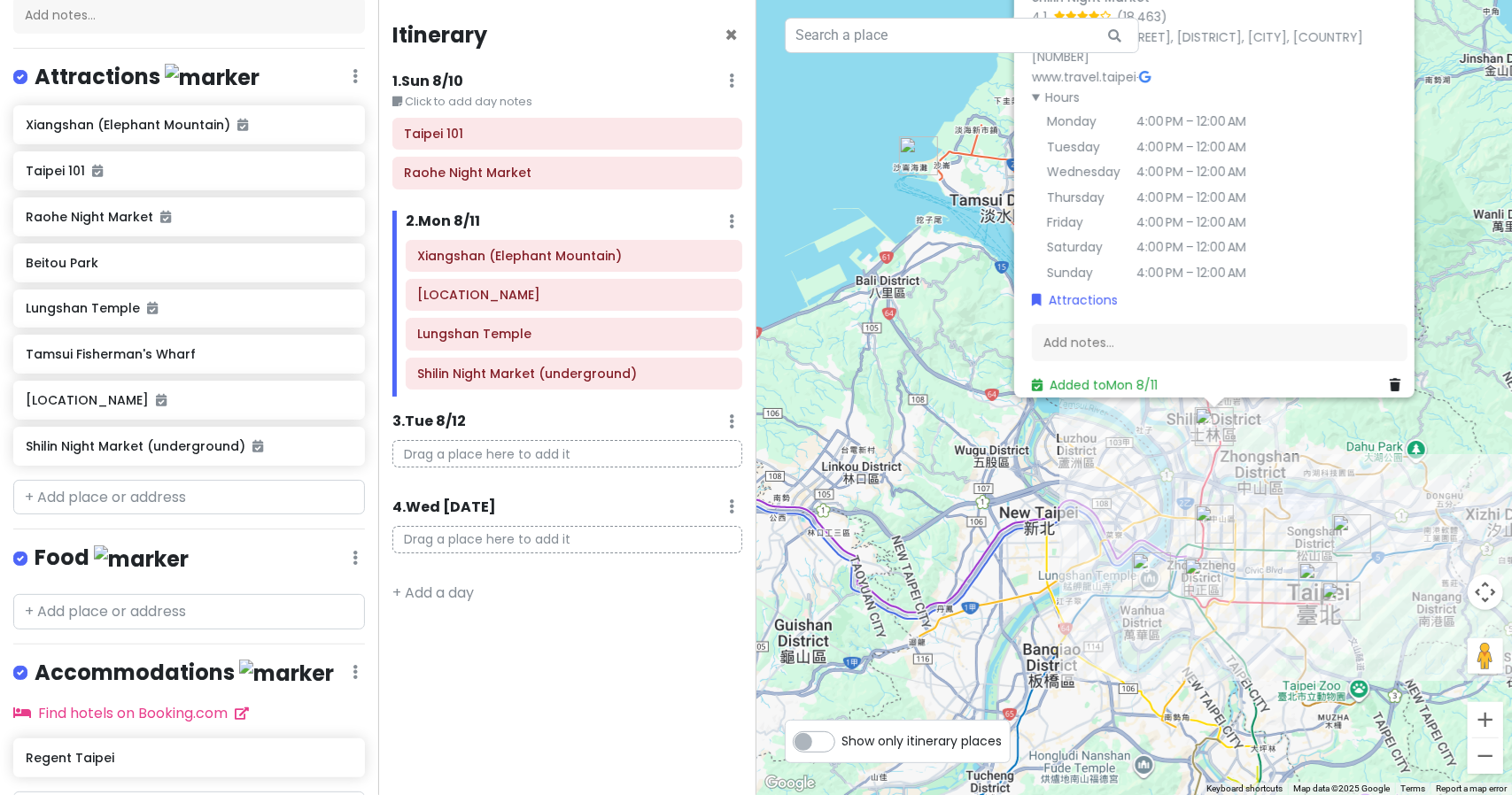 click on "Itinerary × 1 .  Sun 8/10 Edit Day Notes Delete Day   Click to add day notes Taipei 101 Raohe Night Market 2 .  Mon 8/11 Add Day Notes Delete Day Xiangshan (Elephant Mountain) Chiang Kai-shek Memorial Hall Lungshan Temple Shilin Night Market (underground) 3 .  Tue 8/12 Add Day Notes Delete Day Drag a place here to add it 4 .  Wed 8/13 Add Day Notes Delete Day Drag a place here to add it + Add a day" at bounding box center (567, 398) 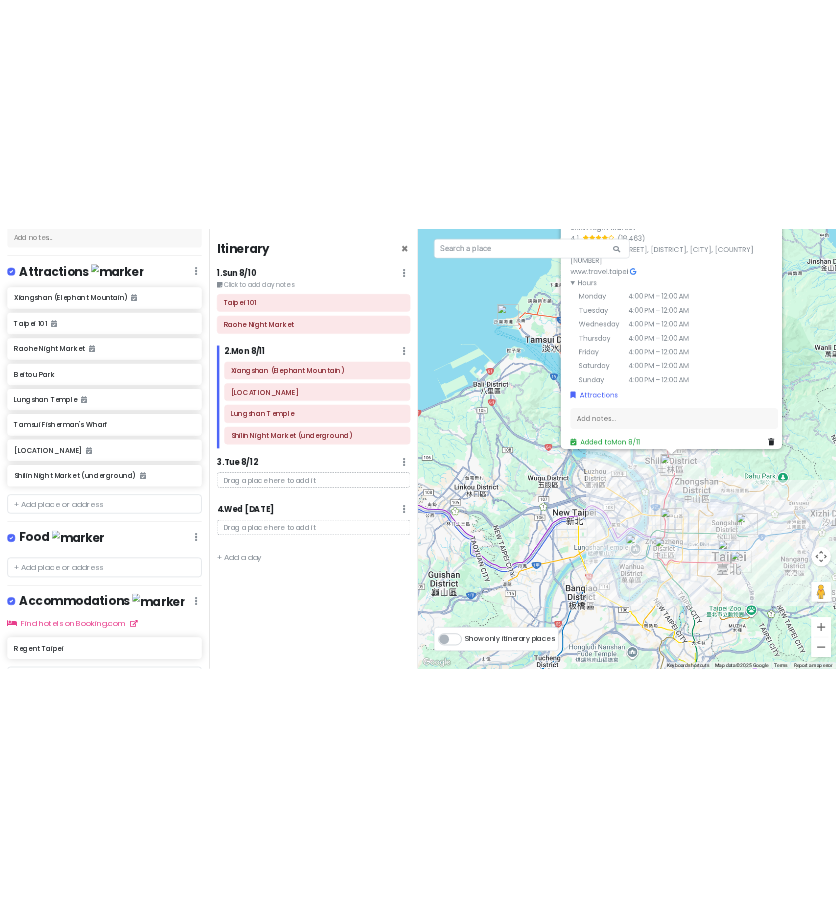 scroll, scrollTop: 392, scrollLeft: 0, axis: vertical 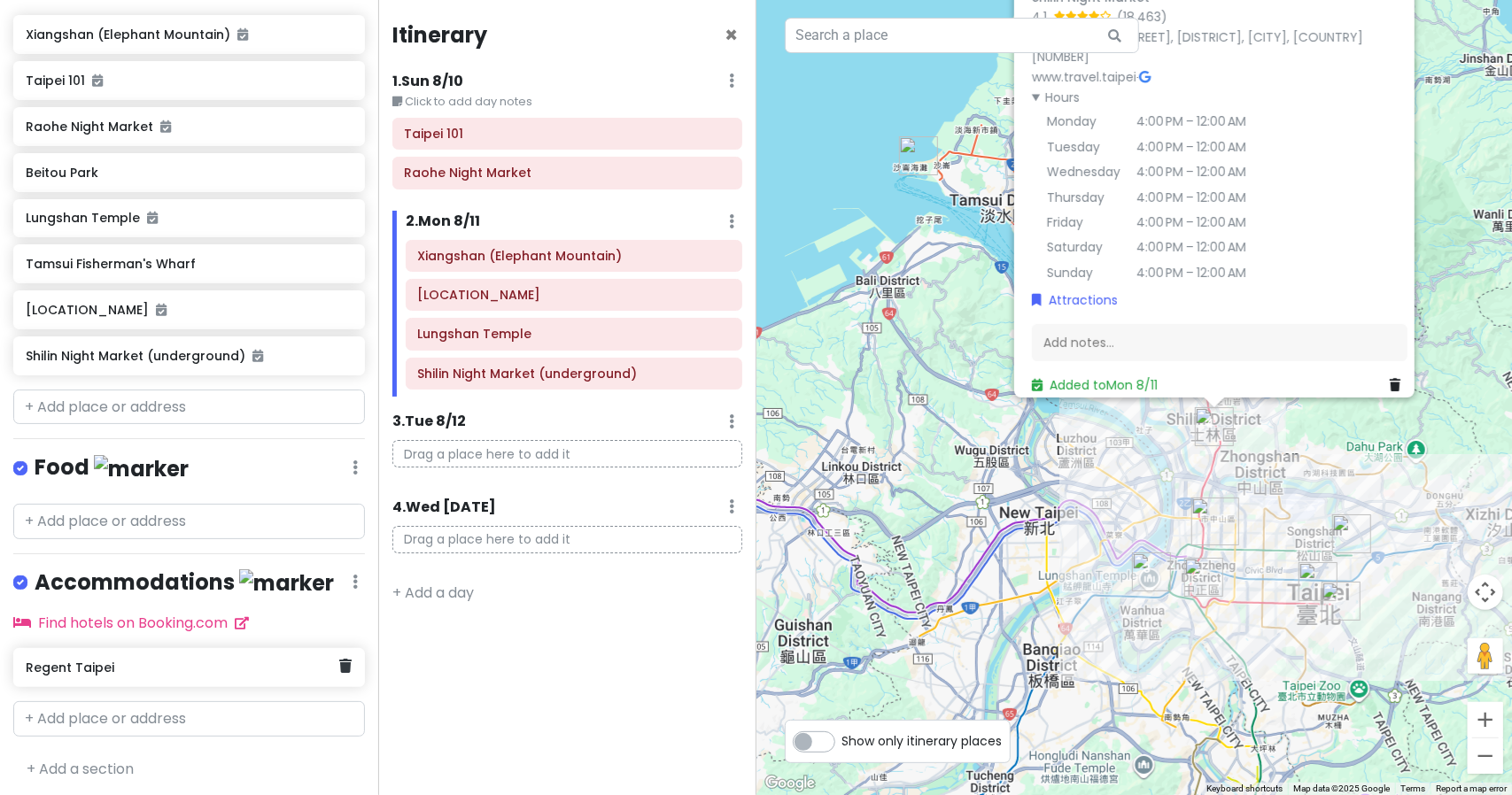 click on "[HOTEL NAME]" at bounding box center [182, 668] 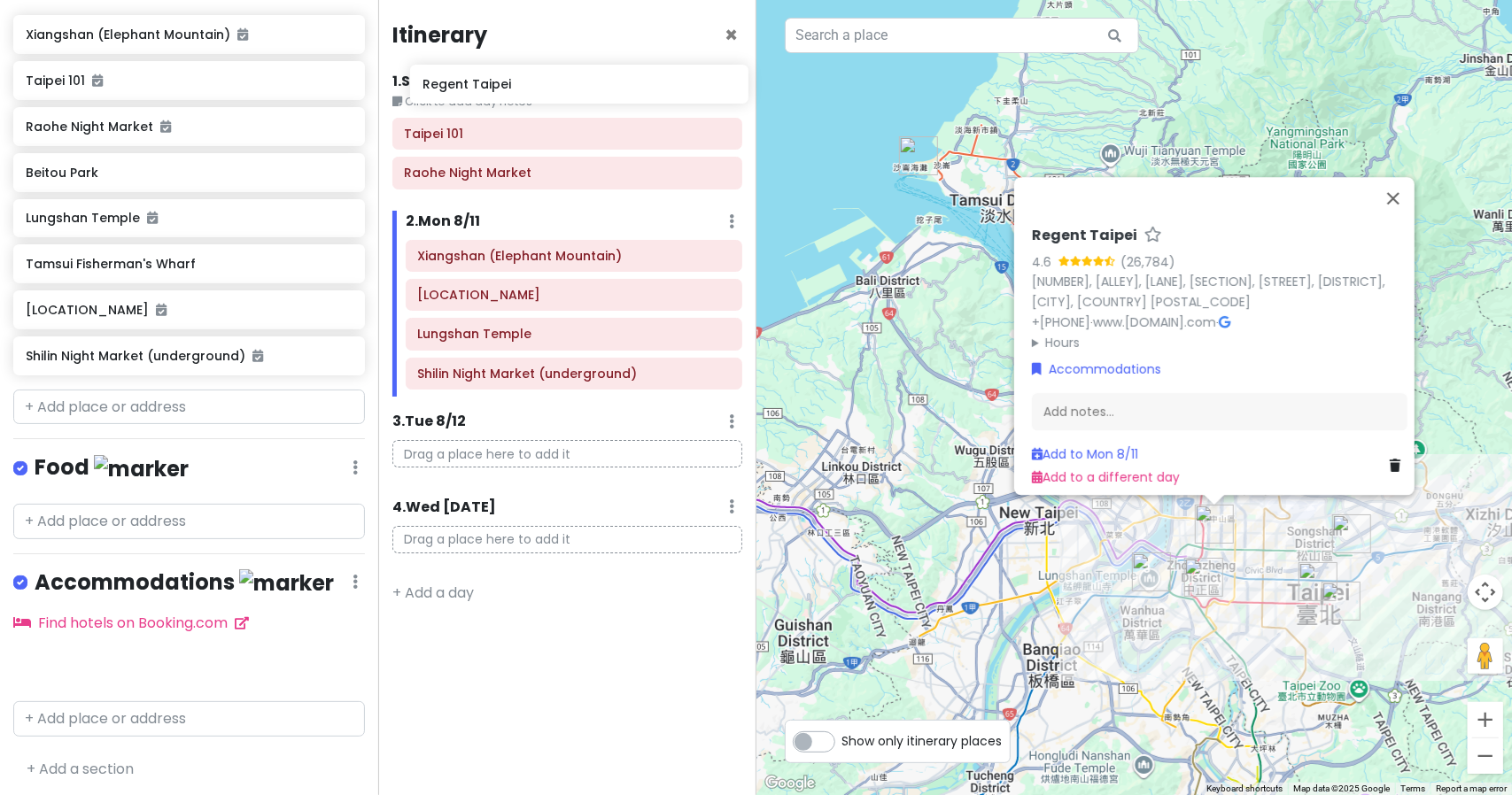 drag, startPoint x: 114, startPoint y: 668, endPoint x: 511, endPoint y: 91, distance: 700.38418 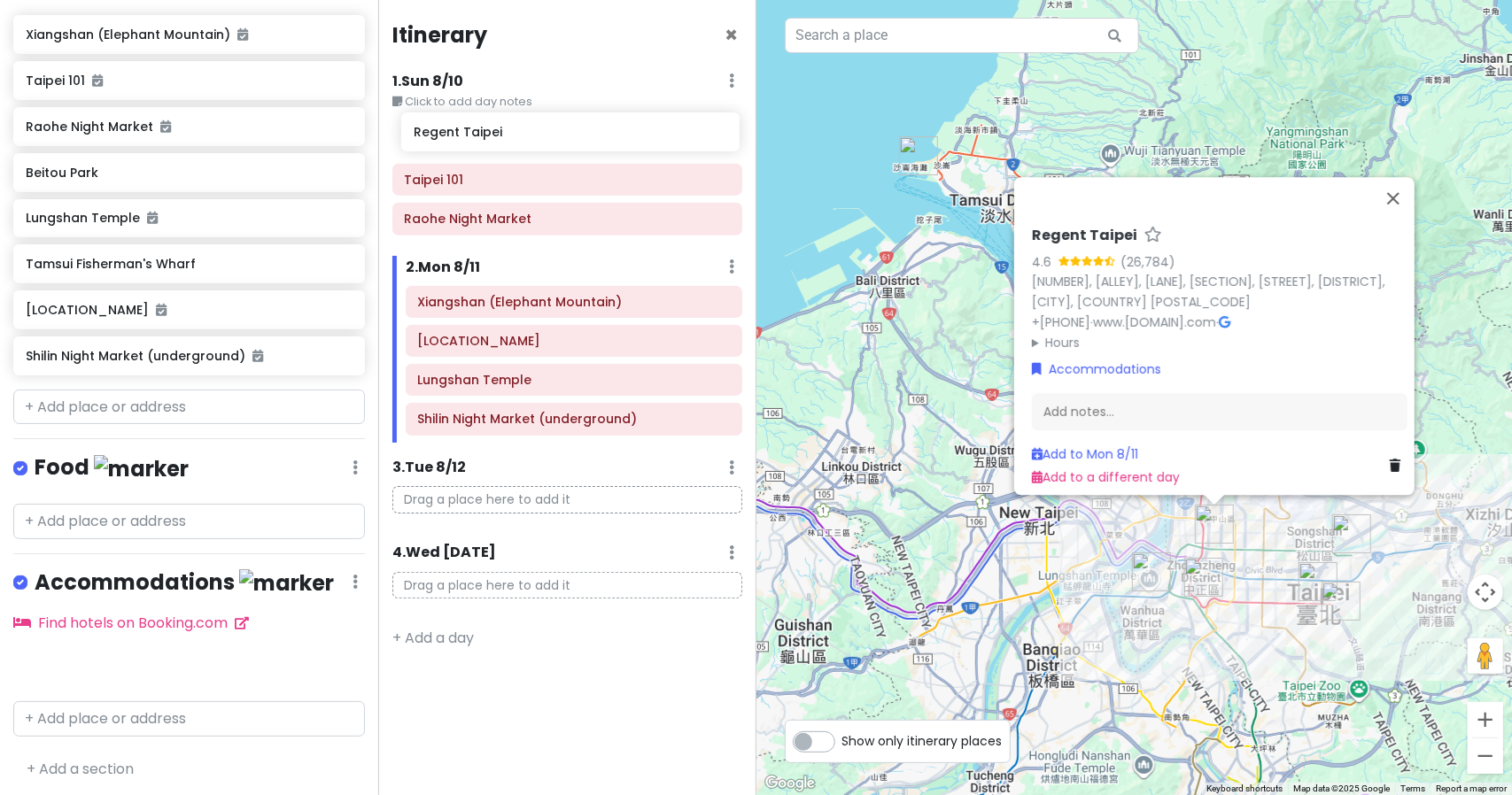 drag, startPoint x: 113, startPoint y: 668, endPoint x: 502, endPoint y: 141, distance: 655.01908 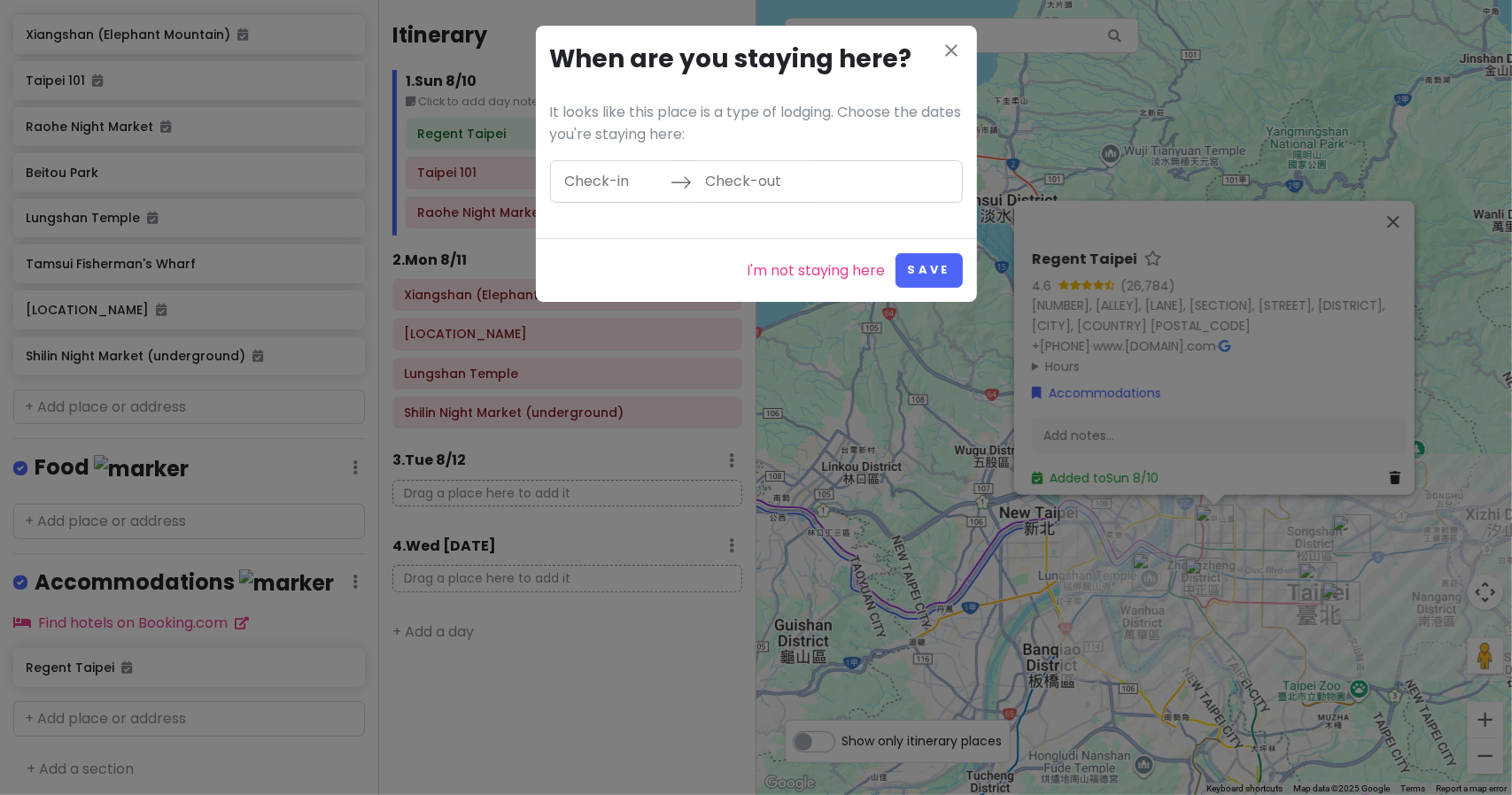click at bounding box center [613, 181] 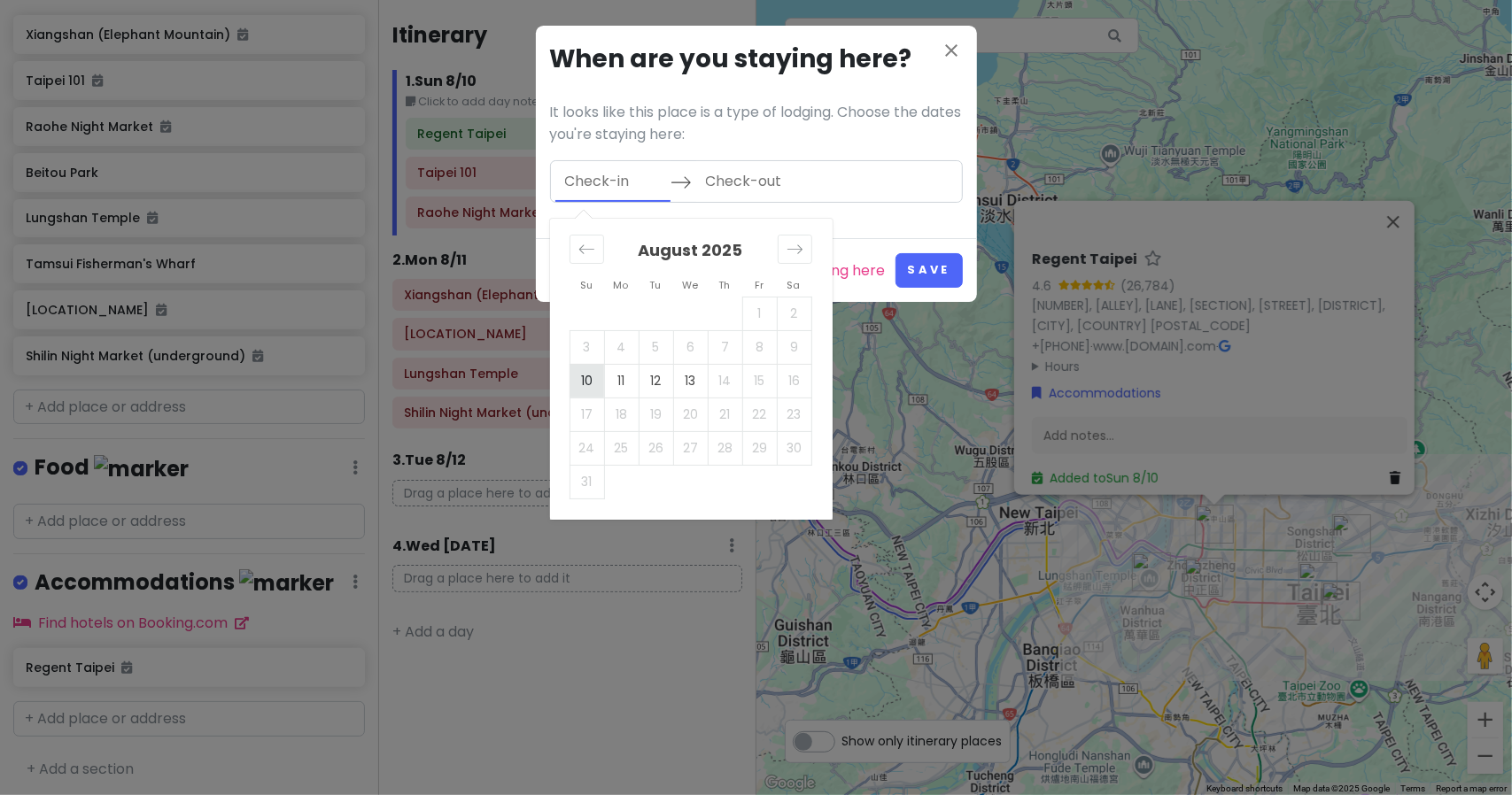 click on "10" at bounding box center (586, 381) 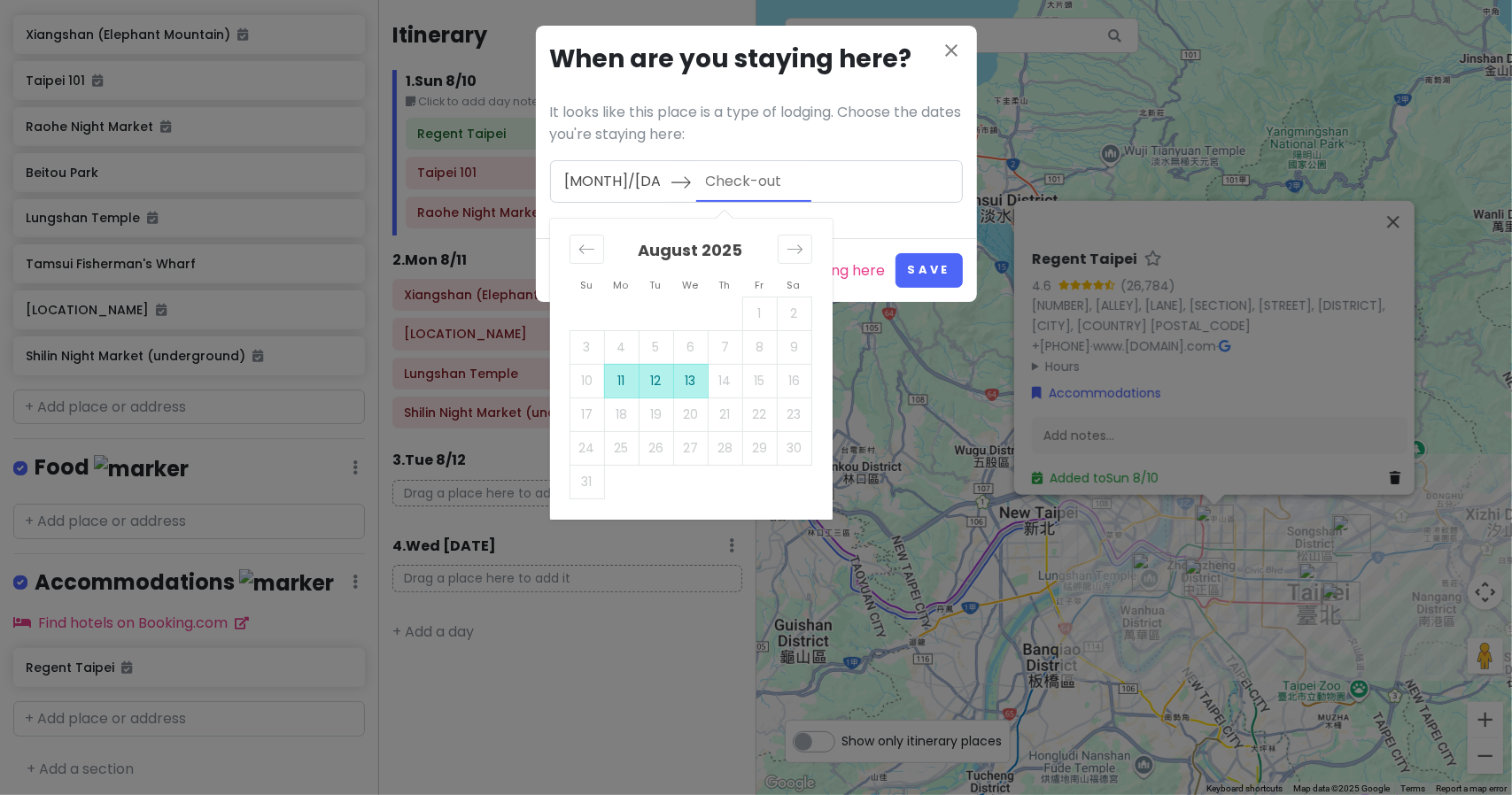 click on "13" at bounding box center [690, 381] 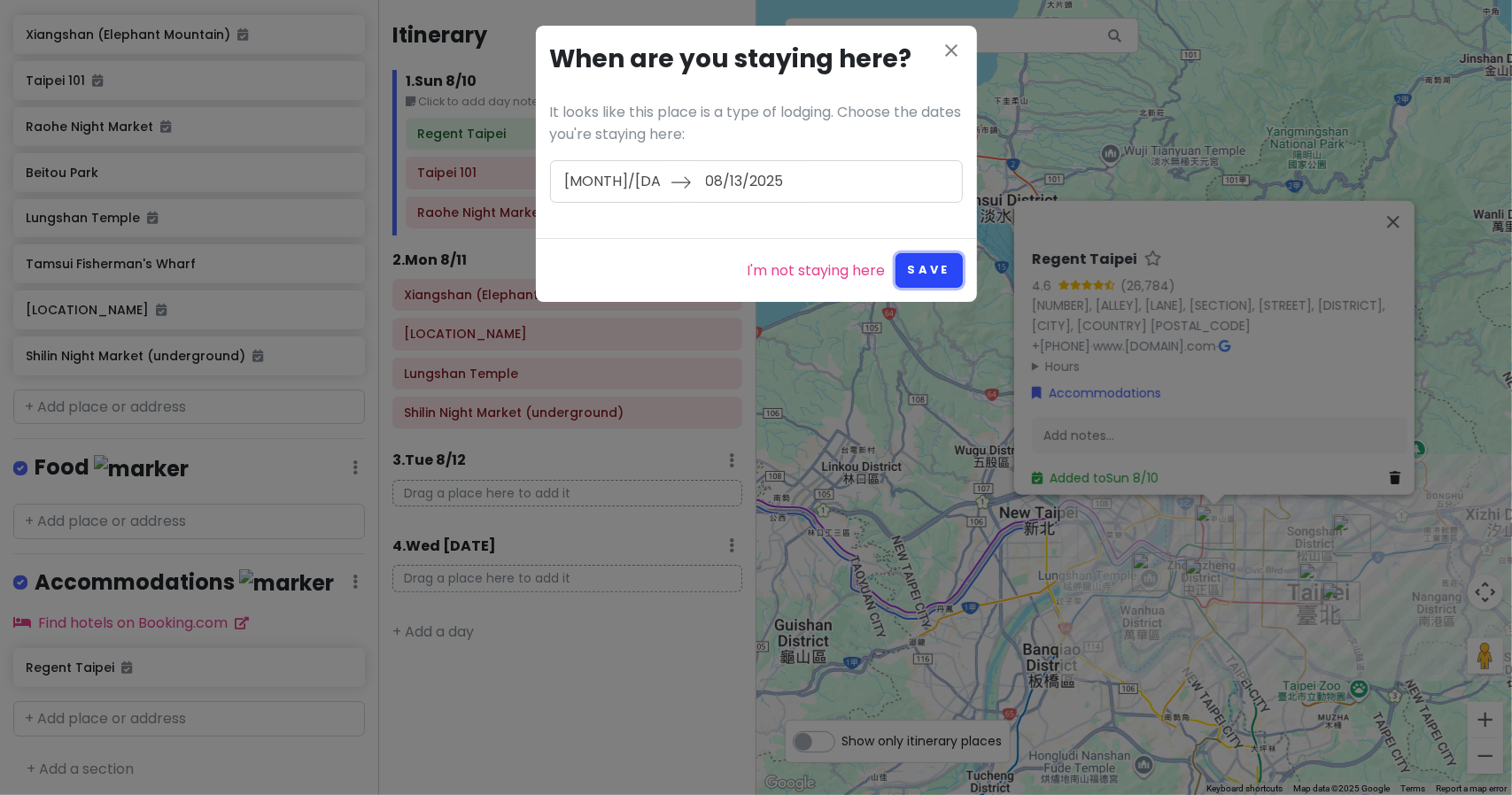 click on "Save" at bounding box center (928, 270) 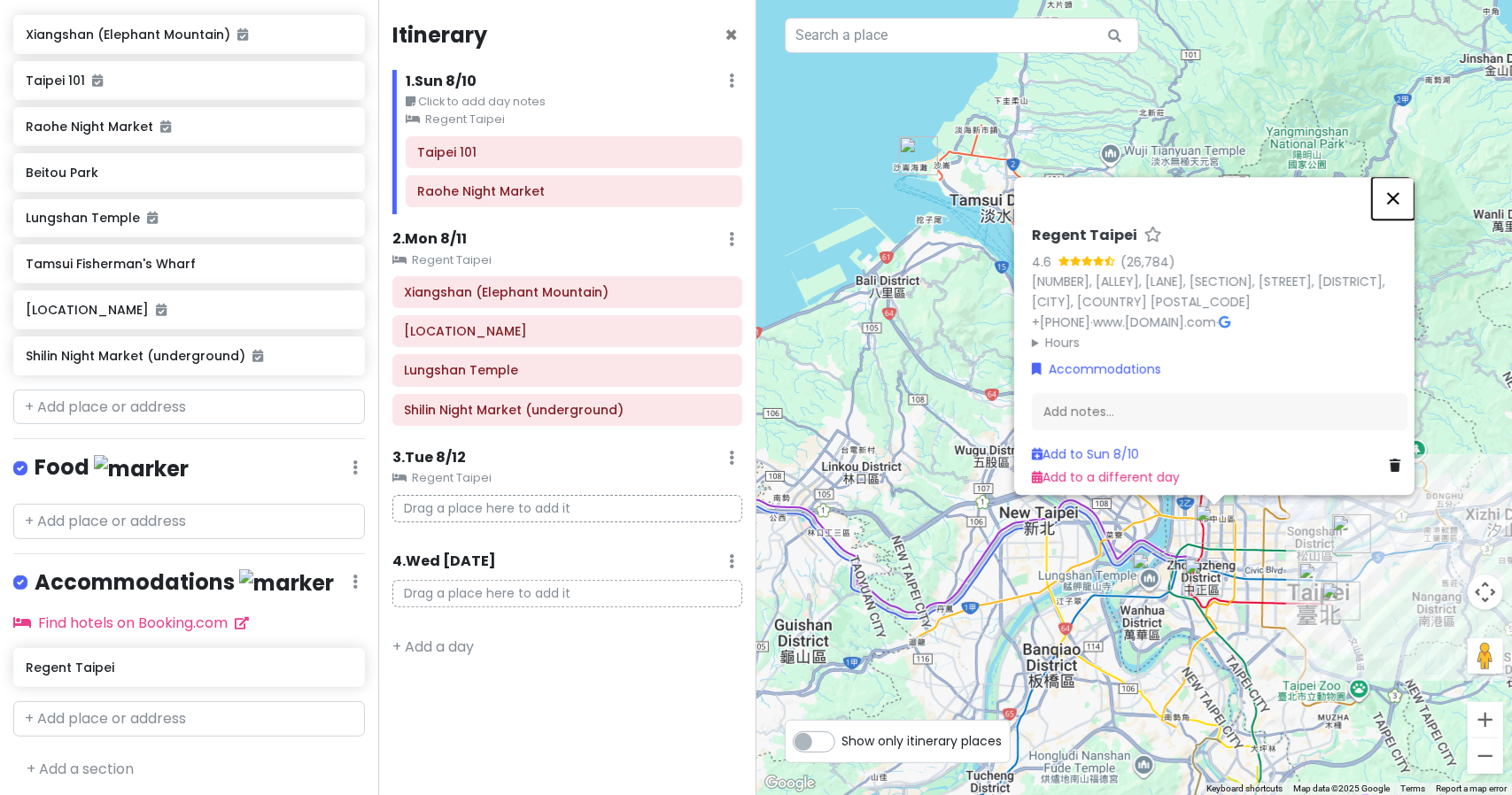click at bounding box center (1393, 198) 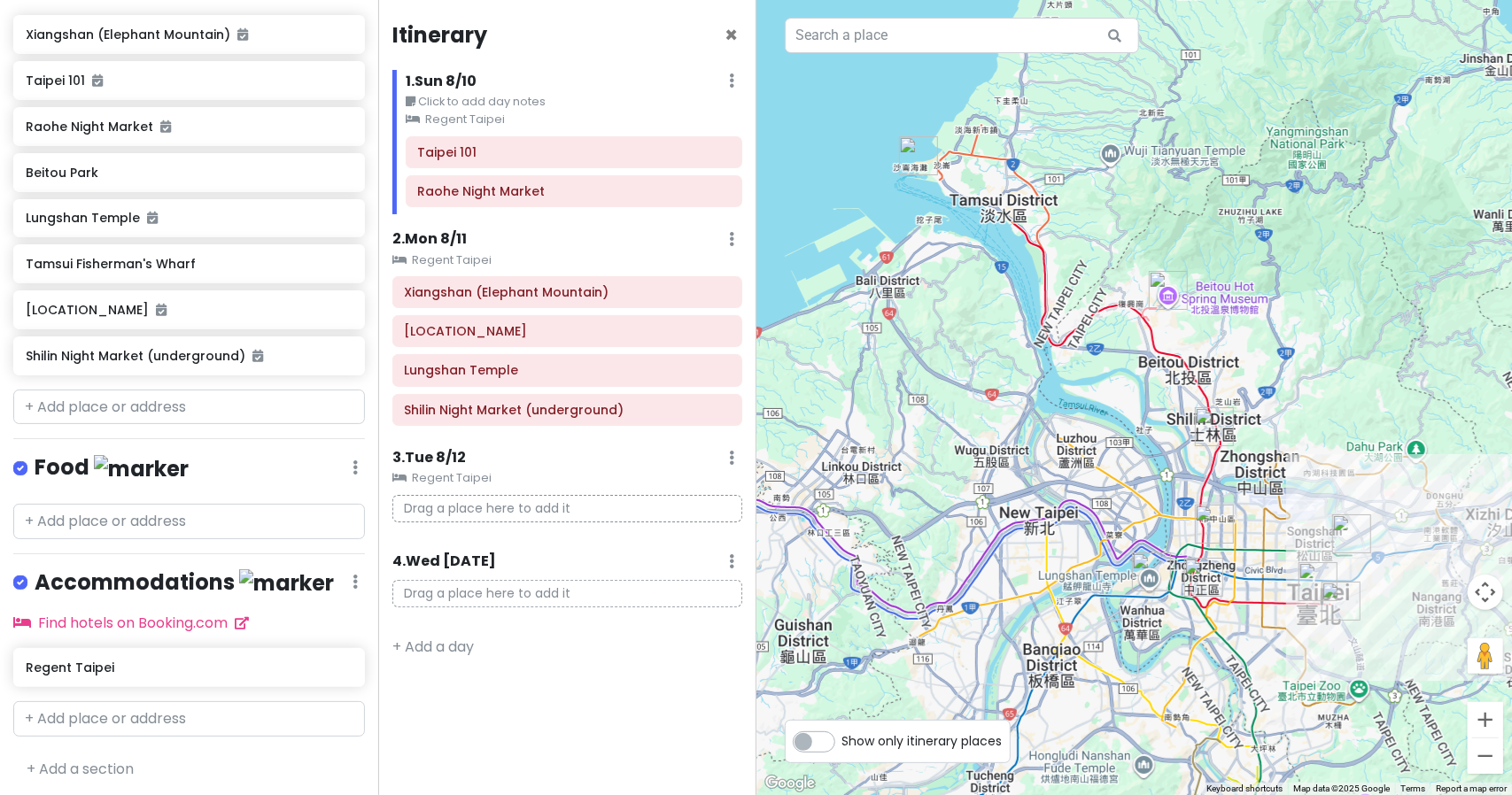 click on "1 .  Sun 8/10" at bounding box center [441, 81] 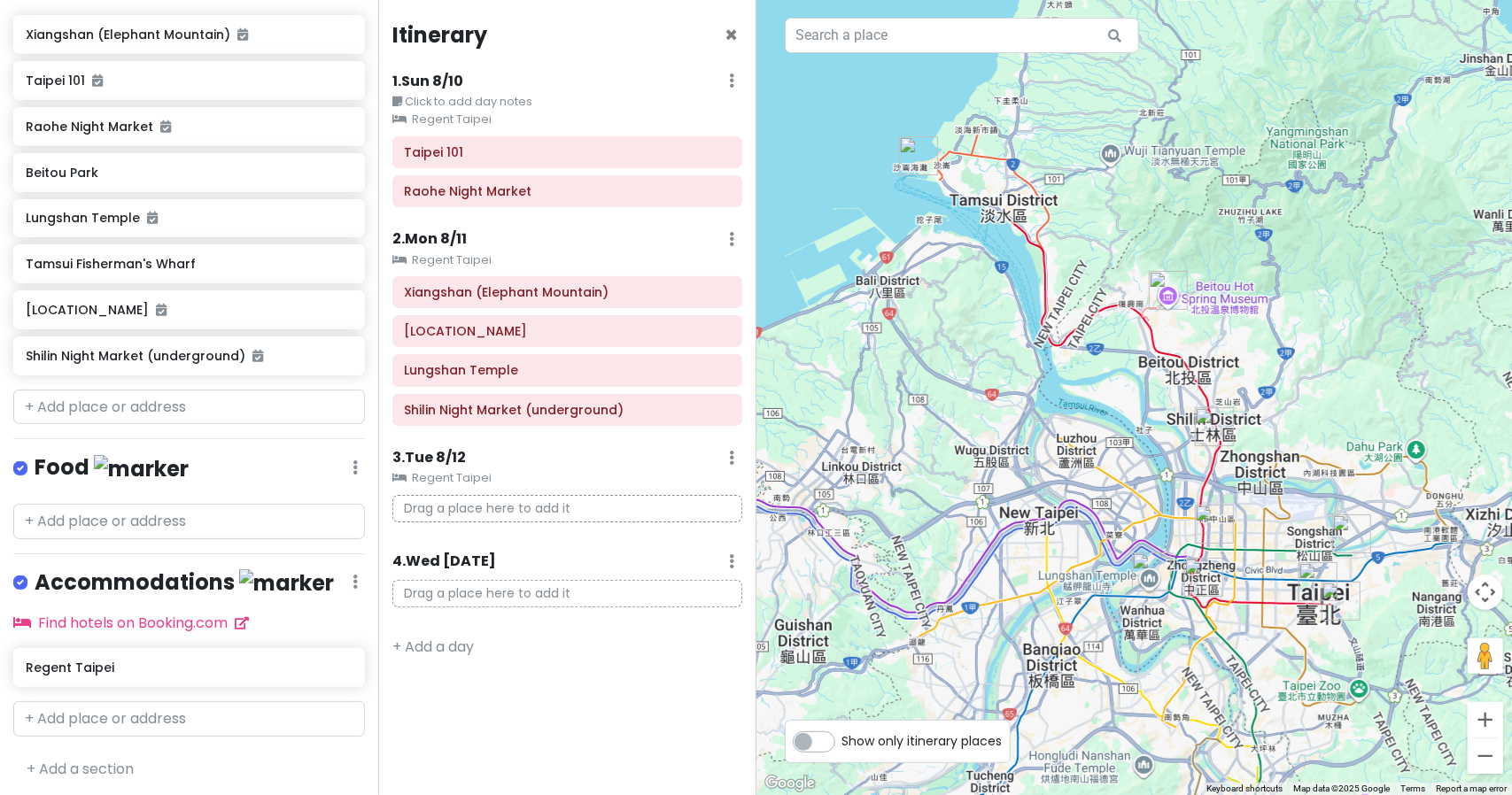 click on "1 .  Sun 8/10" at bounding box center (428, 81) 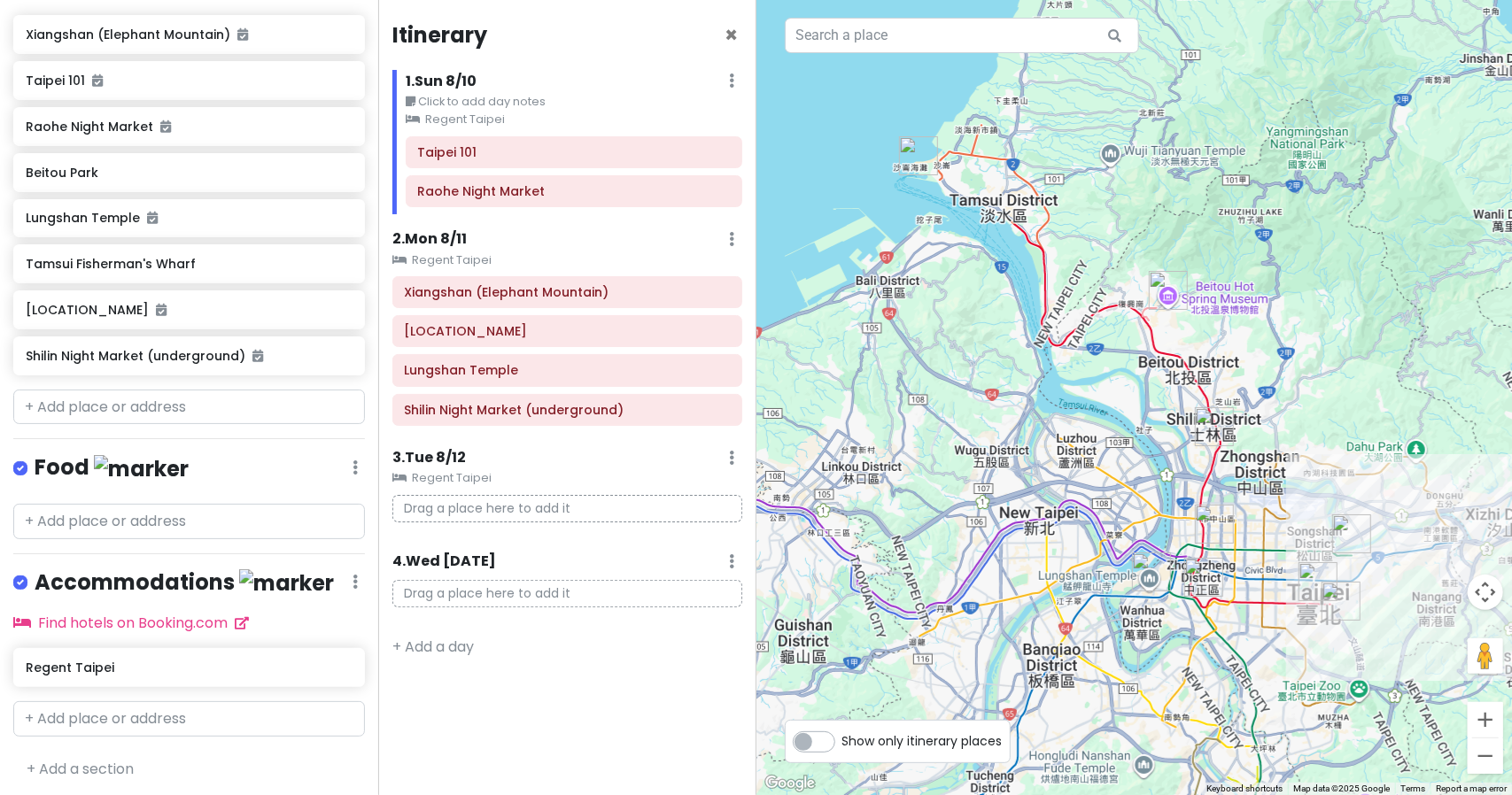 click on "1 .  Sun 8/10" at bounding box center [441, 81] 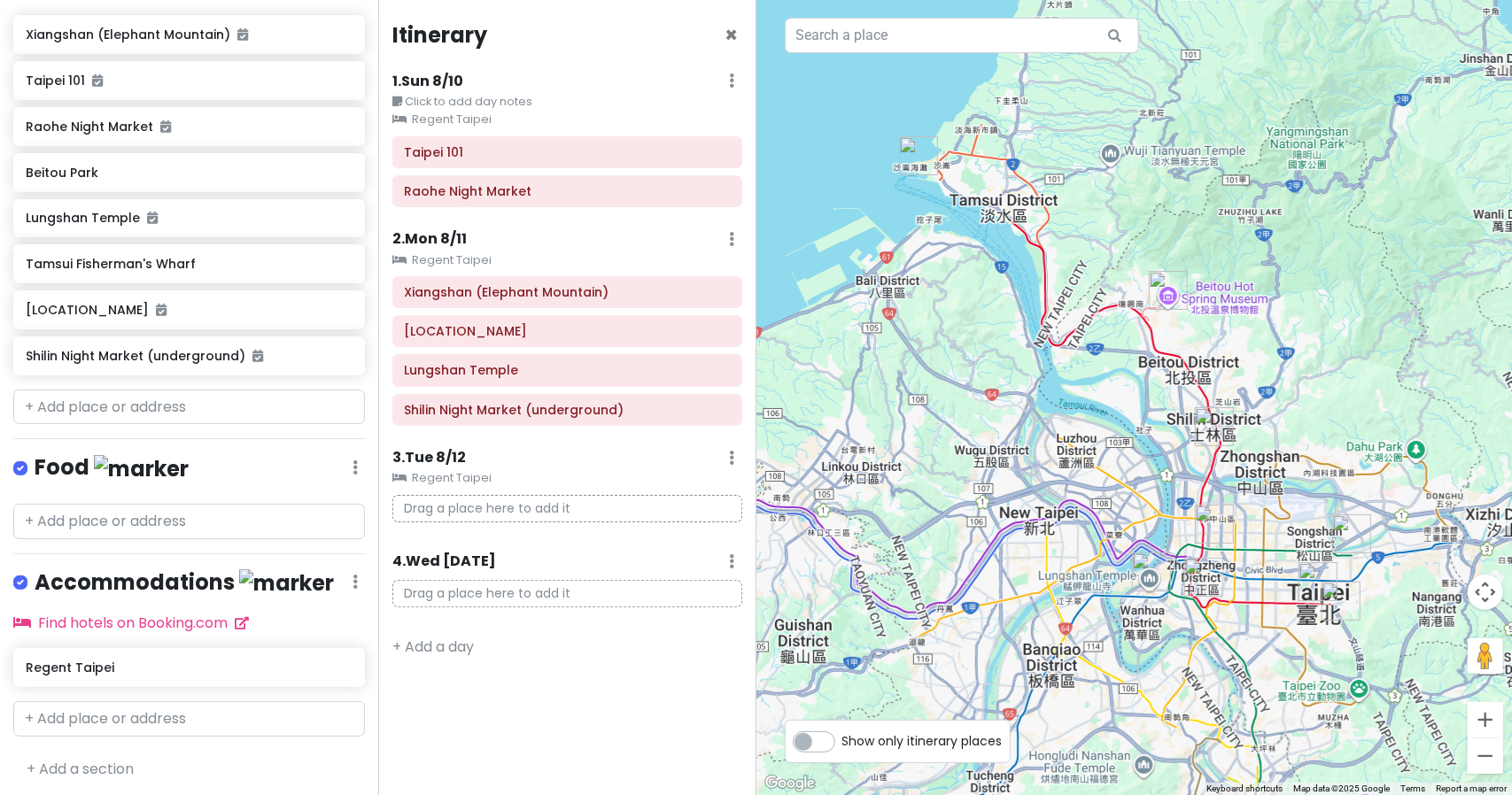 click on "2 .  Mon 8/11 Add Day Notes Clear Lodging Delete Day" at bounding box center (567, 243) 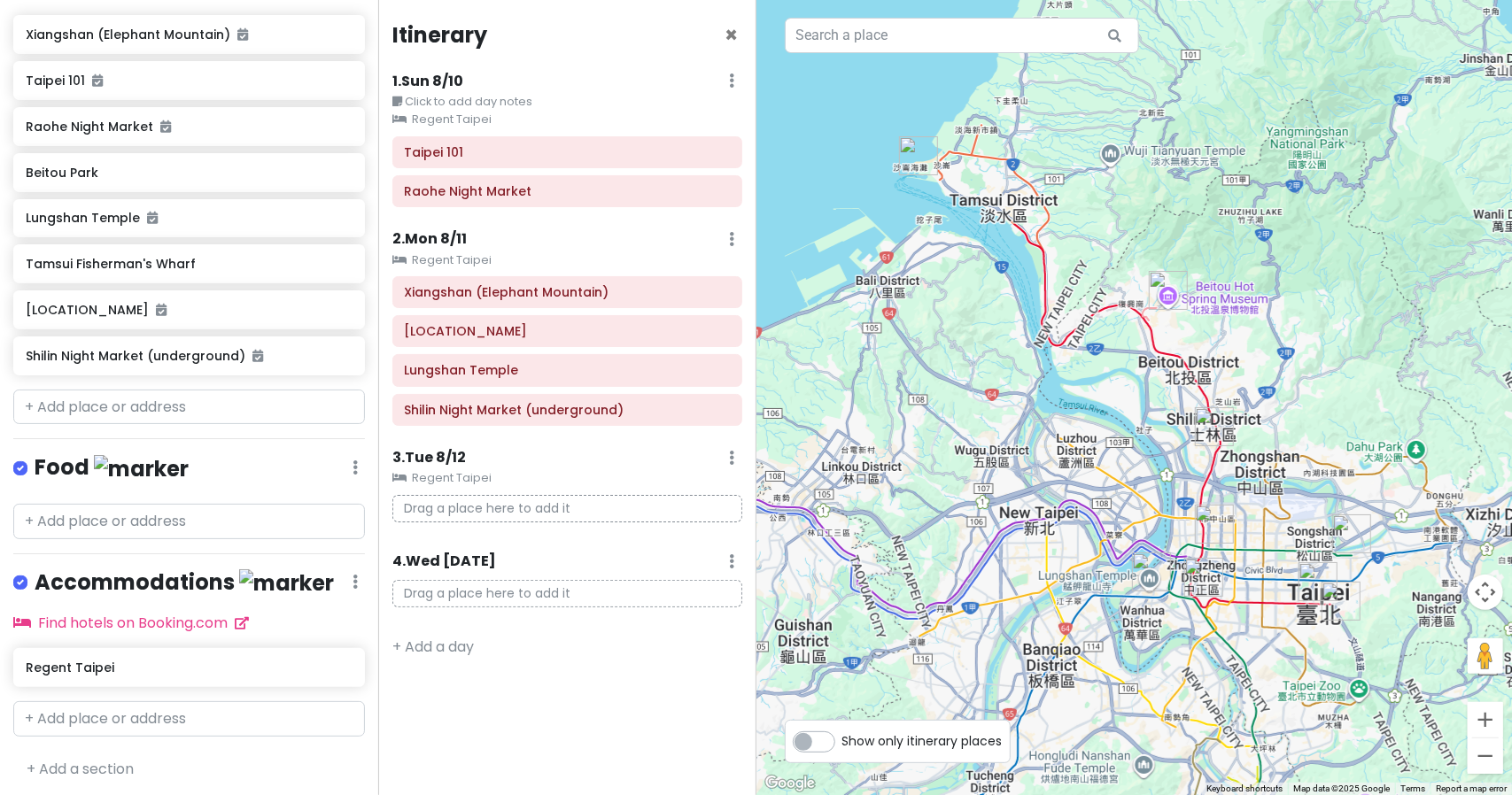 click on "2 .  Mon 8/11" at bounding box center [430, 239] 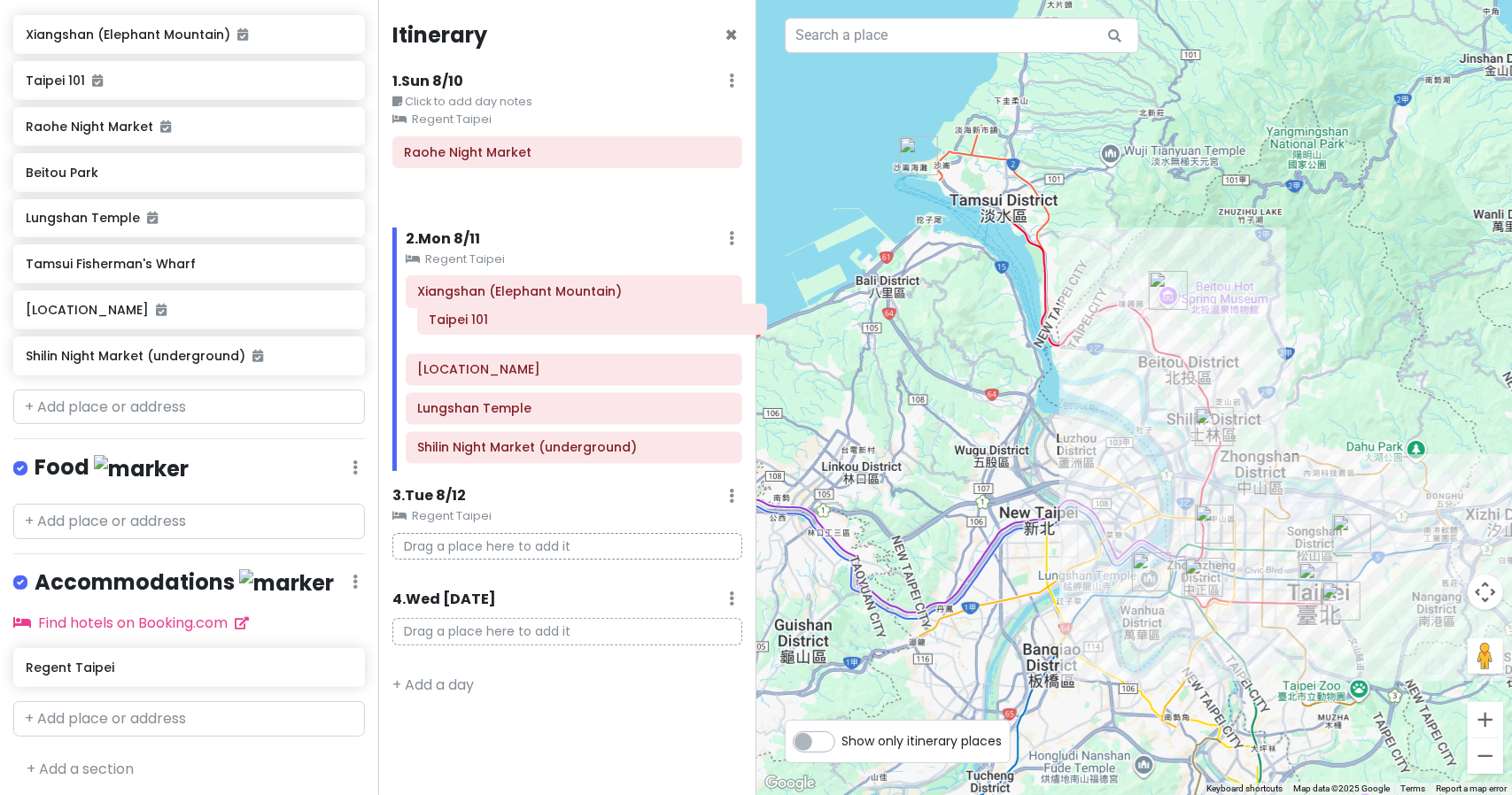 drag, startPoint x: 454, startPoint y: 148, endPoint x: 479, endPoint y: 315, distance: 168.86089 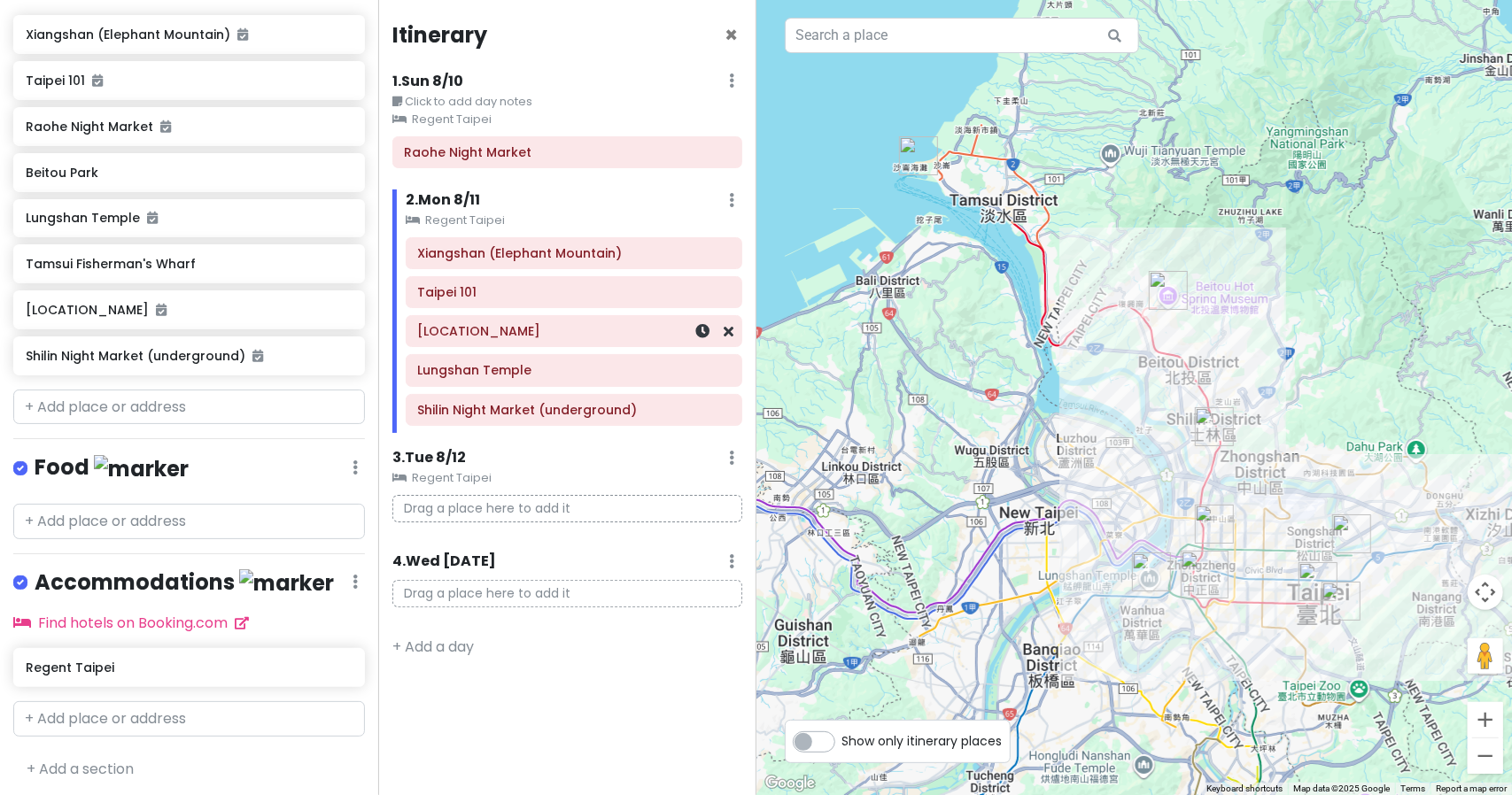 click on "[LOCATION_NAME]" at bounding box center (574, 331) 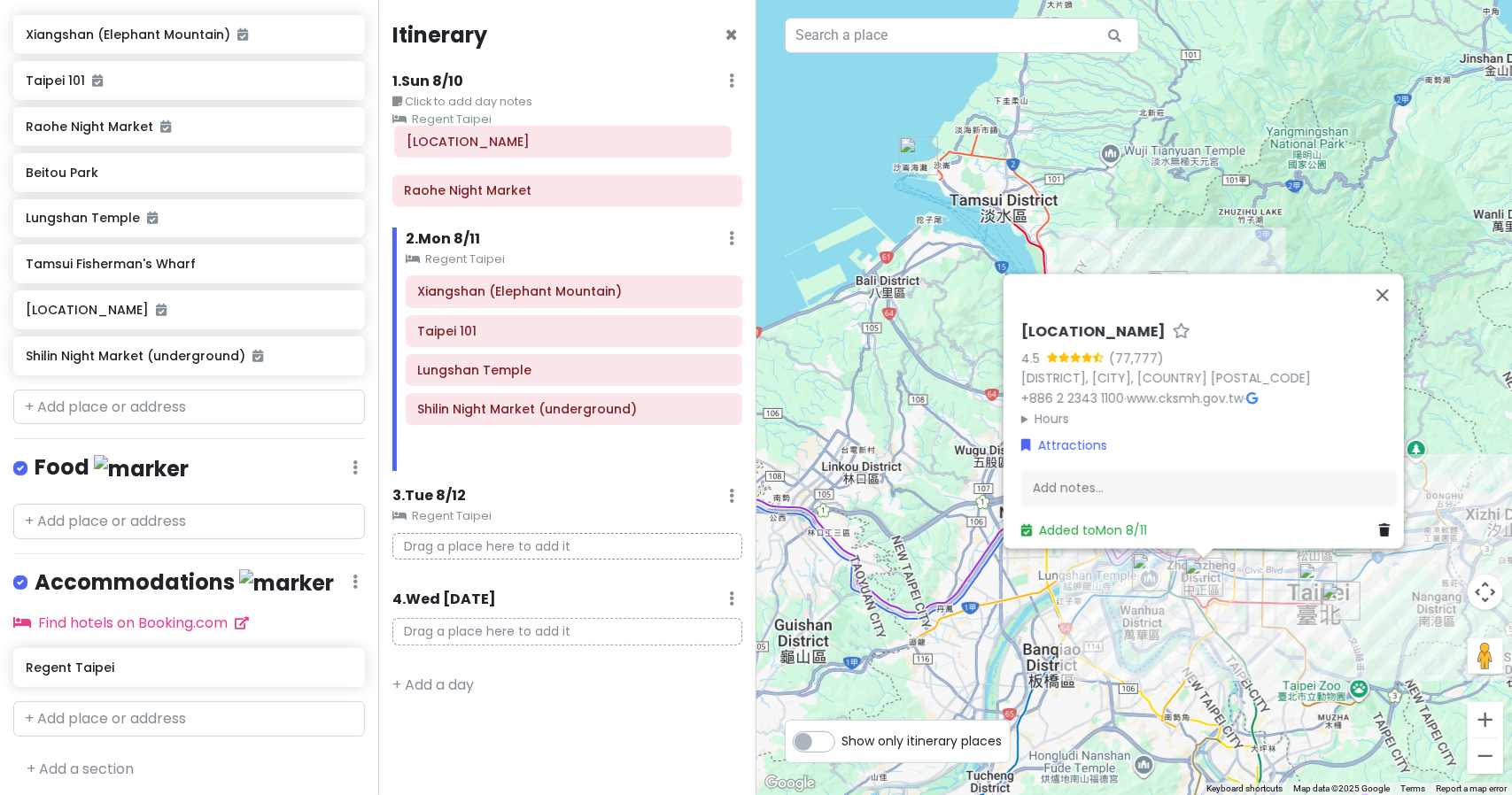 drag, startPoint x: 480, startPoint y: 338, endPoint x: 469, endPoint y: 151, distance: 187.32325 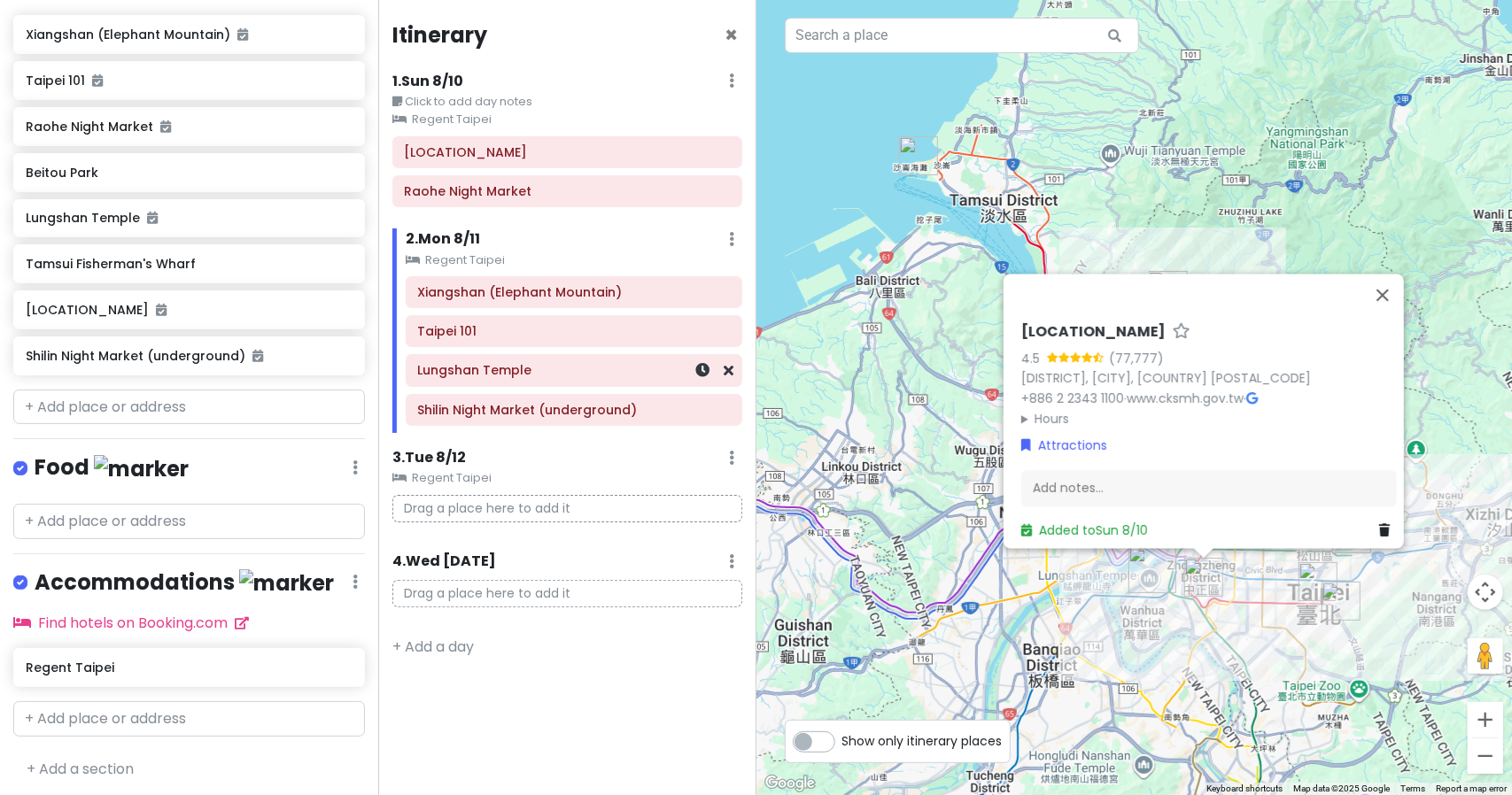 click on "Lungshan Temple" at bounding box center (574, 370) 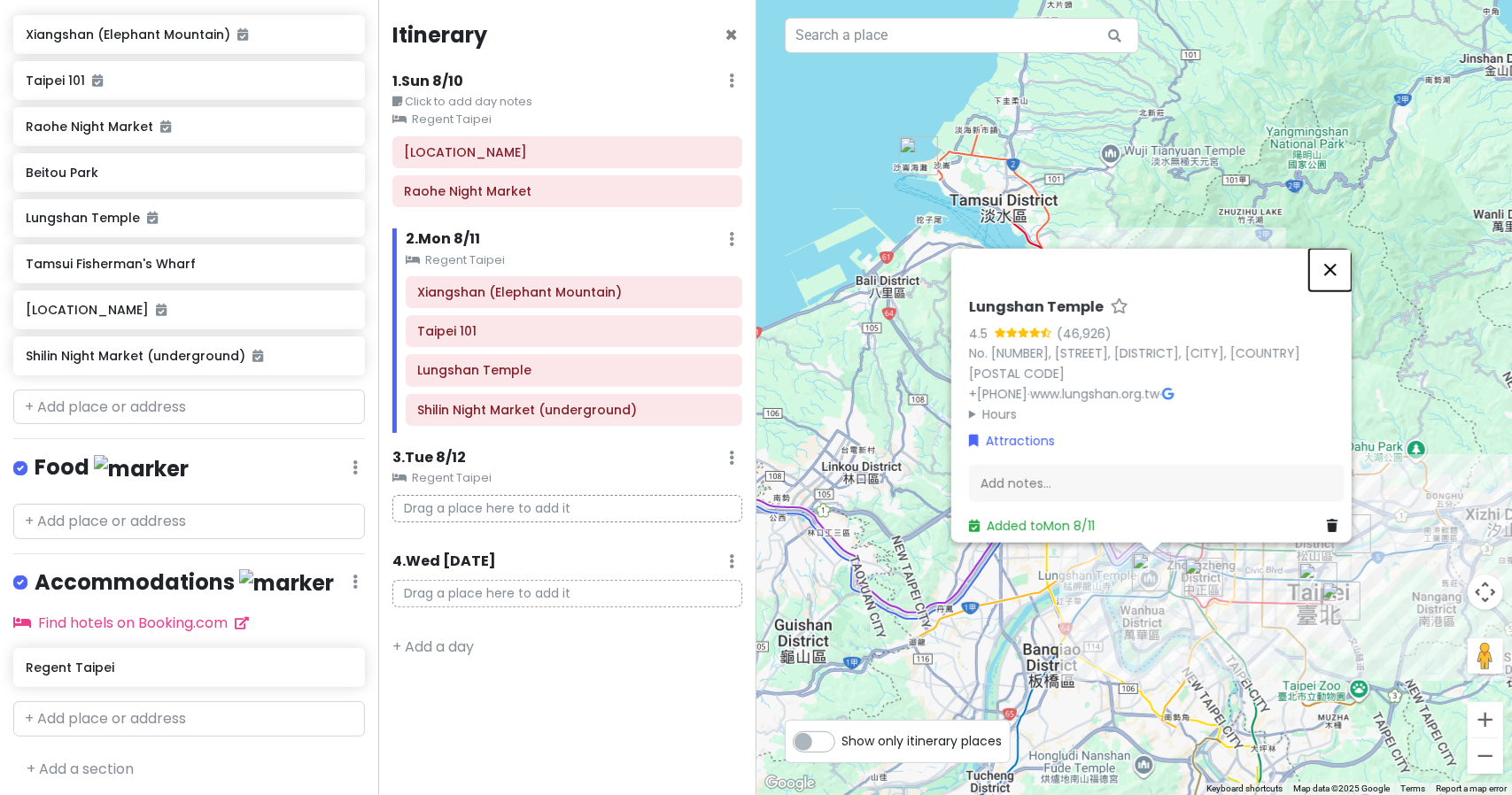 click at bounding box center (1330, 270) 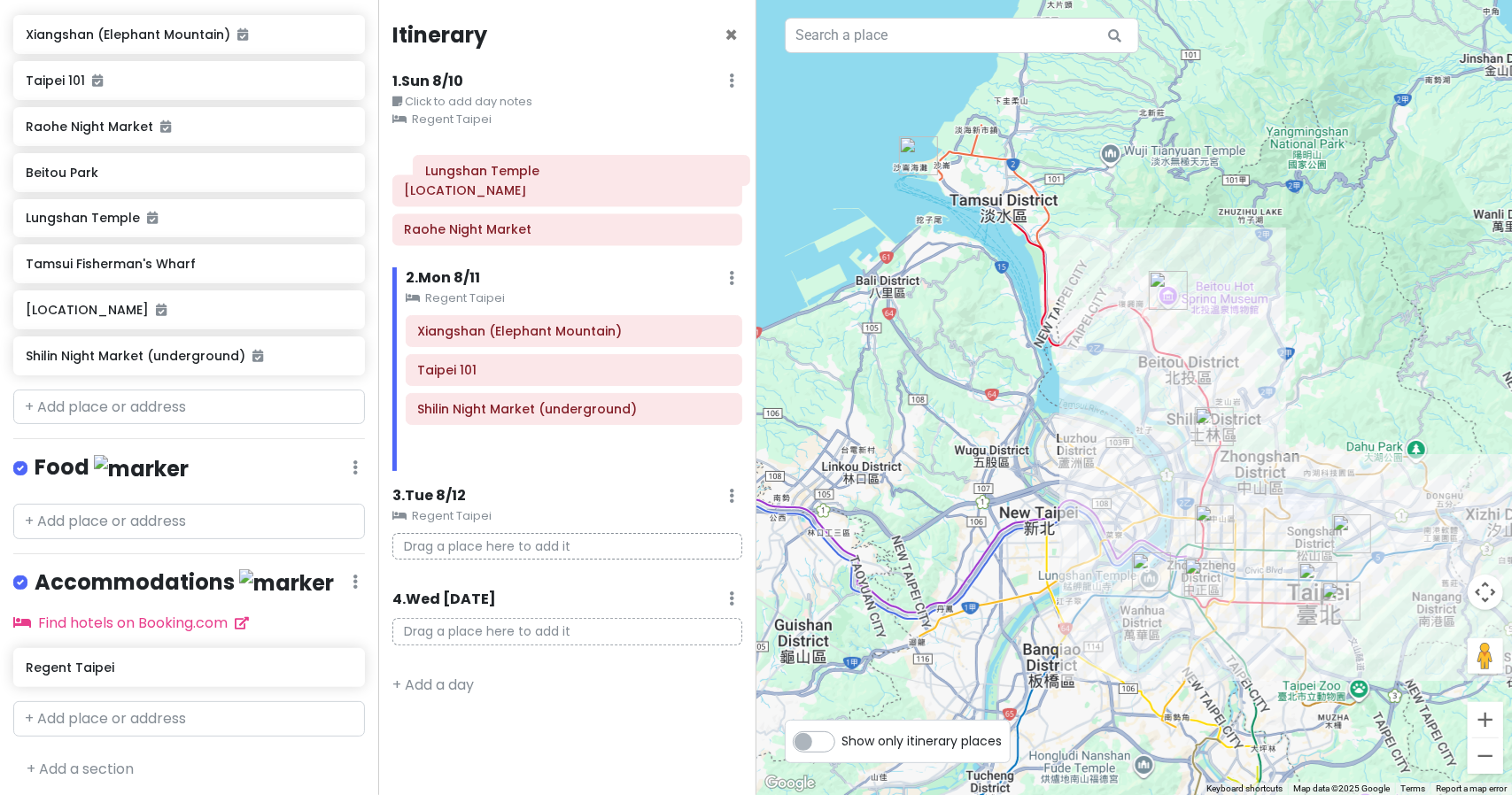 drag, startPoint x: 492, startPoint y: 378, endPoint x: 501, endPoint y: 183, distance: 195.20758 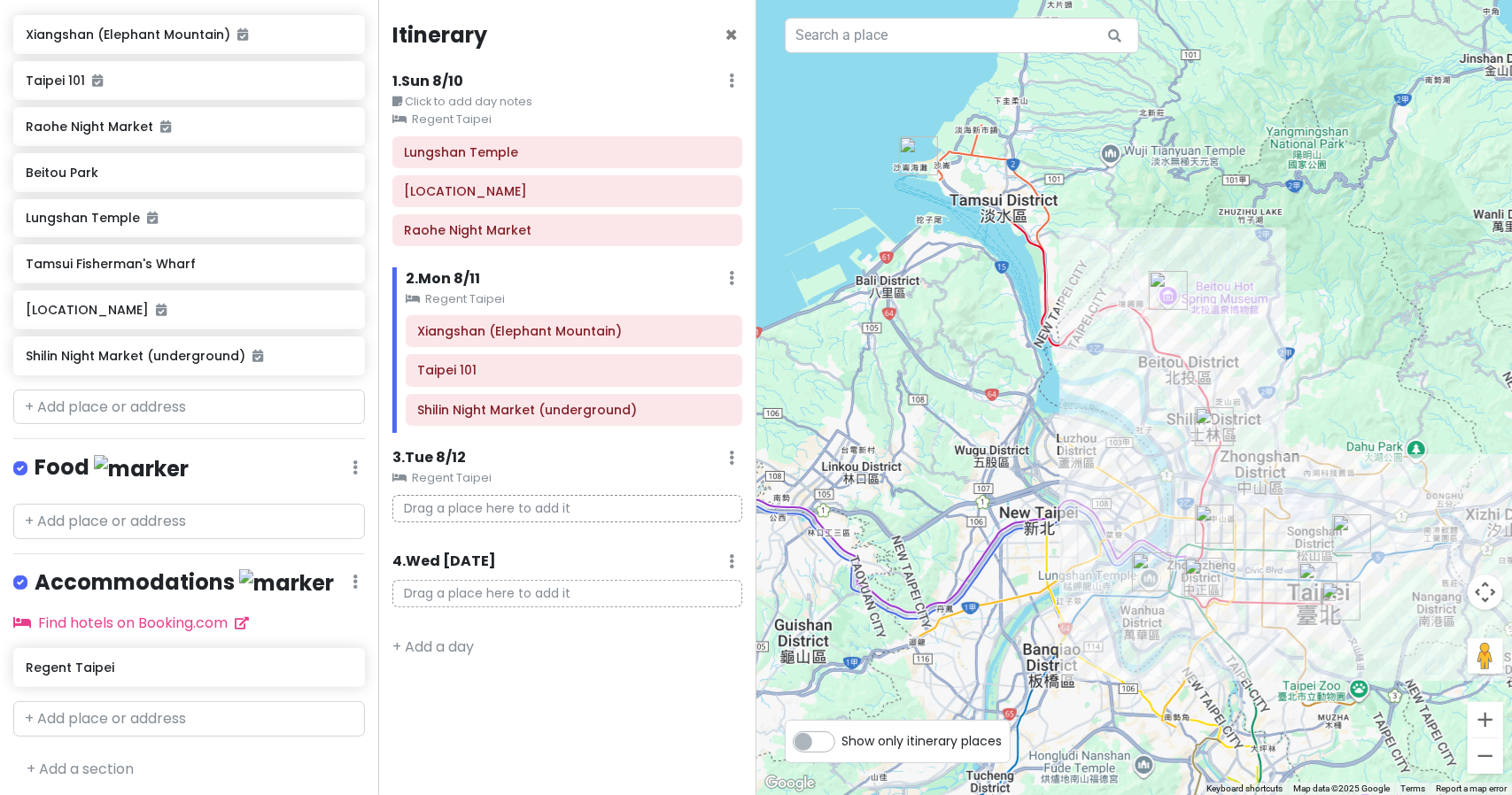 click on "1 .  Sun 8/10" at bounding box center [428, 81] 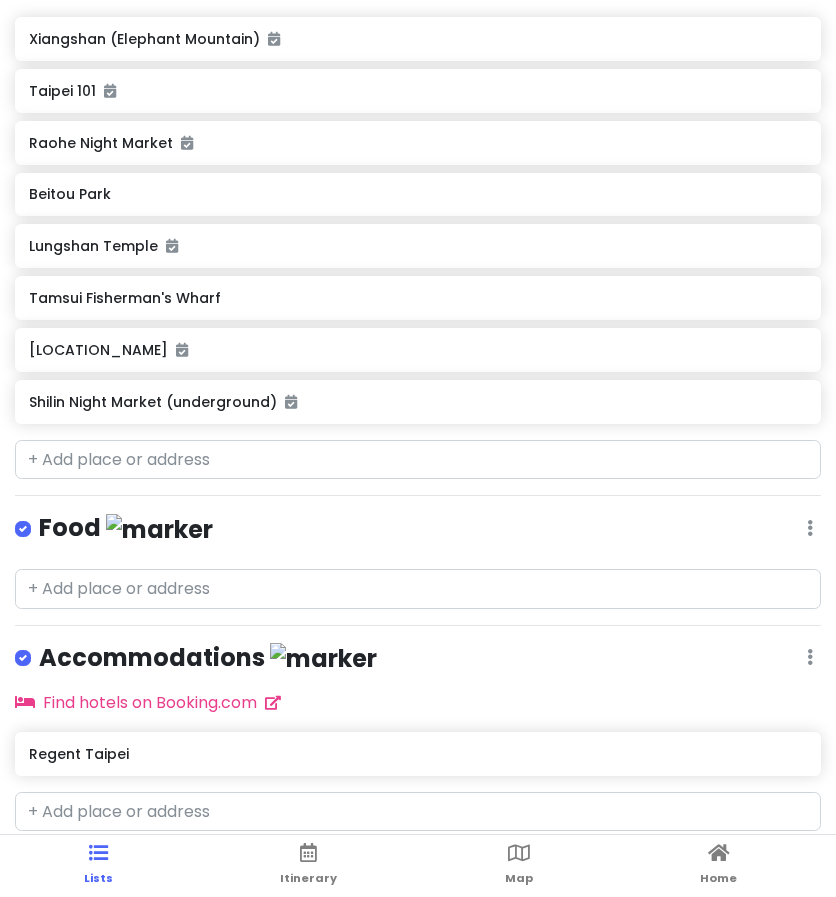 scroll, scrollTop: 0, scrollLeft: 0, axis: both 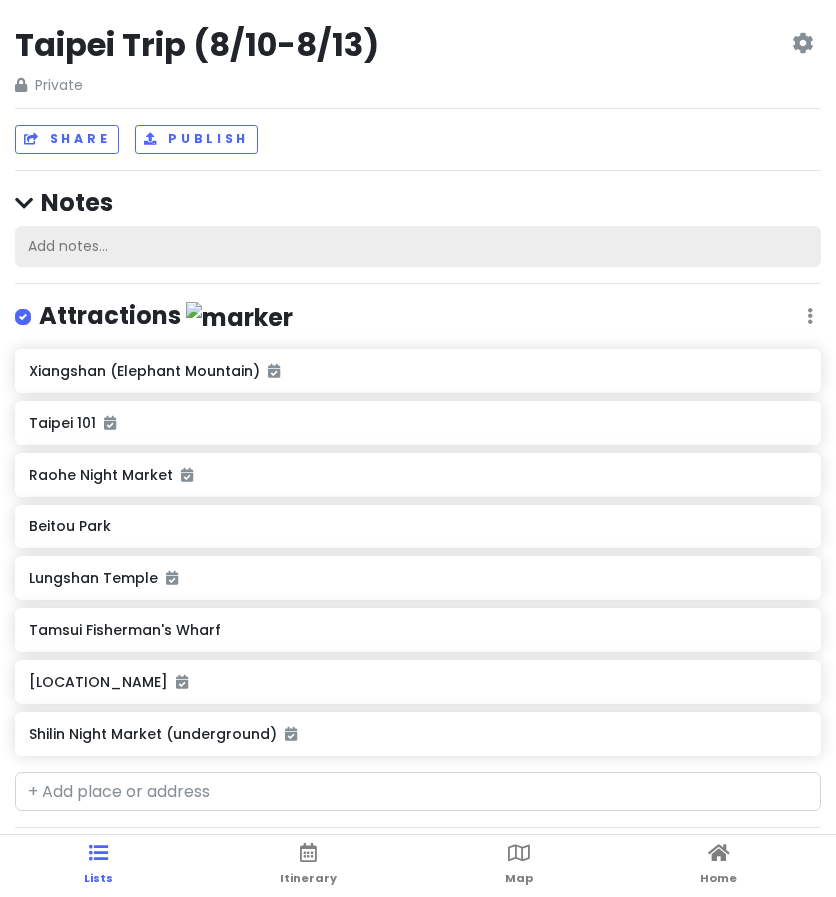 click on "Add notes..." at bounding box center [418, 247] 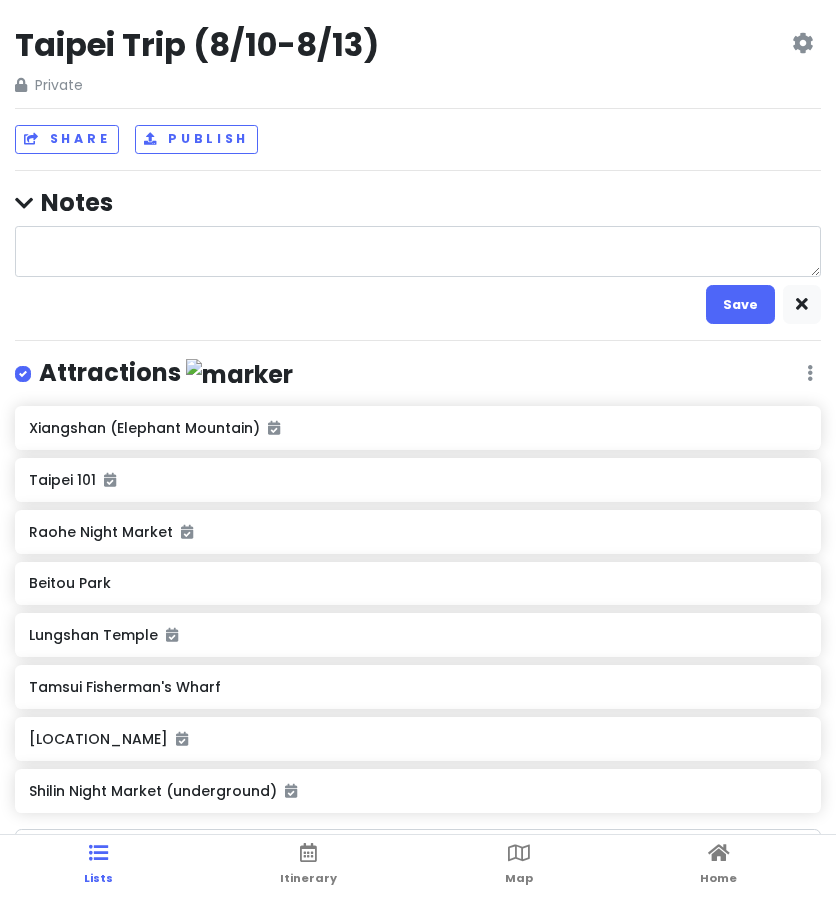 type on "x" 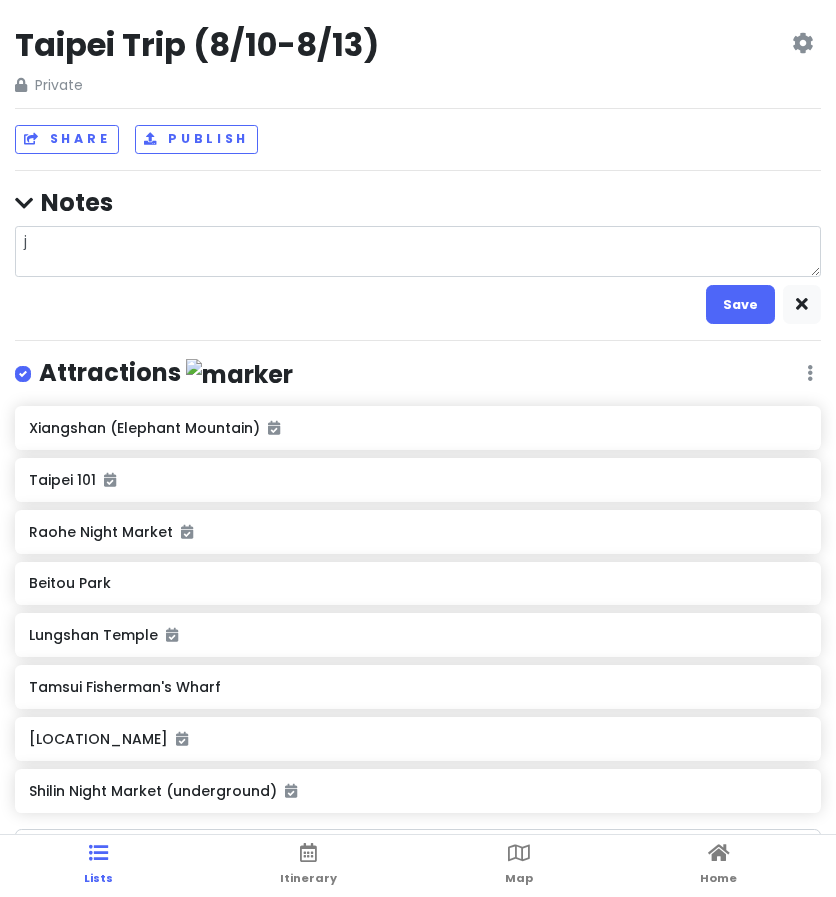 type on "x" 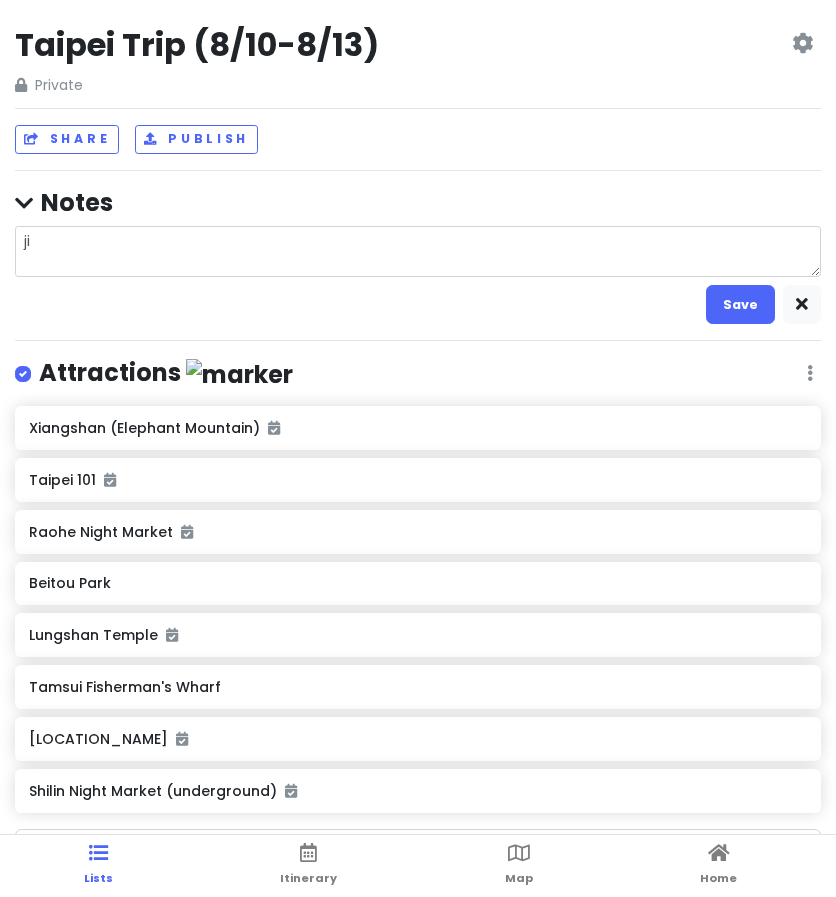 type on "x" 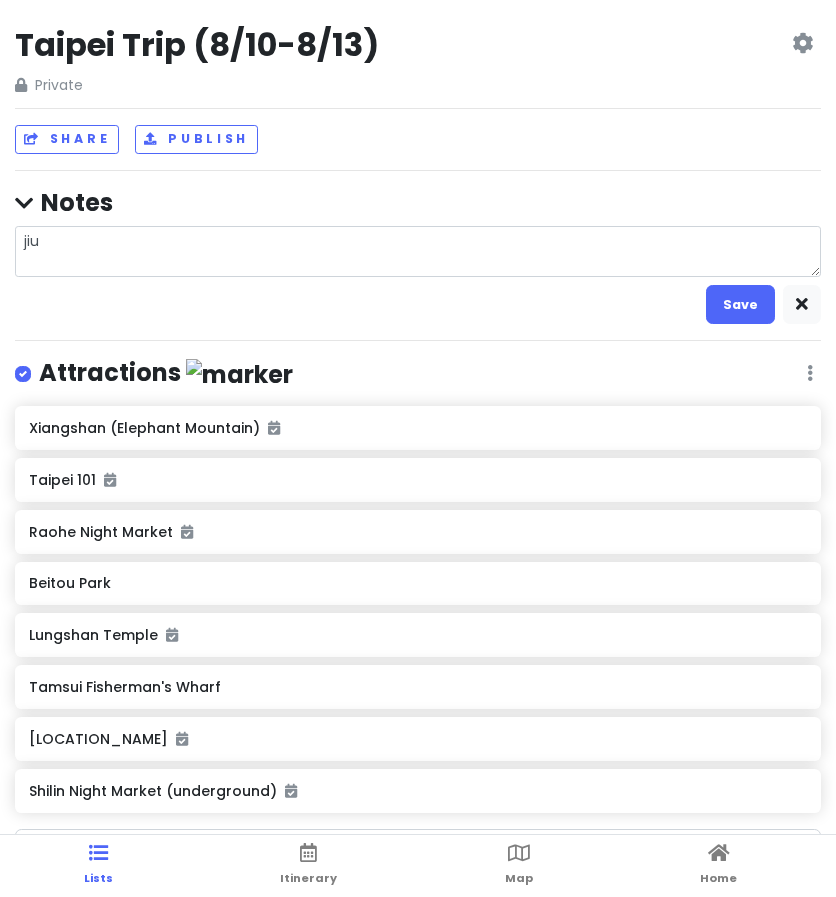 type on "x" 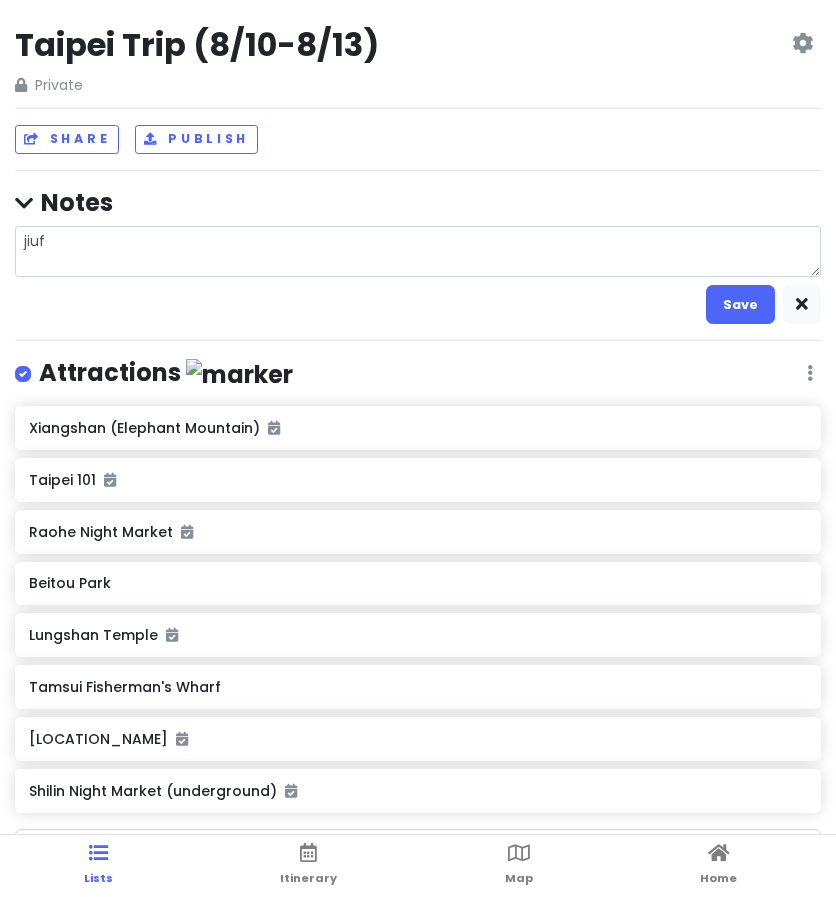 type on "x" 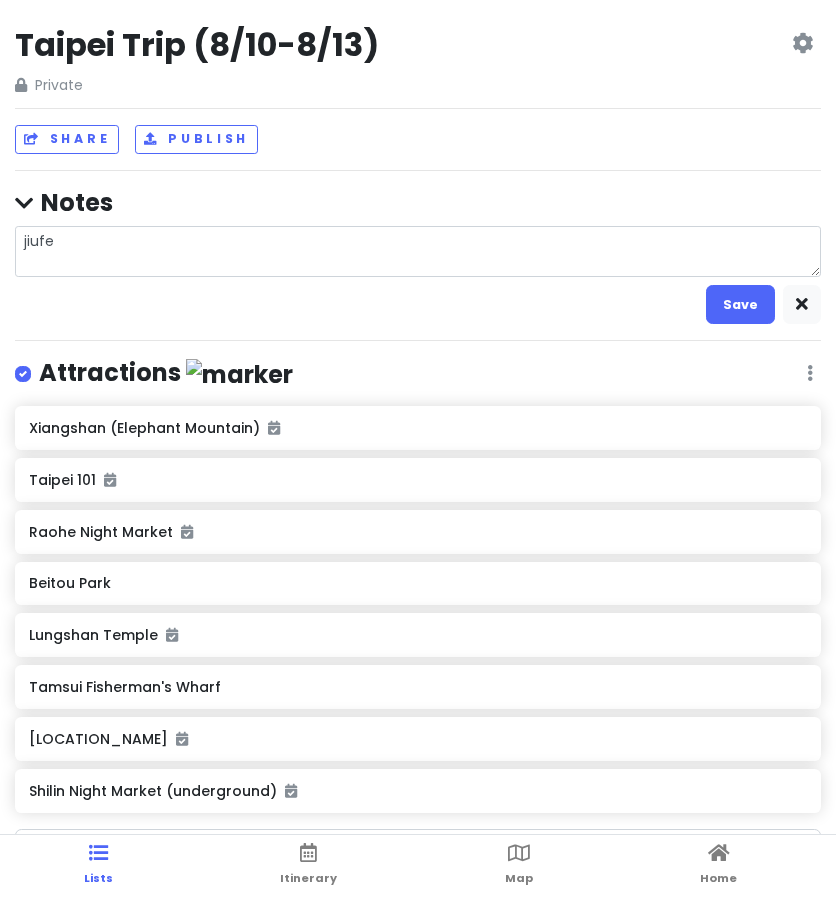 type on "x" 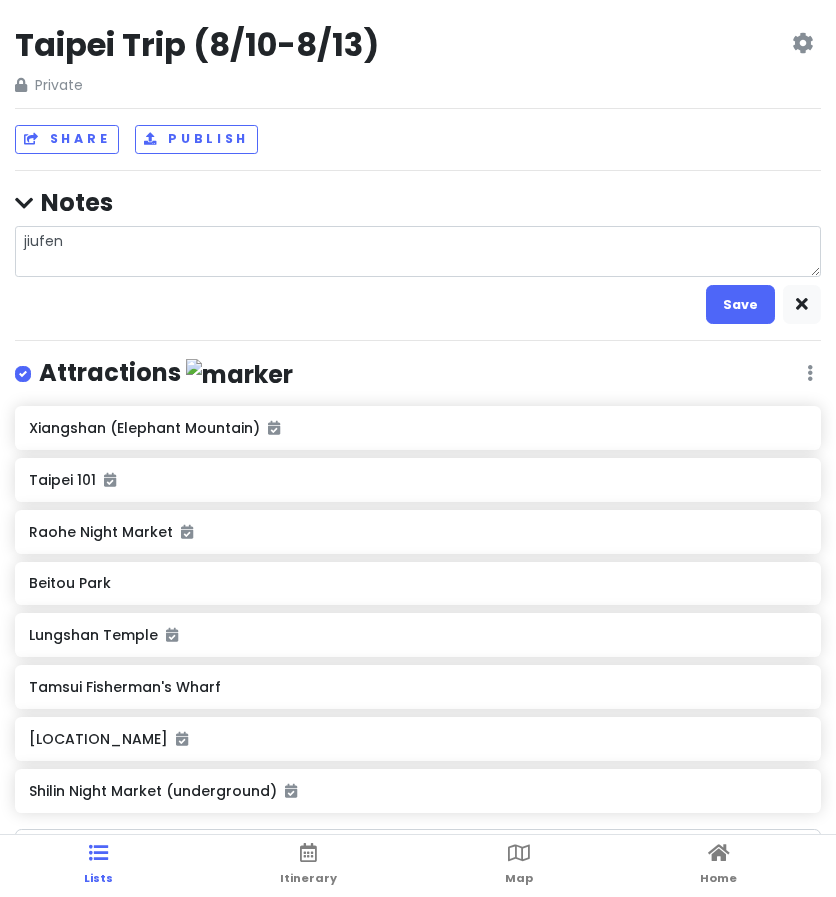 type on "x" 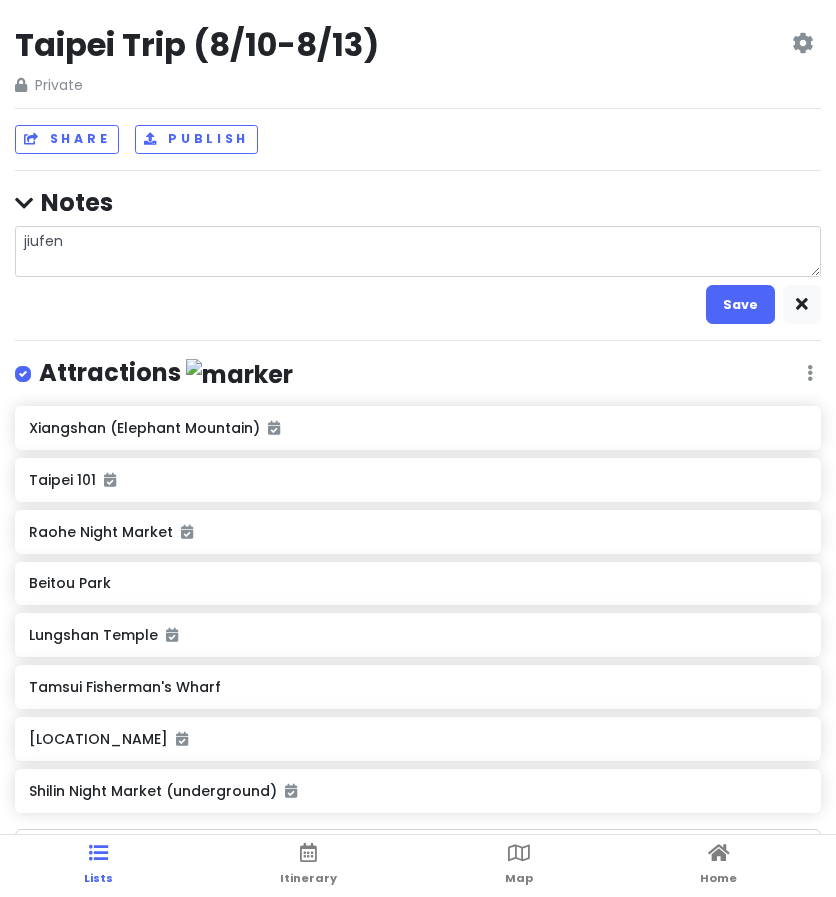 type on "x" 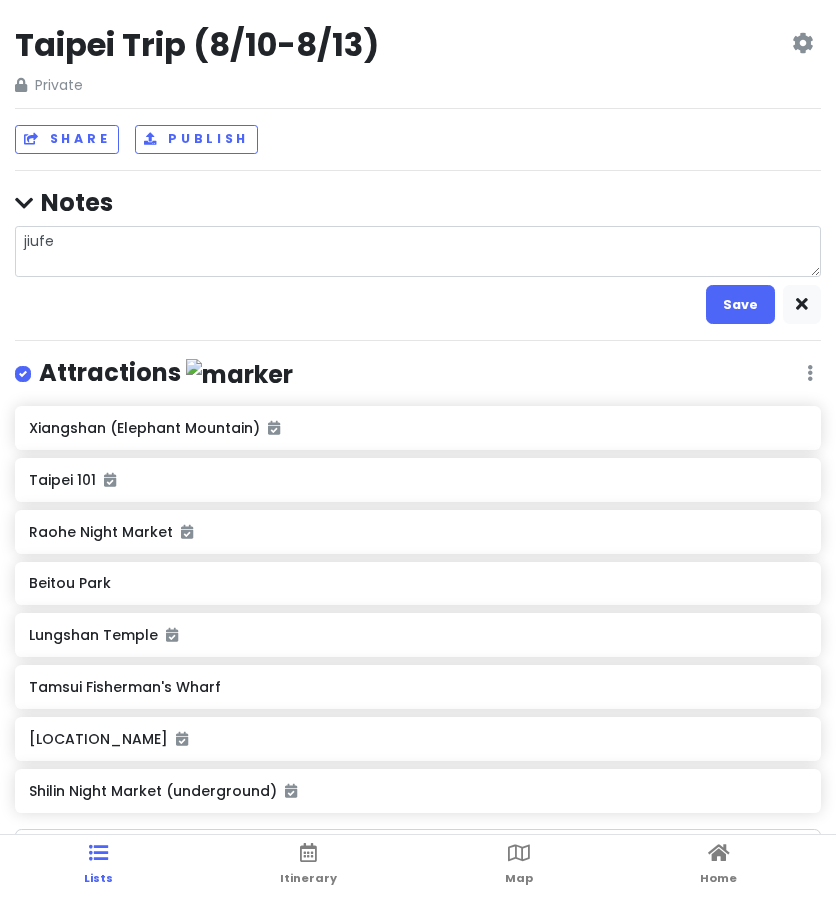 type on "x" 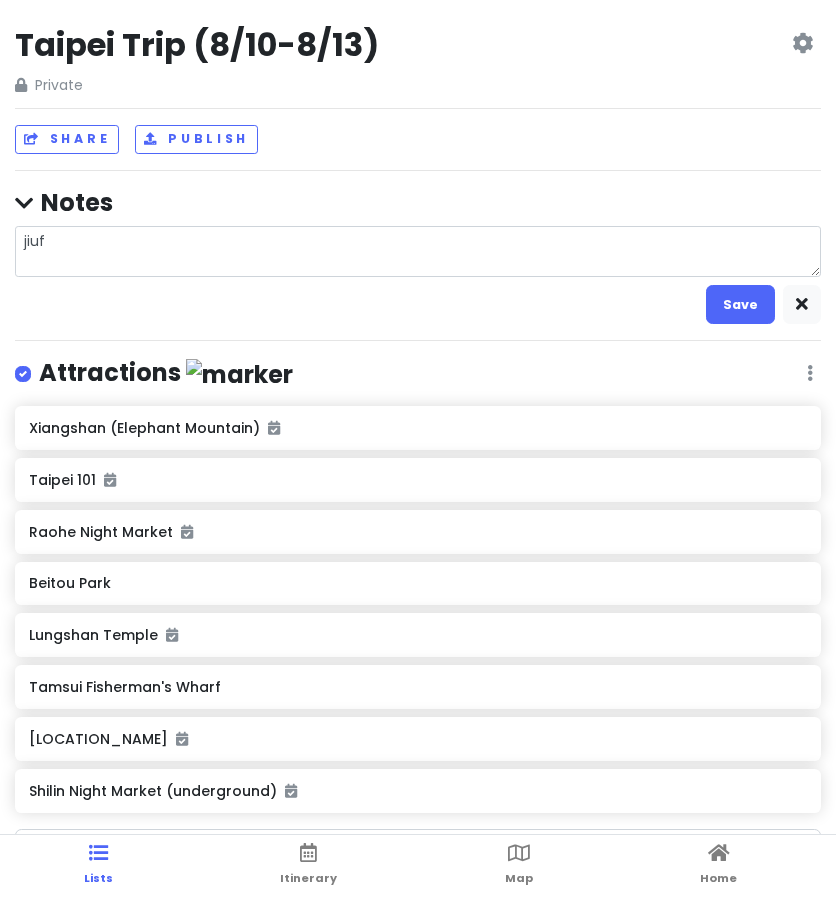 type on "x" 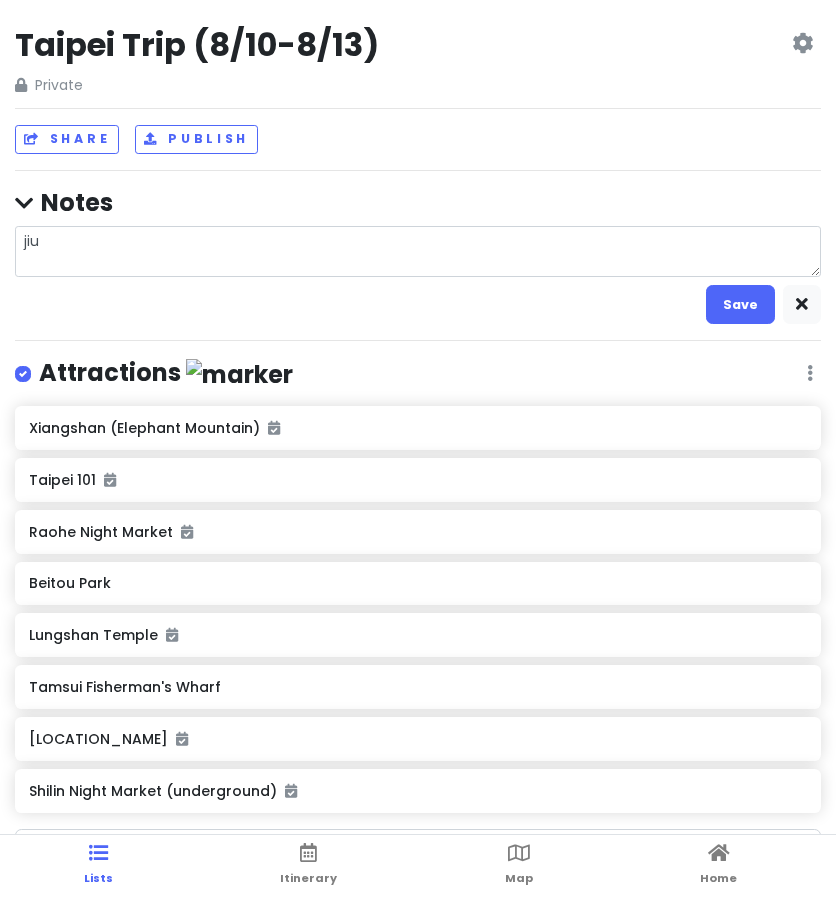 type on "x" 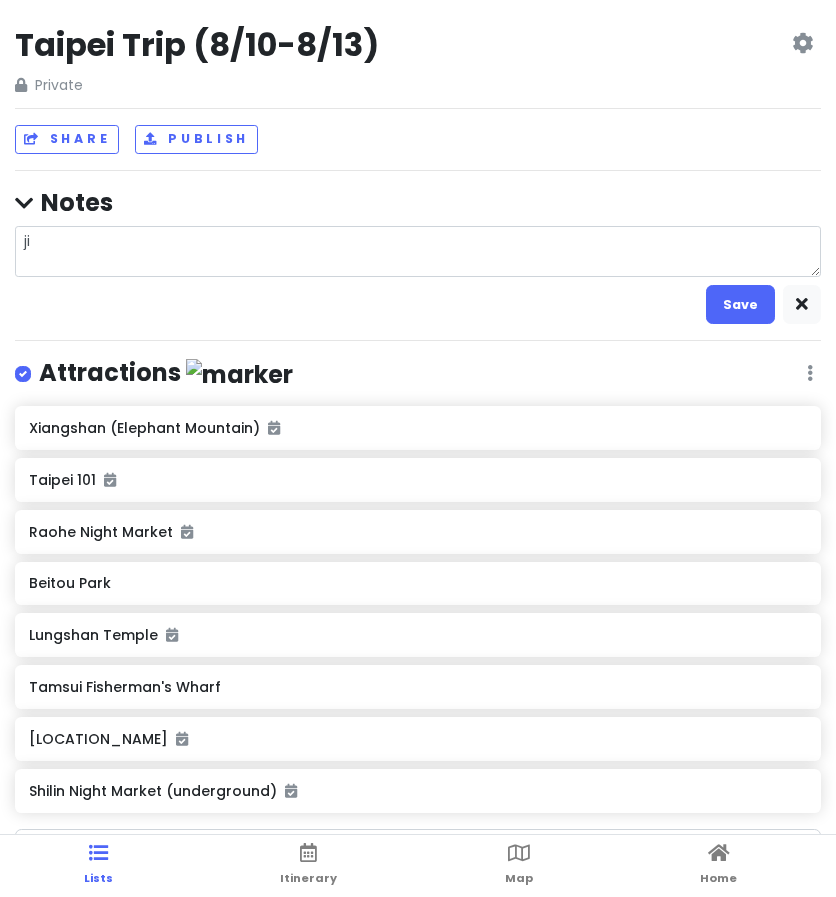 type on "x" 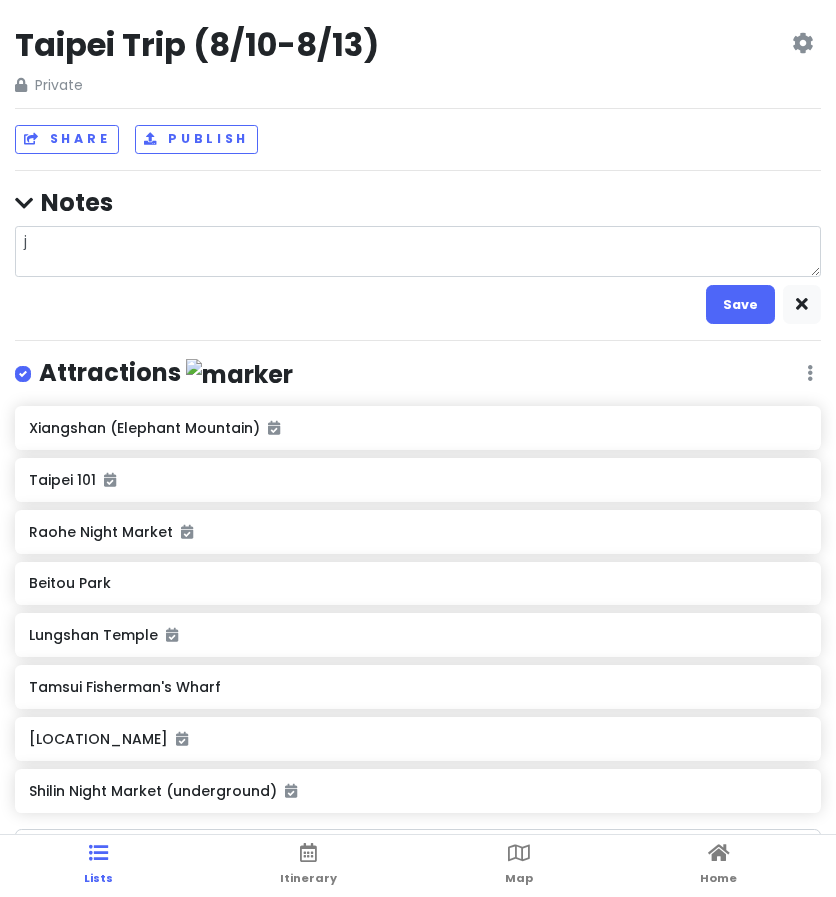 type 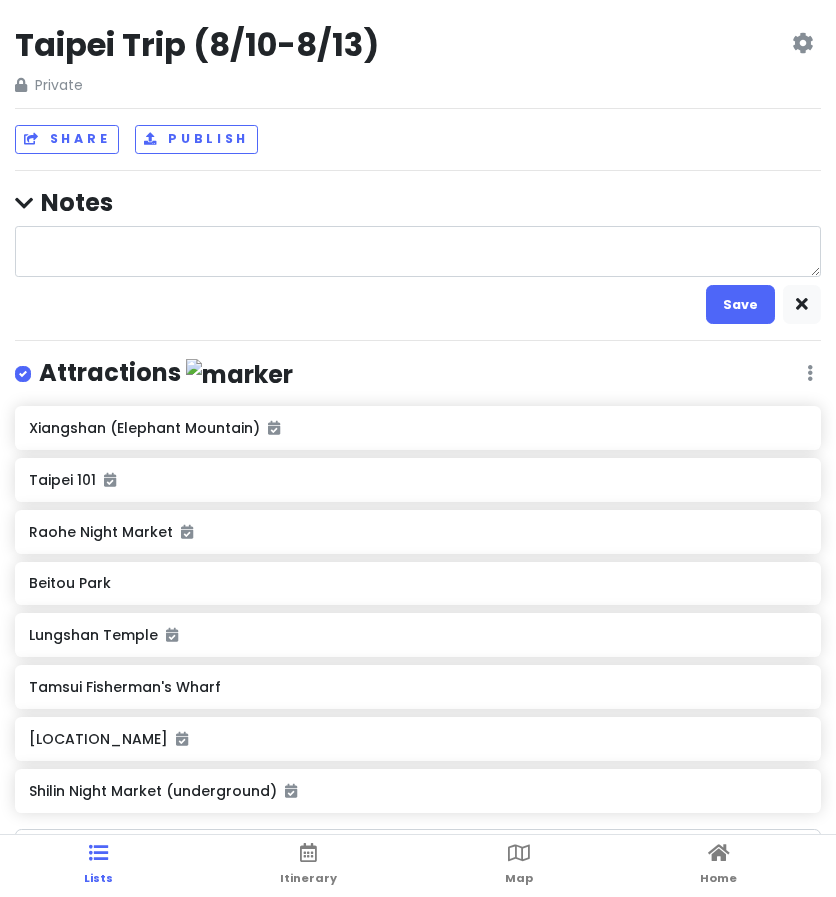 scroll, scrollTop: 388, scrollLeft: 0, axis: vertical 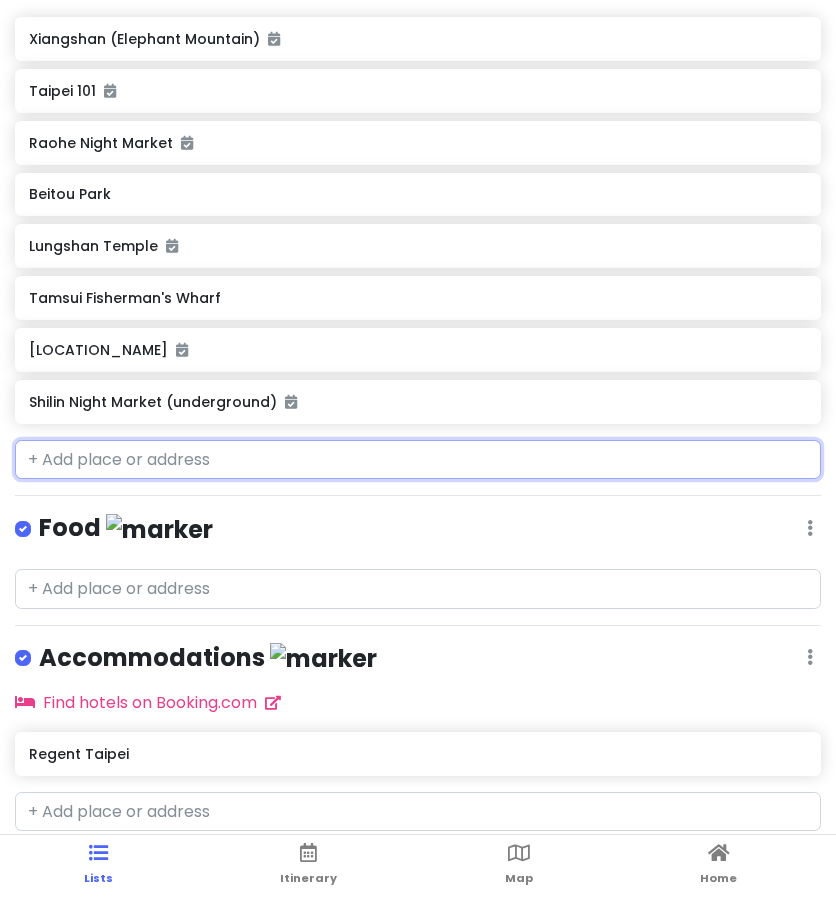click at bounding box center [418, 460] 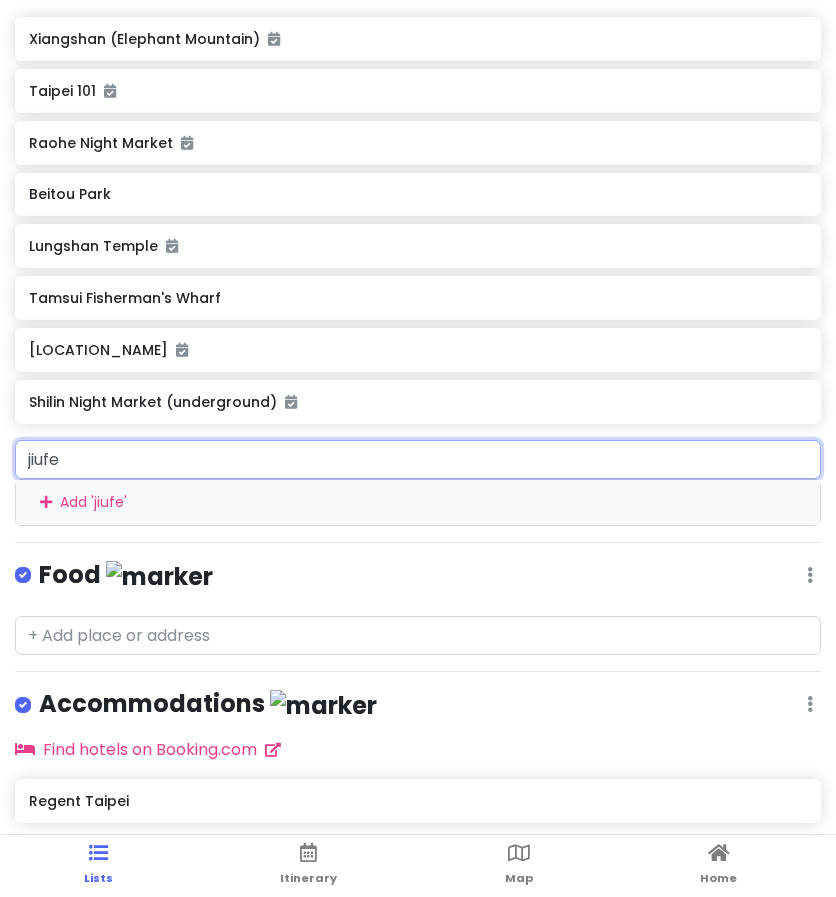 type on "jiufen" 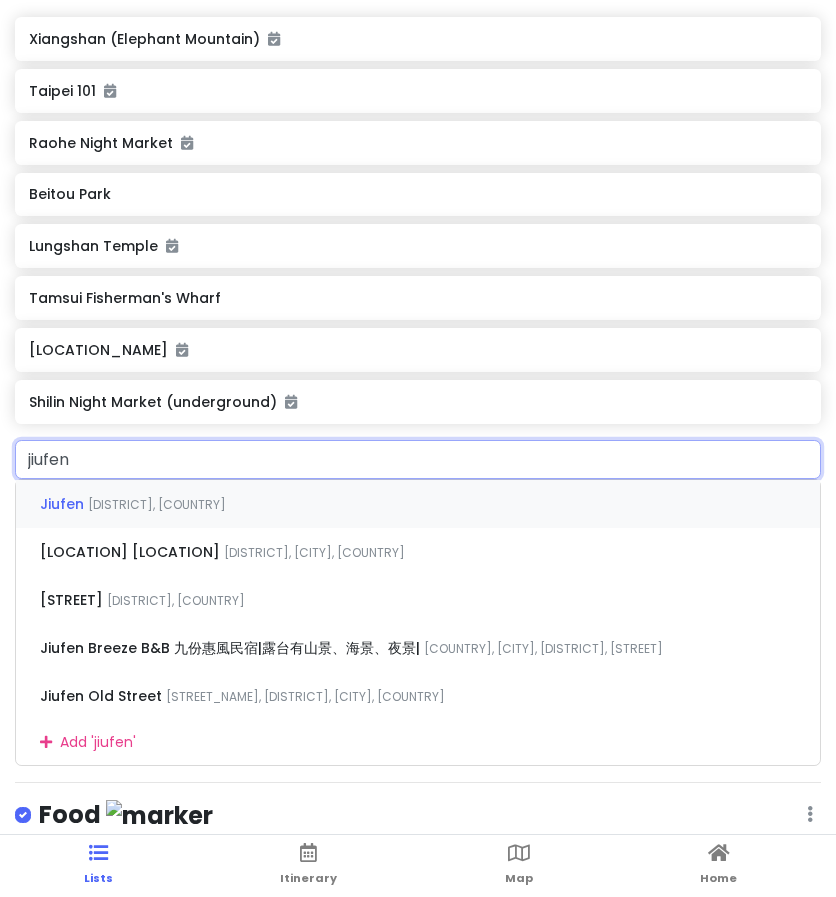 click on "Ruifang District, New Taipei City, Taiwan" at bounding box center (157, 504) 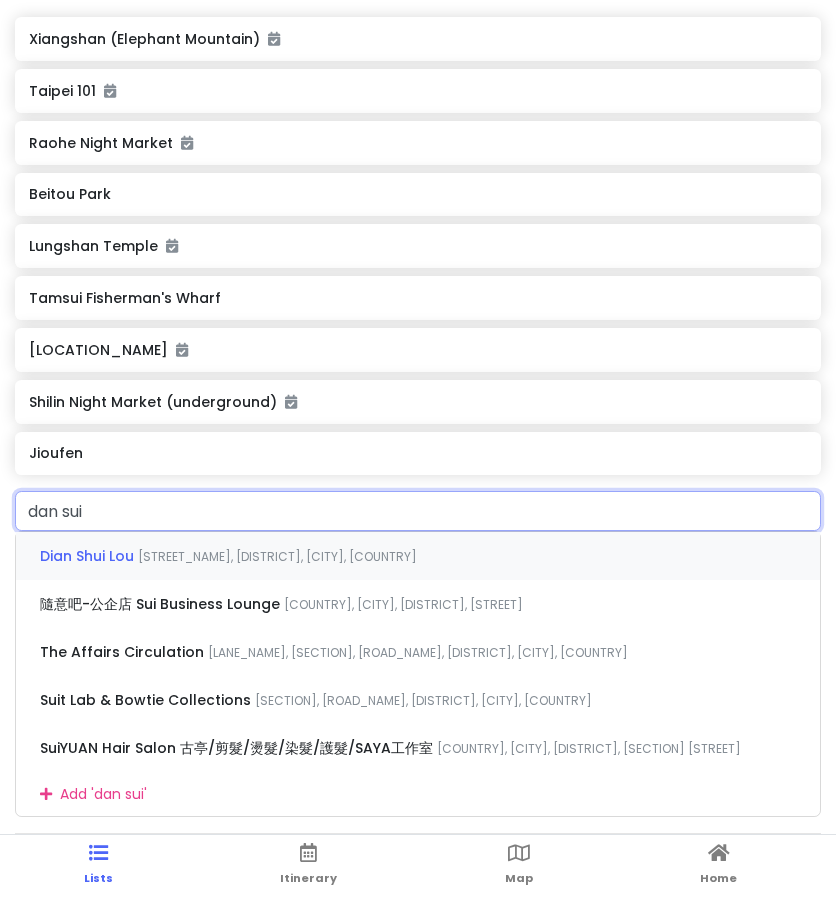 type on "dan sui" 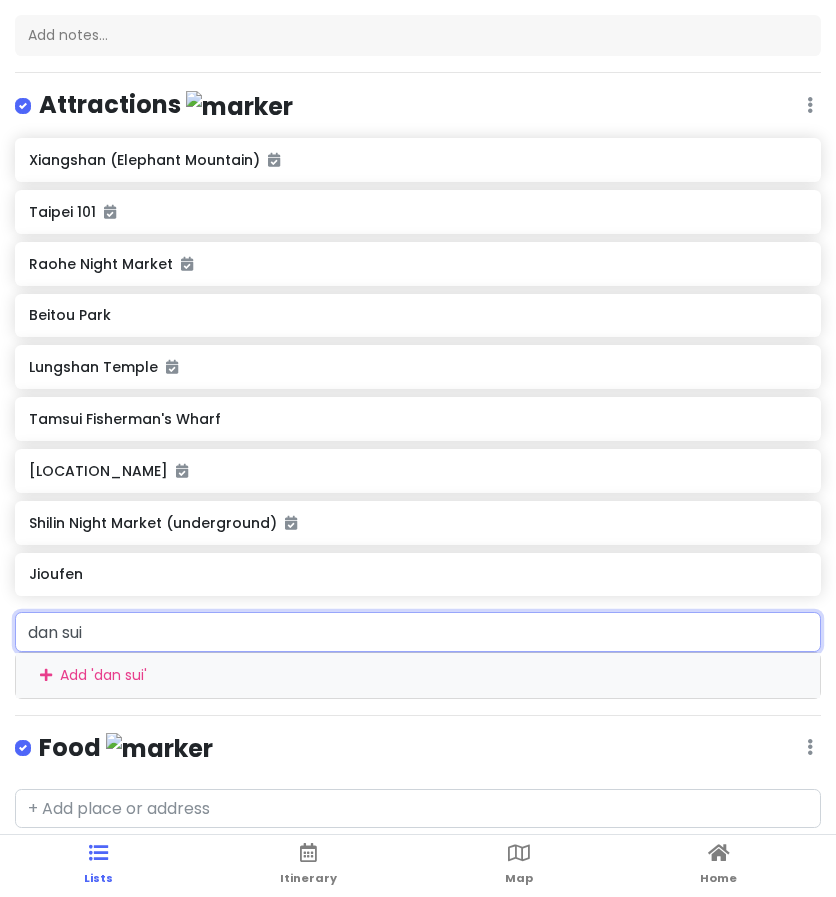 scroll, scrollTop: 146, scrollLeft: 0, axis: vertical 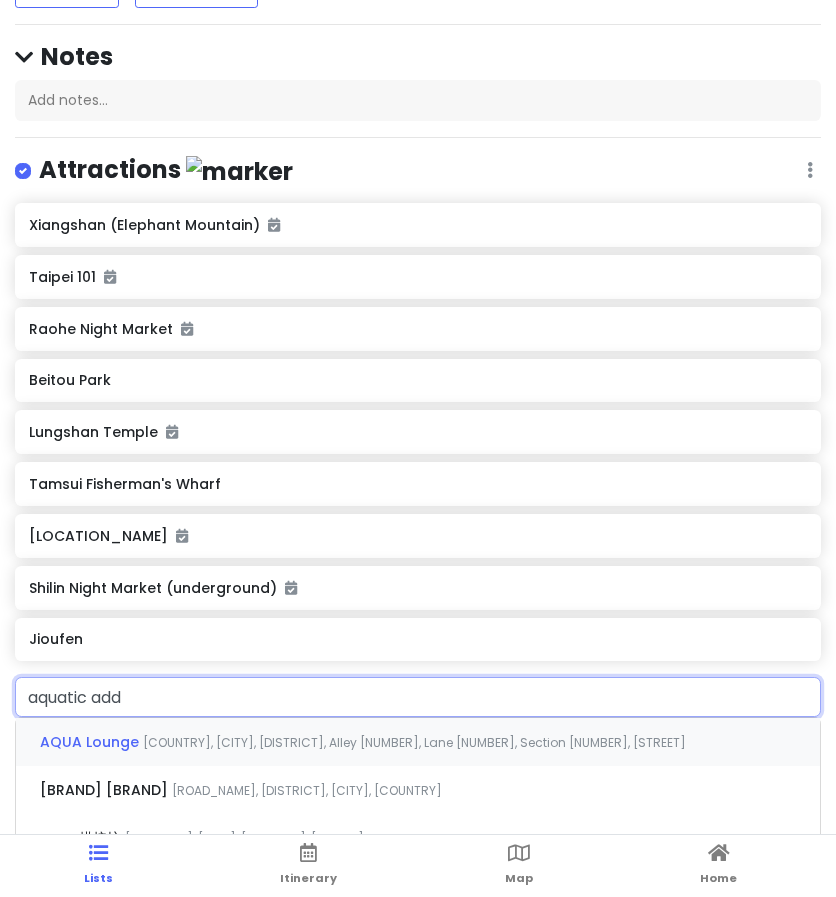 type on "aquatic addi" 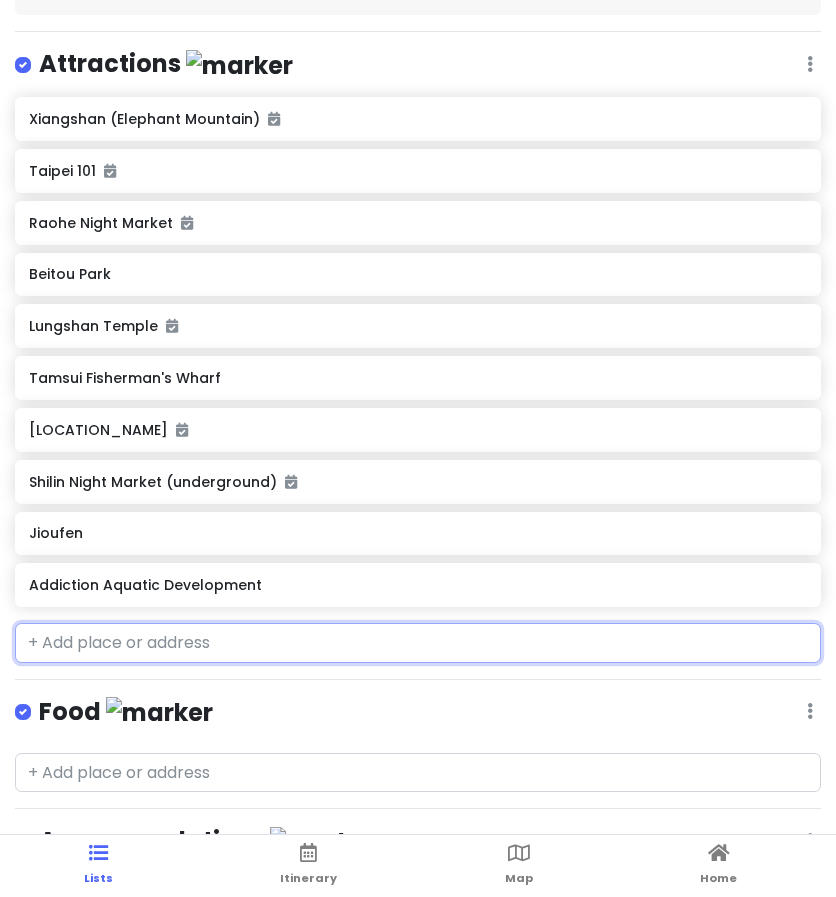 scroll, scrollTop: 251, scrollLeft: 0, axis: vertical 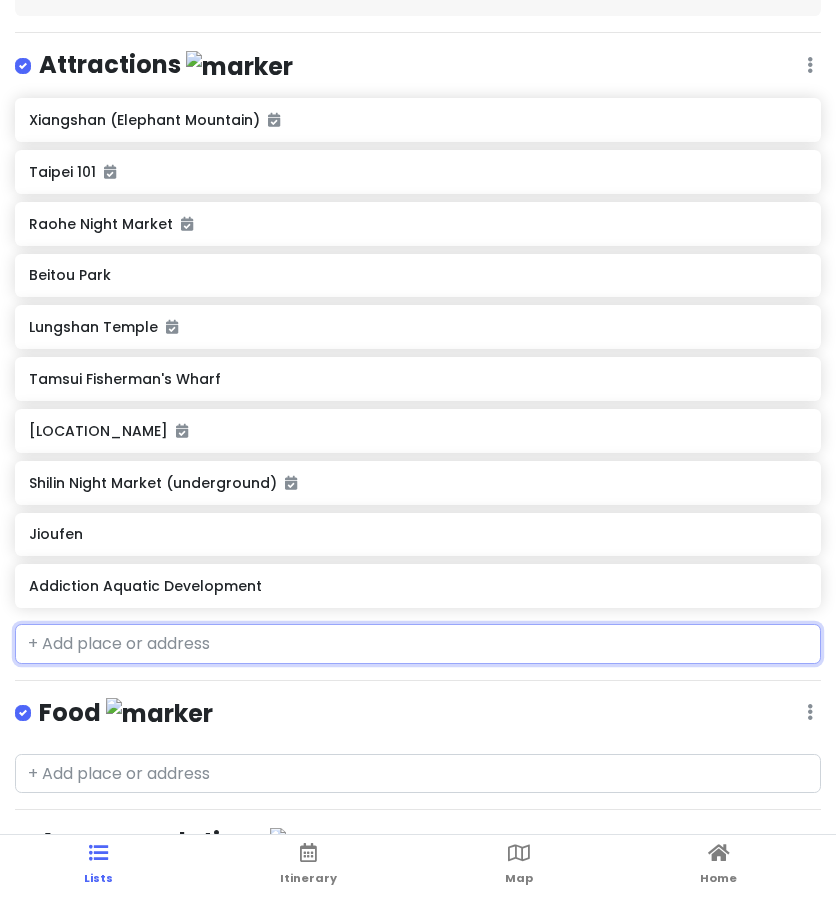 type 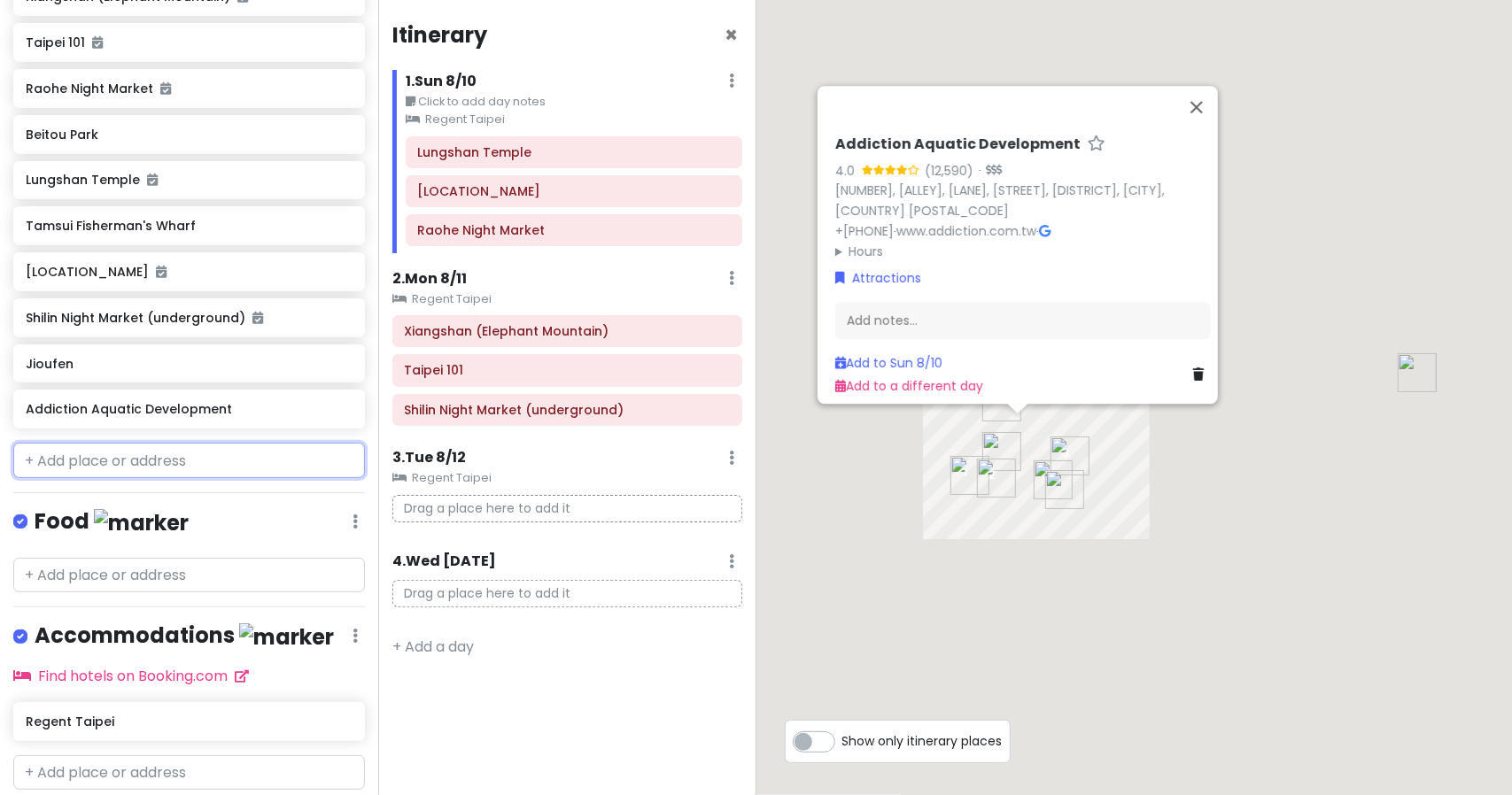 scroll, scrollTop: 402, scrollLeft: 0, axis: vertical 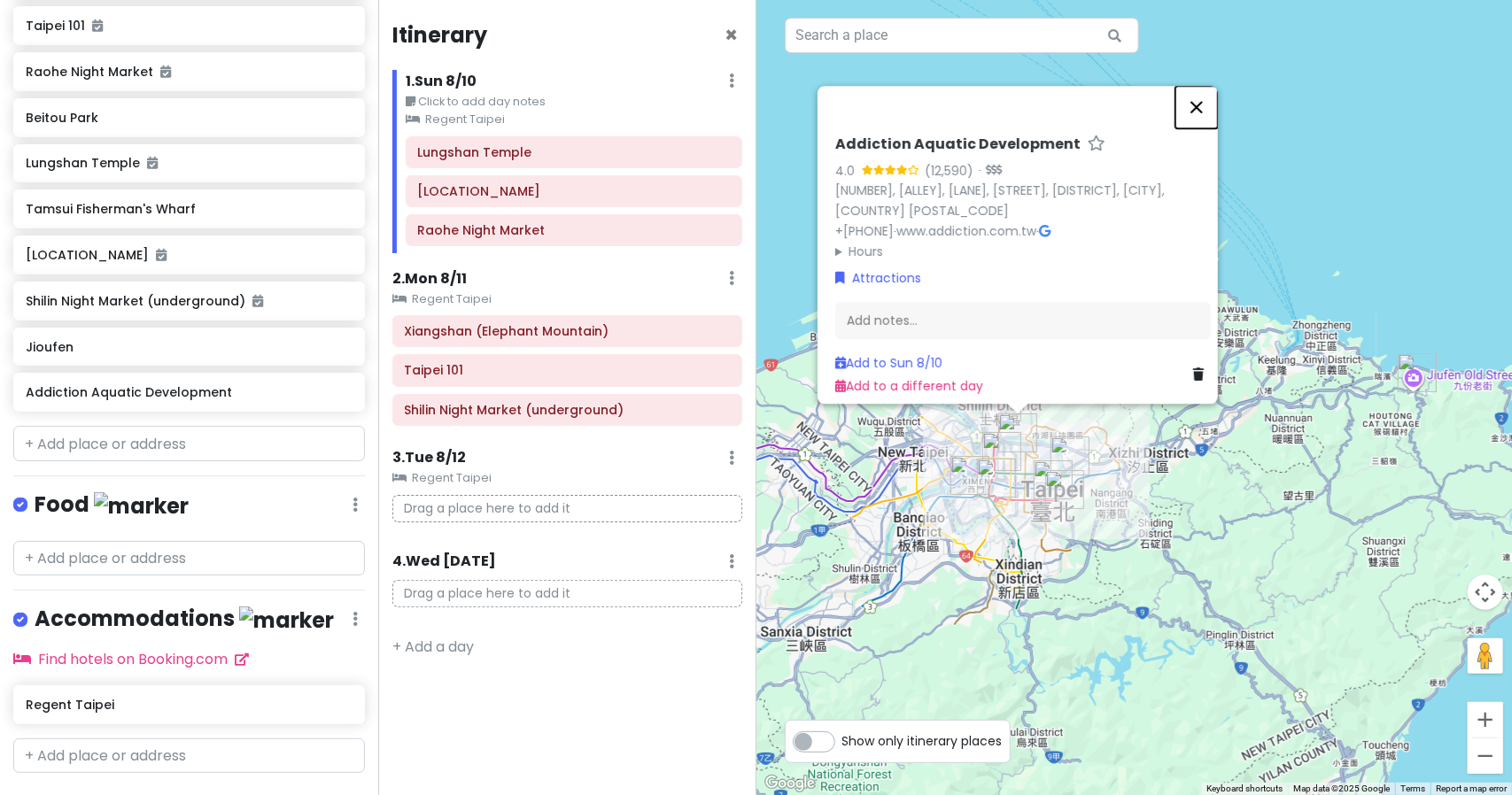 click at bounding box center (1197, 107) 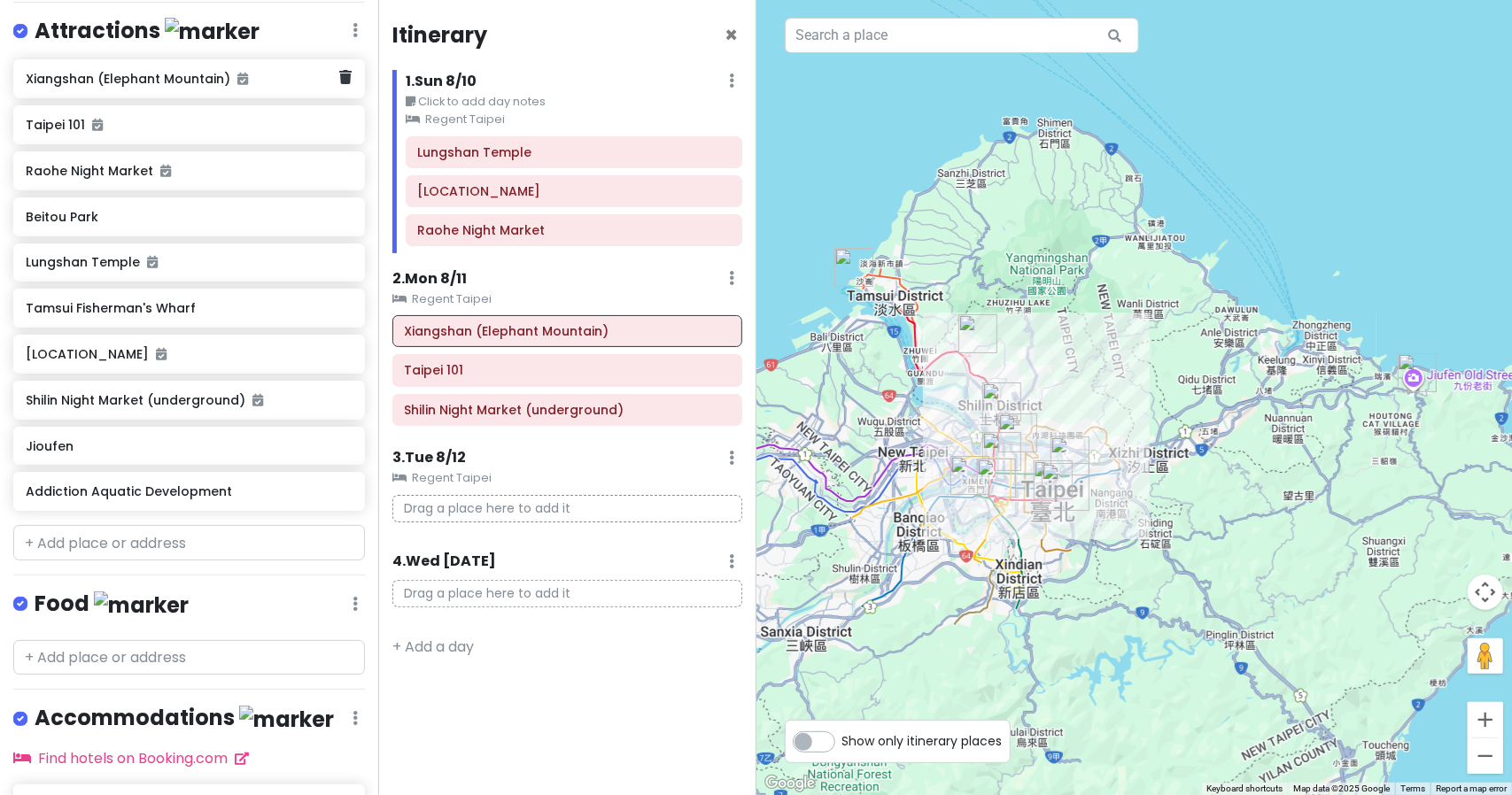 scroll, scrollTop: 304, scrollLeft: 0, axis: vertical 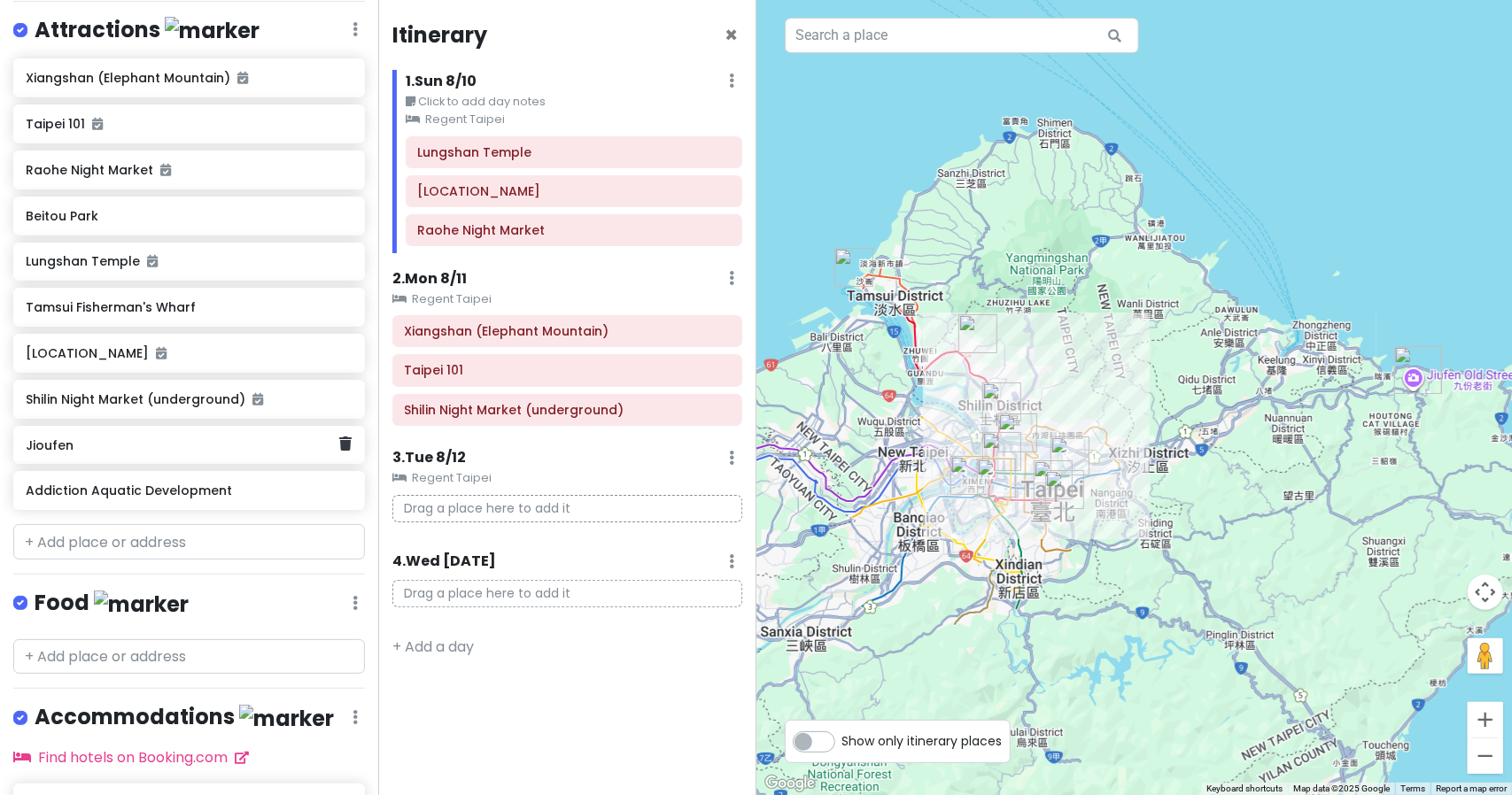 click on "Jioufen" at bounding box center (182, 445) 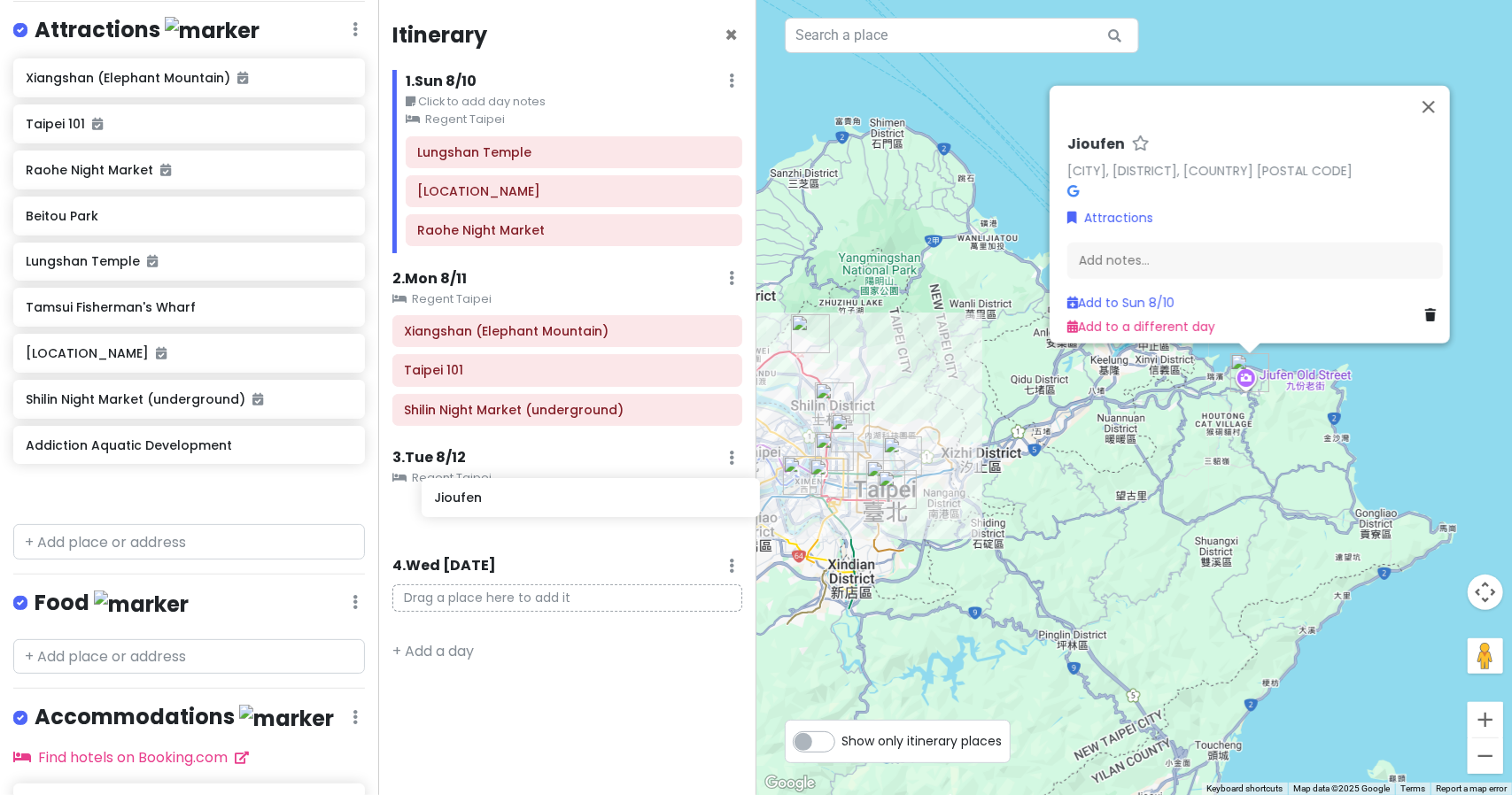 drag, startPoint x: 73, startPoint y: 447, endPoint x: 481, endPoint y: 503, distance: 411.82521 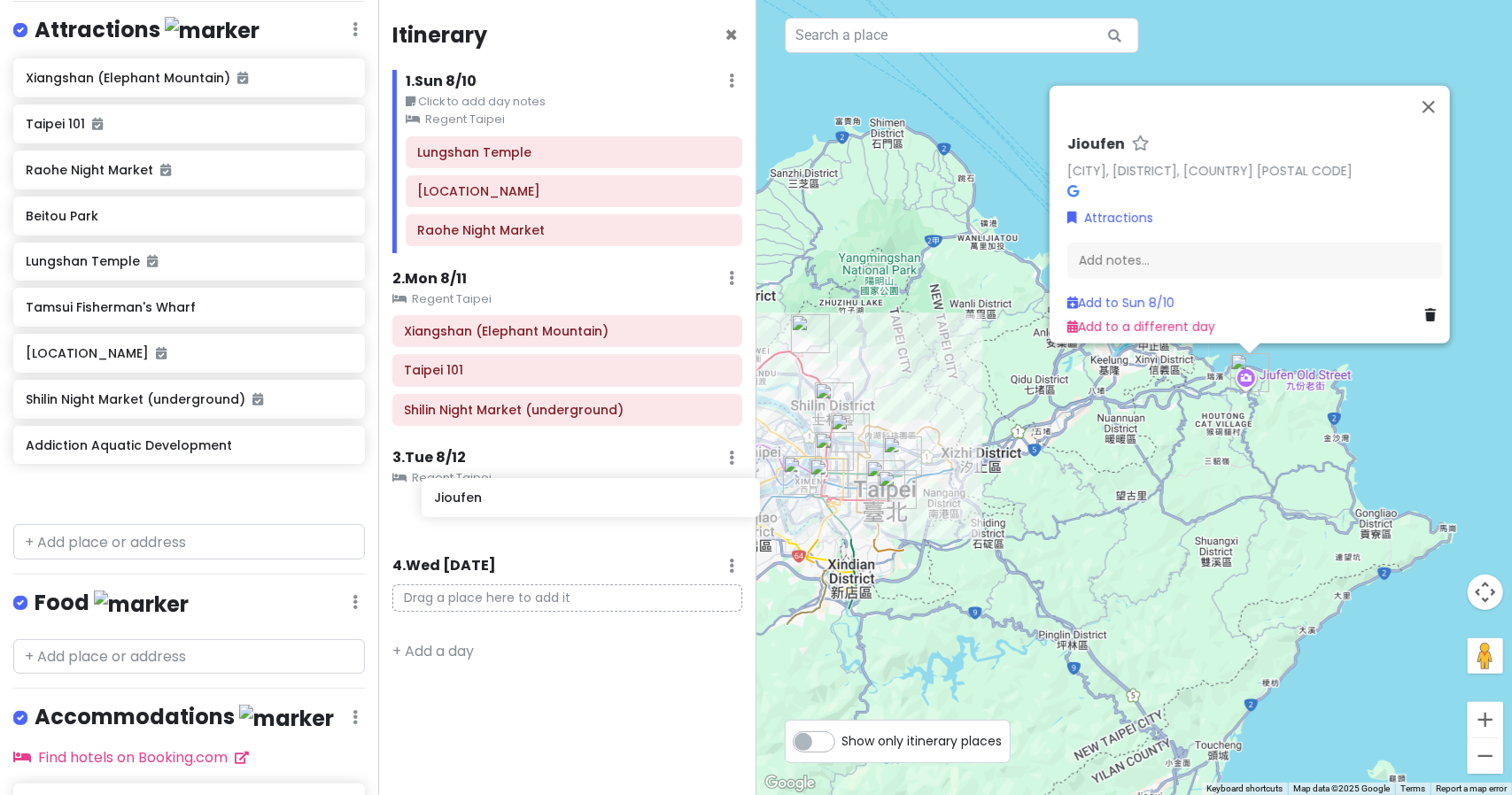 click on "Taipei Trip (8/10-8/13) Private Change Dates Make a Copy Delete Trip Go Pro ⚡️ Give Feedback 💡 Support Scout ☕️ Itinerary Share Publish Notes Add notes... Attractions   Edit Reorder Delete List Xiangshan (Elephant Mountain) Taipei 101 Raohe Night Market Beitou Park Lungshan Temple Tamsui Fisherman's Wharf Chiang Kai-shek Memorial Hall Shilin Night Market (underground) Jioufen Addiction Aquatic Development Food   Edit Reorder Delete List Accommodations   Edit Reorder Delete List Find hotels on Booking.com Regent Taipei + Add a section Itinerary × 1 .  Sun 8/10 Edit Day Notes Clear Lodging Delete Day   Click to add day notes    Regent Taipei Lungshan Temple Chiang Kai-shek Memorial Hall Raohe Night Market 2 .  Mon 8/11 Add Day Notes Clear Lodging Delete Day    Regent Taipei Xiangshan (Elephant Mountain) Taipei 101 Shilin Night Market (underground) 3 .  Tue 8/12 Add Day Notes Clear Lodging Delete Day    Regent Taipei 4 .  Wed 8/13 Add Day Notes Delete Day Drag a place here to add it + Add a day +" at bounding box center (756, 398) 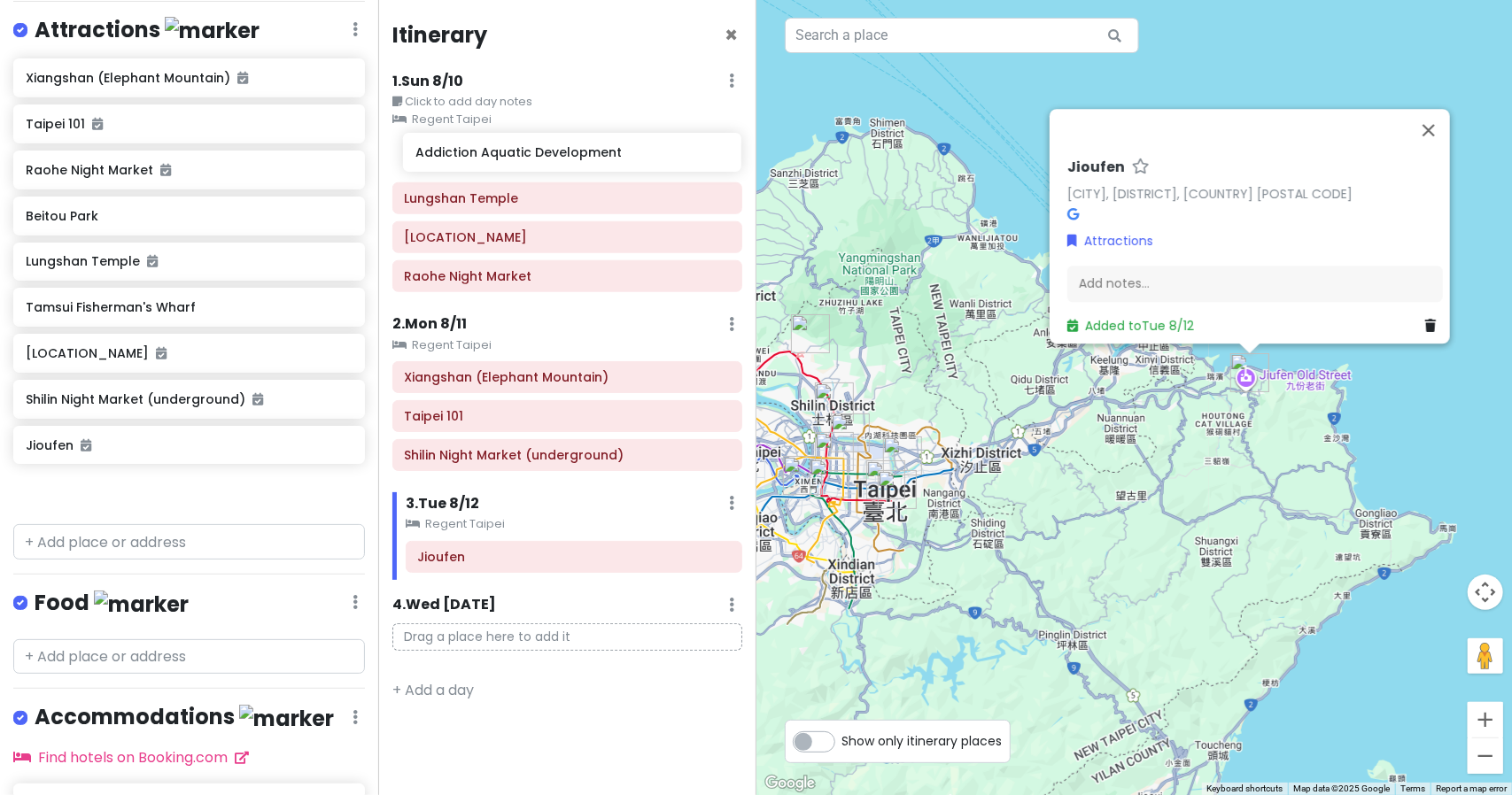 drag, startPoint x: 133, startPoint y: 500, endPoint x: 523, endPoint y: 166, distance: 513.4744 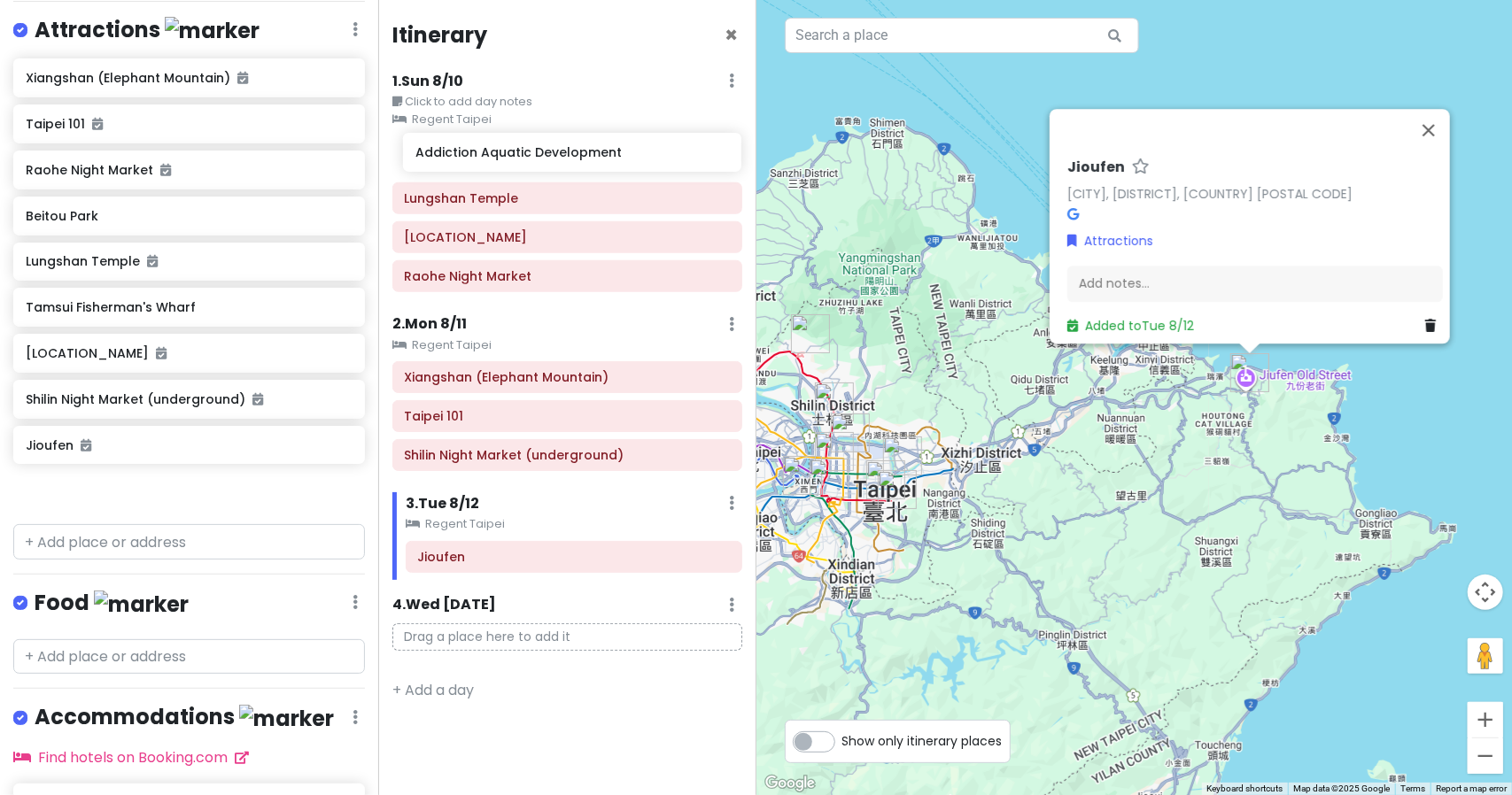click on "Taipei Trip (8/10-8/13) Private Change Dates Make a Copy Delete Trip Go Pro ⚡️ Give Feedback 💡 Support Scout ☕️ Itinerary Share Publish Notes Add notes... Attractions   Edit Reorder Delete List Xiangshan (Elephant Mountain) Taipei 101 Raohe Night Market Beitou Park Lungshan Temple Tamsui Fisherman's Wharf Chiang Kai-shek Memorial Hall Shilin Night Market (underground) Jioufen Addiction Aquatic Development Food   Edit Reorder Delete List Accommodations   Edit Reorder Delete List Find hotels on Booking.com Regent Taipei + Add a section Itinerary × 1 .  Sun 8/10 Edit Day Notes Clear Lodging Delete Day   Click to add day notes    Regent Taipei Lungshan Temple Chiang Kai-shek Memorial Hall Raohe Night Market 2 .  Mon 8/11 Add Day Notes Clear Lodging Delete Day    Regent Taipei Xiangshan (Elephant Mountain) Taipei 101 Shilin Night Market (underground) 3 .  Tue 8/12 Add Day Notes Clear Lodging Delete Day    Regent Taipei Jioufen 4 .  Wed 8/13 Add Day Notes Delete Day Drag a place here to add it ← +" at bounding box center (756, 398) 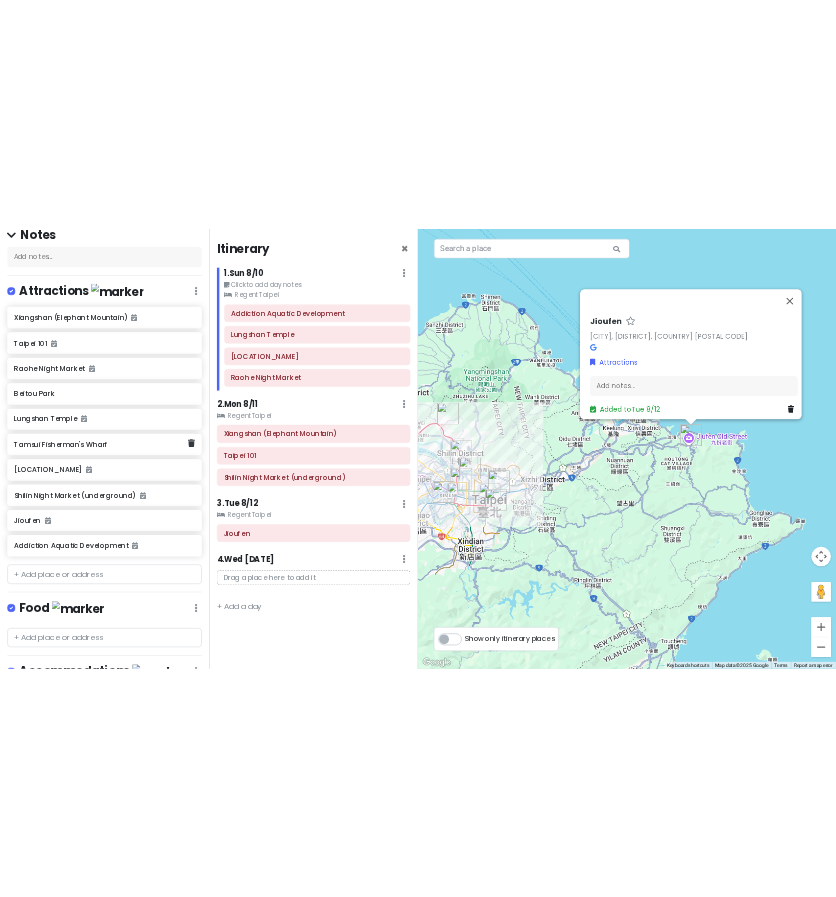 scroll, scrollTop: 255, scrollLeft: 0, axis: vertical 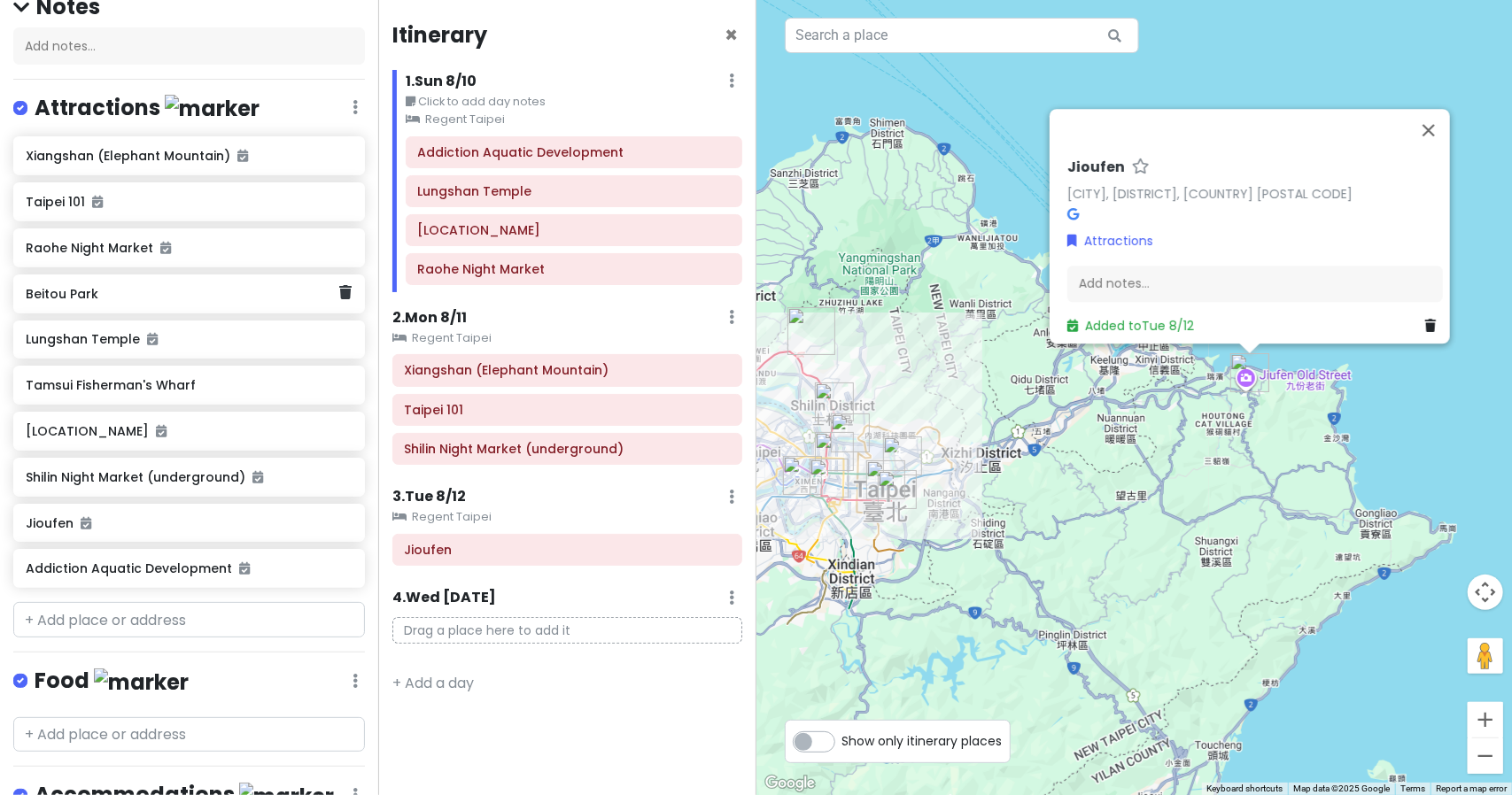 click on "Beitou Park" 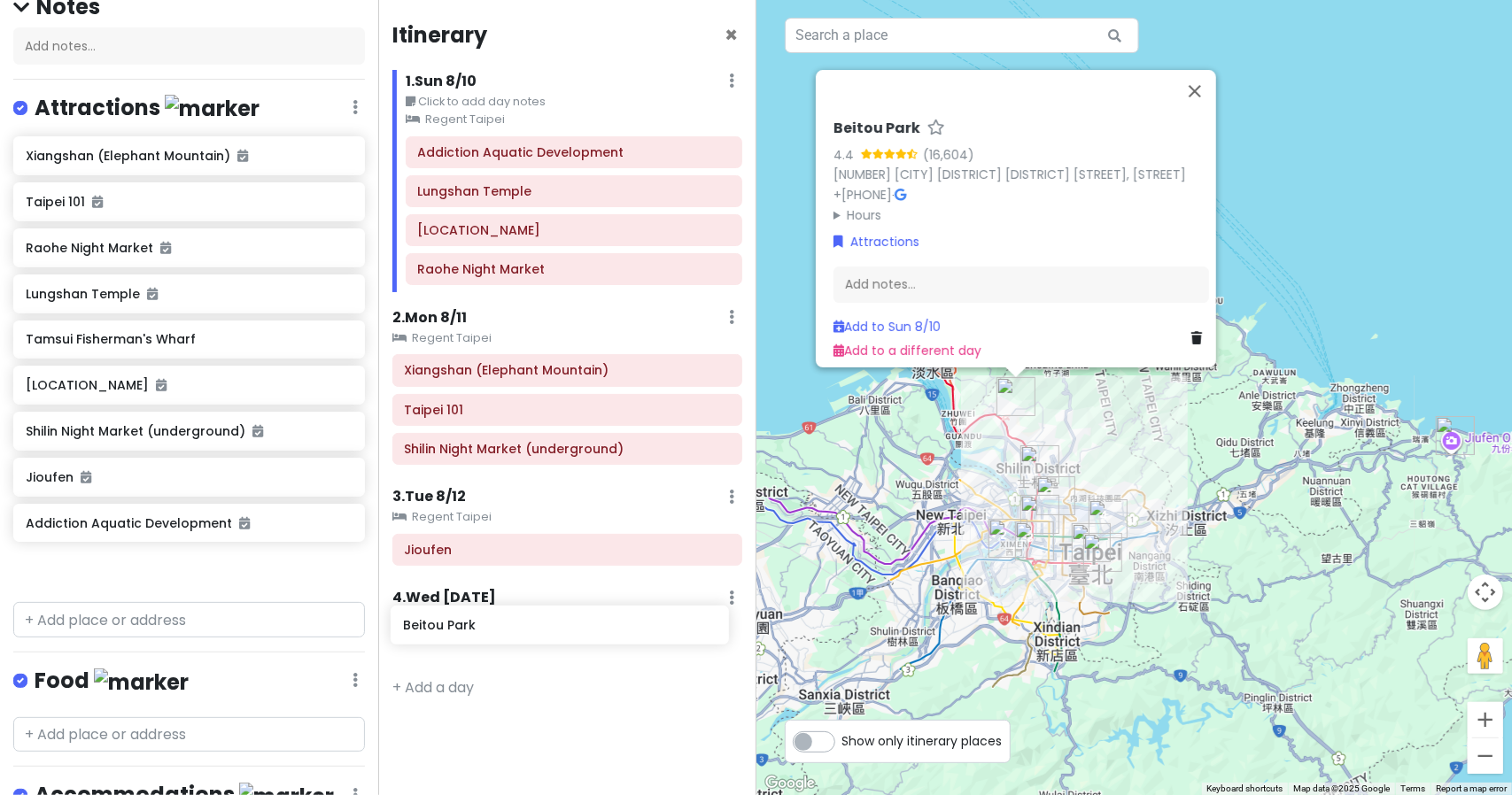 drag, startPoint x: 111, startPoint y: 298, endPoint x: 486, endPoint y: 637, distance: 505.5156 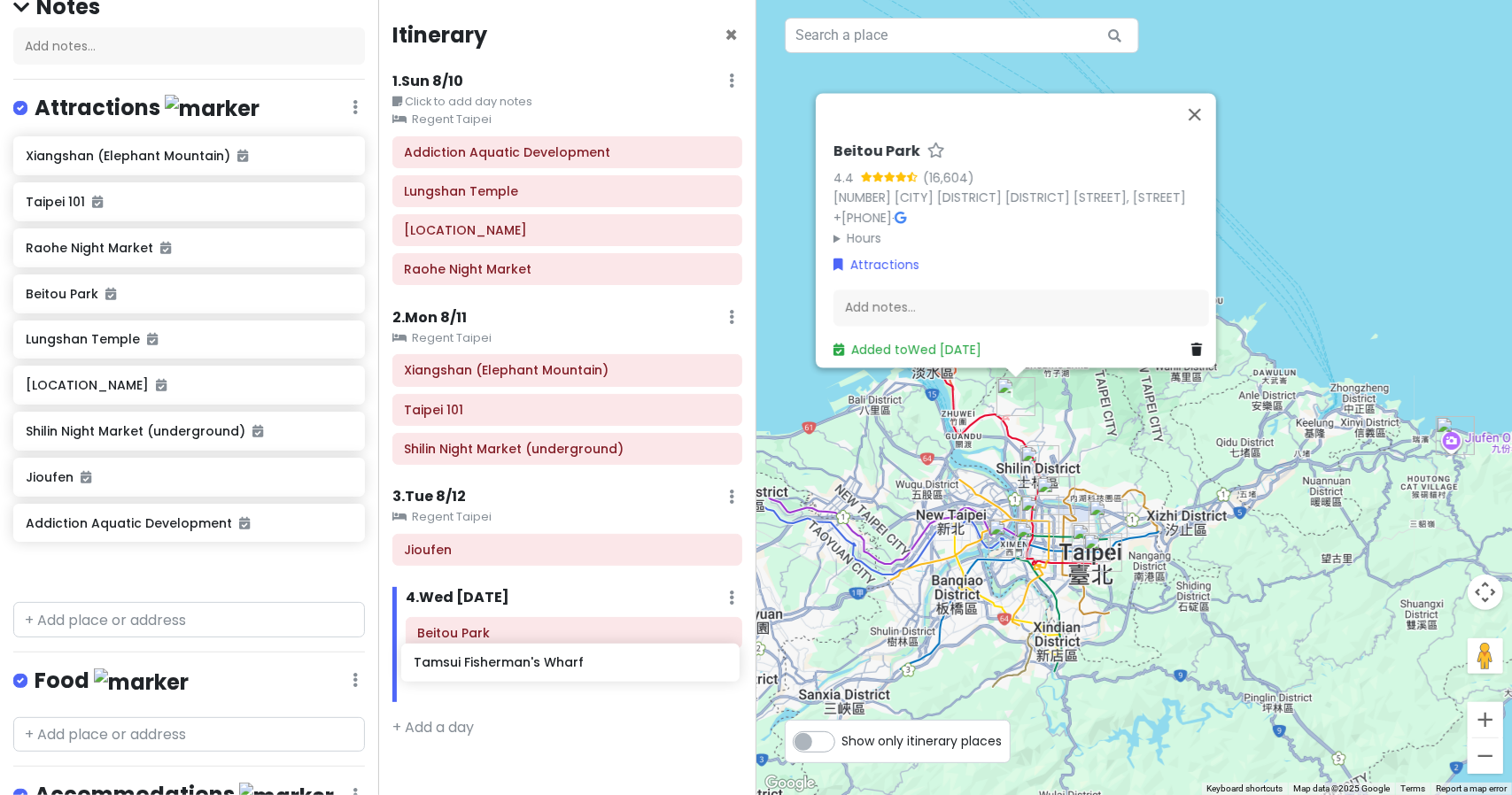 drag, startPoint x: 105, startPoint y: 386, endPoint x: 492, endPoint y: 667, distance: 478.2573 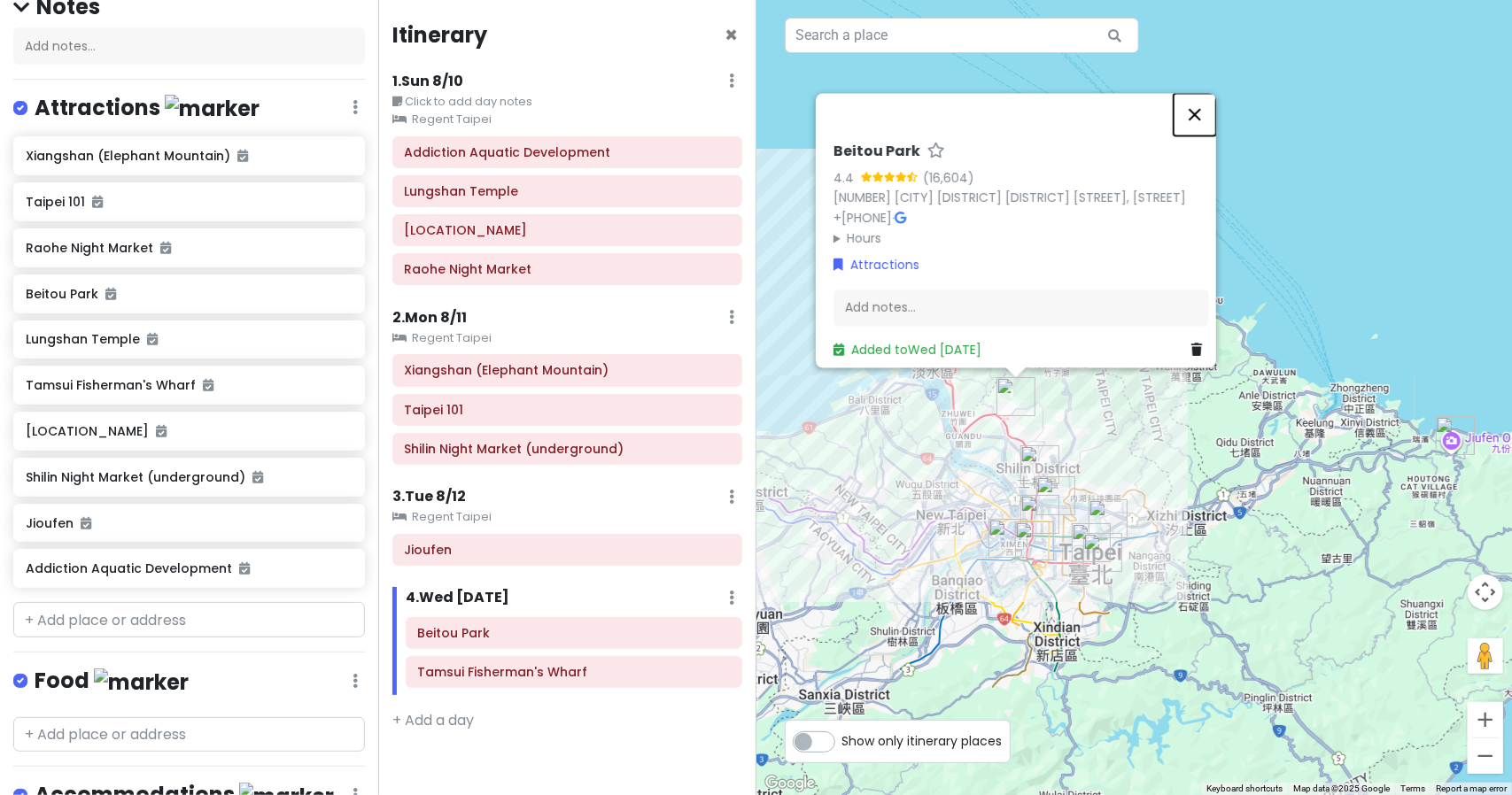 click at bounding box center [1195, 114] 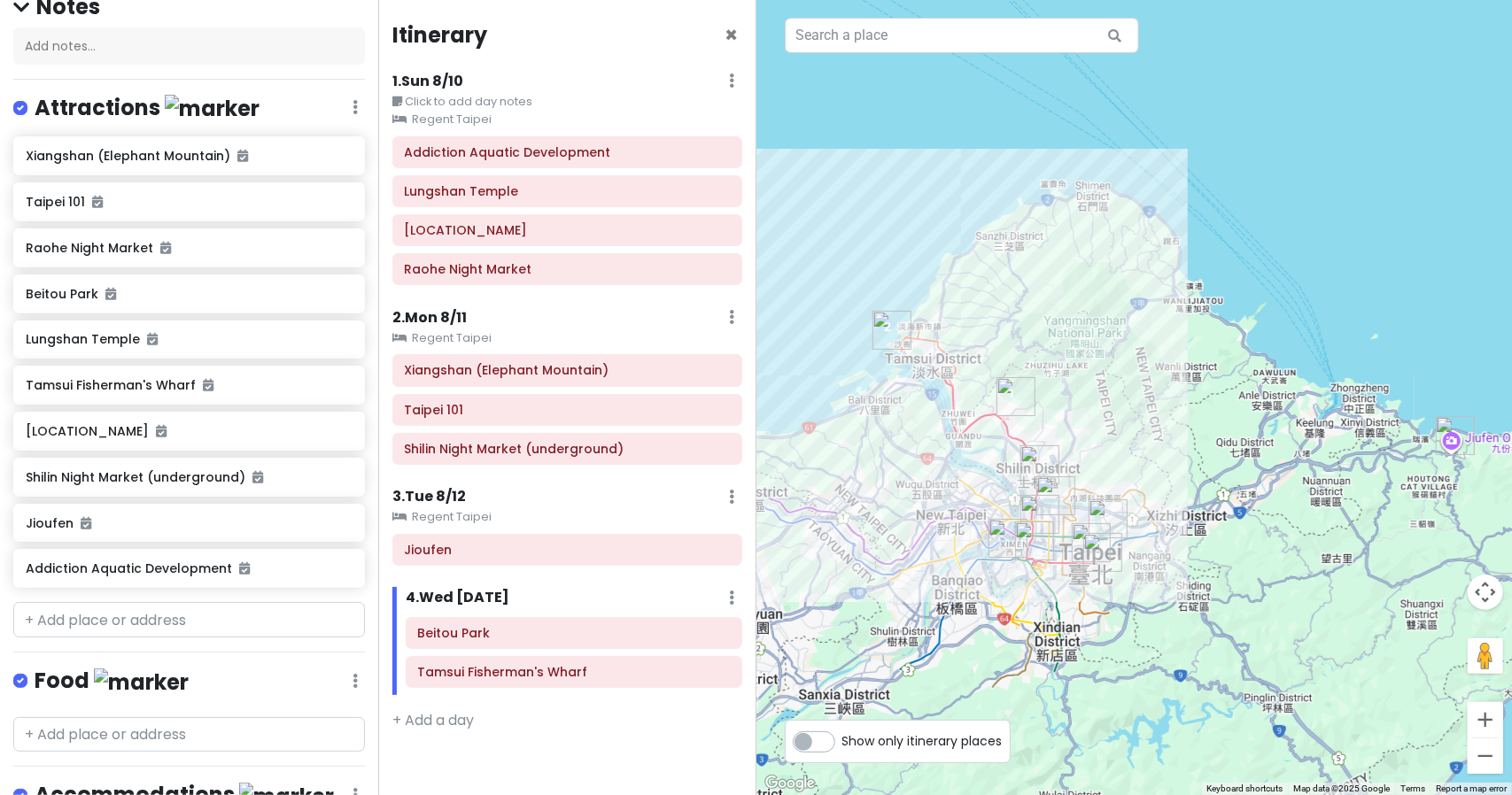 click on "1 .  Sun 8/10 Edit Day Notes Clear Lodging Delete Day" at bounding box center (567, 85) 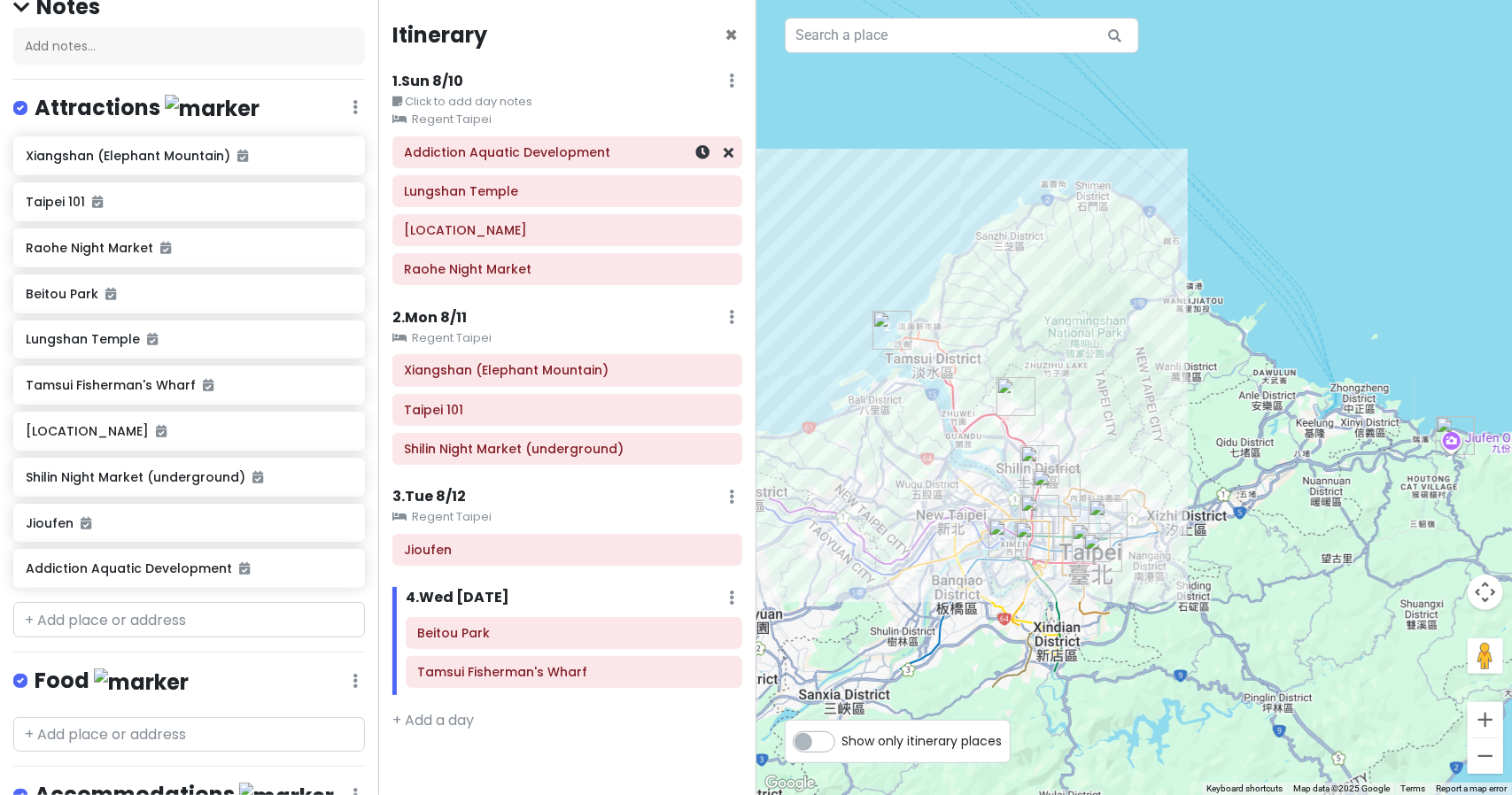 click on "Addiction Aquatic Development" at bounding box center [567, 152] 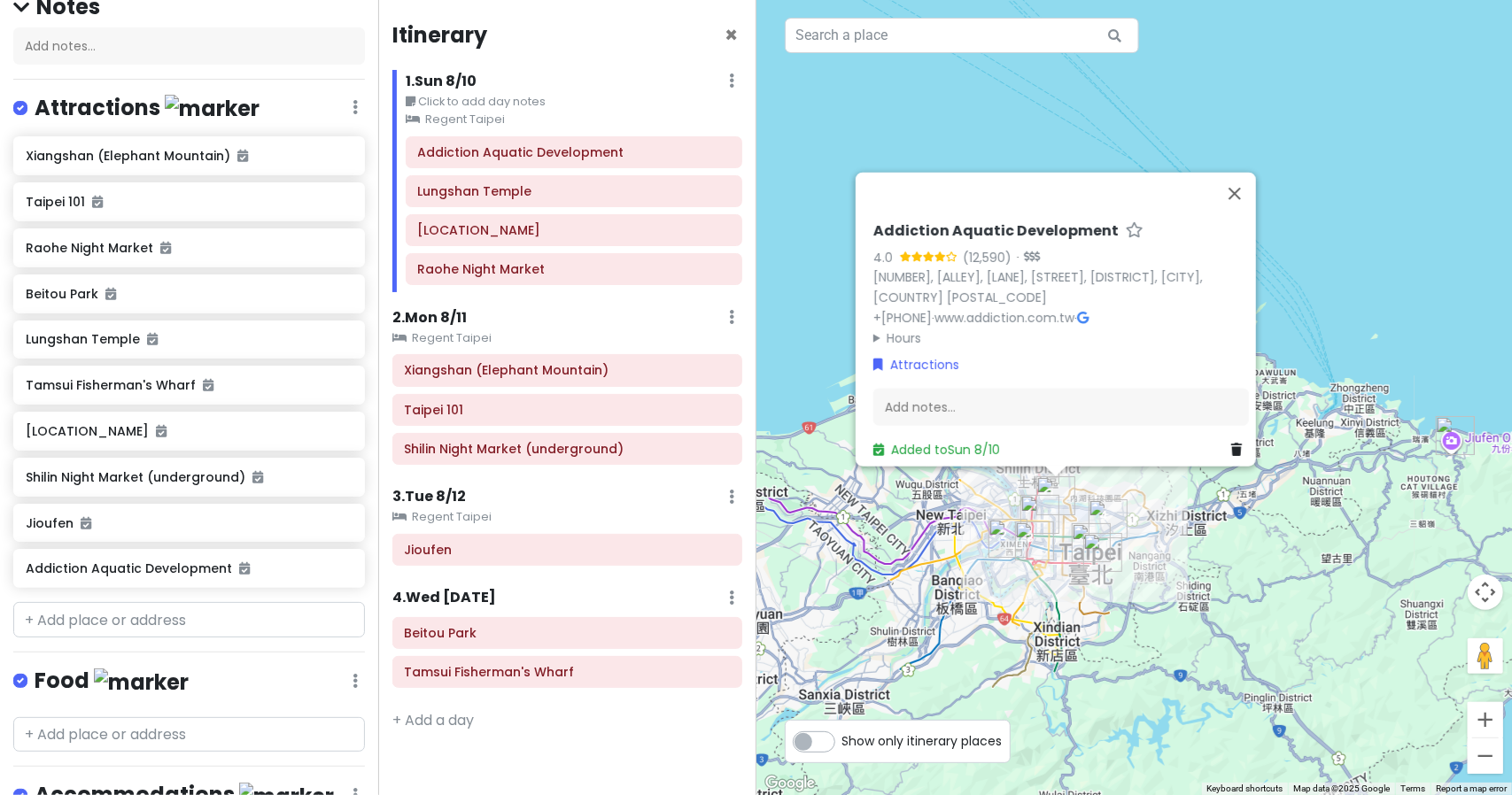 click on "1 .  Sun 8/10" at bounding box center [441, 81] 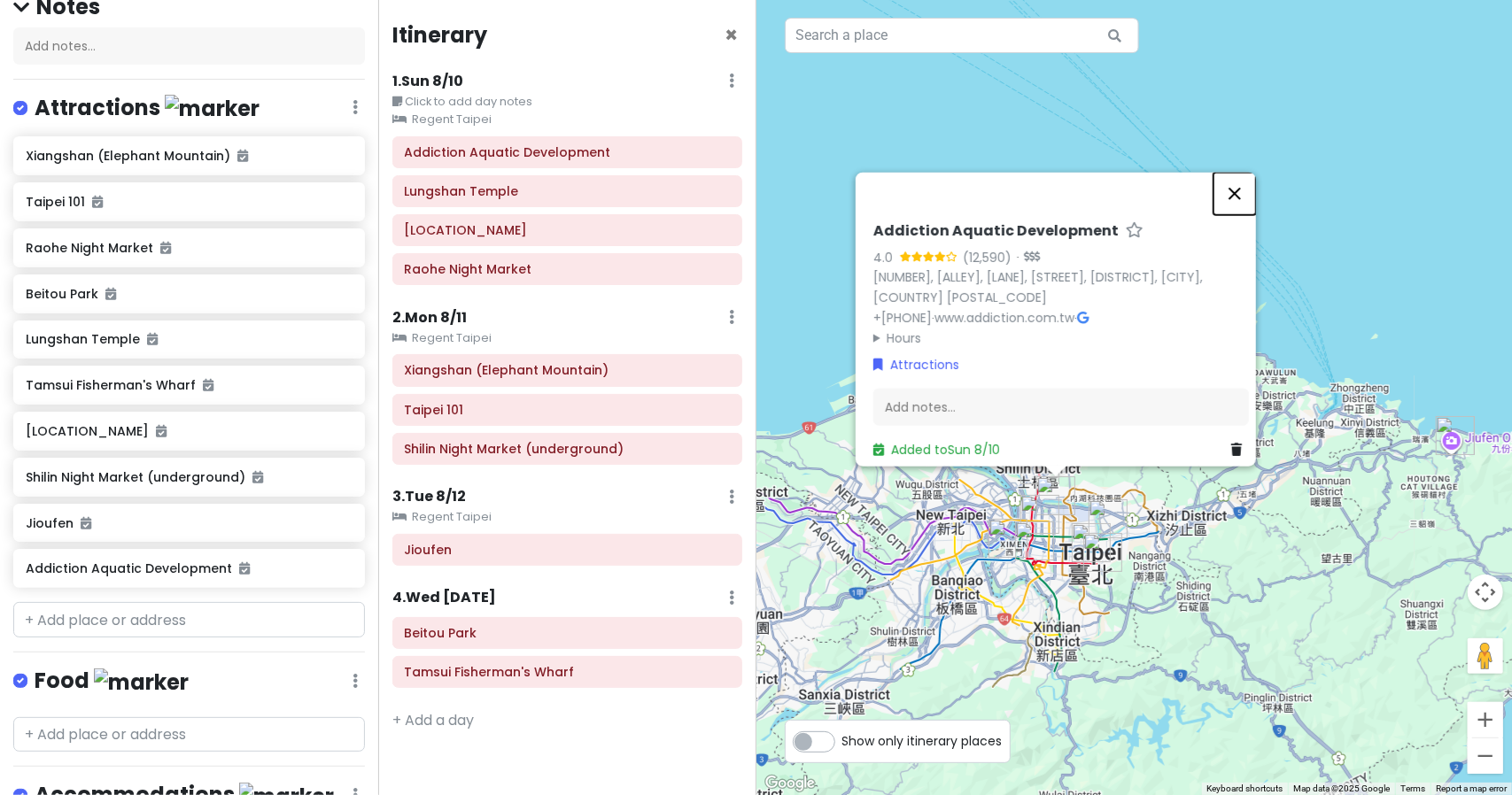 click at bounding box center (1235, 194) 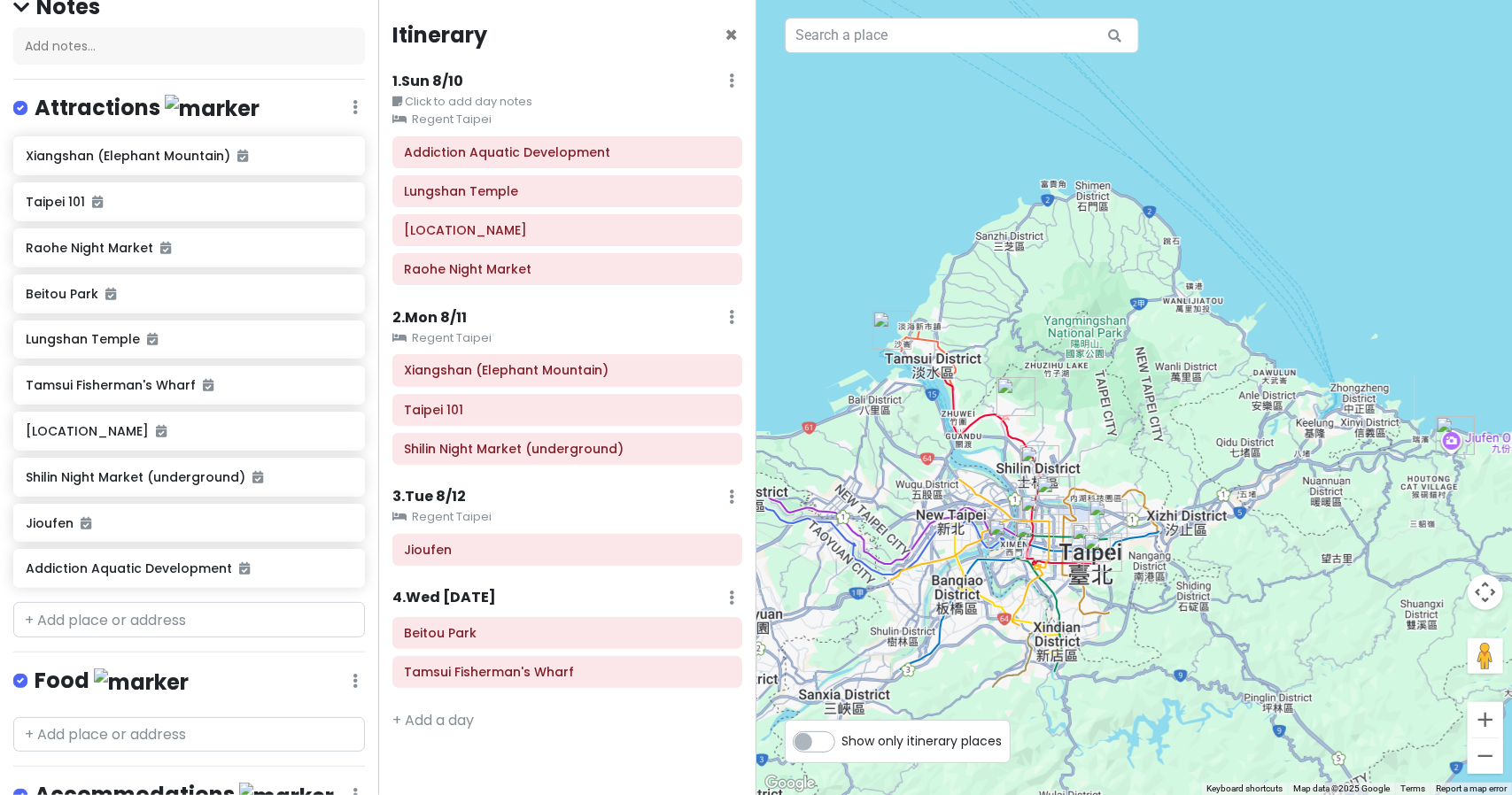 click on "1 .  Sun 8/10" at bounding box center (428, 81) 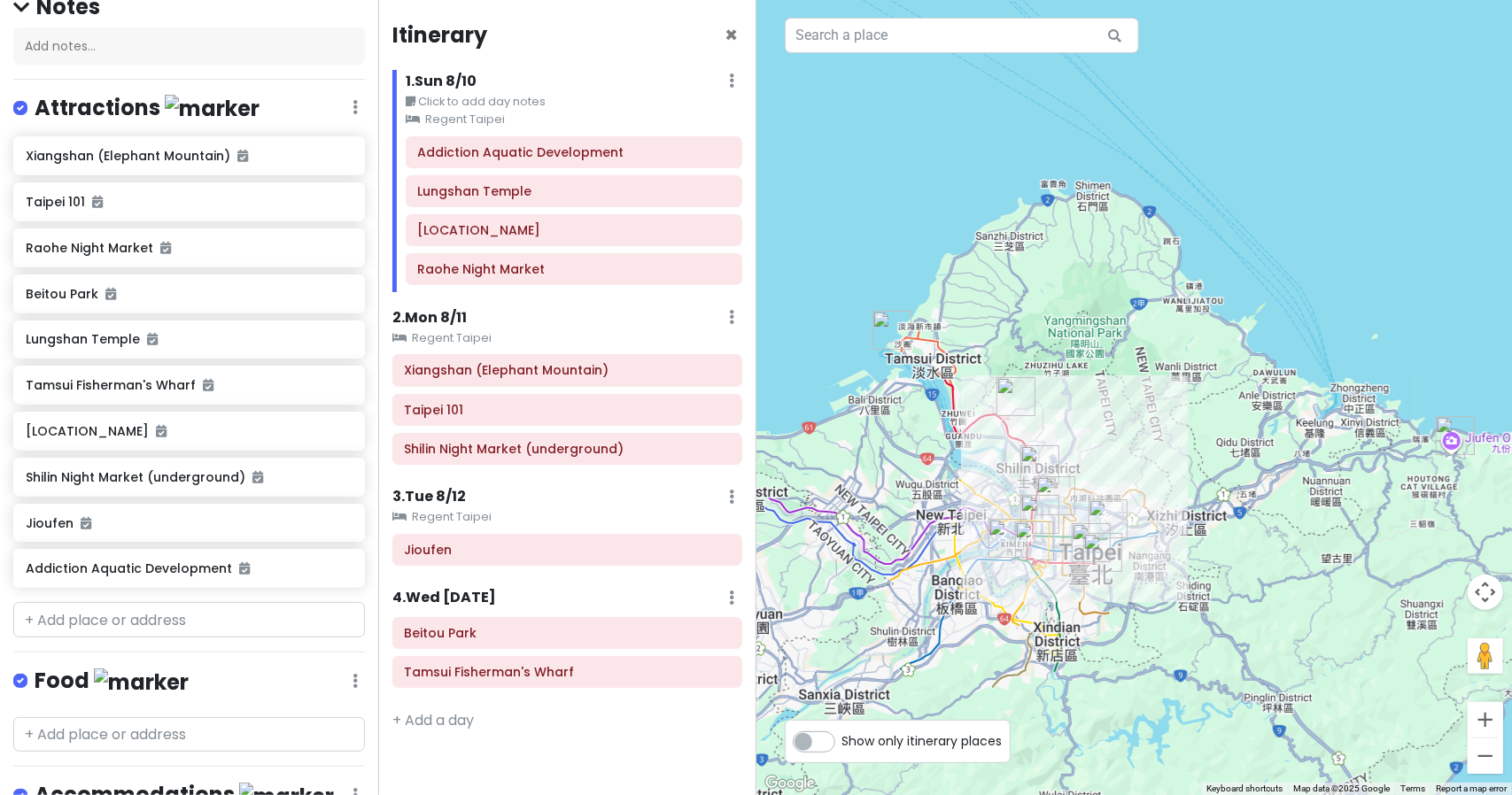 click at bounding box center (1135, 398) 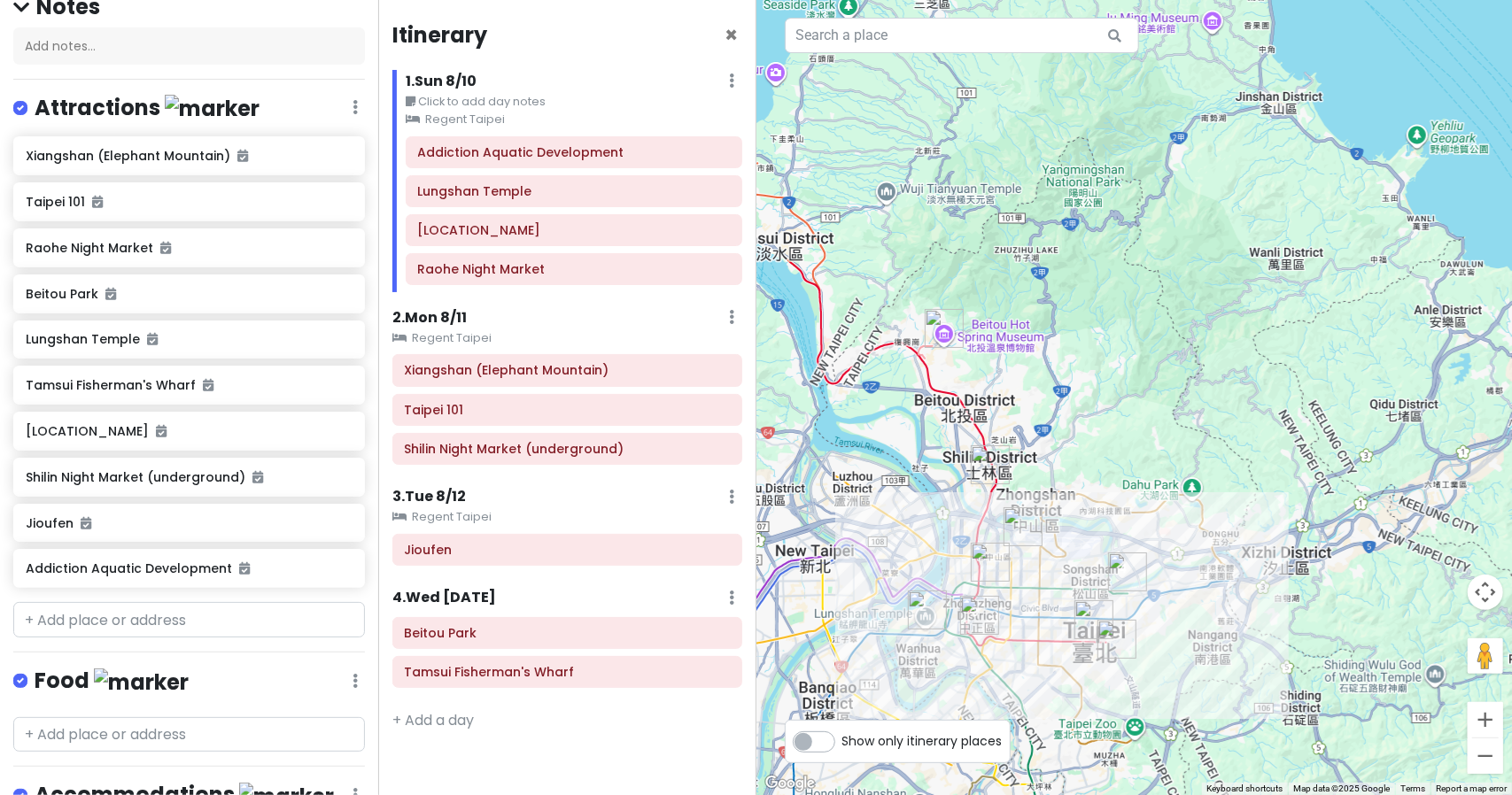 click at bounding box center (1135, 398) 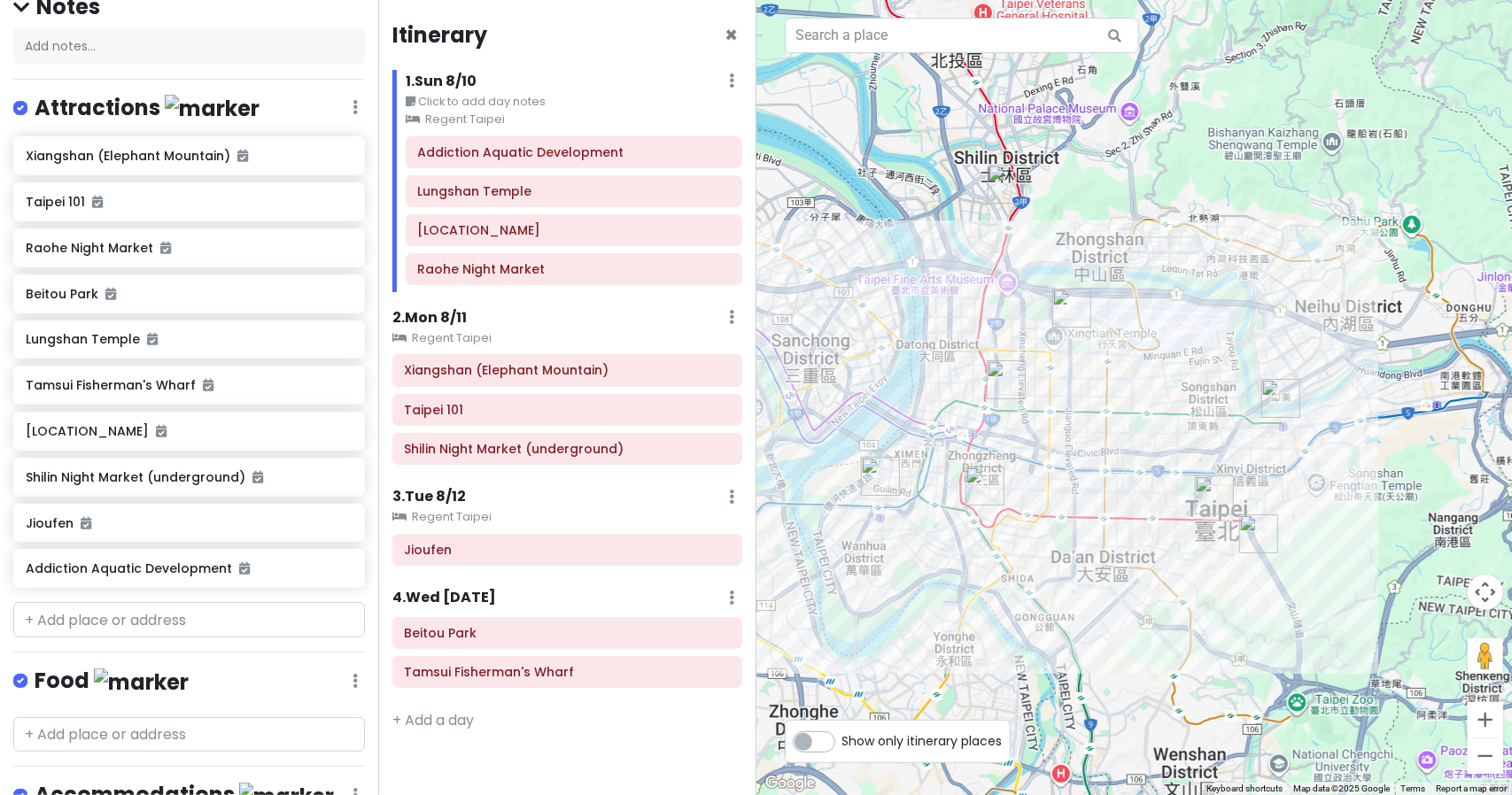 drag, startPoint x: 1012, startPoint y: 644, endPoint x: 1125, endPoint y: 362, distance: 303.79763 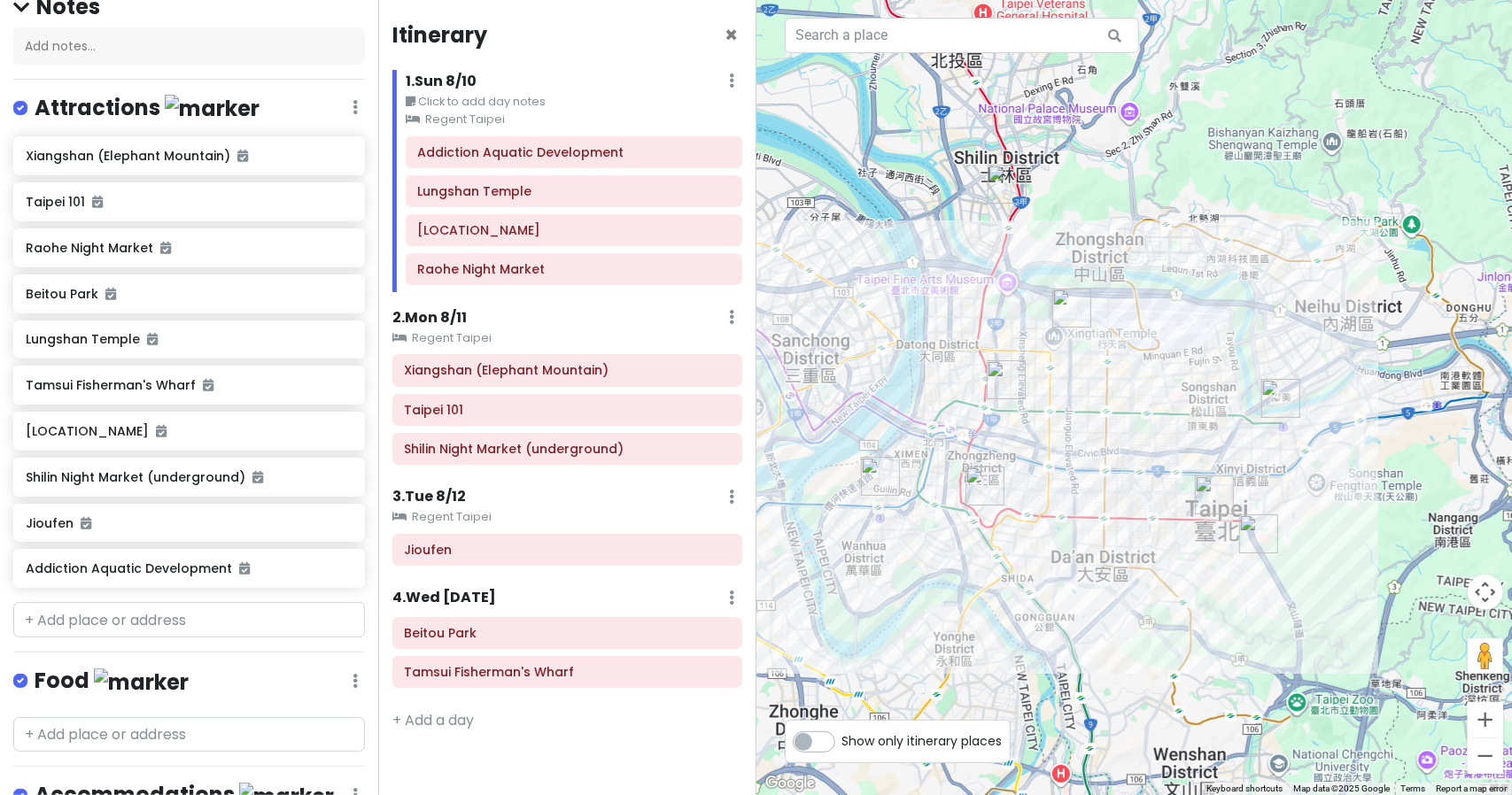 click on "2 .  Mon 8/11" at bounding box center [430, 318] 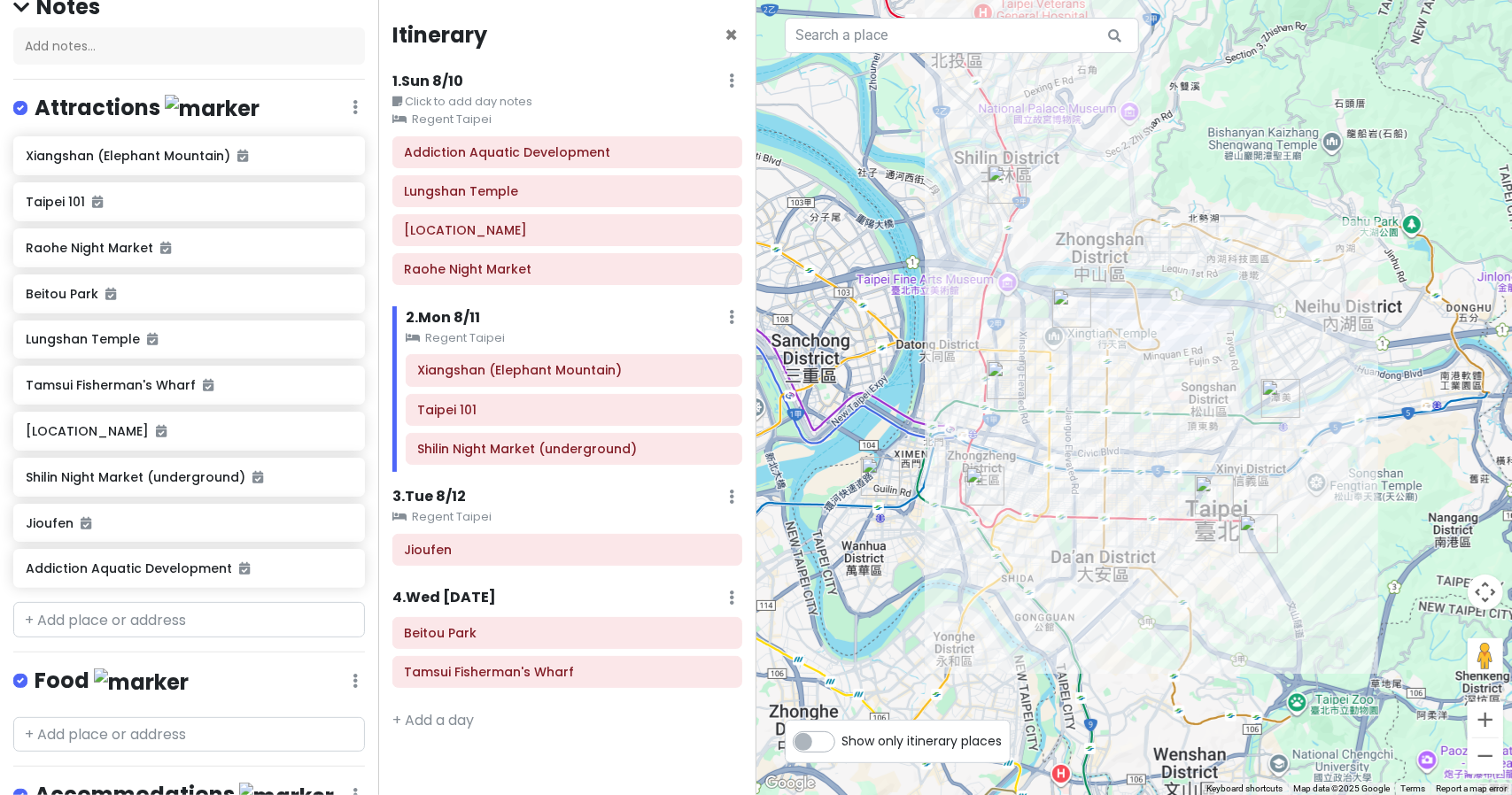 click on "3 .  Tue 8/12" at bounding box center (429, 497) 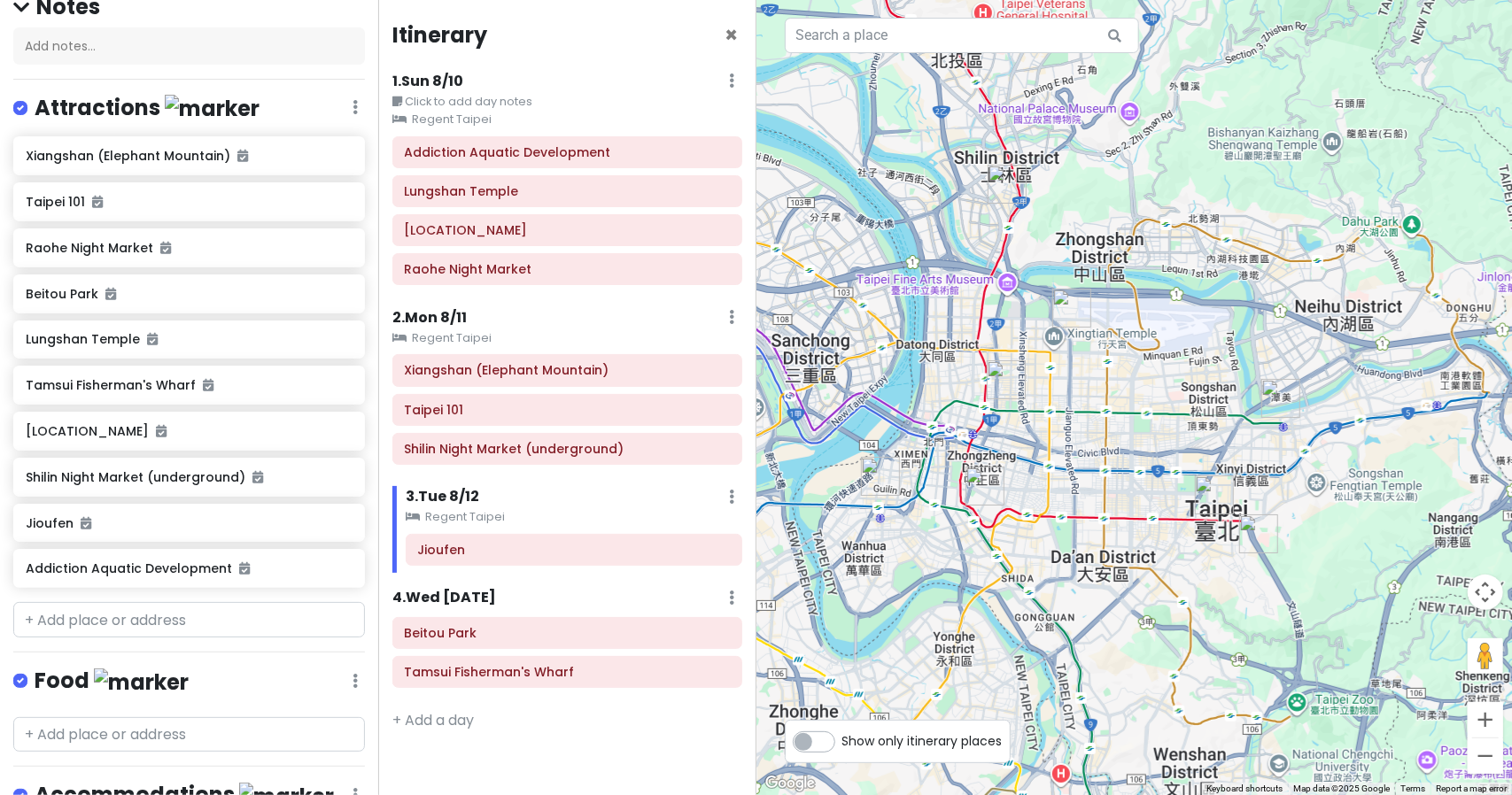 click on "3 .  Tue 8/12" at bounding box center [442, 497] 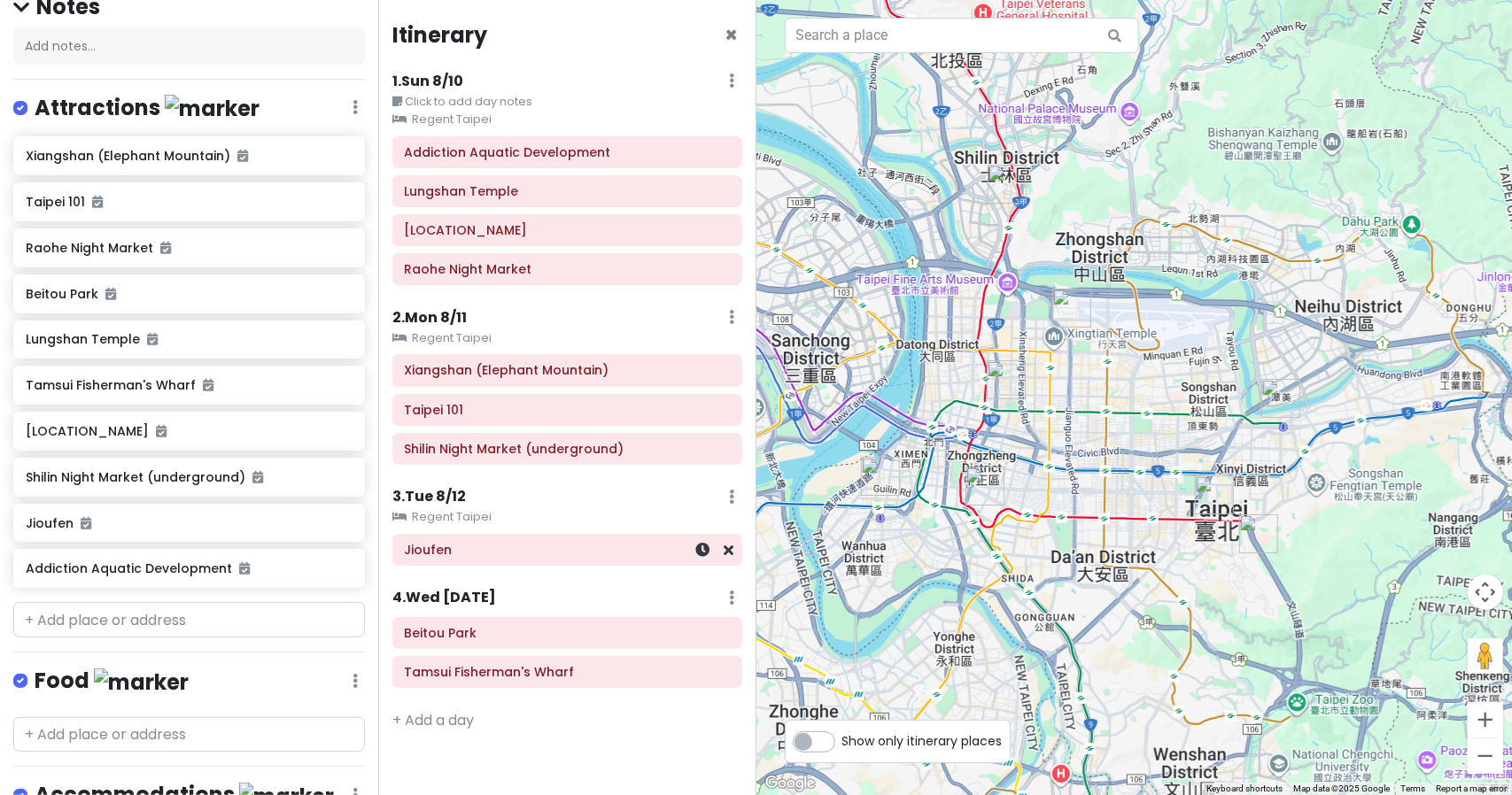 click on "Jioufen" at bounding box center (567, 550) 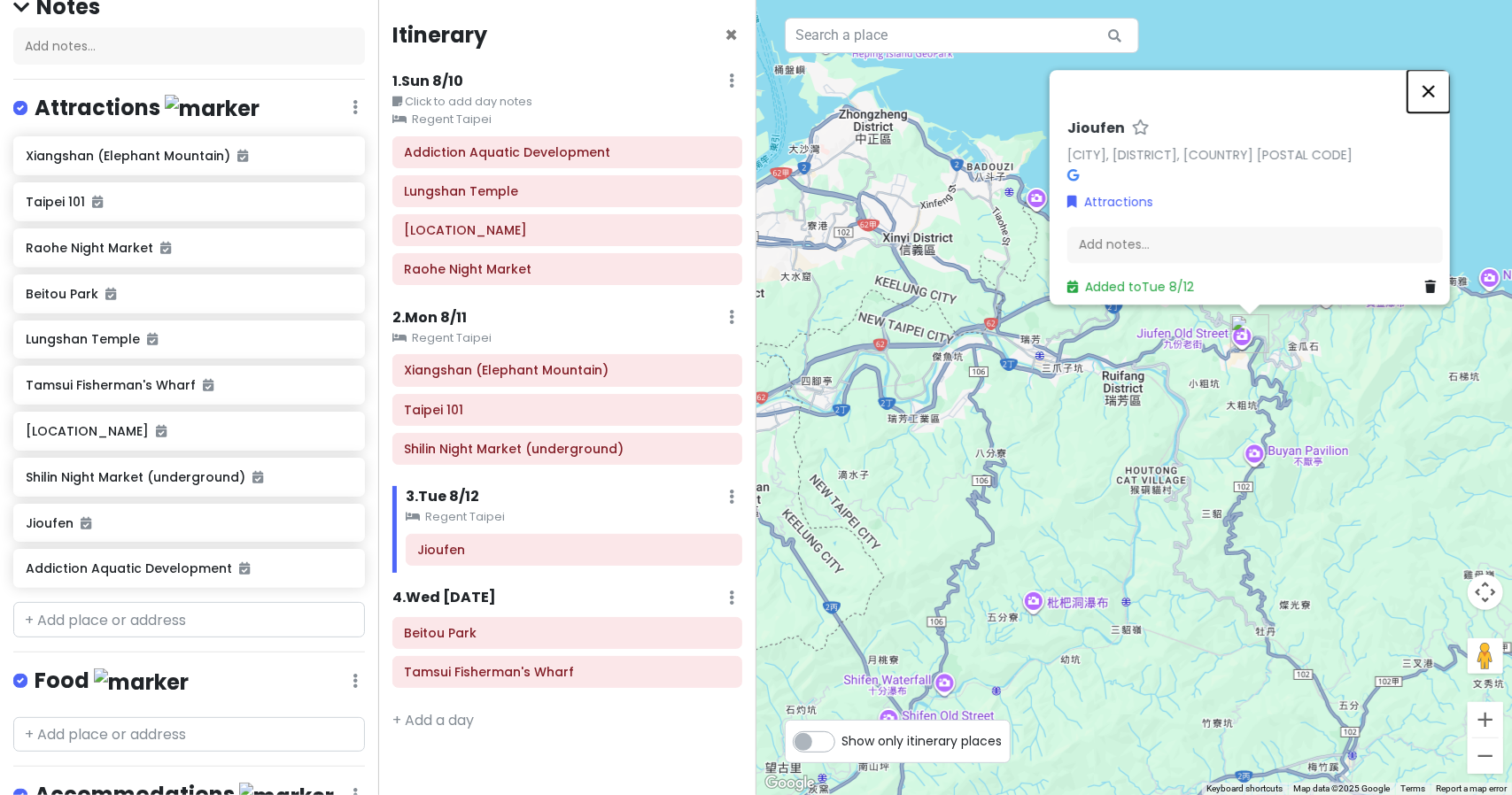 click at bounding box center [1429, 91] 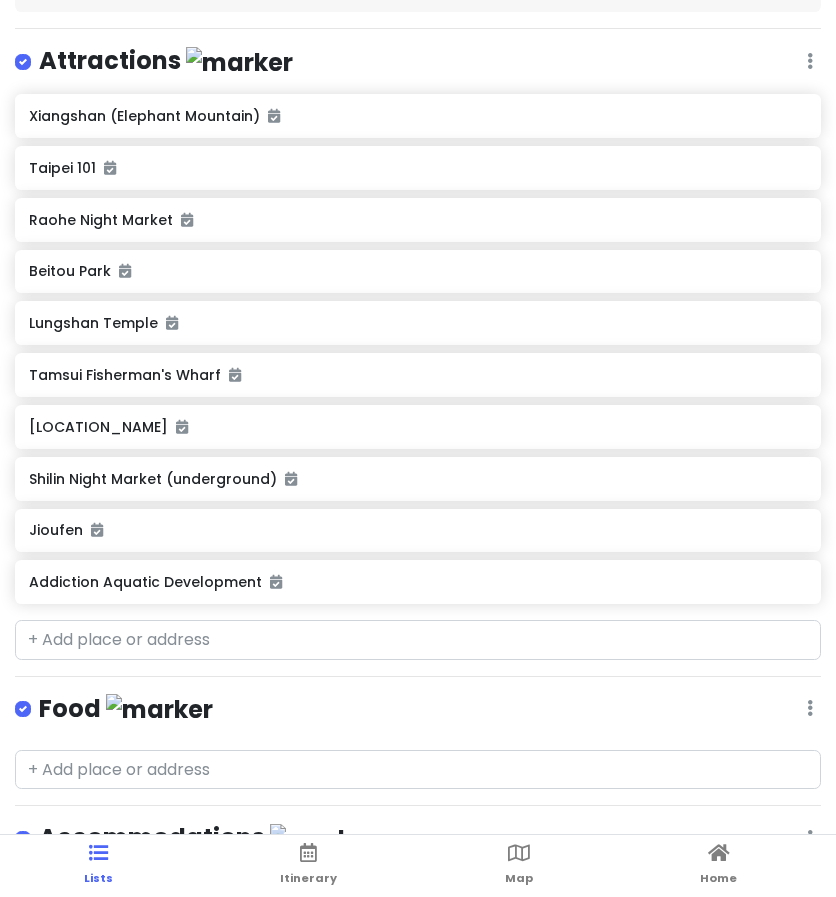 click on "Jioufen" 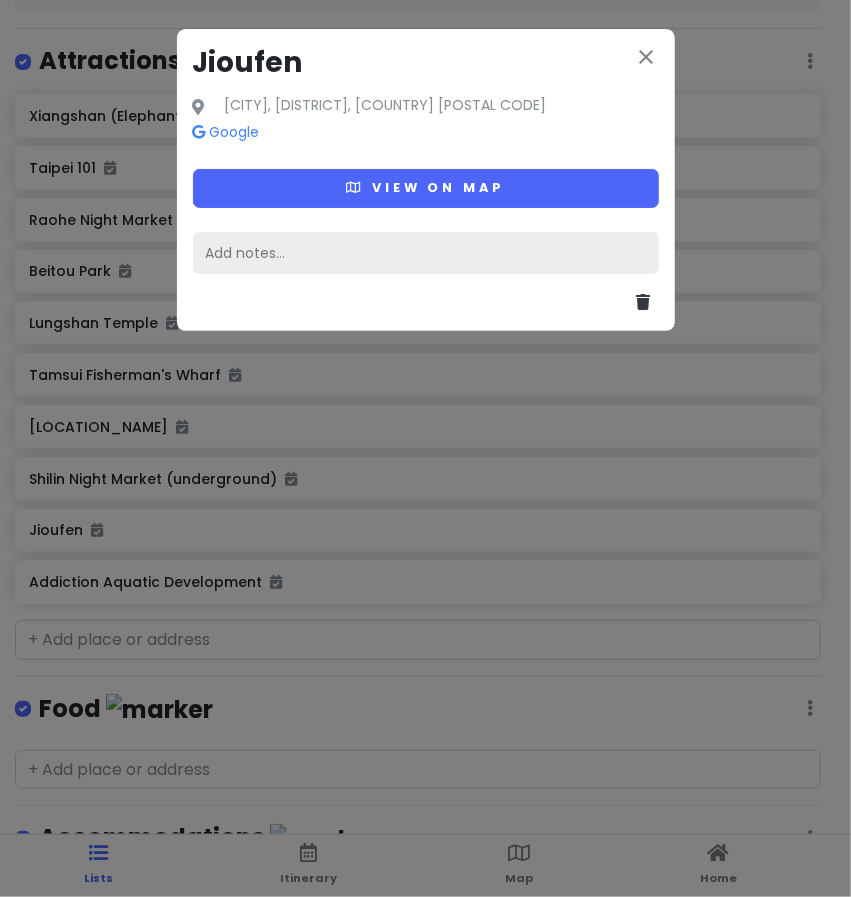 click on "Add notes..." at bounding box center [426, 253] 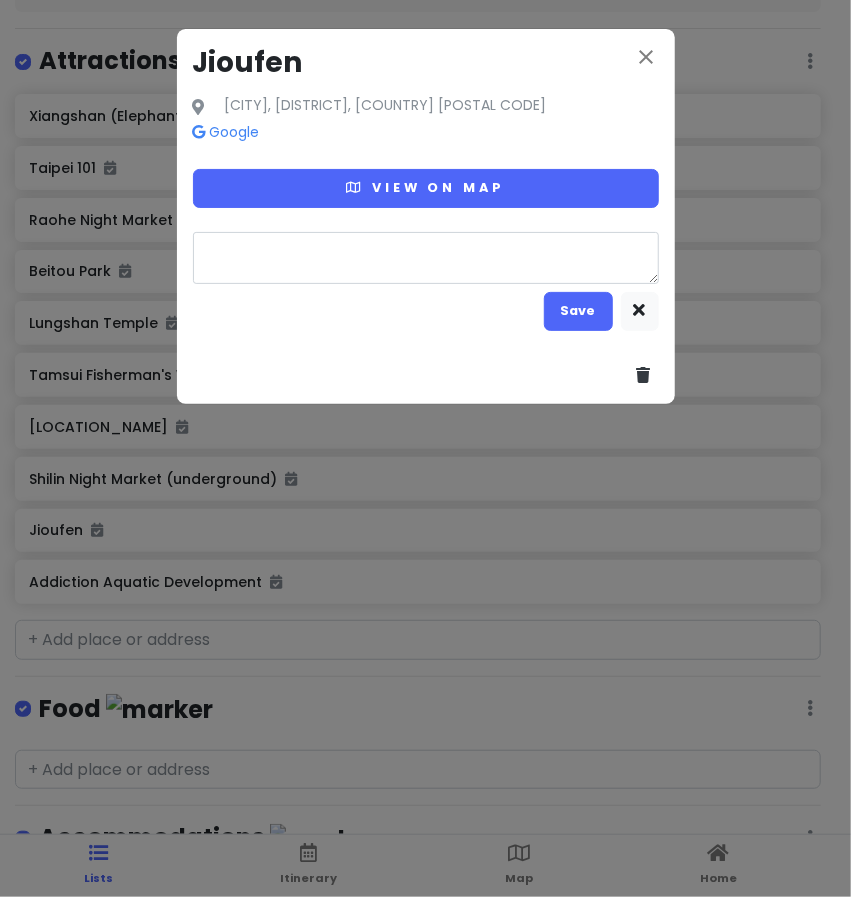 type on "x" 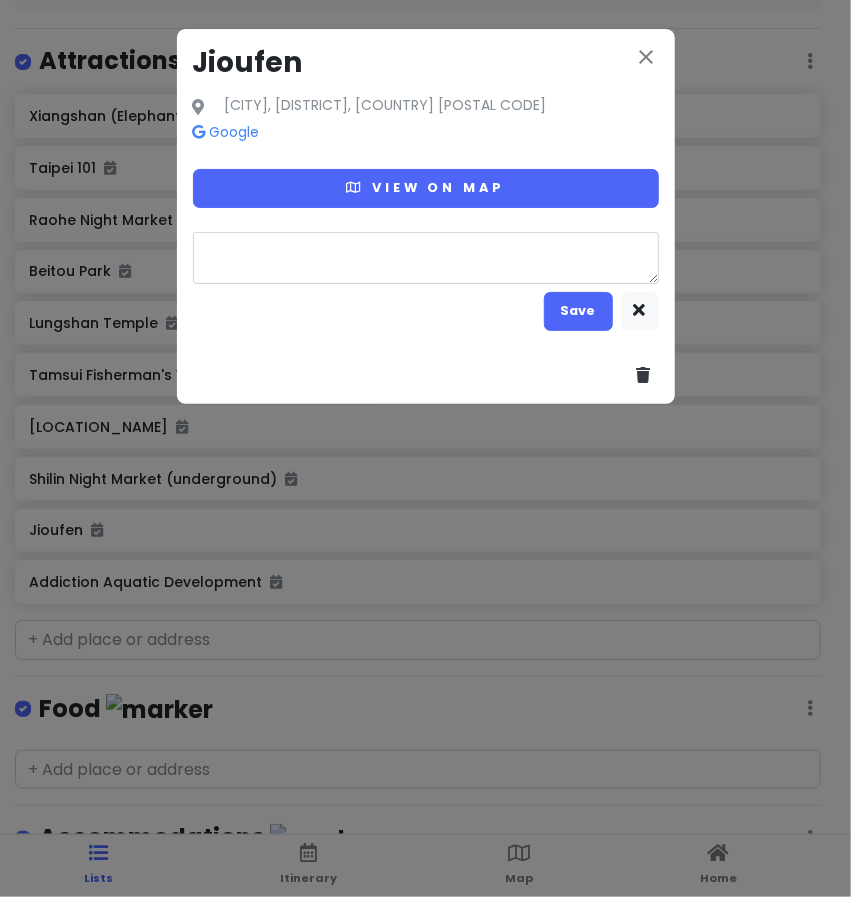 type on "T" 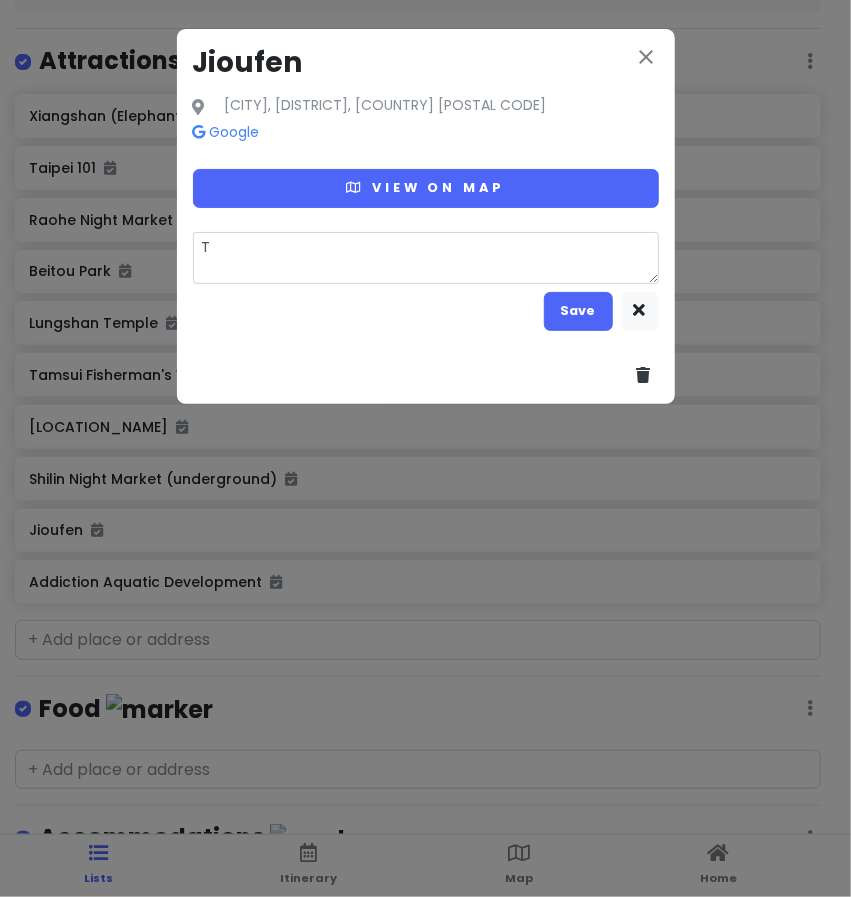 type on "x" 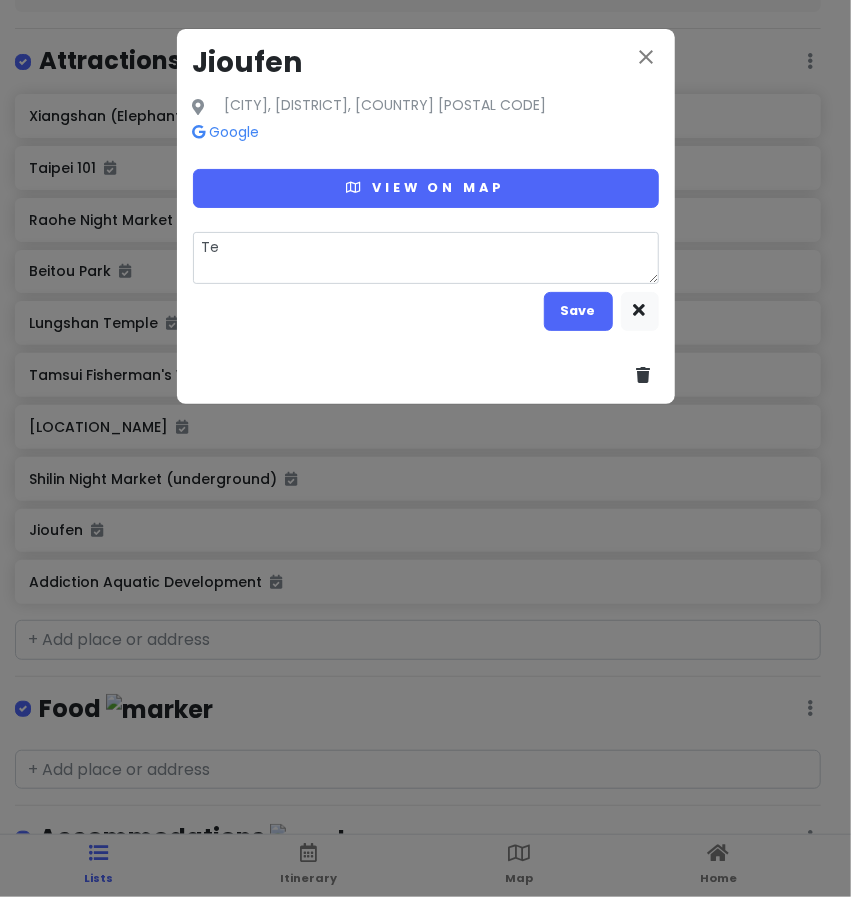 type on "x" 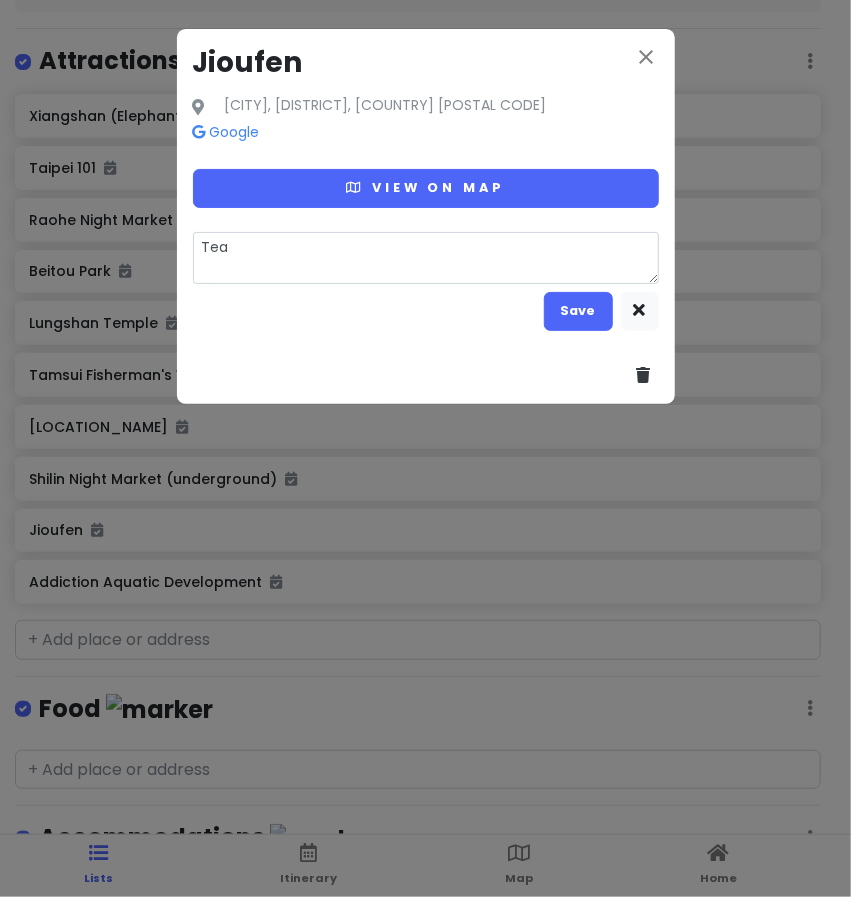 type on "Tea" 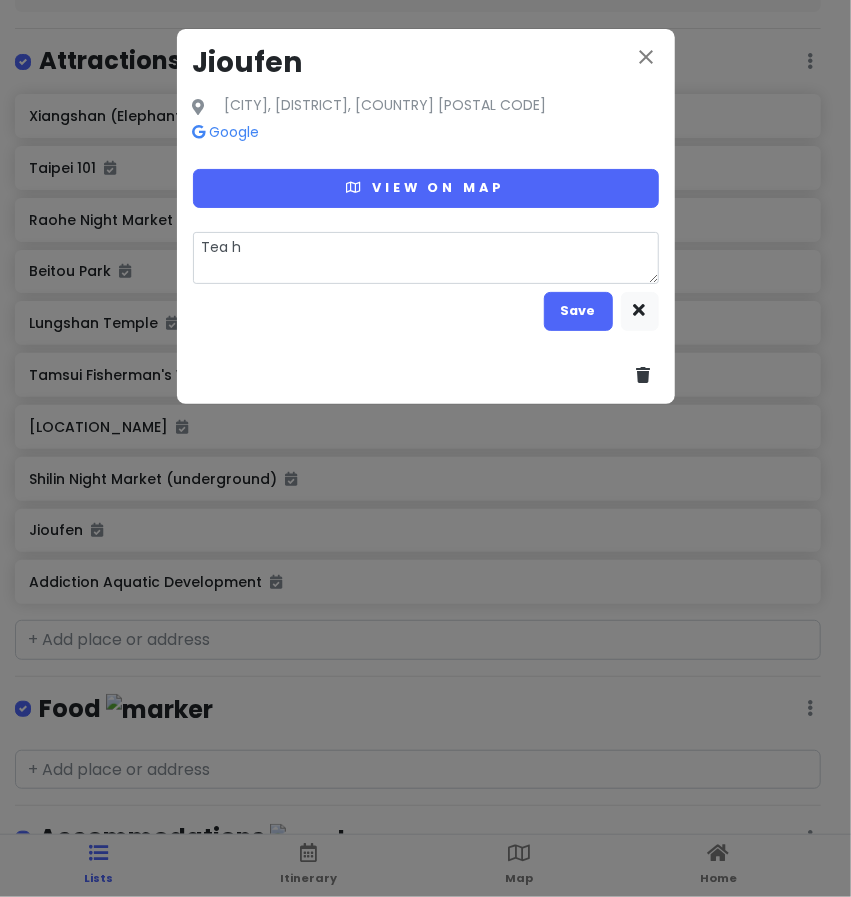type on "x" 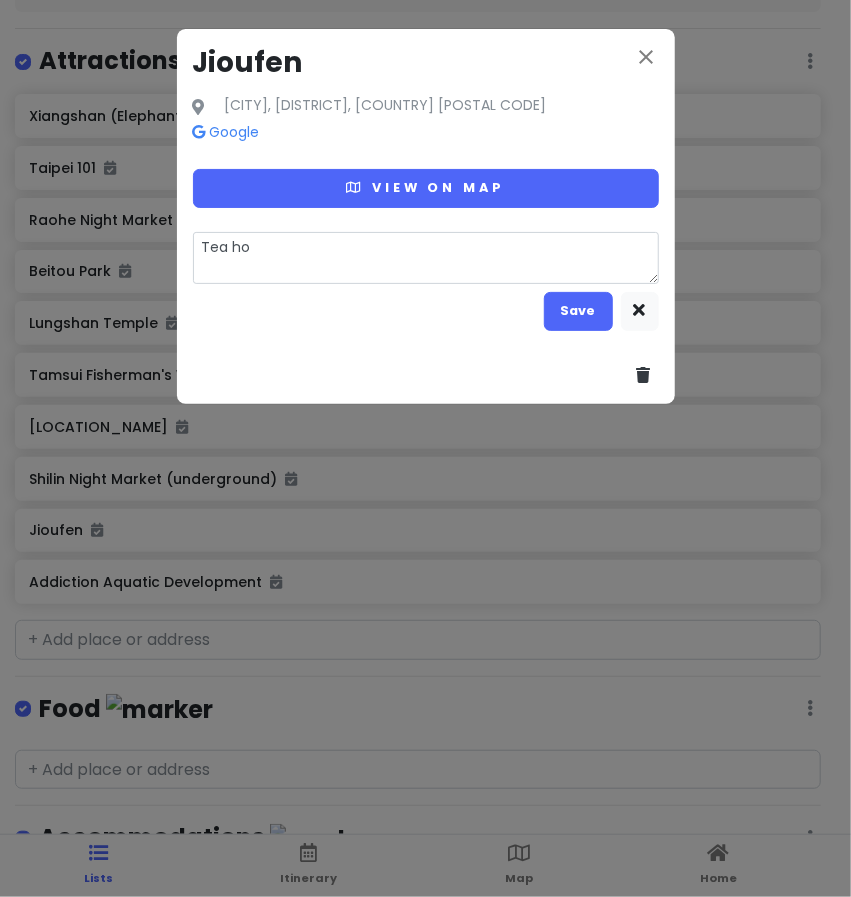type on "x" 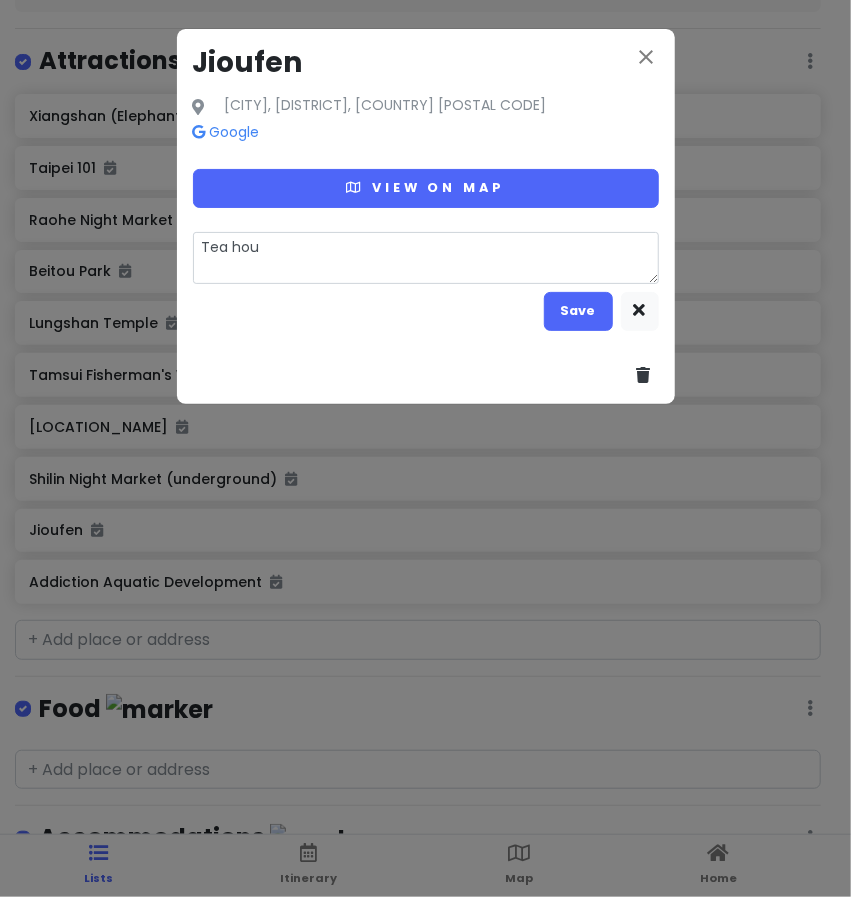 type on "x" 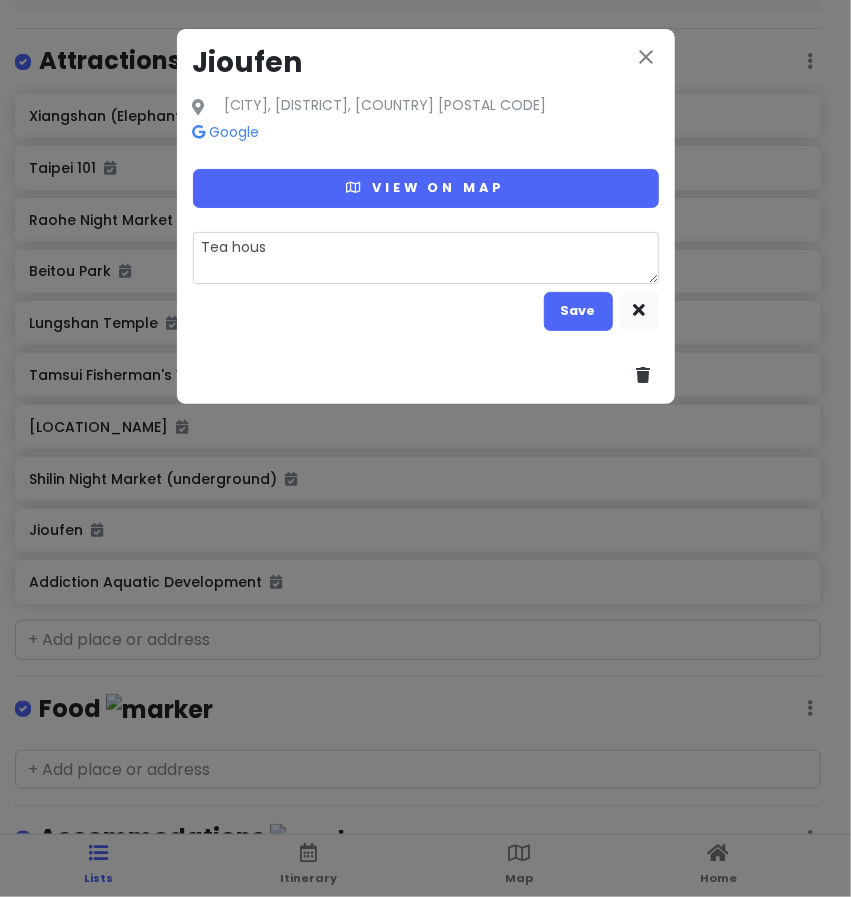 type on "x" 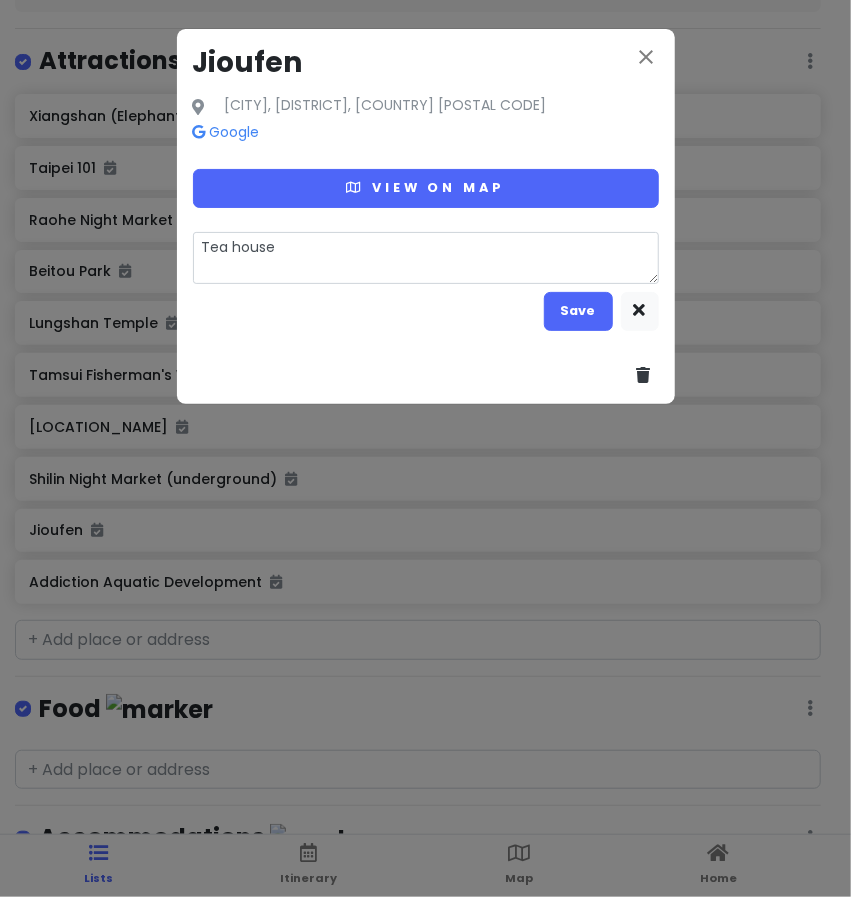 type on "x" 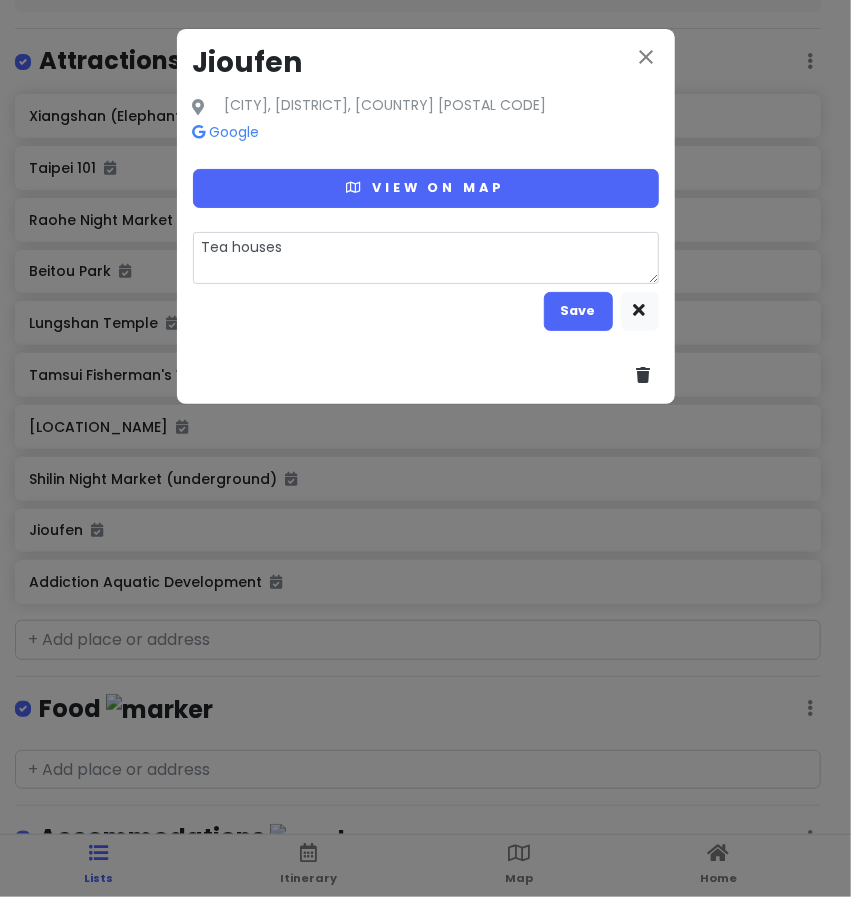 type on "x" 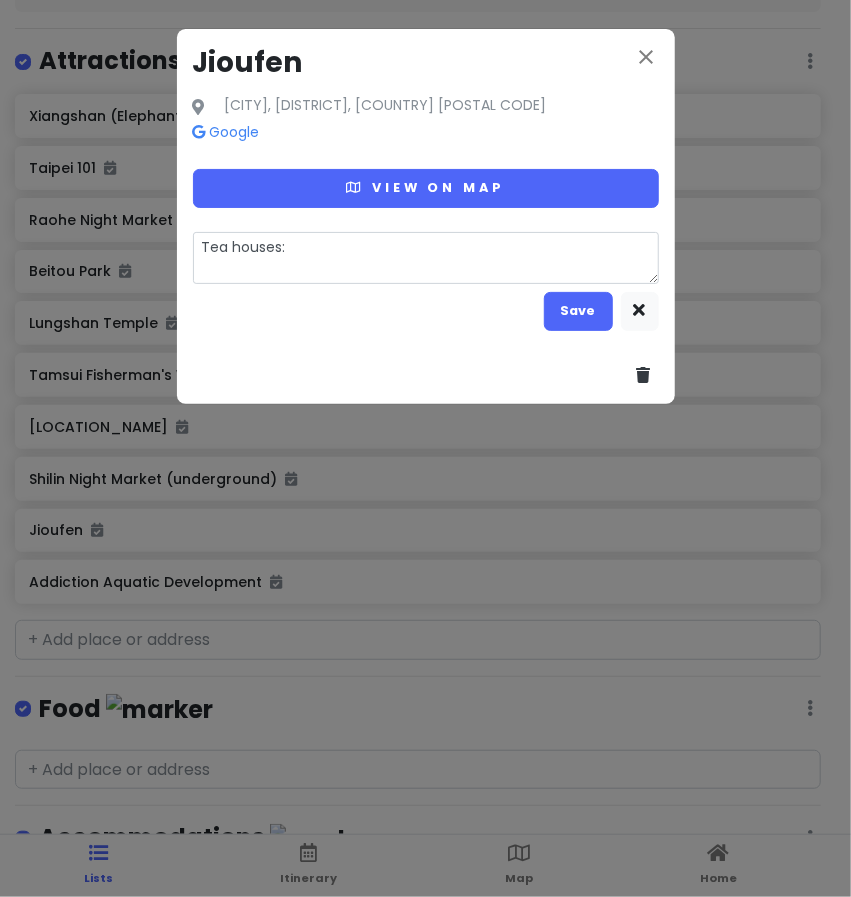 type on "x" 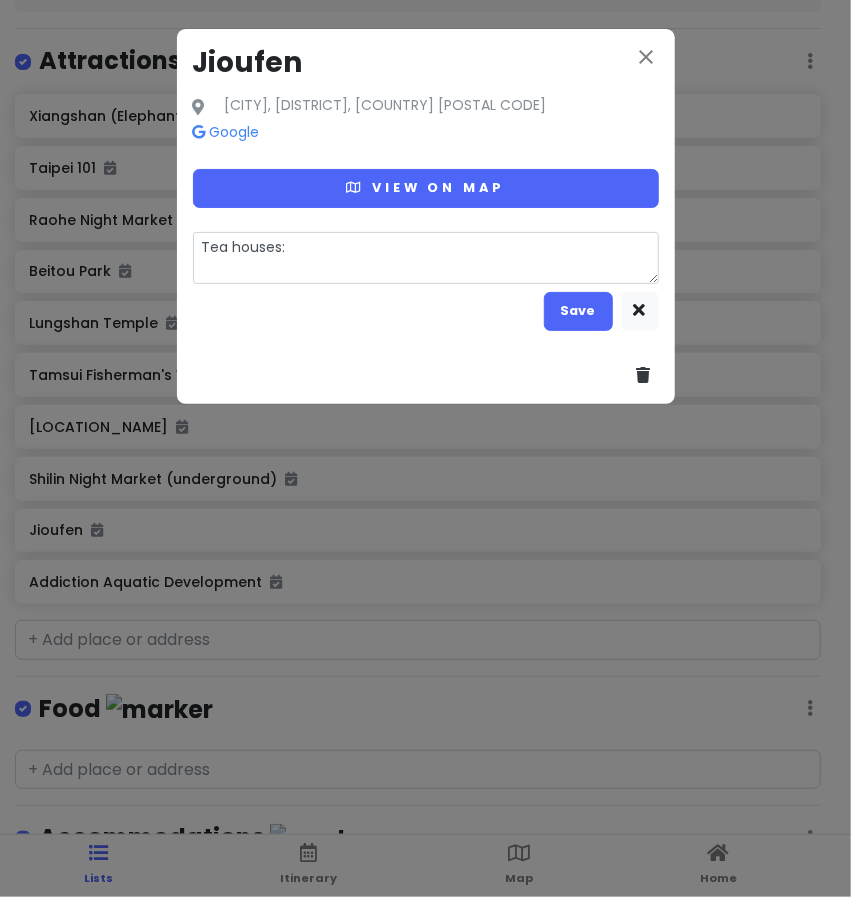 type on "x" 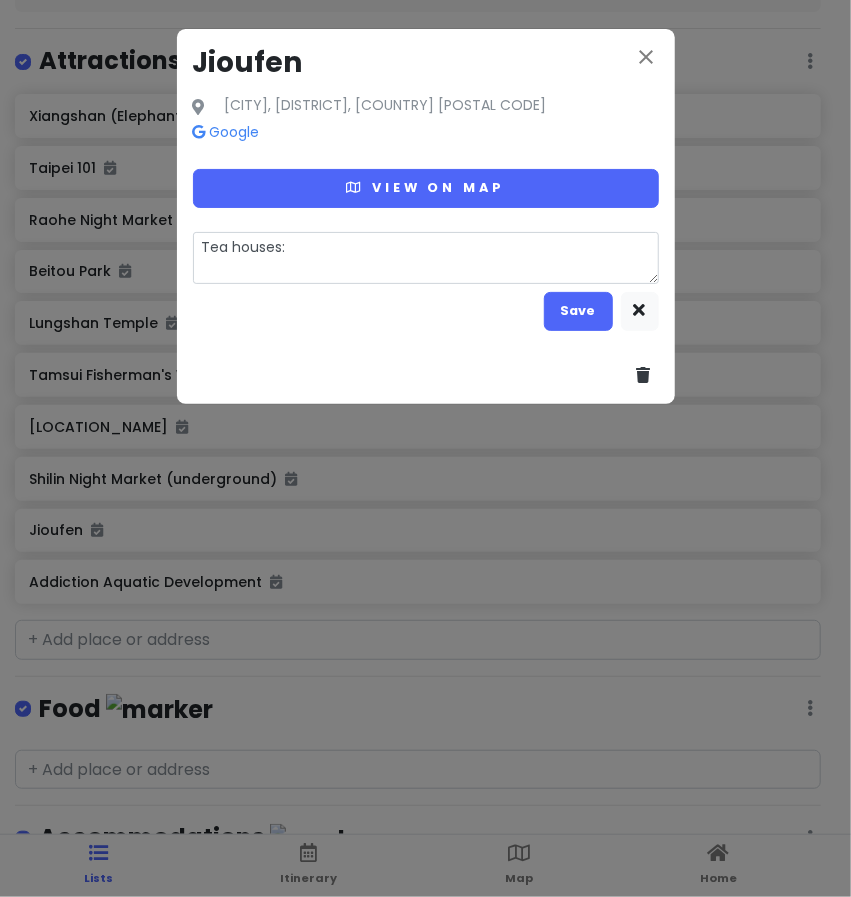 type on "Tea houses: J" 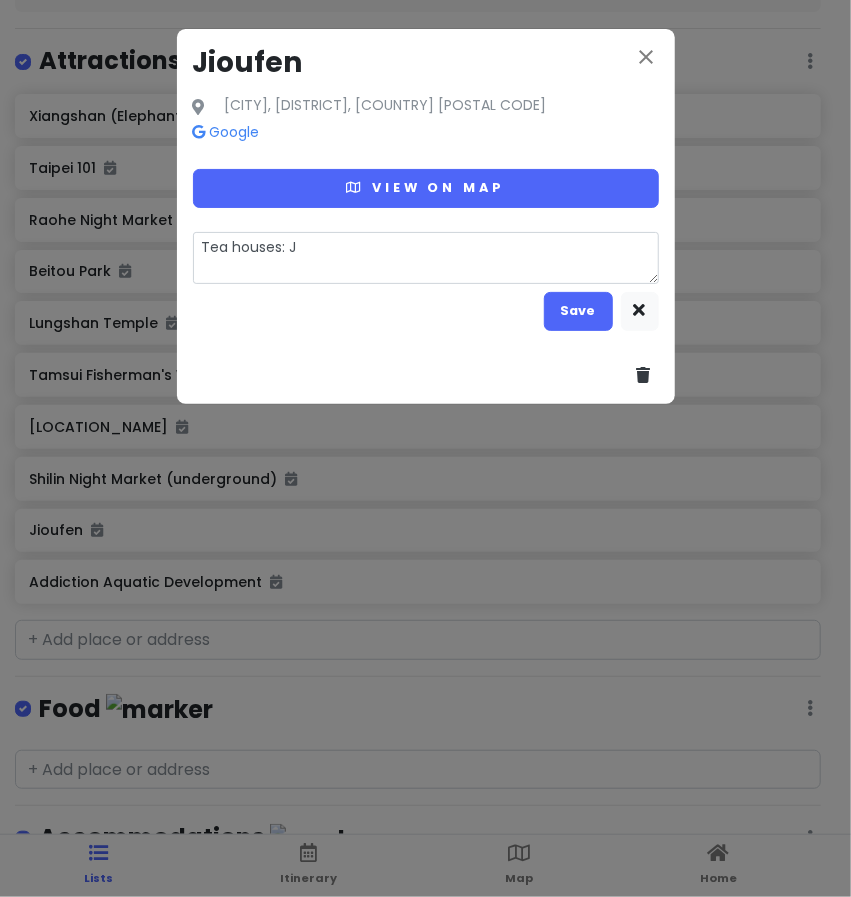 type on "x" 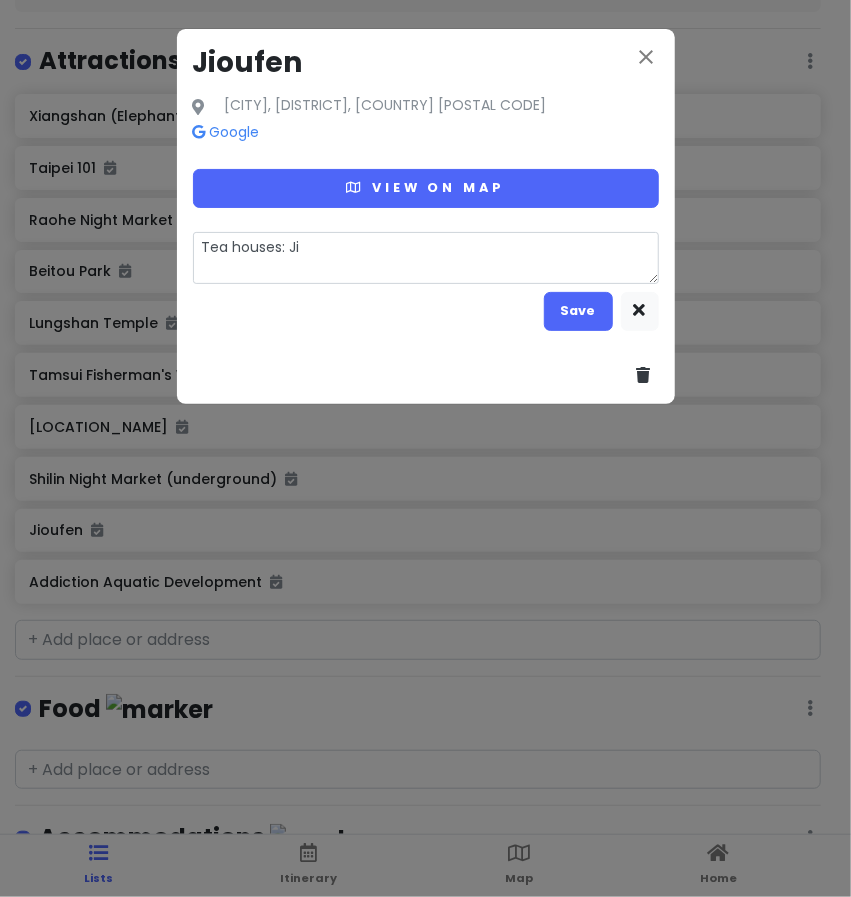 type on "x" 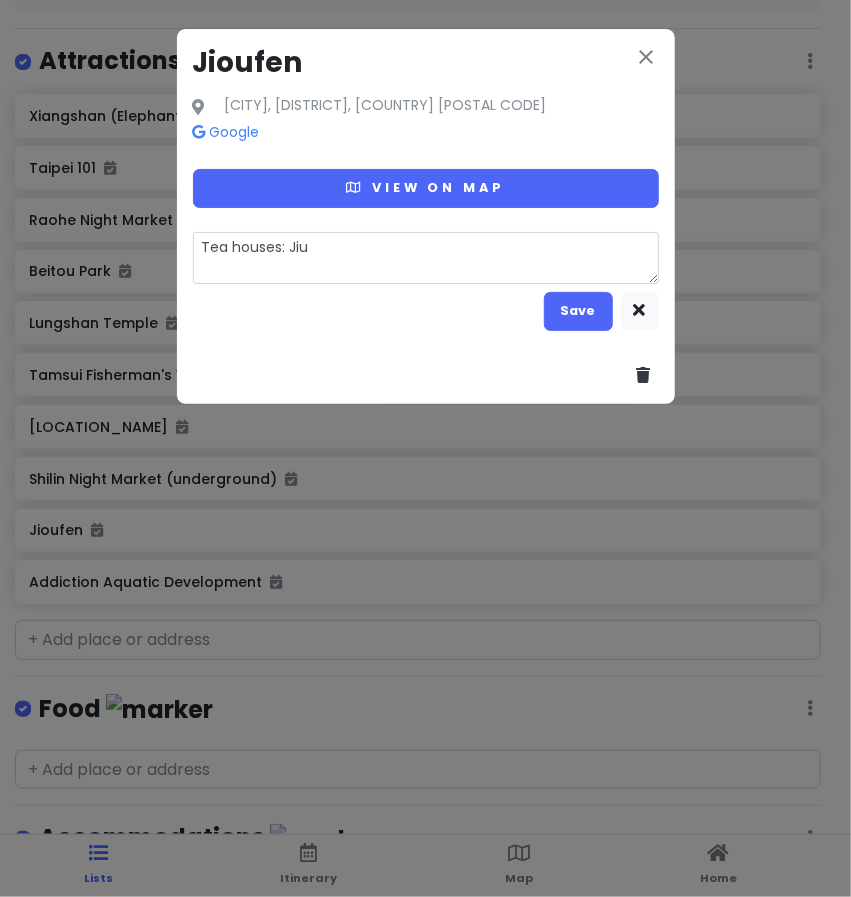 type on "x" 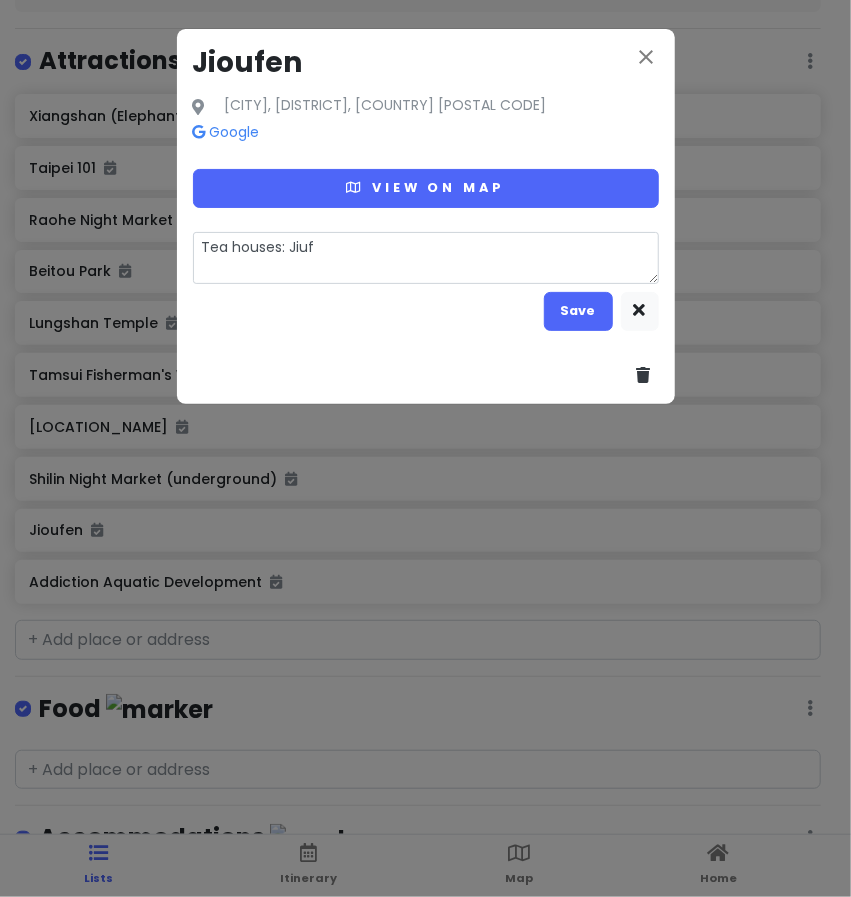 type on "x" 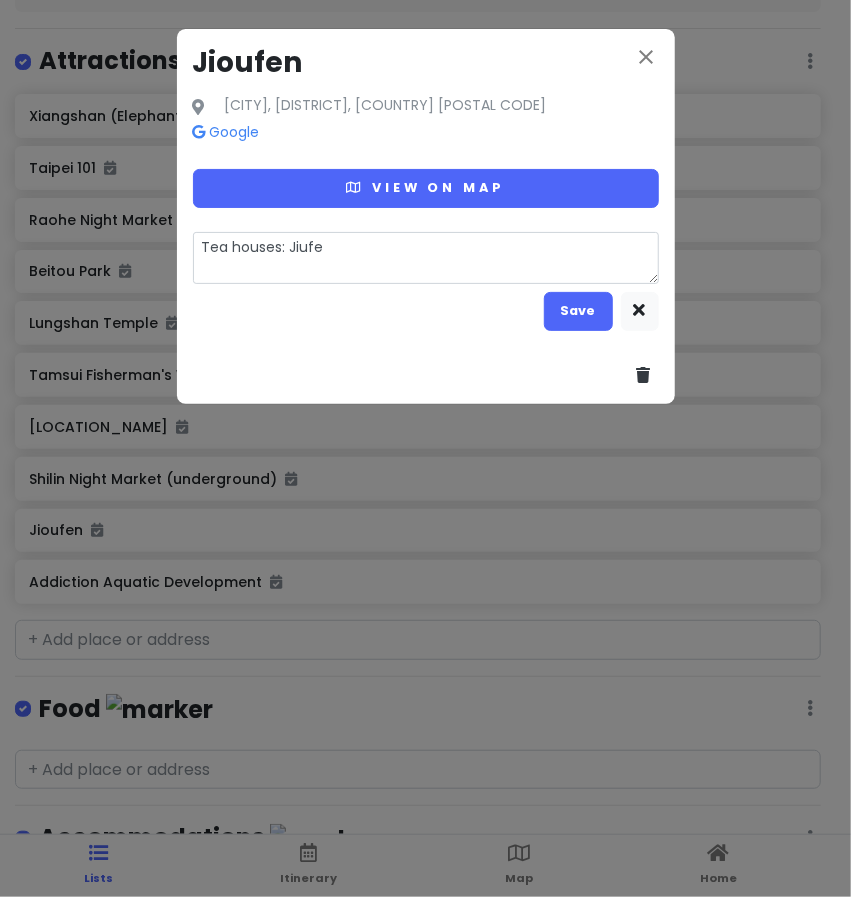 type on "x" 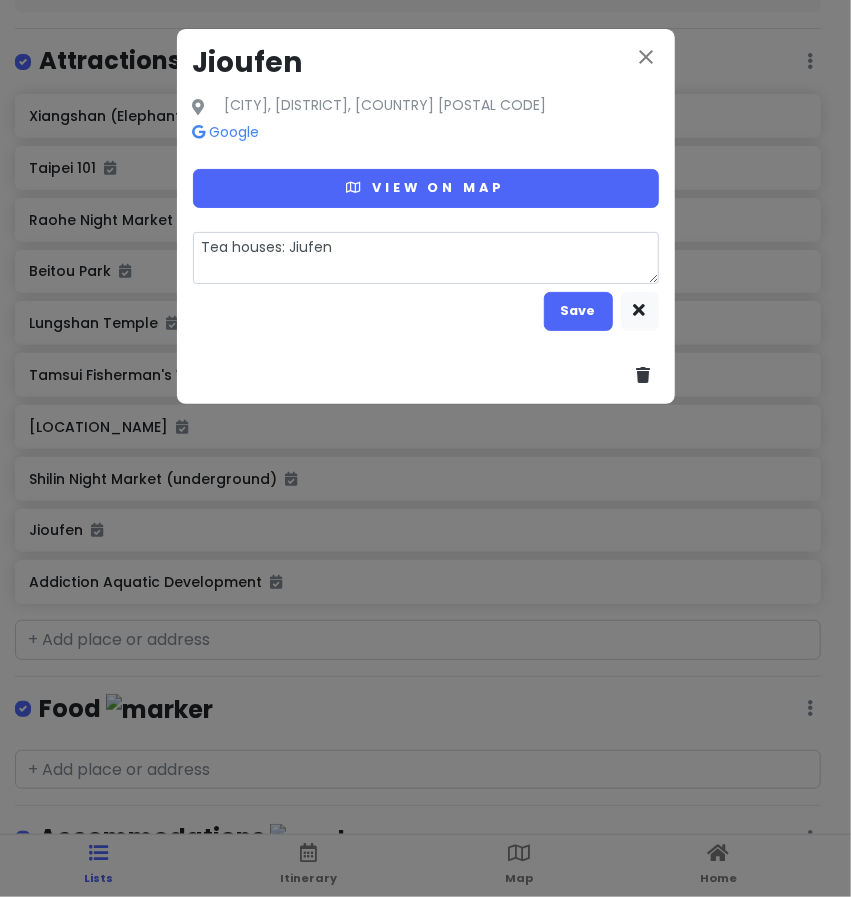 type on "x" 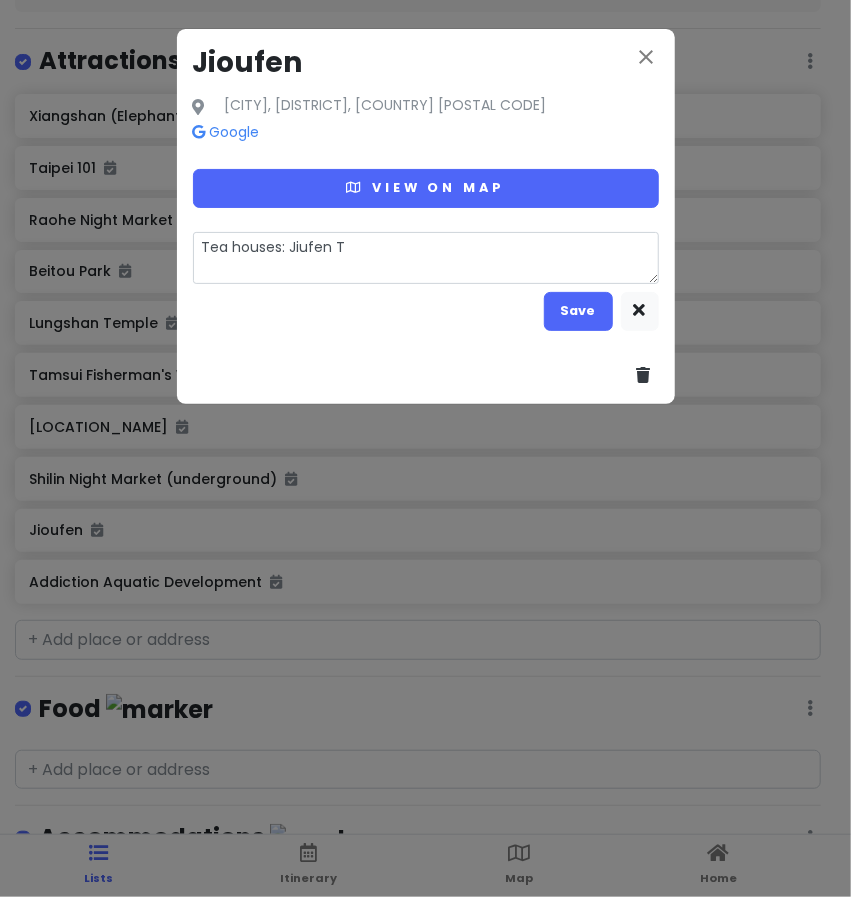 type on "x" 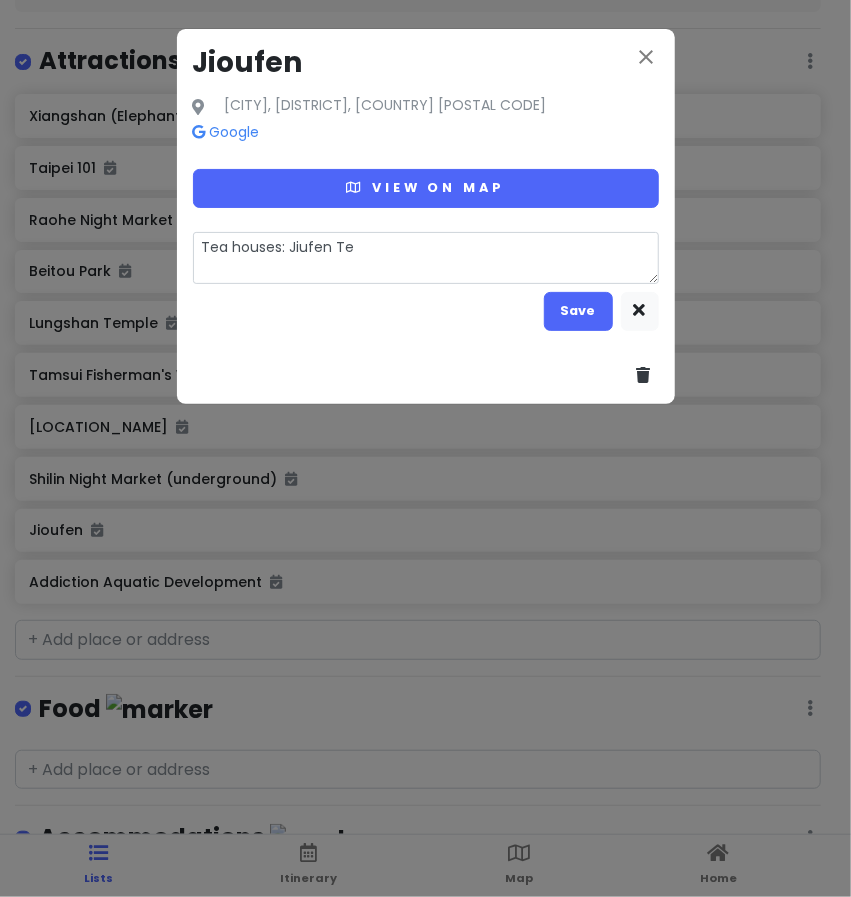 type on "x" 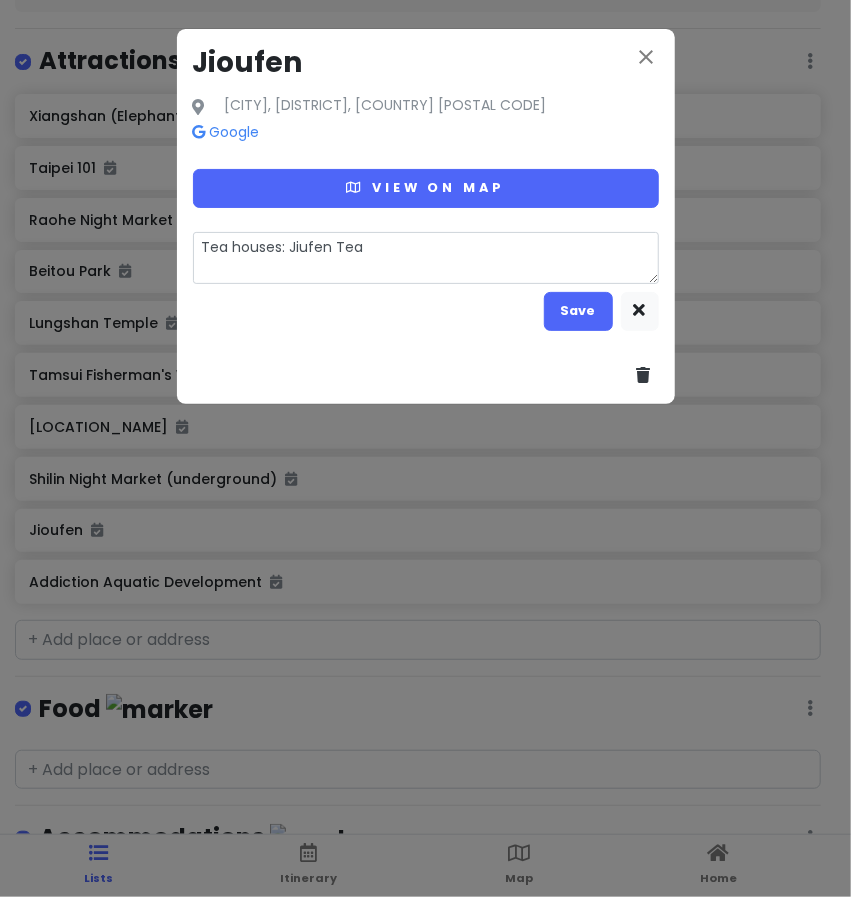 type on "Tea houses: Jiufen Teah" 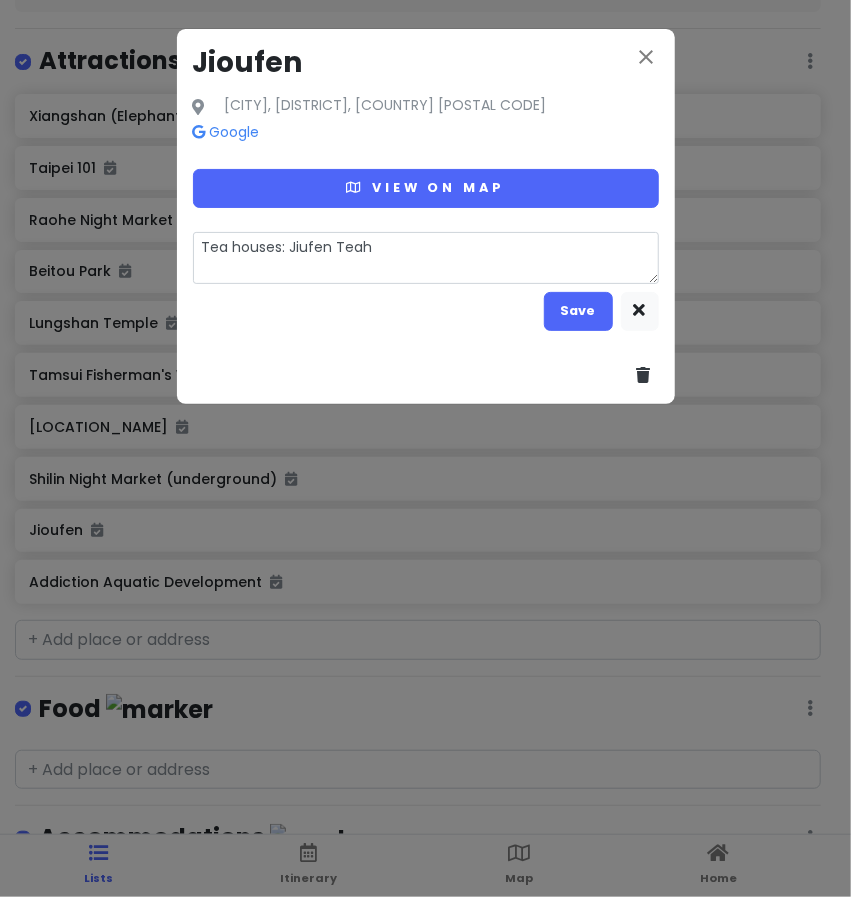 type on "x" 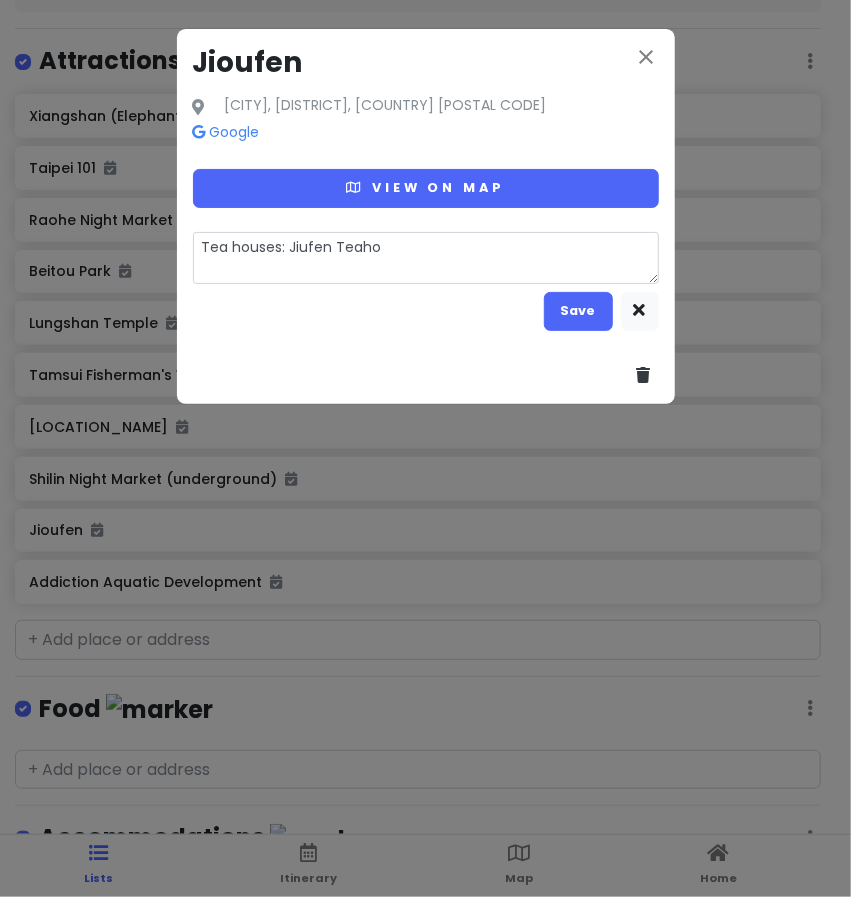 type on "x" 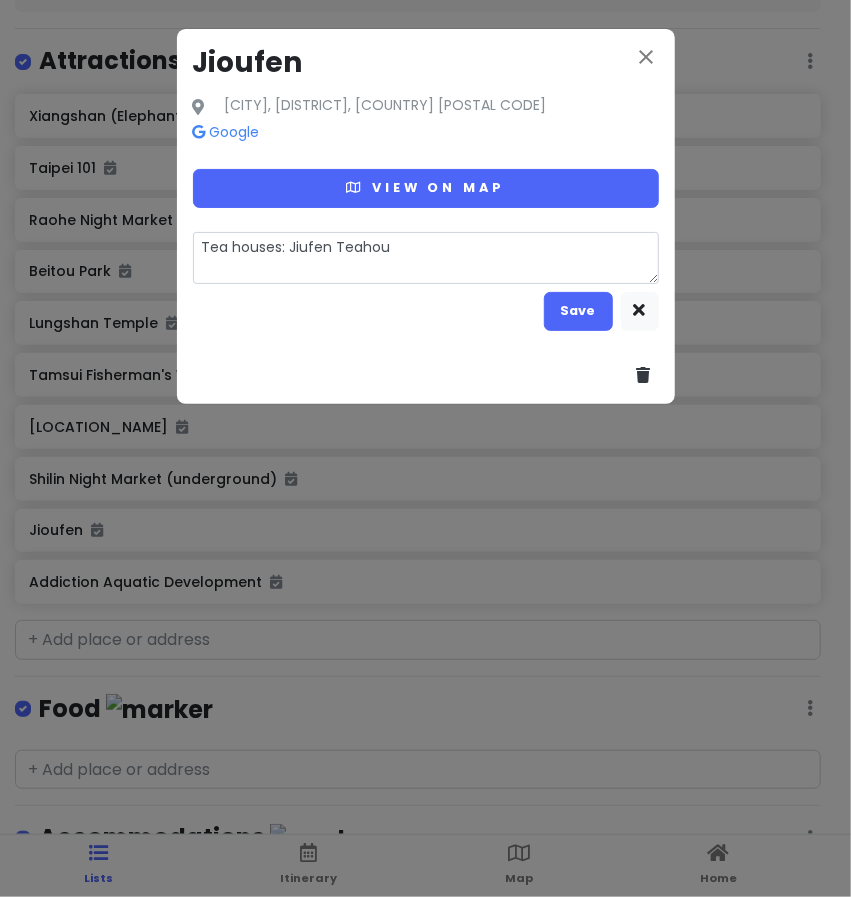 type on "x" 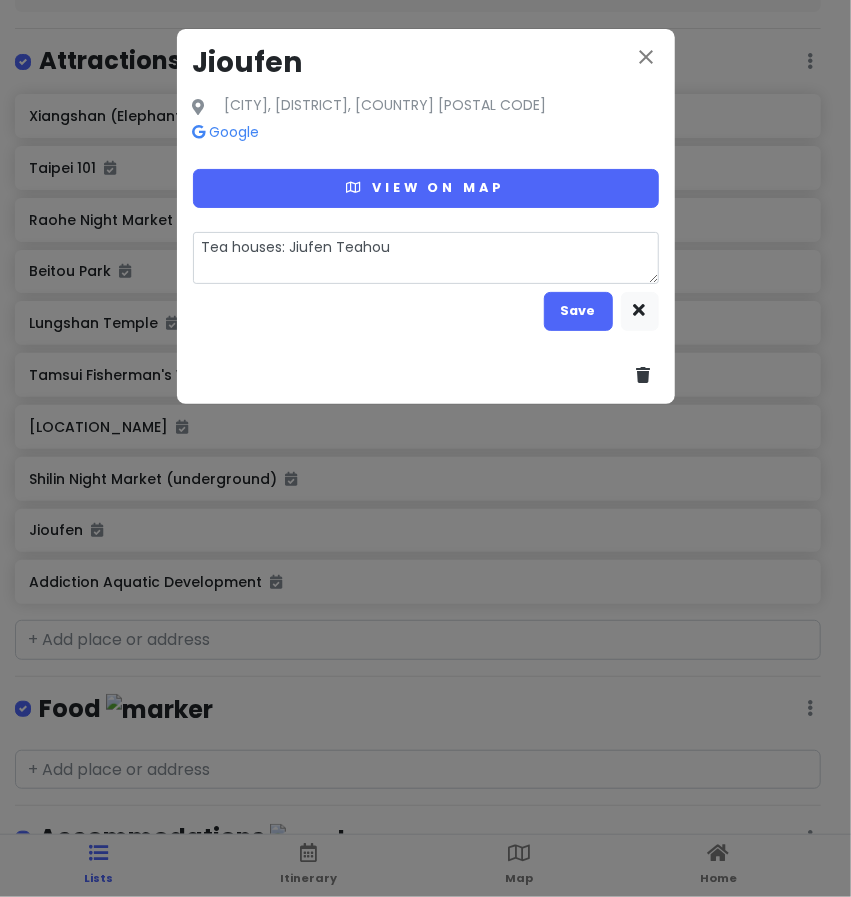 type on "Tea houses: Jiufen Teahous" 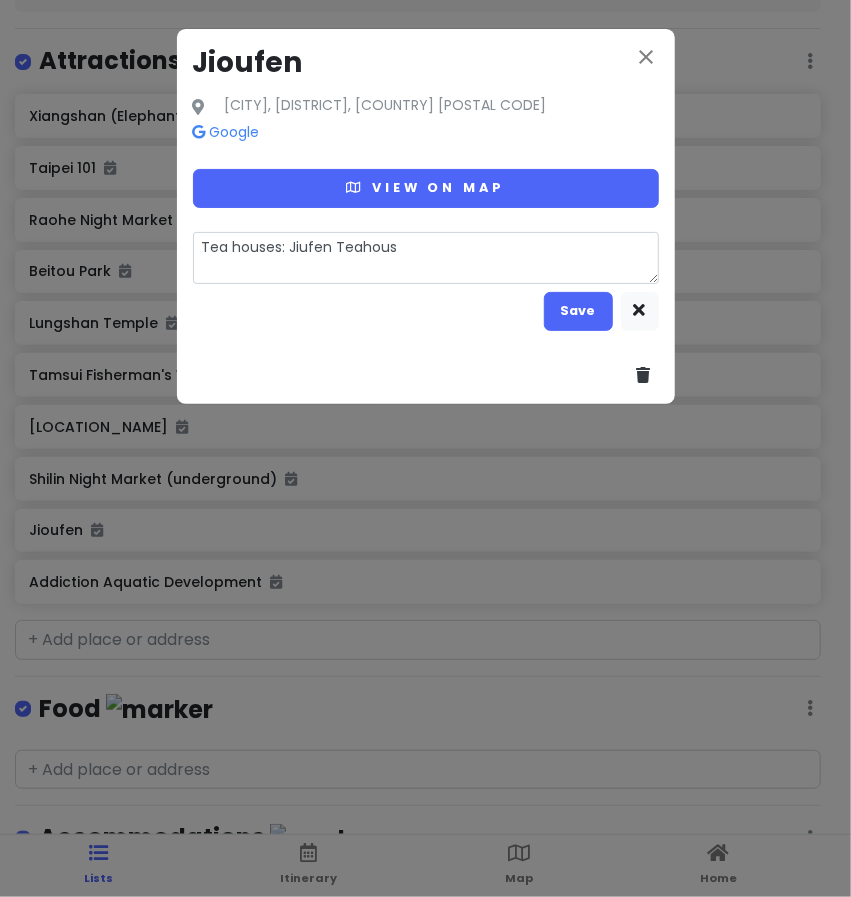 type on "x" 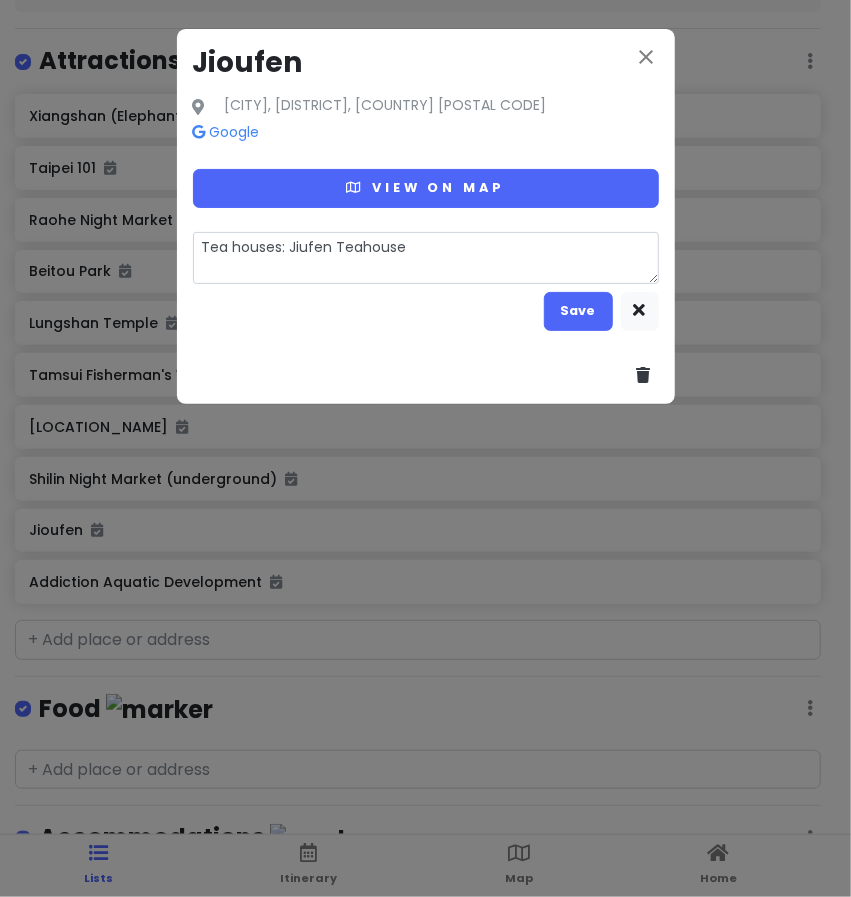 type on "x" 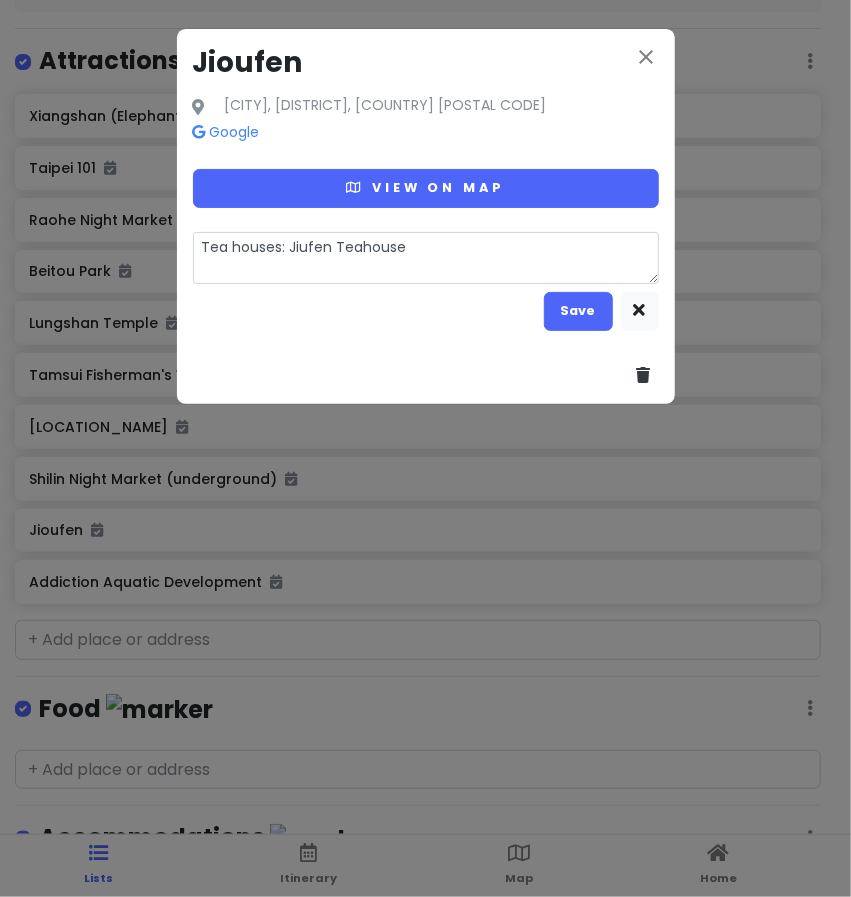 type on "x" 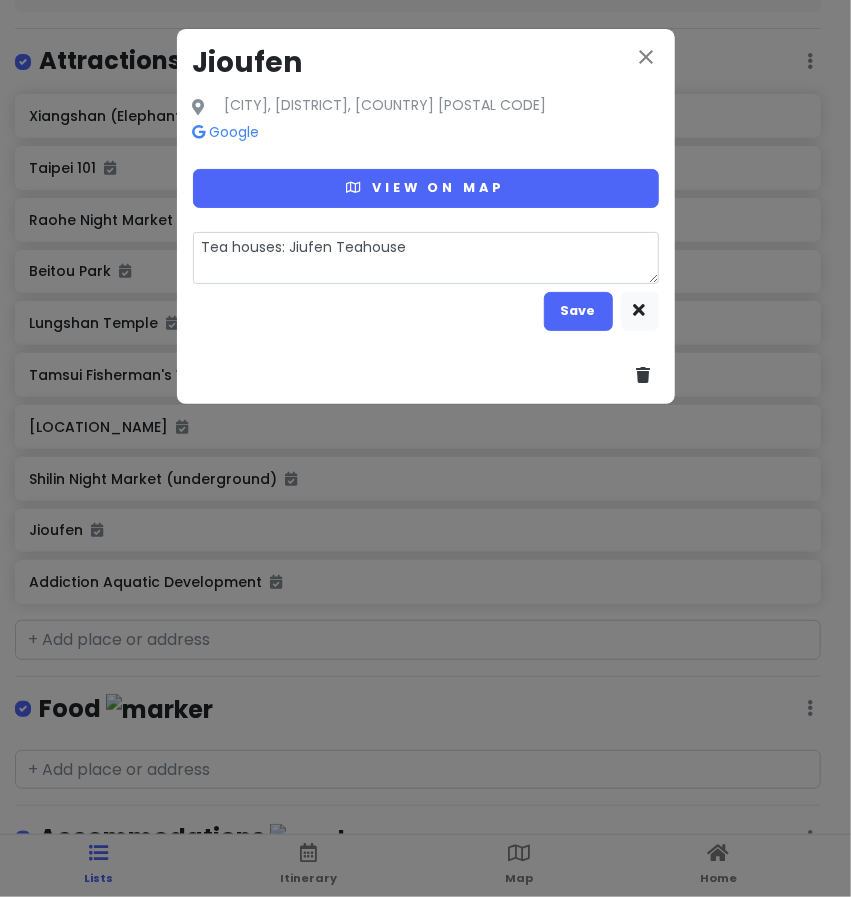 type on "Tea houses: Jiufen Teahouse (" 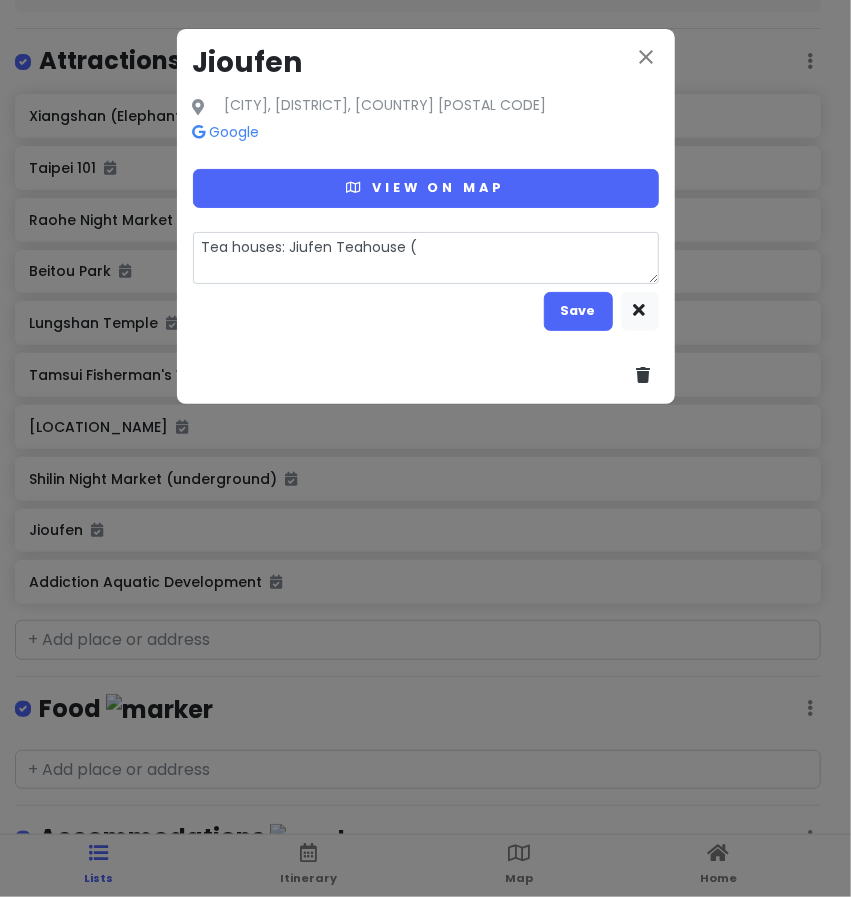type on "x" 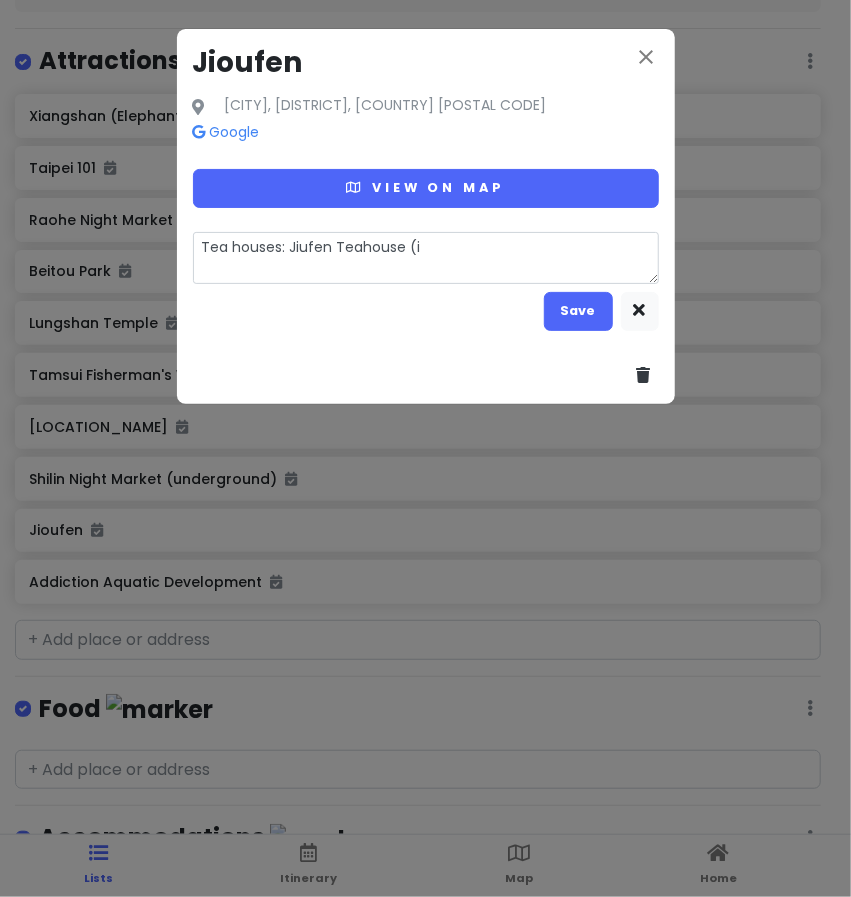 type on "x" 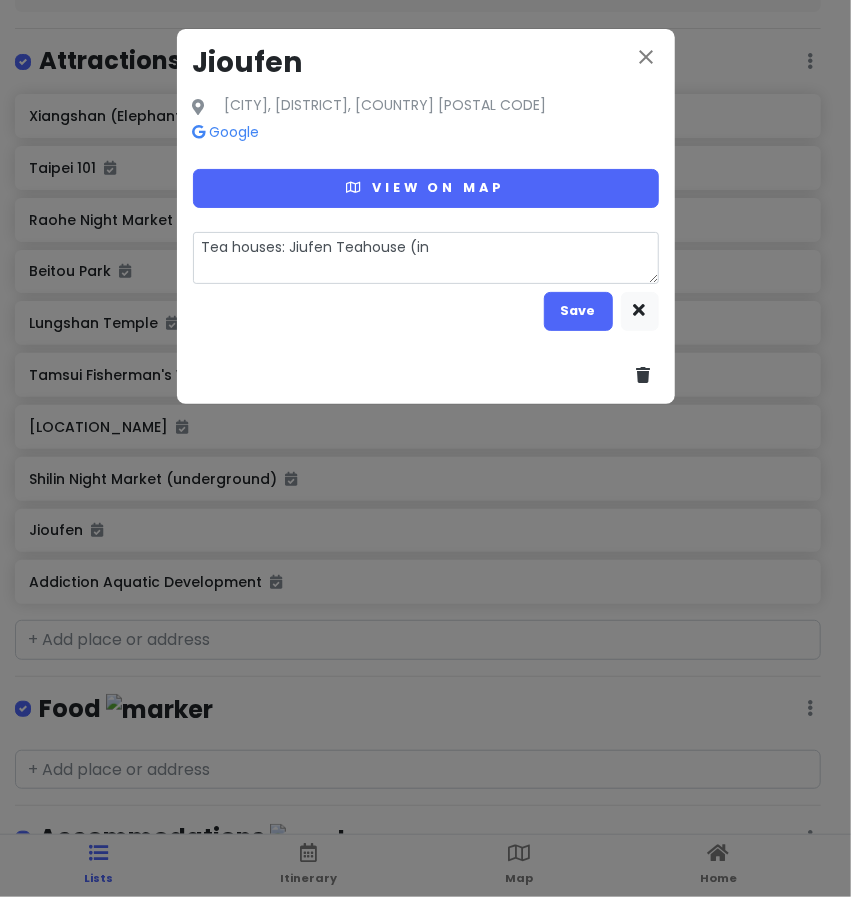 type on "x" 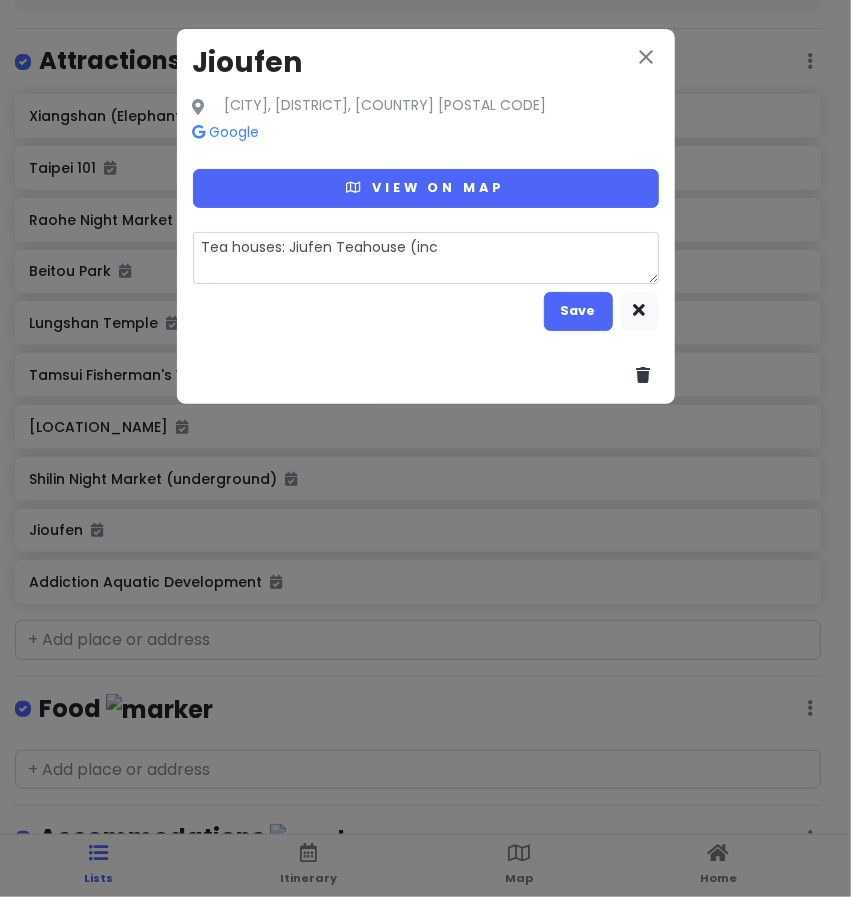 type on "x" 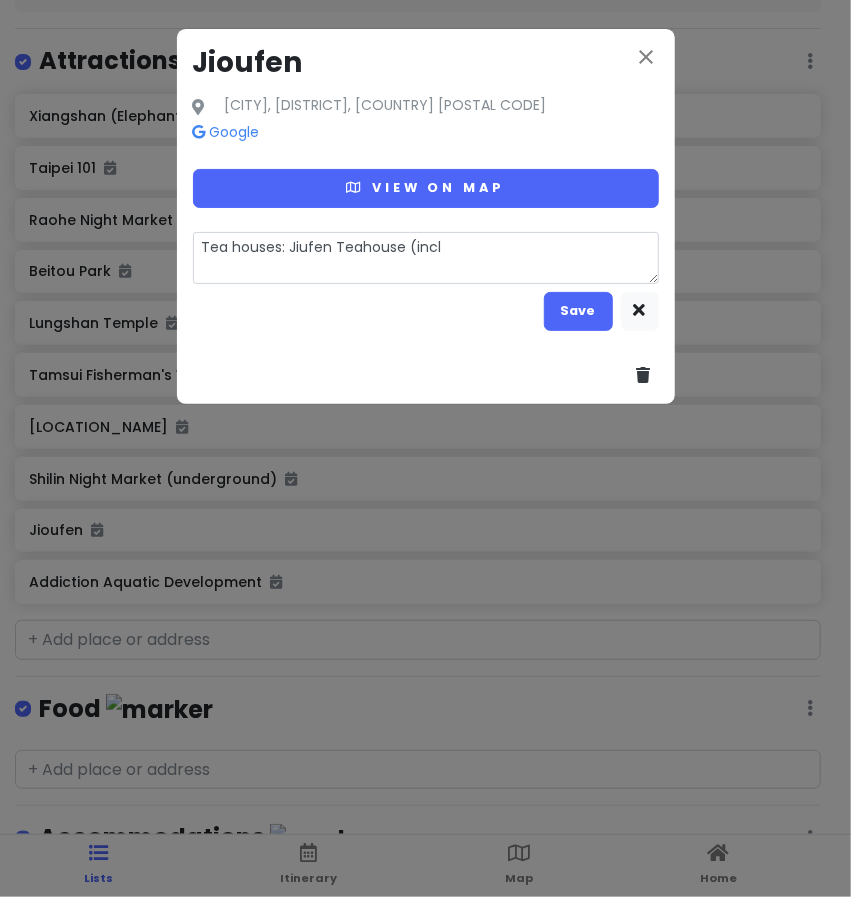 type on "x" 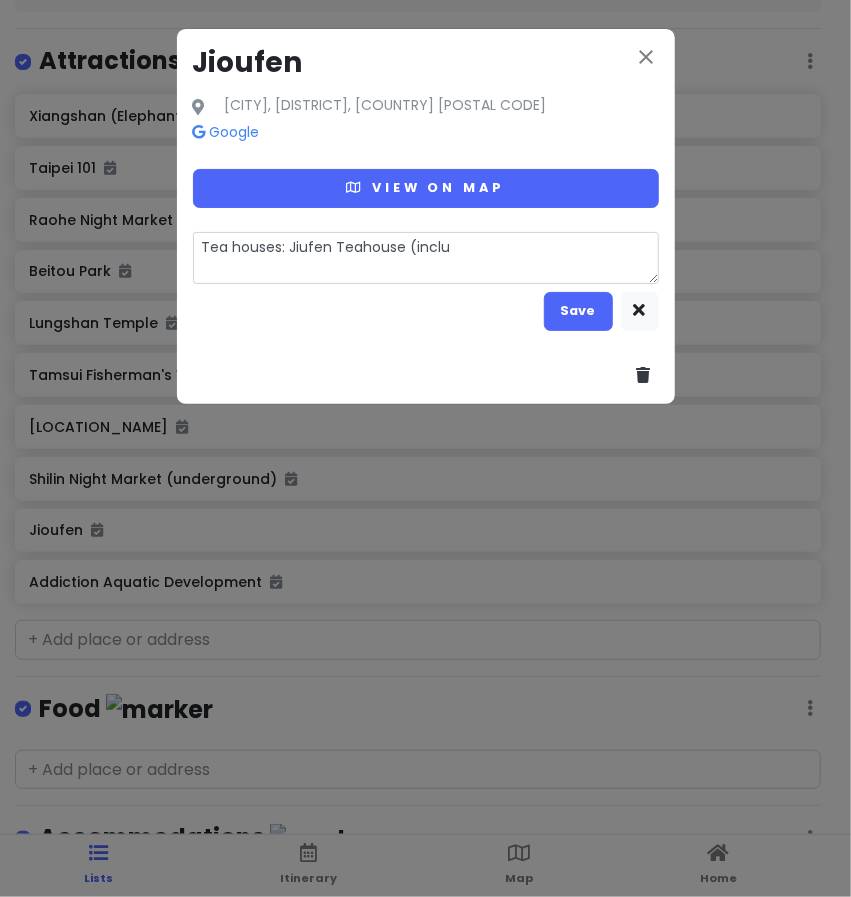 type on "x" 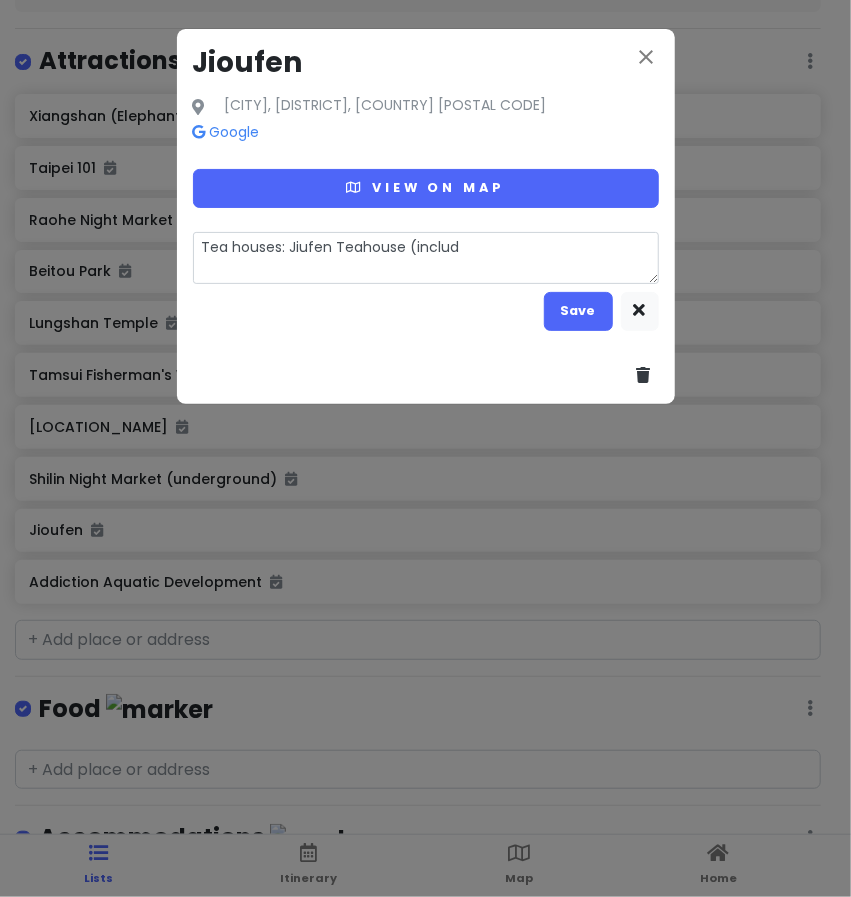 type on "x" 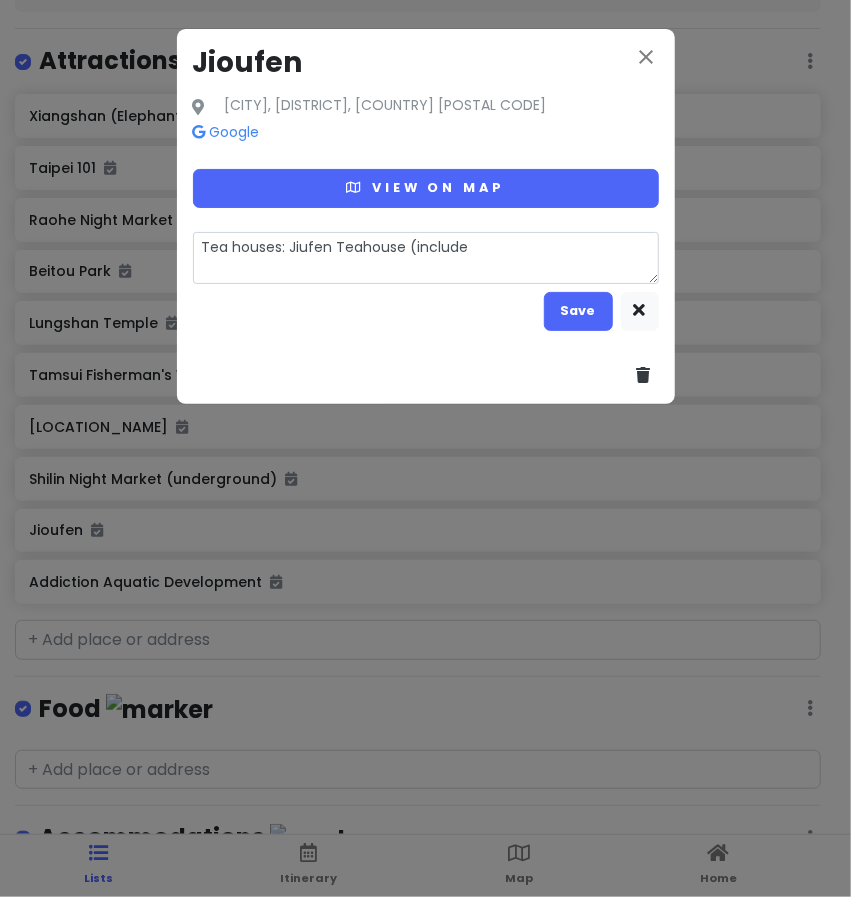 type on "x" 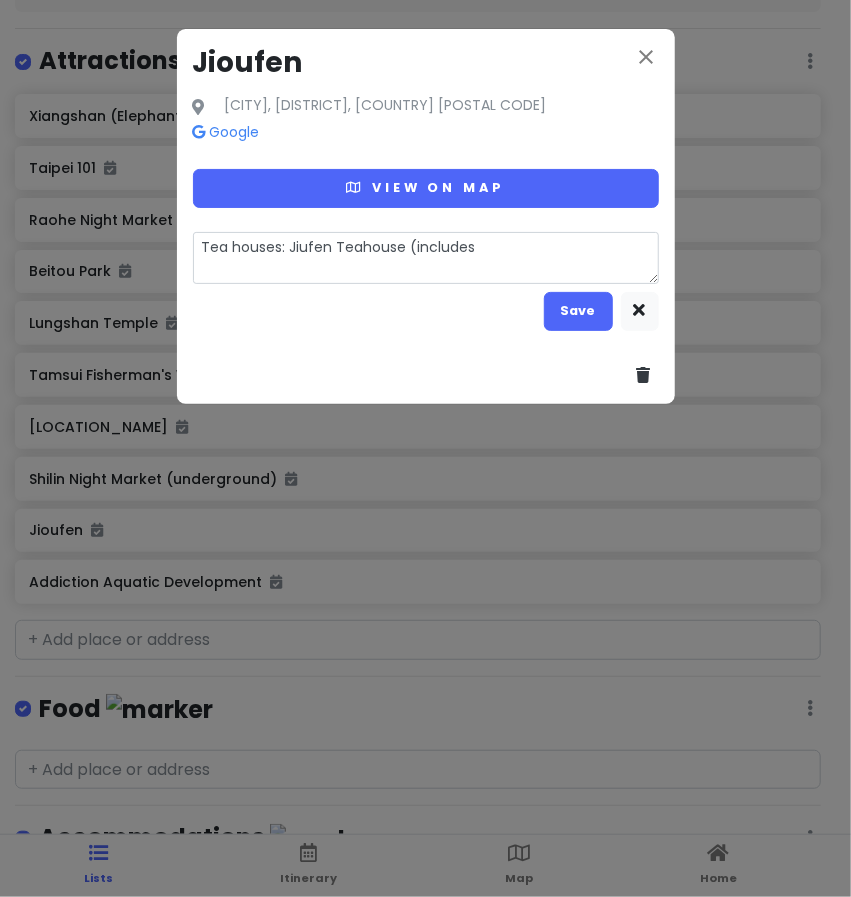 type on "x" 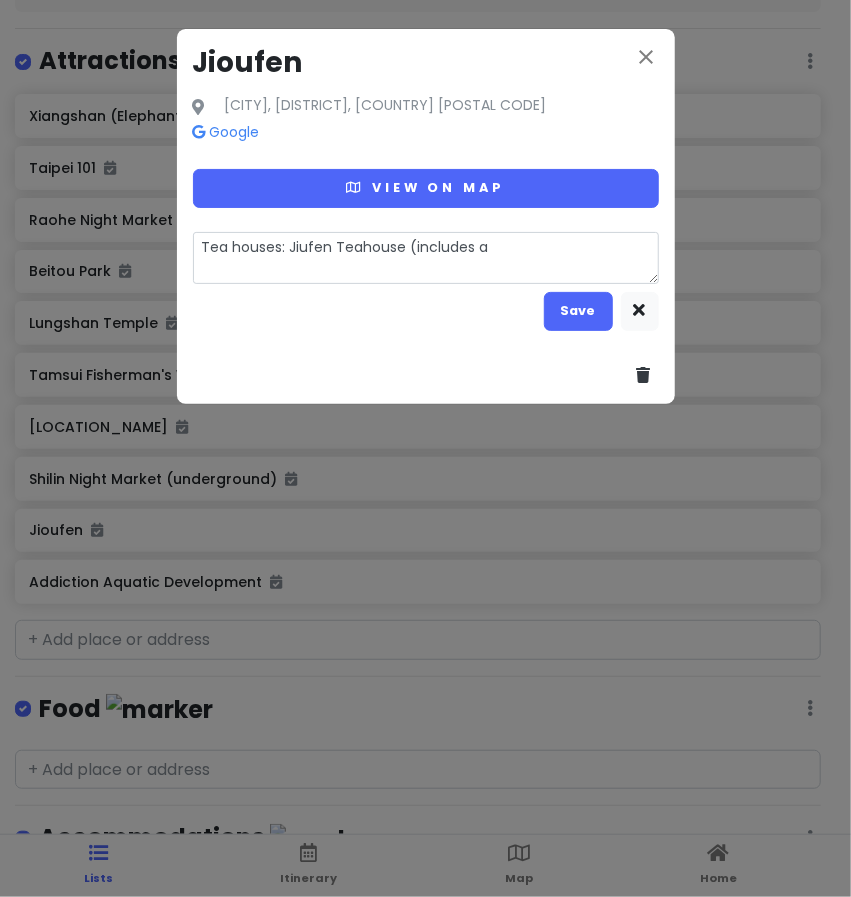 type on "x" 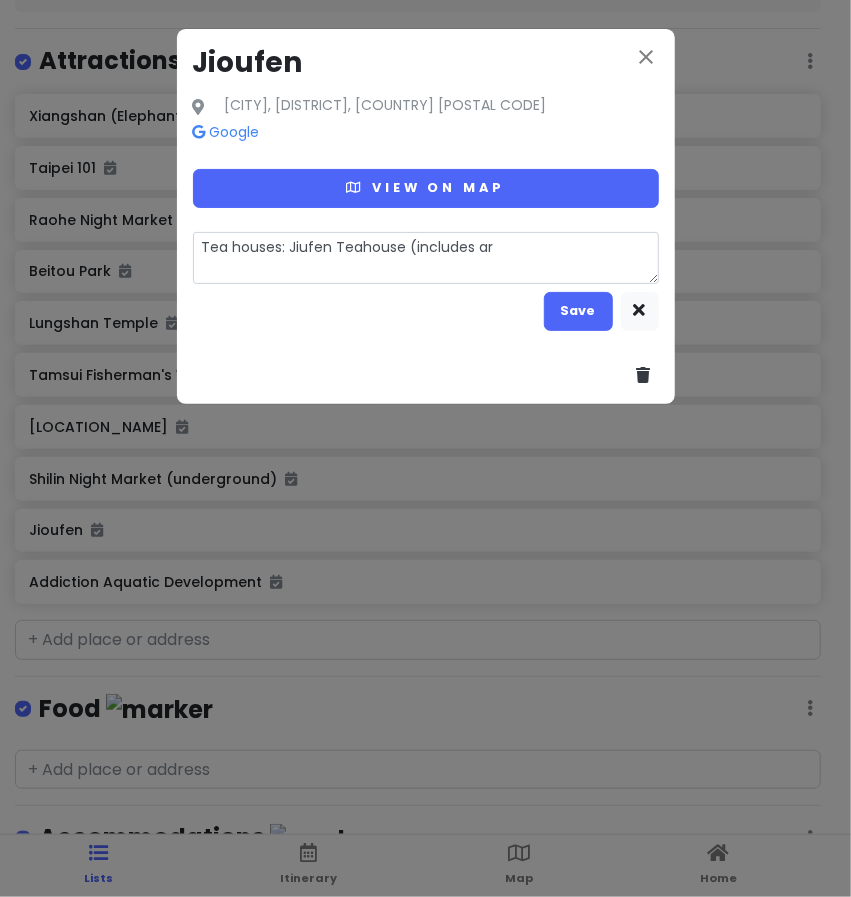 type on "x" 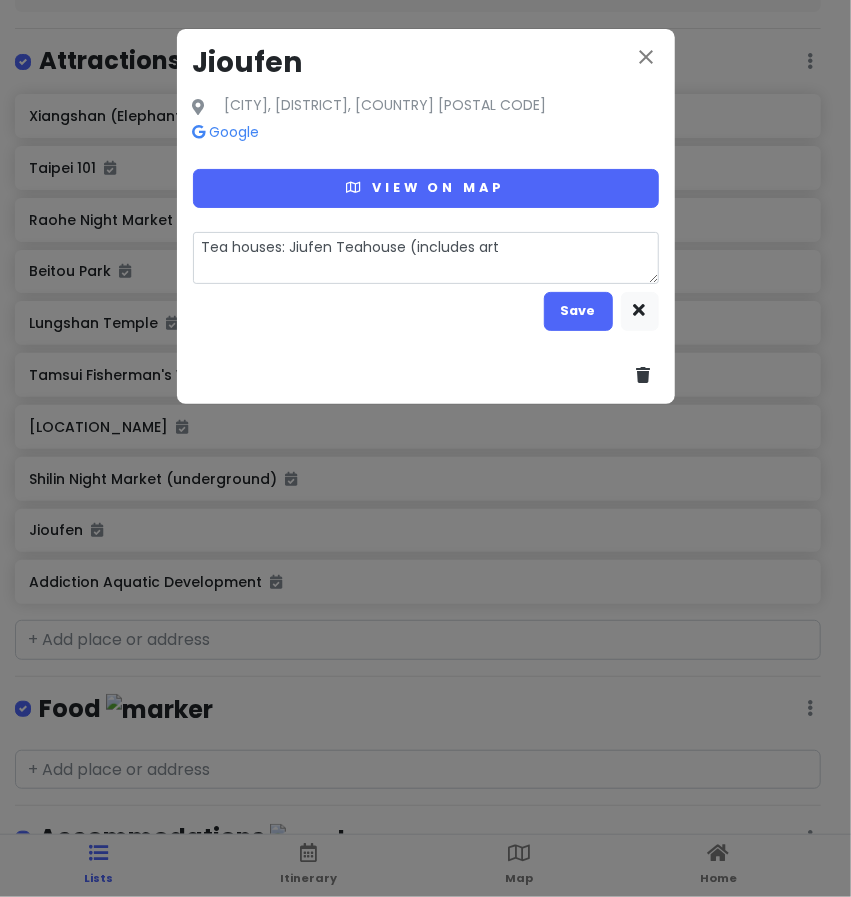 type on "x" 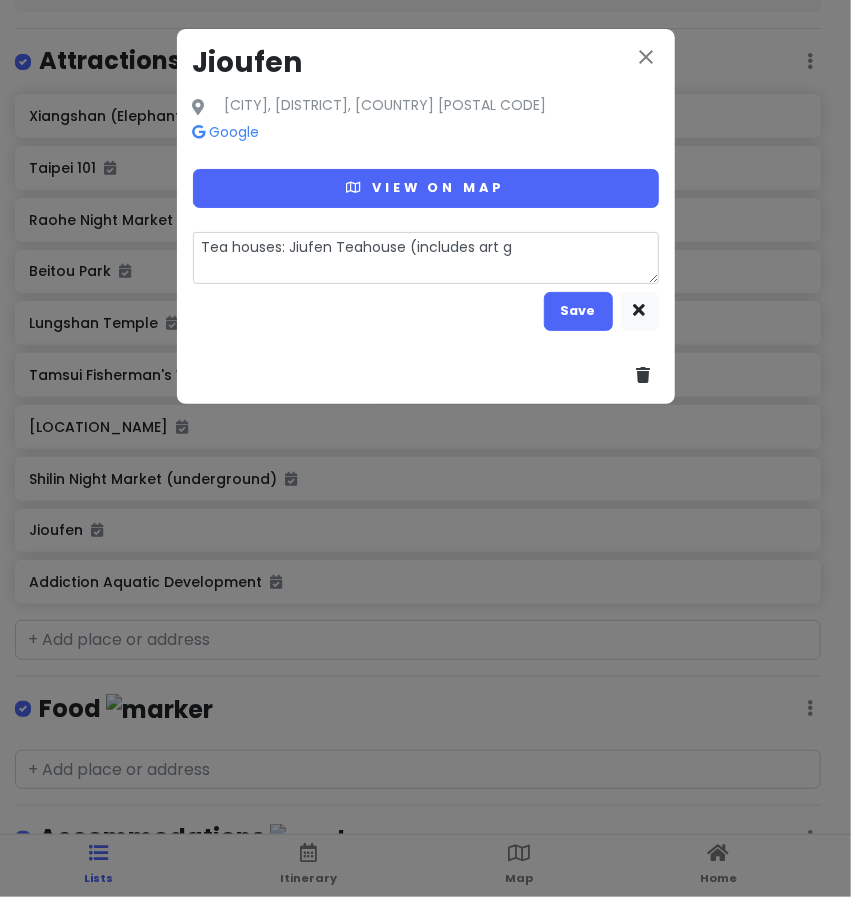 type on "x" 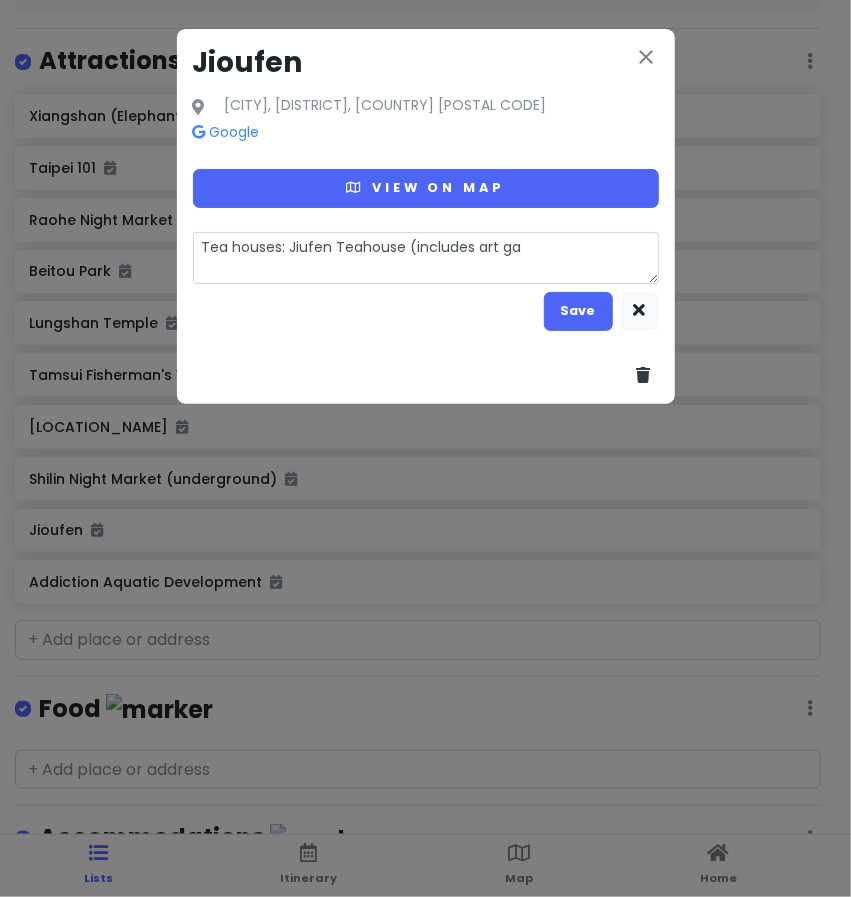 type on "x" 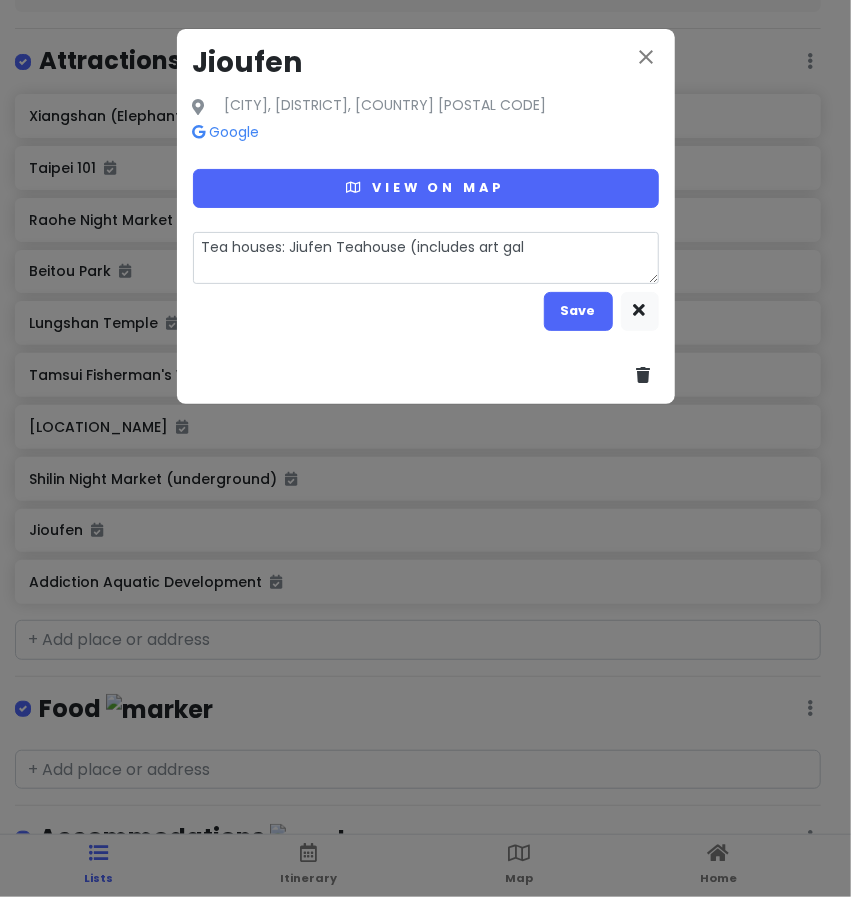 type on "x" 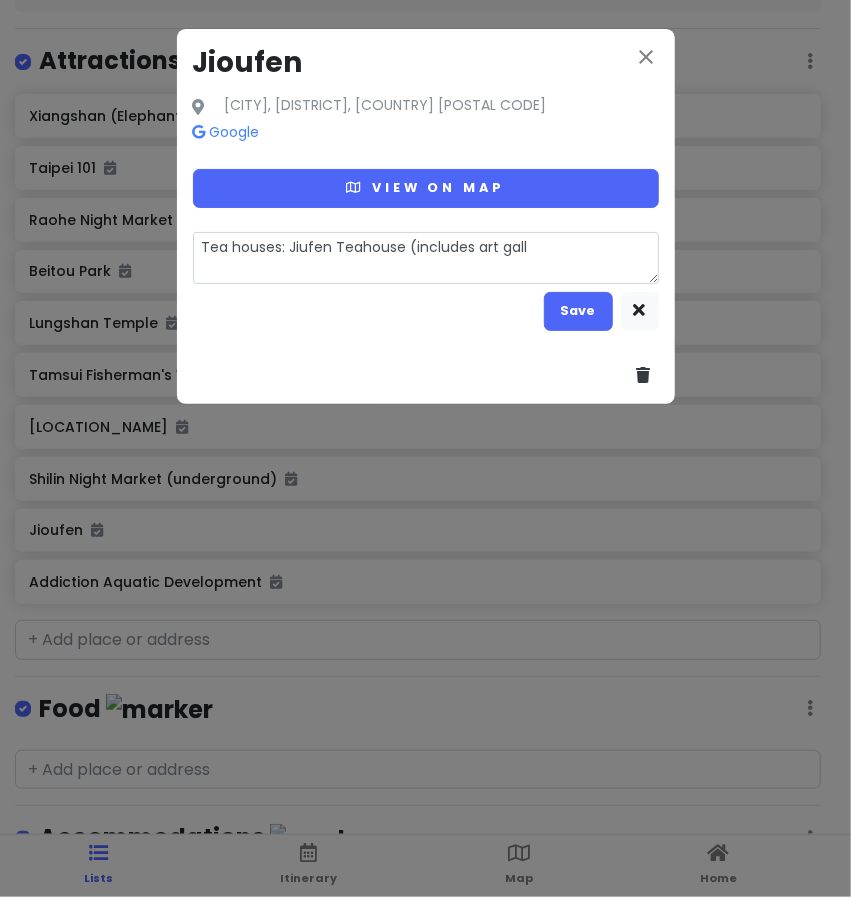 type on "Tea houses: Jiufen Teahouse (includes art galle" 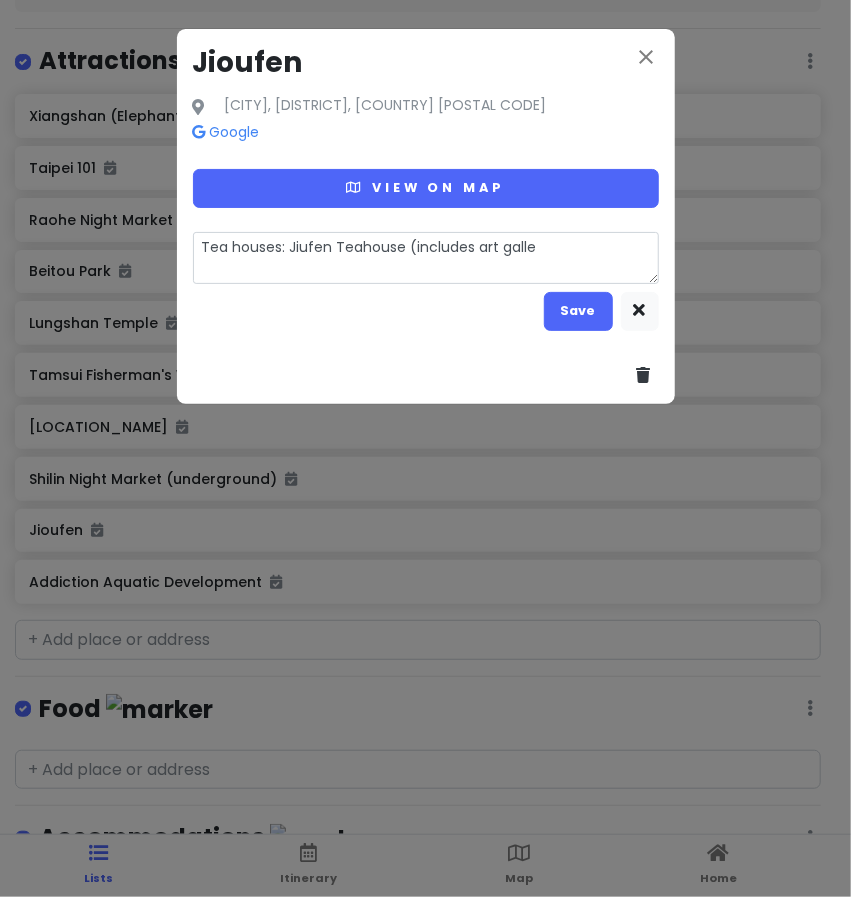 type on "x" 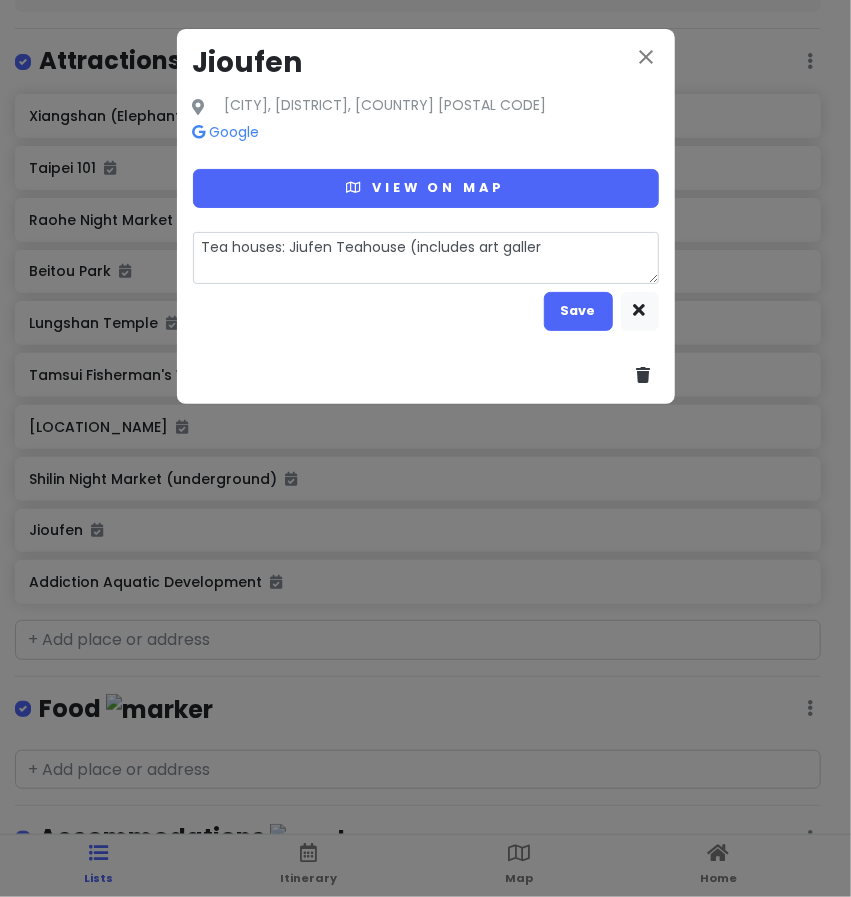 type on "x" 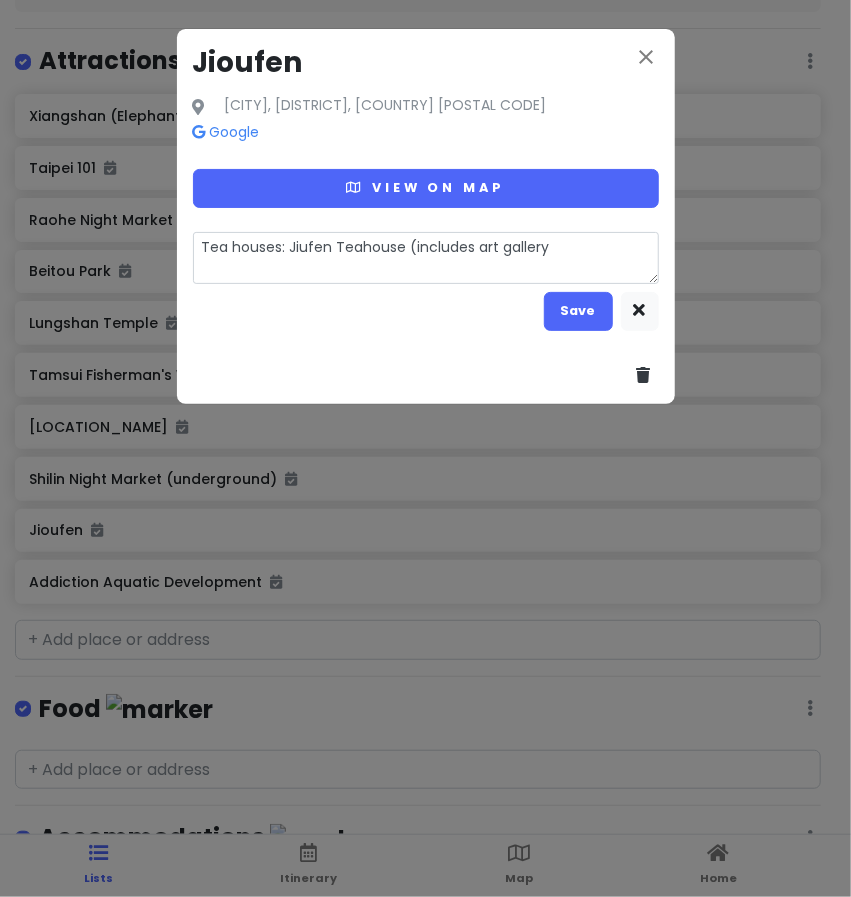 type on "x" 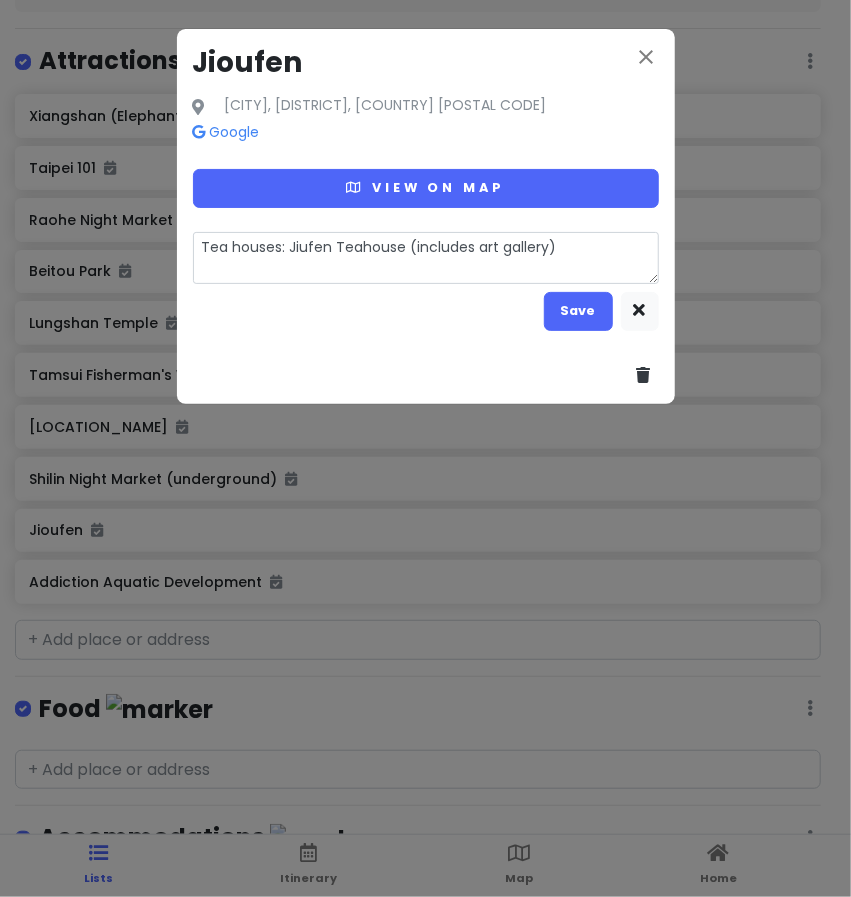 type on "x" 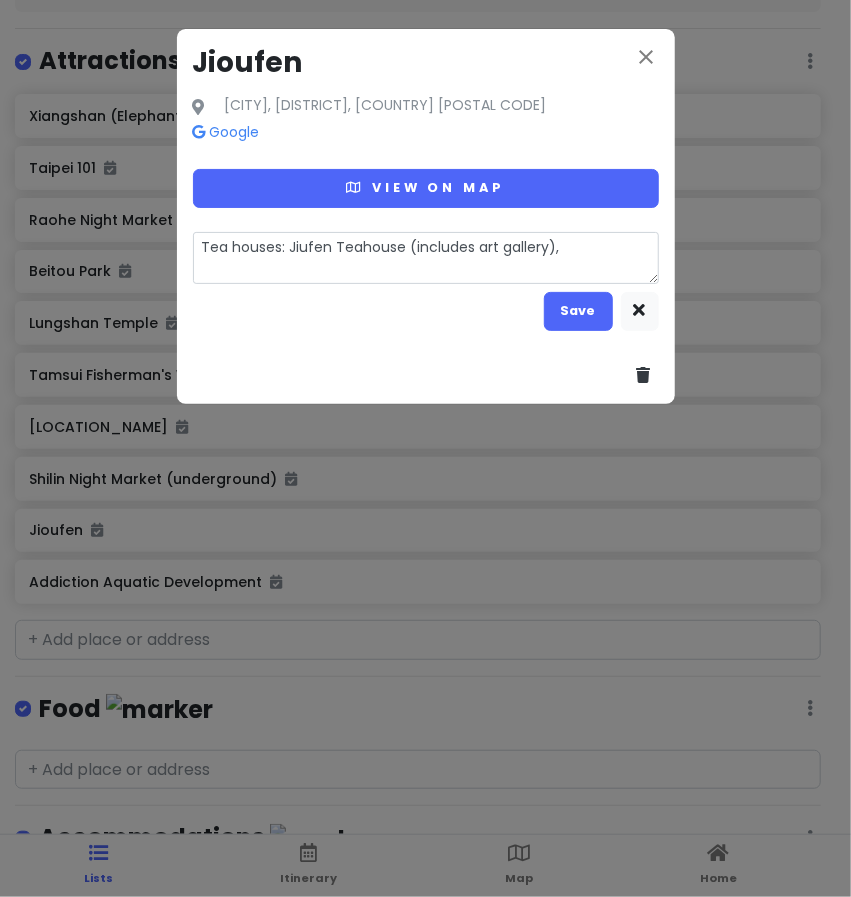 type on "x" 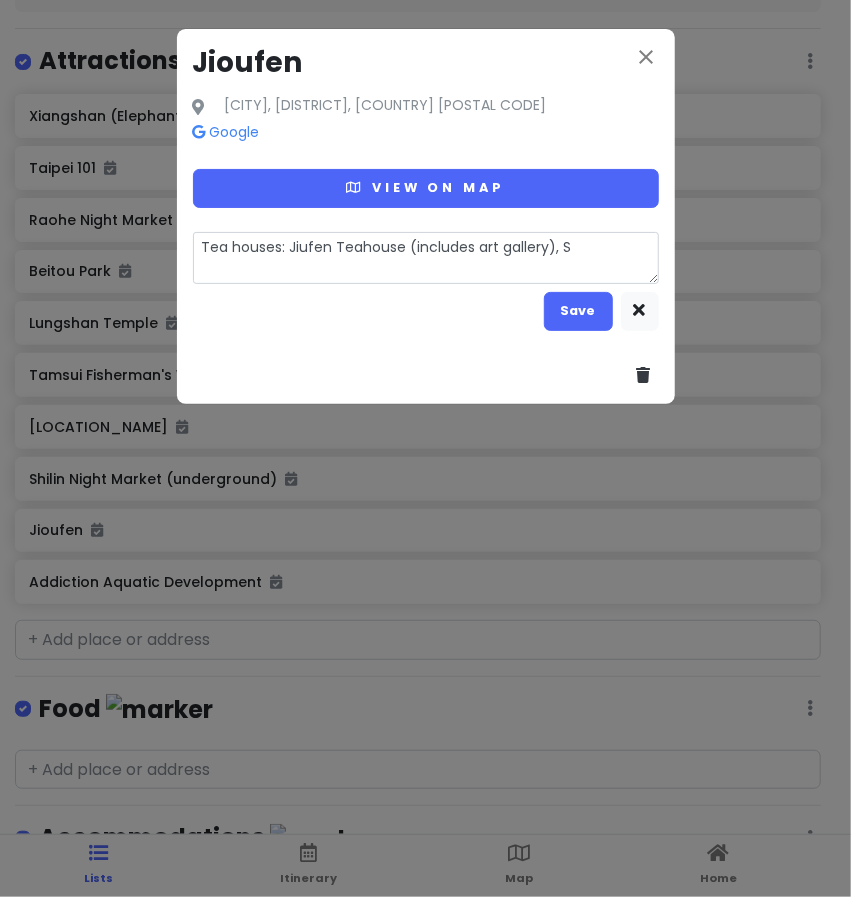 type on "x" 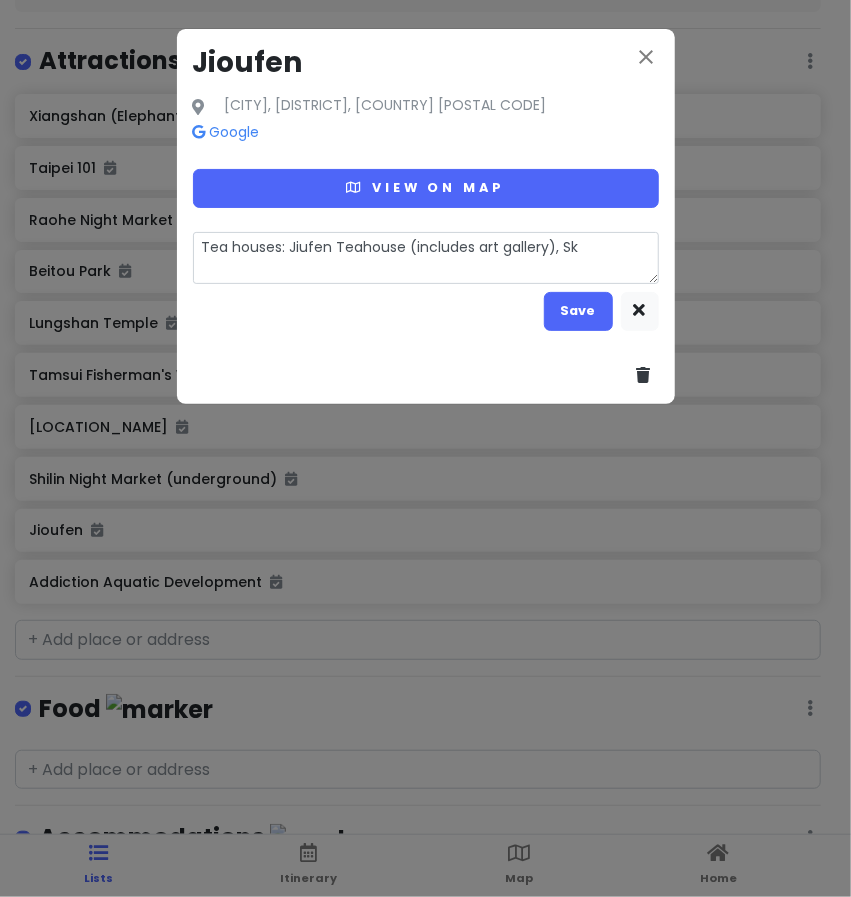 type on "x" 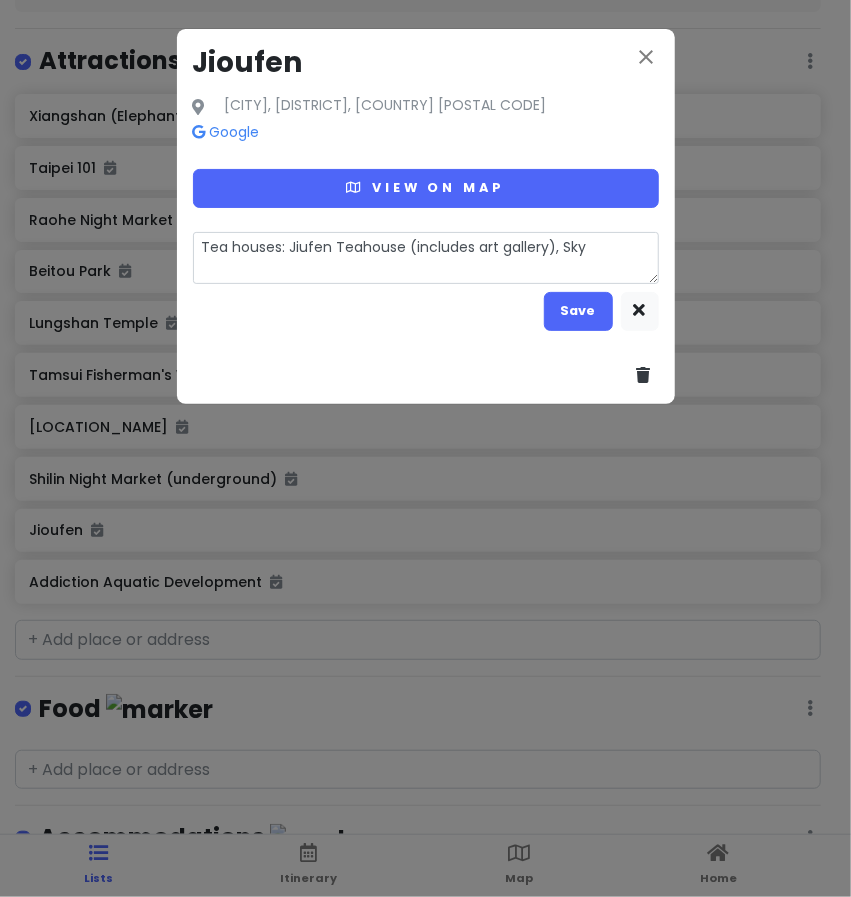 type on "x" 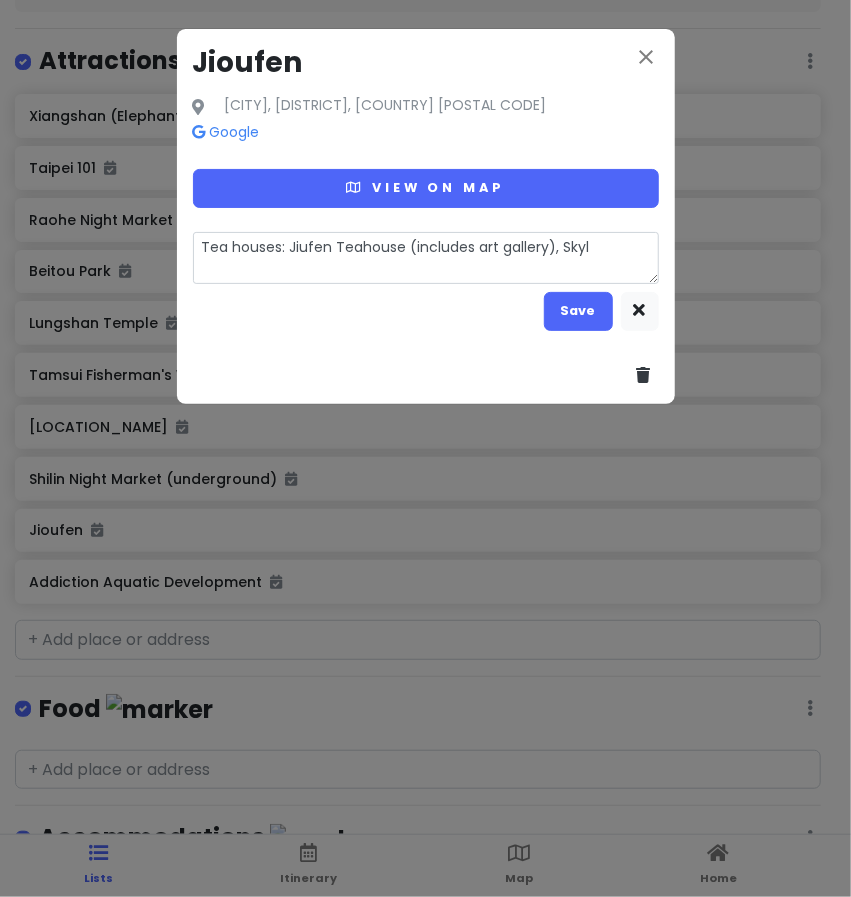 type on "x" 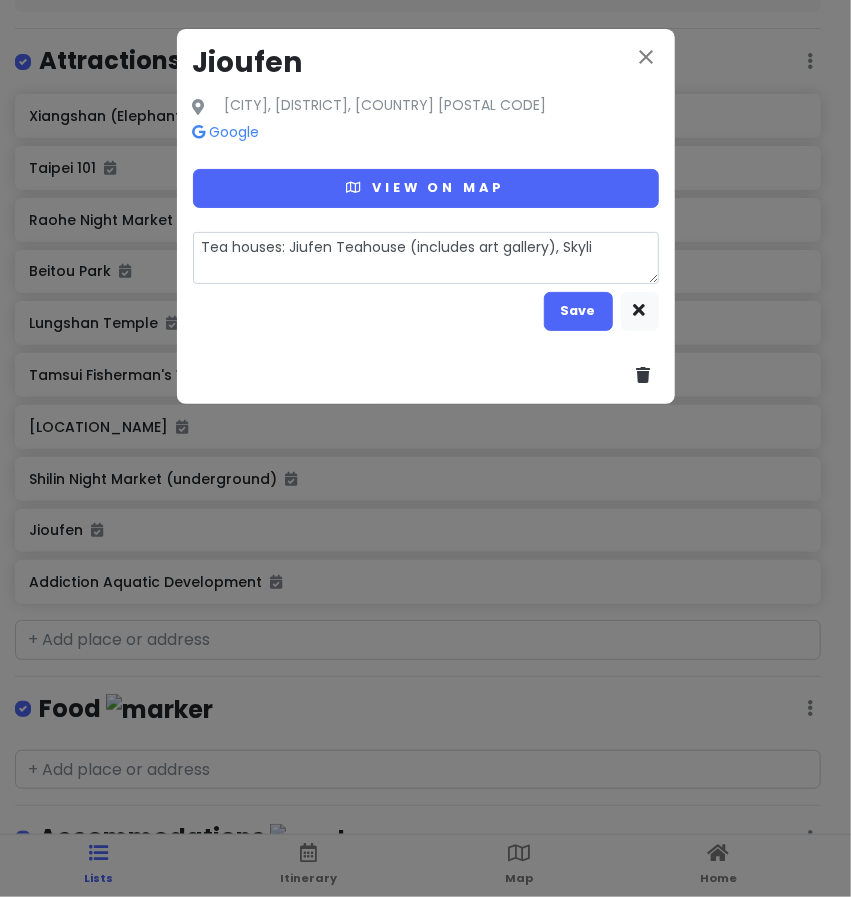 type on "x" 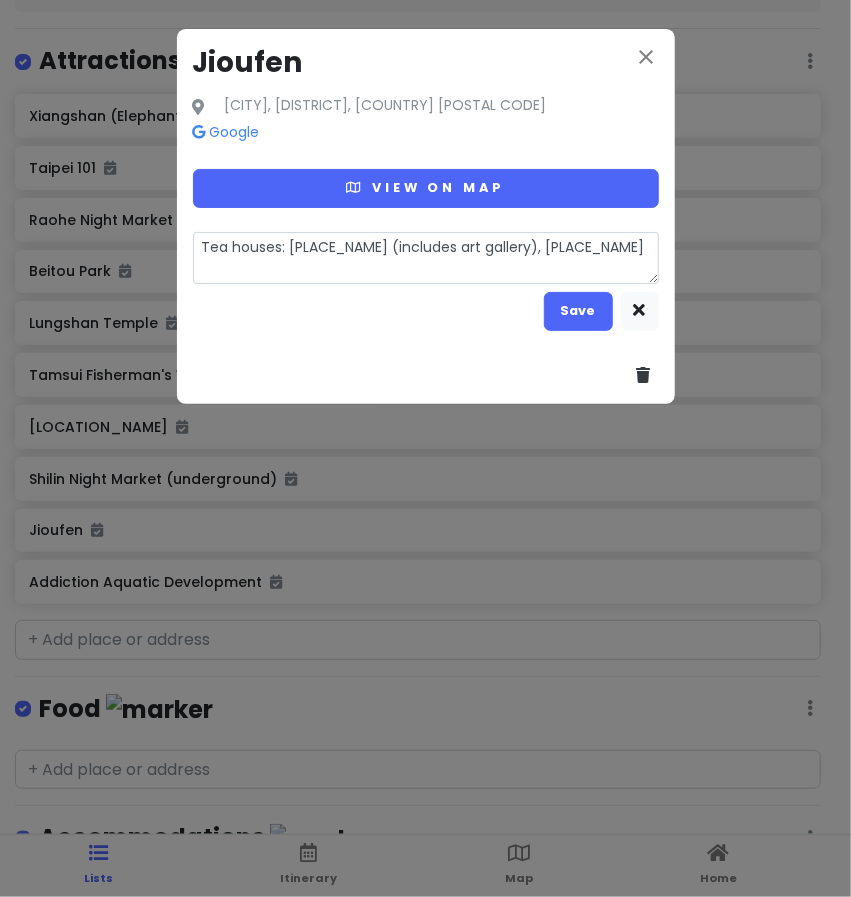 type on "x" 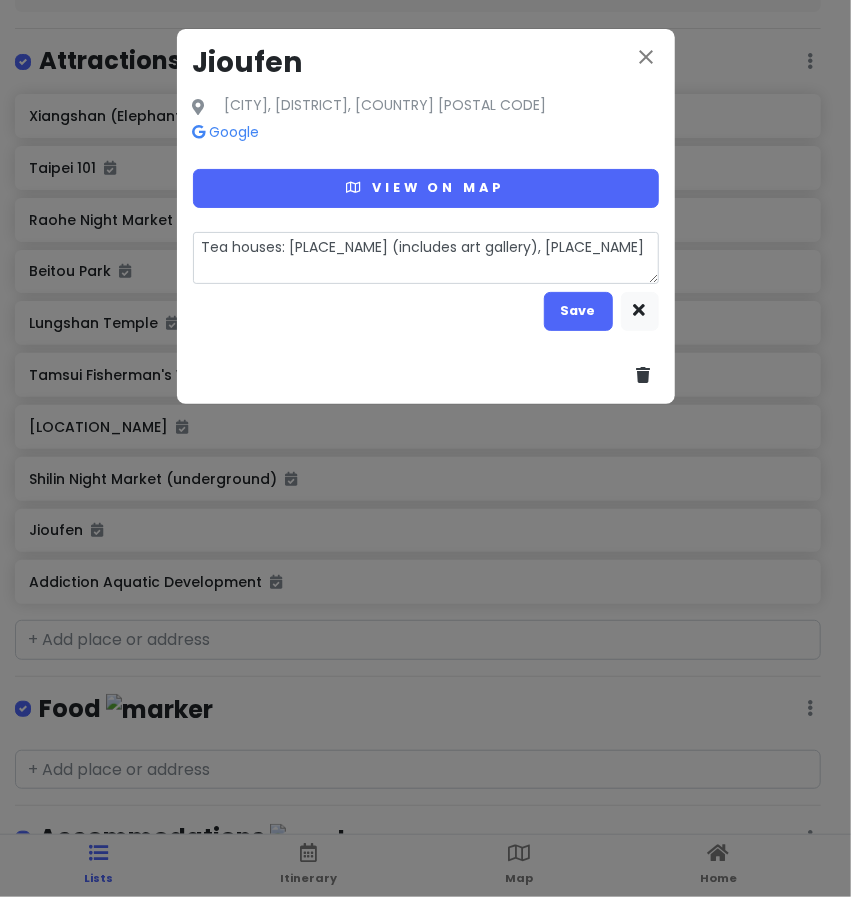 type on "Tea houses: Jiufen Teahouse (includes art gallery), Skyline" 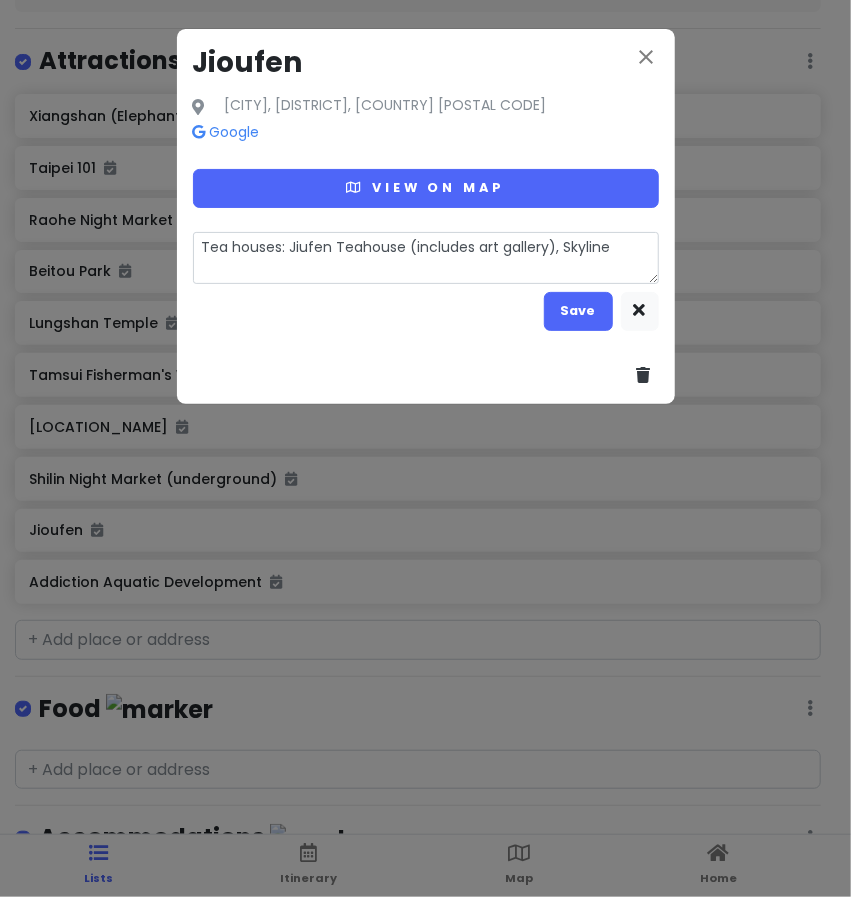 type on "x" 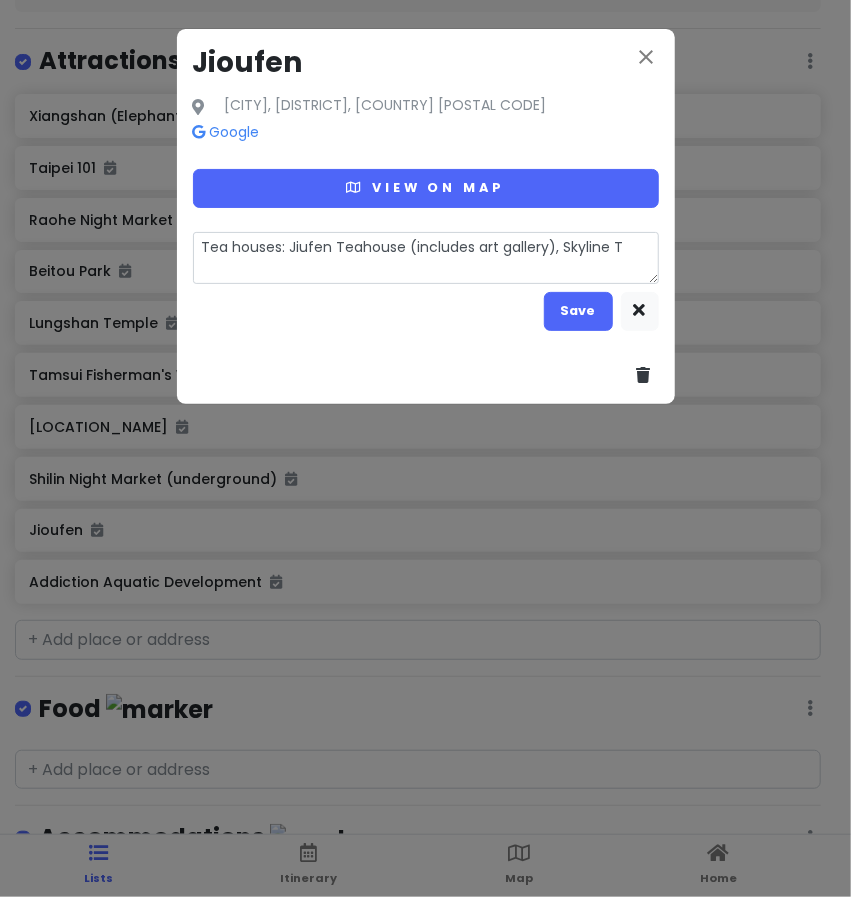 type on "x" 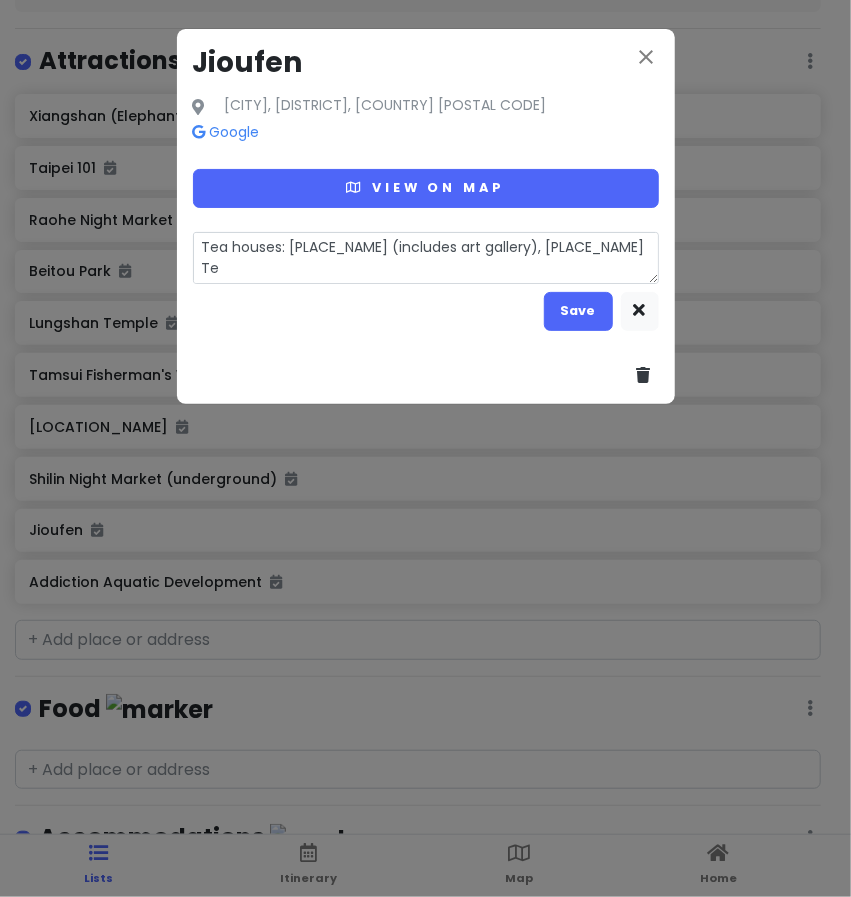 type on "x" 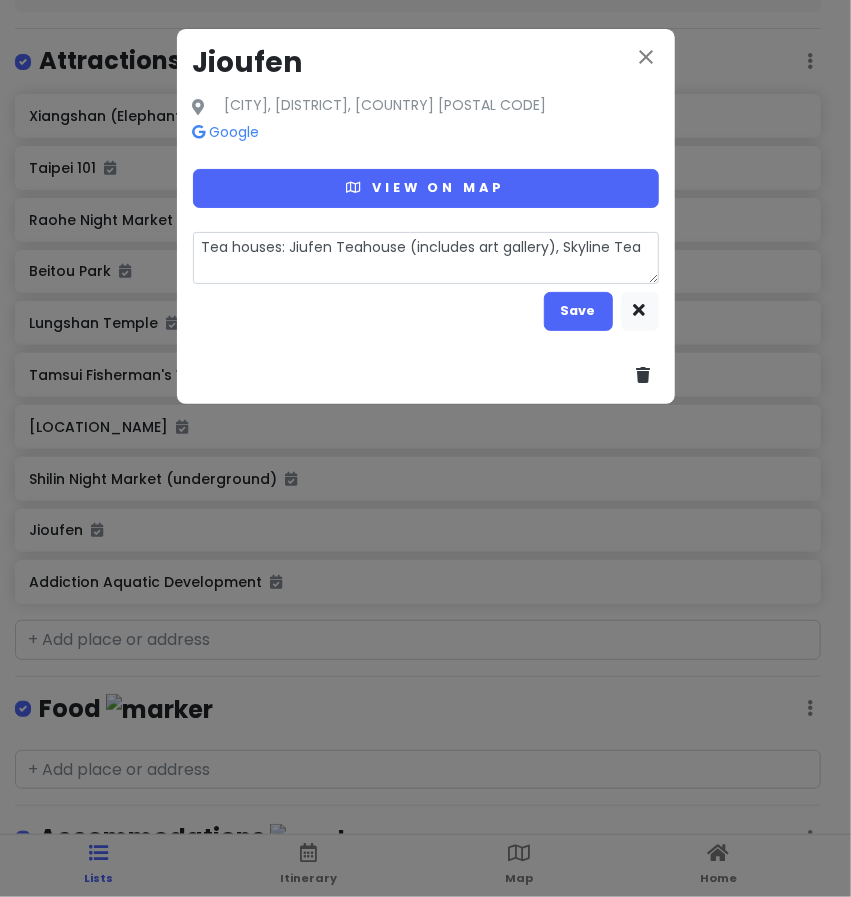 type on "x" 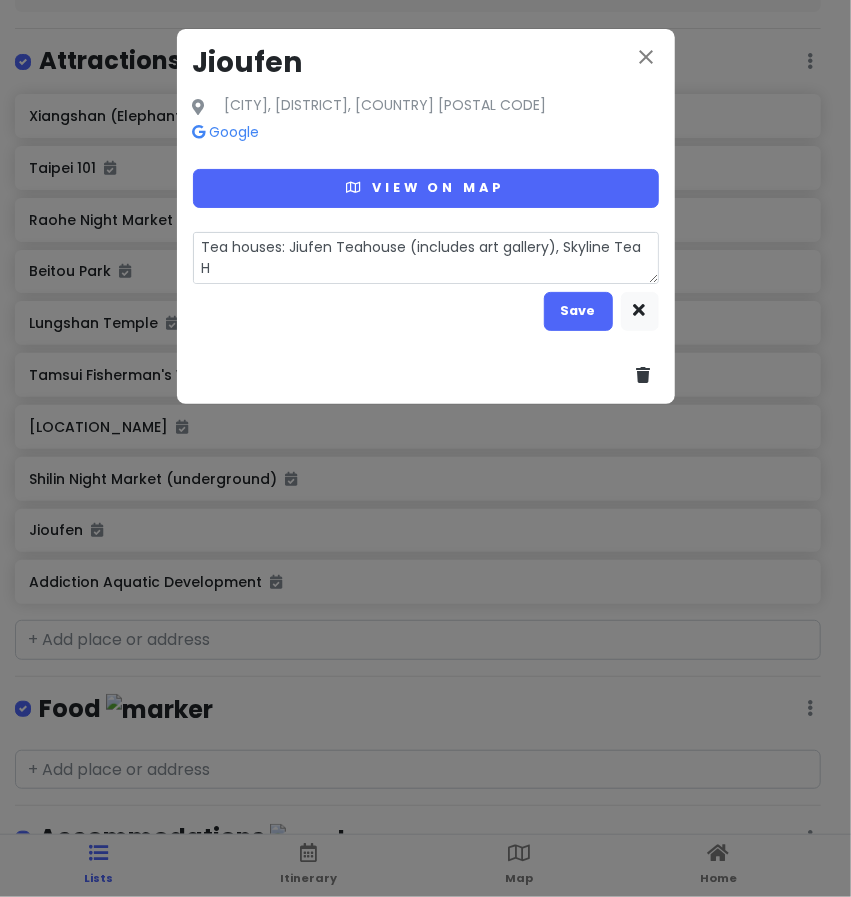 type on "x" 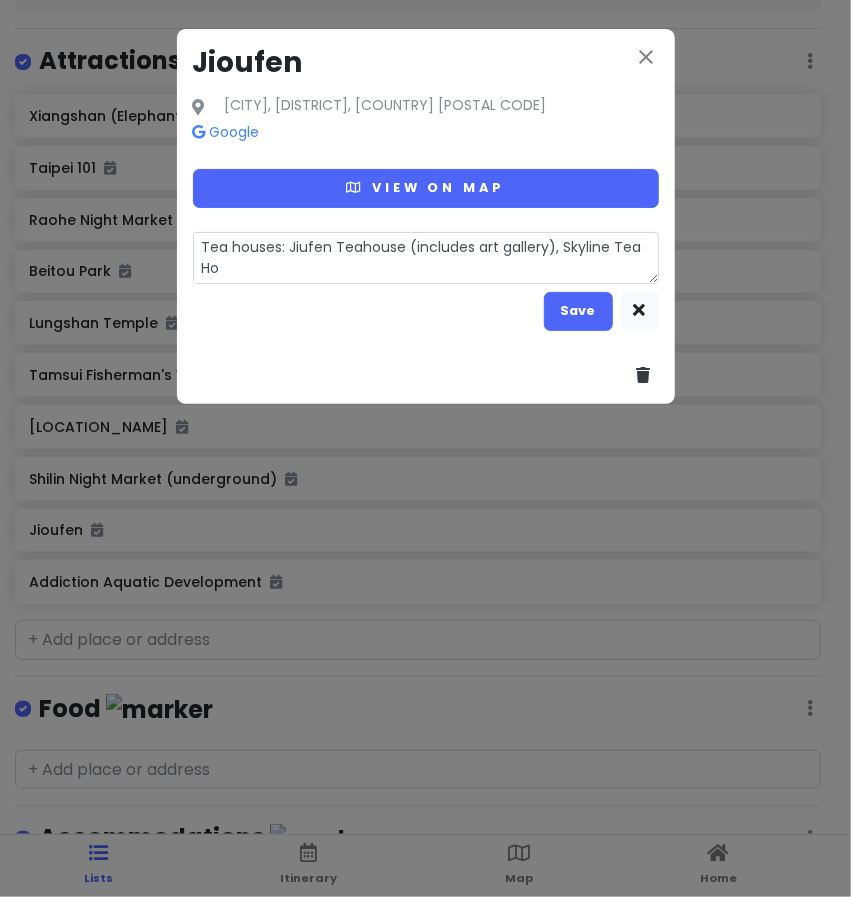 type on "x" 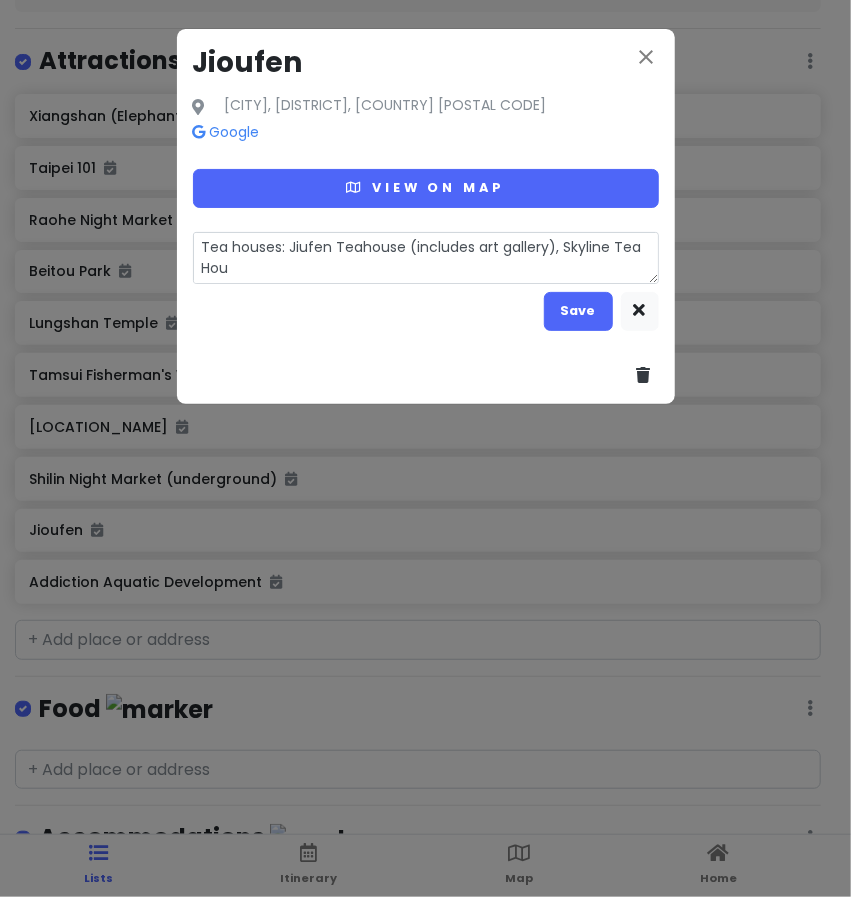 type on "x" 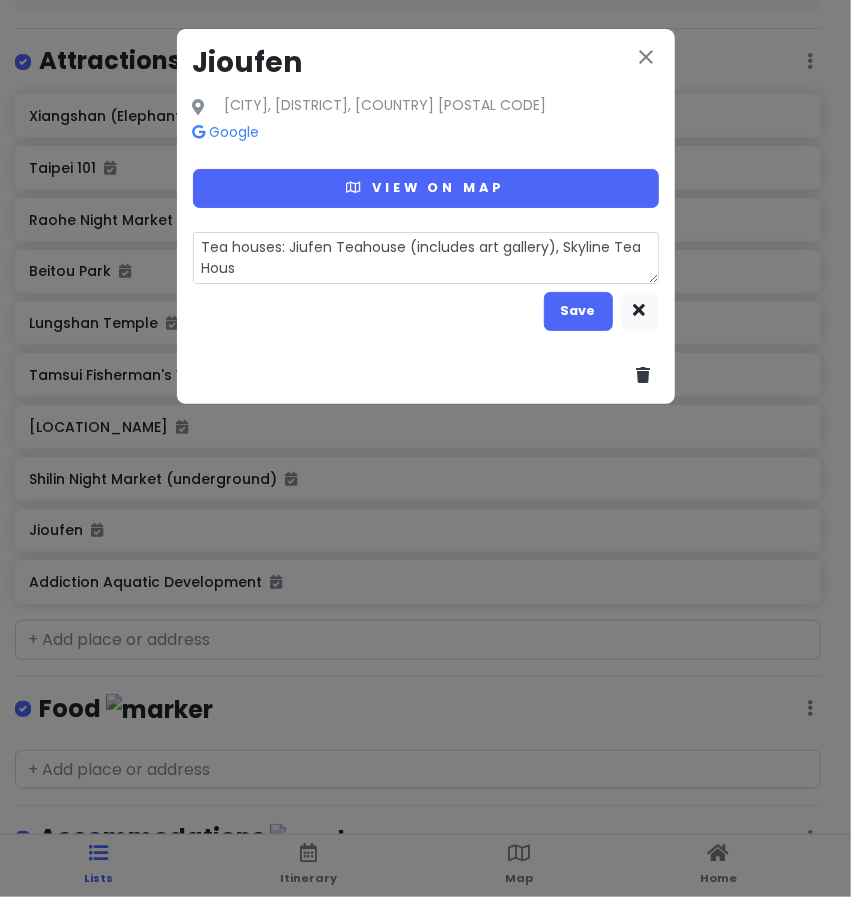 type on "x" 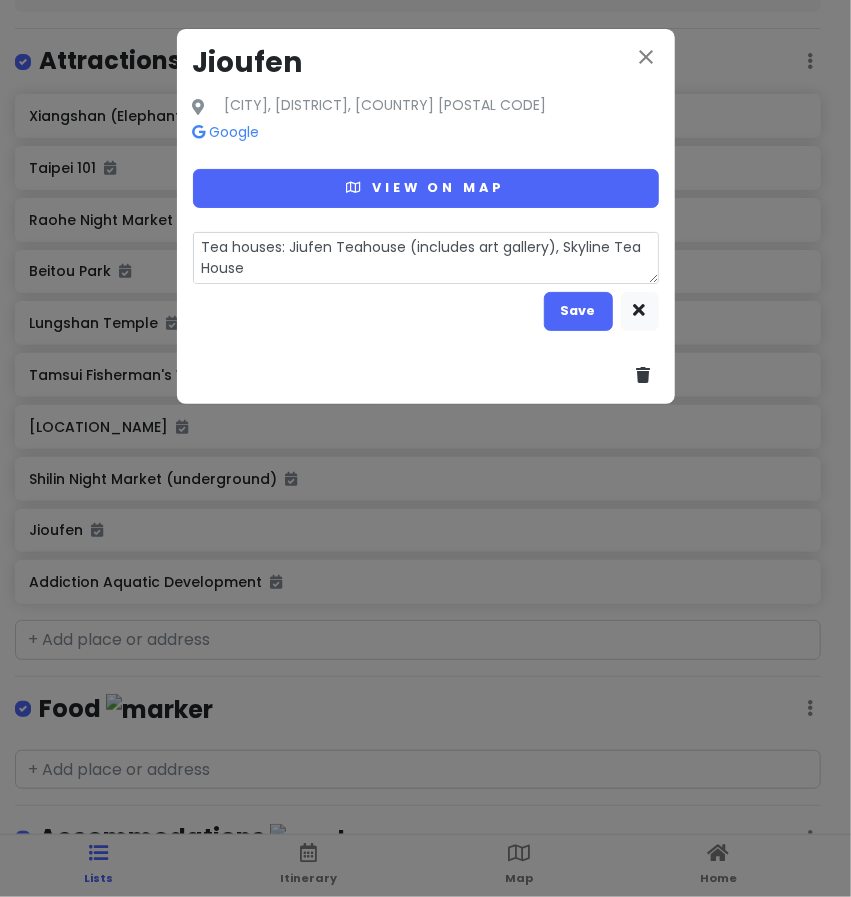 type on "x" 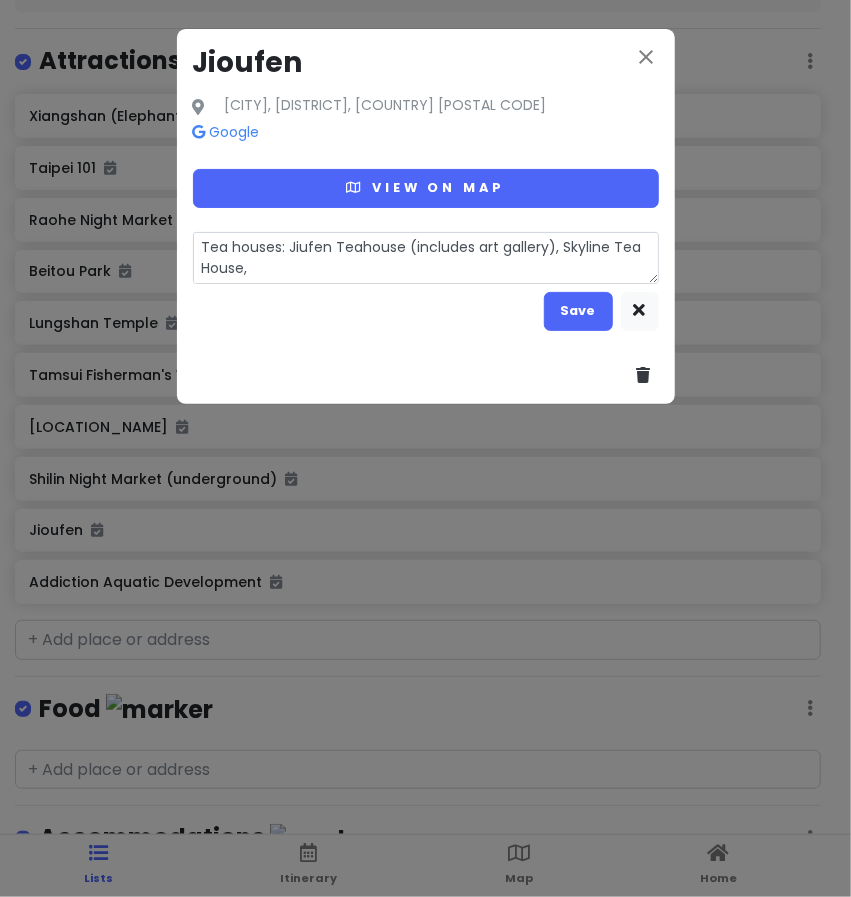 type on "x" 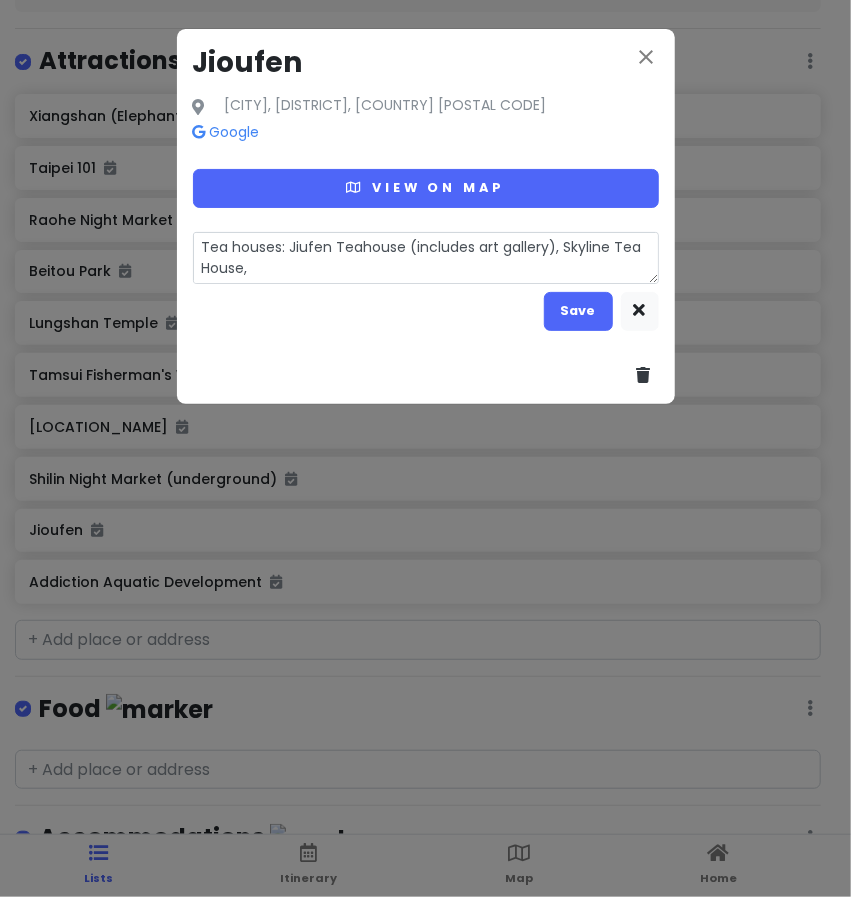 type on "x" 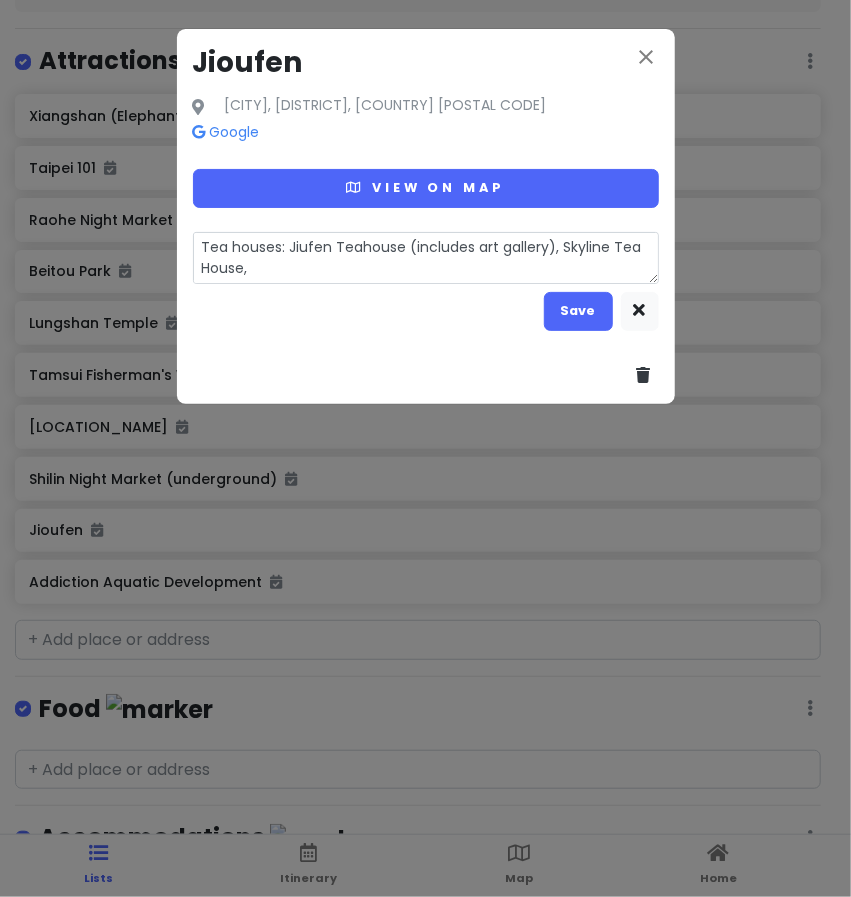 type on "Tea houses: Jiufen Teahouse (includes art gallery), Skyline Tea House, A" 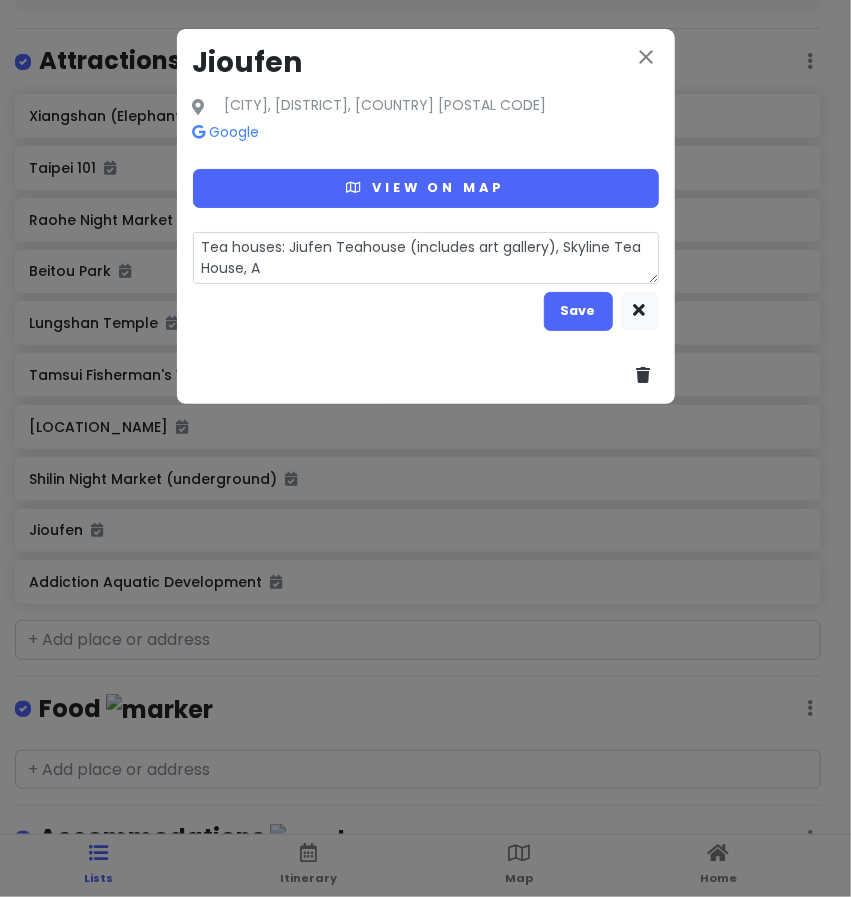 type on "x" 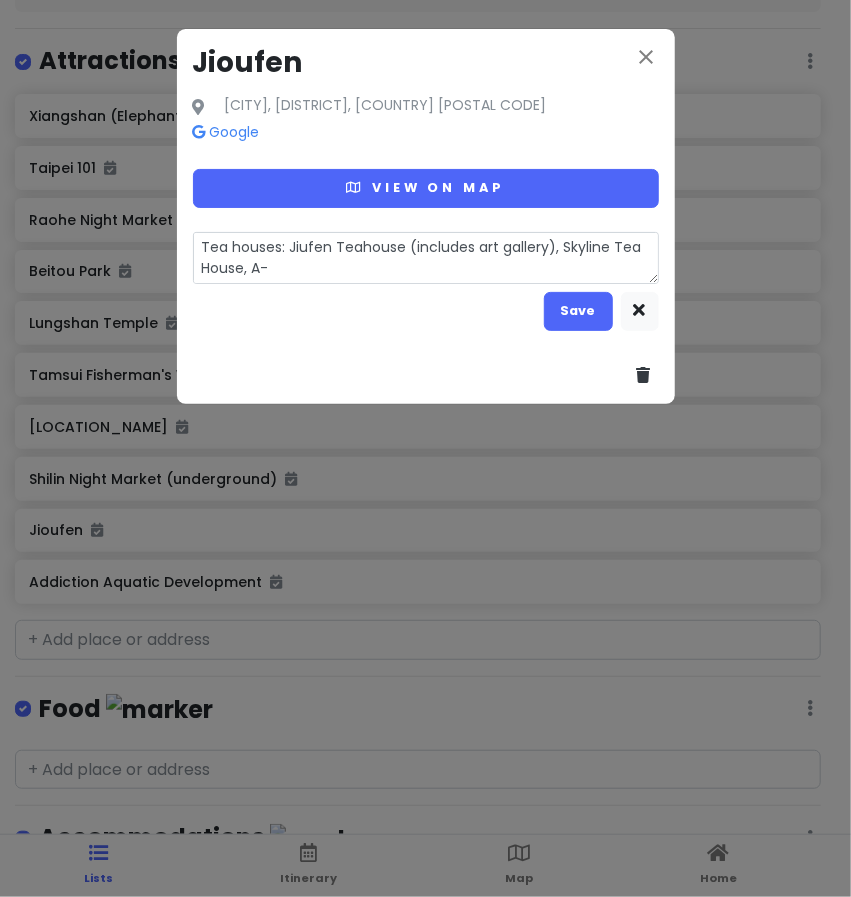 type on "x" 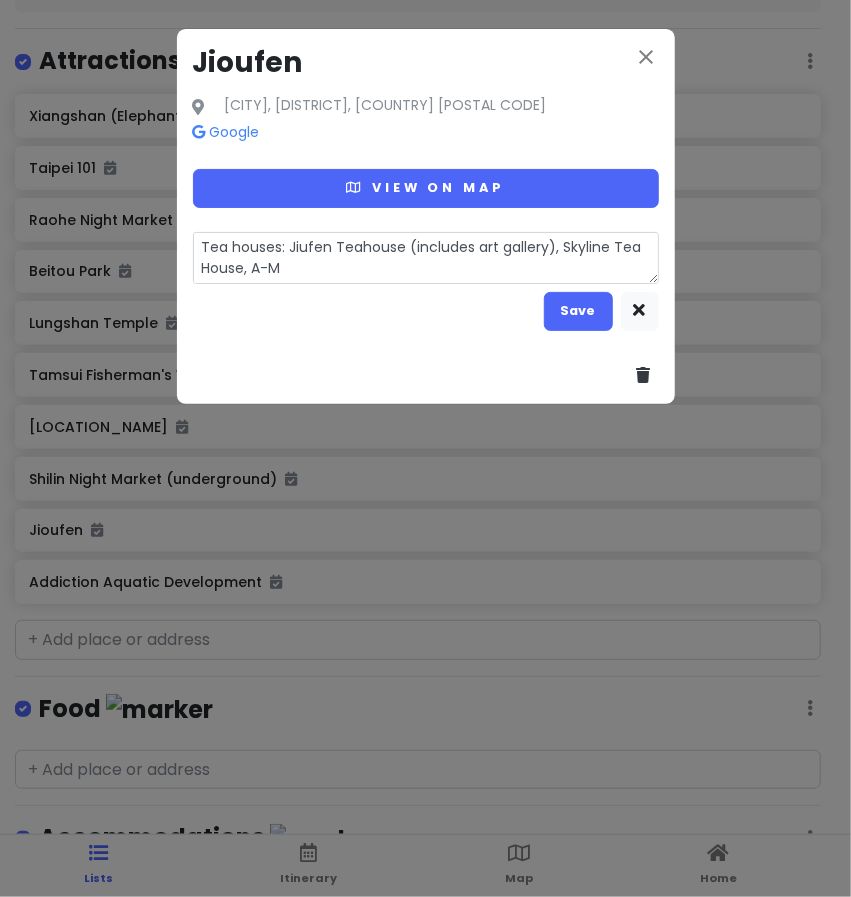 type on "x" 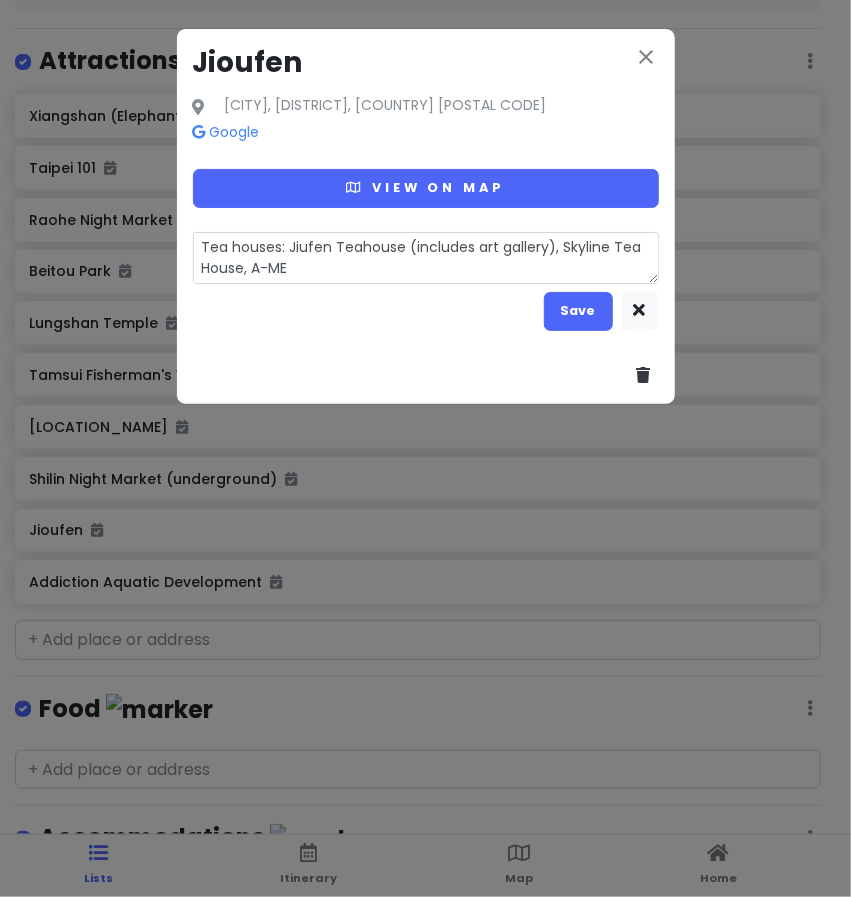 type on "x" 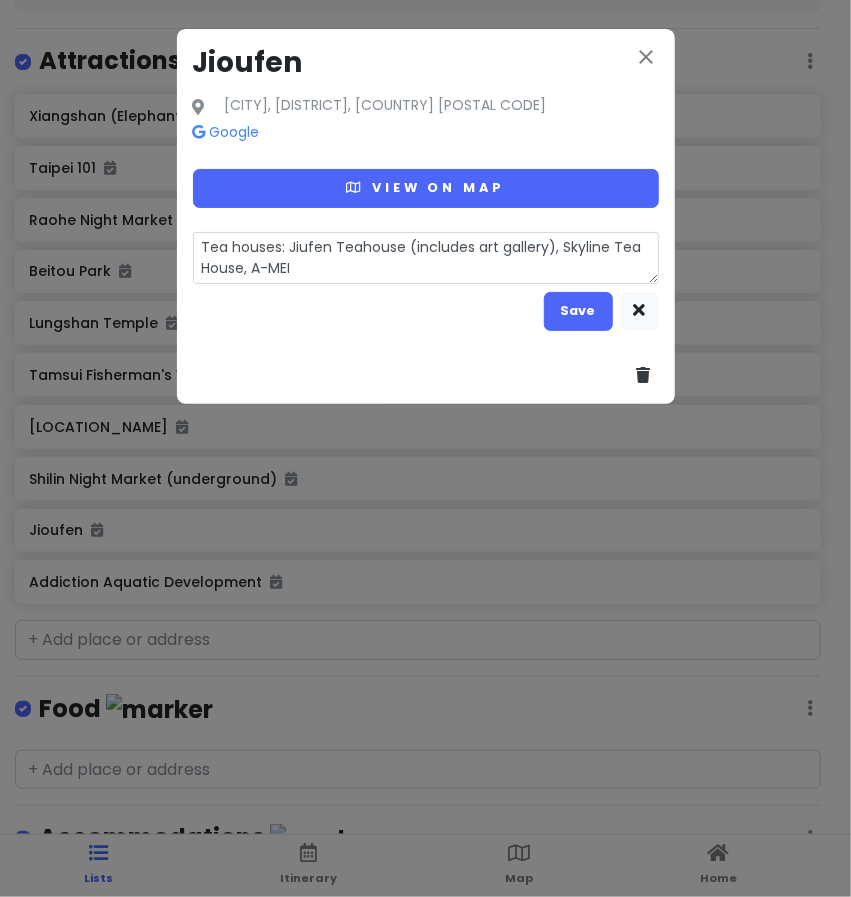 type on "x" 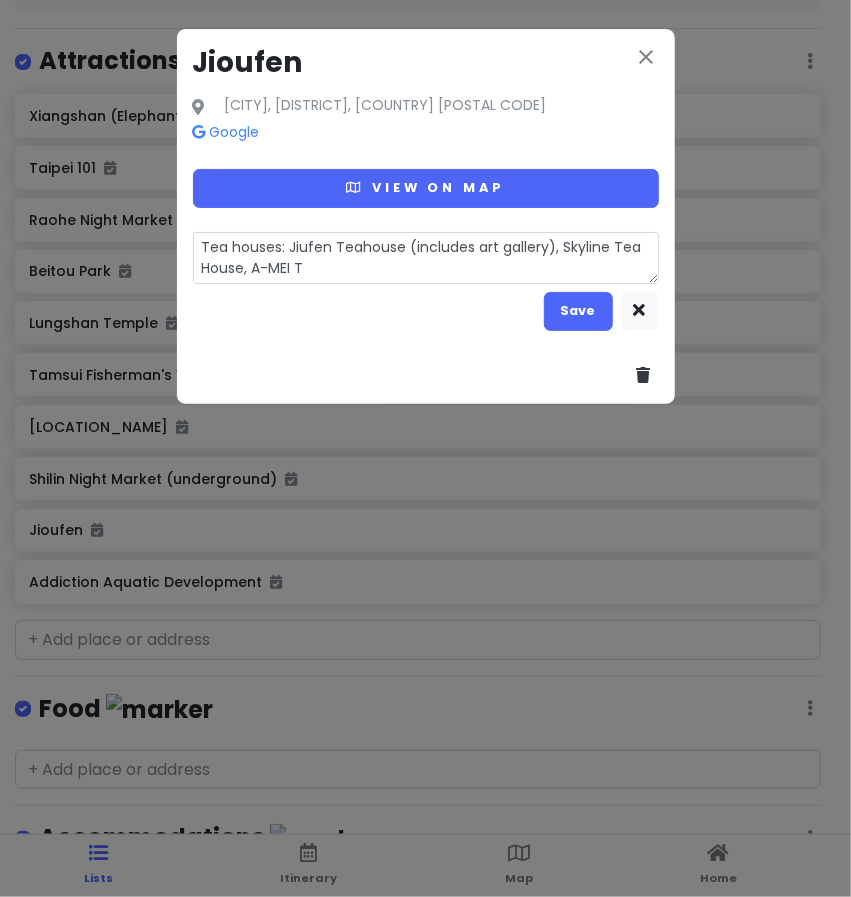 type on "x" 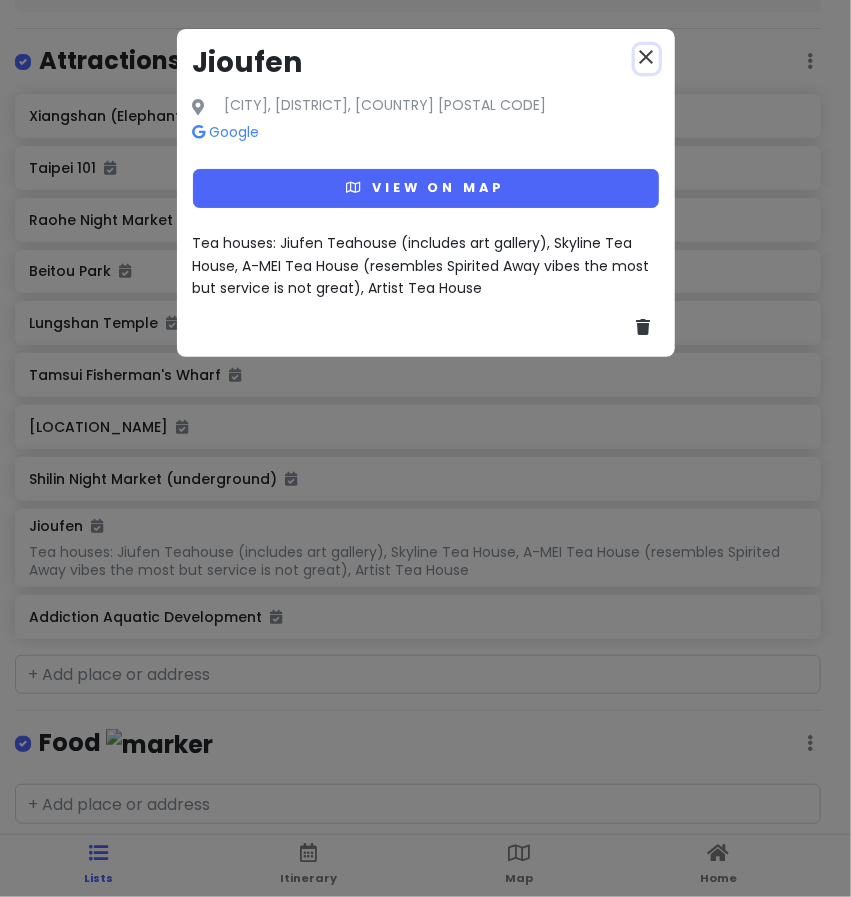 click on "close" at bounding box center (647, 57) 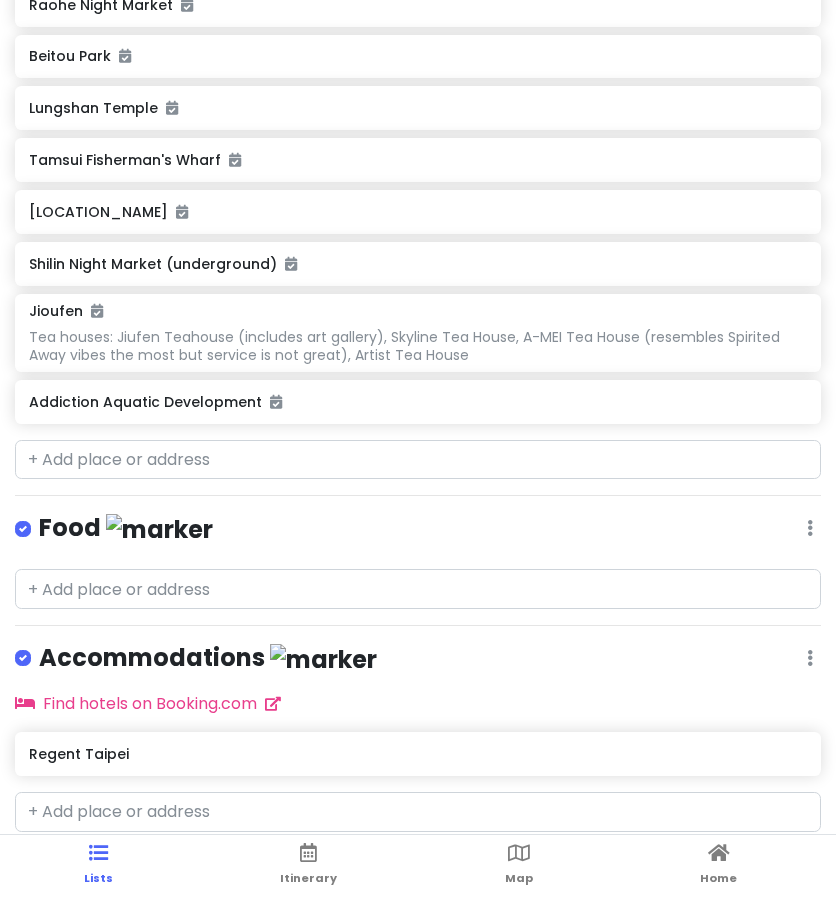 scroll, scrollTop: 0, scrollLeft: 0, axis: both 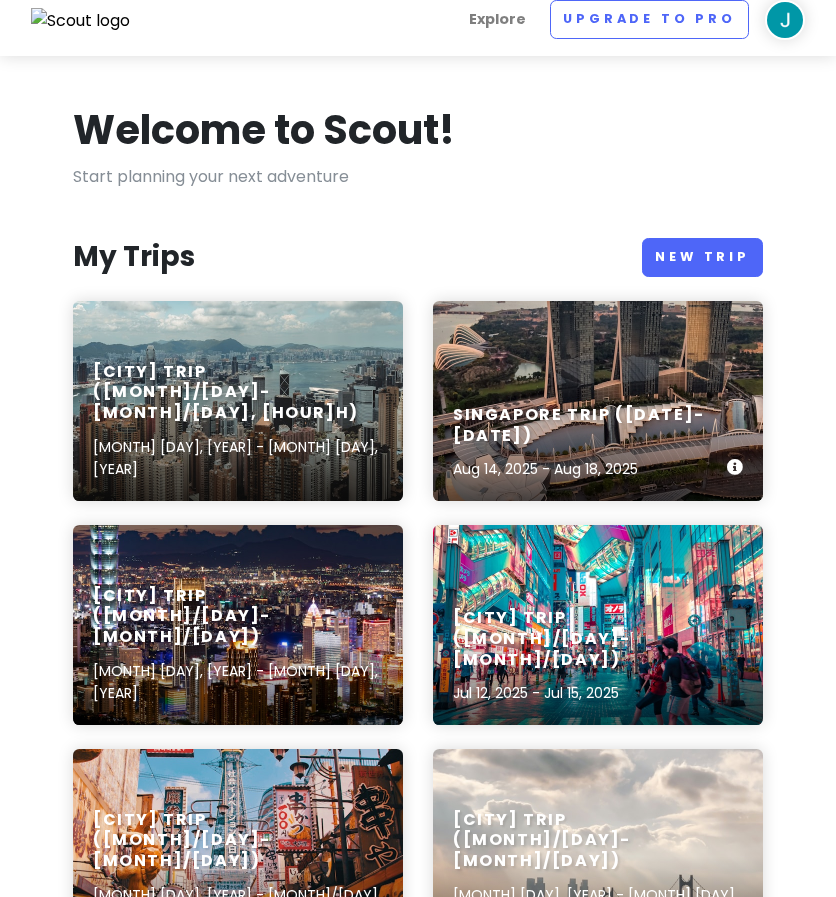 click on "Singapore Trip ([DATE]-[DATE]) [DATE] - [DATE]" at bounding box center [598, 401] 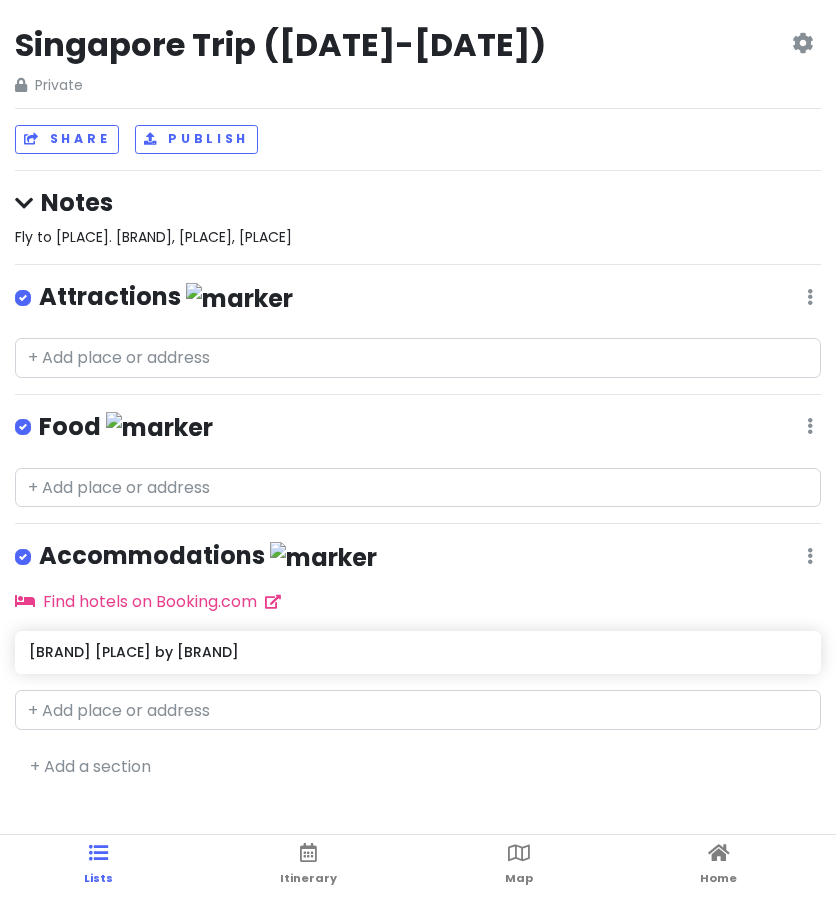 scroll, scrollTop: 61, scrollLeft: 0, axis: vertical 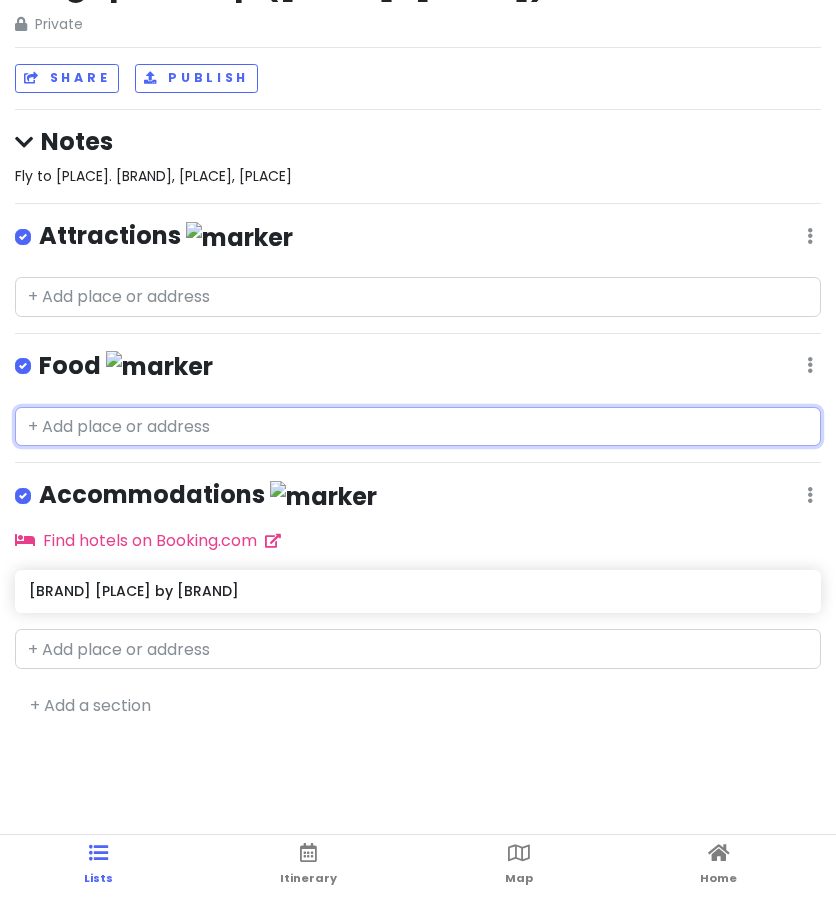 click at bounding box center [418, 427] 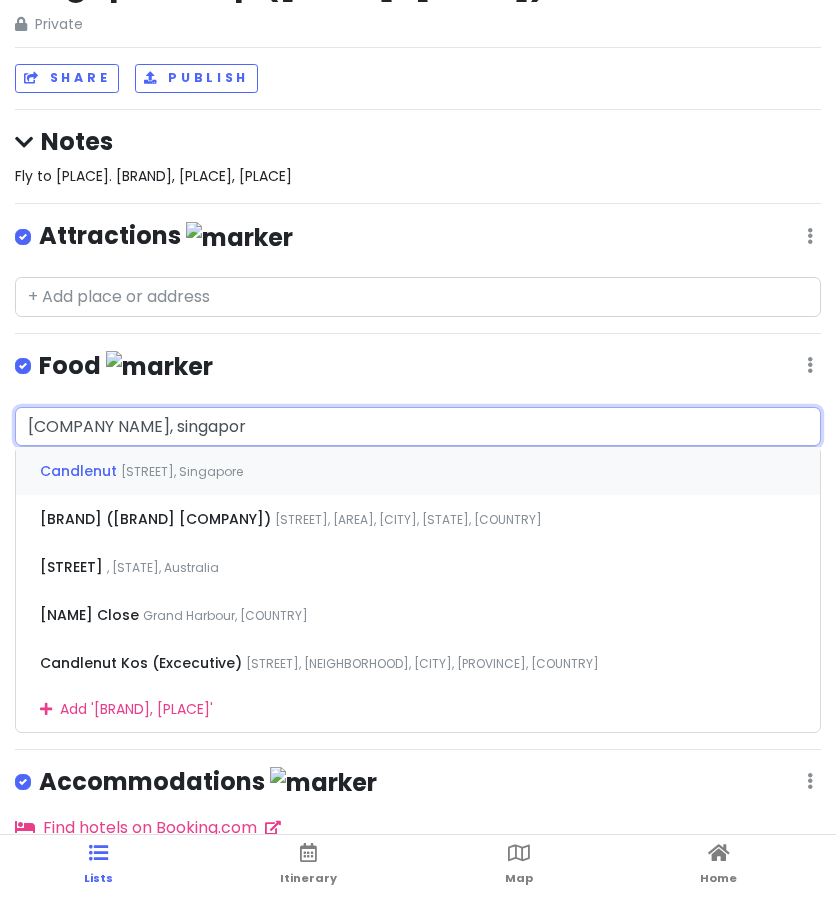 type on "[RESTAURANT_NAME], [CITY]" 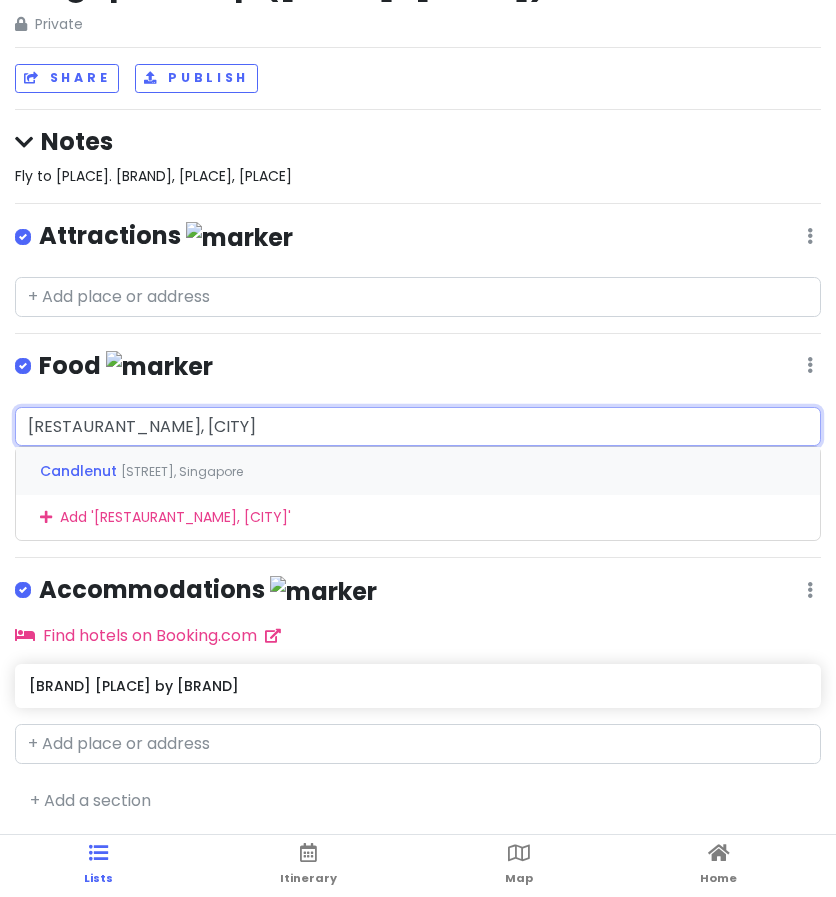 click on "[BRAND] [STREET], [PLACE]" at bounding box center [418, 471] 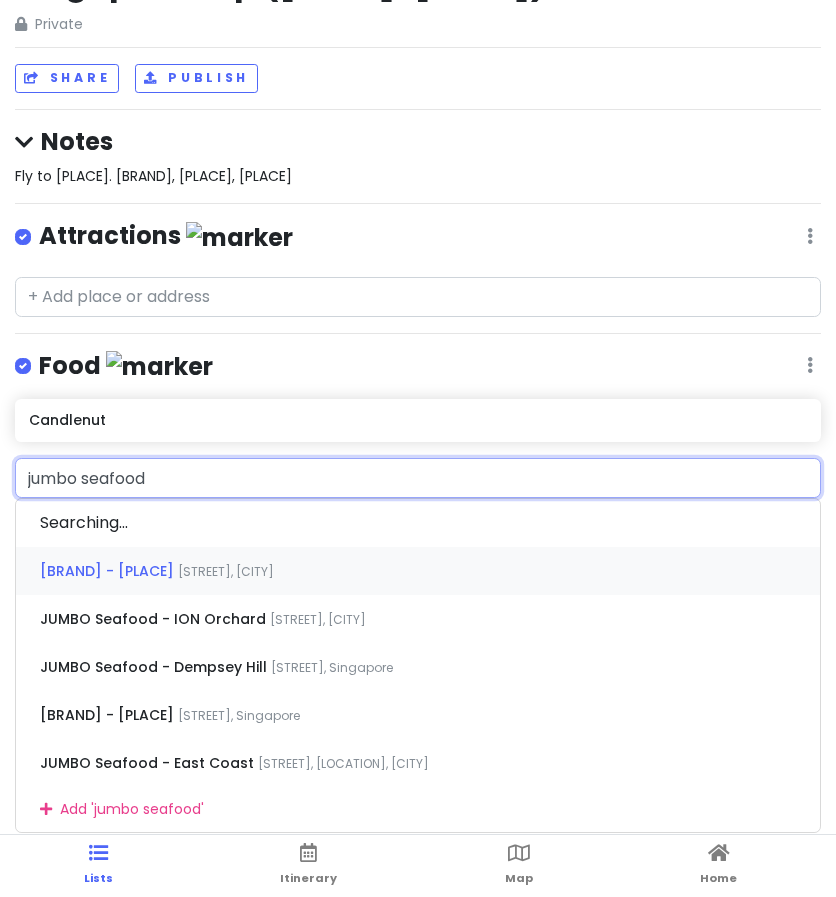 type on "[RESTAURANT_NAME] [RESTAURANT_NAME]" 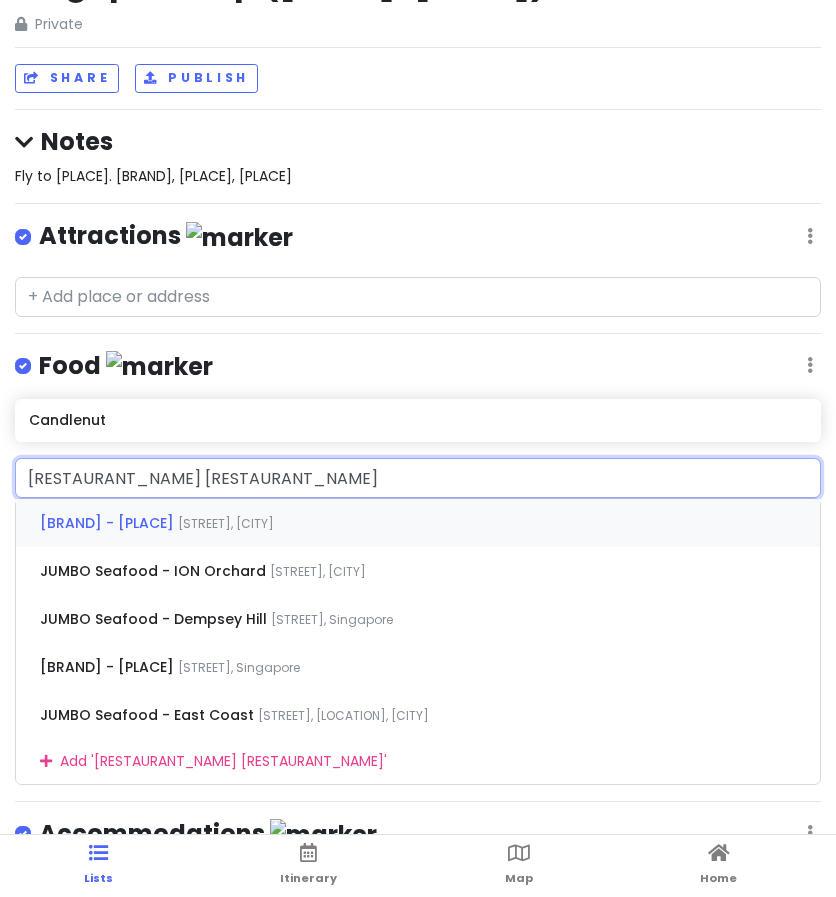 click on "[COMPANY NAME] - The Riverwalk [STREET], [CITY]" at bounding box center (418, 523) 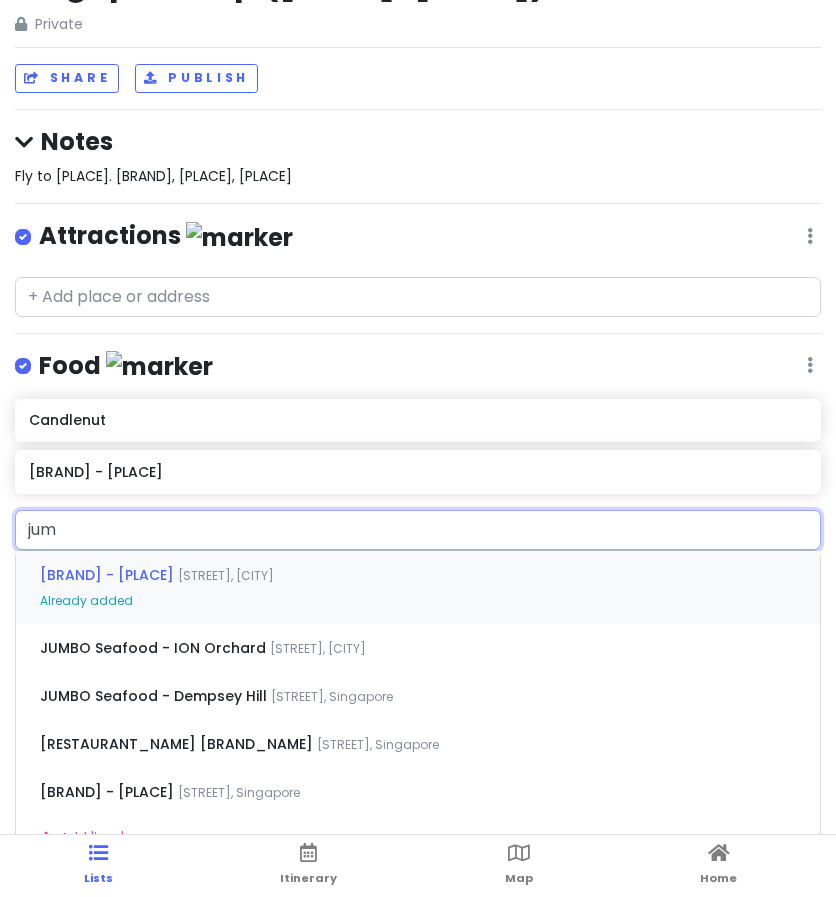 type on "[STREET], [RESTAURANT_NAME] - [LOCATION], [CITY]" 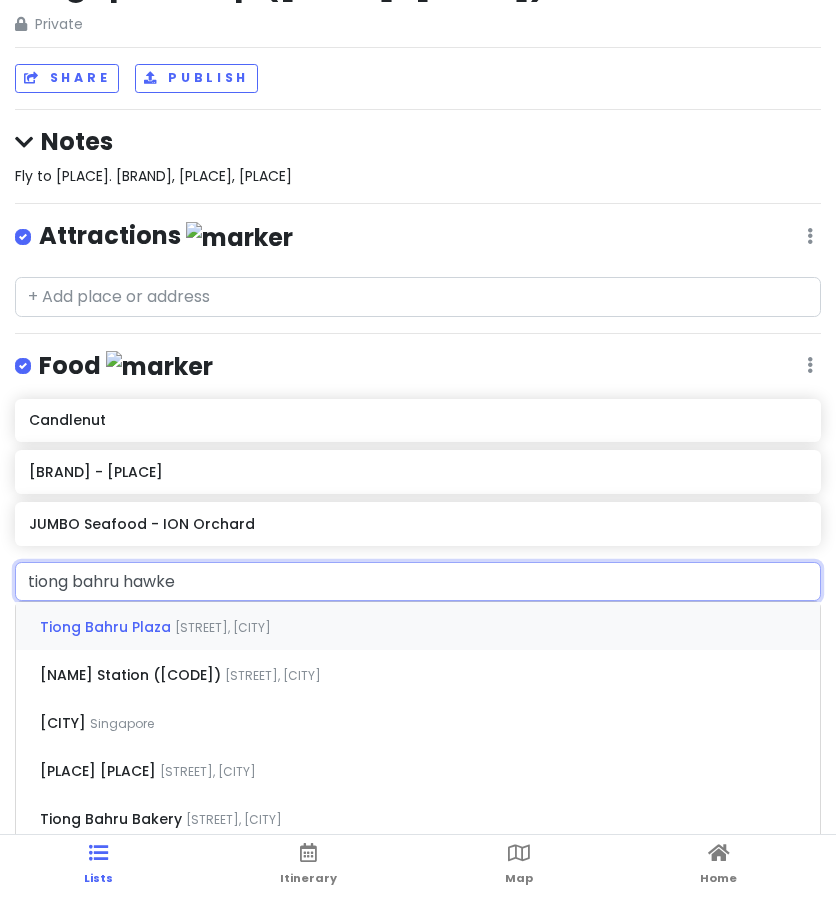 type on "tiong bahru hawker" 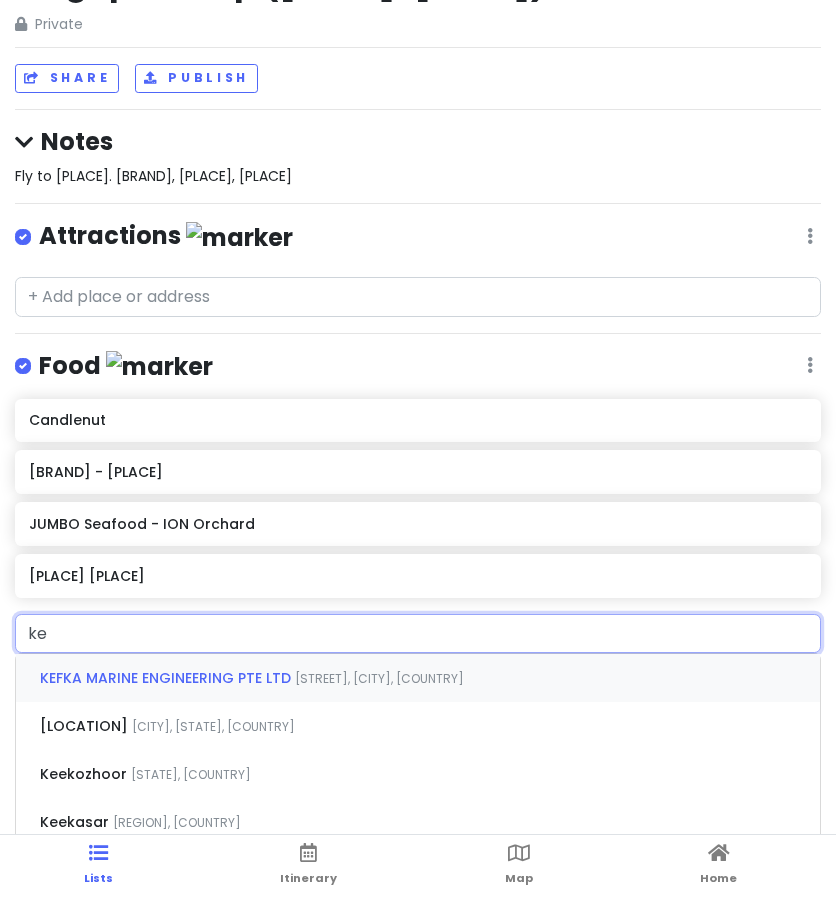 type on "kek" 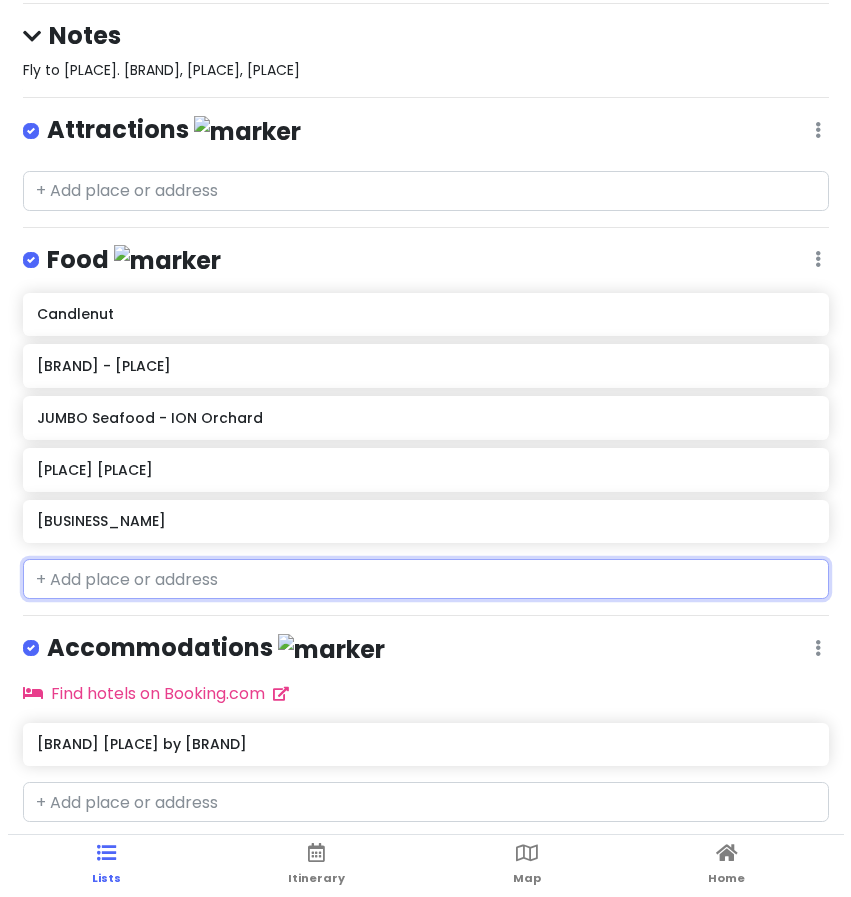 scroll, scrollTop: 158, scrollLeft: 0, axis: vertical 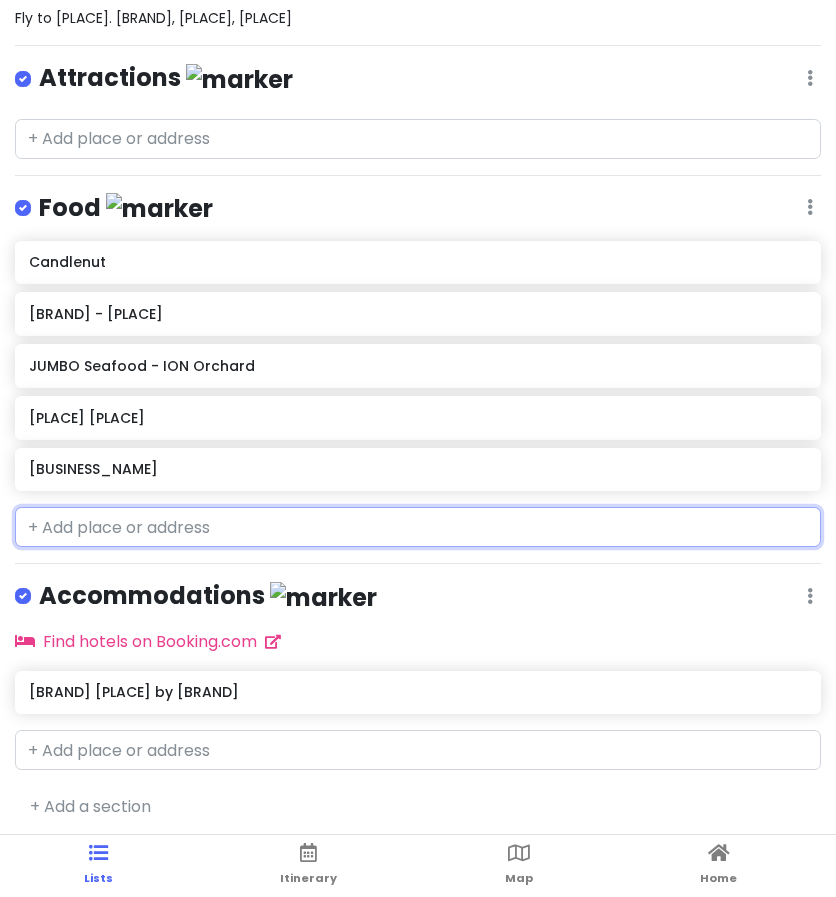 click on "[BUSINESS_NAME]" at bounding box center (418, 470) 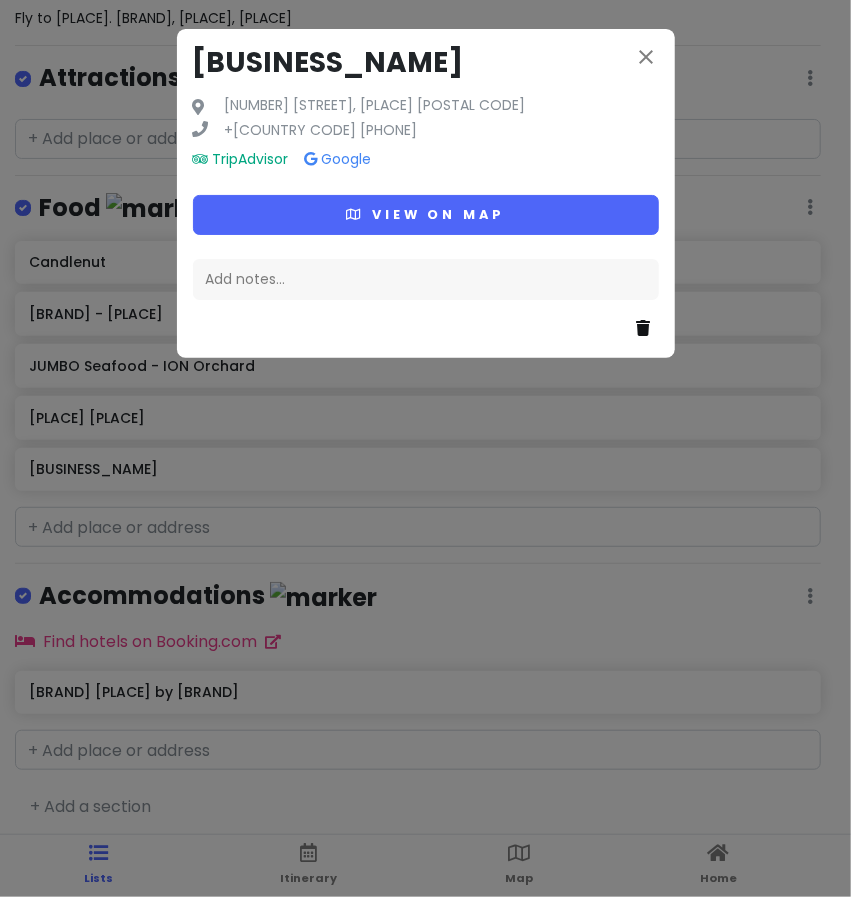 click at bounding box center (644, 328) 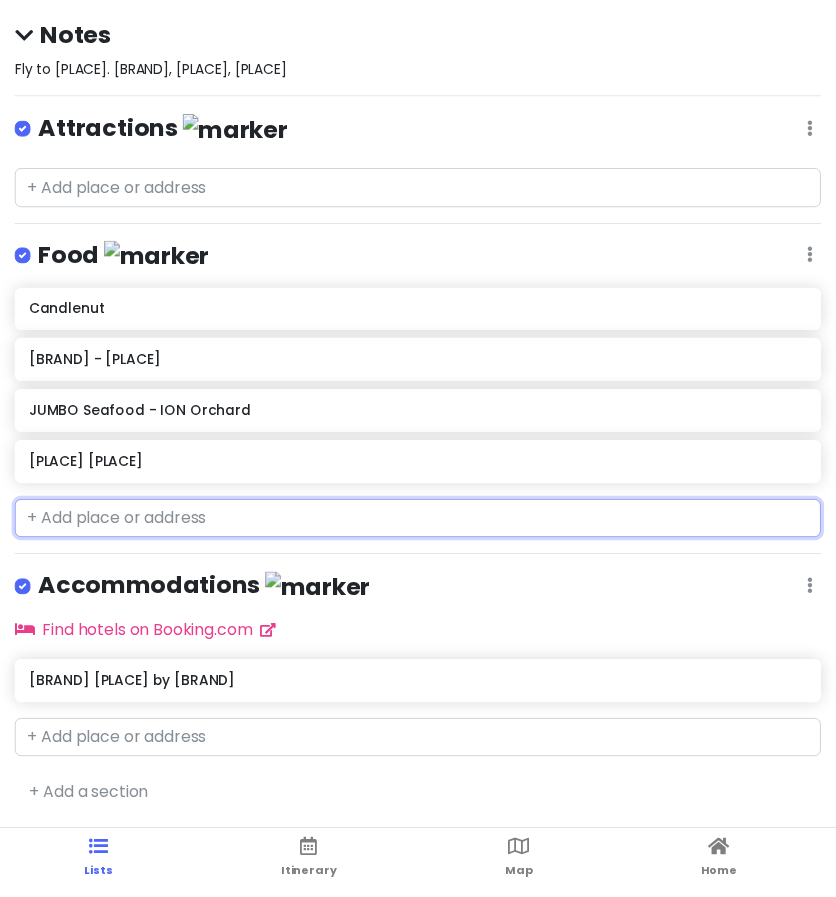 scroll, scrollTop: 106, scrollLeft: 0, axis: vertical 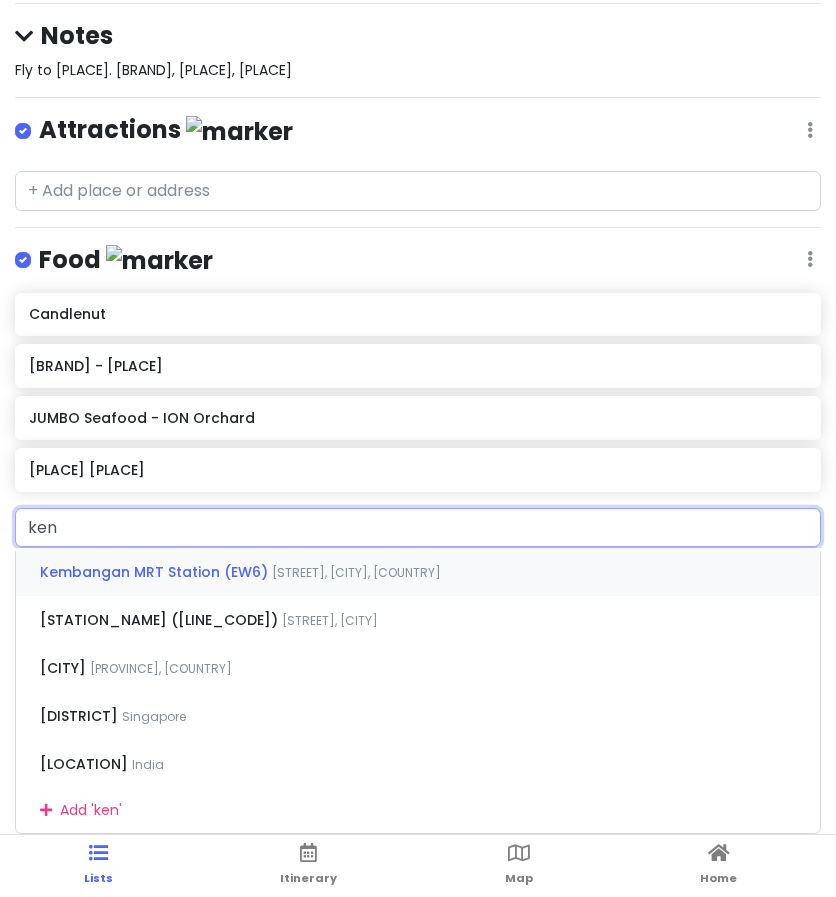 type on "keng" 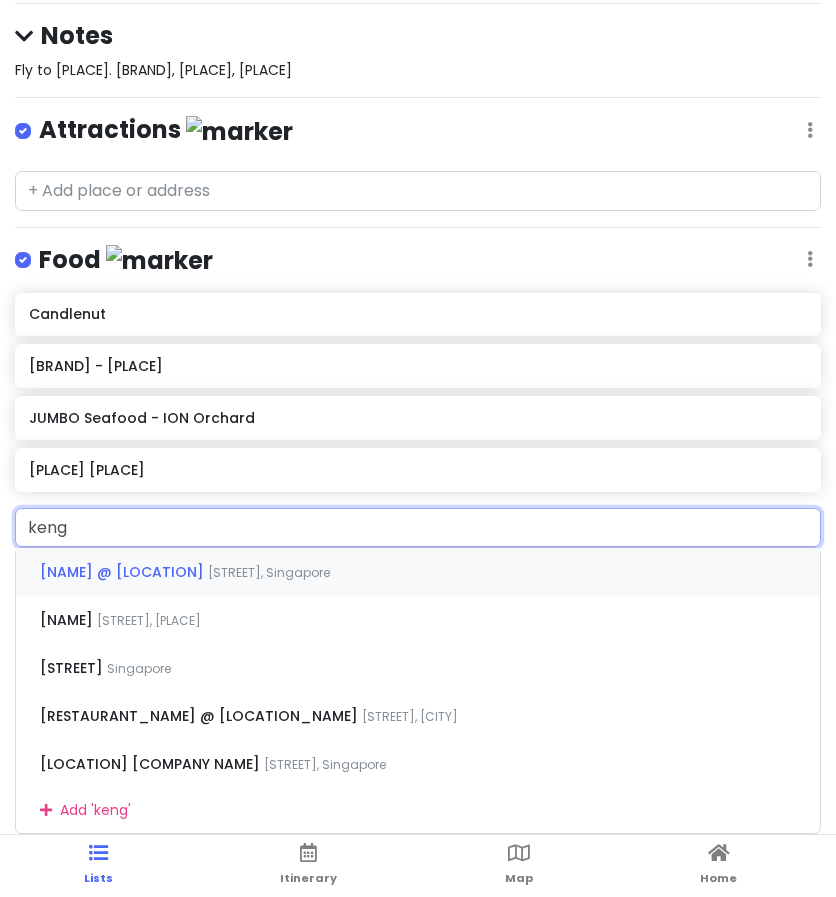 type 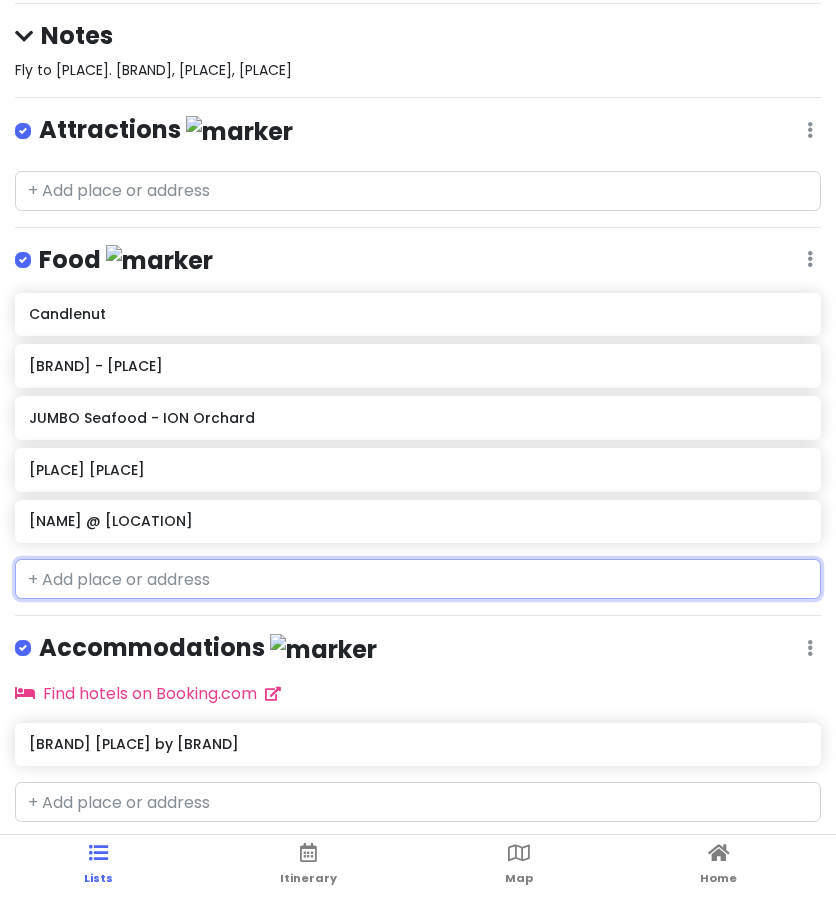 click on "[NAME] @ [LOCATION]" at bounding box center [418, 522] 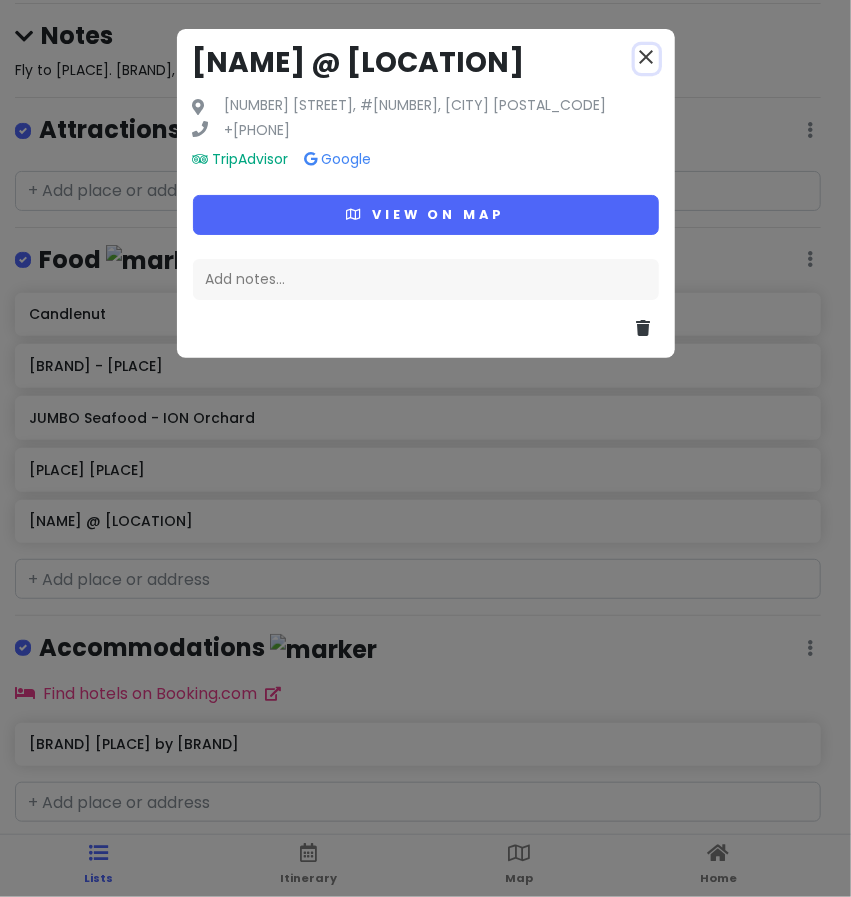 click on "close" at bounding box center [647, 57] 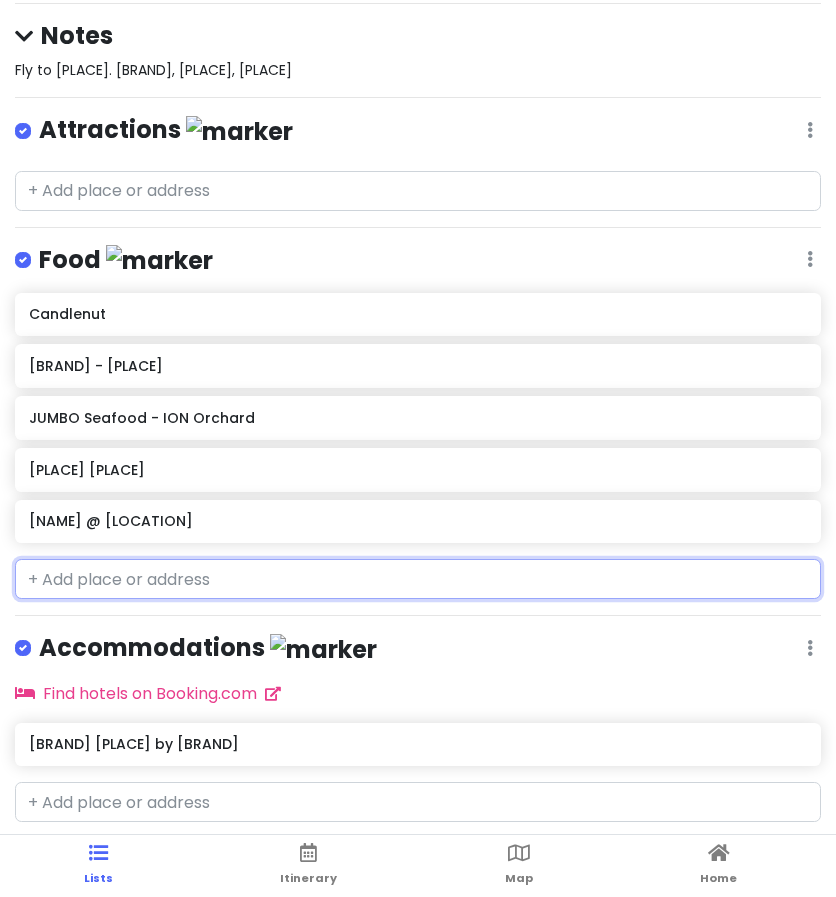 click on "[NAME] @ [LOCATION]" at bounding box center [417, 521] 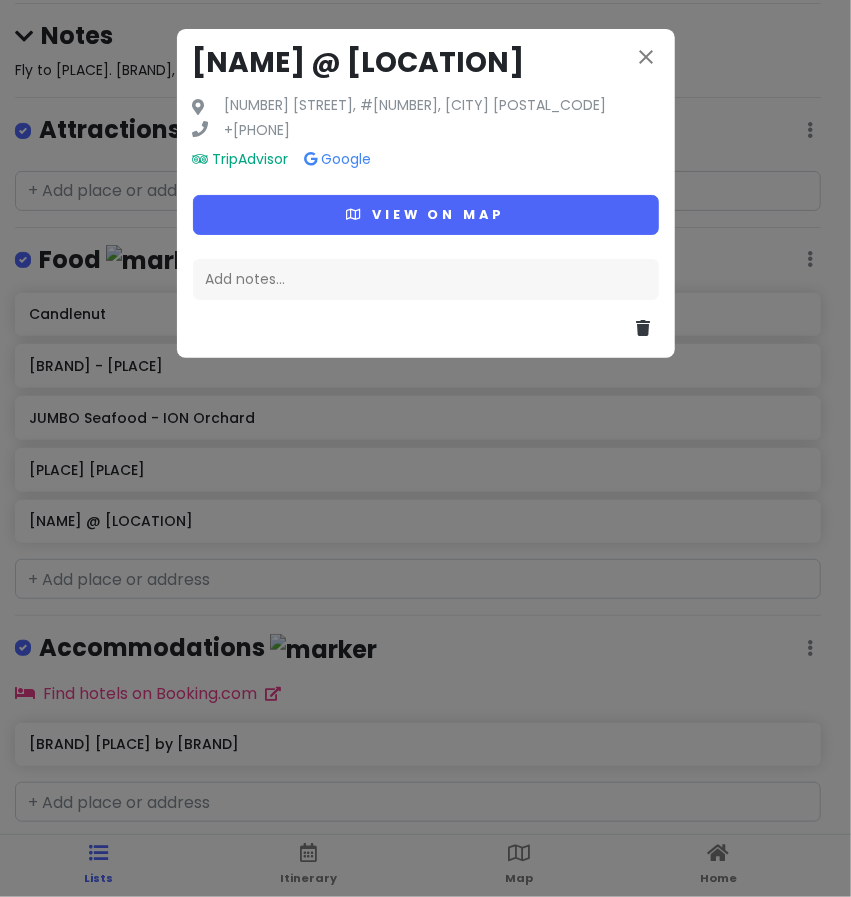 click at bounding box center [426, 321] 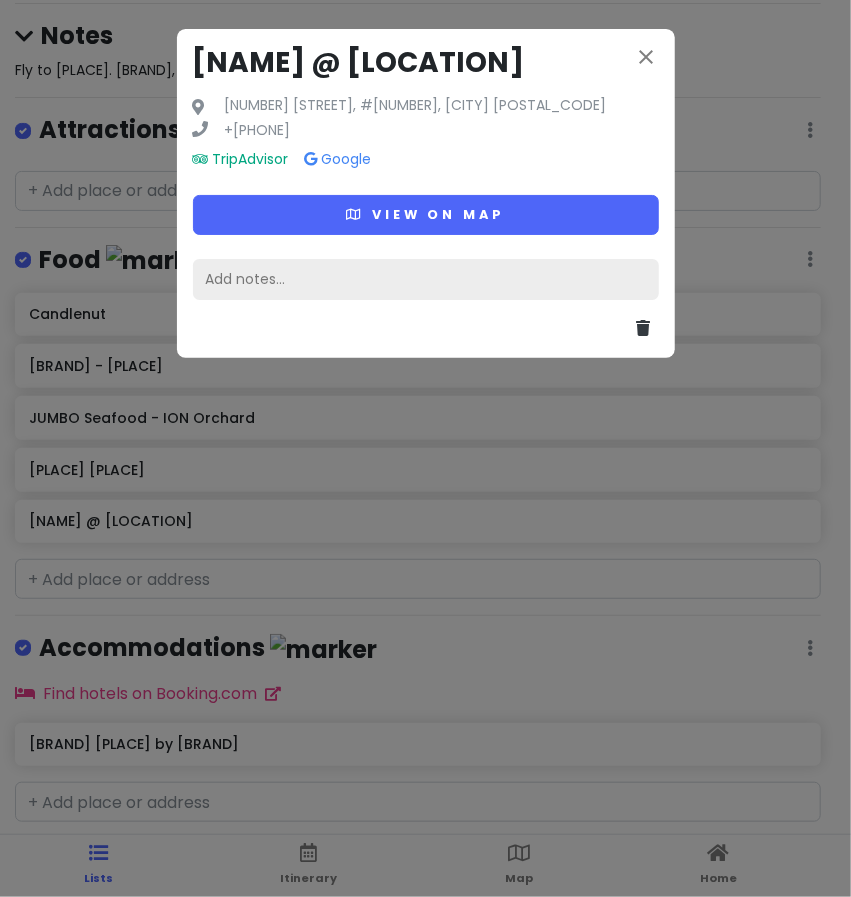 click on "Add notes..." at bounding box center [426, 280] 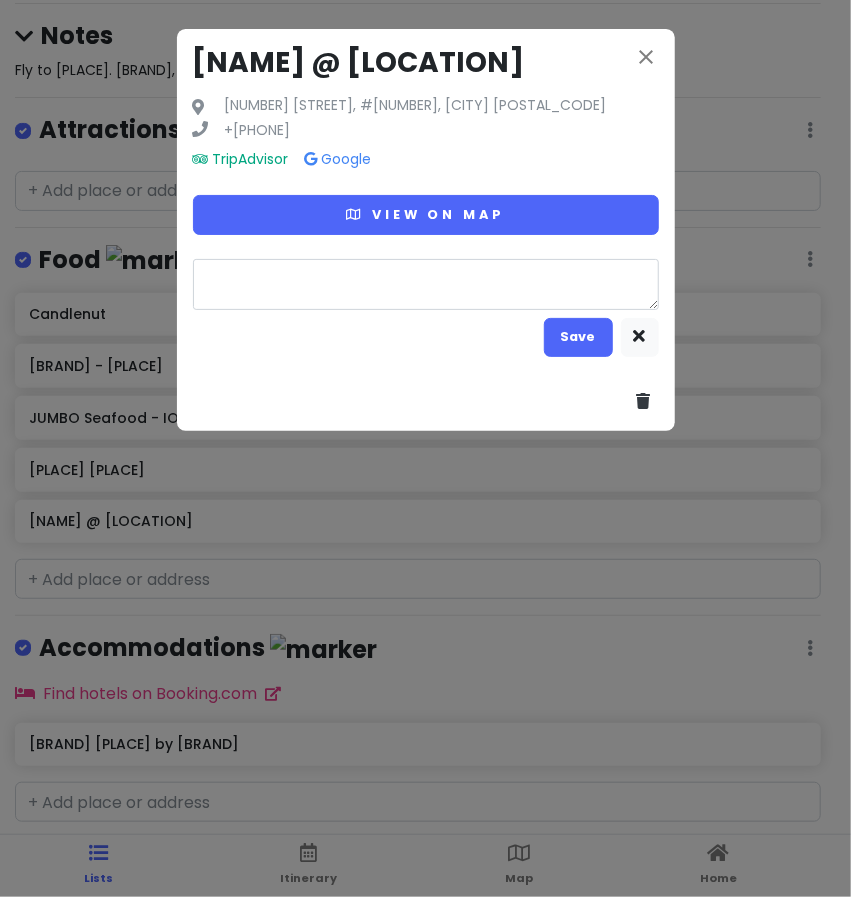 type on "x" 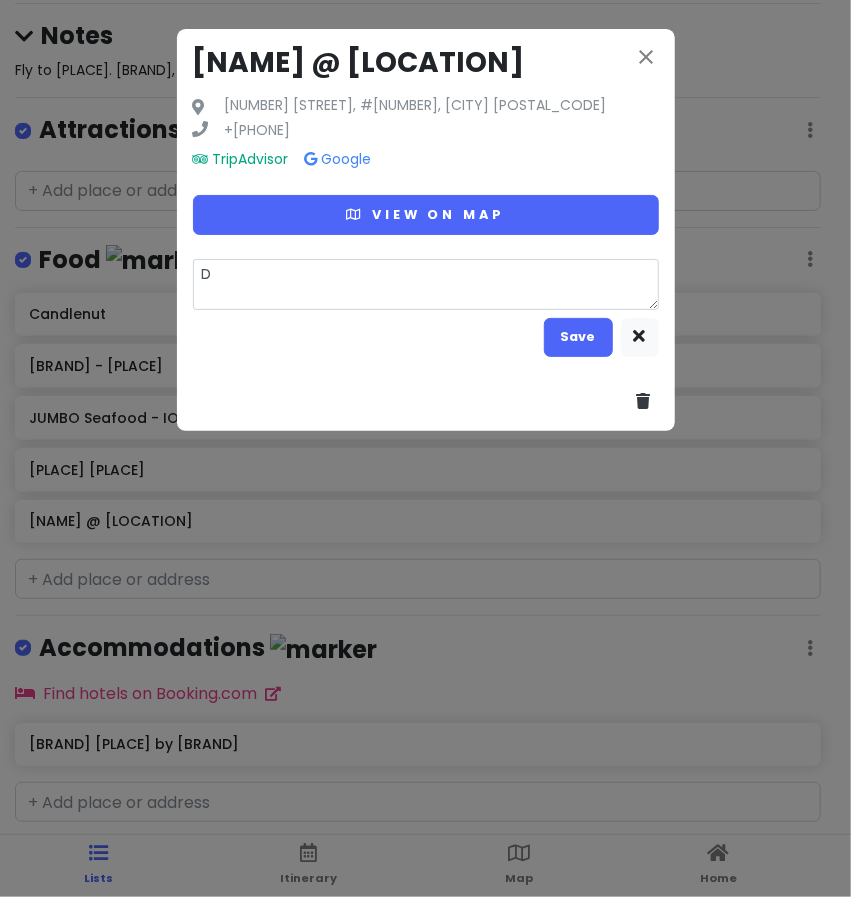 type on "x" 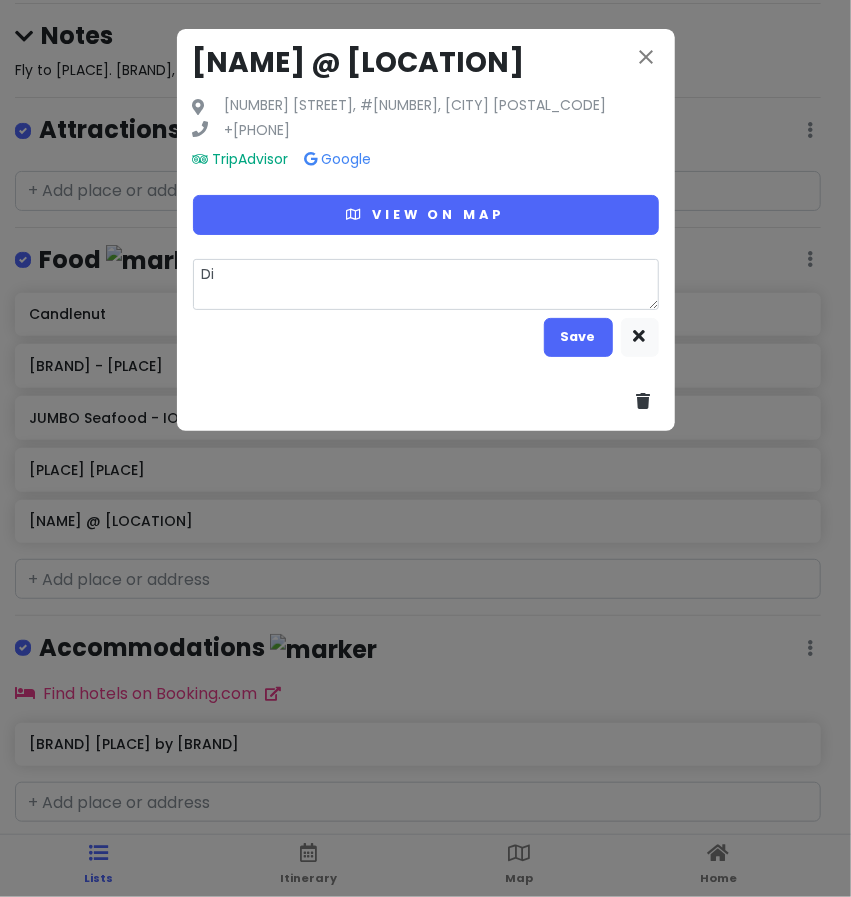 type on "x" 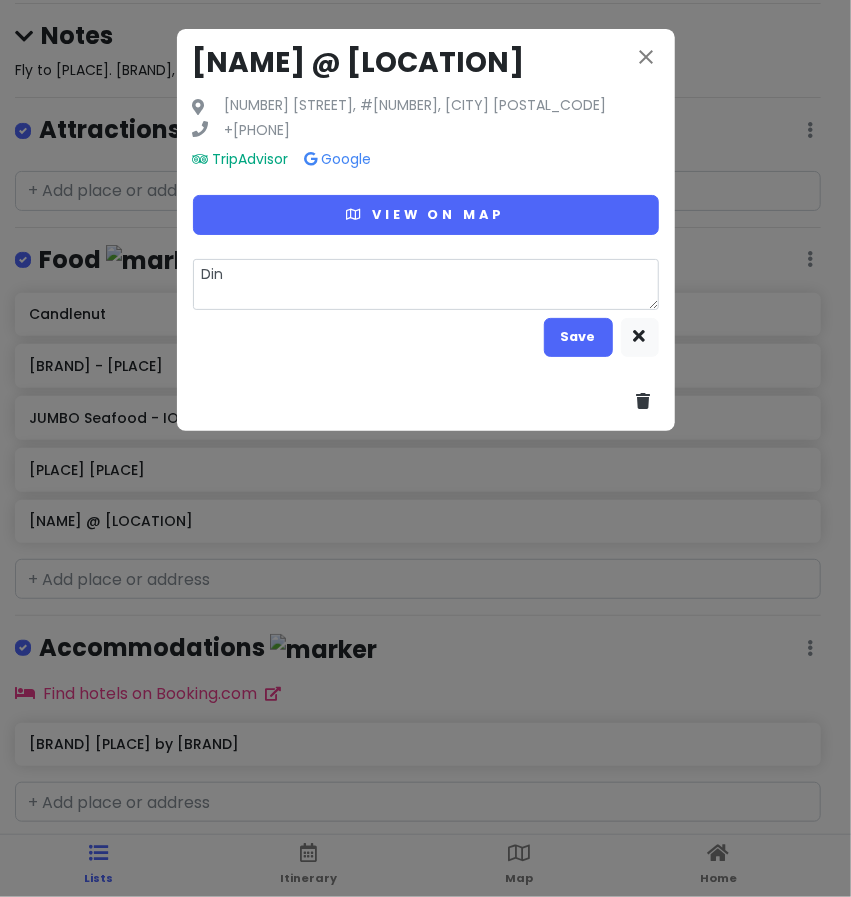 type on "x" 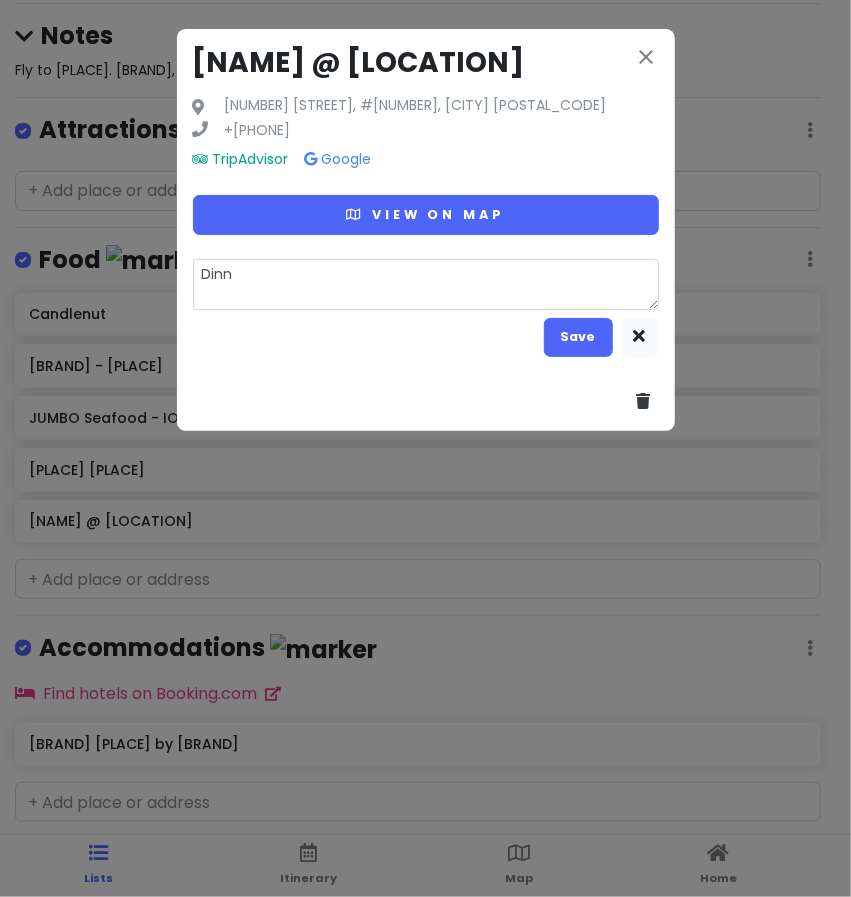 type on "x" 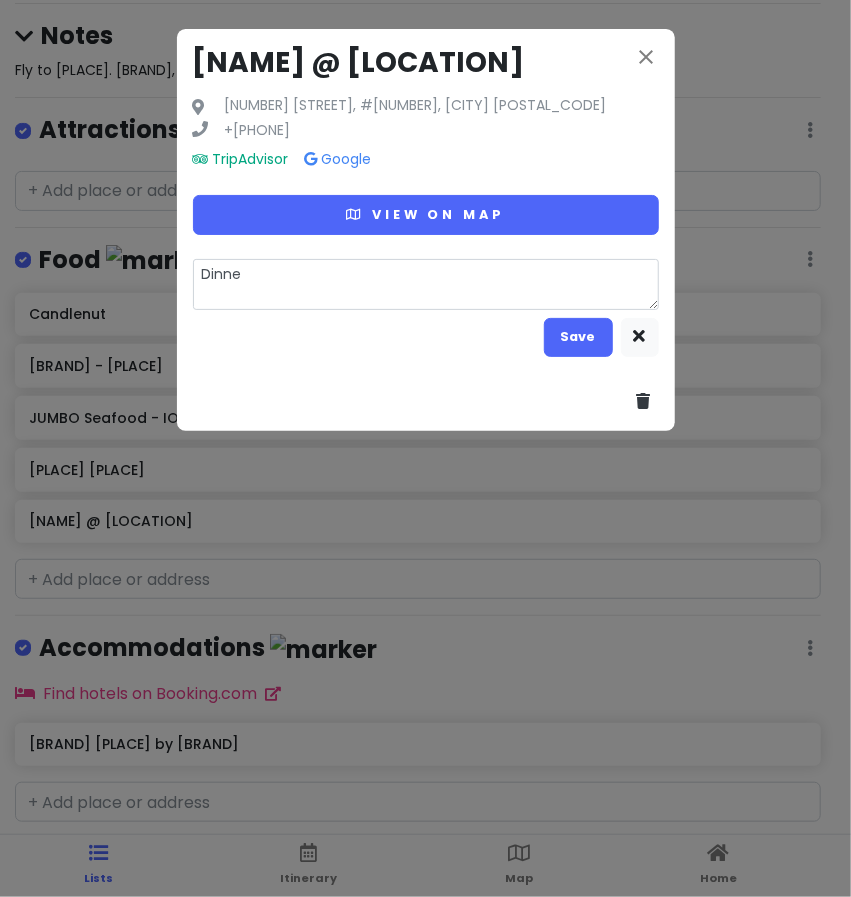 type on "x" 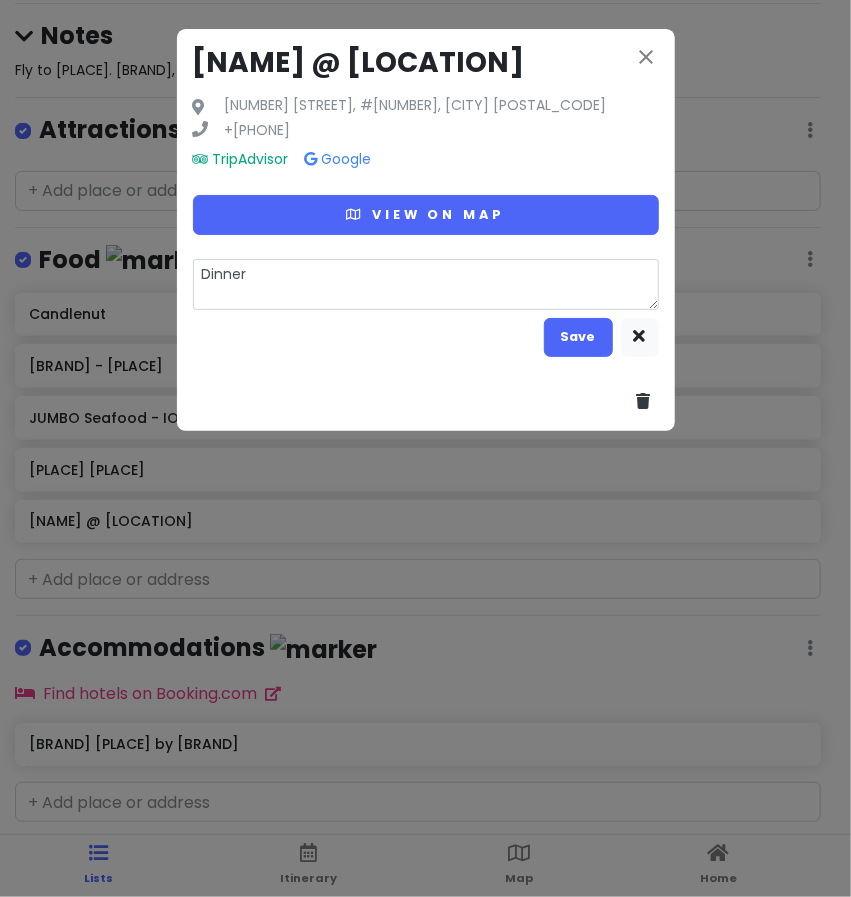 type on "x" 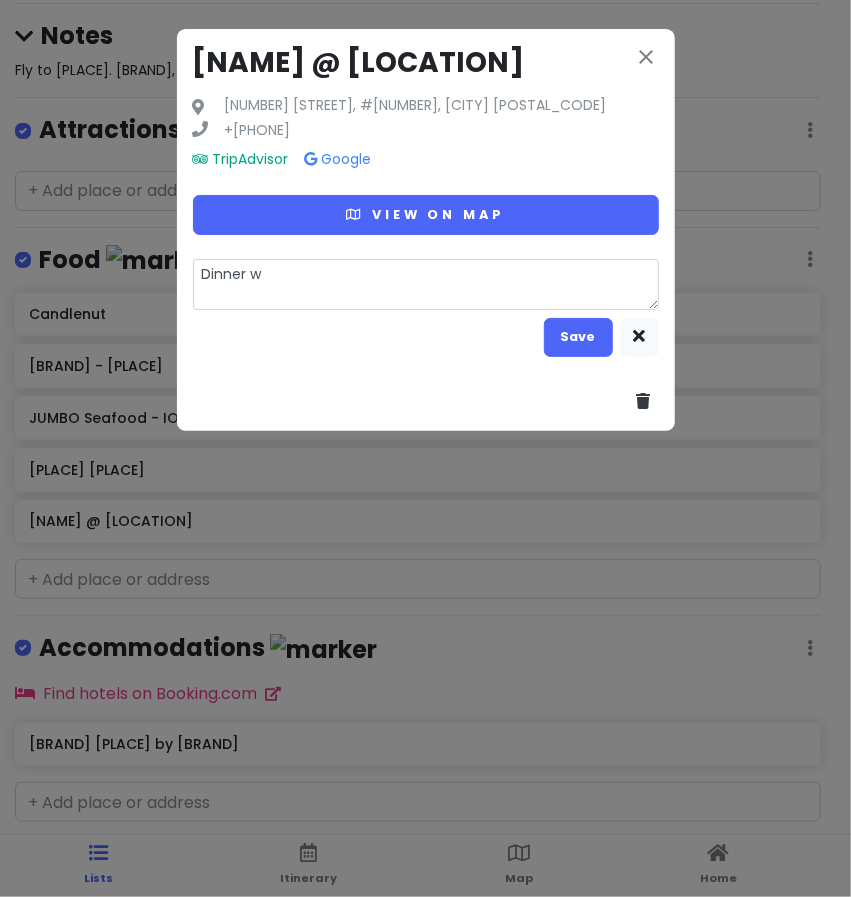 type on "x" 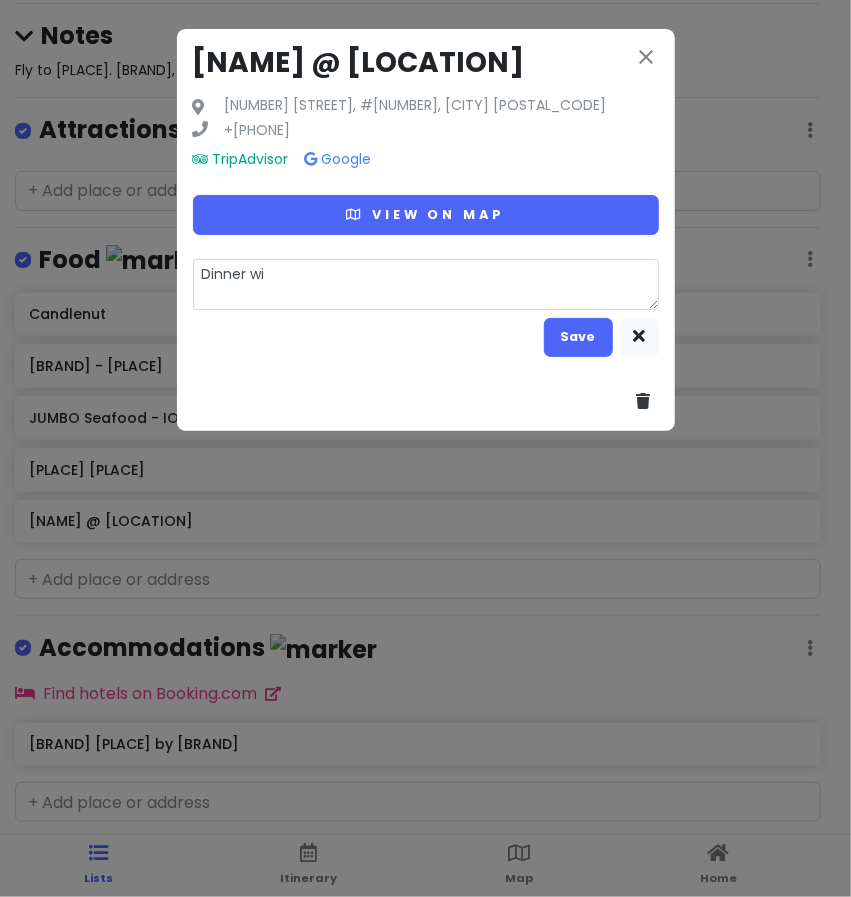 type on "x" 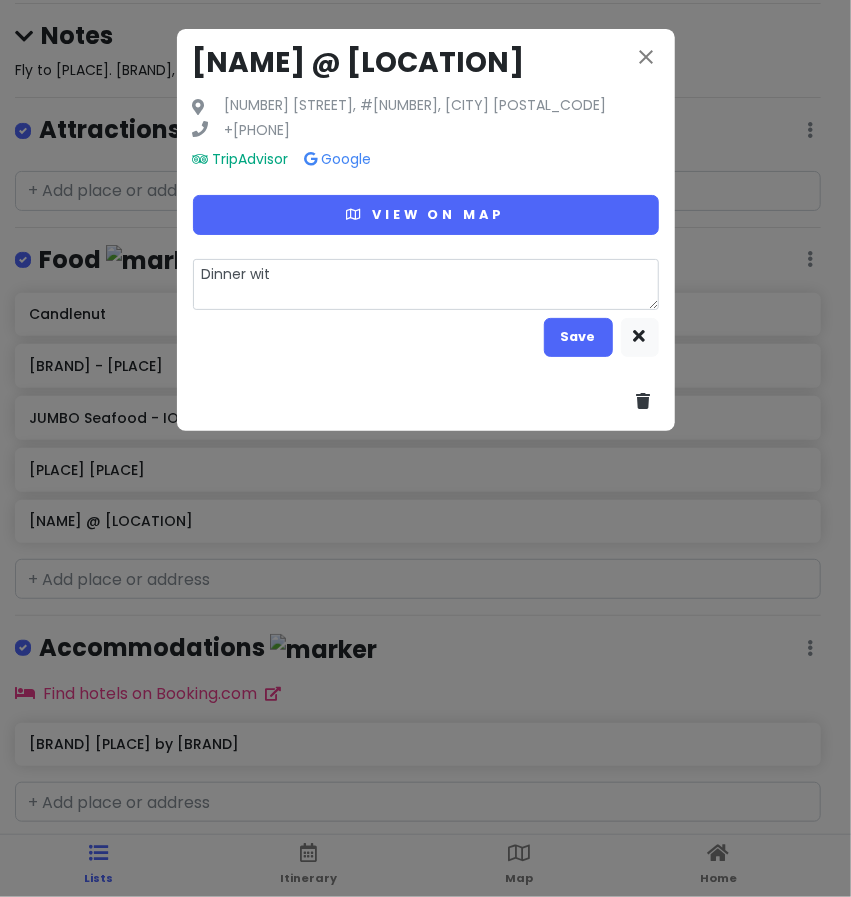 type on "x" 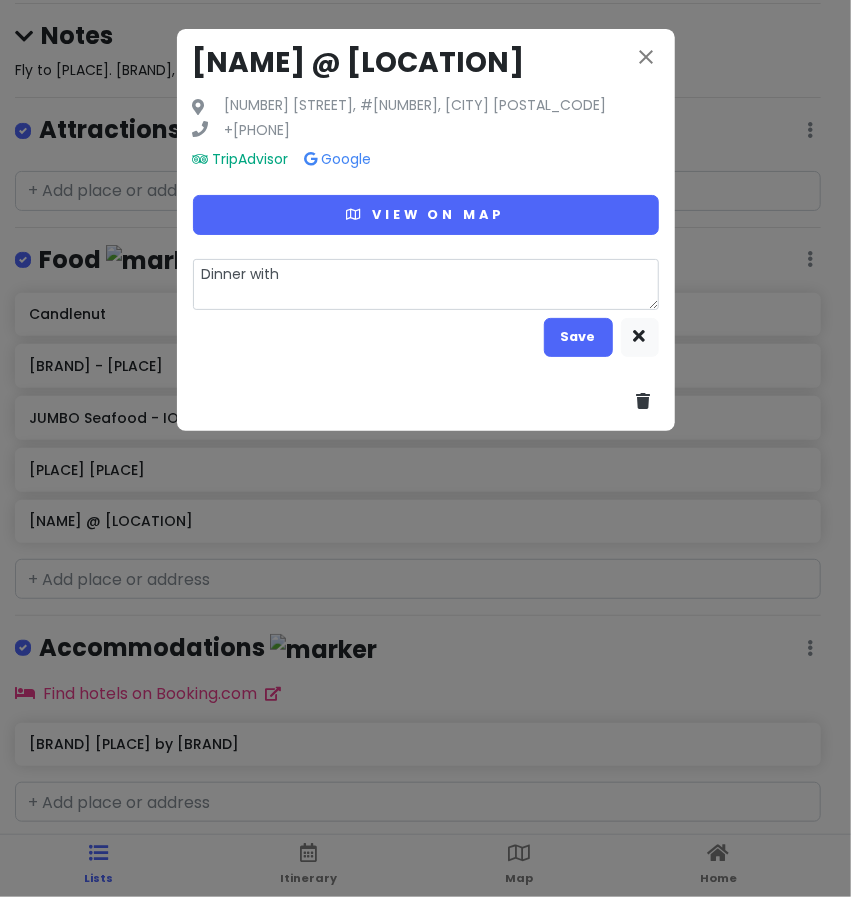 type on "x" 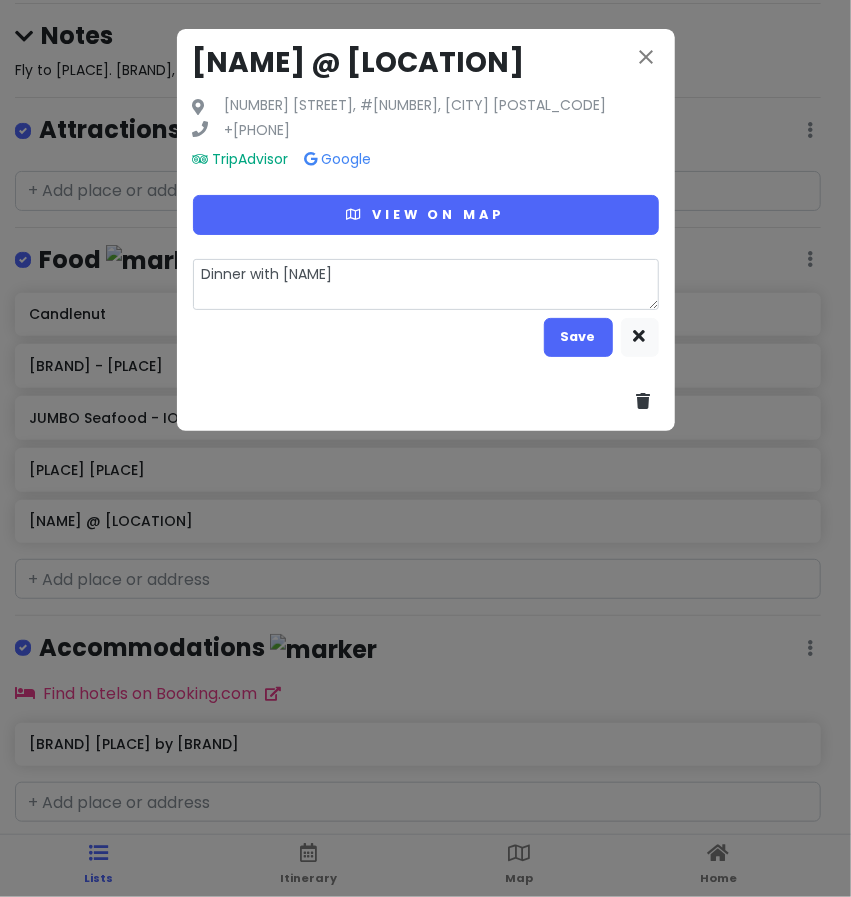 type on "x" 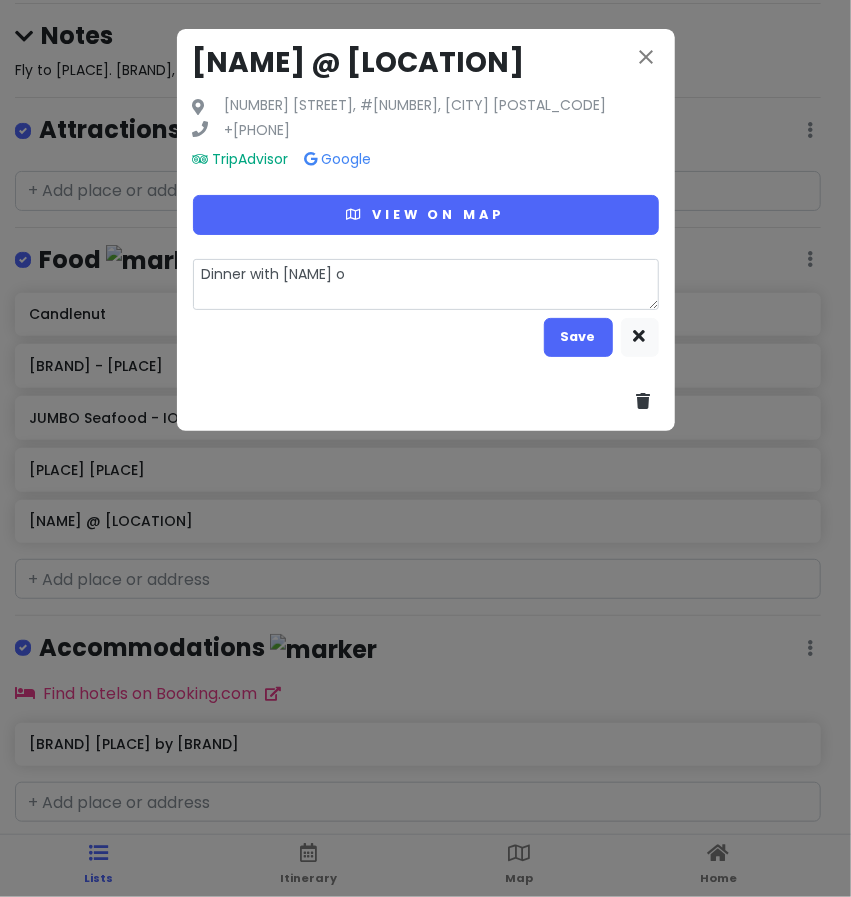 type on "x" 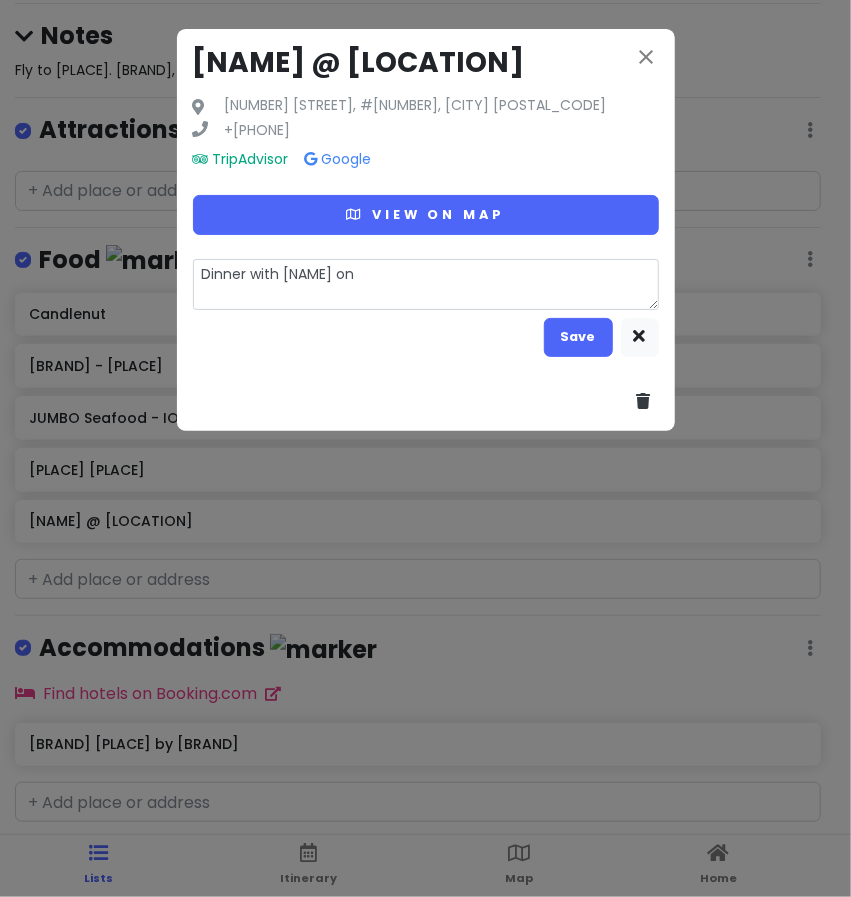 type on "x" 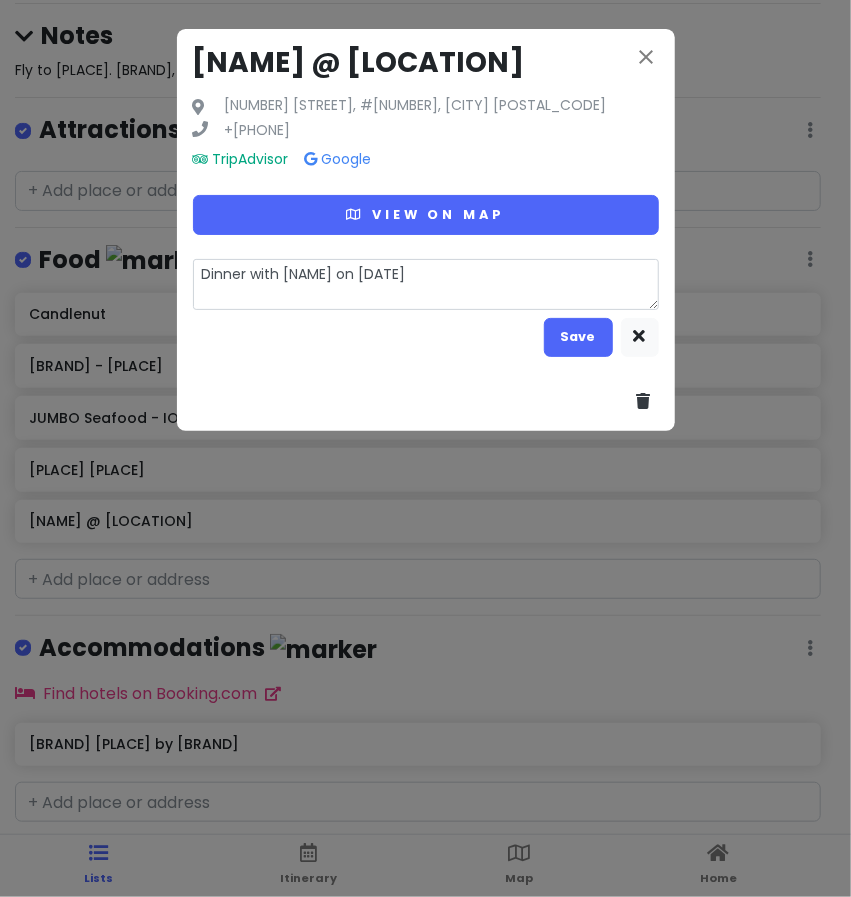 type on "x" 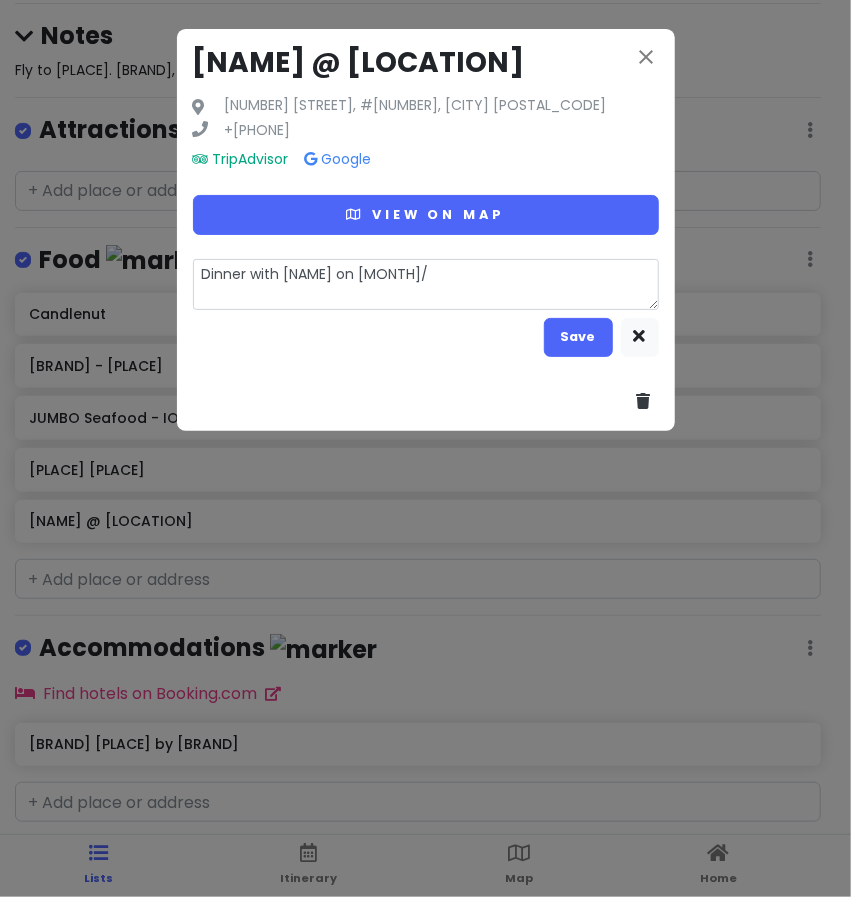 type on "x" 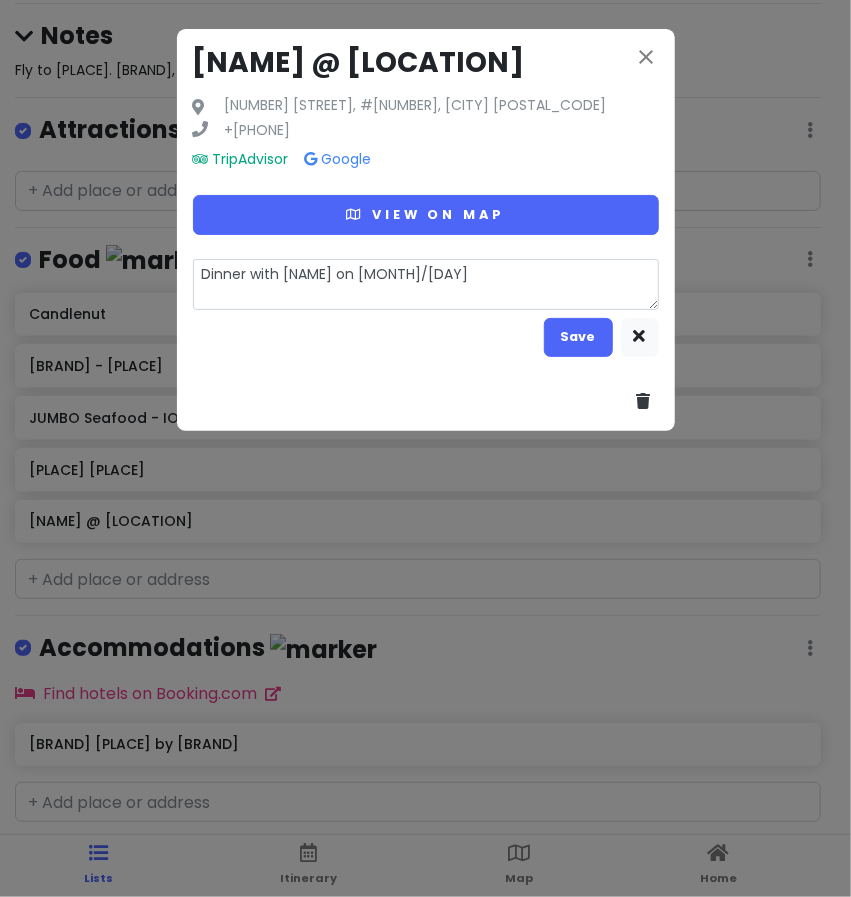type on "x" 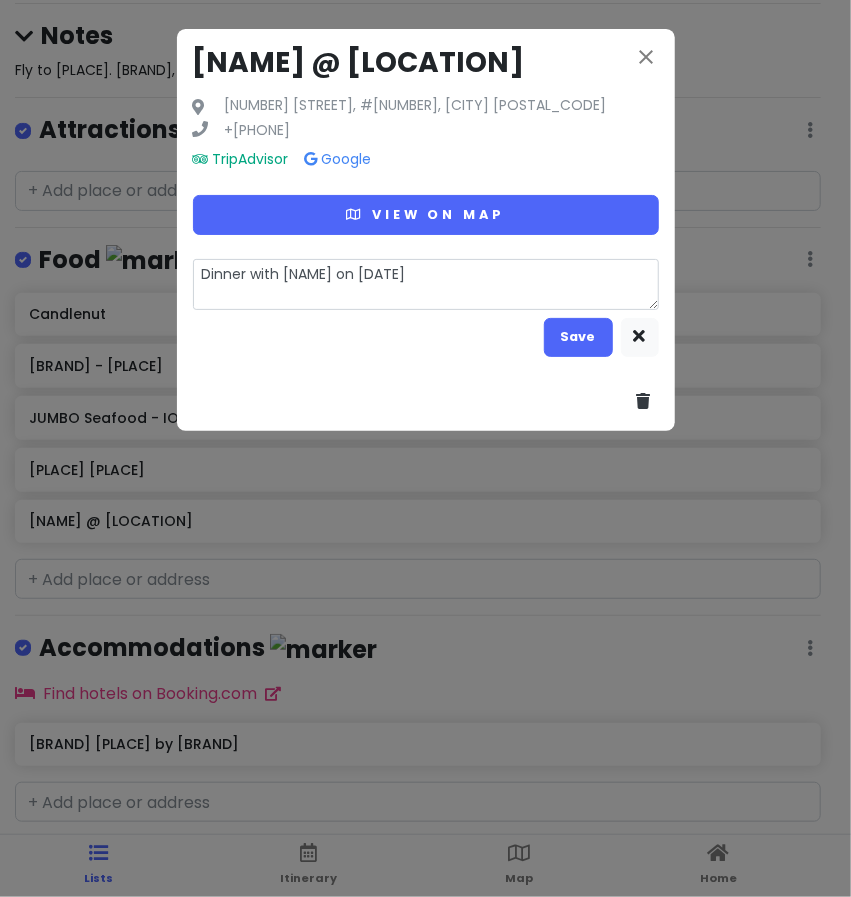 type on "x" 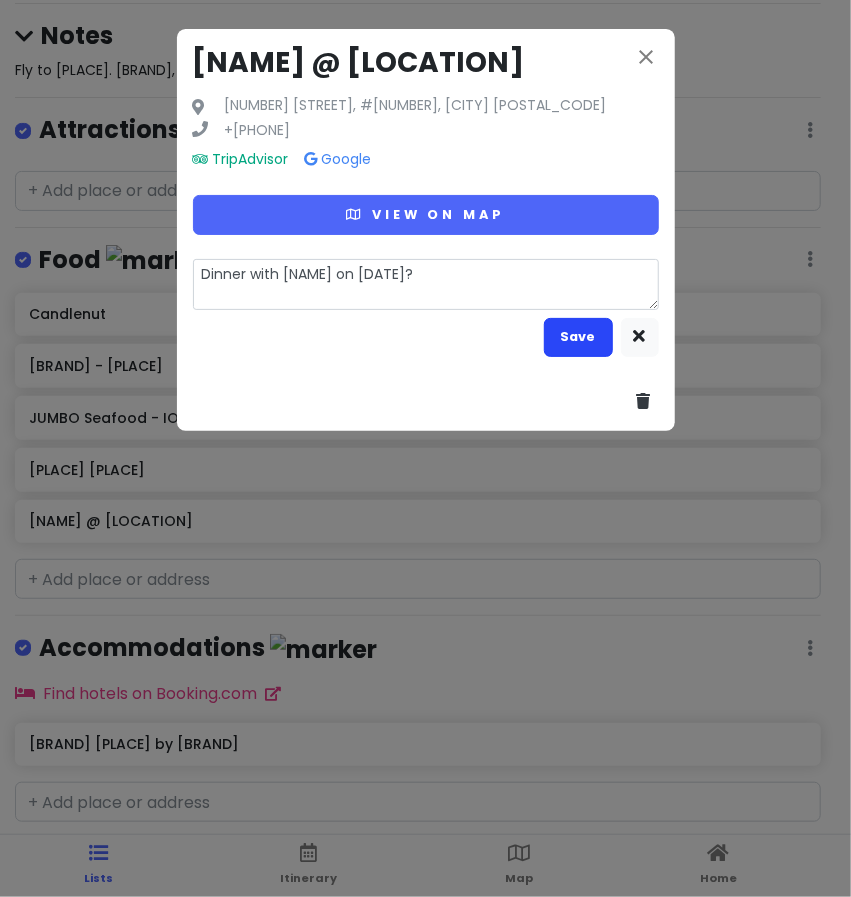 type on "Dinner with [NAME] on [DATE]?" 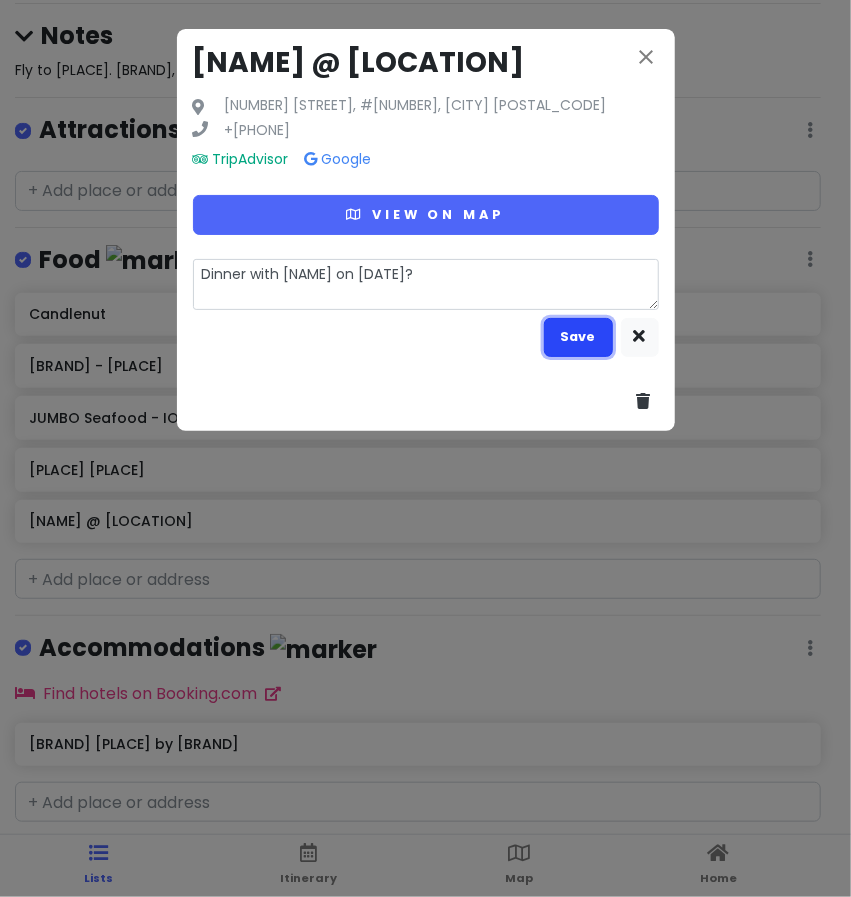 click on "Save" at bounding box center [578, 337] 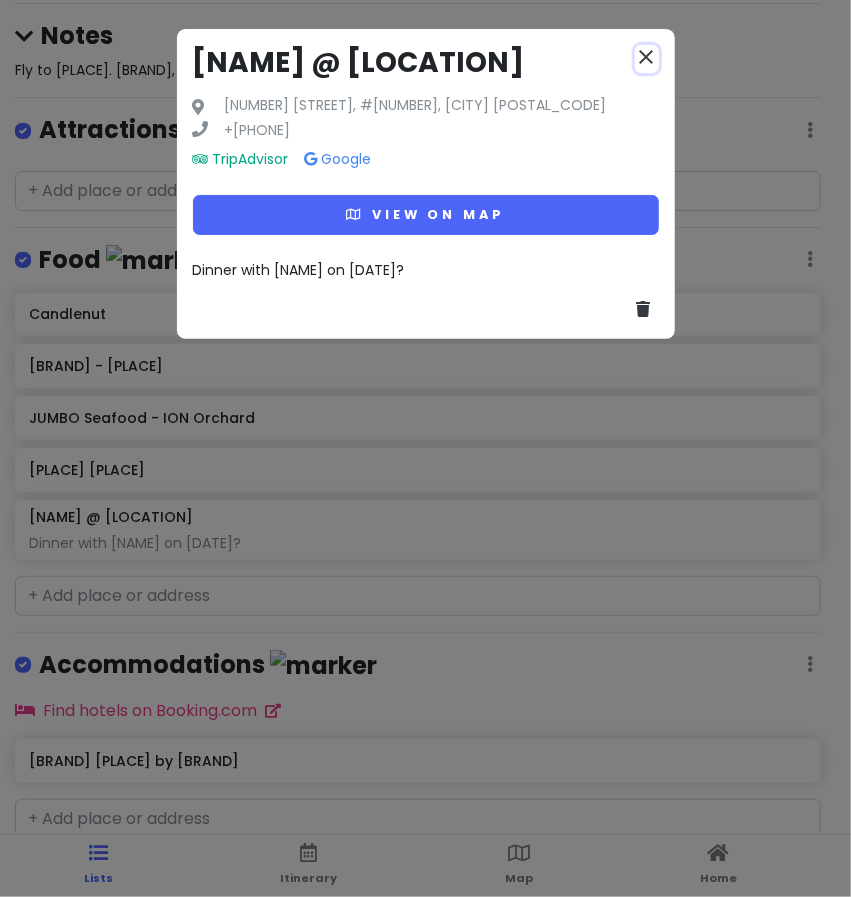 click on "close" at bounding box center (647, 57) 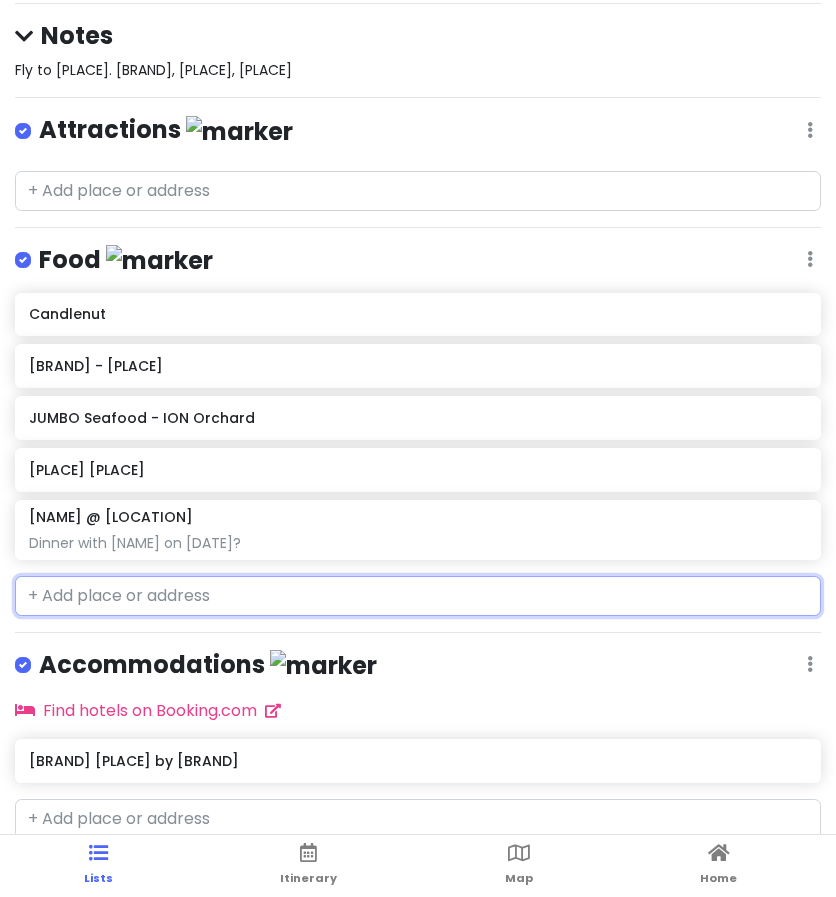 click on "Candlenut" at bounding box center (417, 314) 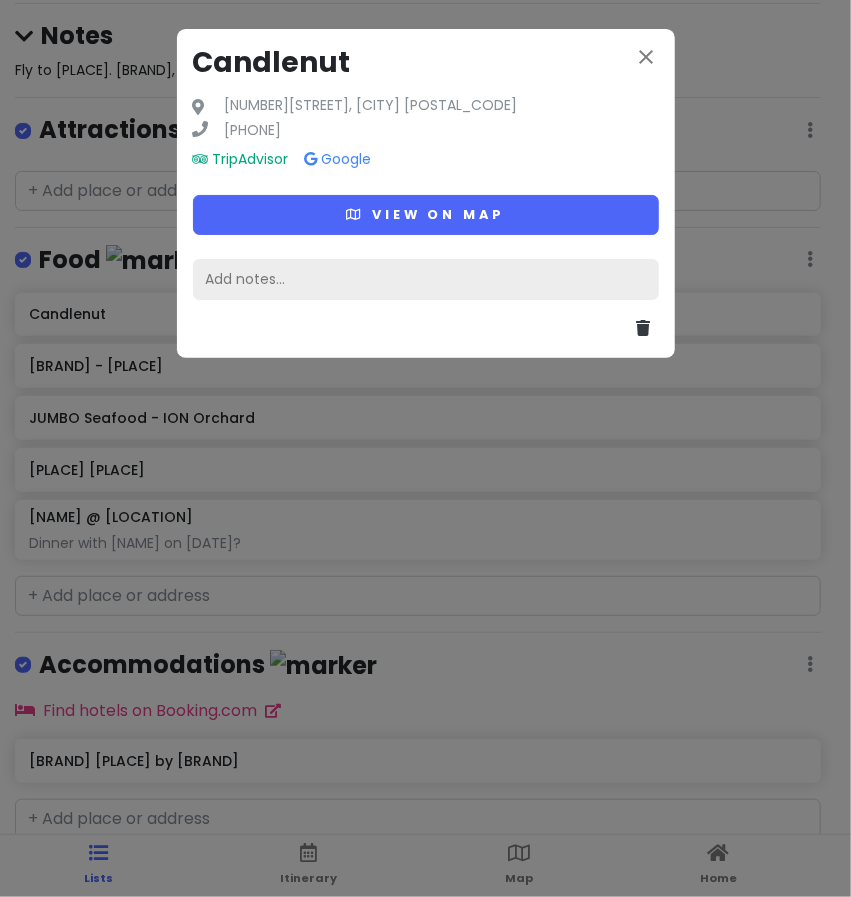 click on "Add notes..." at bounding box center [426, 280] 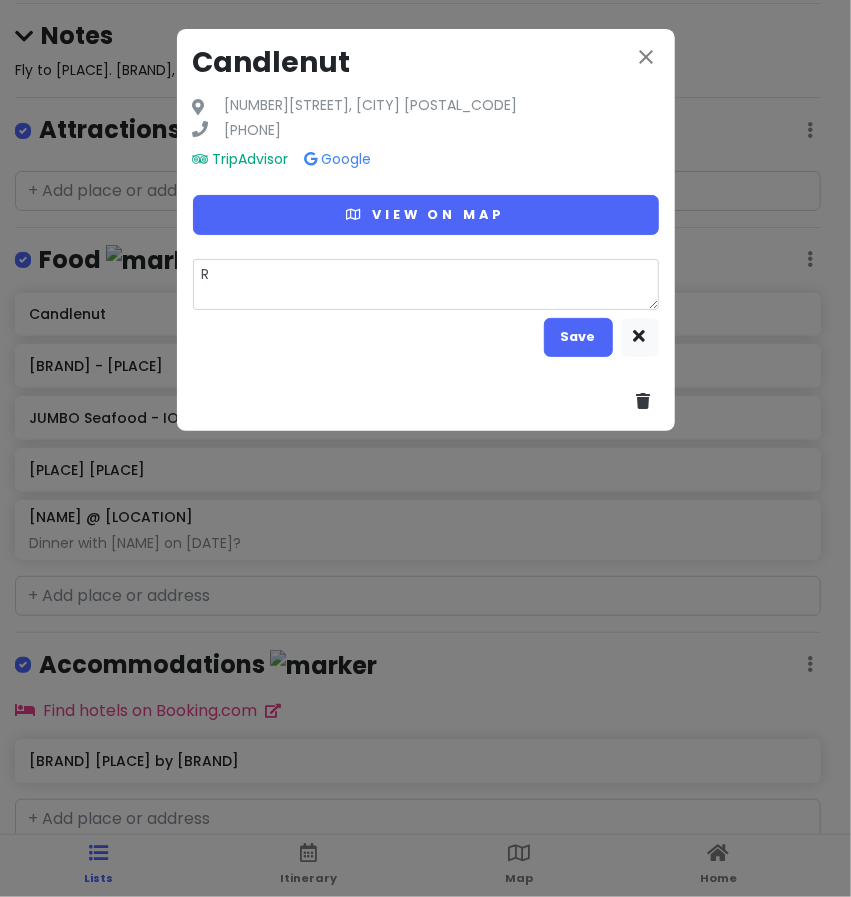 type on "x" 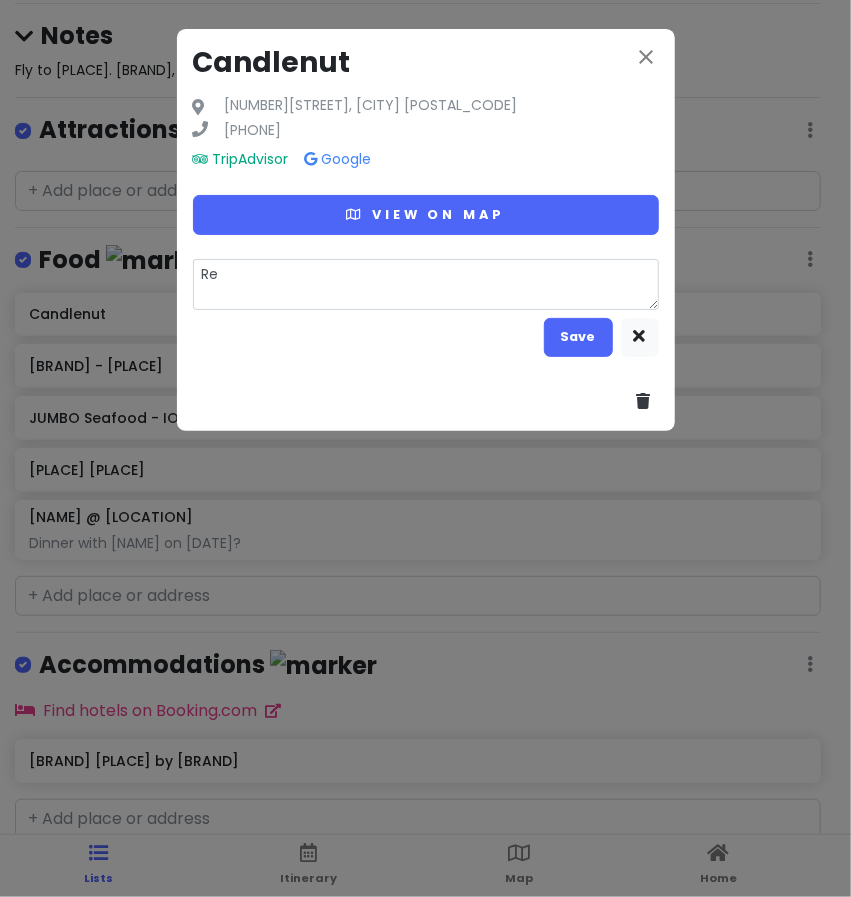 type on "x" 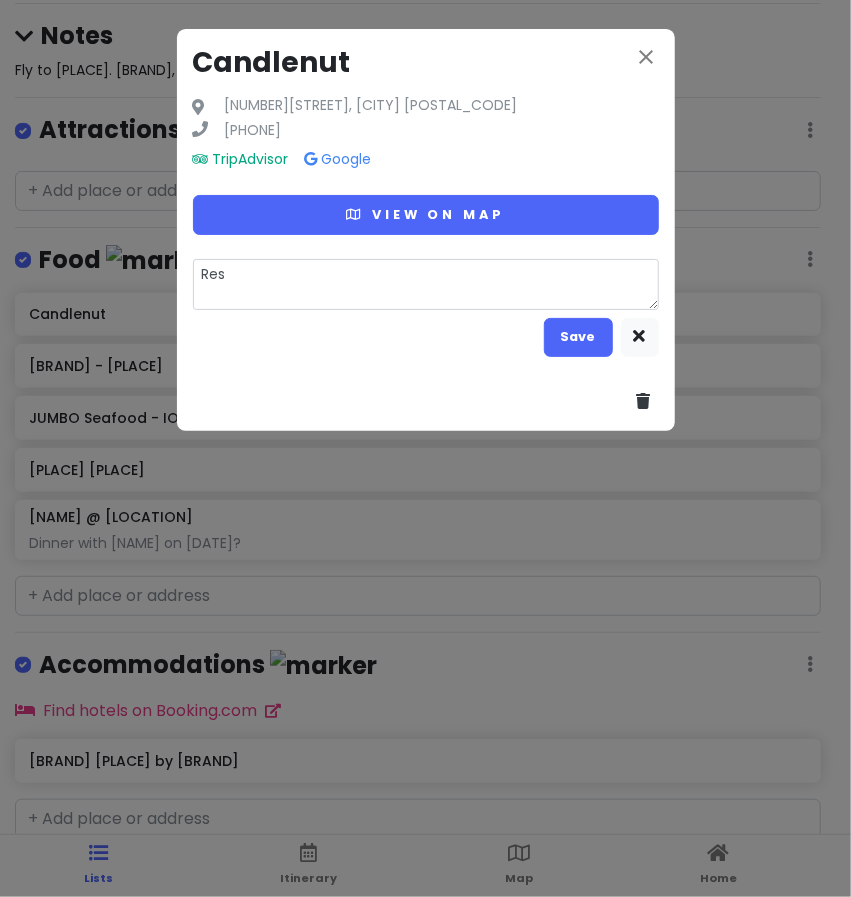 type on "x" 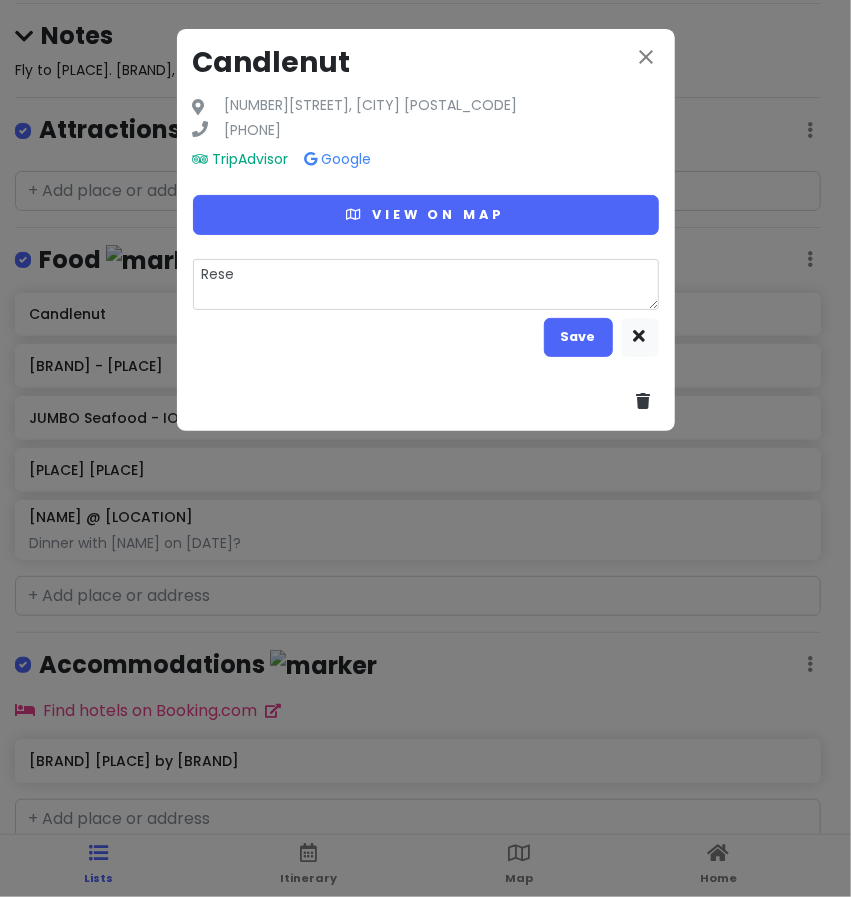 type on "Reser" 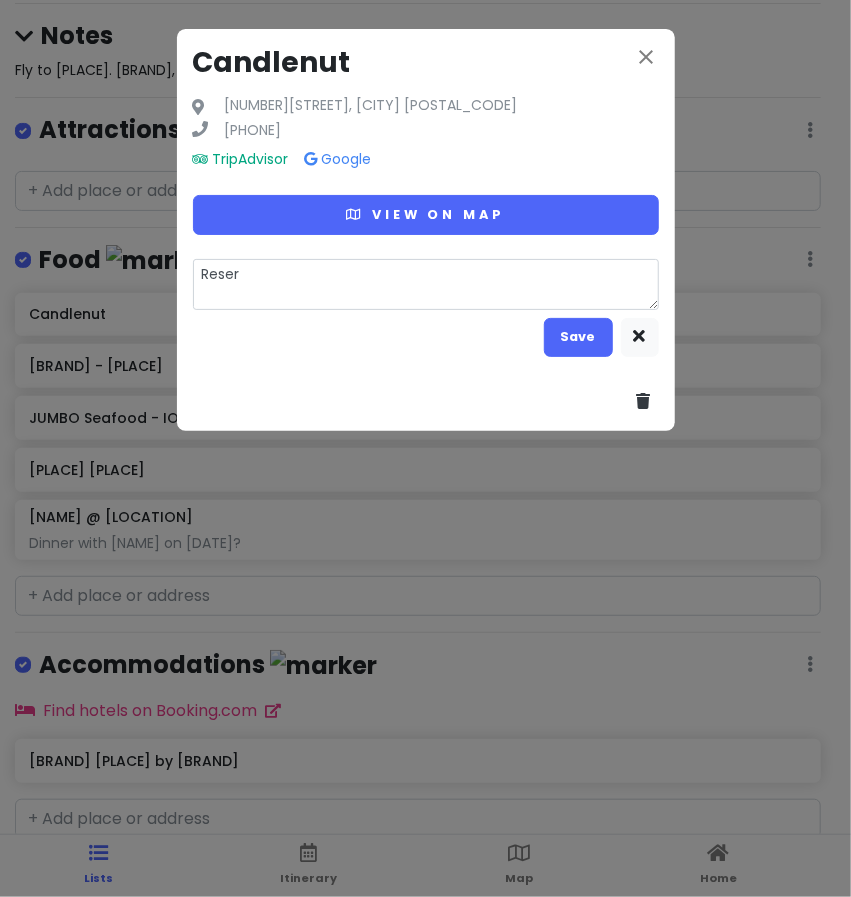 type on "x" 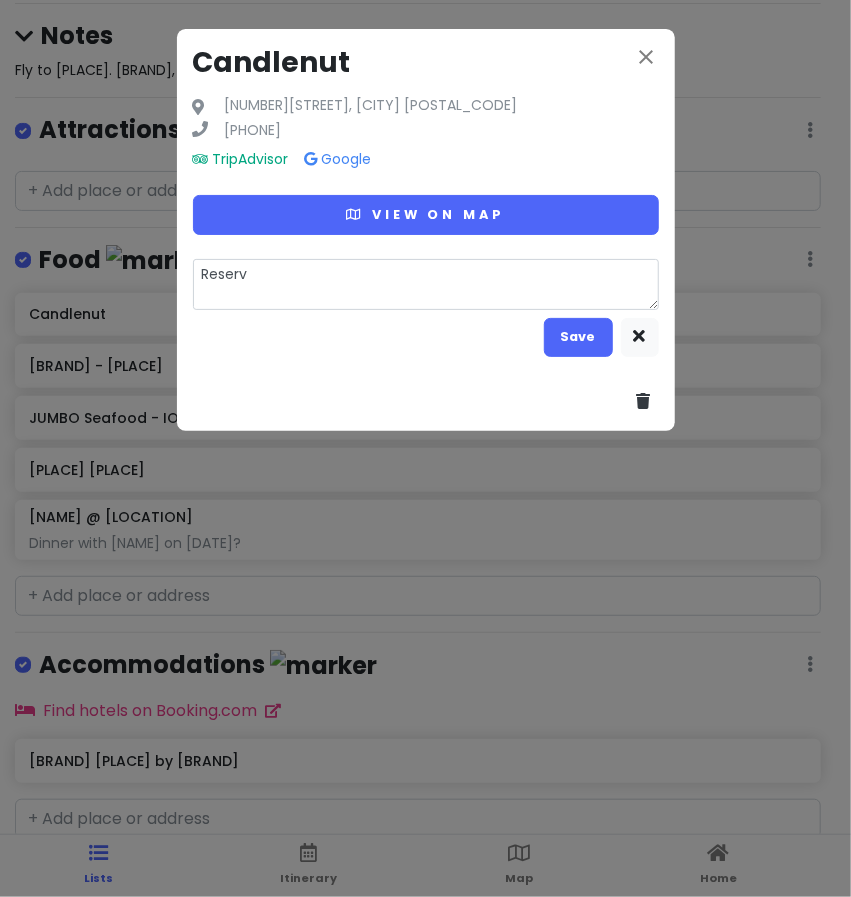 type on "x" 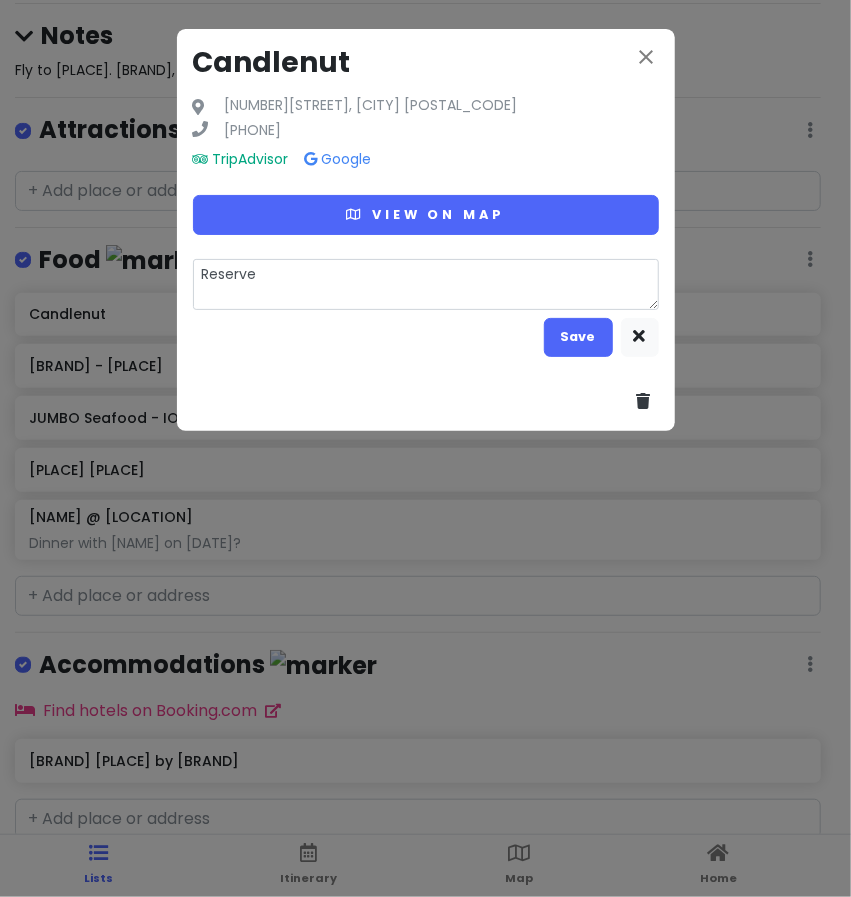 type on "x" 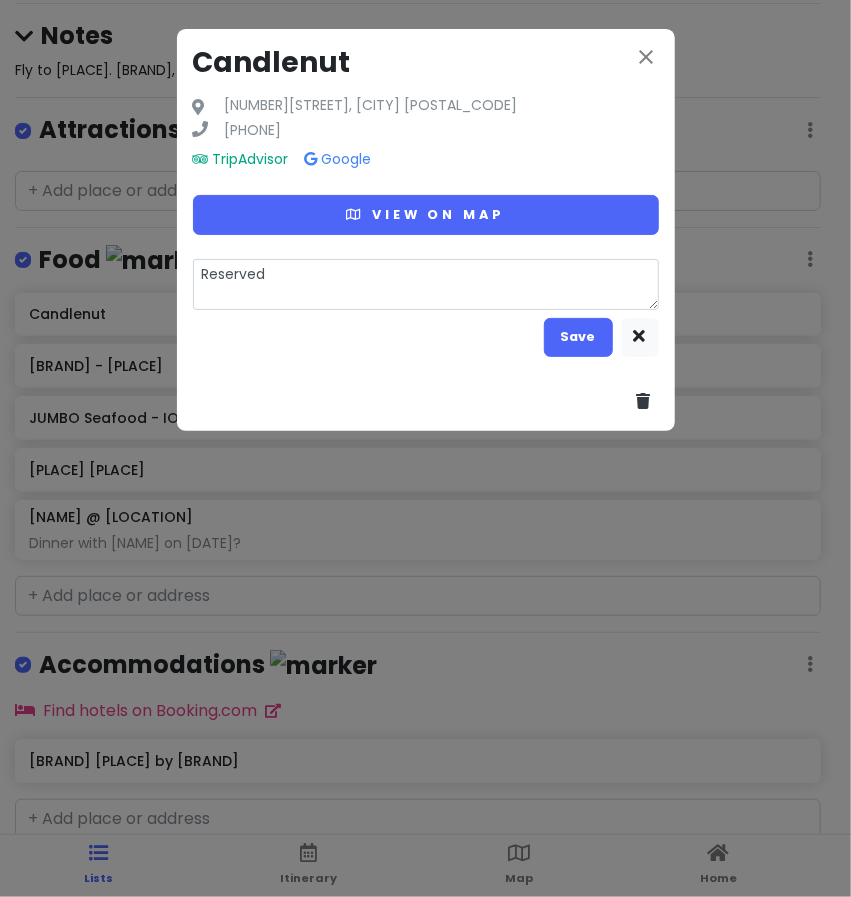 type on "x" 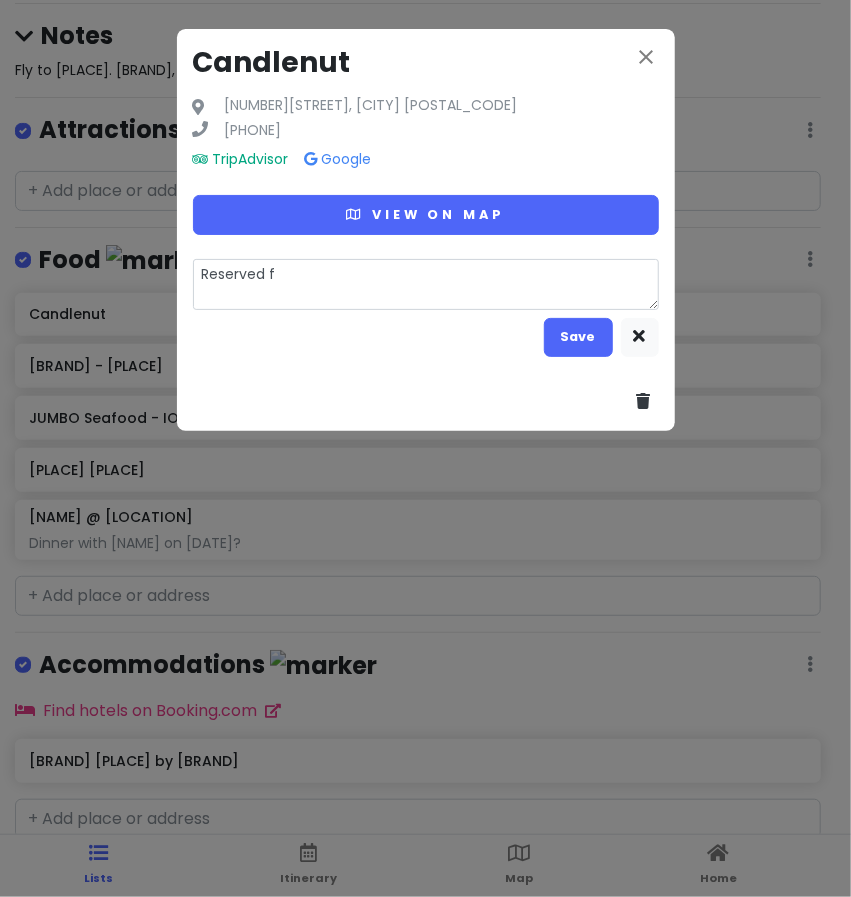 type on "x" 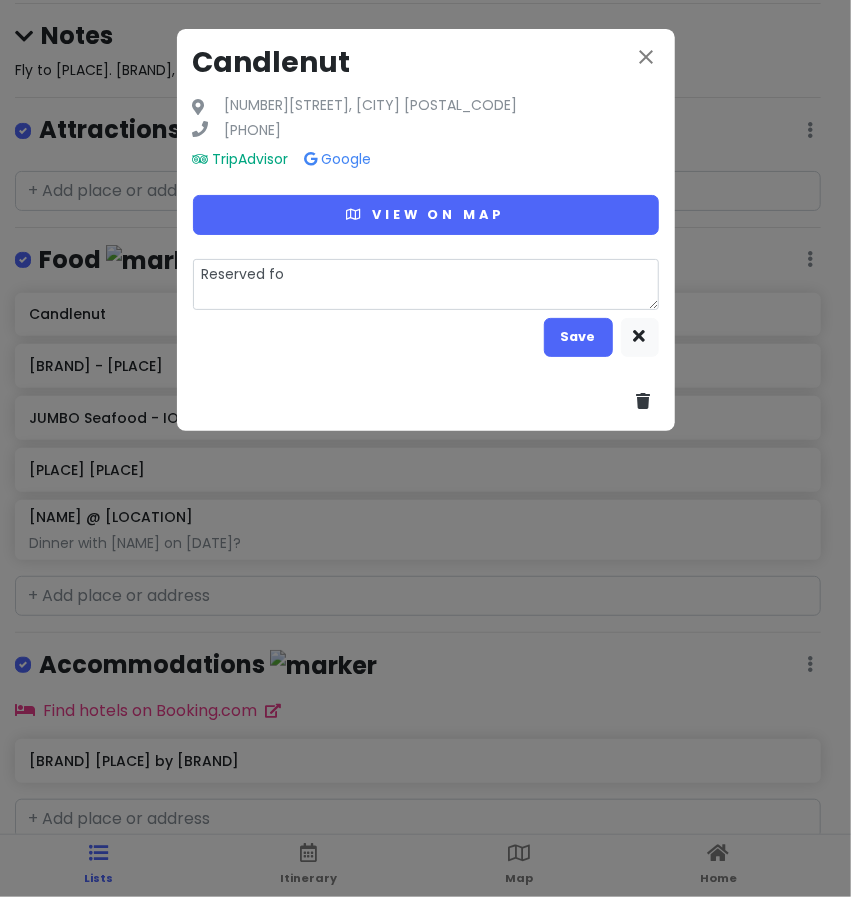 type on "x" 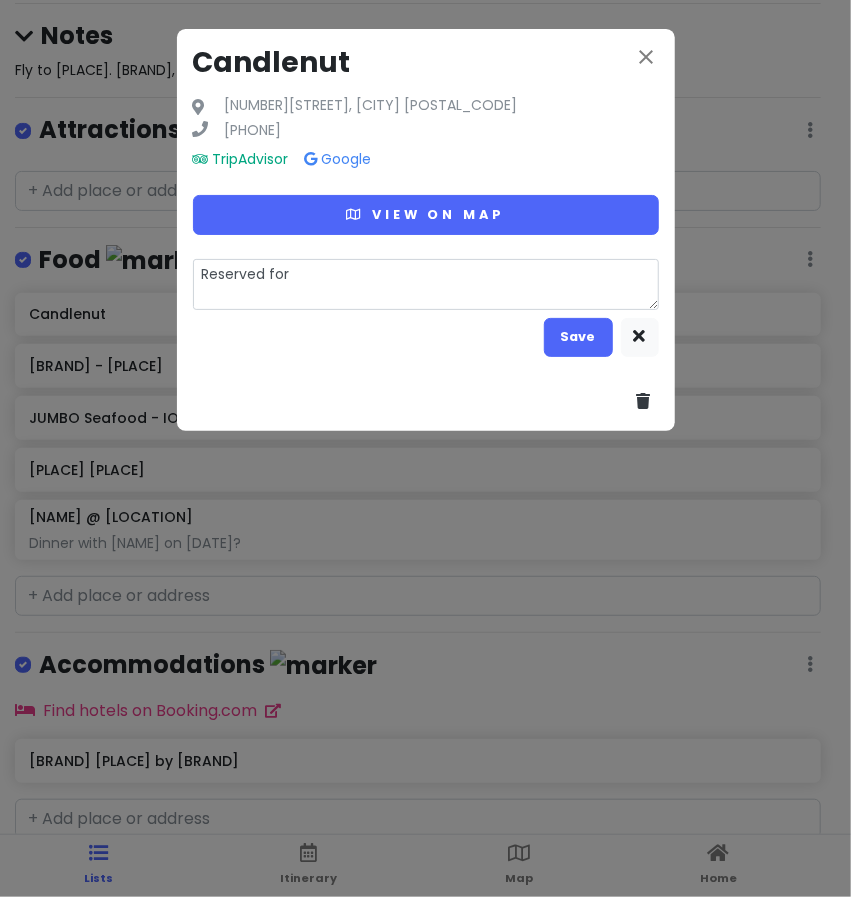 type on "x" 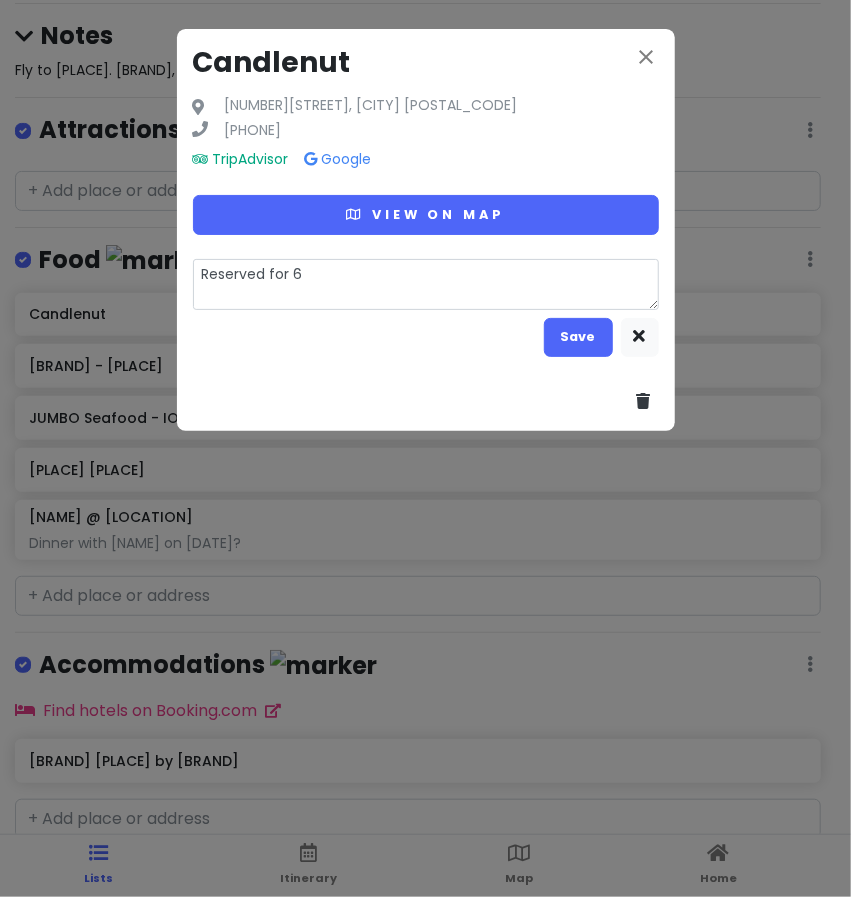 type on "x" 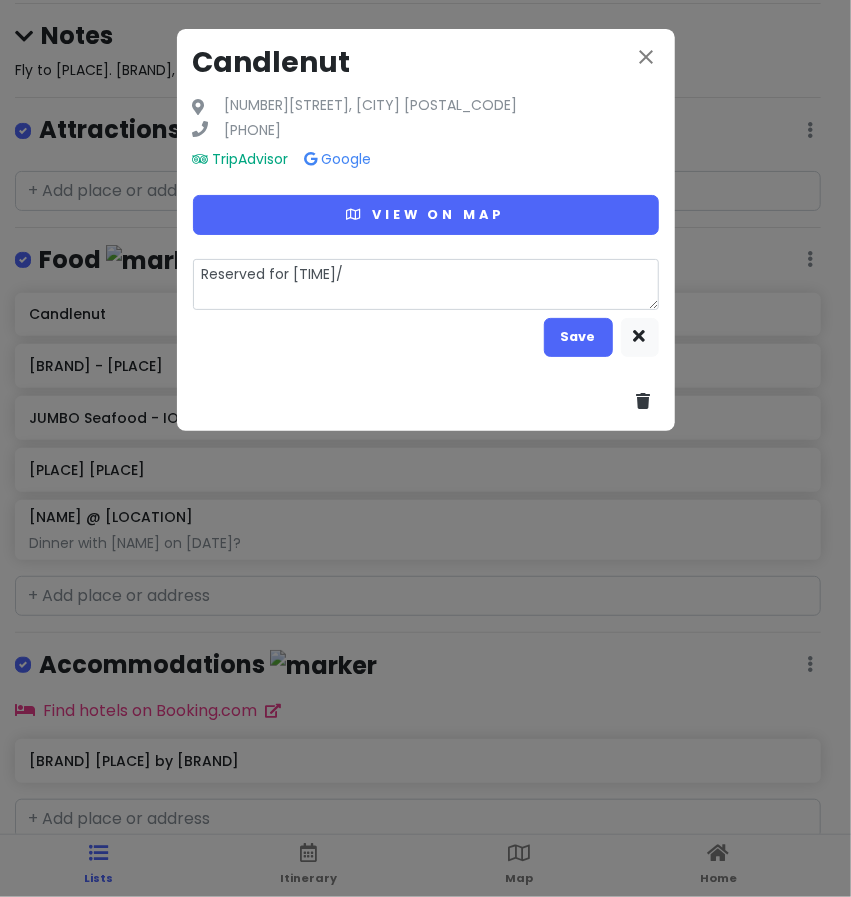 type on "x" 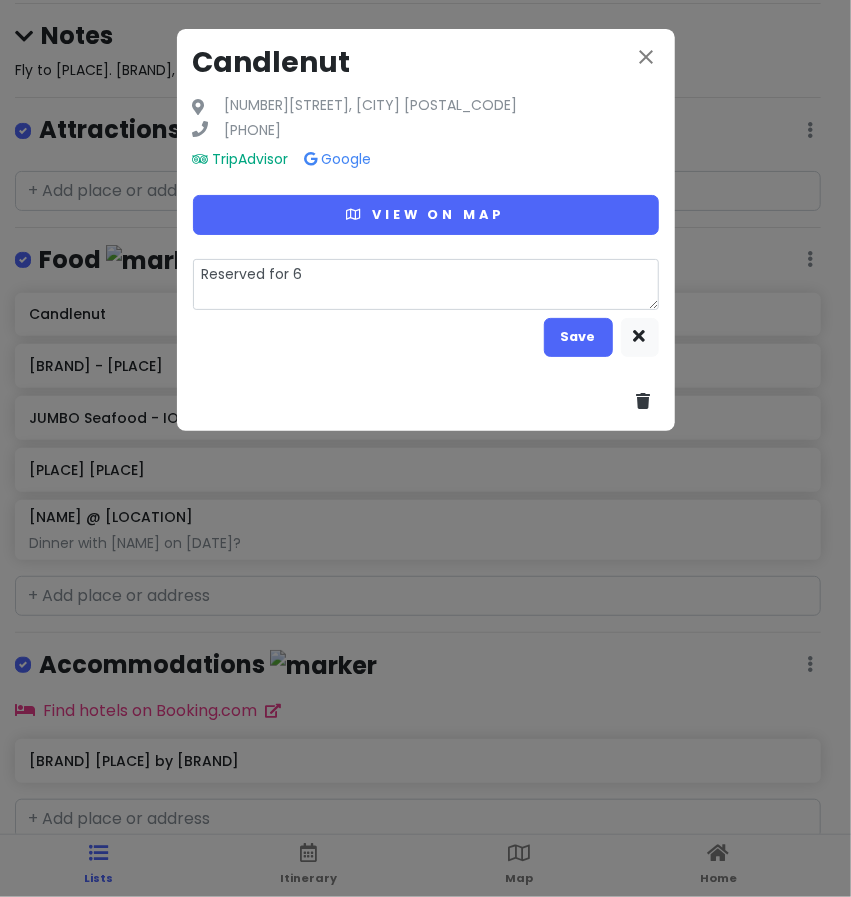 type on "x" 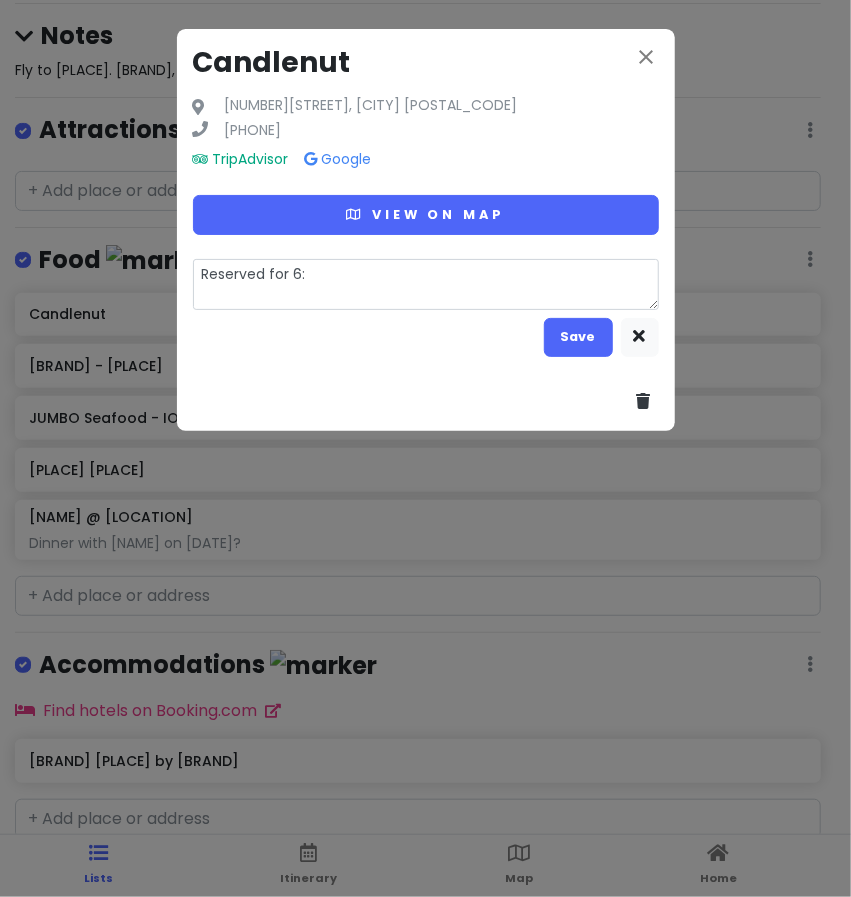 type on "x" 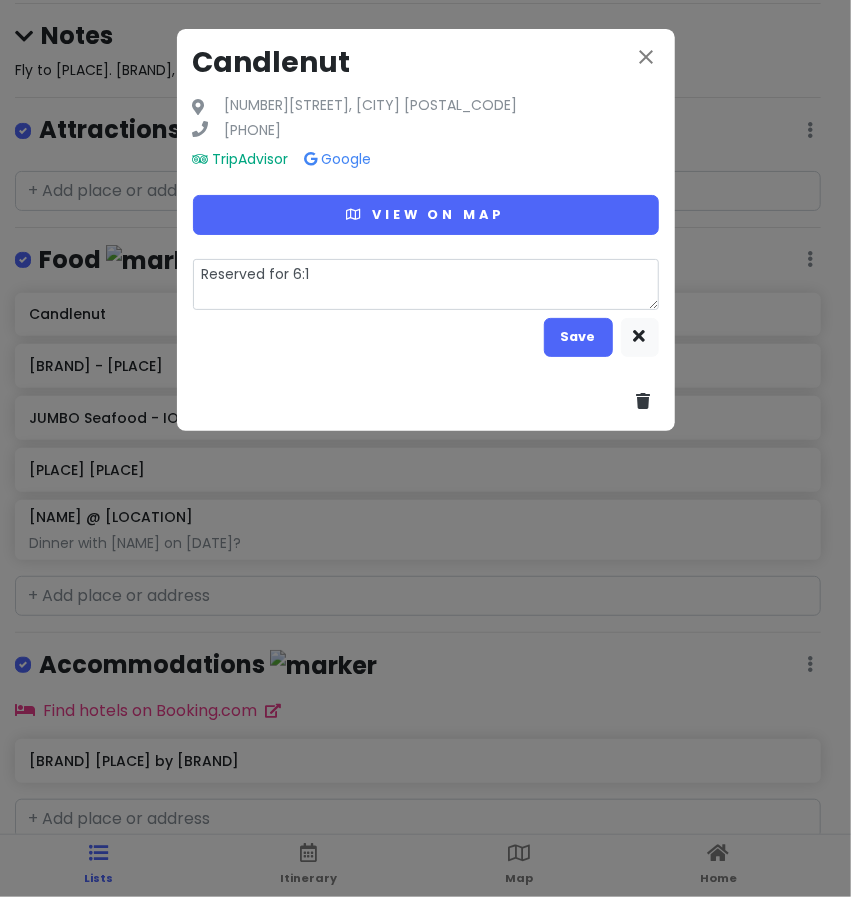 type on "x" 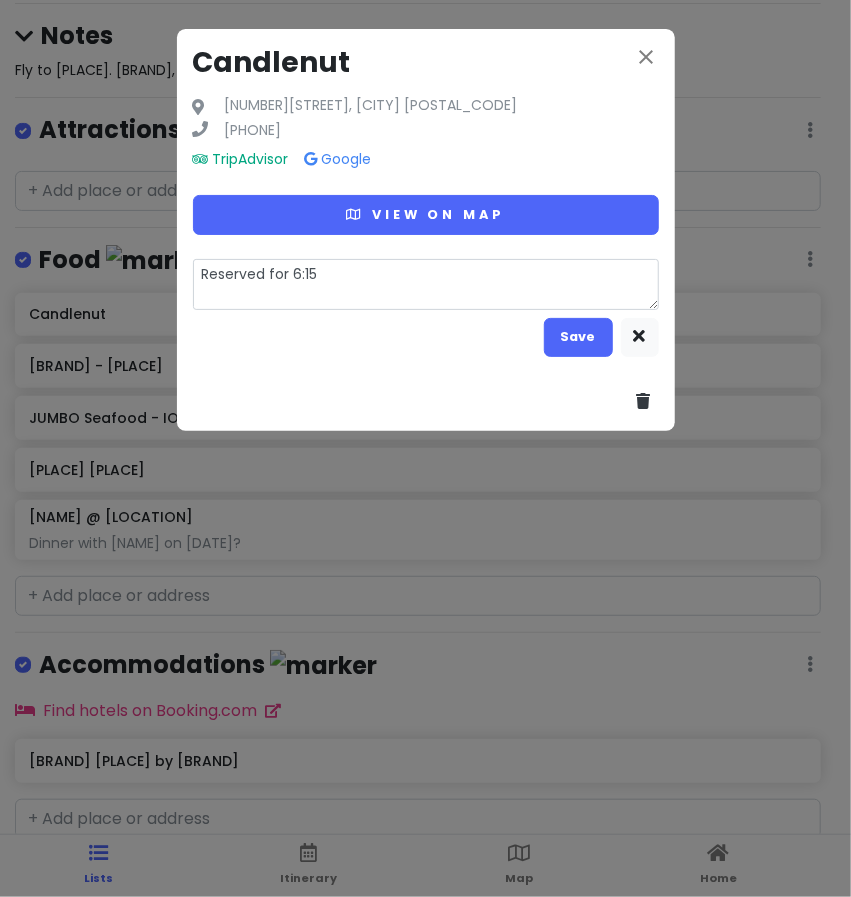 type on "x" 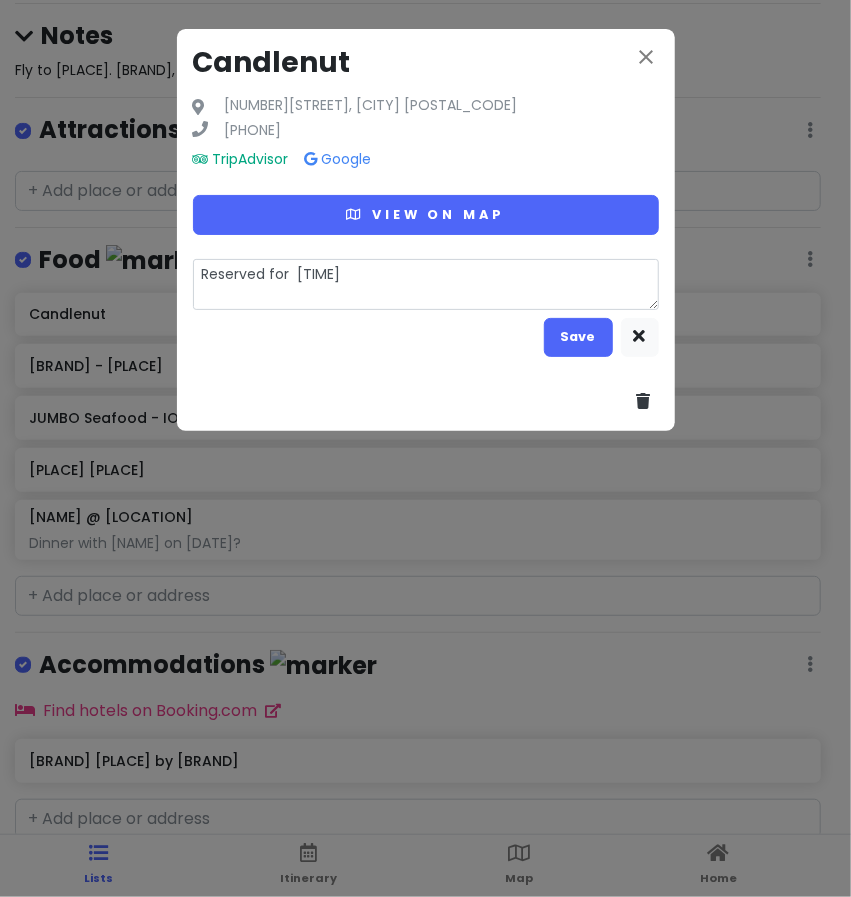 type on "x" 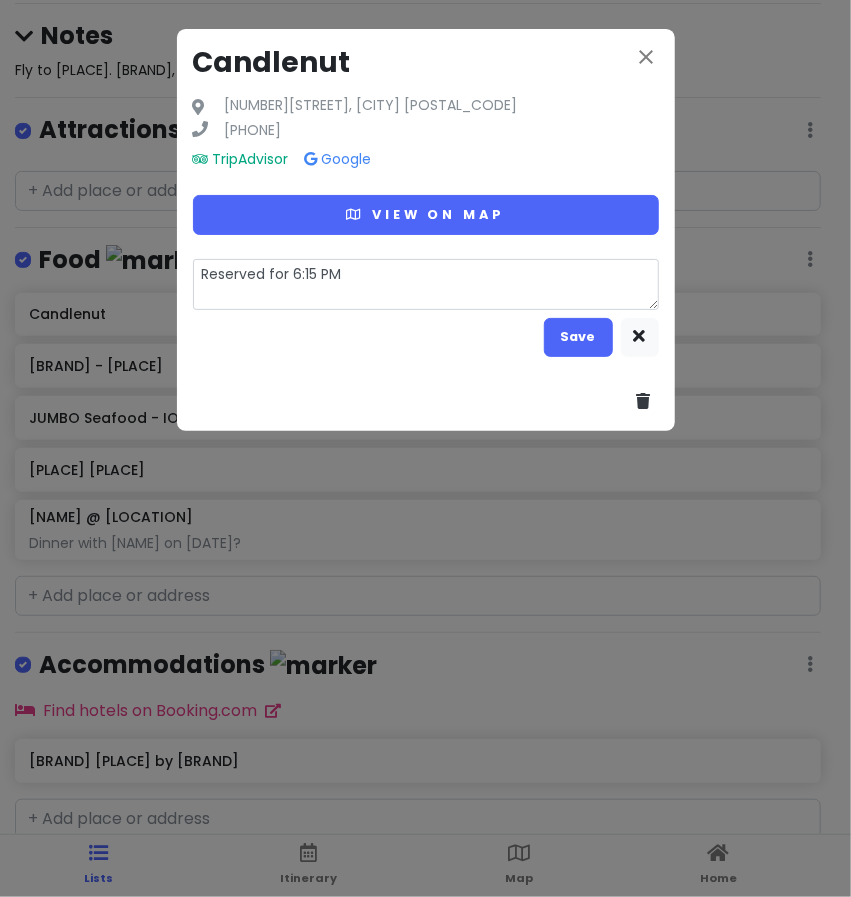 type on "x" 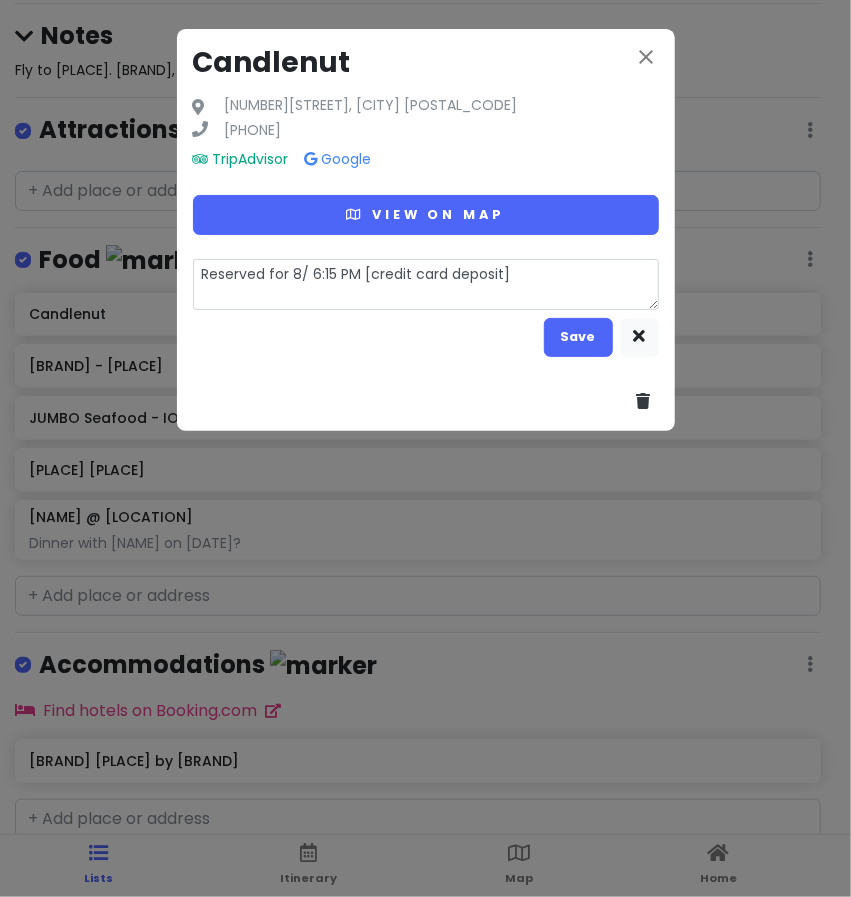 type on "x" 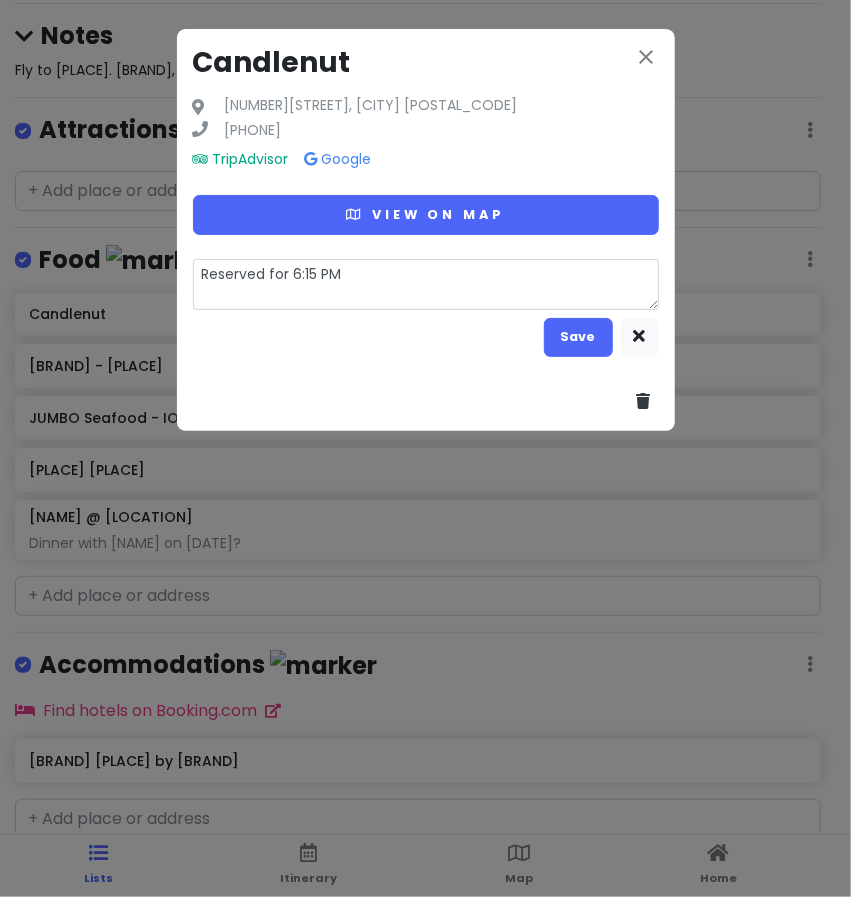 type on "x" 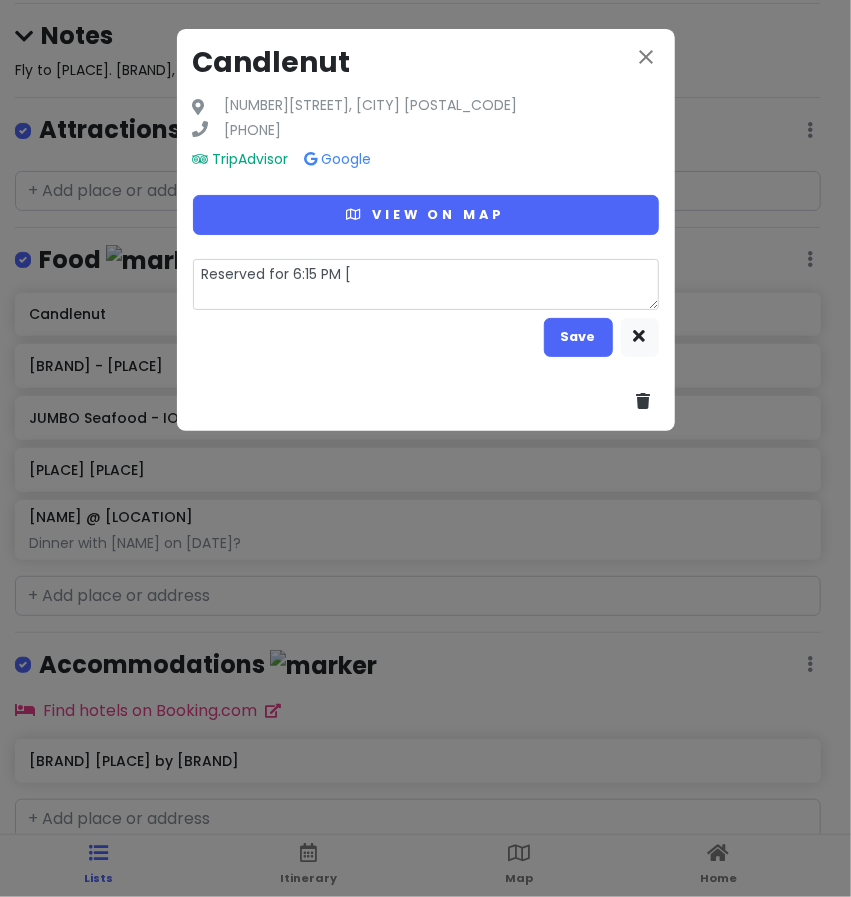 type on "x" 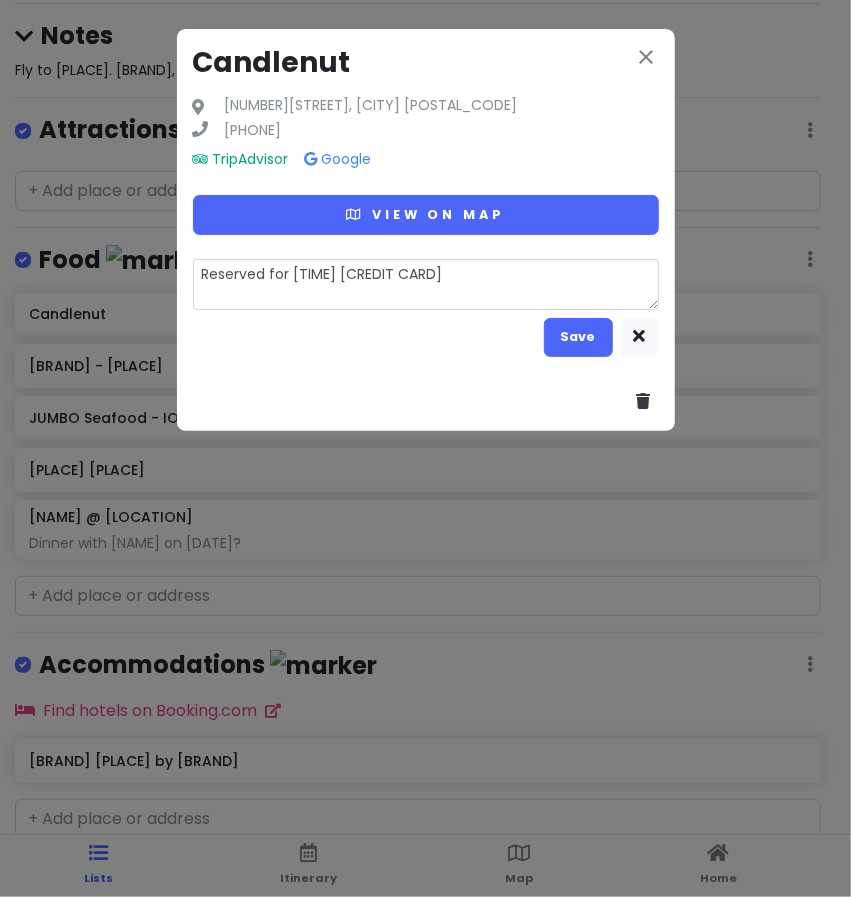 type on "x" 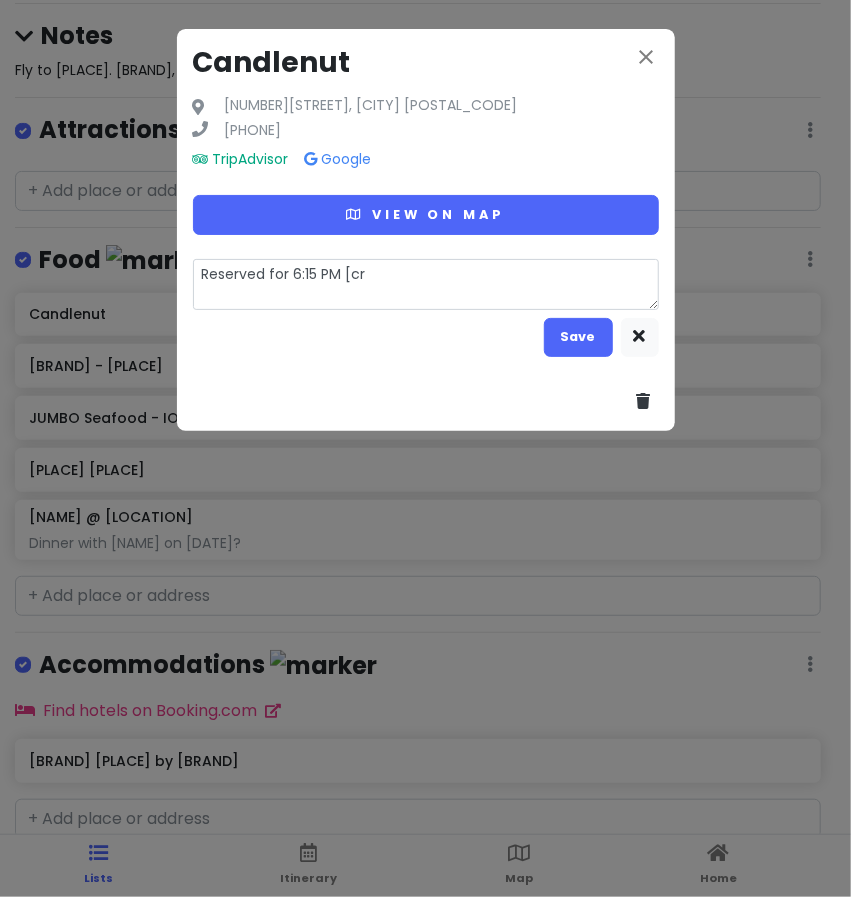 type on "x" 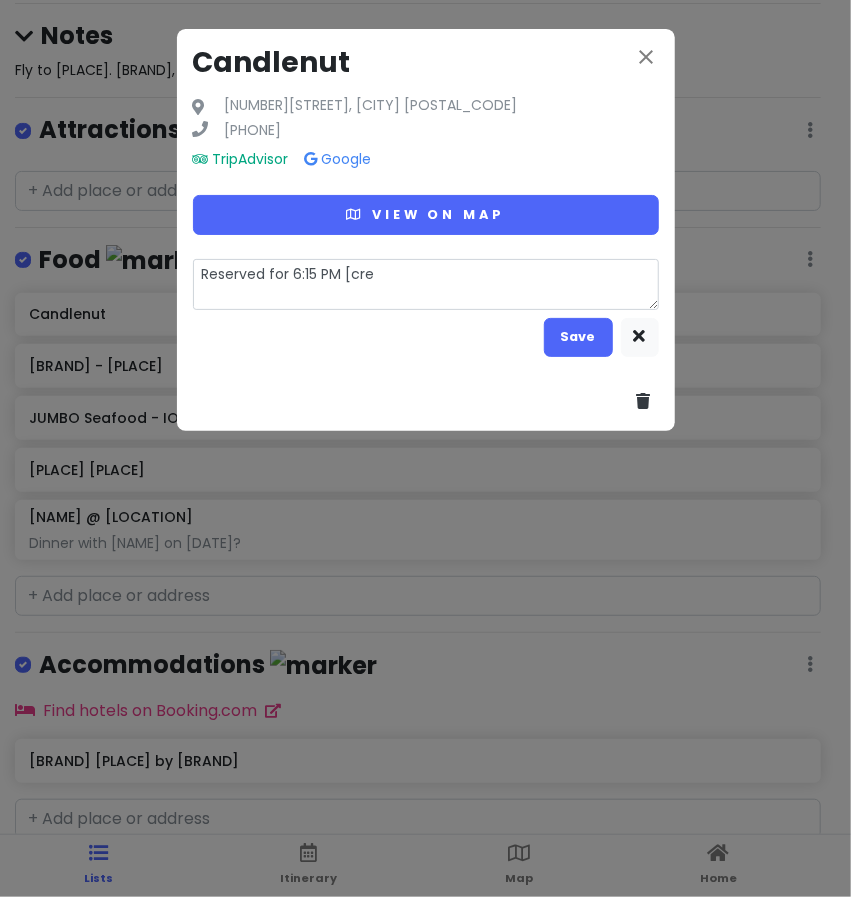 type on "x" 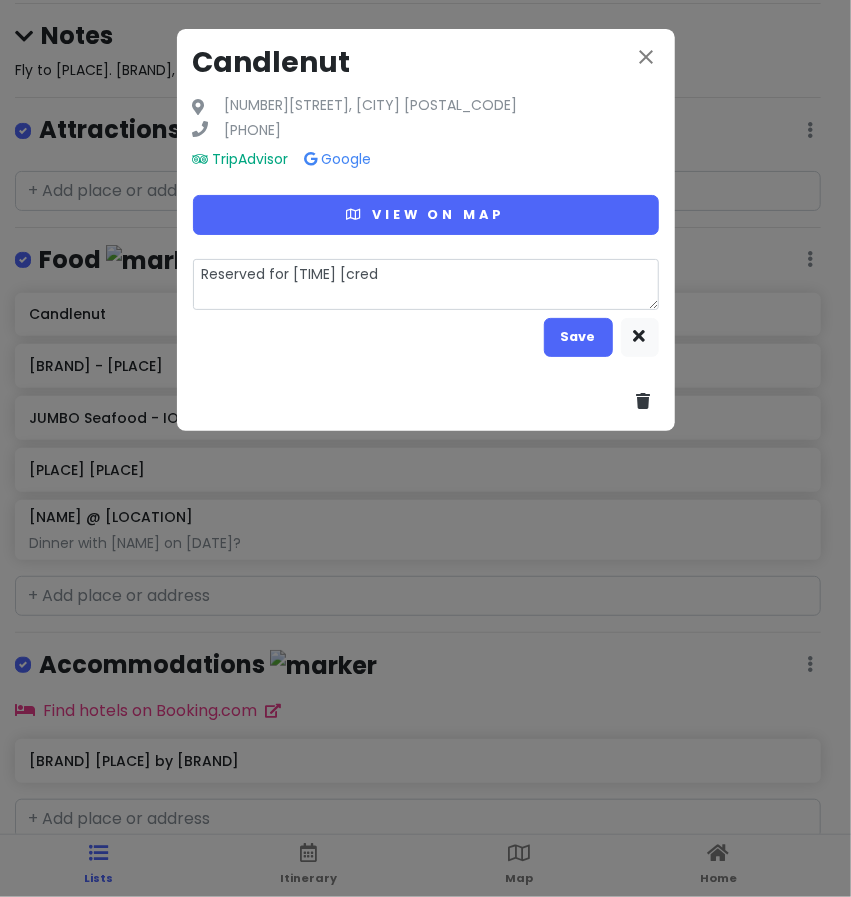 type on "x" 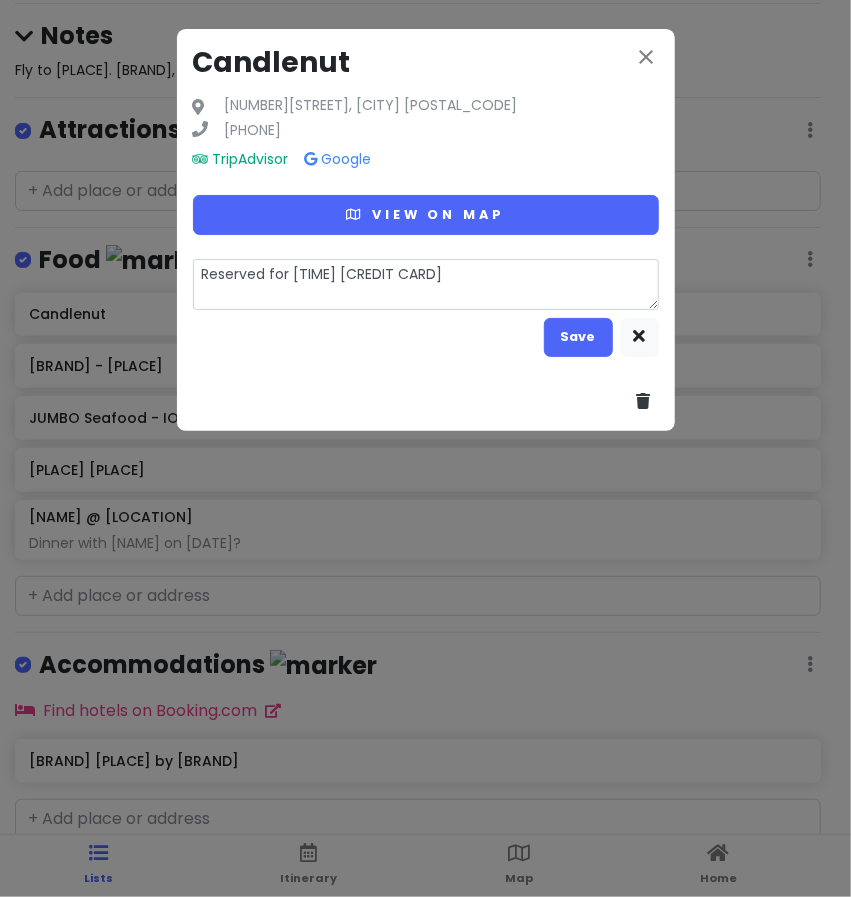 type on "x" 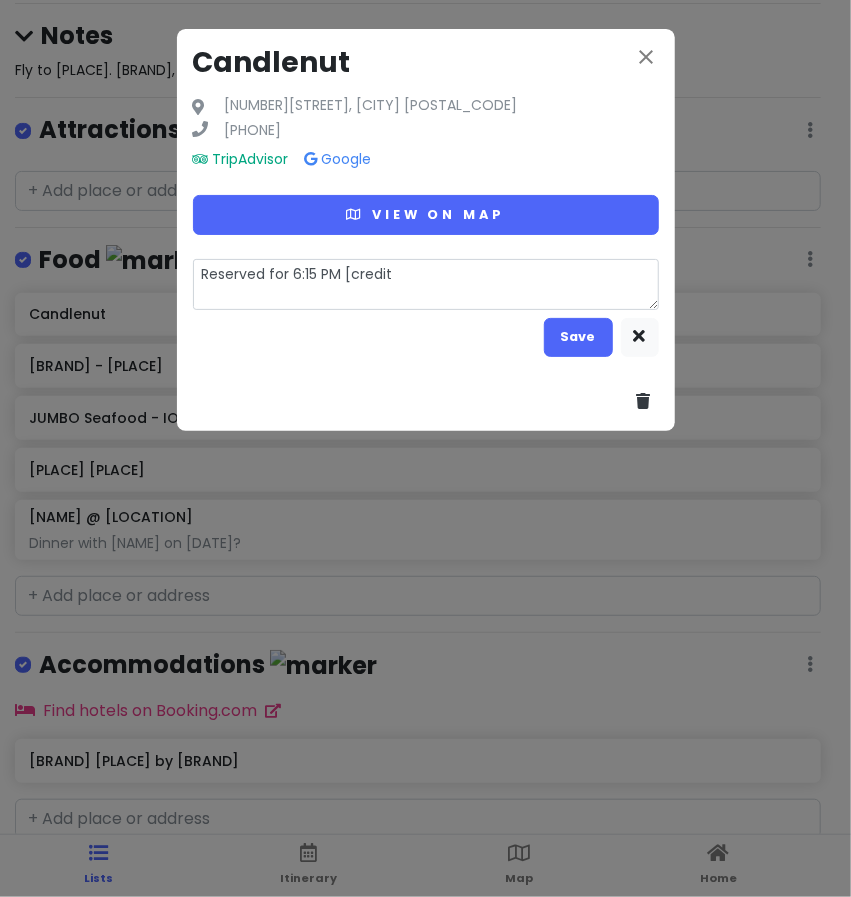 type on "x" 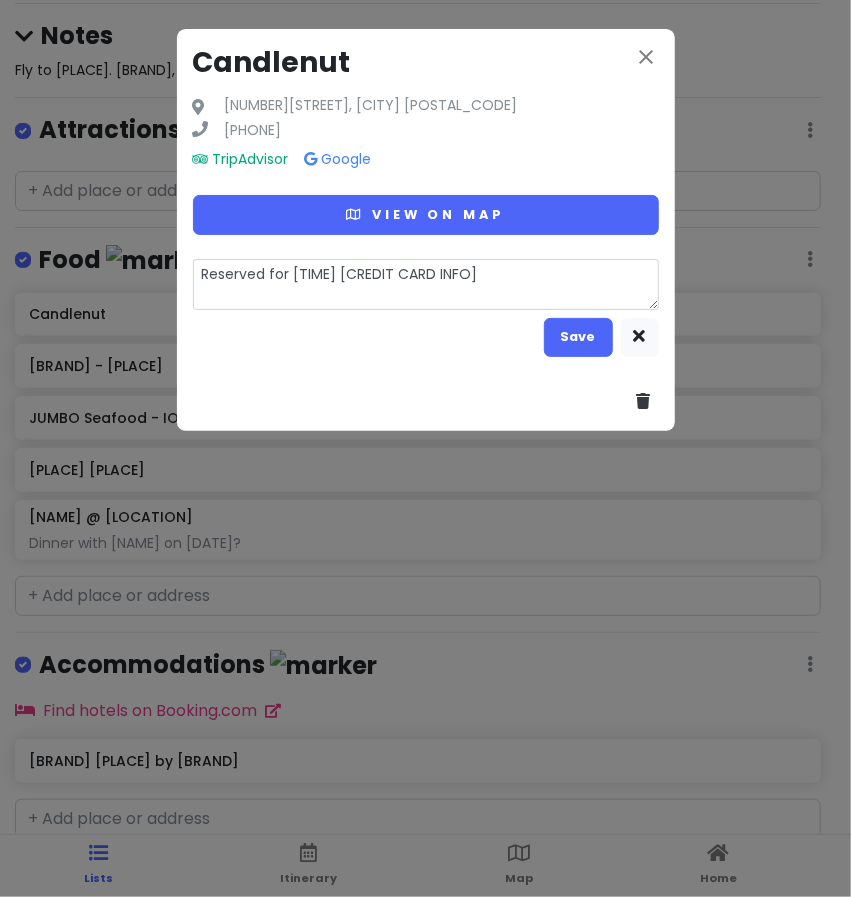 type on "Reserved for [TIME] [CREDIT CARD]" 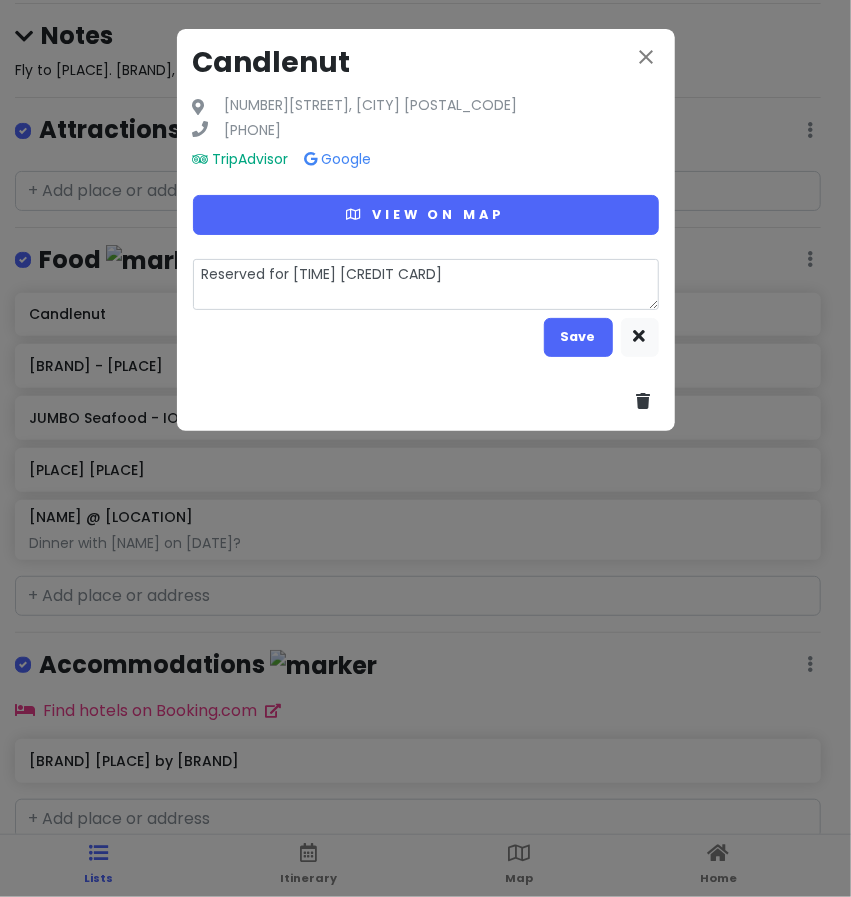type on "x" 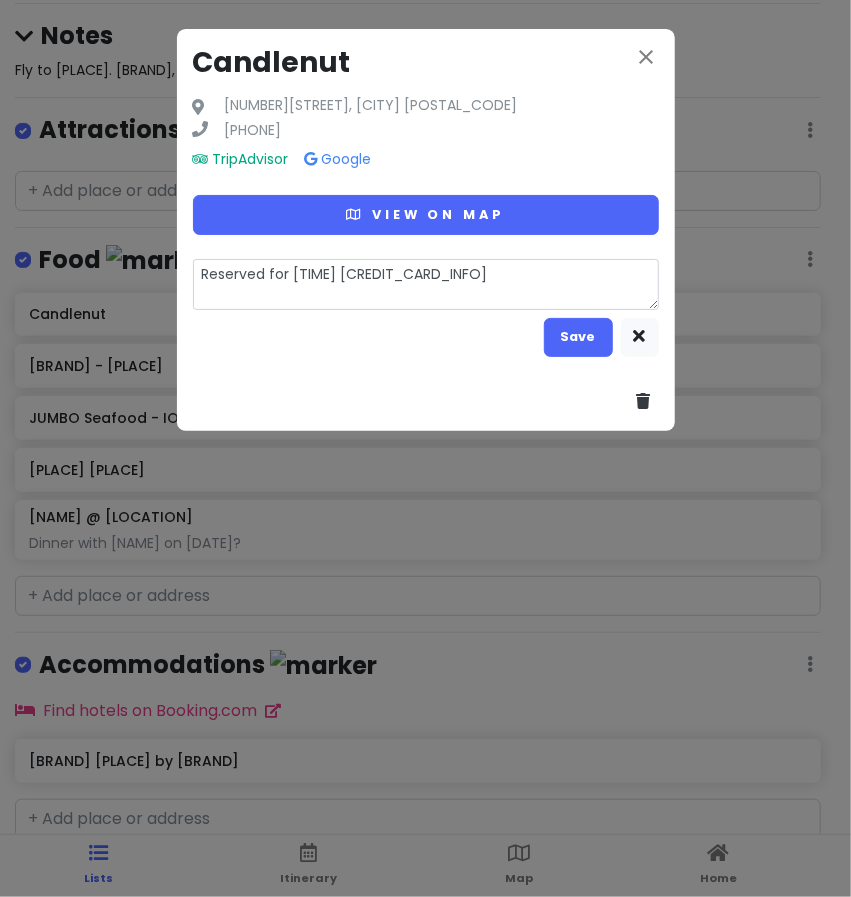 type on "x" 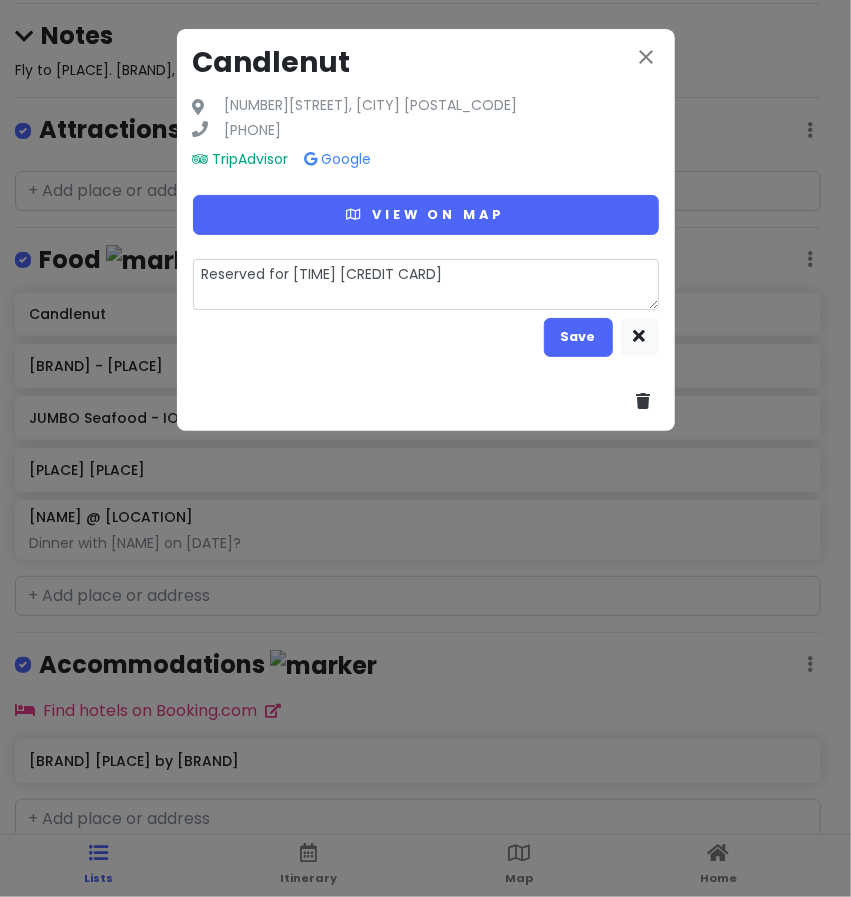 type on "x" 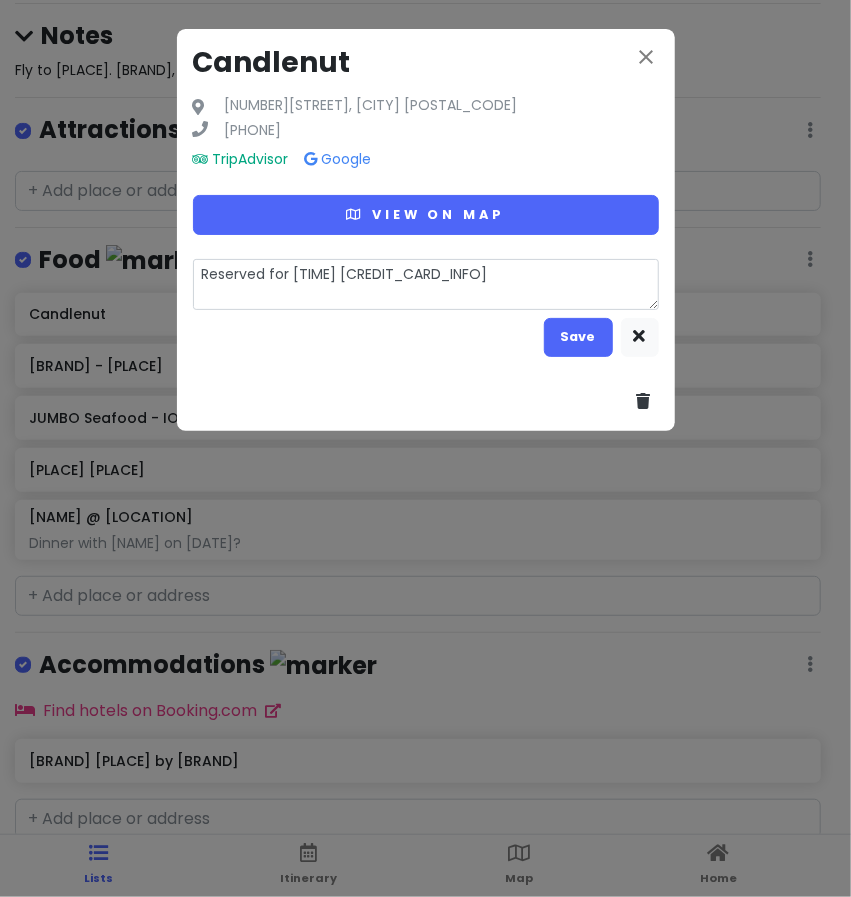 type on "Reserved for 6:15 PM [credit card d" 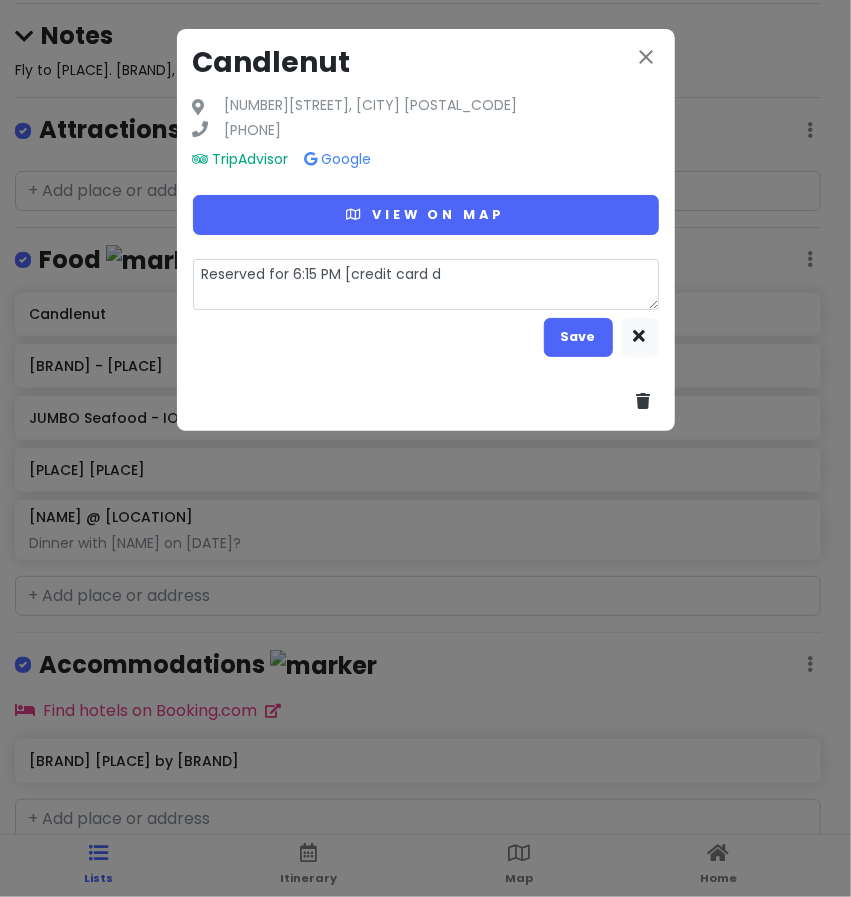 type on "x" 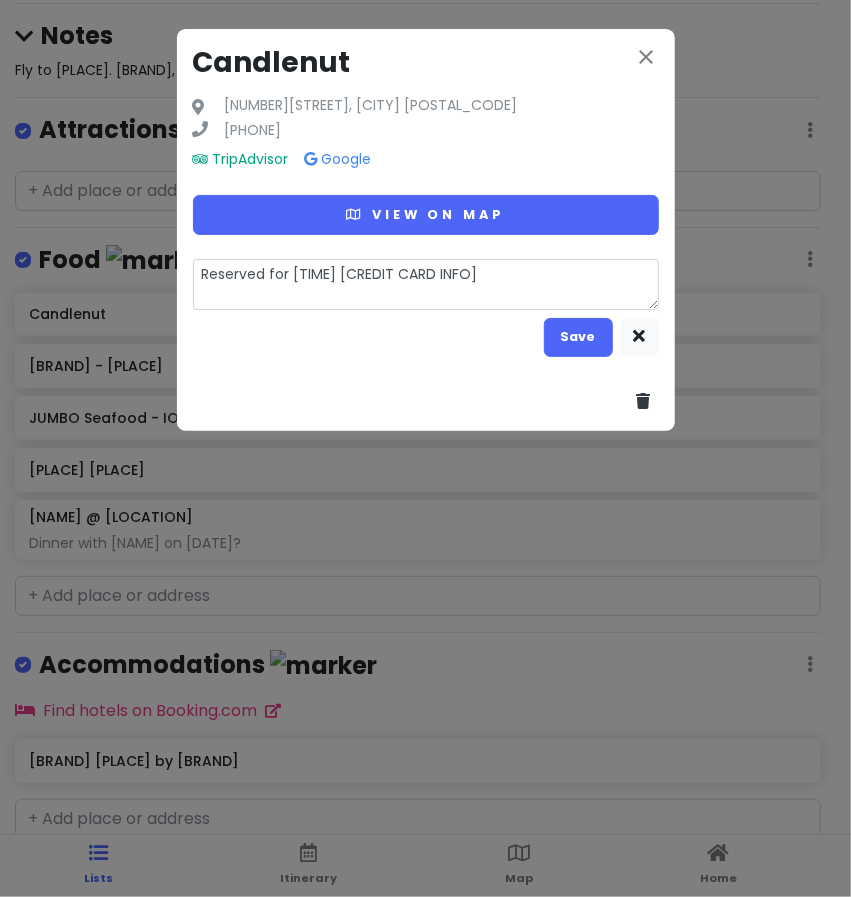 type on "x" 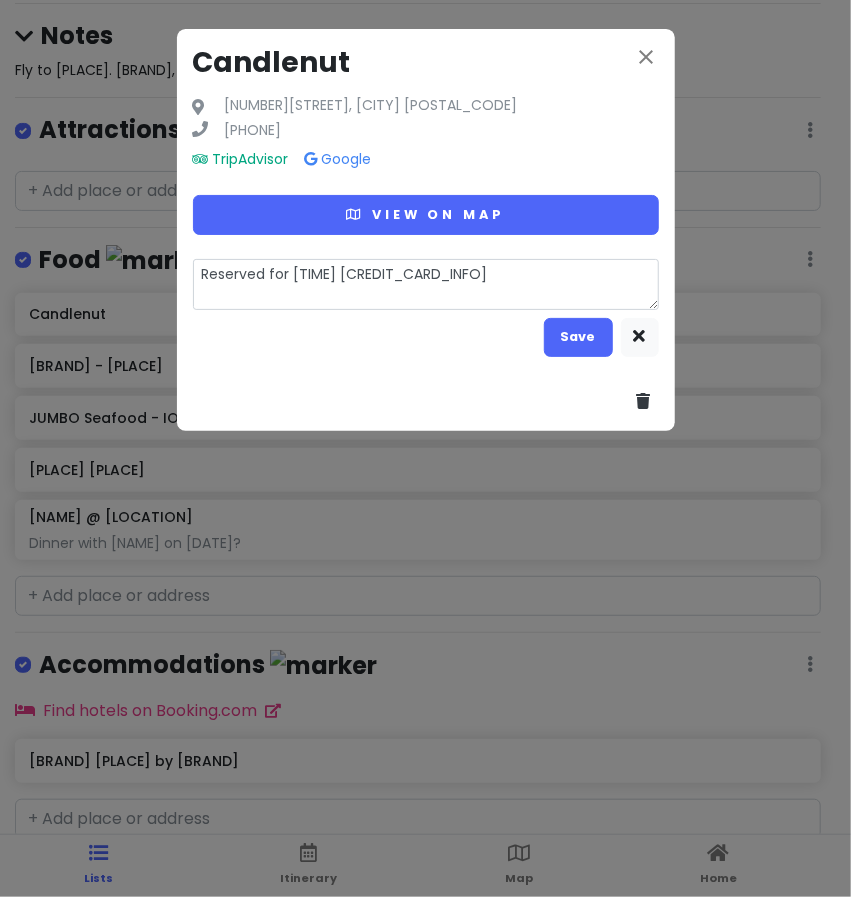 type on "x" 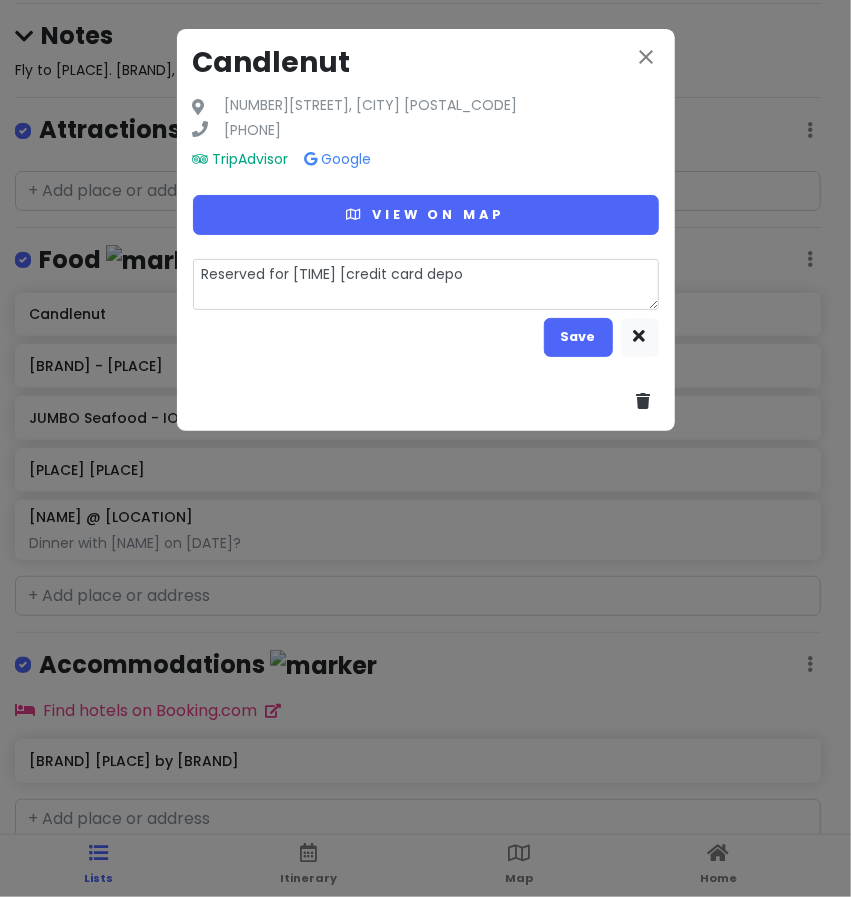 type on "x" 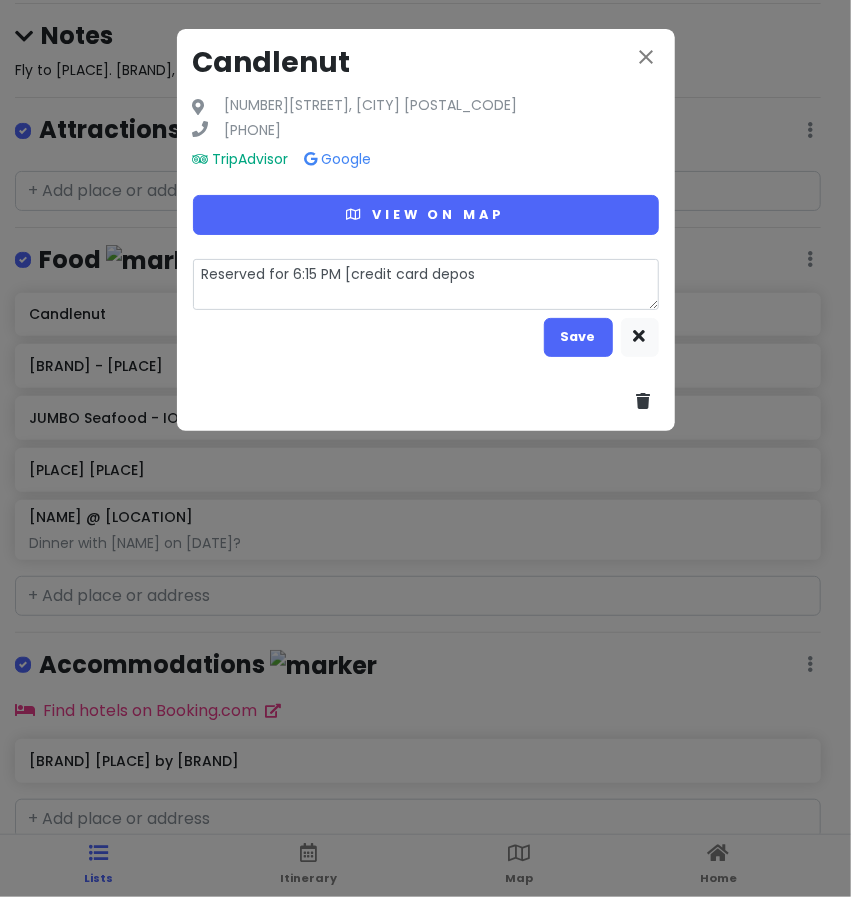 type on "Reserved for [TIME] [credit card deposi" 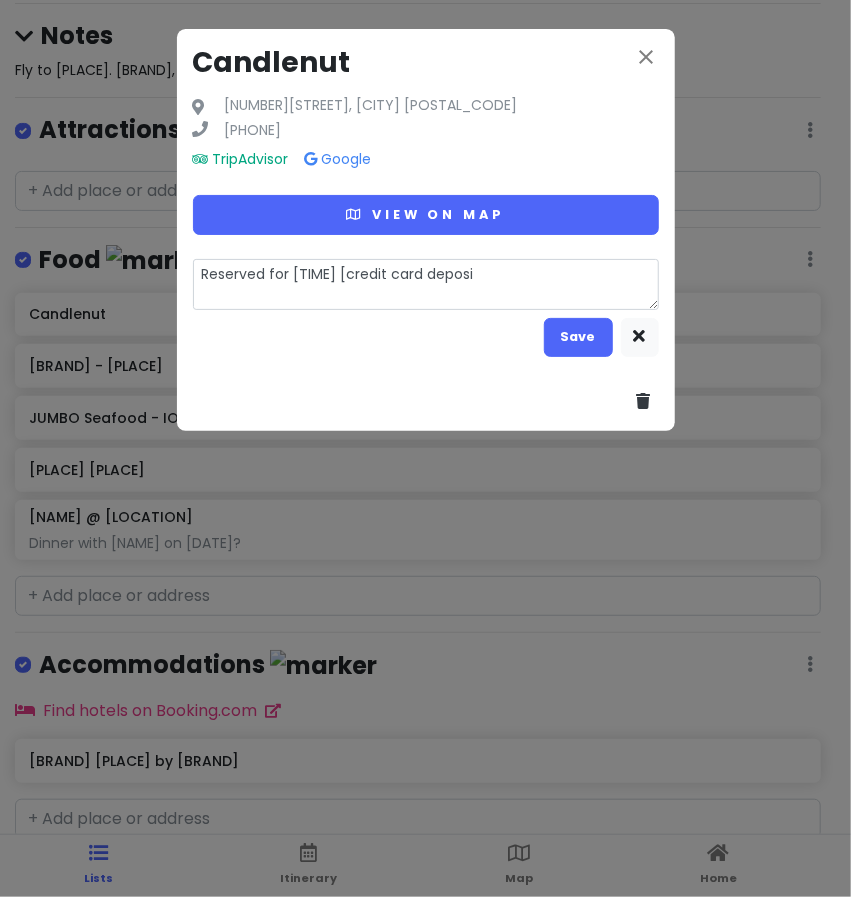 type on "x" 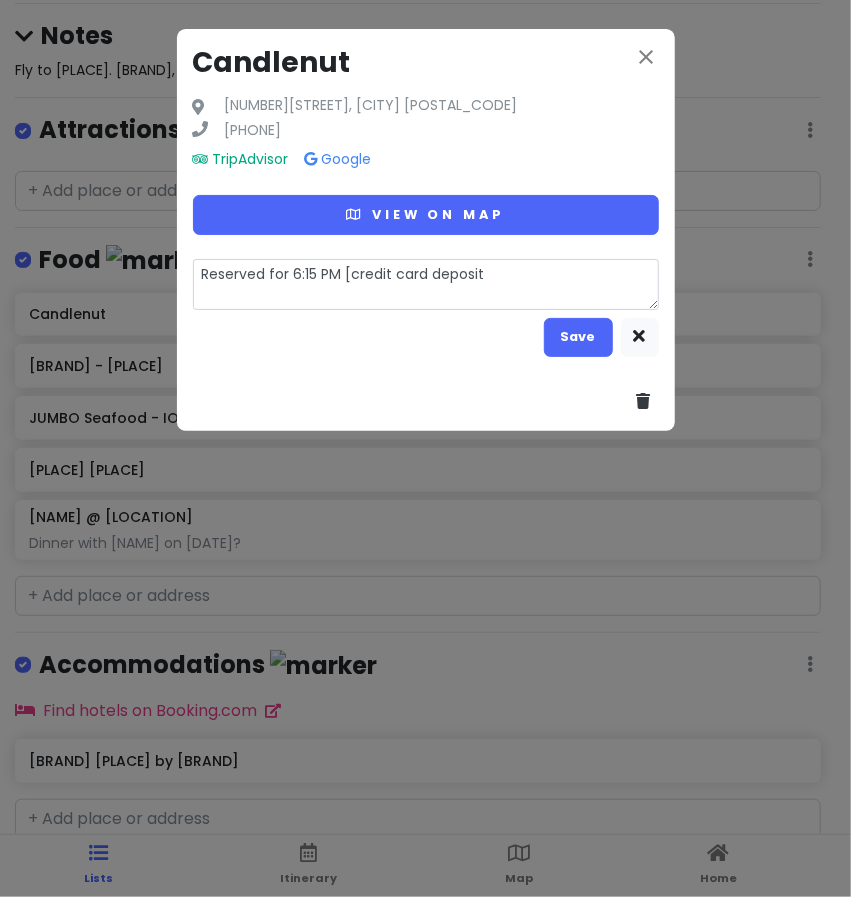 type on "x" 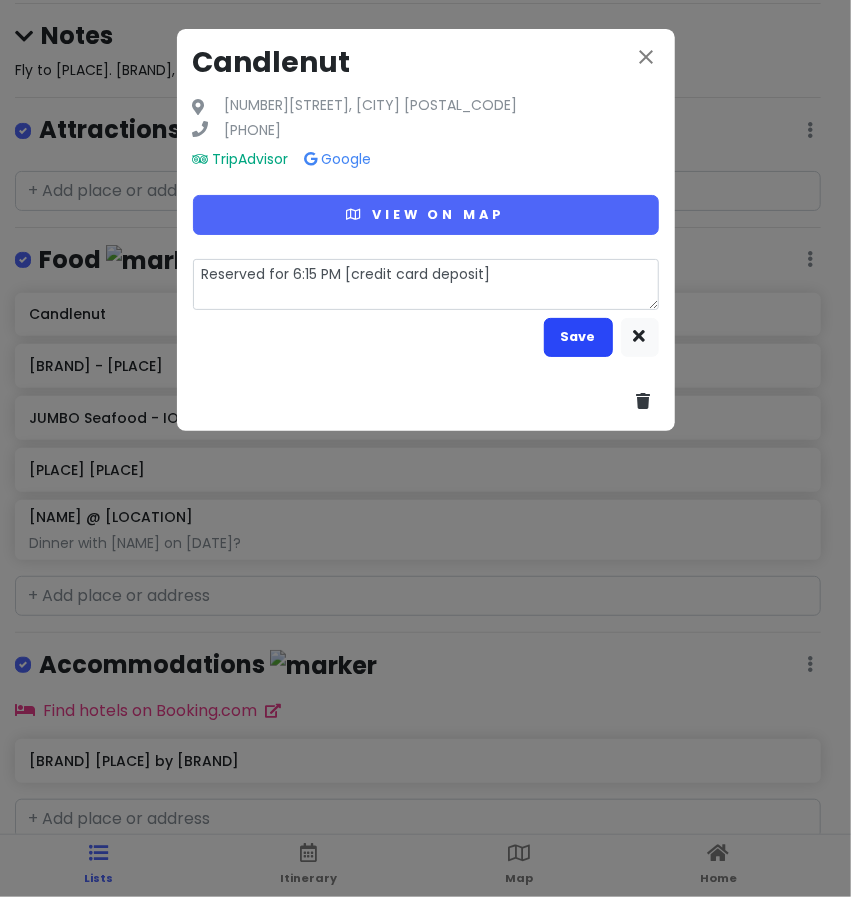 type on "Reserved for 6:15 PM [credit card deposit]" 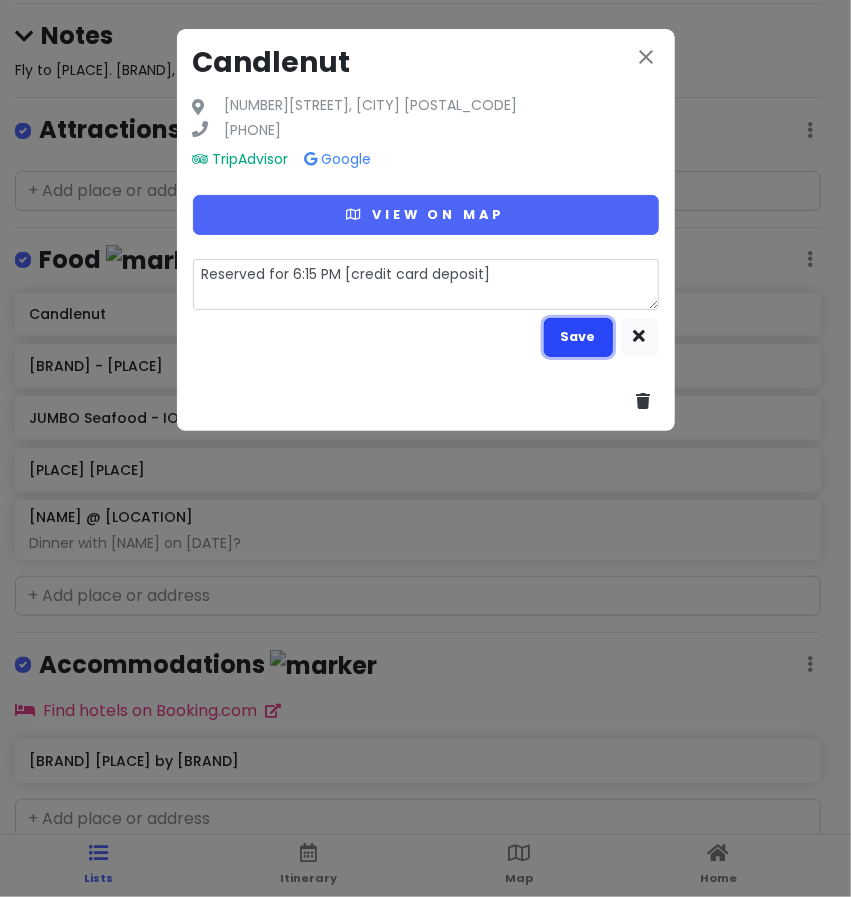 click on "Save" at bounding box center (578, 337) 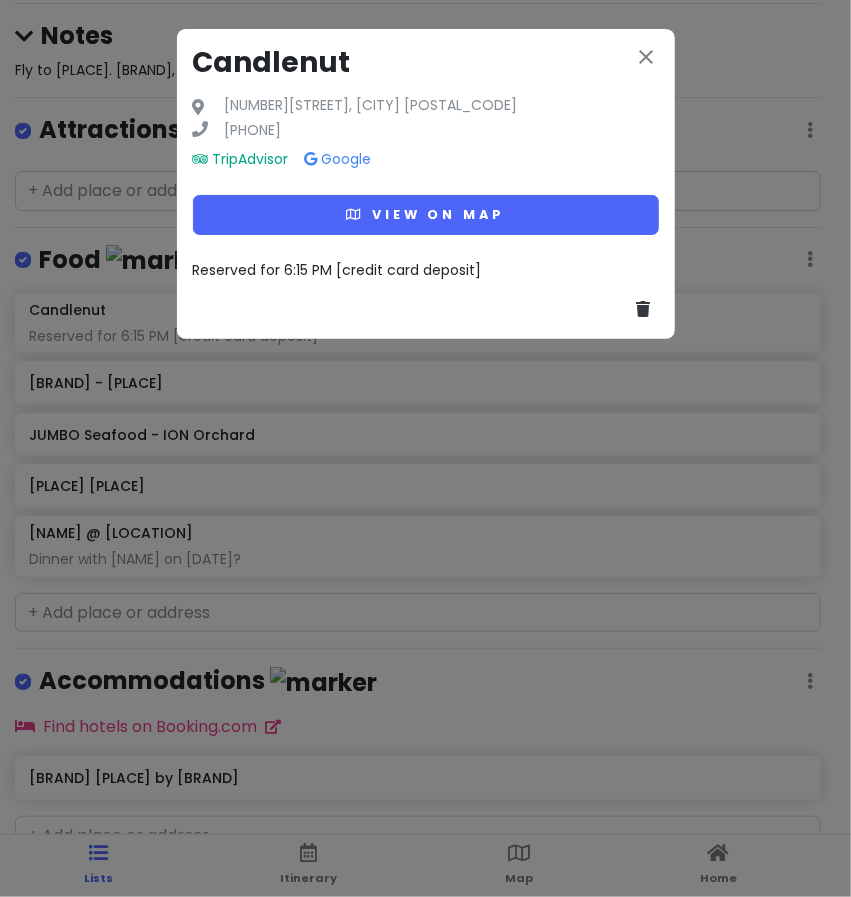 click on "Reserved for 6:15 PM [credit card deposit]" at bounding box center (337, 270) 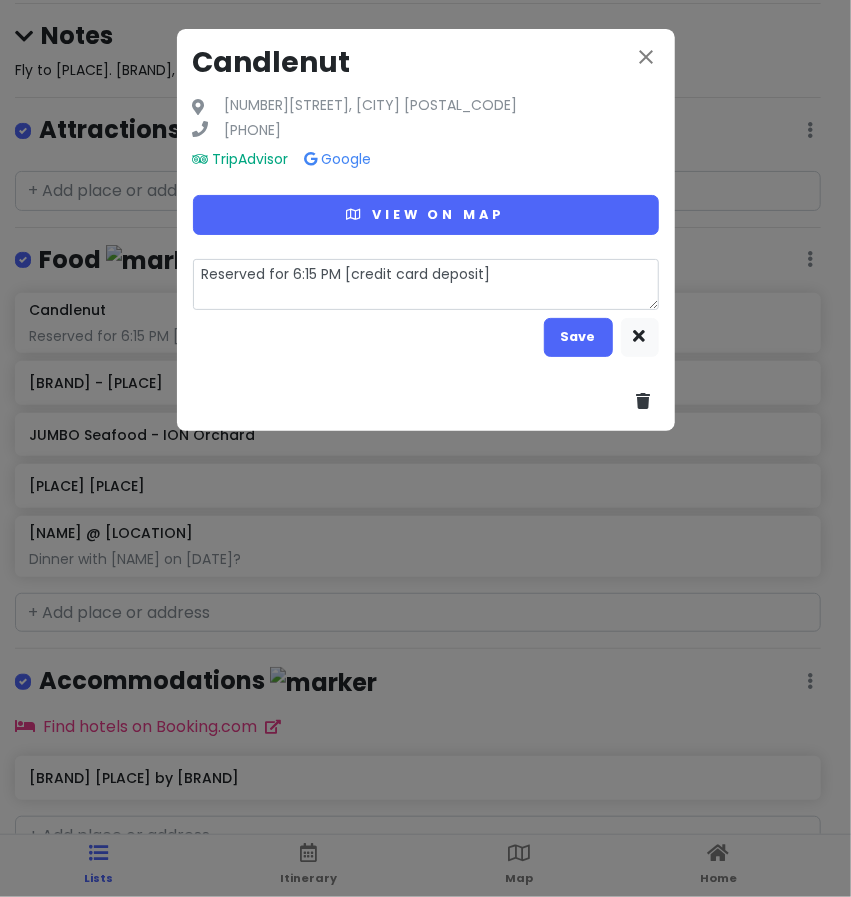 click on "Reserved for 6:15 PM [credit card deposit]" at bounding box center (426, 284) 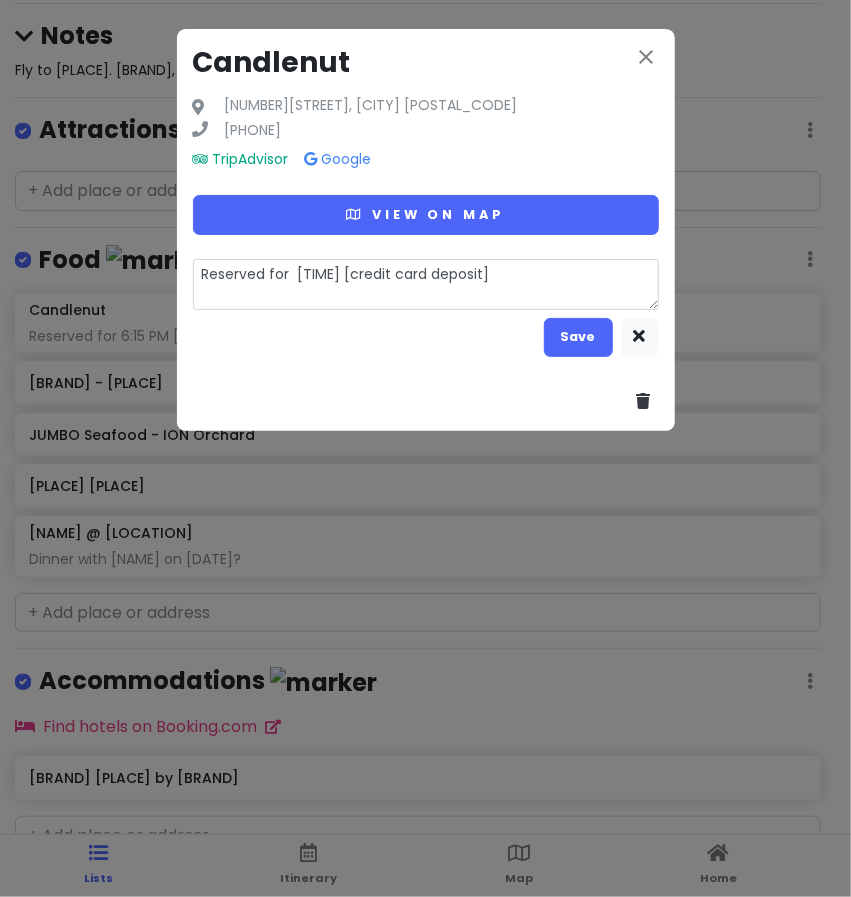 type on "x" 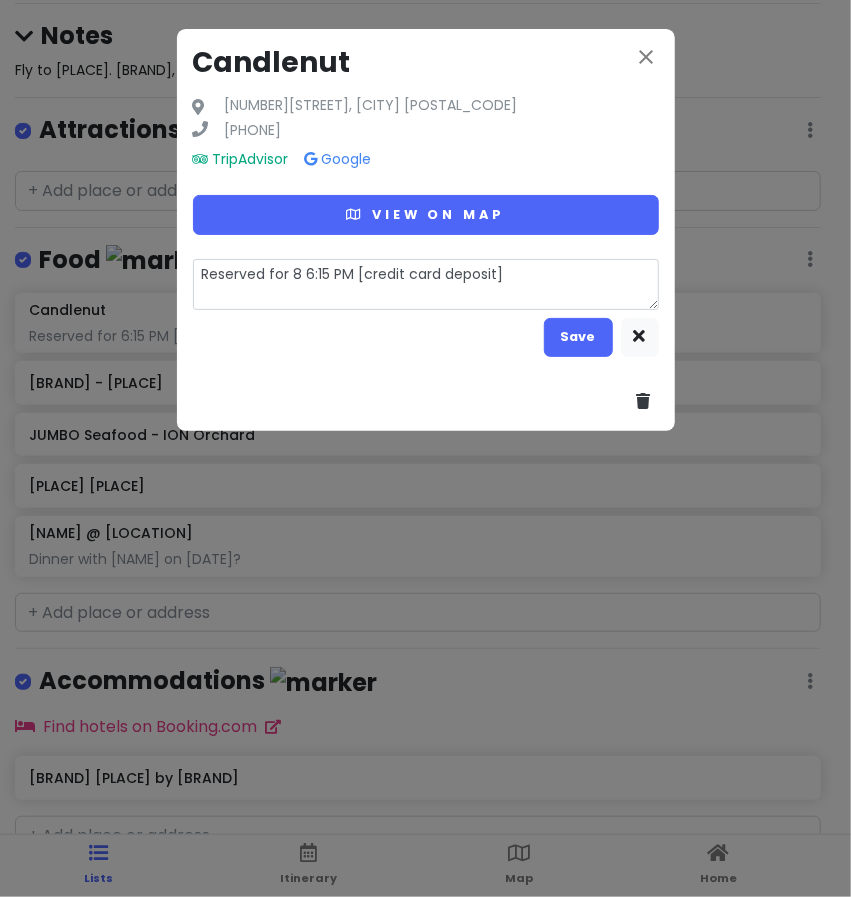 type on "x" 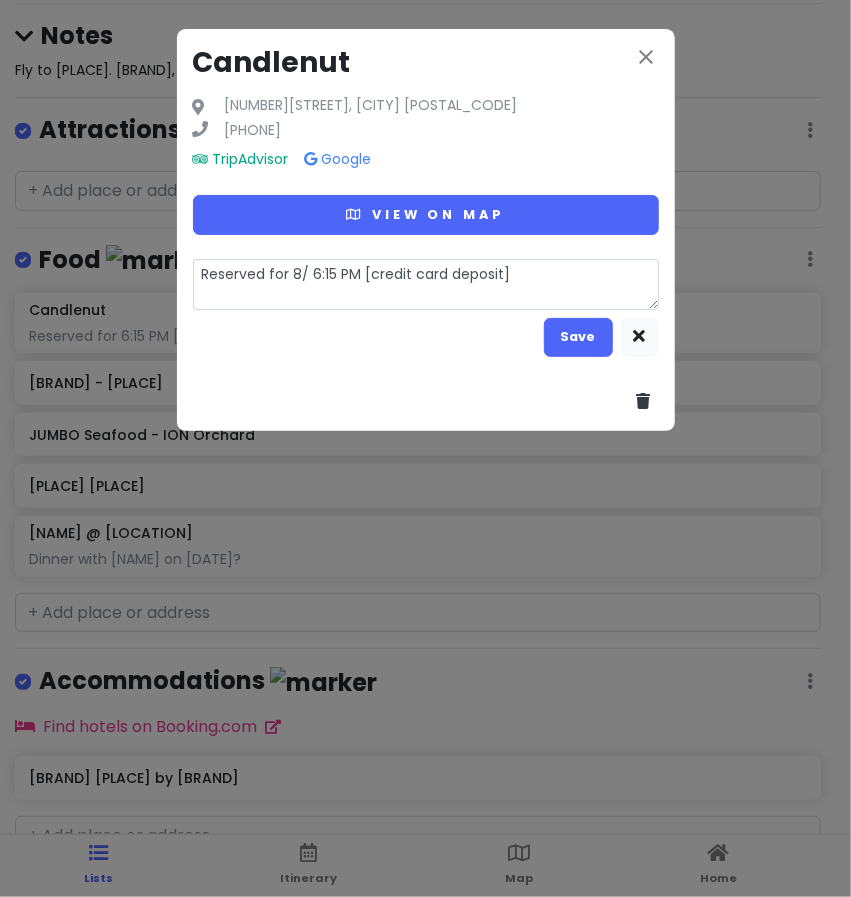 type on "x" 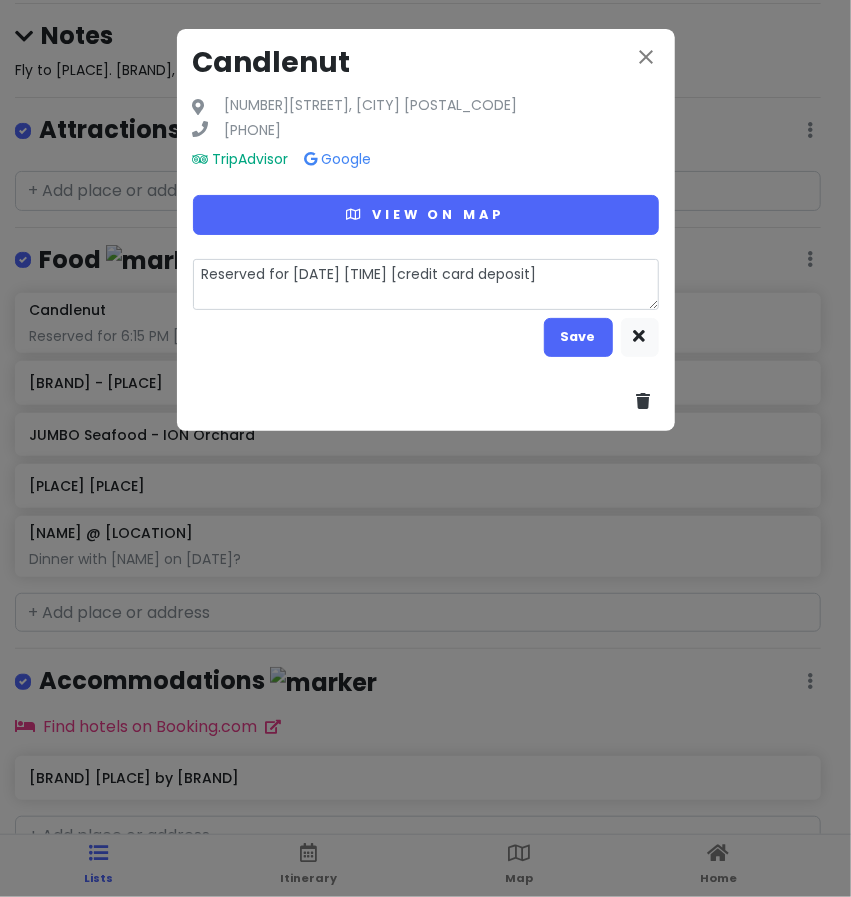 type on "x" 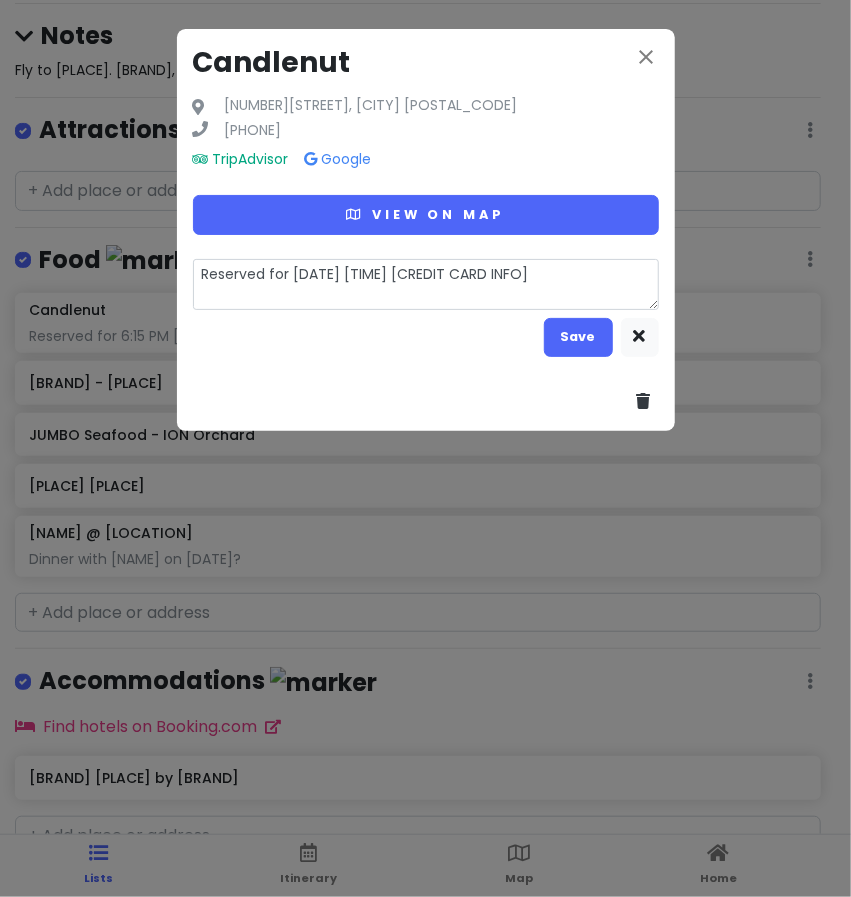 type on "x" 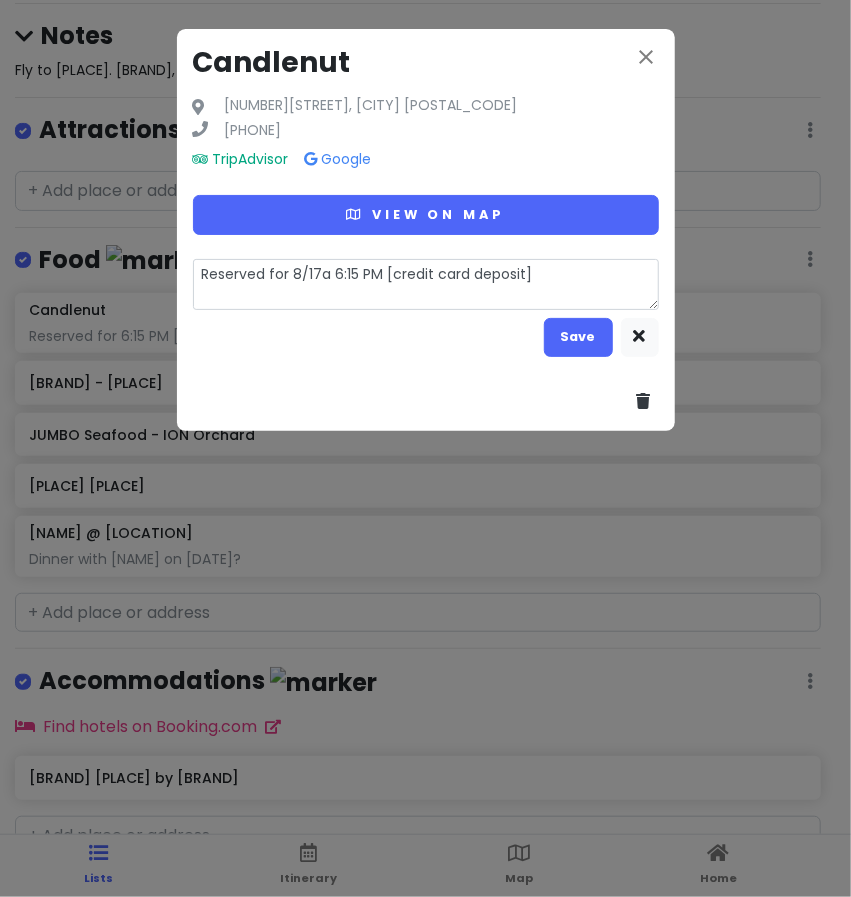type on "x" 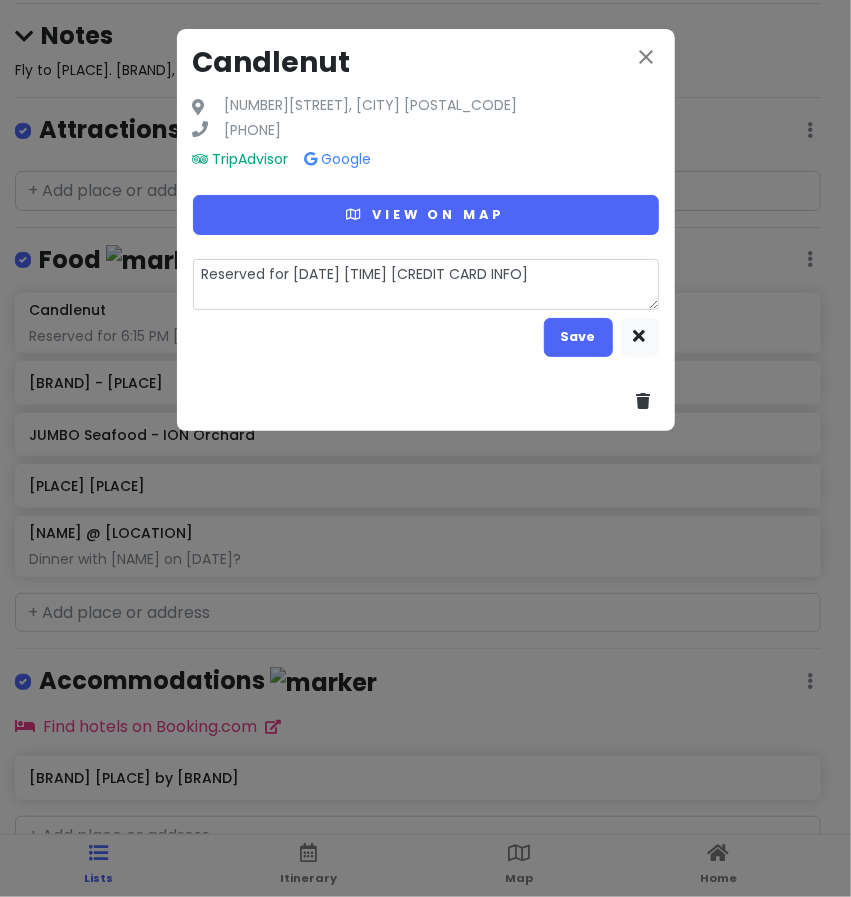 type on "Reserved for [DATE] [TIME] [CREDIT CARD]" 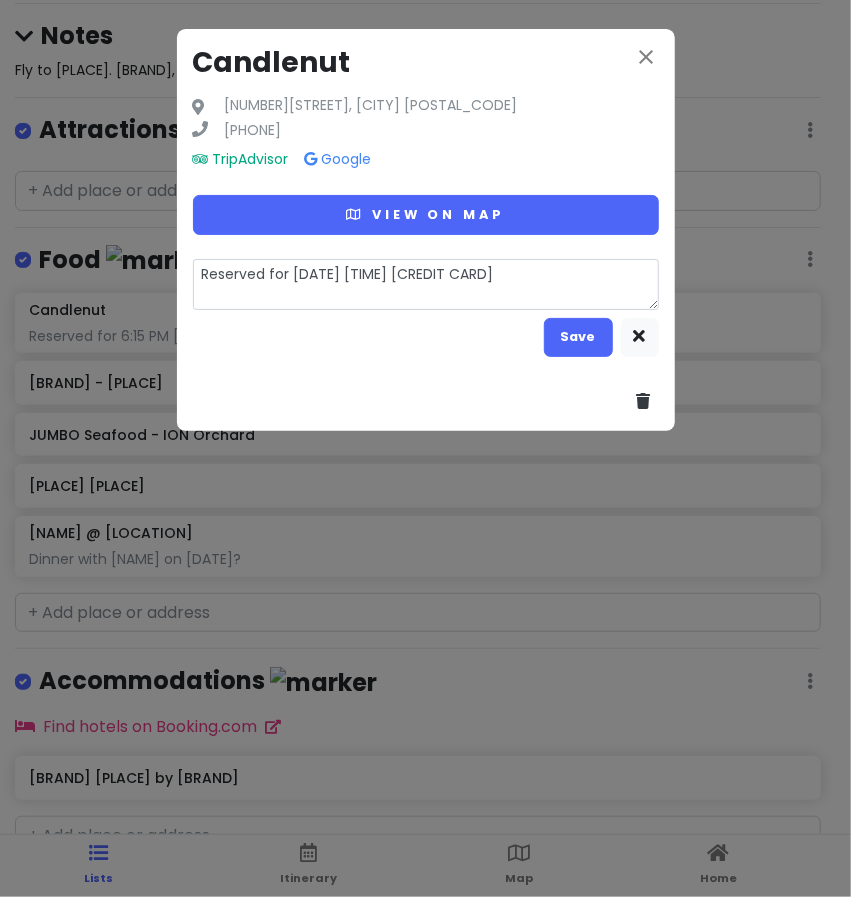 type on "x" 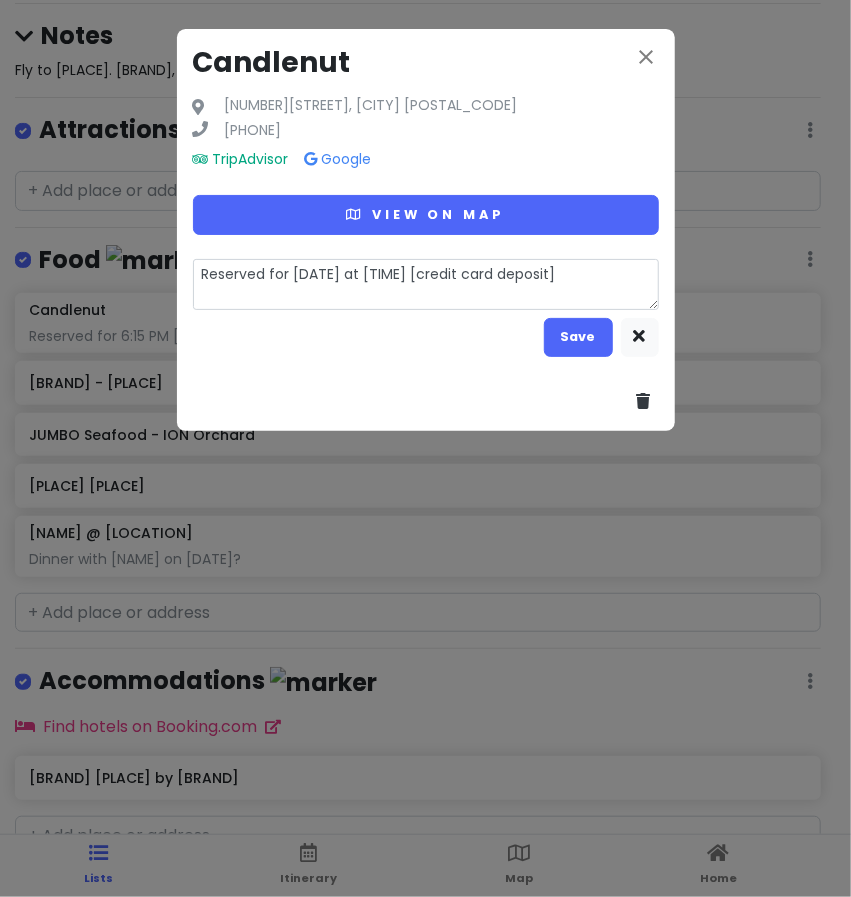 type on "x" 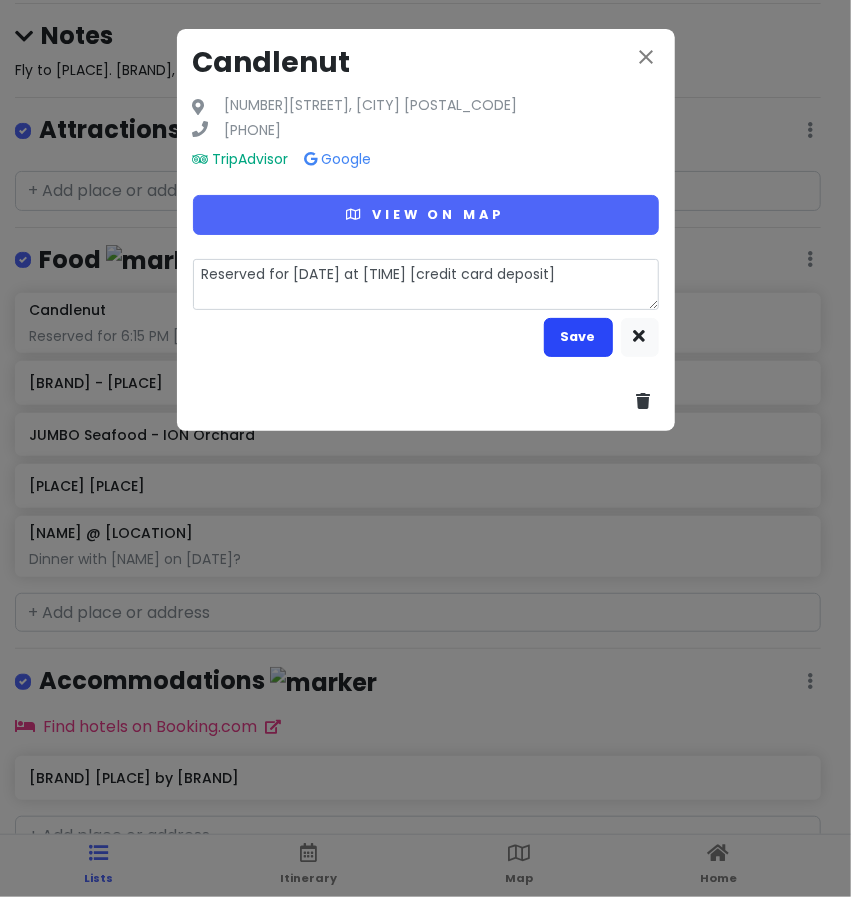 type on "Reserved for [DATE] at [TIME] [credit card deposit]" 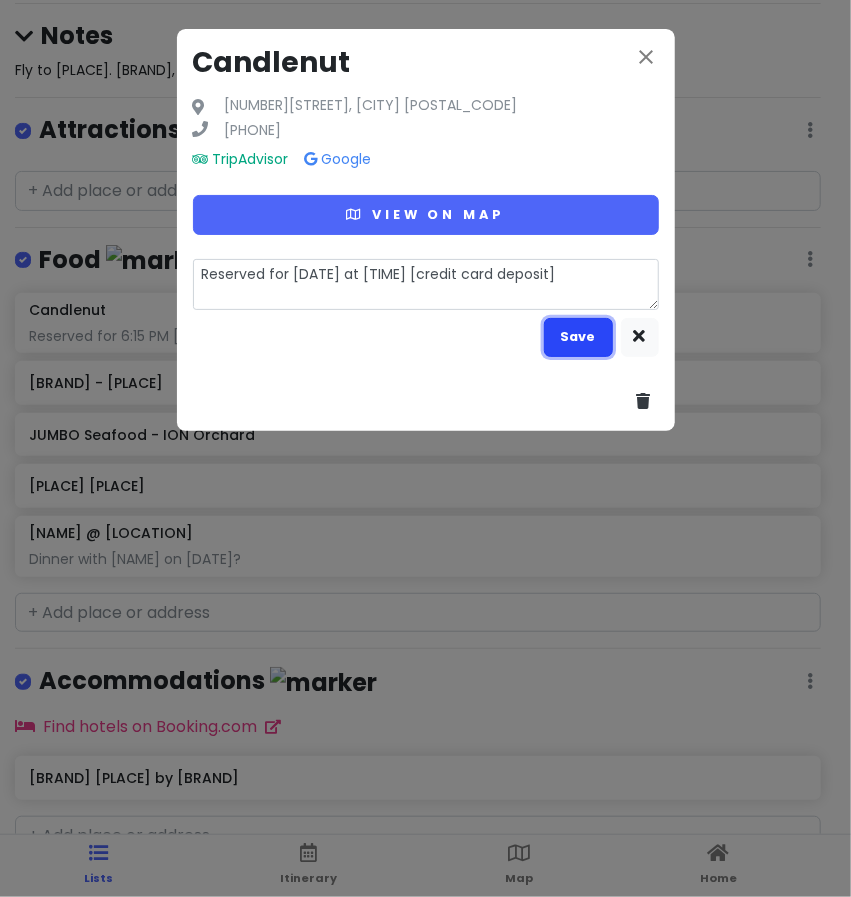 click on "Save" at bounding box center [578, 337] 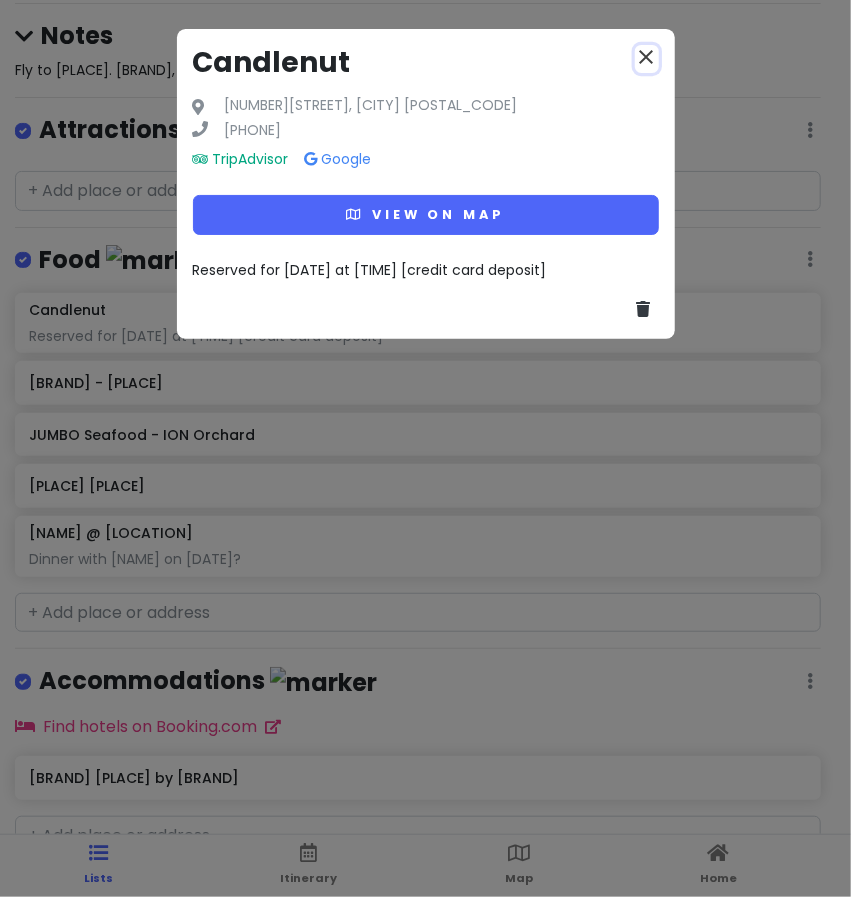 click on "close" at bounding box center (647, 57) 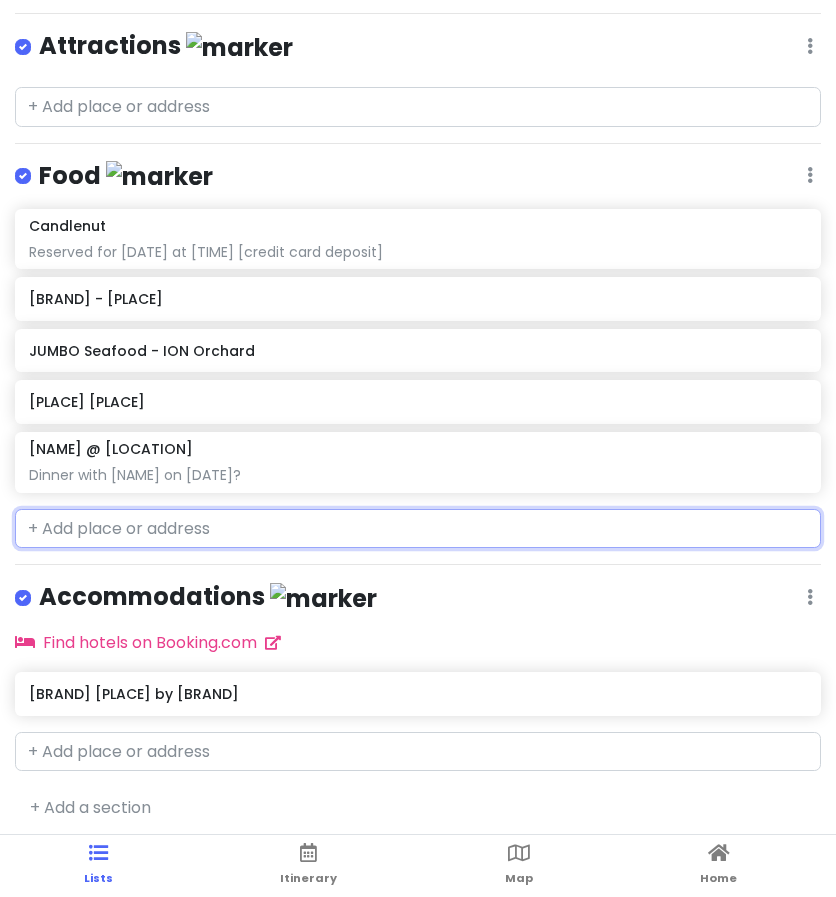 scroll, scrollTop: 0, scrollLeft: 0, axis: both 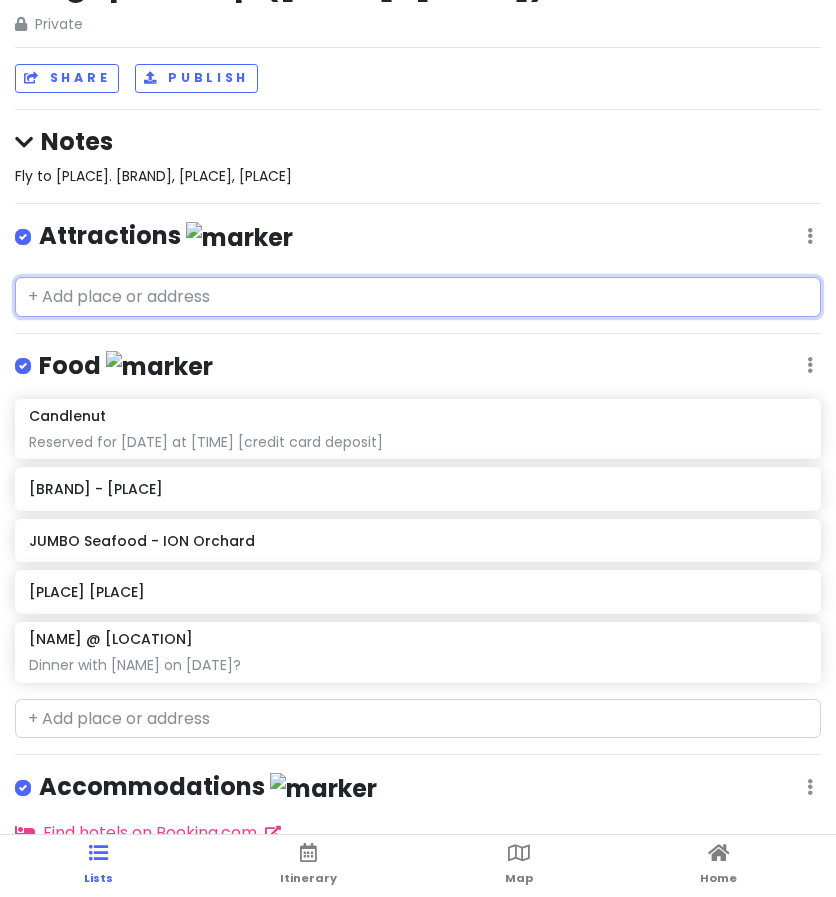 click at bounding box center (418, 297) 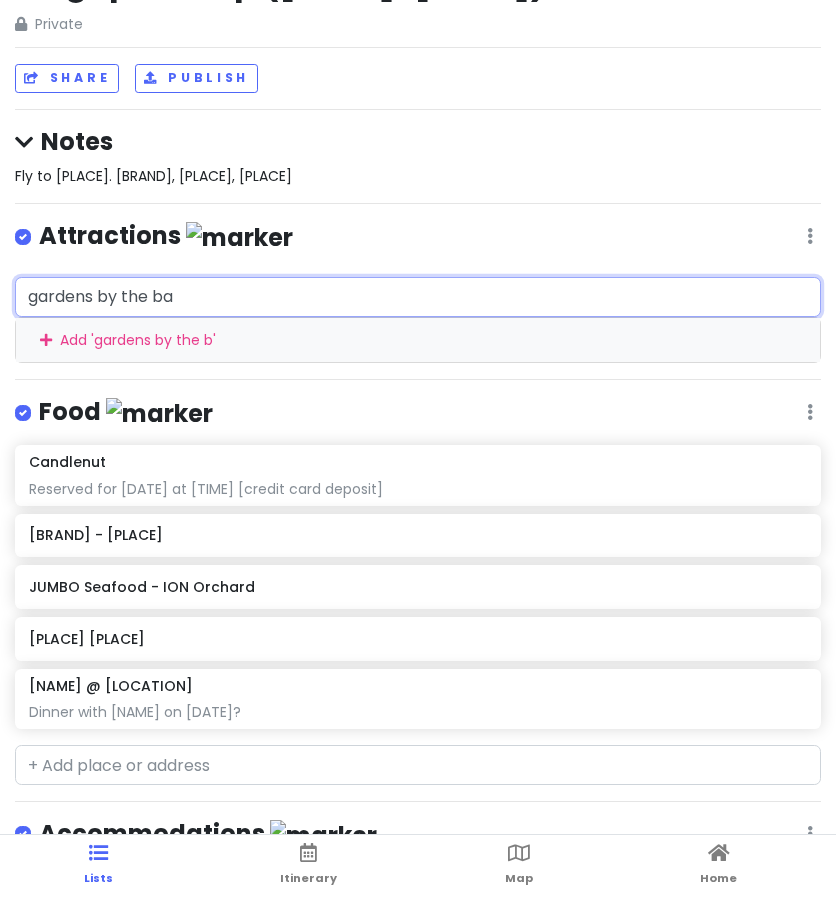 type on "[LOCATION]" 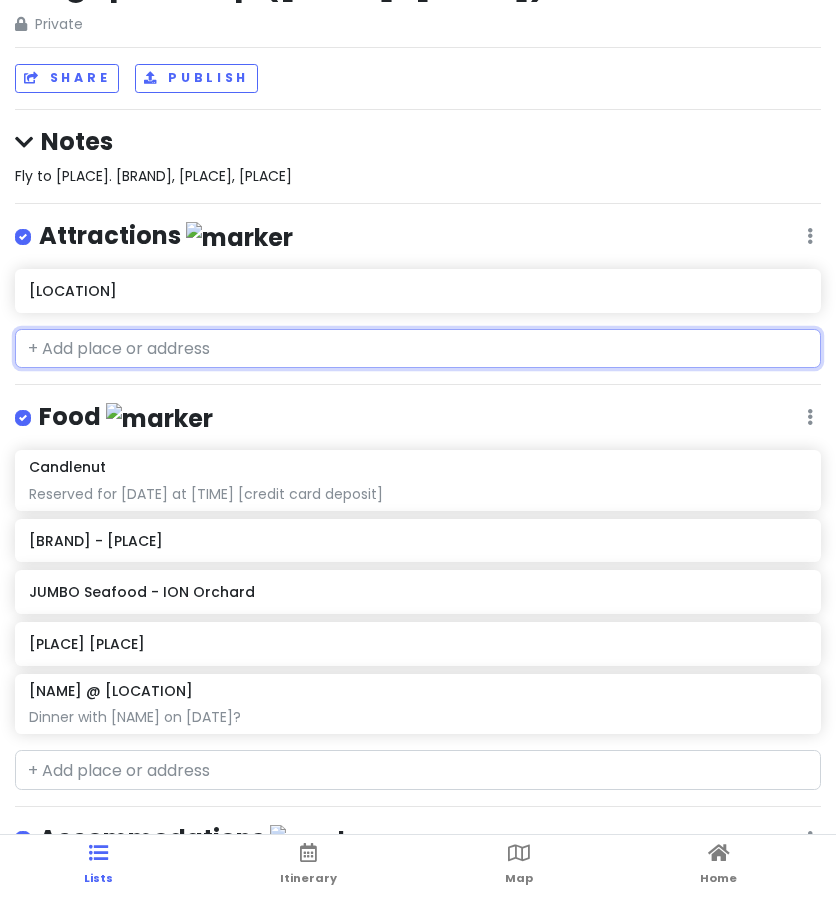 click at bounding box center [418, 349] 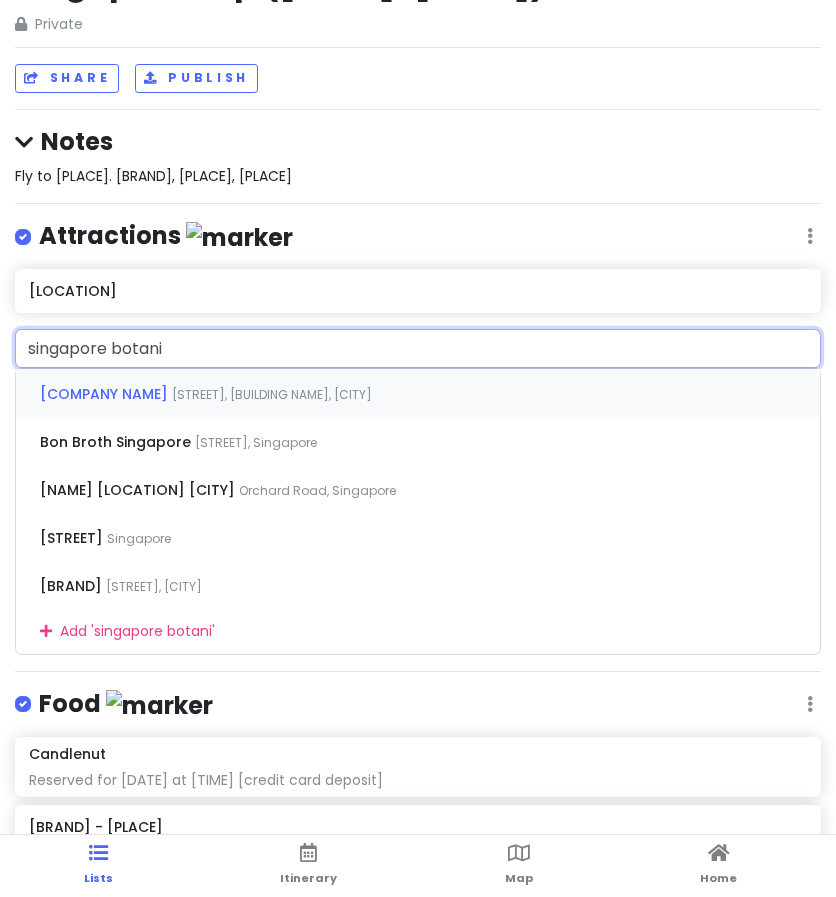 type on "singapore botanic" 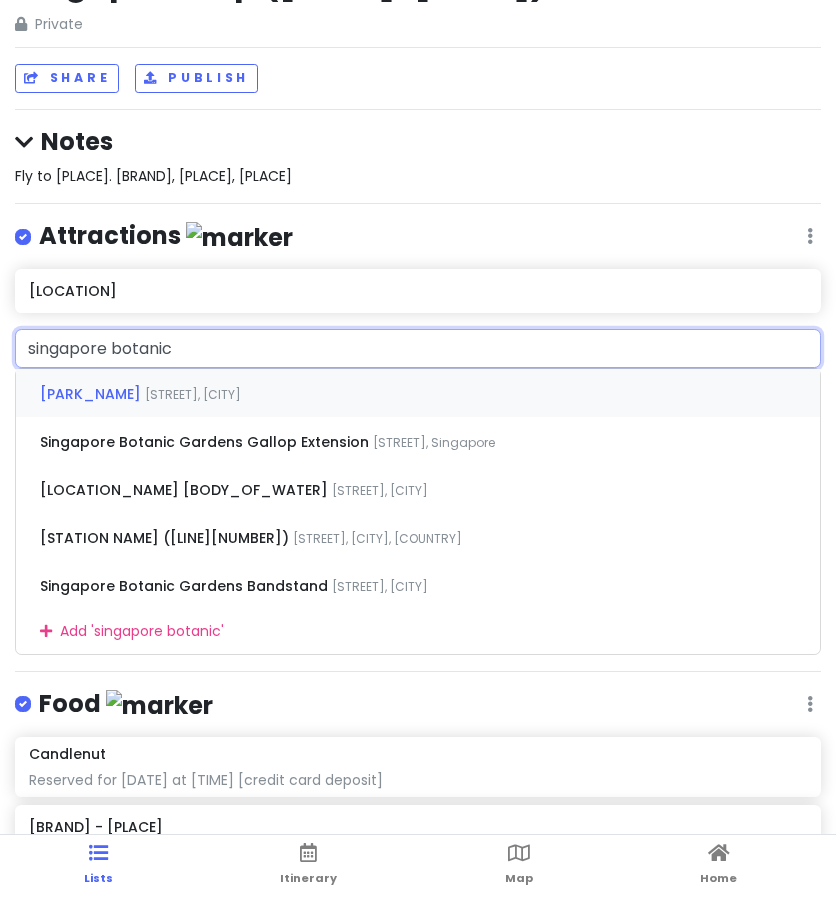 click on "[STREET], [CITY]" at bounding box center [193, 394] 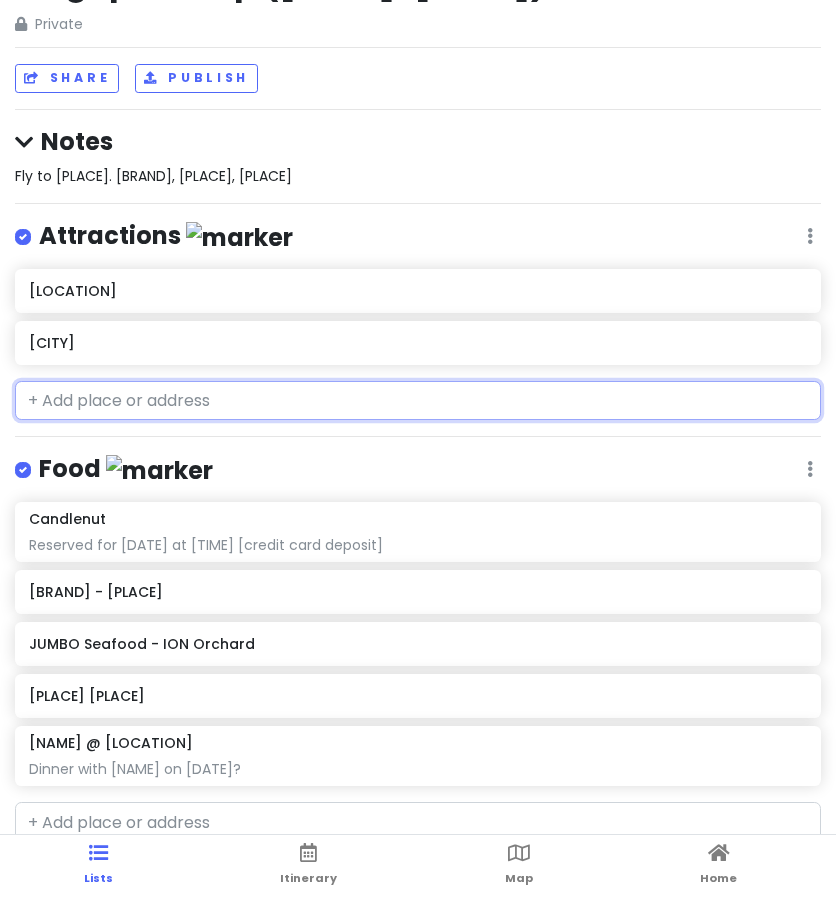 click at bounding box center [418, 401] 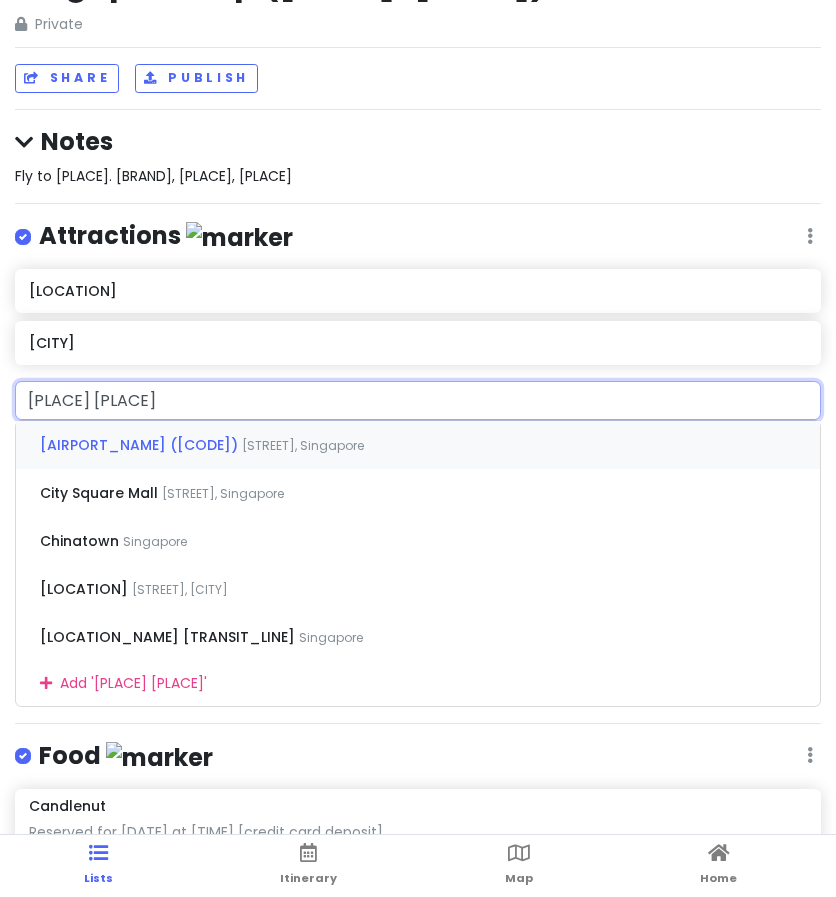 type on "[PLACE]" 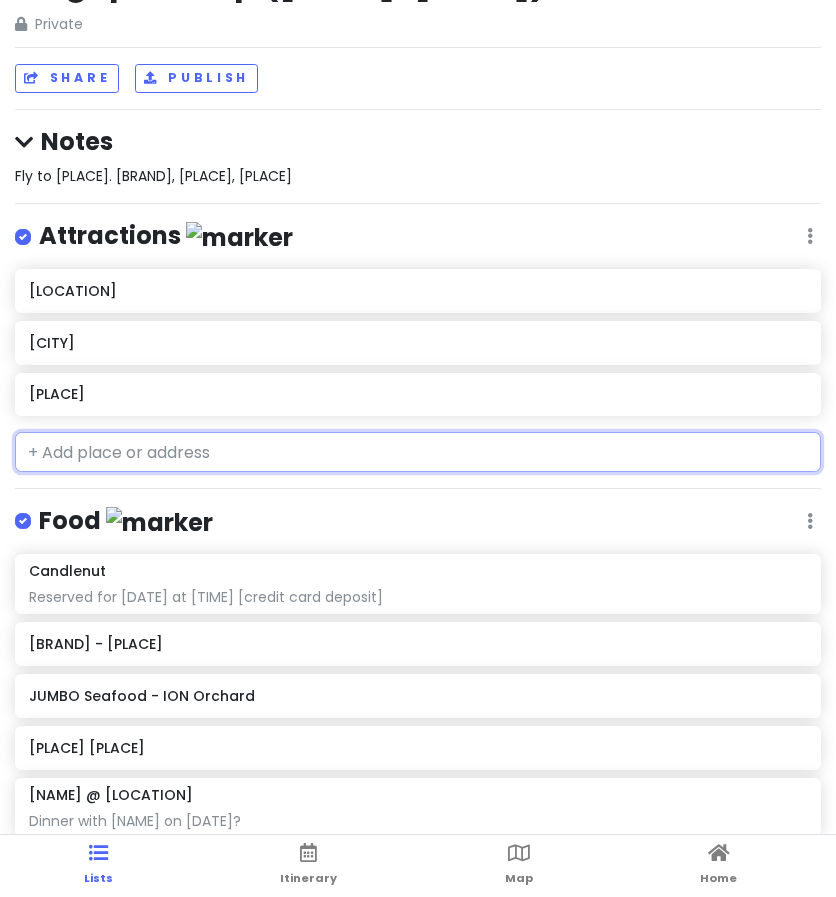 click at bounding box center [418, 452] 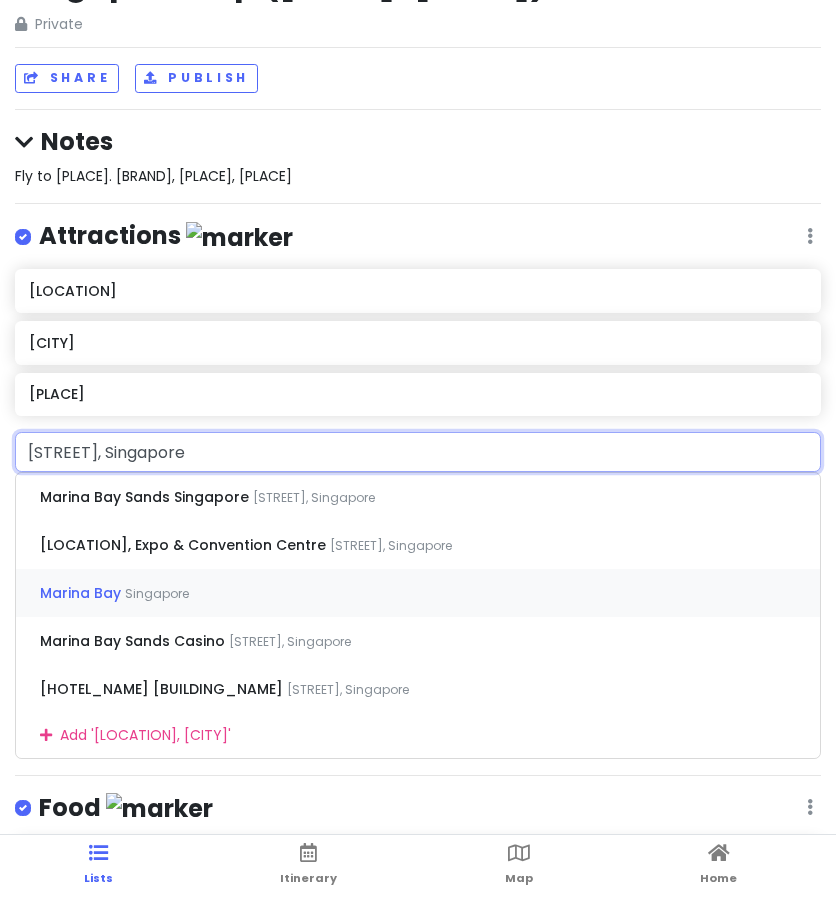 type on "[LOCATION], [CITY]" 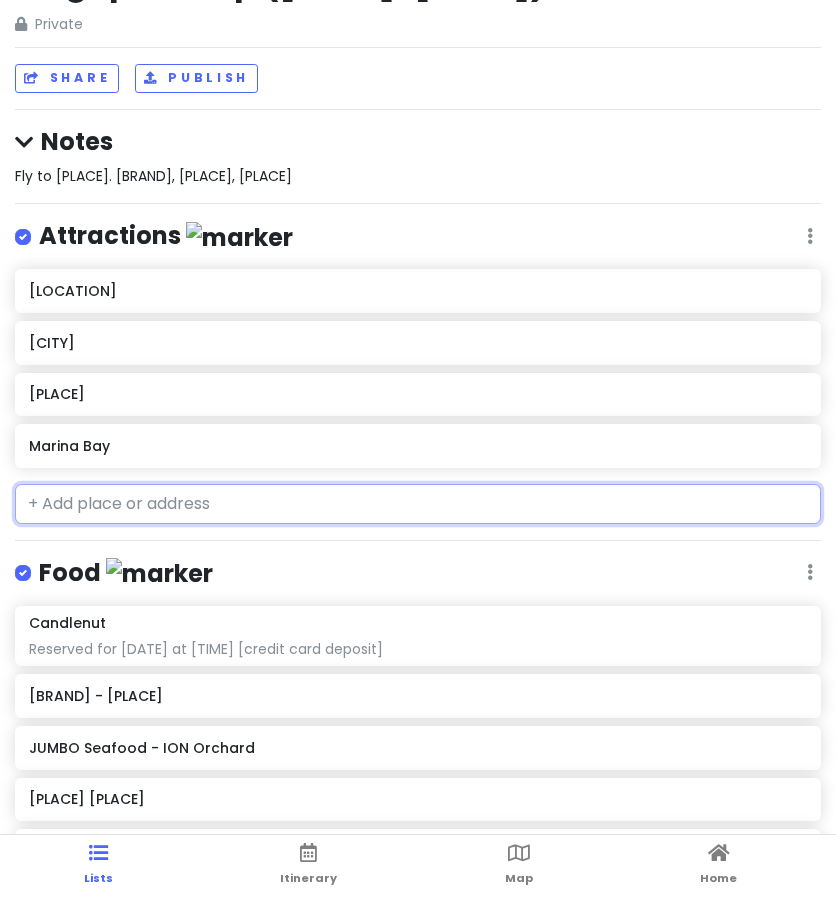 click at bounding box center (418, 504) 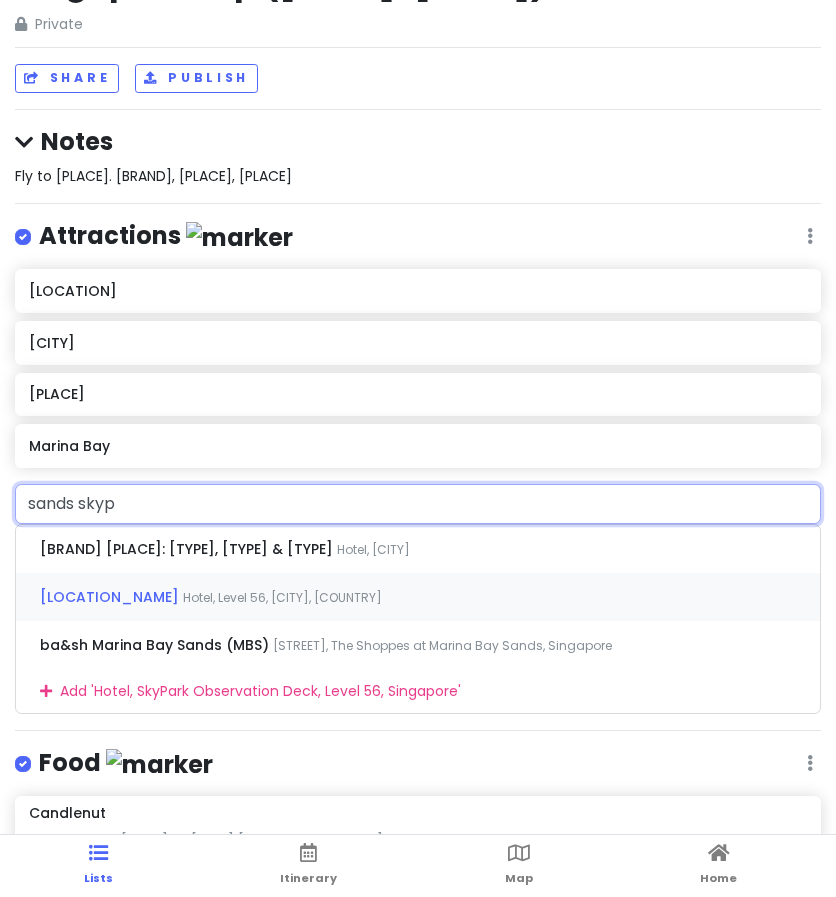 type on "Hotel, SkyPark Observation Deck, Level 56, Singapore" 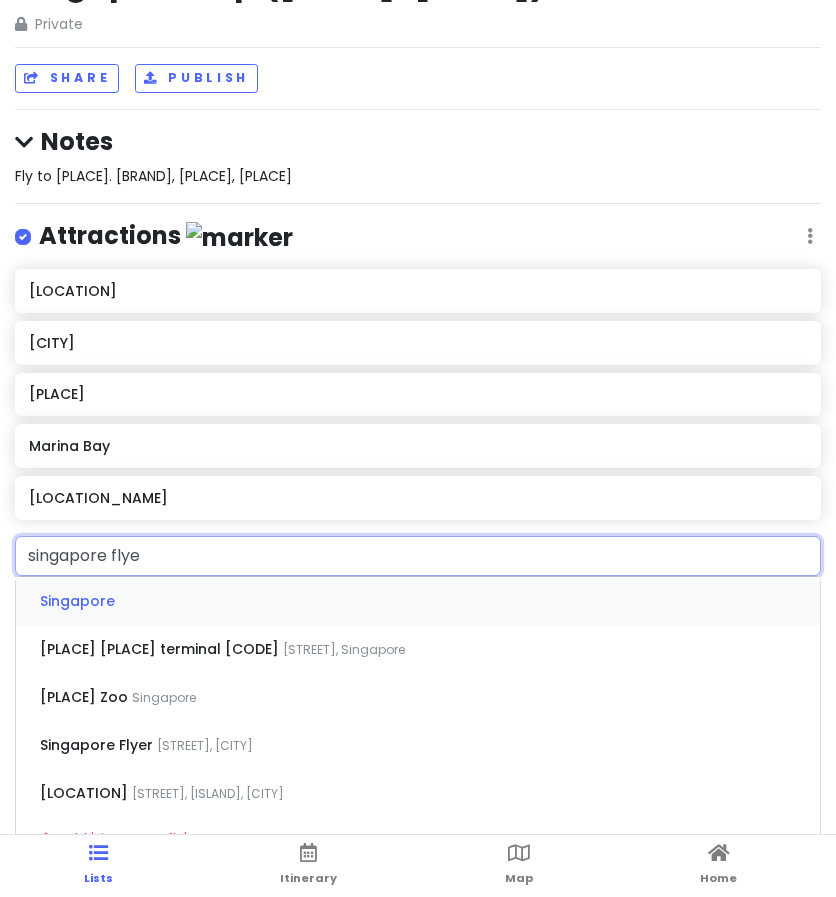 type on "singapore flyer" 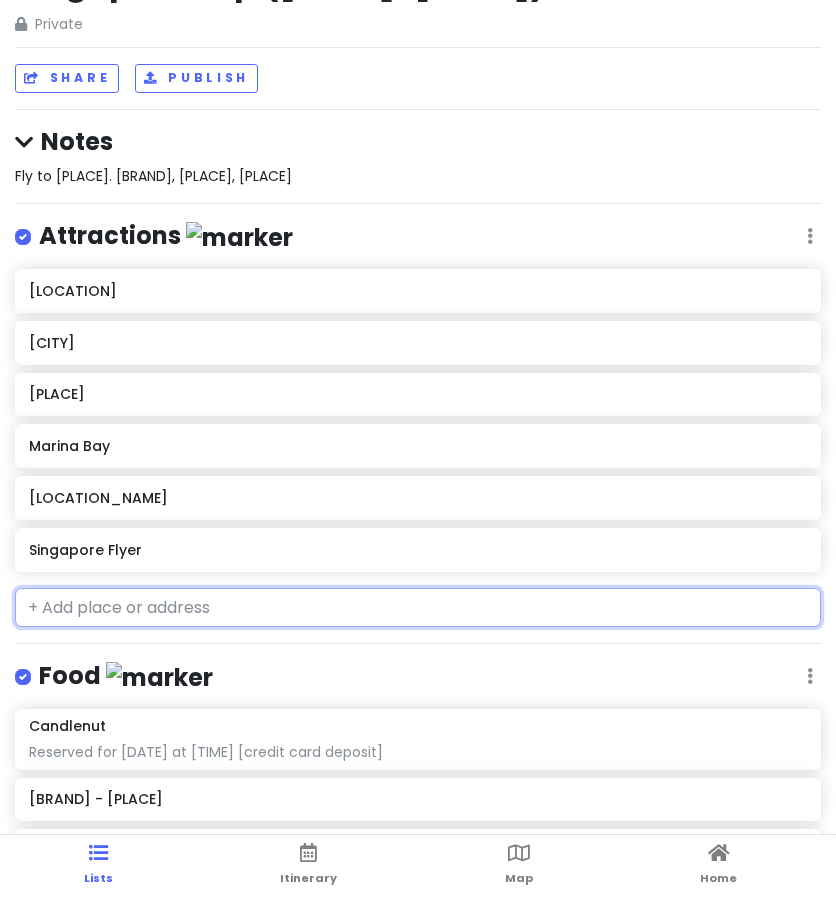 click at bounding box center [418, 608] 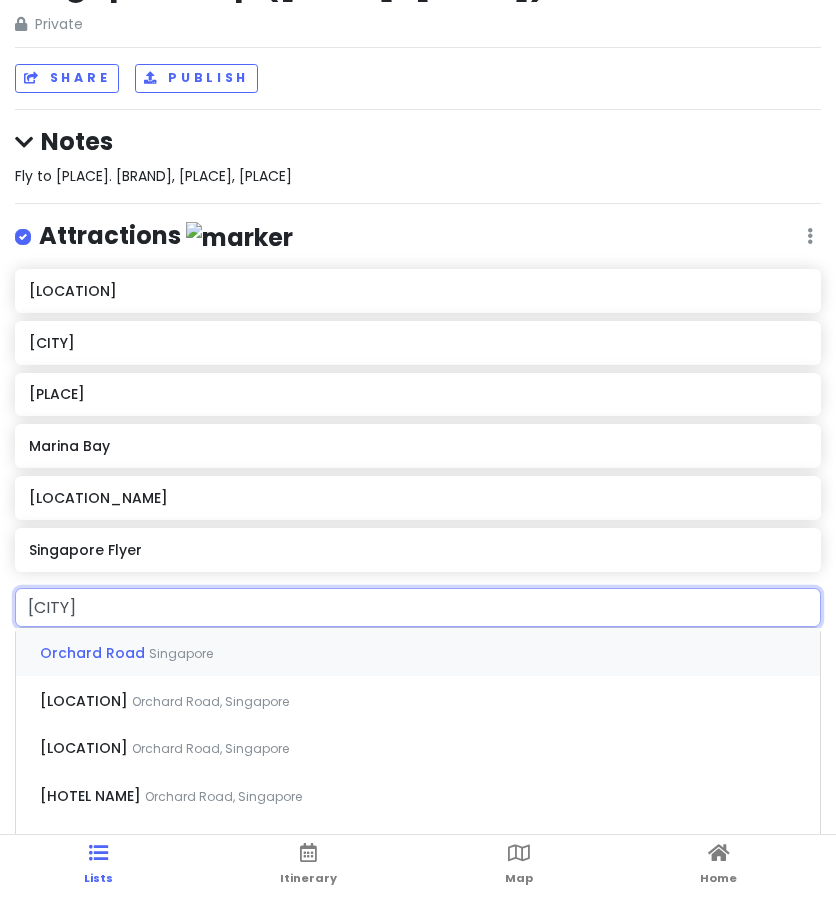 type on "orchard" 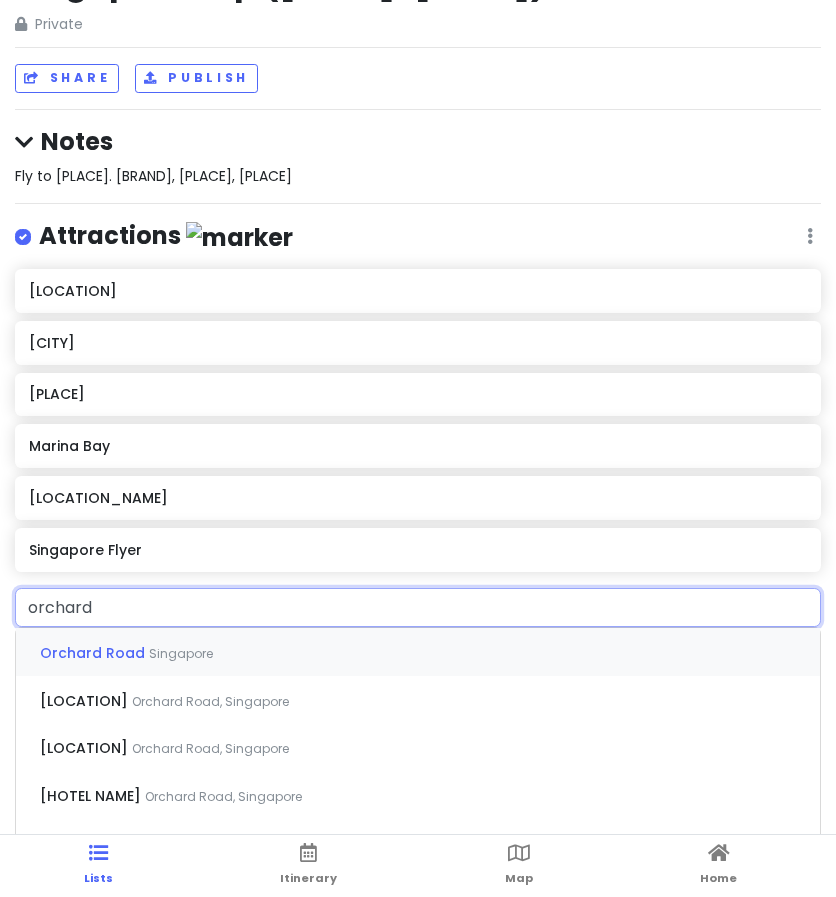 click on "Singapore" at bounding box center [181, 653] 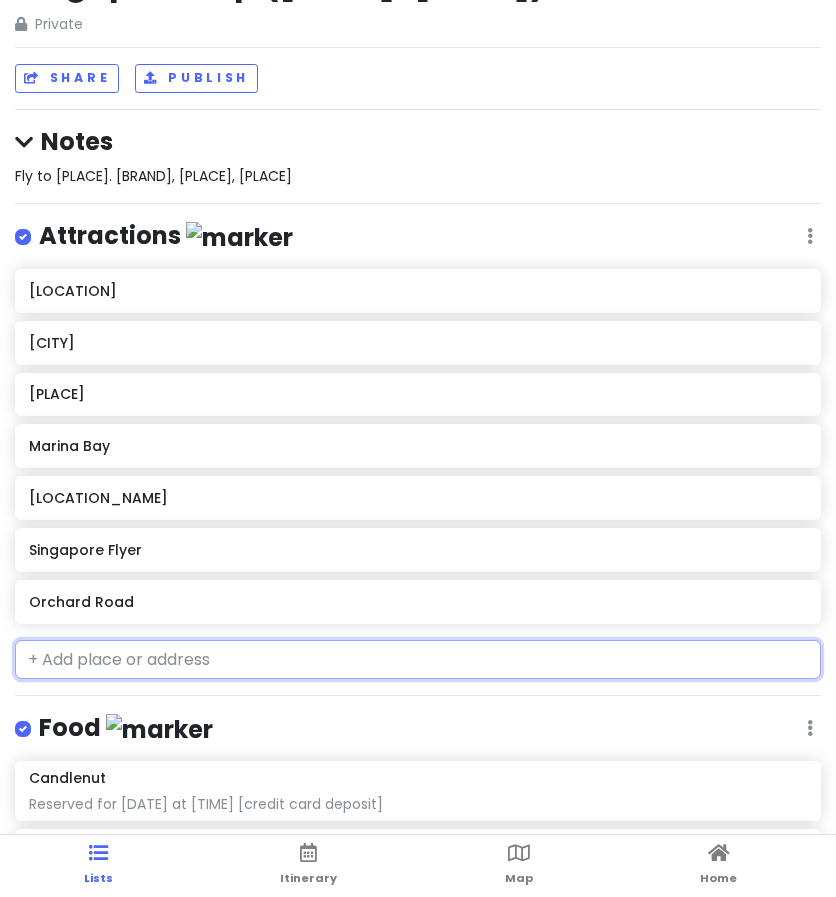 click on "Orchard Road" at bounding box center [417, 602] 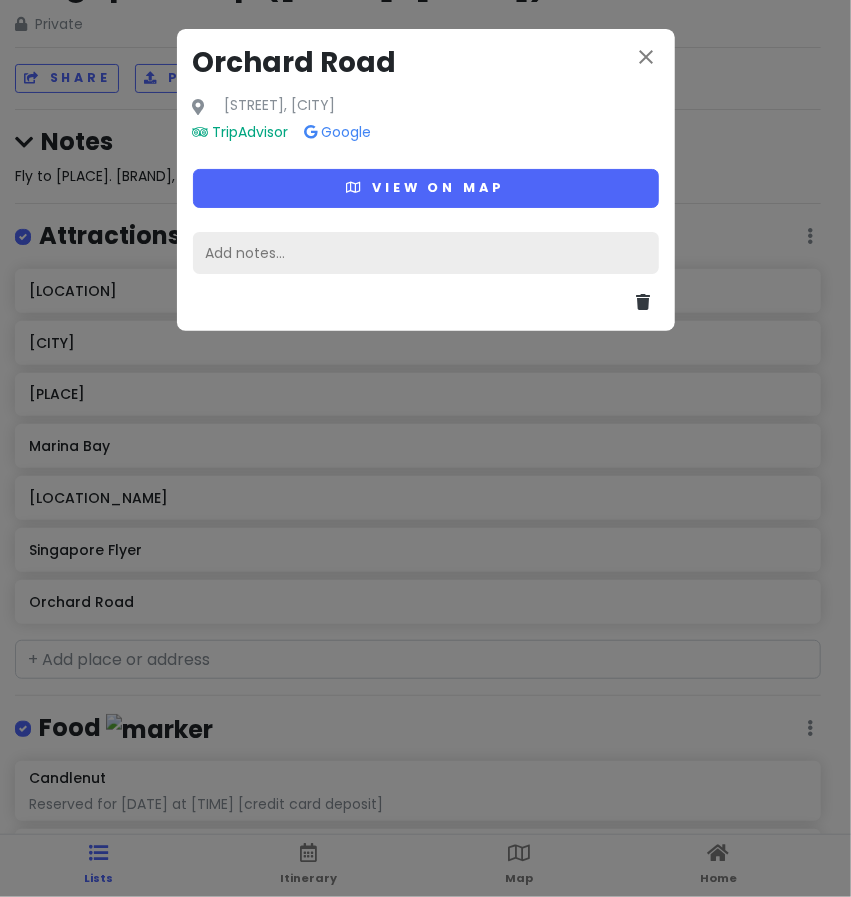 click on "Add notes..." at bounding box center (426, 253) 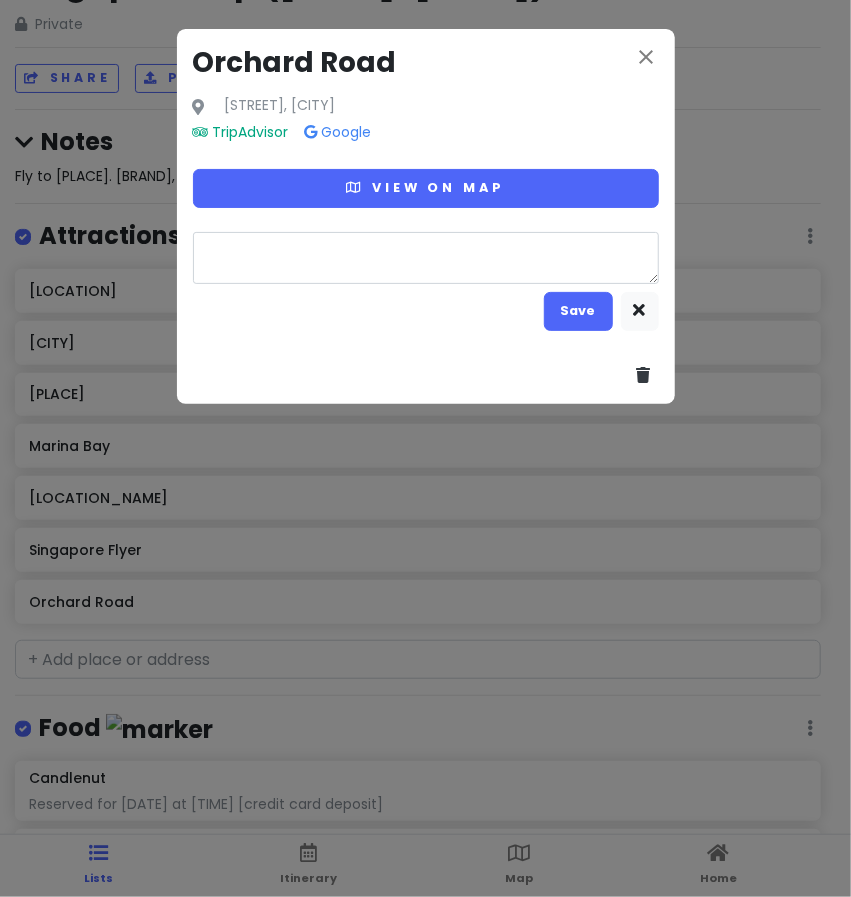 type on "x" 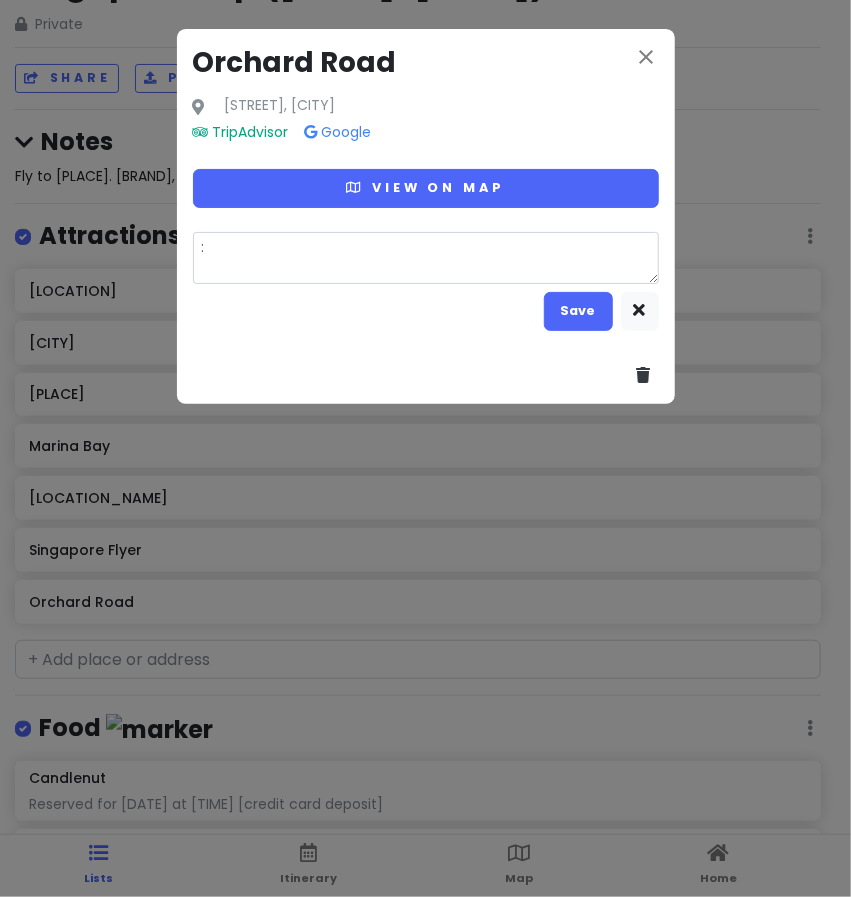 type 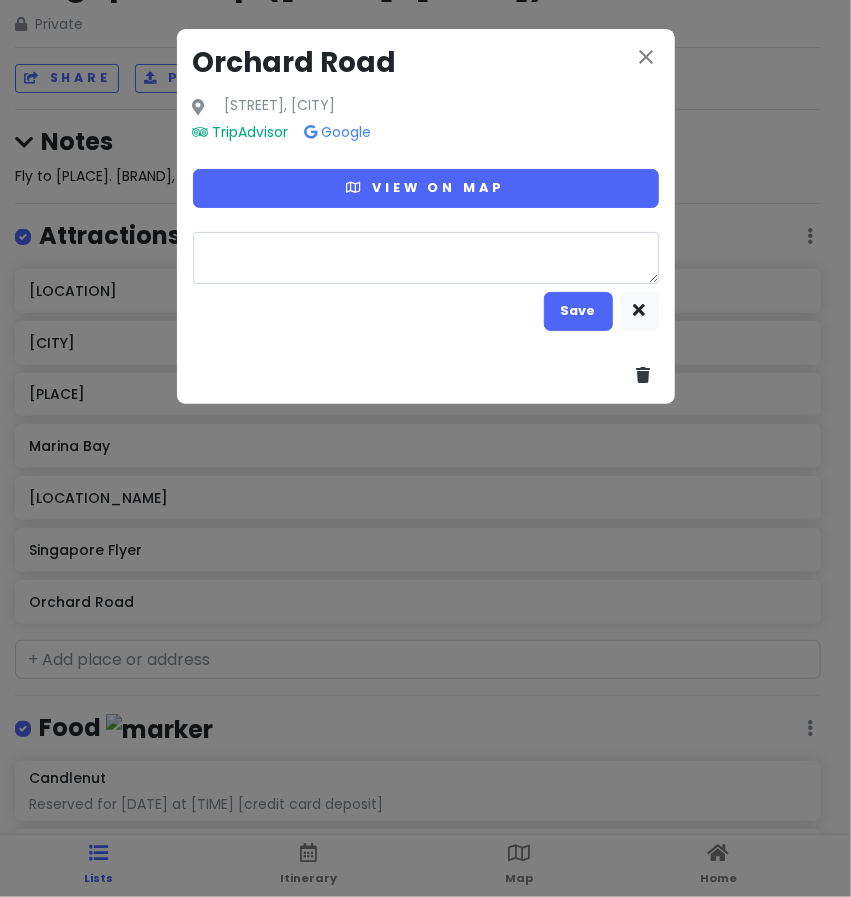 type on "x" 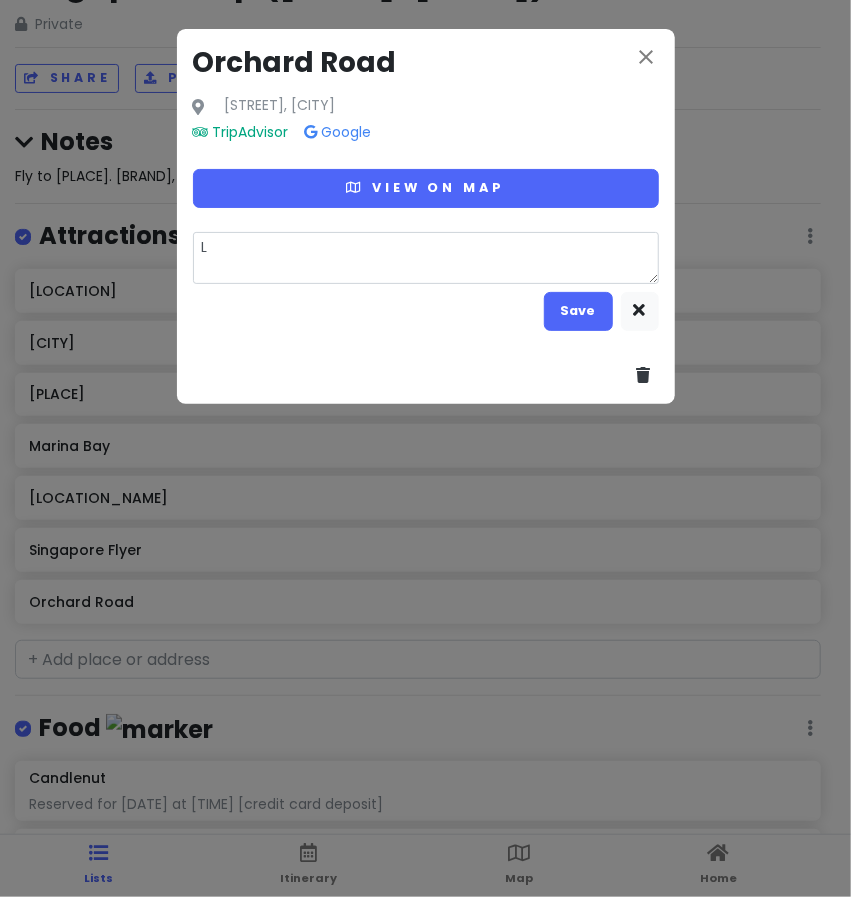 type on "x" 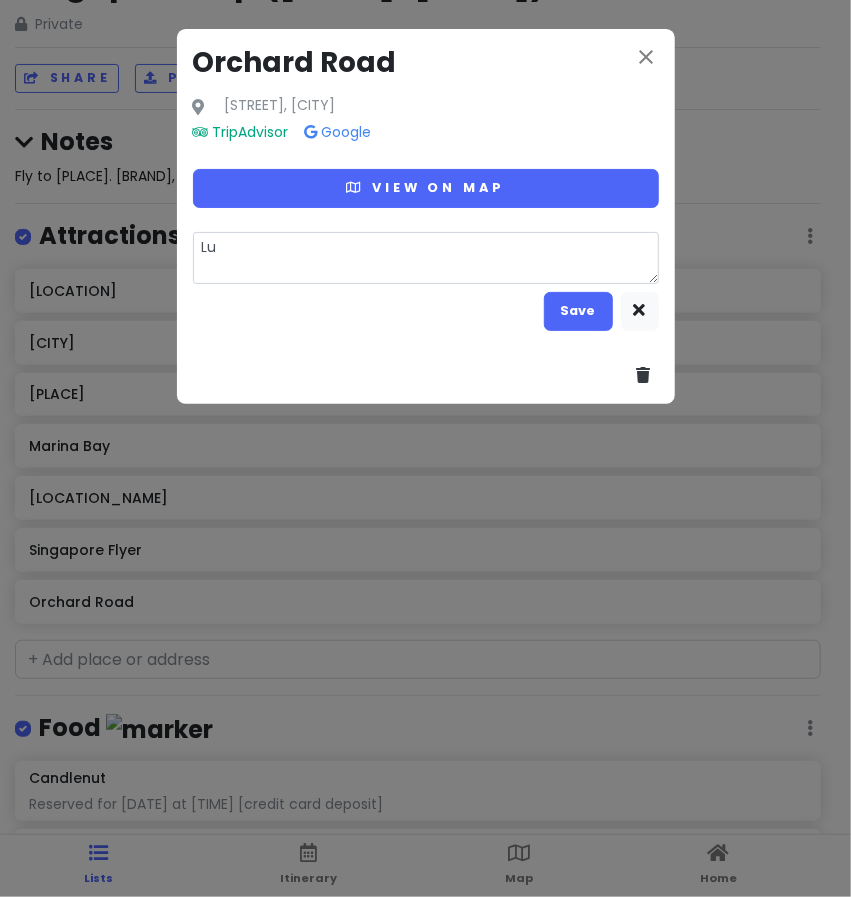 type on "x" 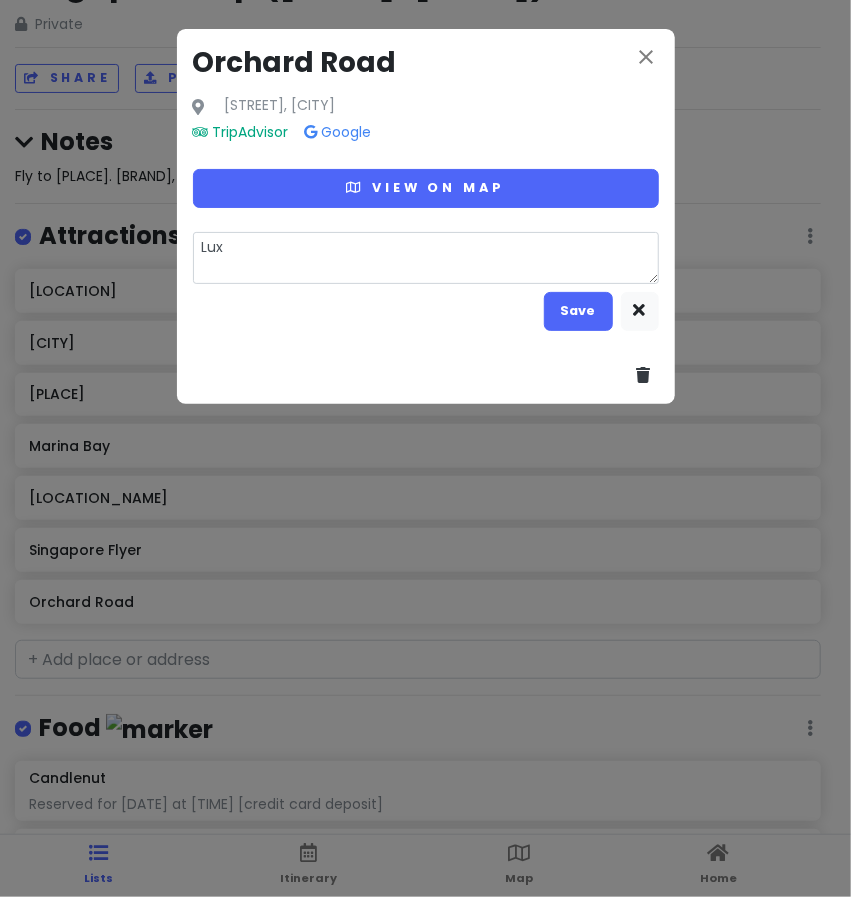 type on "x" 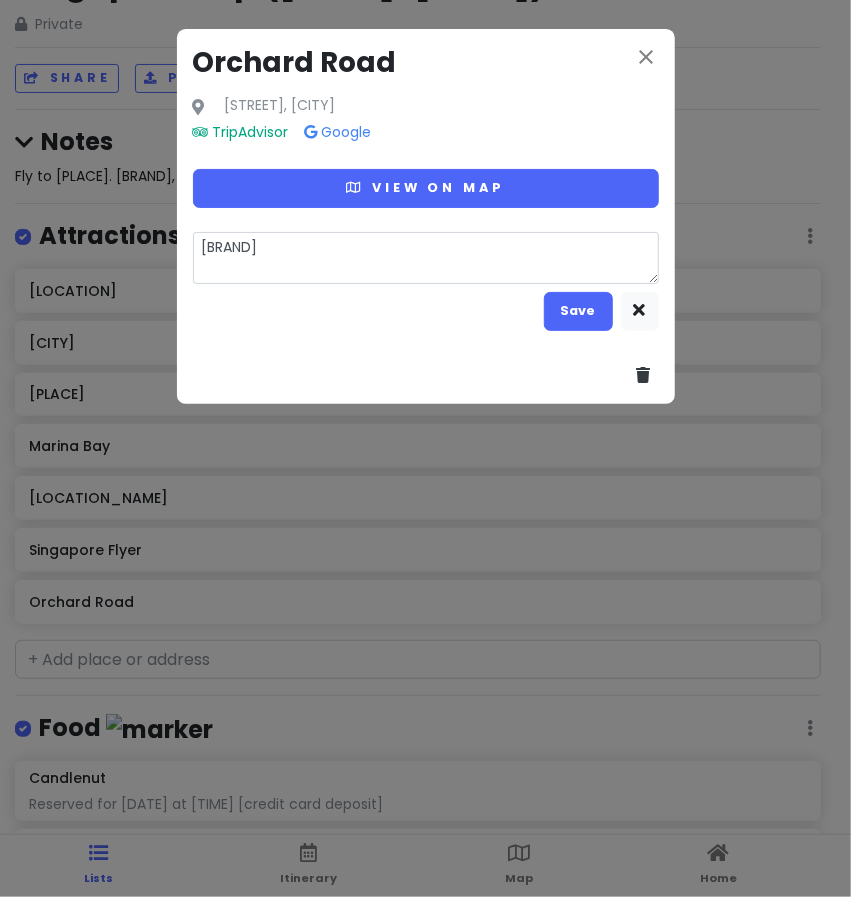 type on "x" 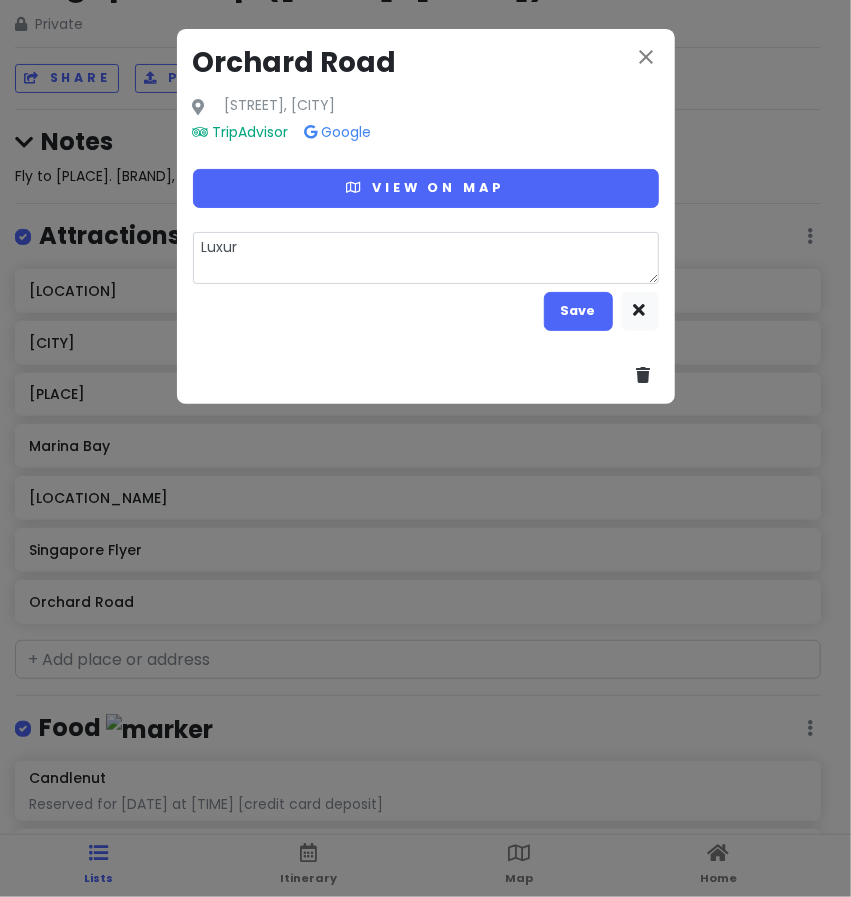 type on "x" 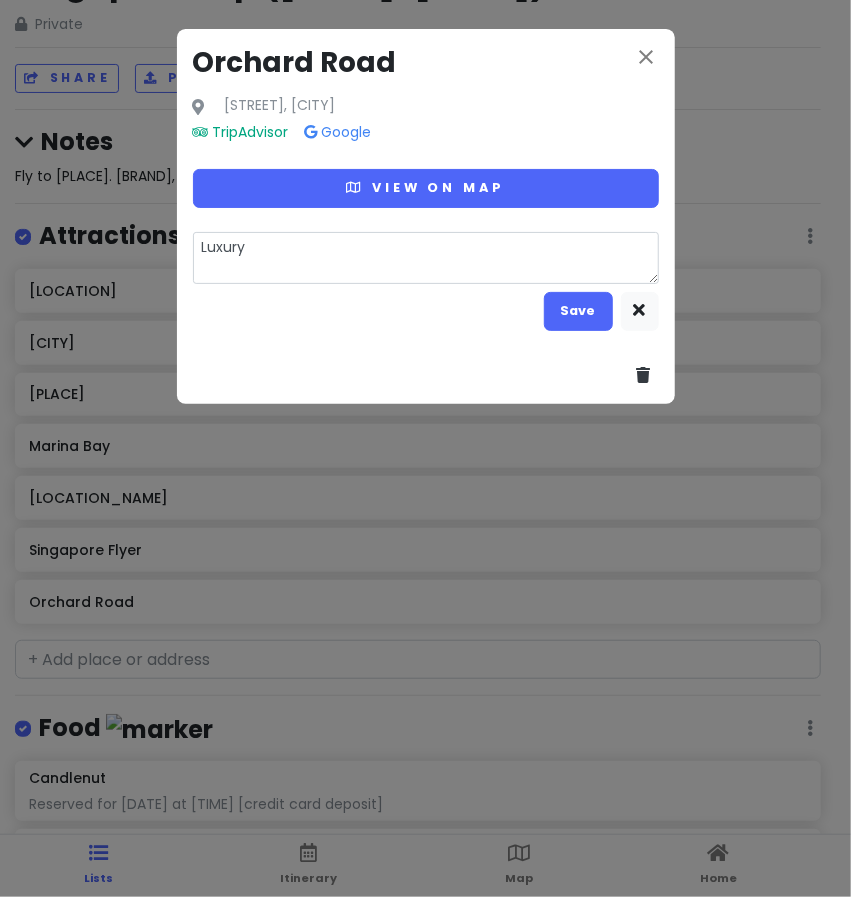 type on "x" 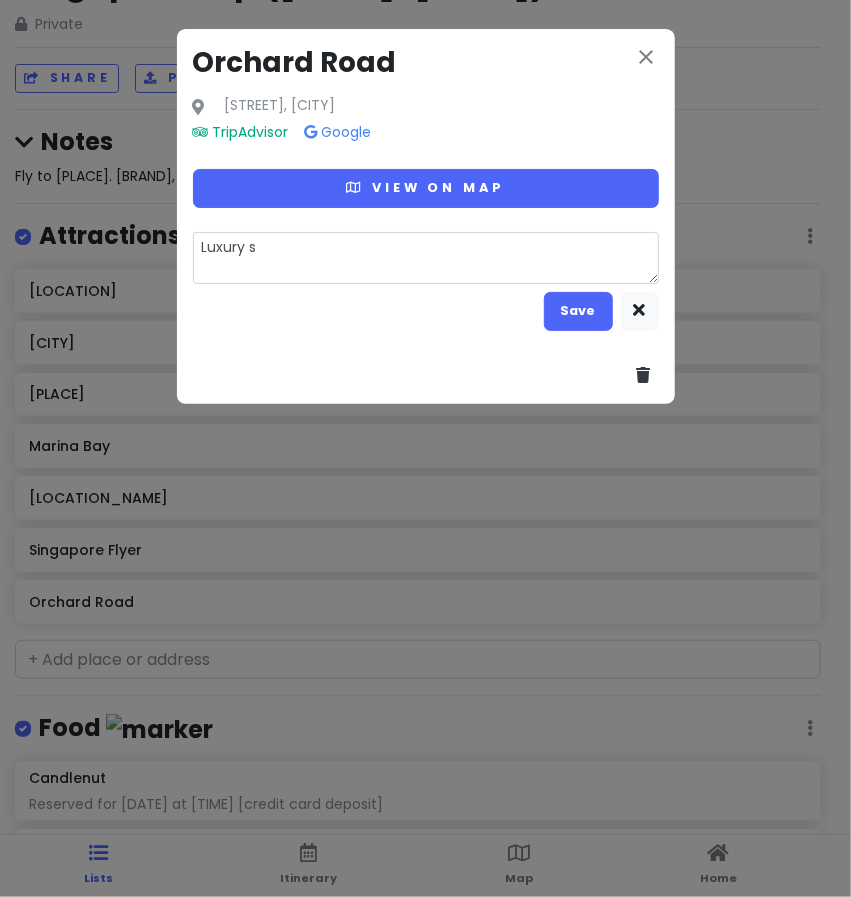 type on "x" 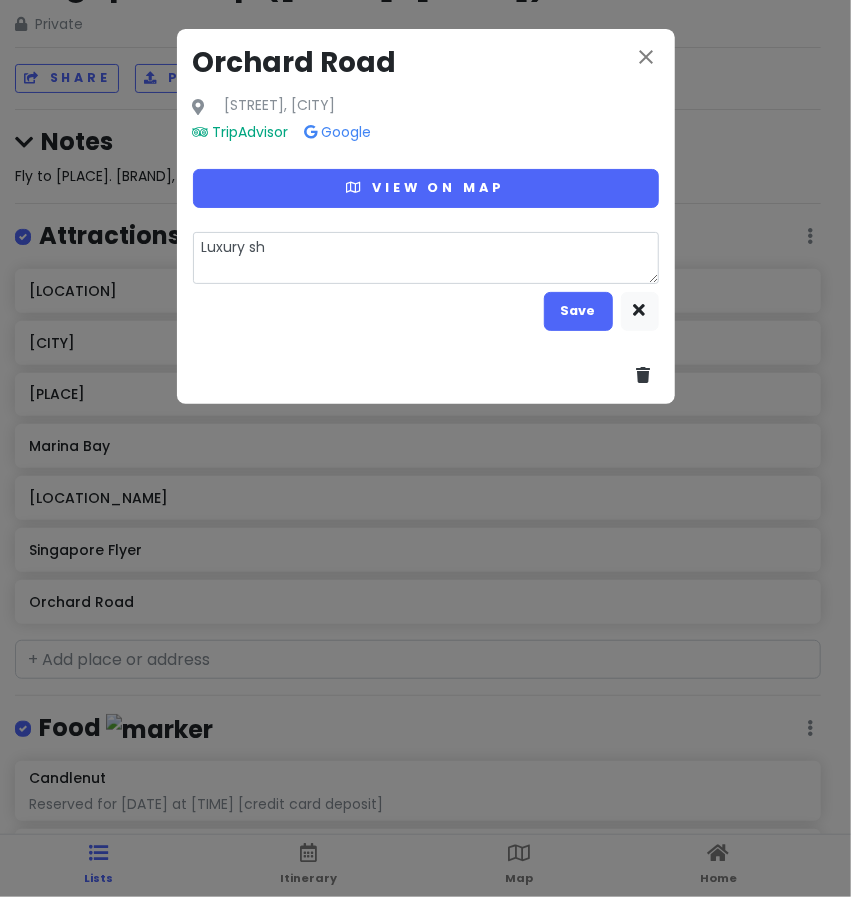 type on "x" 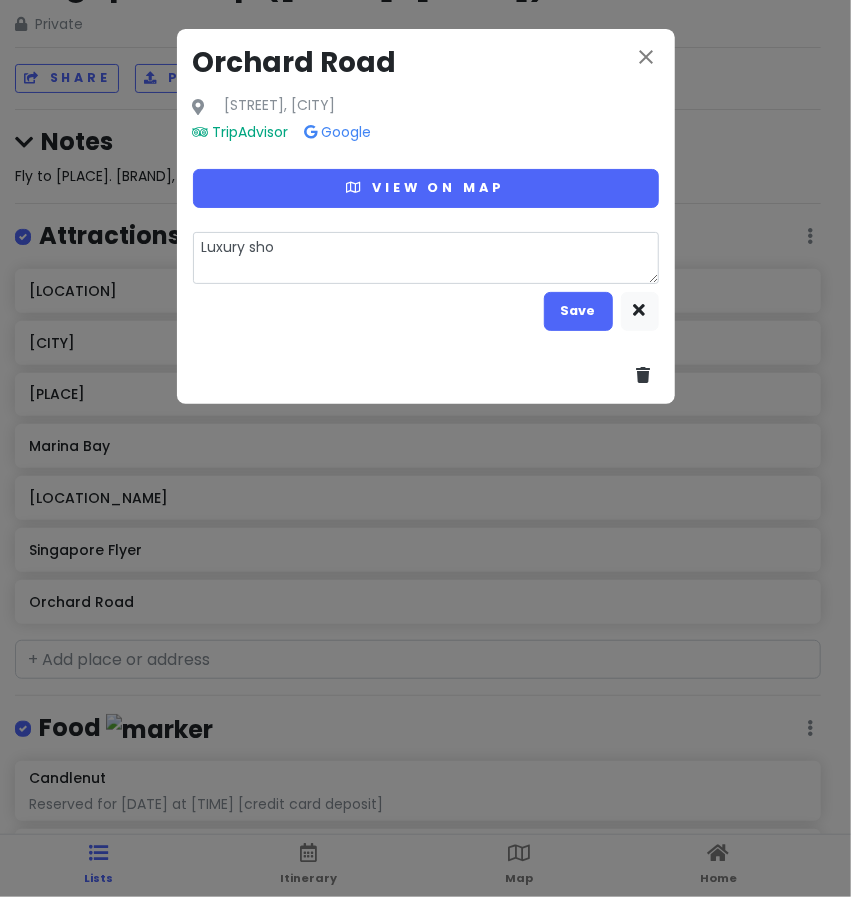 type on "x" 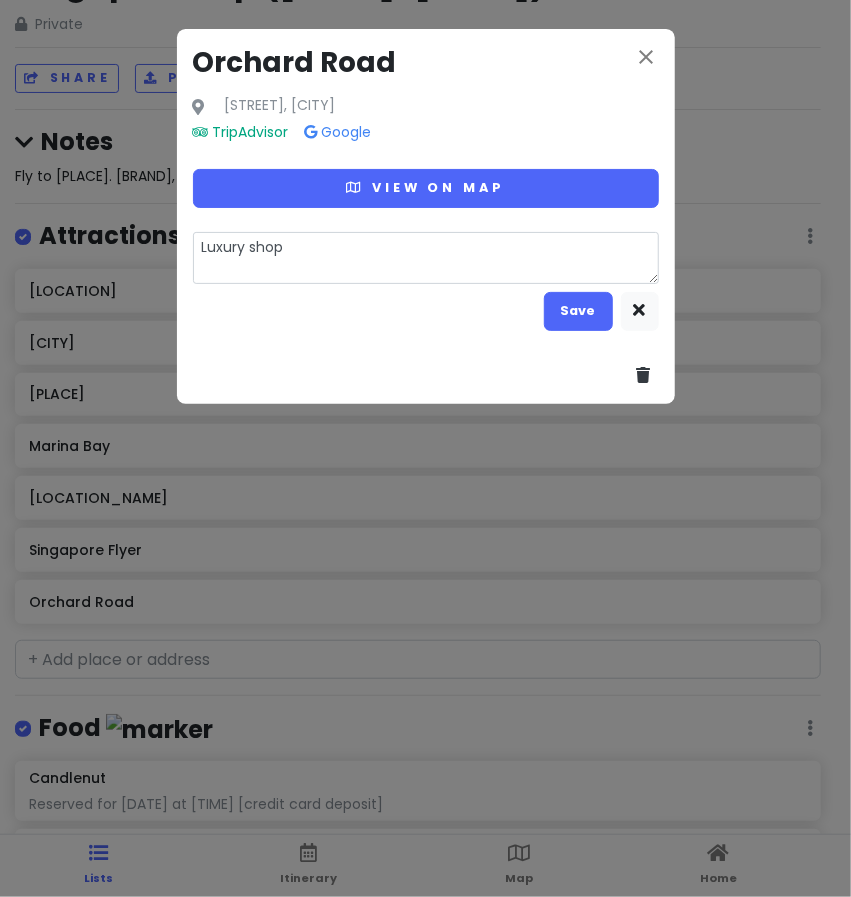 type on "x" 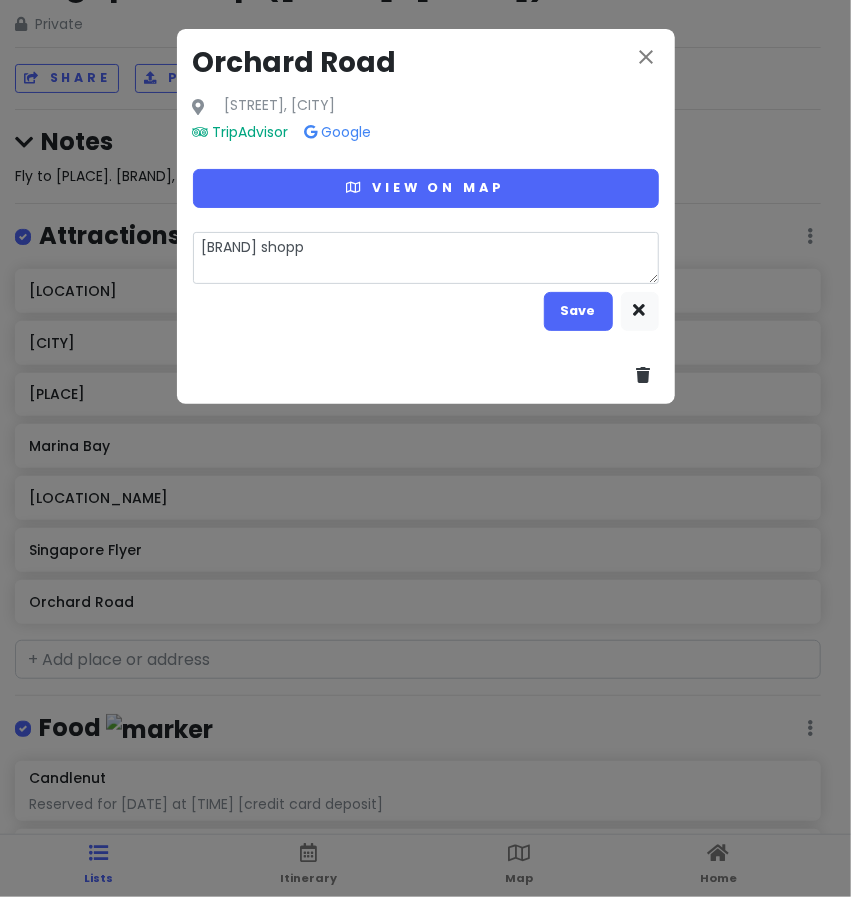 type on "x" 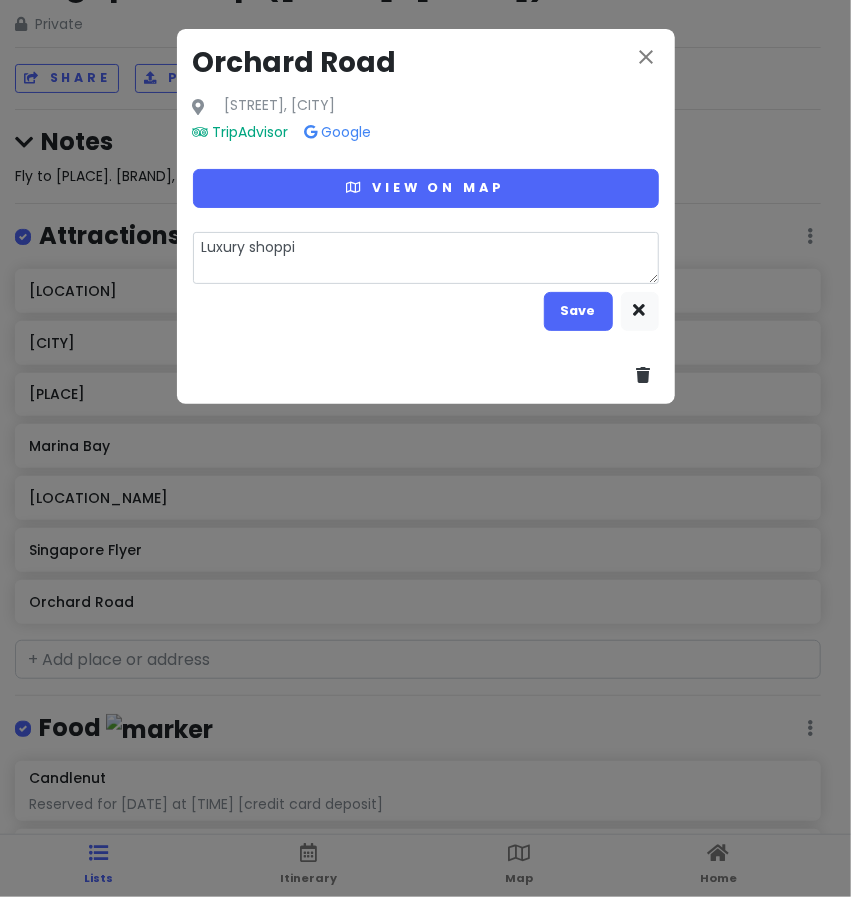 type on "Luxury shoppin" 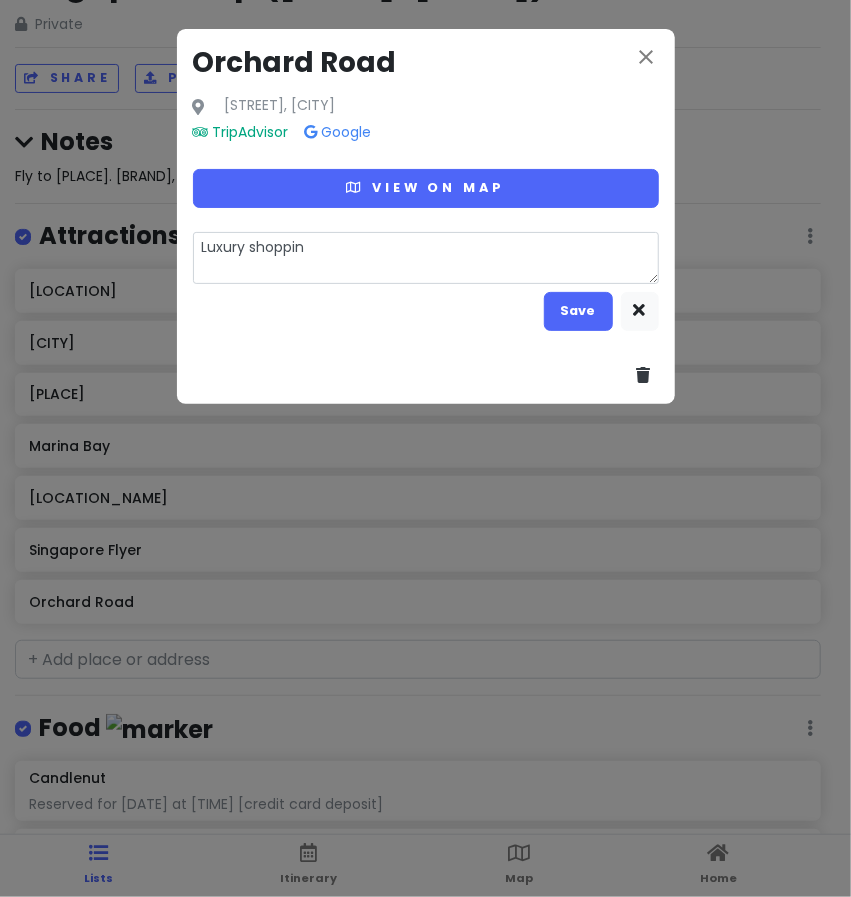 type on "x" 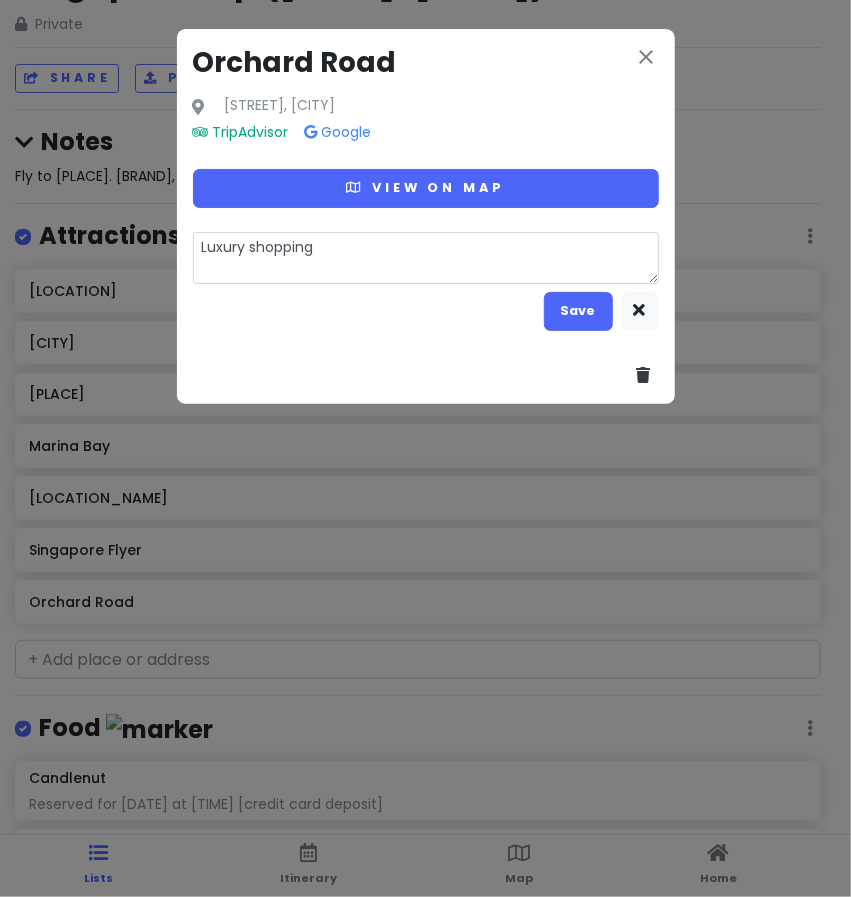 type 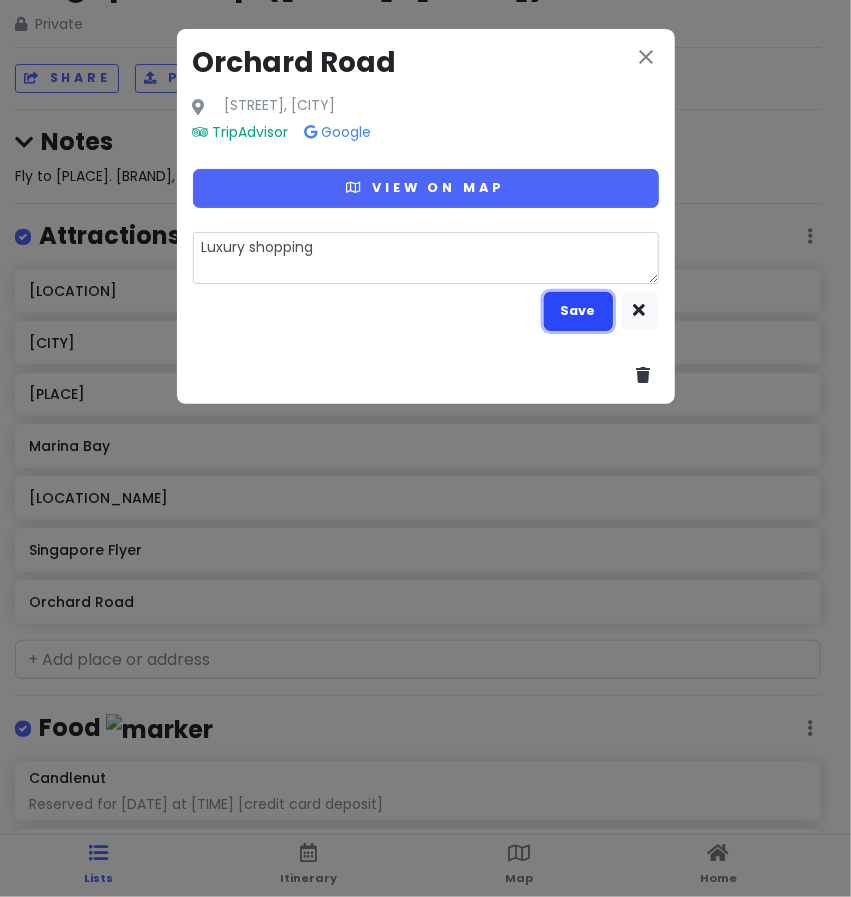 click on "Save" at bounding box center [578, 311] 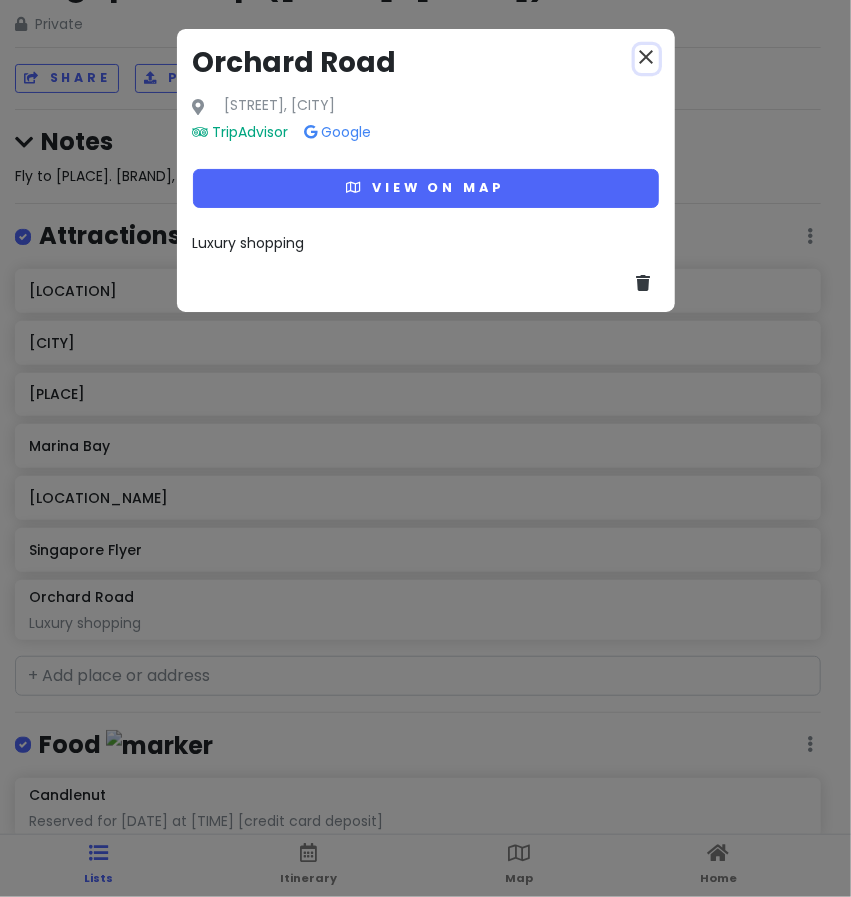click on "close" at bounding box center (647, 57) 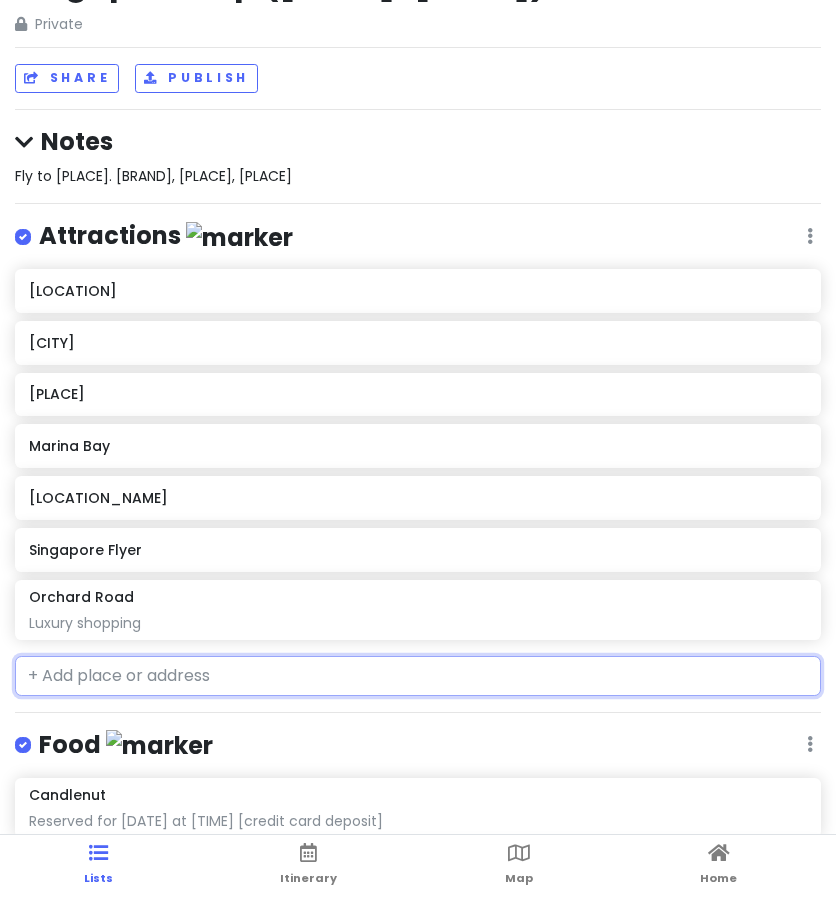click at bounding box center (418, 676) 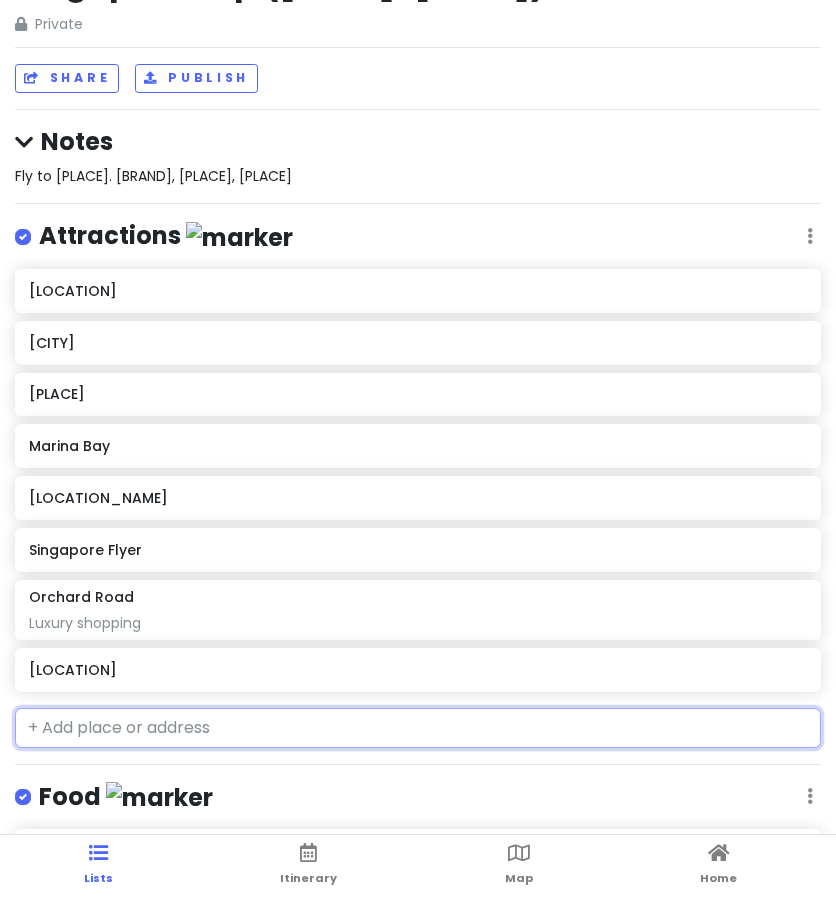 click on "[LOCATION]" 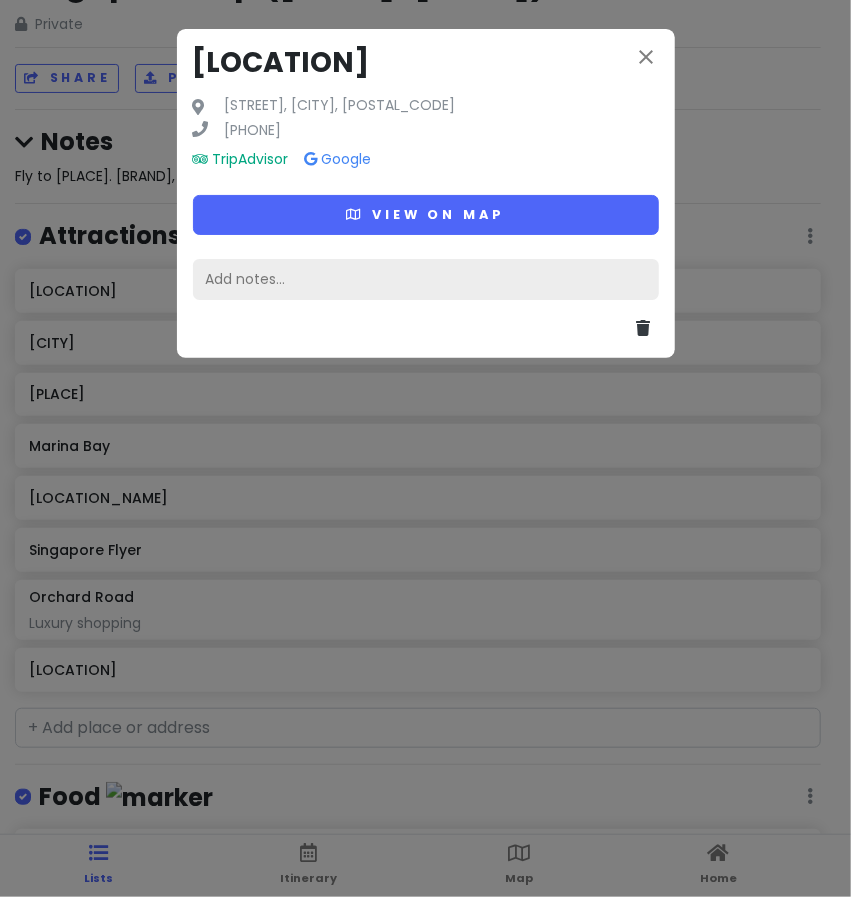 click on "Add notes..." at bounding box center (426, 280) 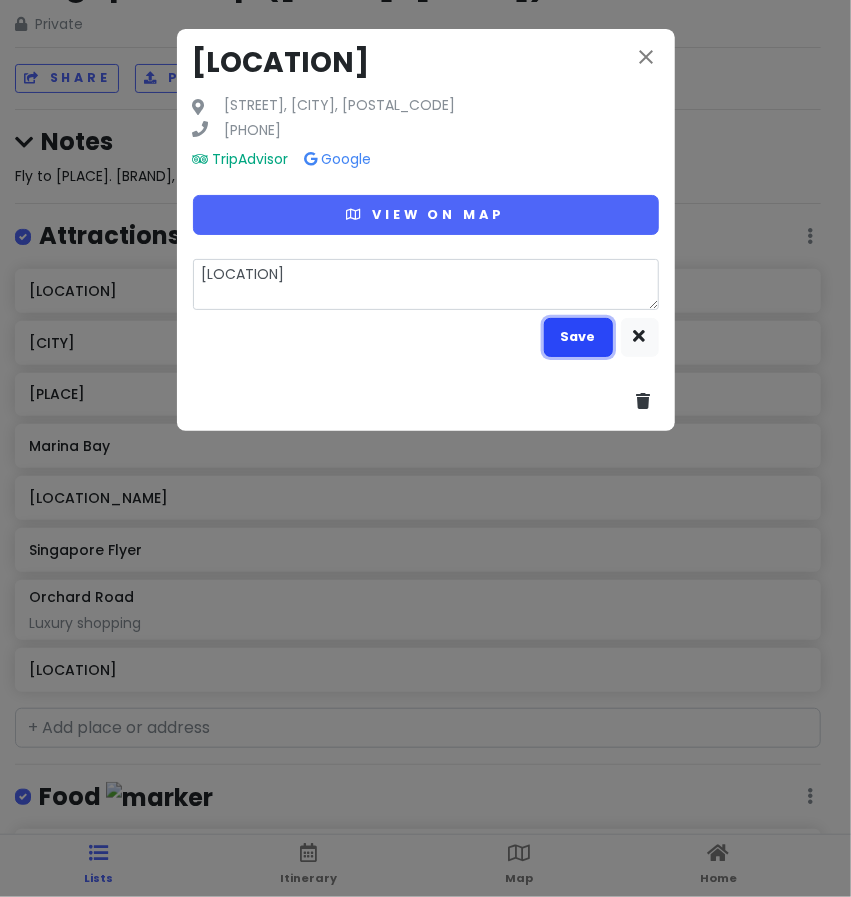click on "Save" at bounding box center (578, 337) 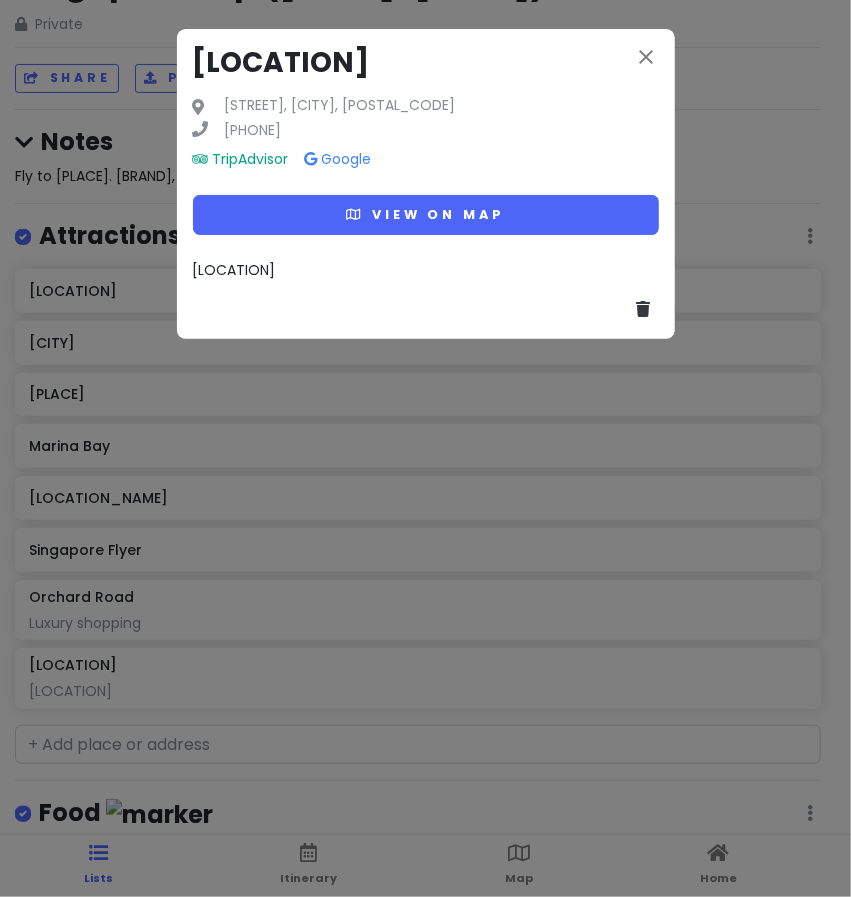 click on "[LOCATION]" at bounding box center [426, 63] 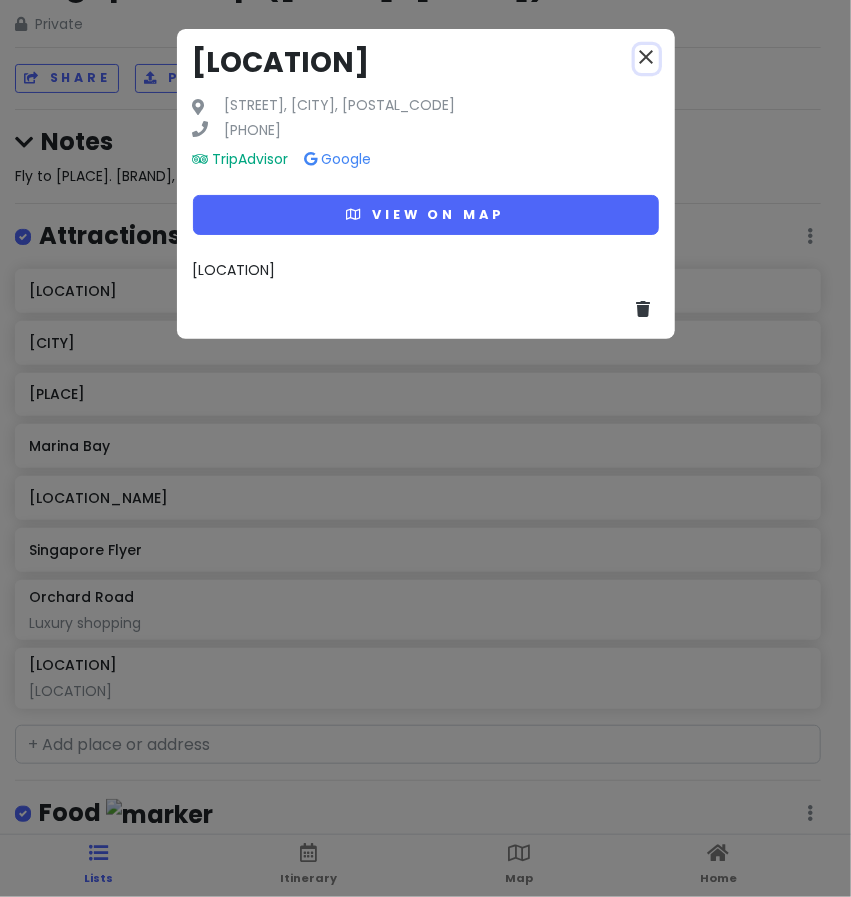 click on "close" at bounding box center [647, 57] 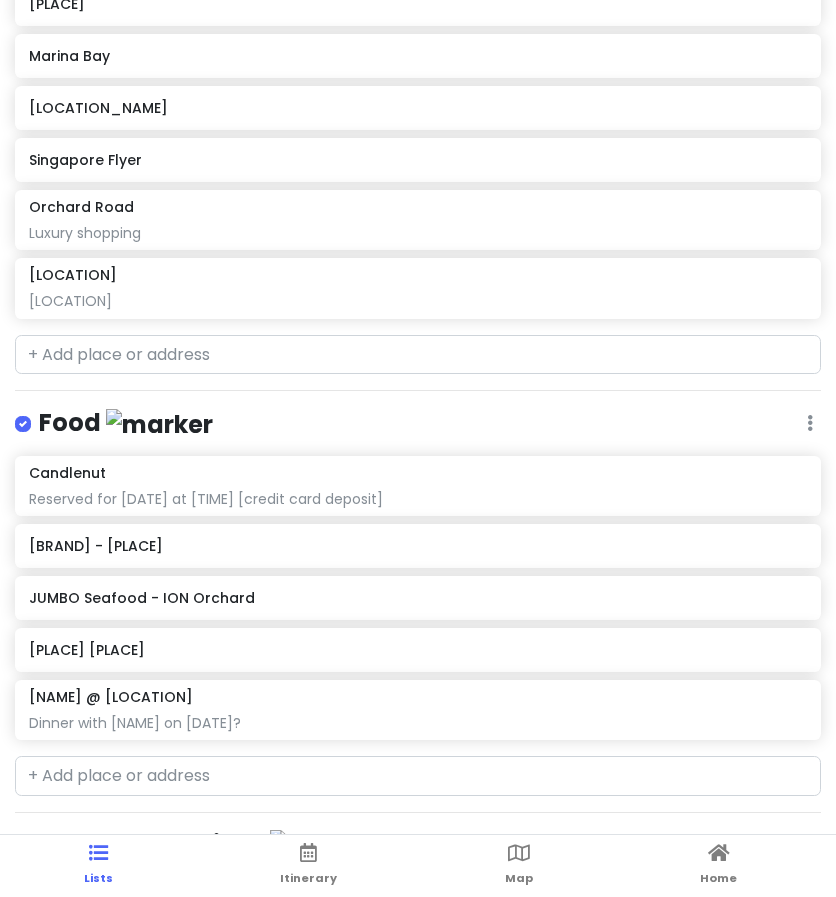 scroll, scrollTop: 376, scrollLeft: 0, axis: vertical 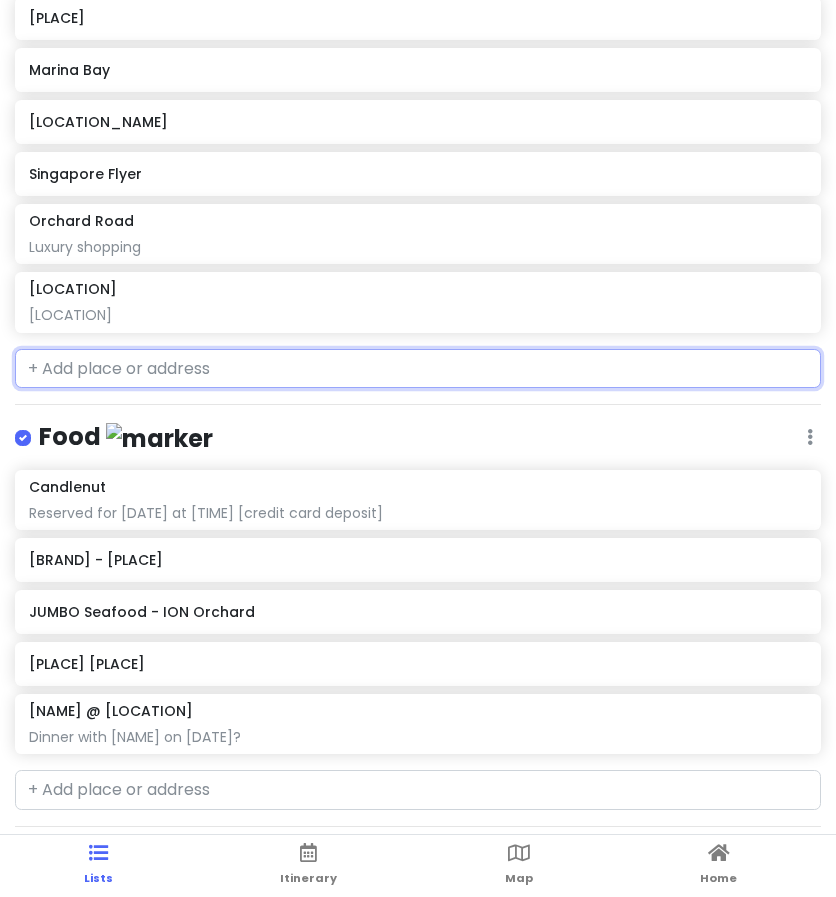 click at bounding box center [418, 369] 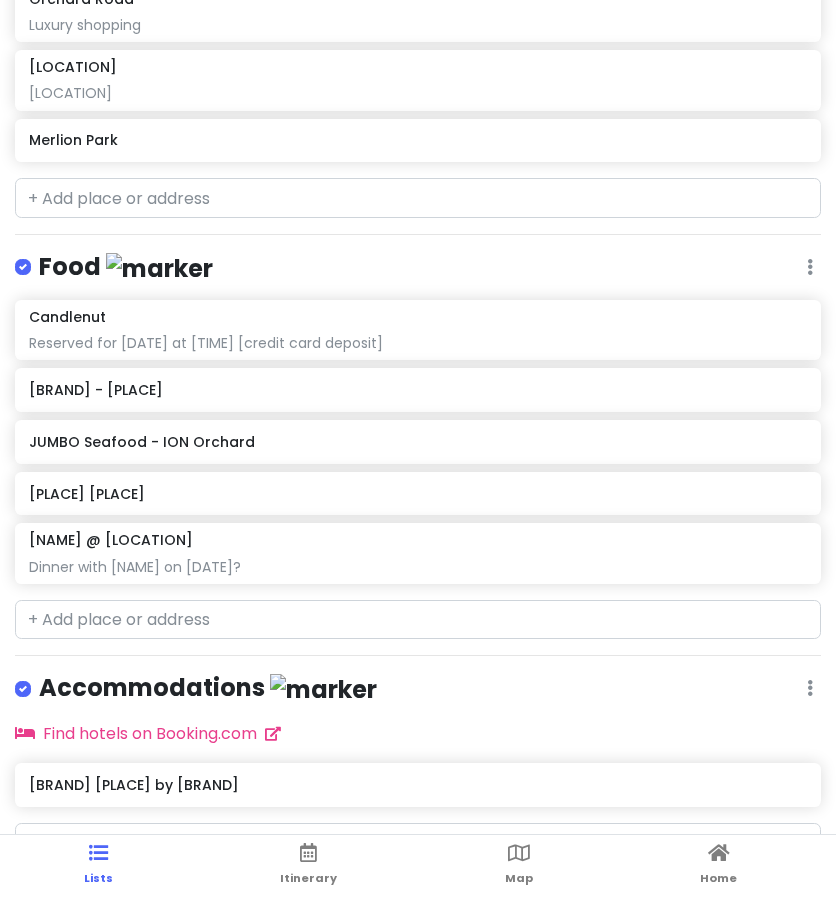 scroll, scrollTop: 381, scrollLeft: 0, axis: vertical 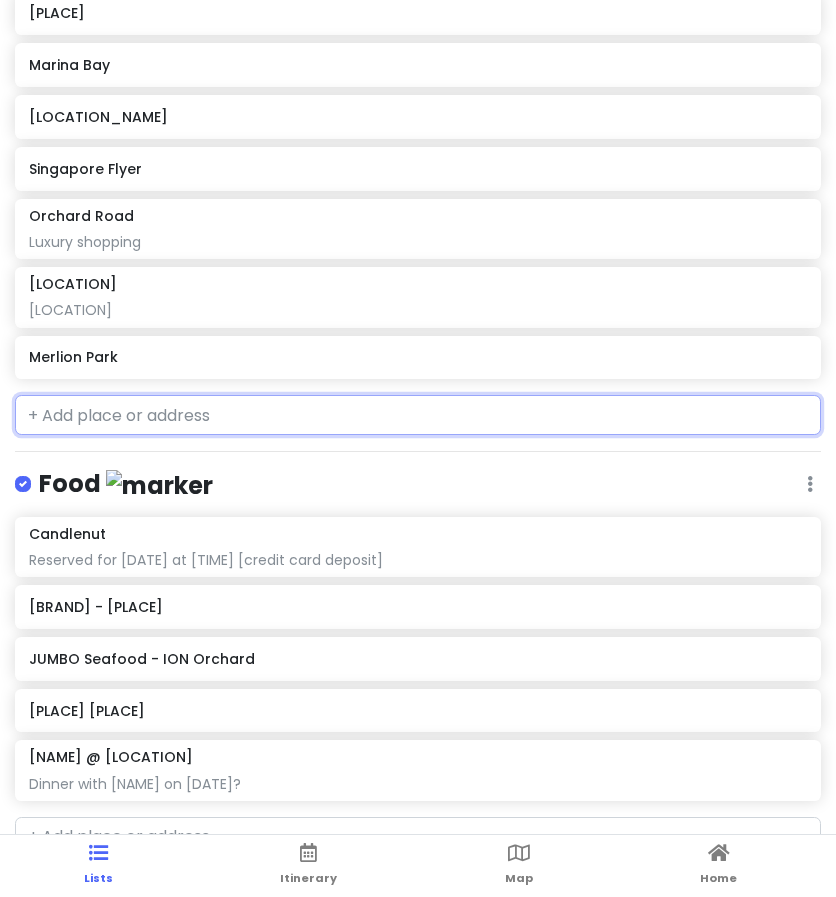 click at bounding box center (418, 415) 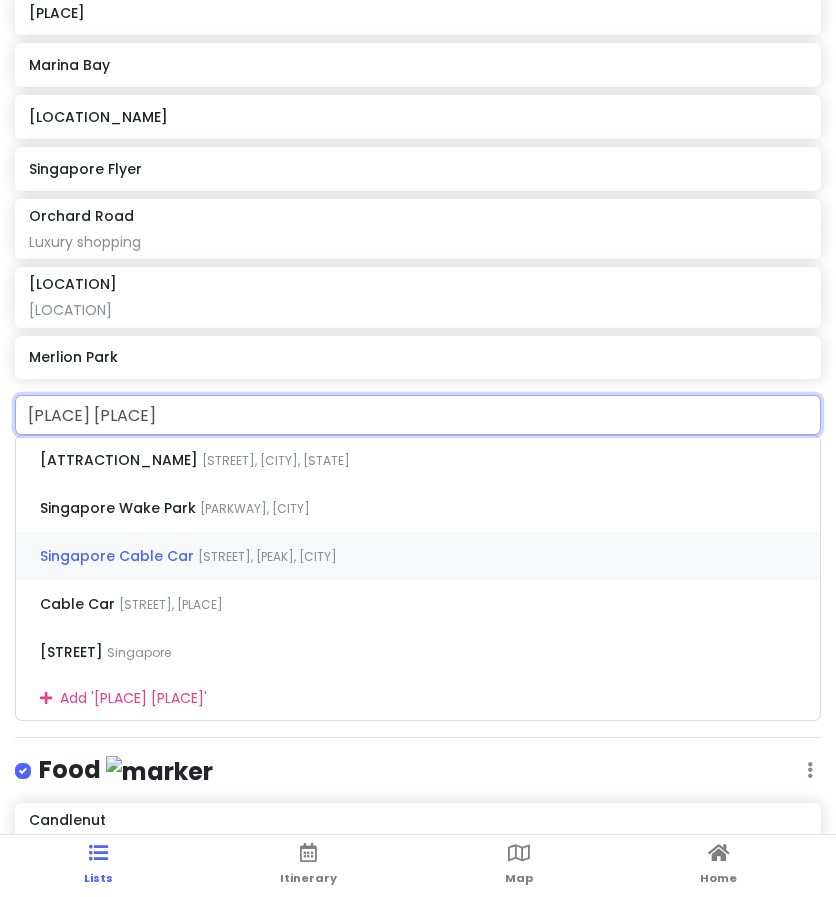 click on "[STREET], [PEAK], [CITY]" at bounding box center (276, 460) 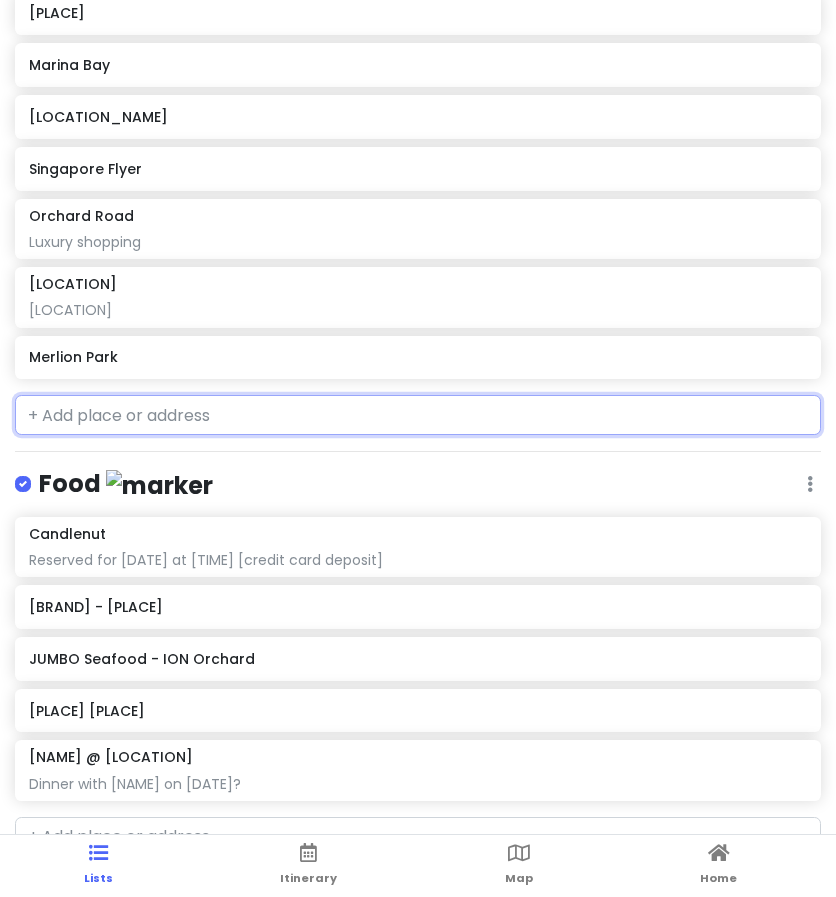 scroll, scrollTop: 433, scrollLeft: 0, axis: vertical 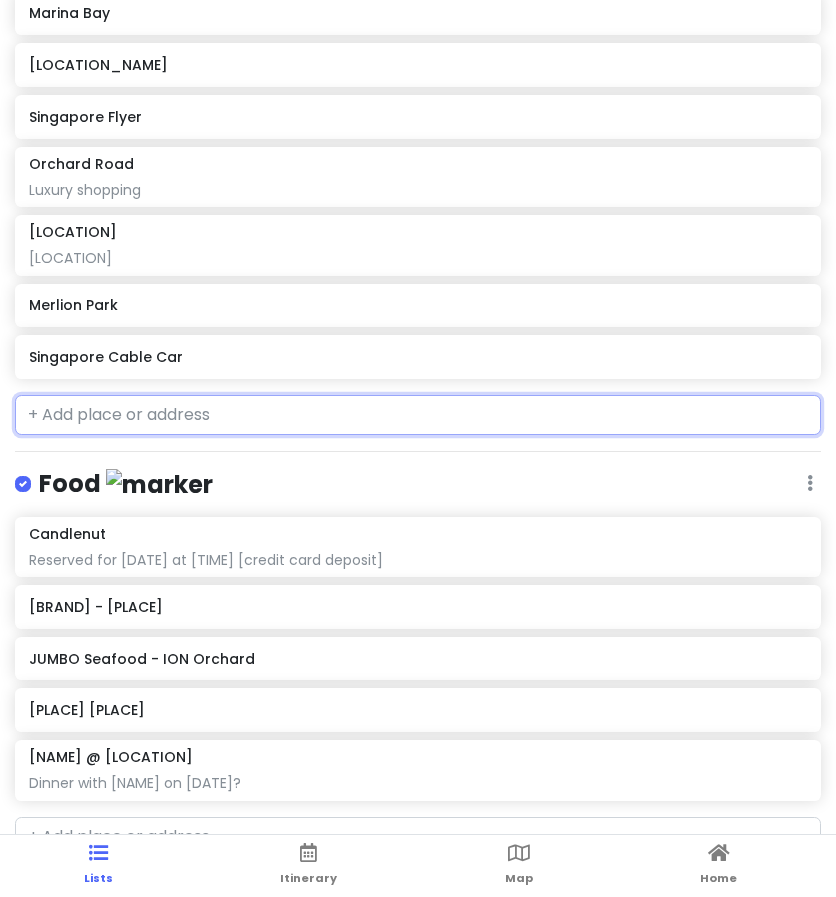 click at bounding box center [418, 415] 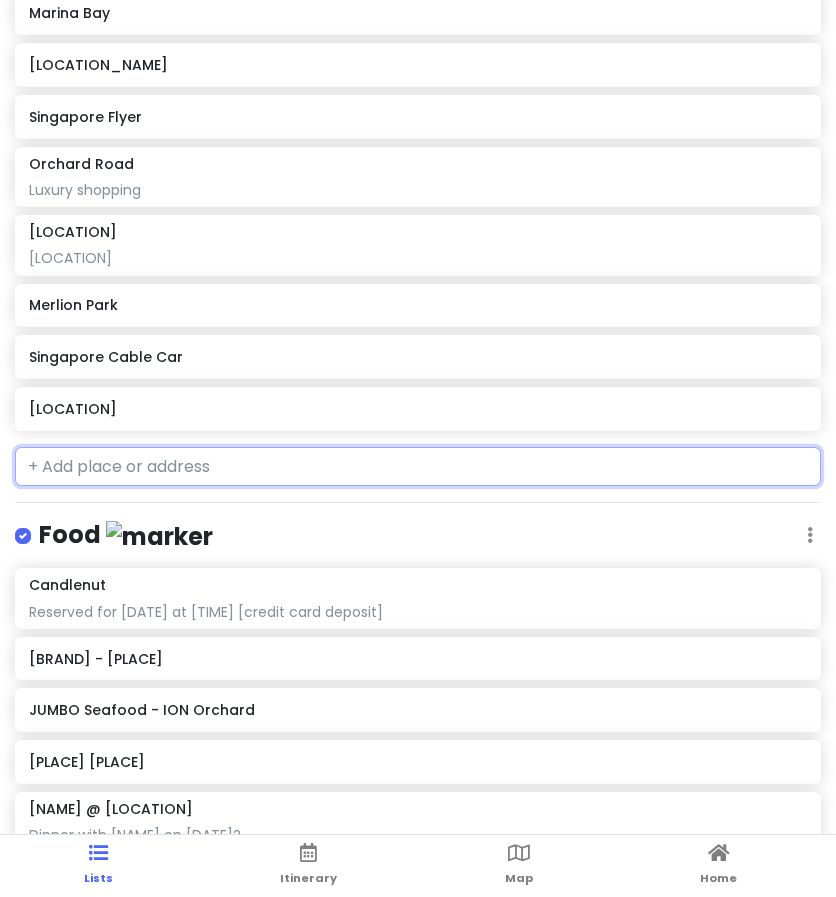 scroll, scrollTop: 484, scrollLeft: 0, axis: vertical 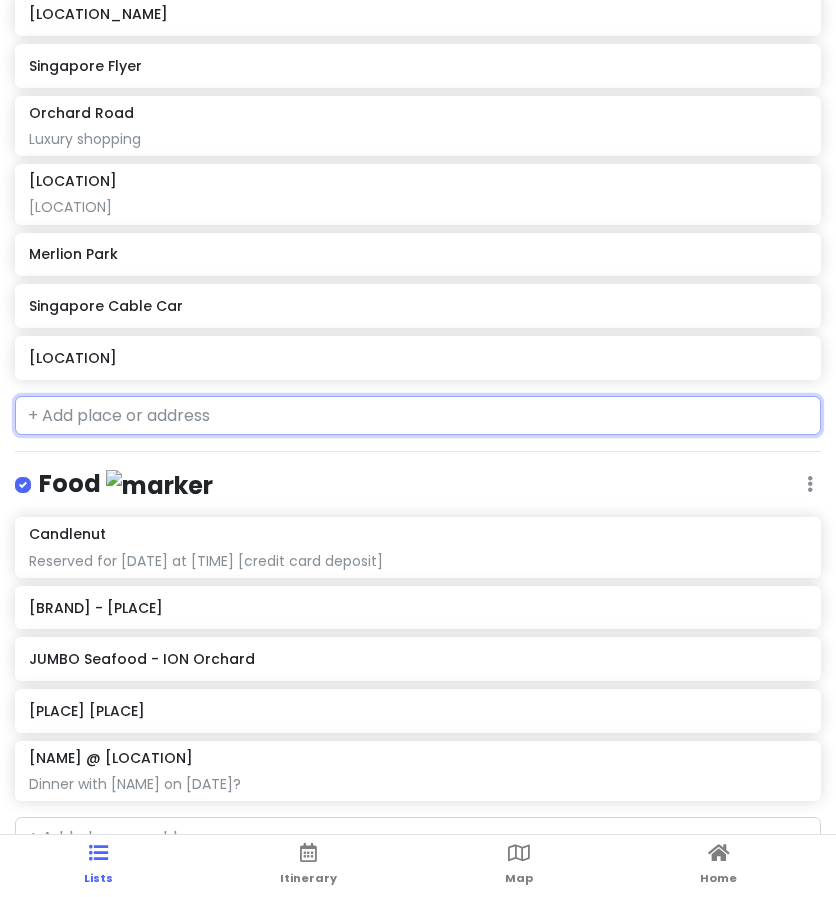 click at bounding box center [418, 416] 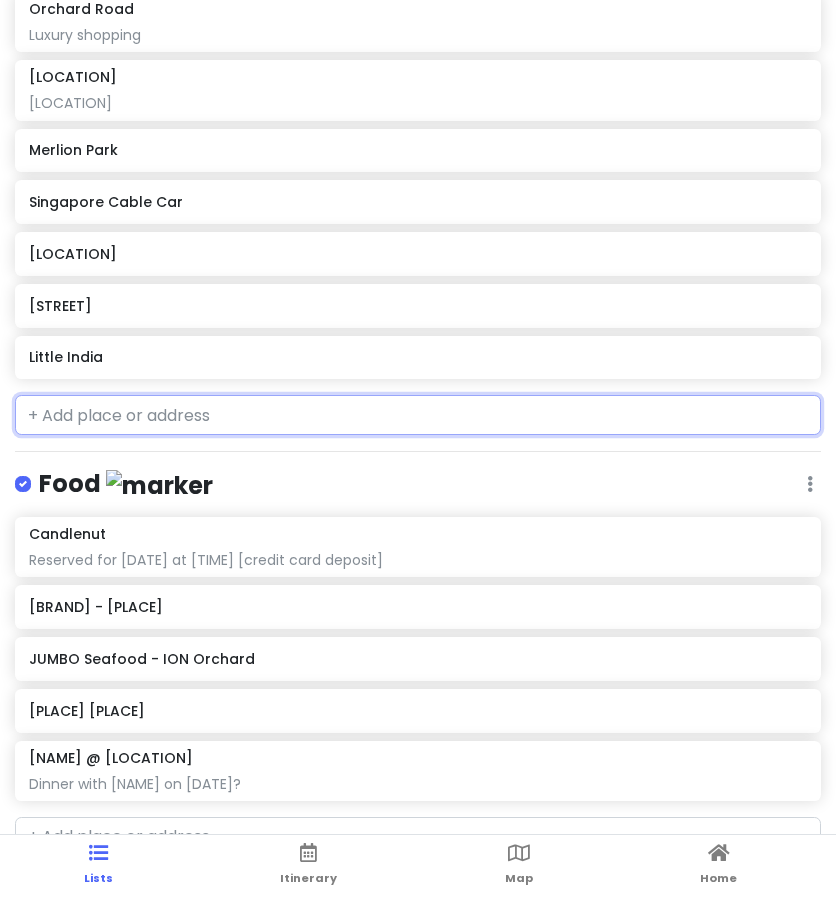 scroll, scrollTop: 640, scrollLeft: 0, axis: vertical 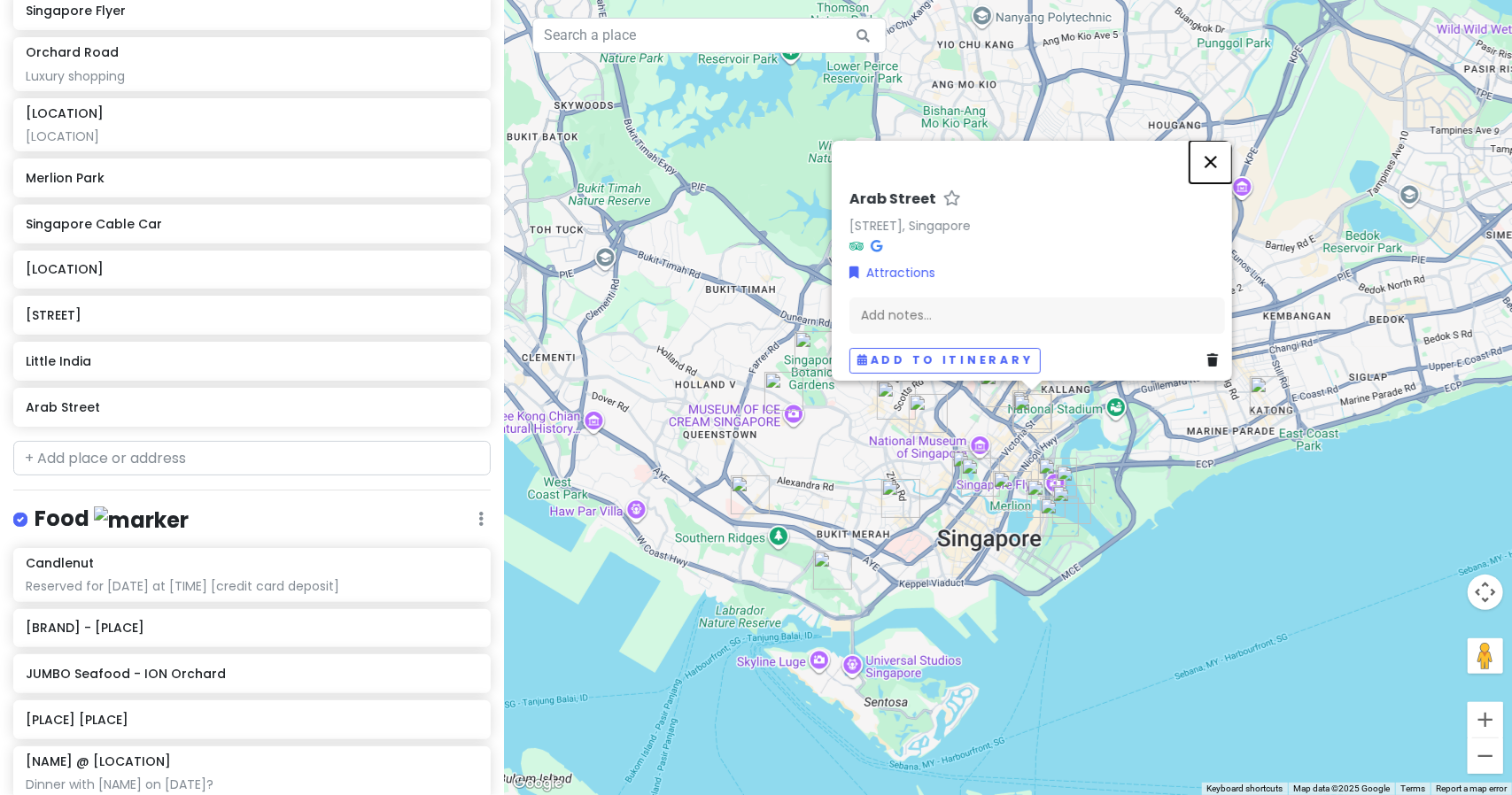 click at bounding box center [1211, 162] 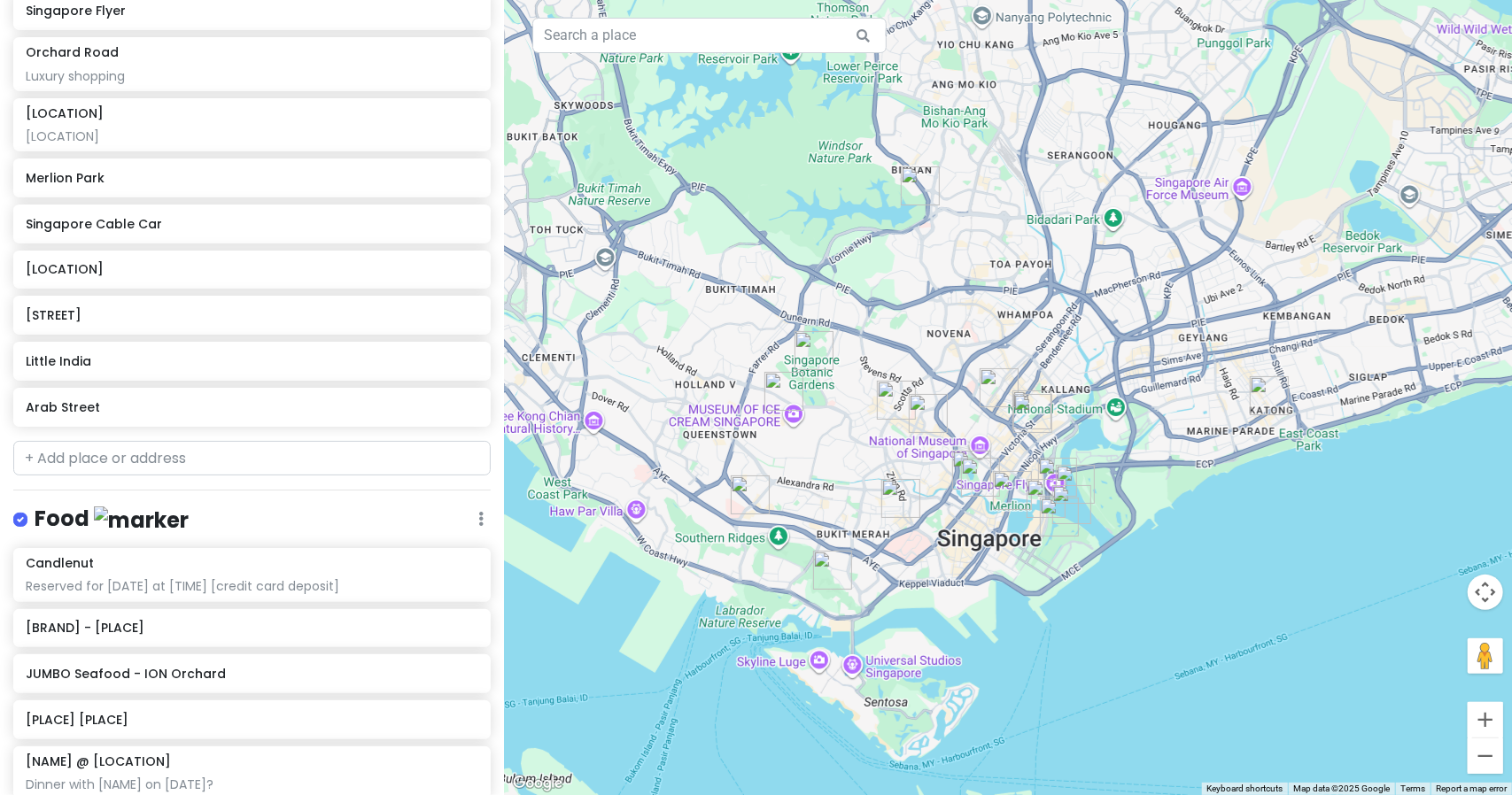 click at bounding box center (1008, 398) 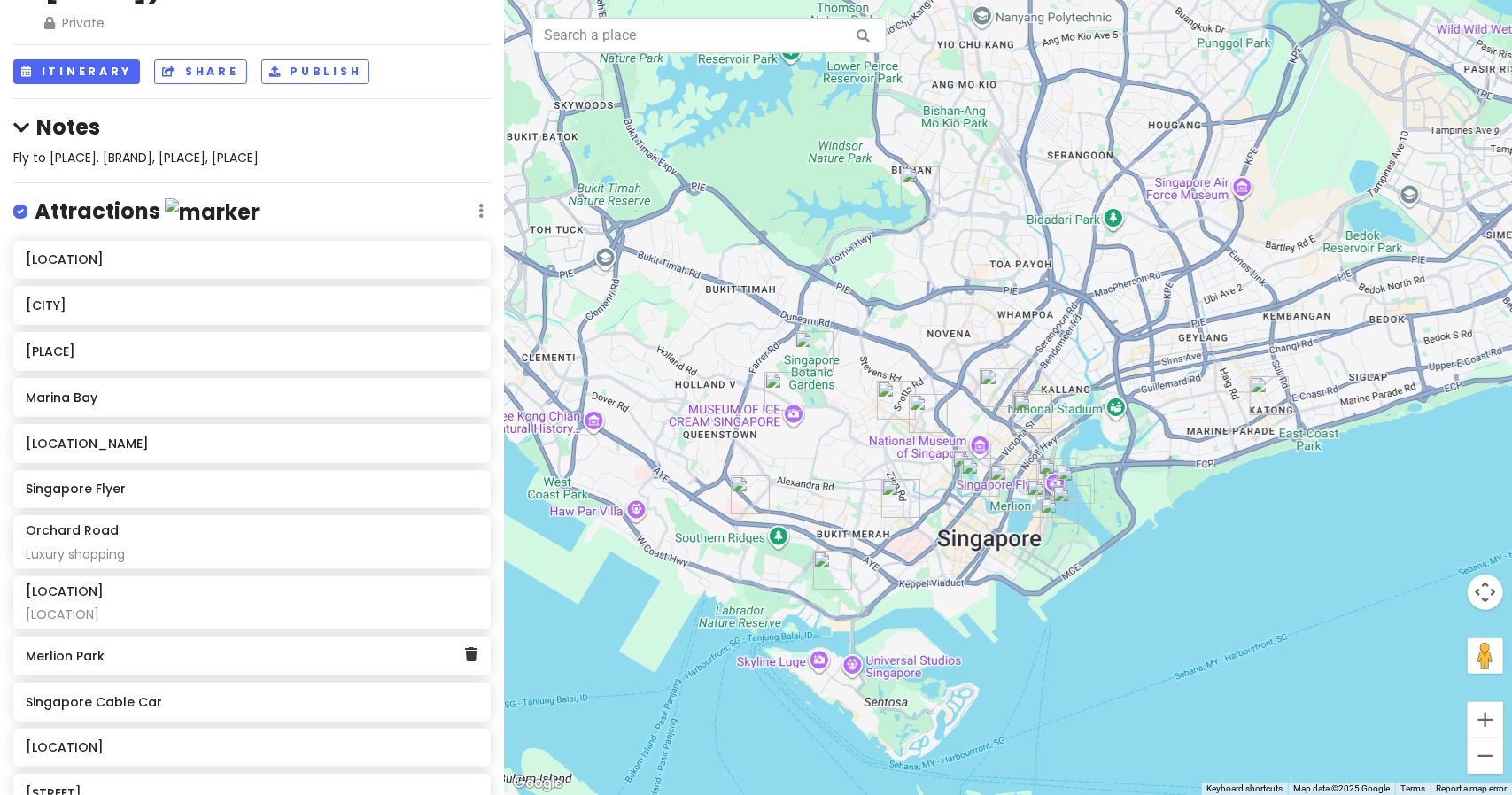scroll, scrollTop: 0, scrollLeft: 0, axis: both 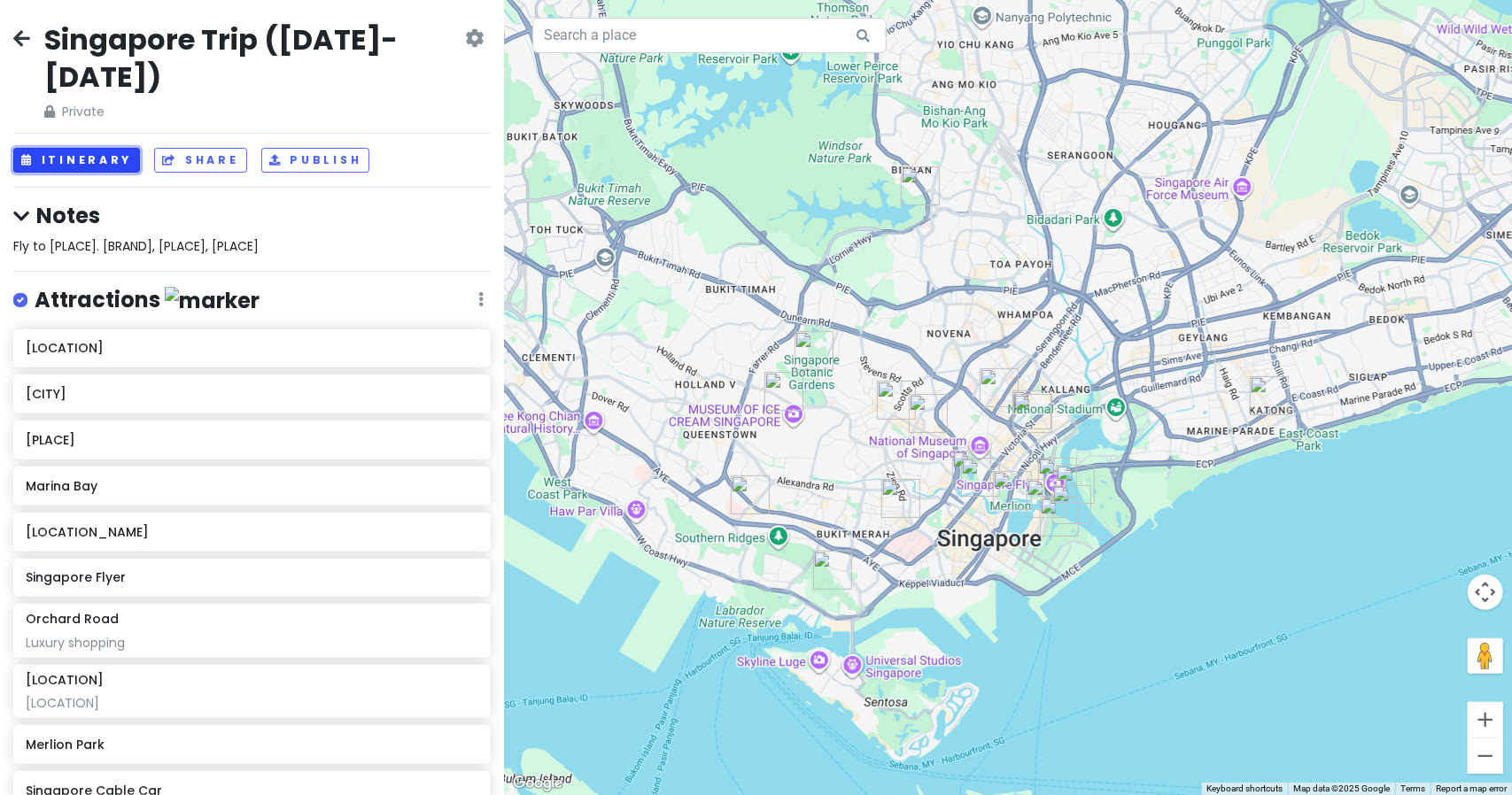 click on "Itinerary" at bounding box center (76, 160) 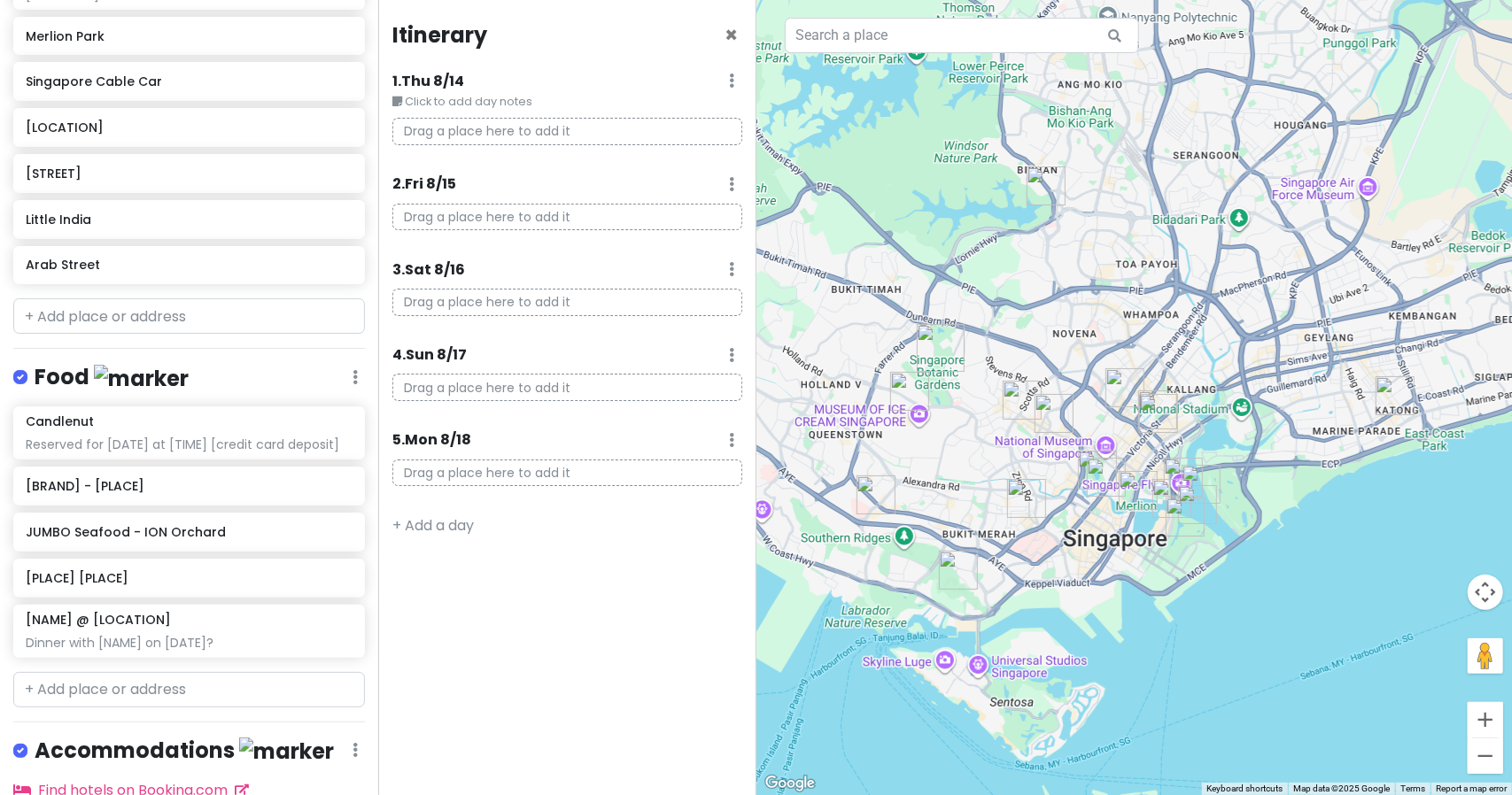 scroll, scrollTop: 913, scrollLeft: 0, axis: vertical 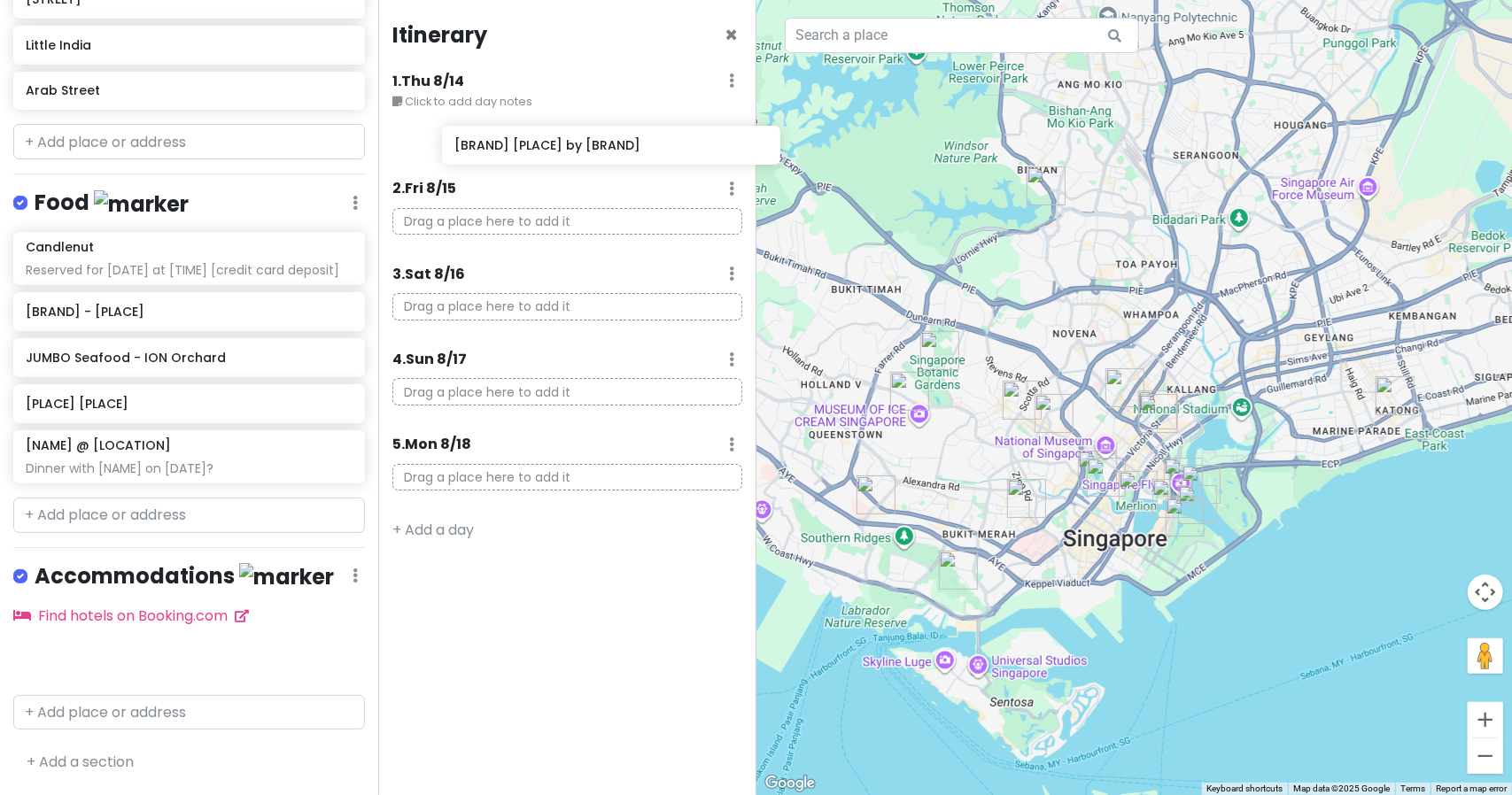 drag, startPoint x: 126, startPoint y: 668, endPoint x: 554, endPoint y: 151, distance: 671.1729 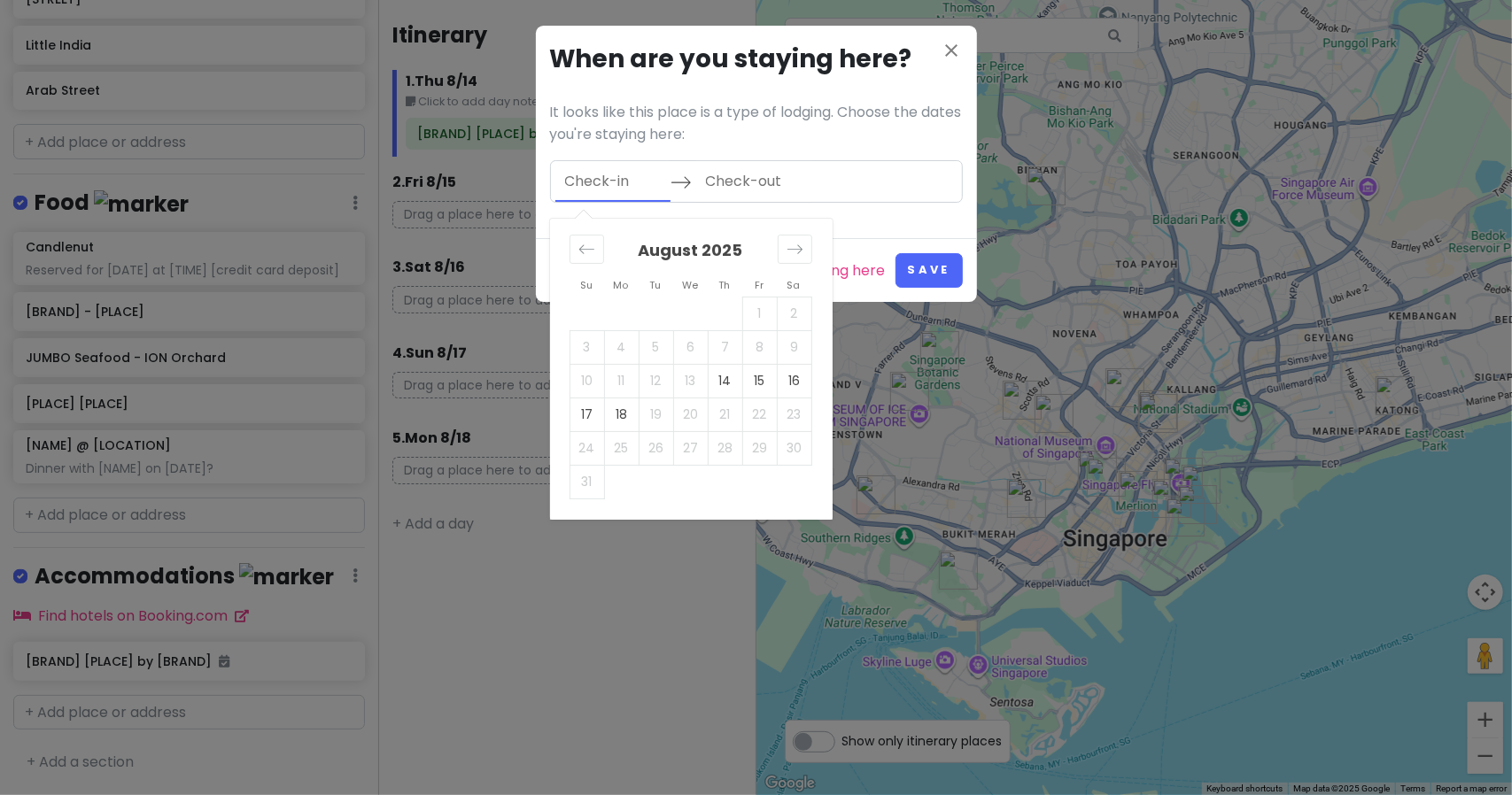 click at bounding box center (613, 181) 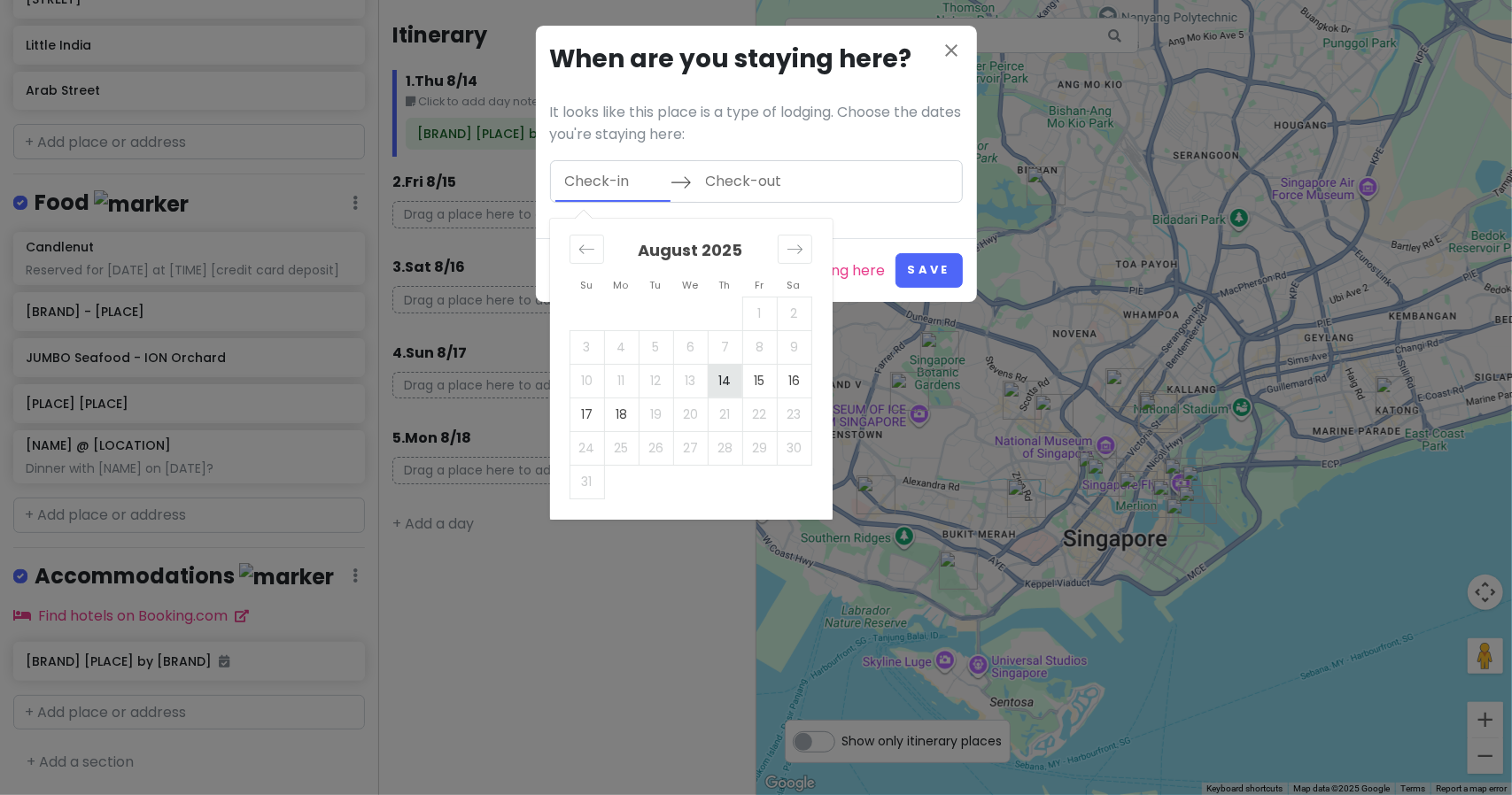click on "14" at bounding box center (725, 381) 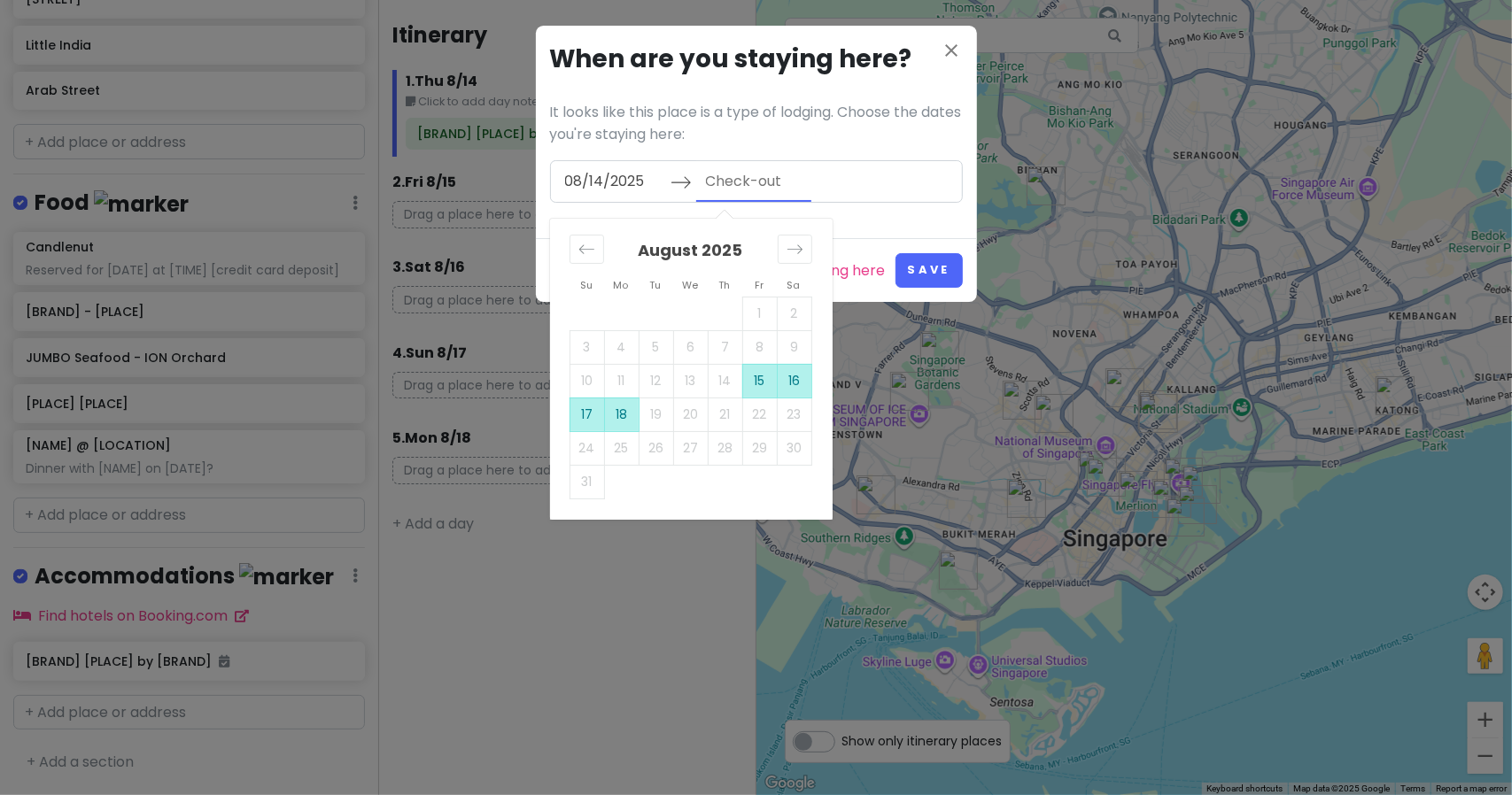 click on "18" at bounding box center [621, 414] 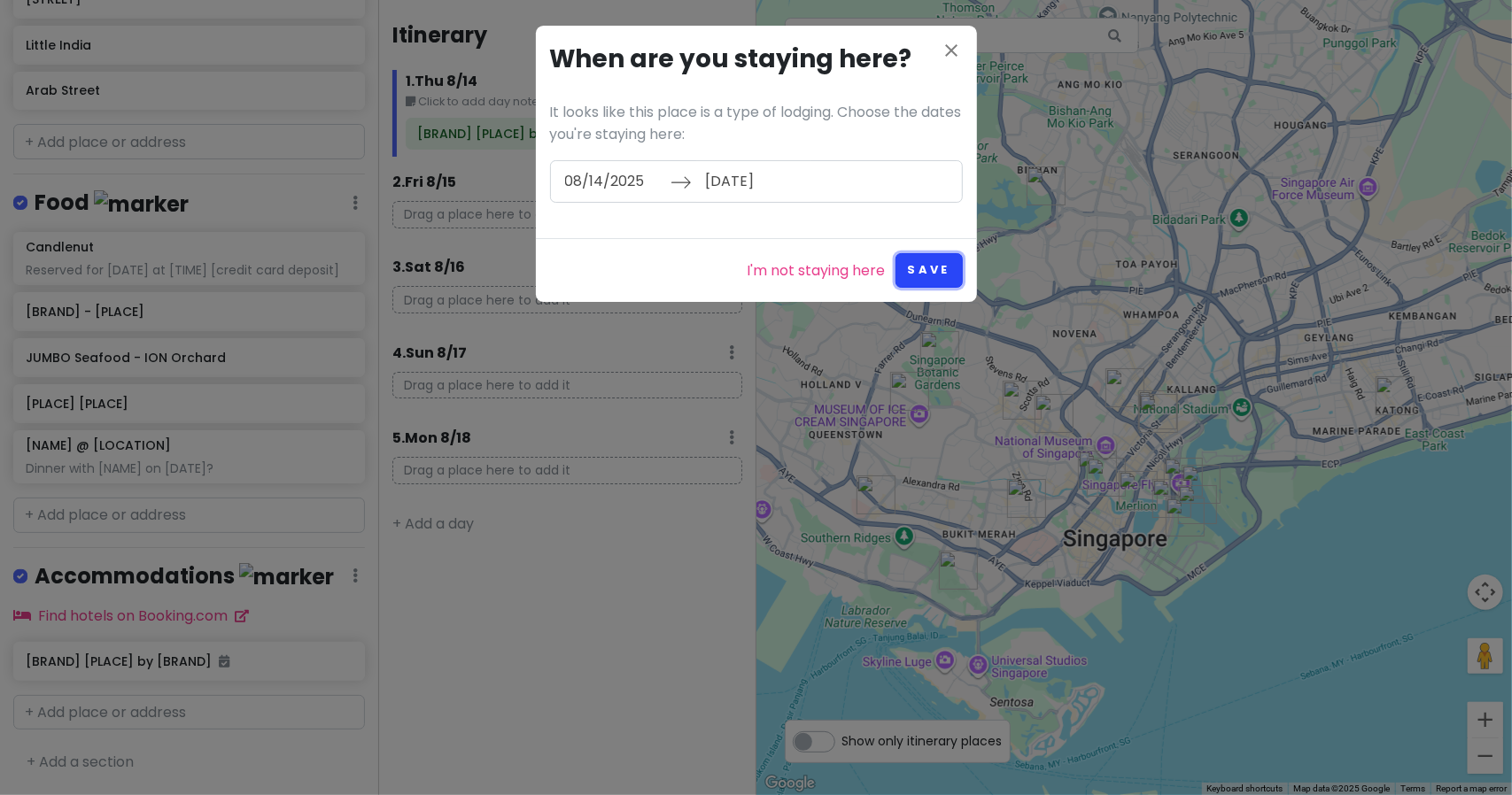 click on "Save" at bounding box center [928, 270] 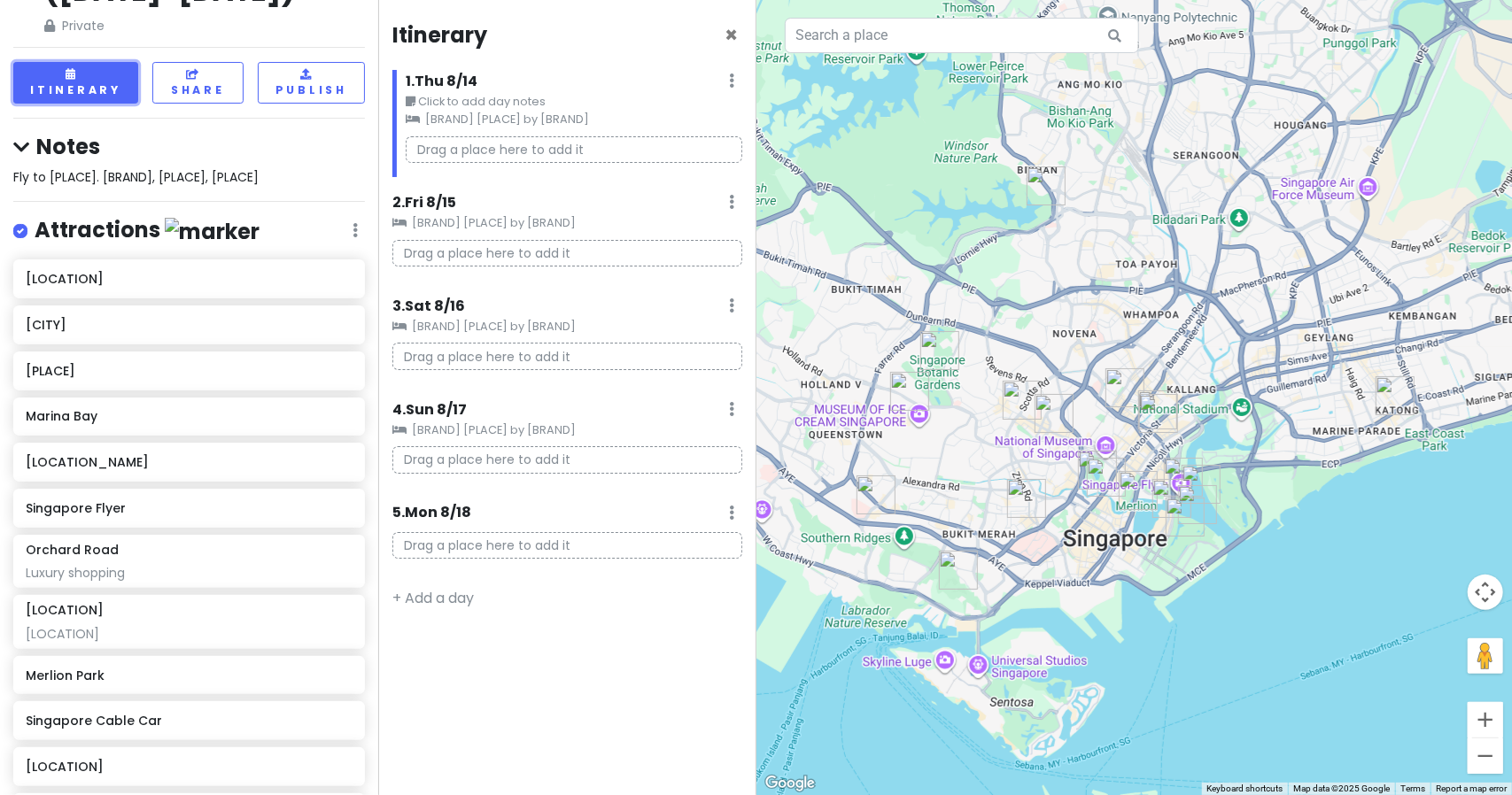 scroll, scrollTop: 0, scrollLeft: 0, axis: both 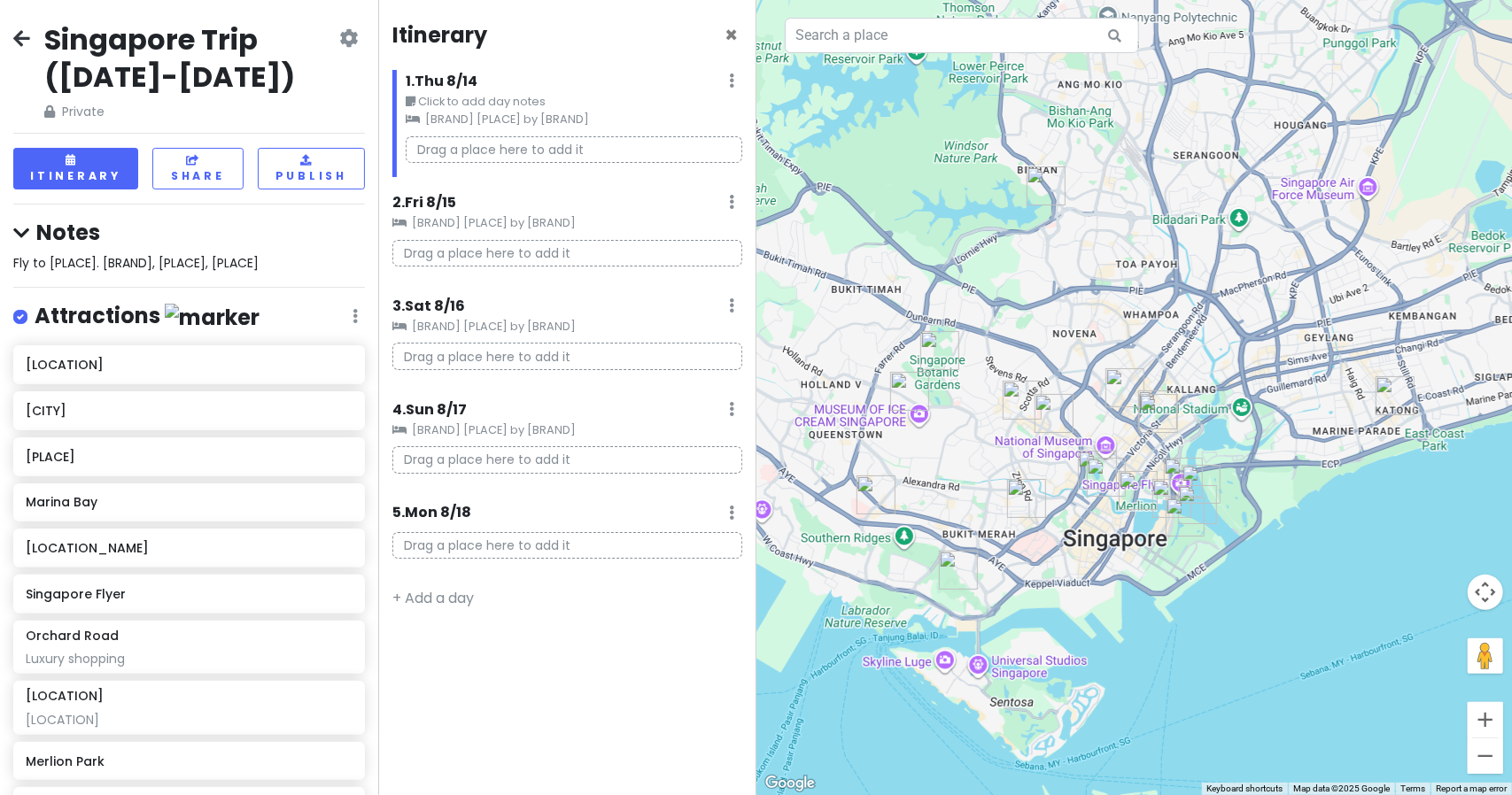 click on "Attractions" at bounding box center (147, 316) 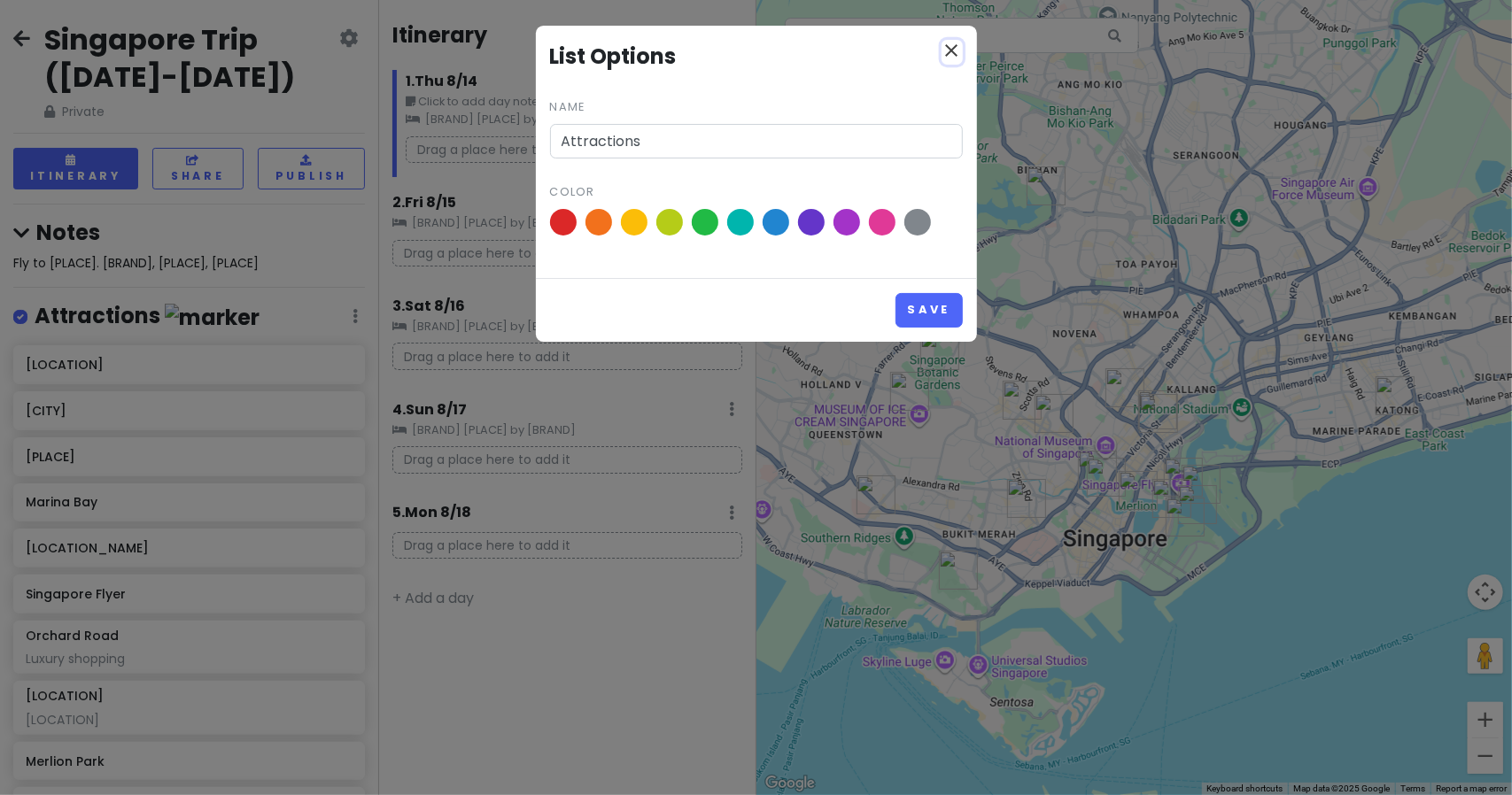click on "close" at bounding box center [952, 50] 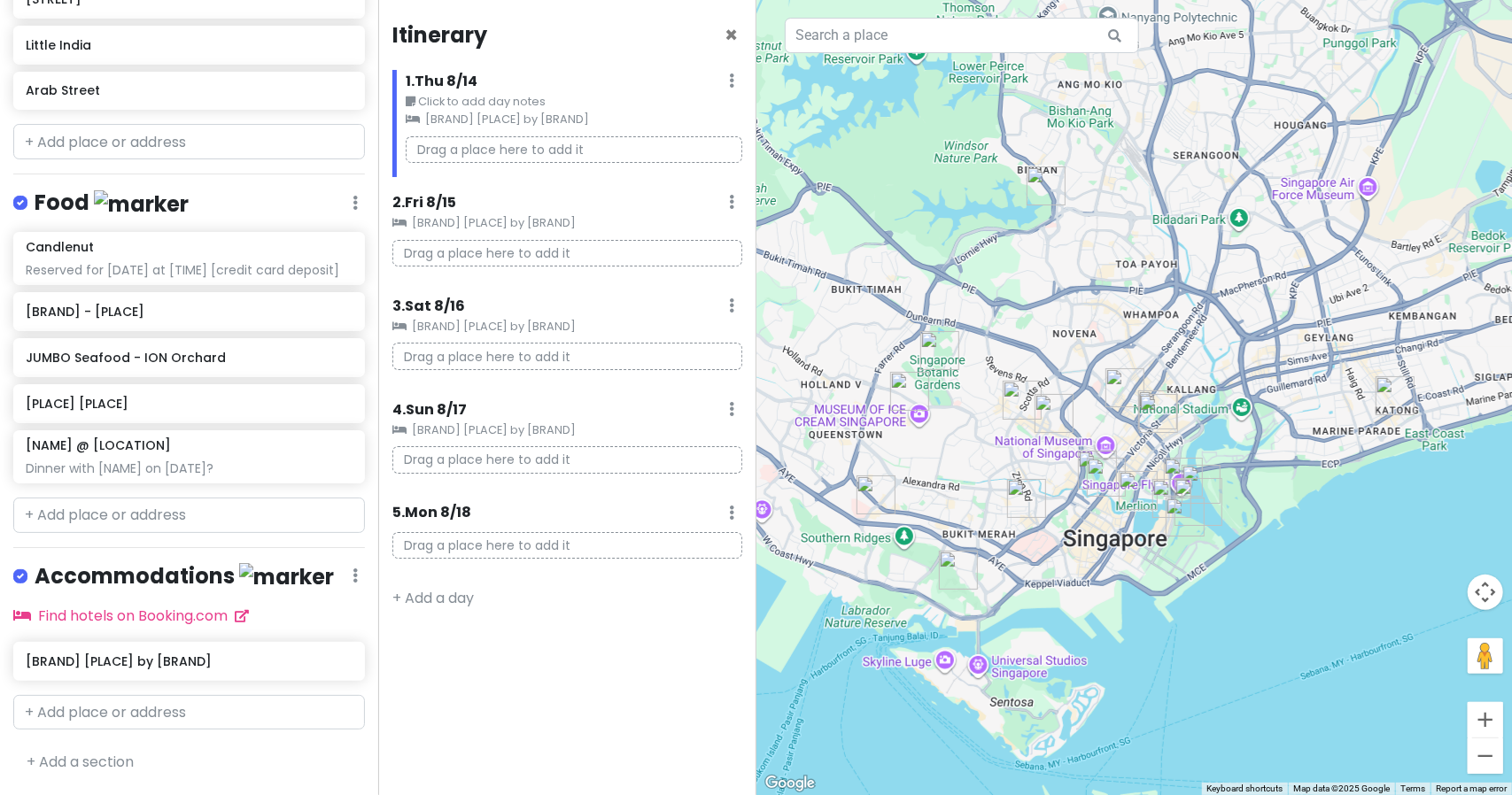 scroll, scrollTop: 878, scrollLeft: 0, axis: vertical 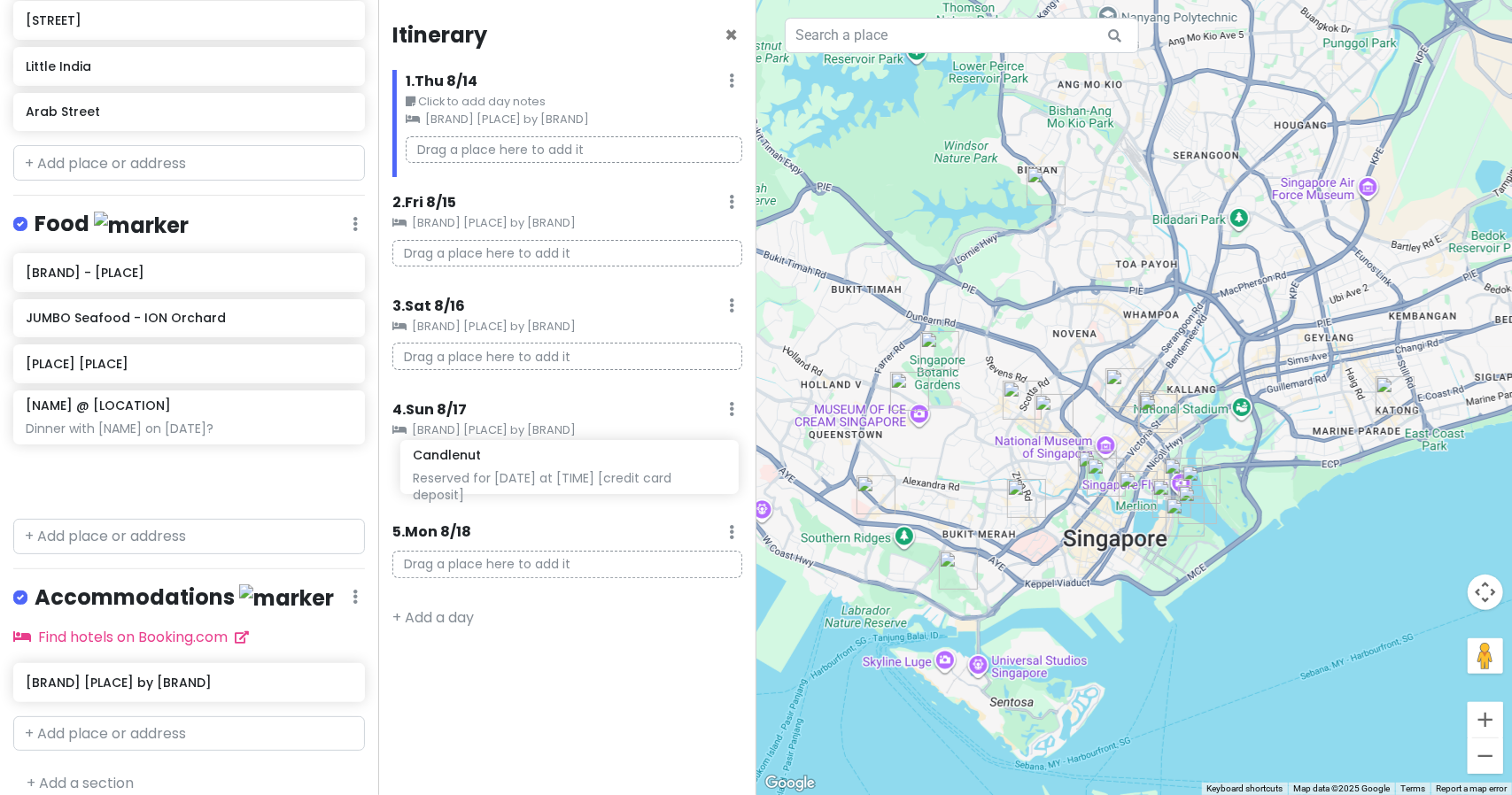 drag, startPoint x: 144, startPoint y: 305, endPoint x: 526, endPoint y: 479, distance: 419.76184 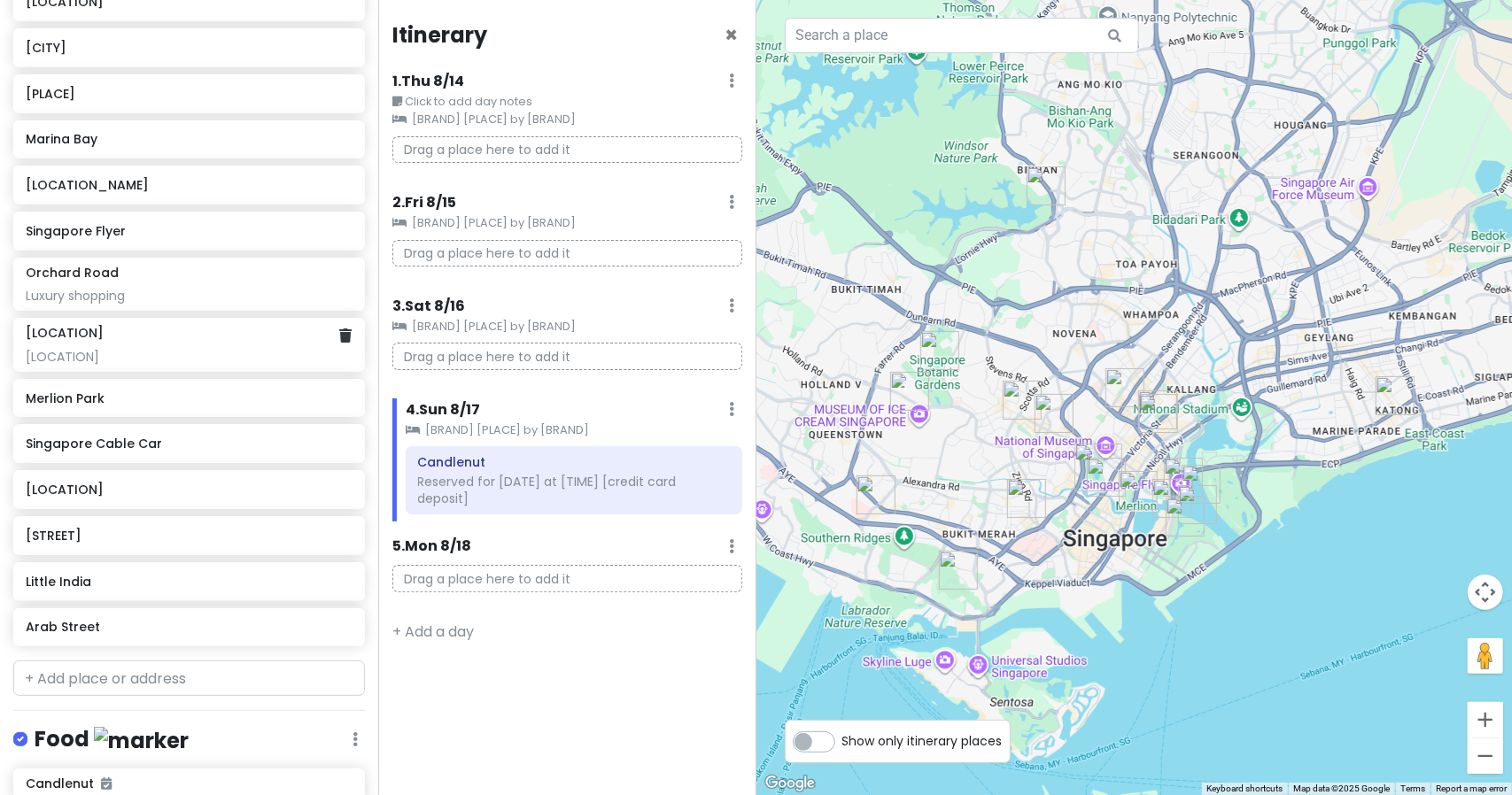 scroll, scrollTop: 309, scrollLeft: 0, axis: vertical 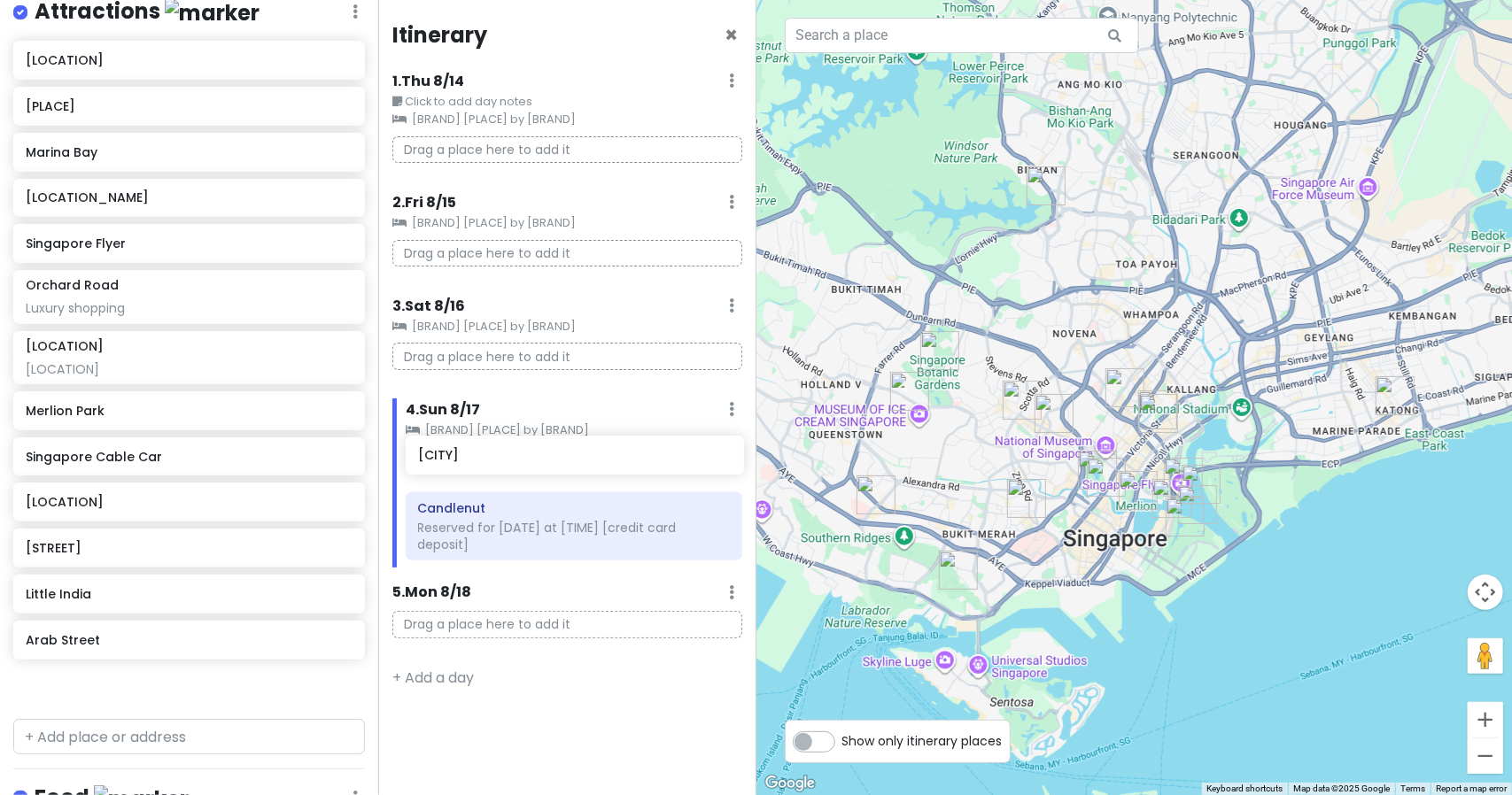 drag, startPoint x: 167, startPoint y: 121, endPoint x: 559, endPoint y: 458, distance: 516.9458 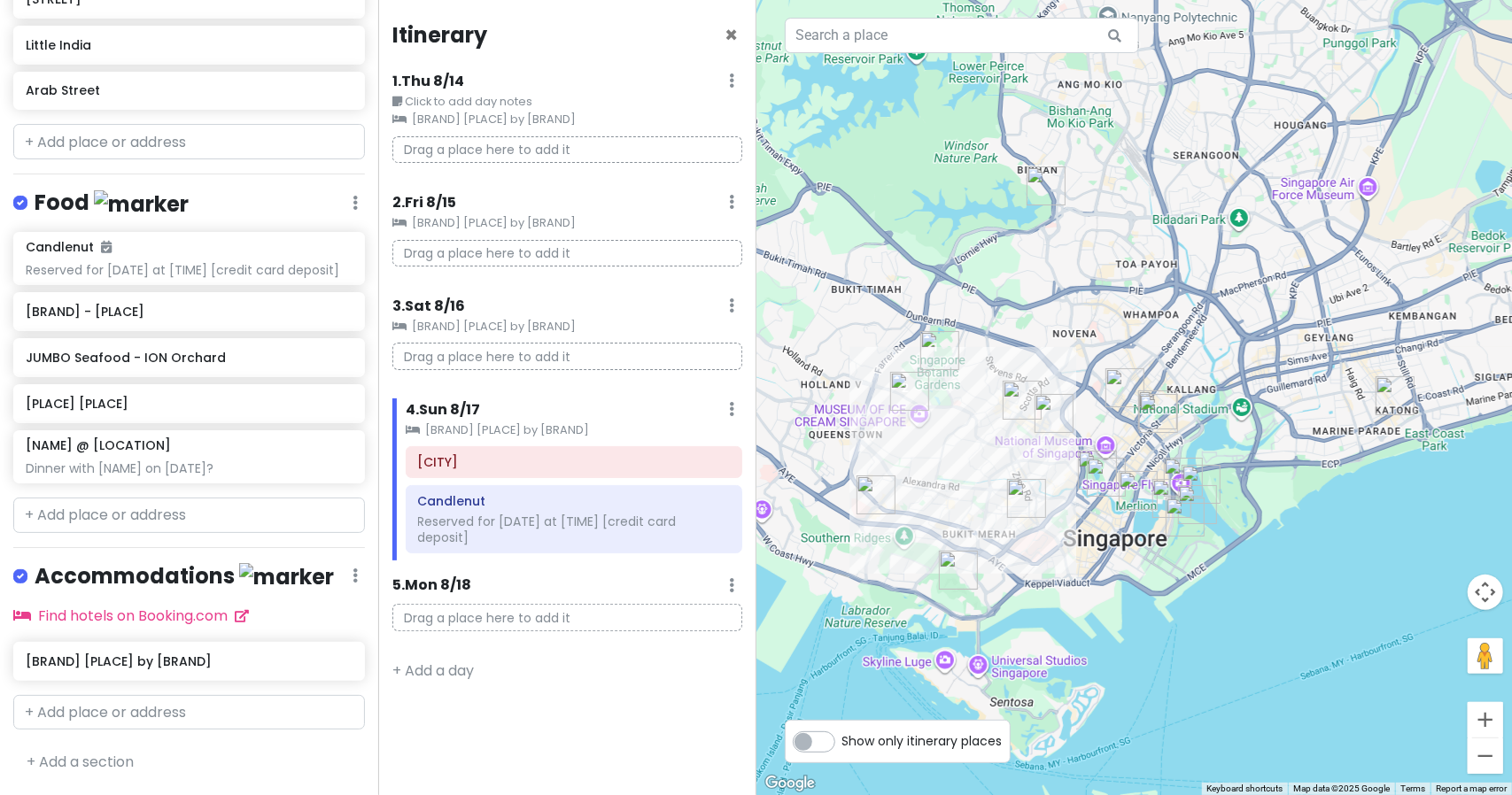 scroll, scrollTop: 913, scrollLeft: 0, axis: vertical 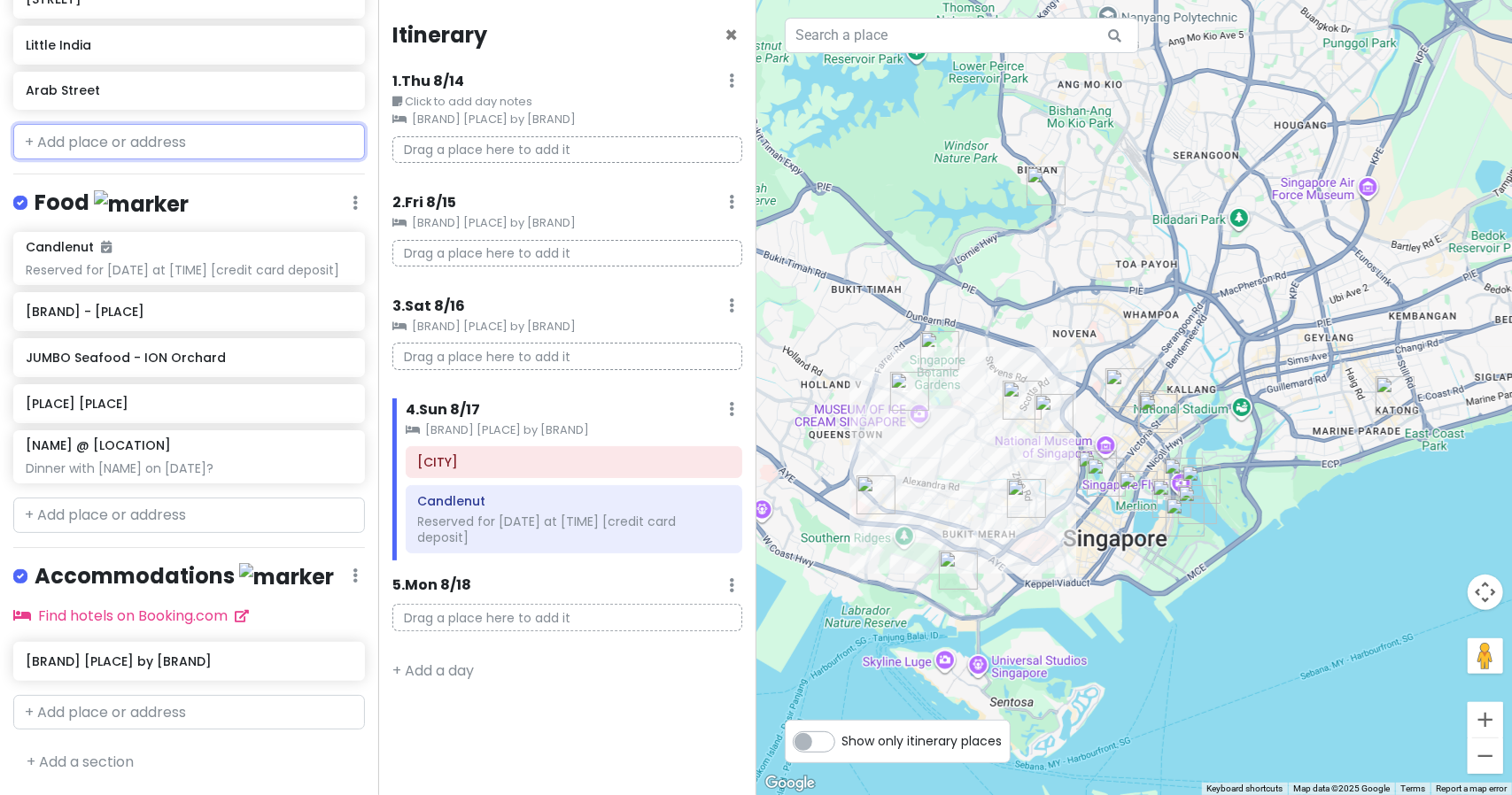 click at bounding box center [189, 142] 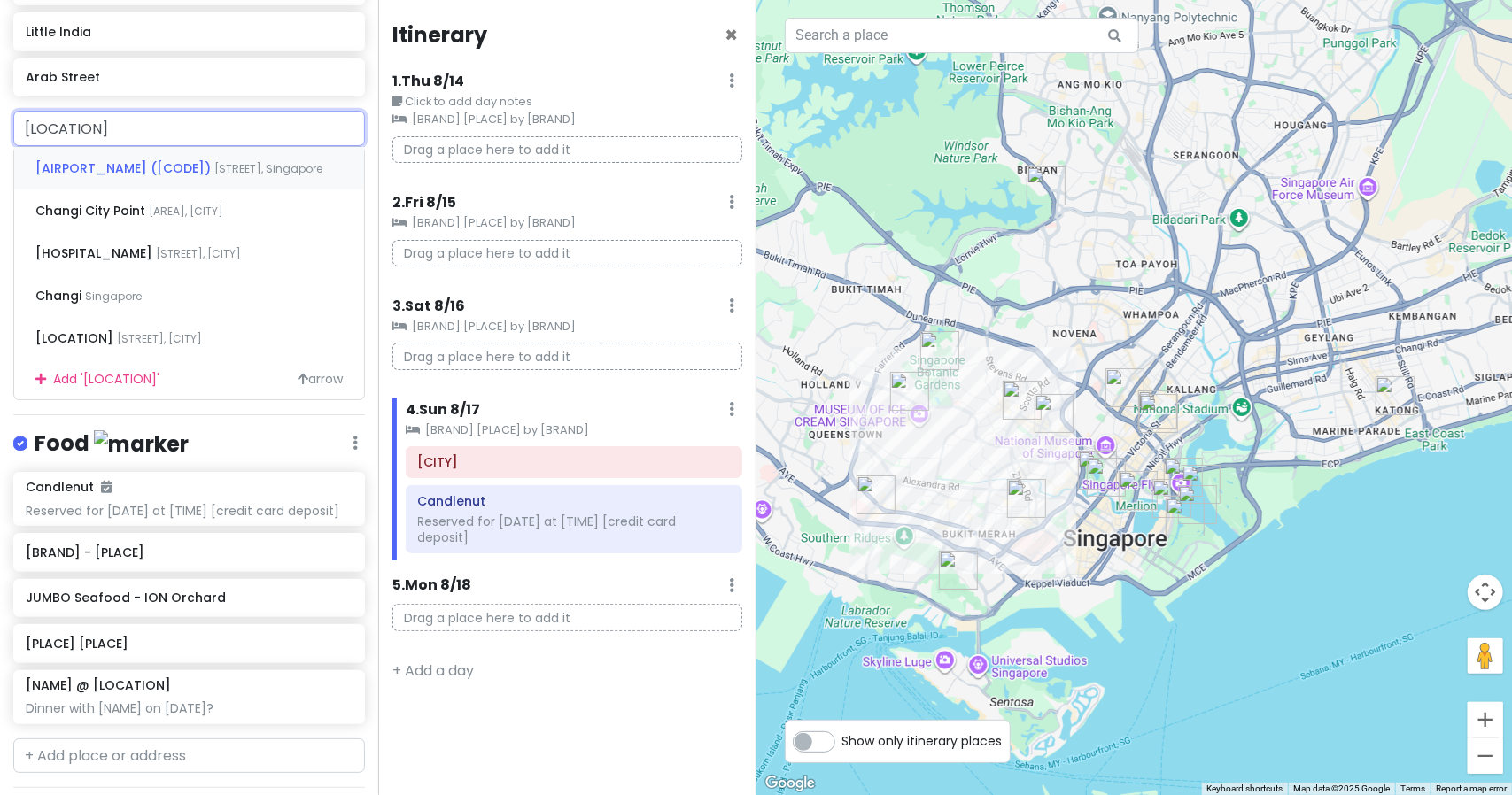 click on "[AIRPORT_NAME] ([CODE])" at bounding box center (125, 168) 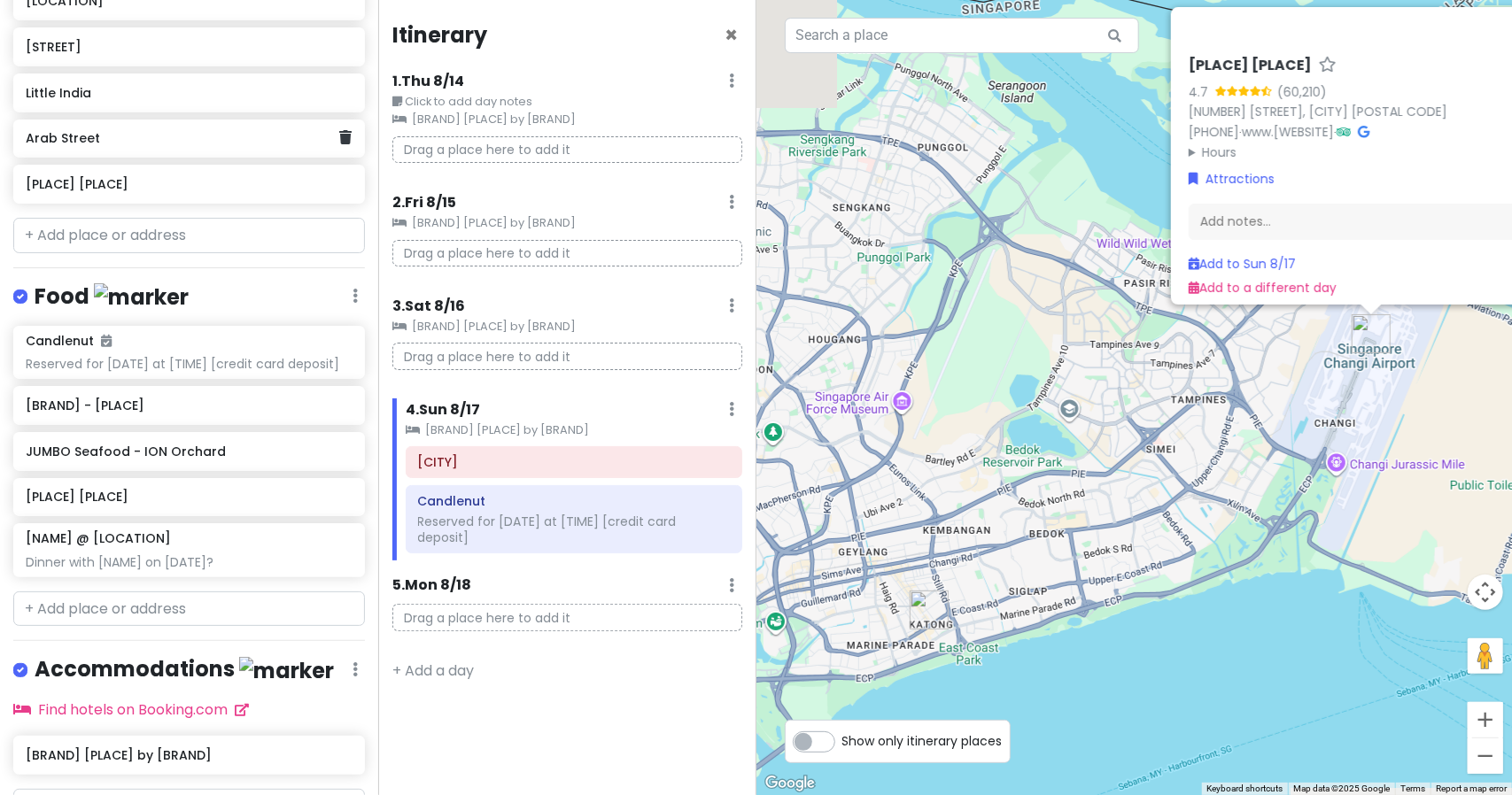scroll, scrollTop: 845, scrollLeft: 0, axis: vertical 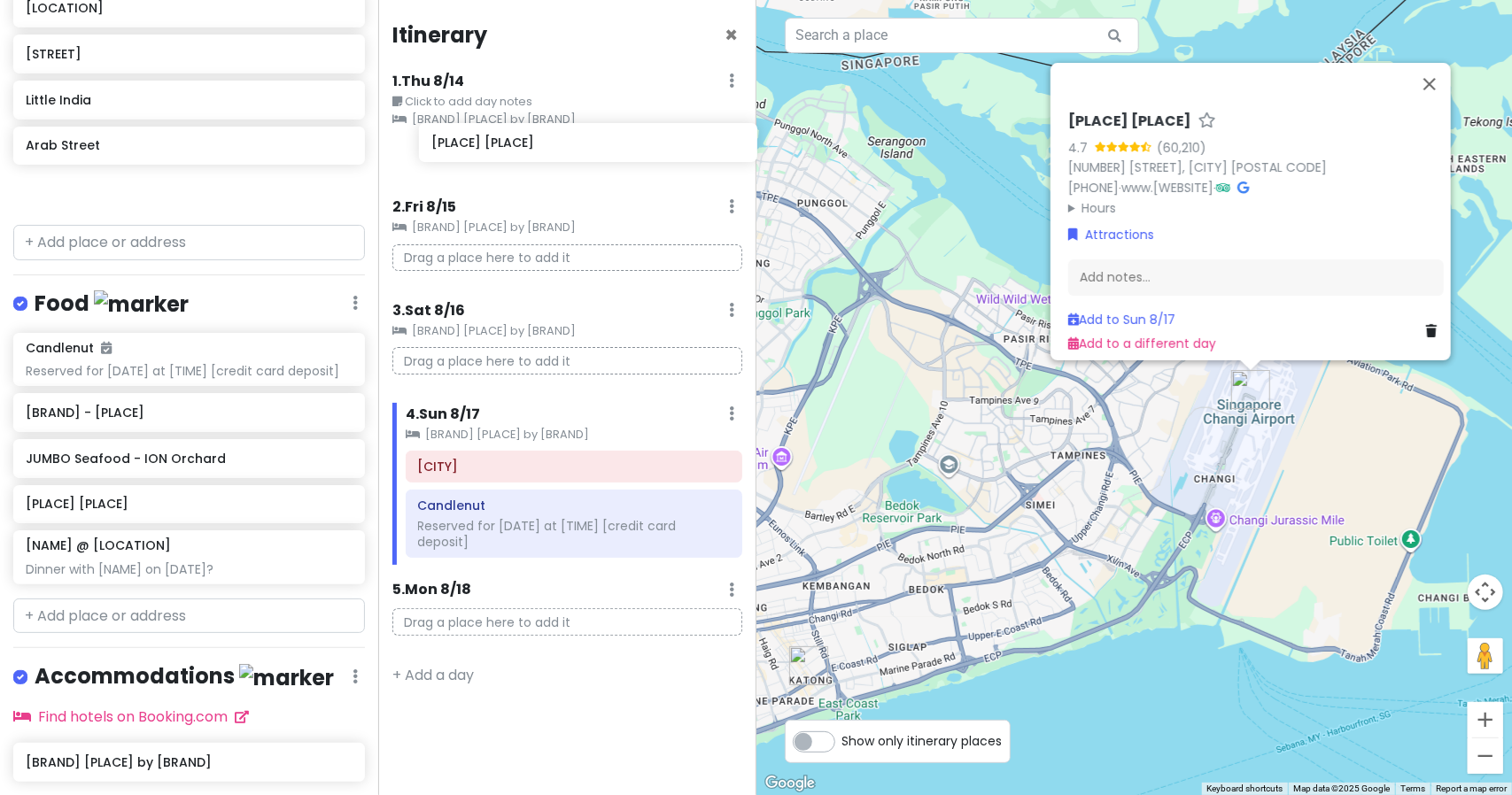 drag, startPoint x: 179, startPoint y: 215, endPoint x: 588, endPoint y: 153, distance: 413.67258 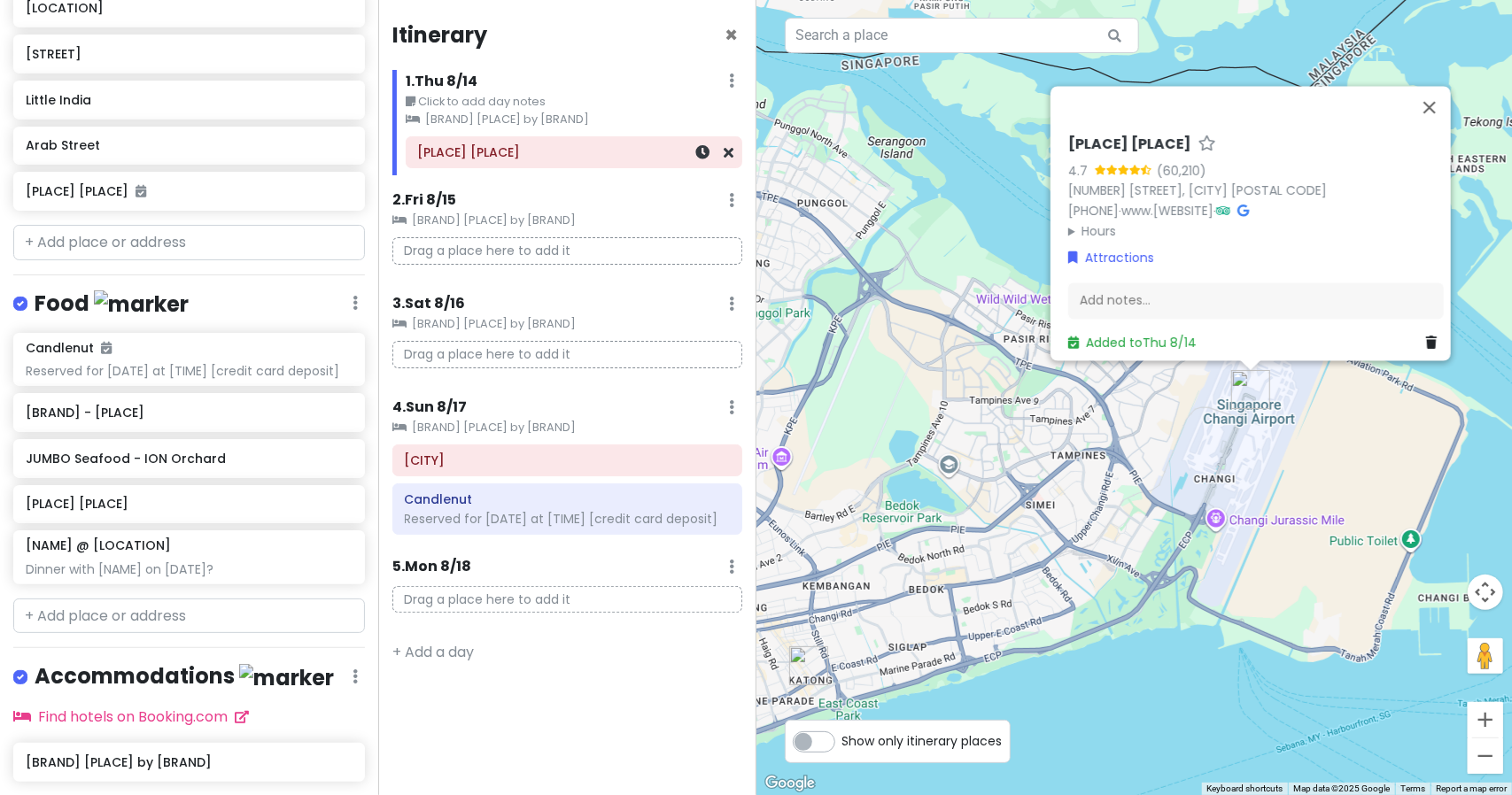 scroll, scrollTop: 799, scrollLeft: 0, axis: vertical 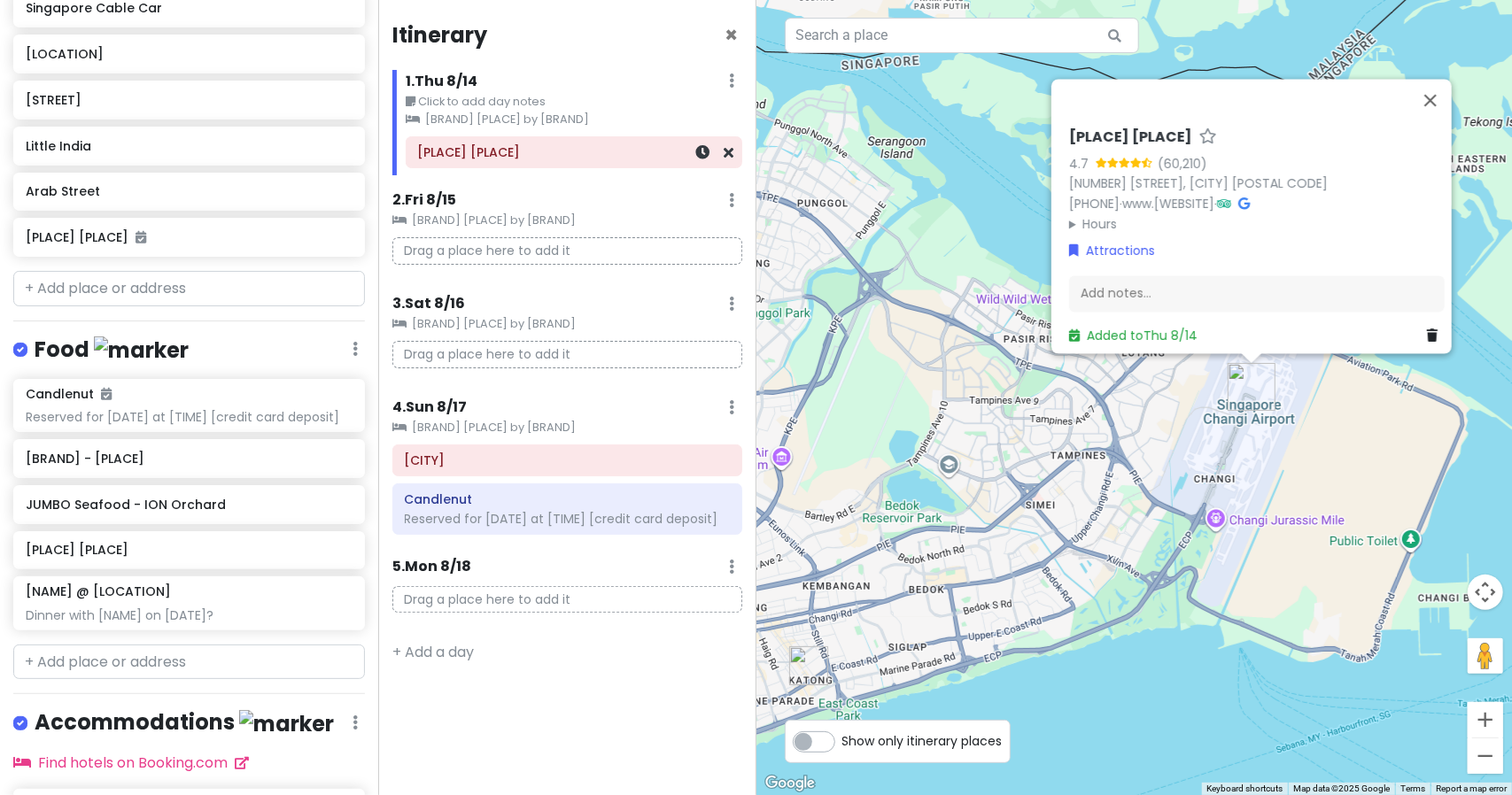 click on "[PLACE] [PLACE]" at bounding box center [574, 152] 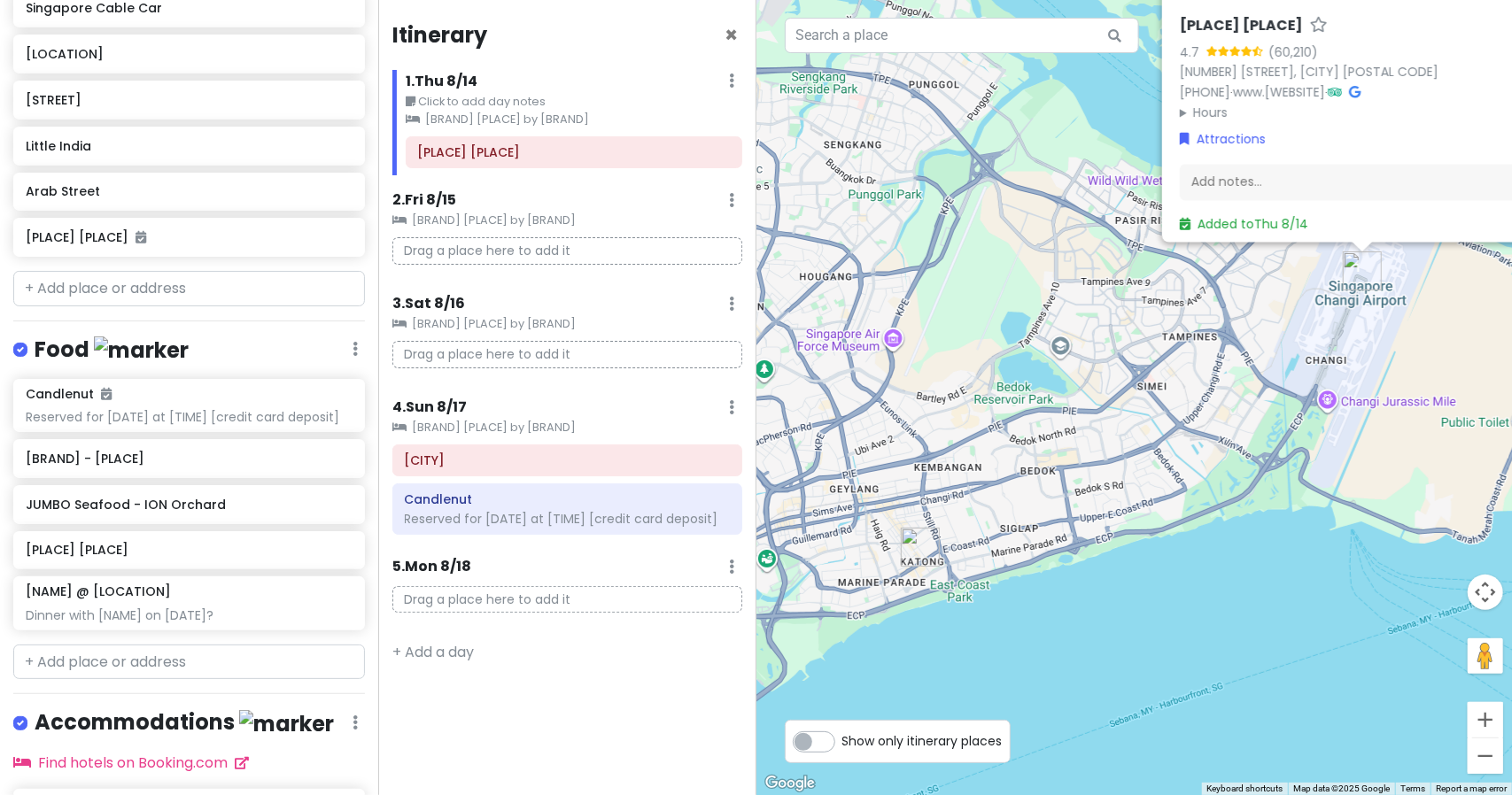 drag, startPoint x: 1007, startPoint y: 567, endPoint x: 1089, endPoint y: 460, distance: 134.8073 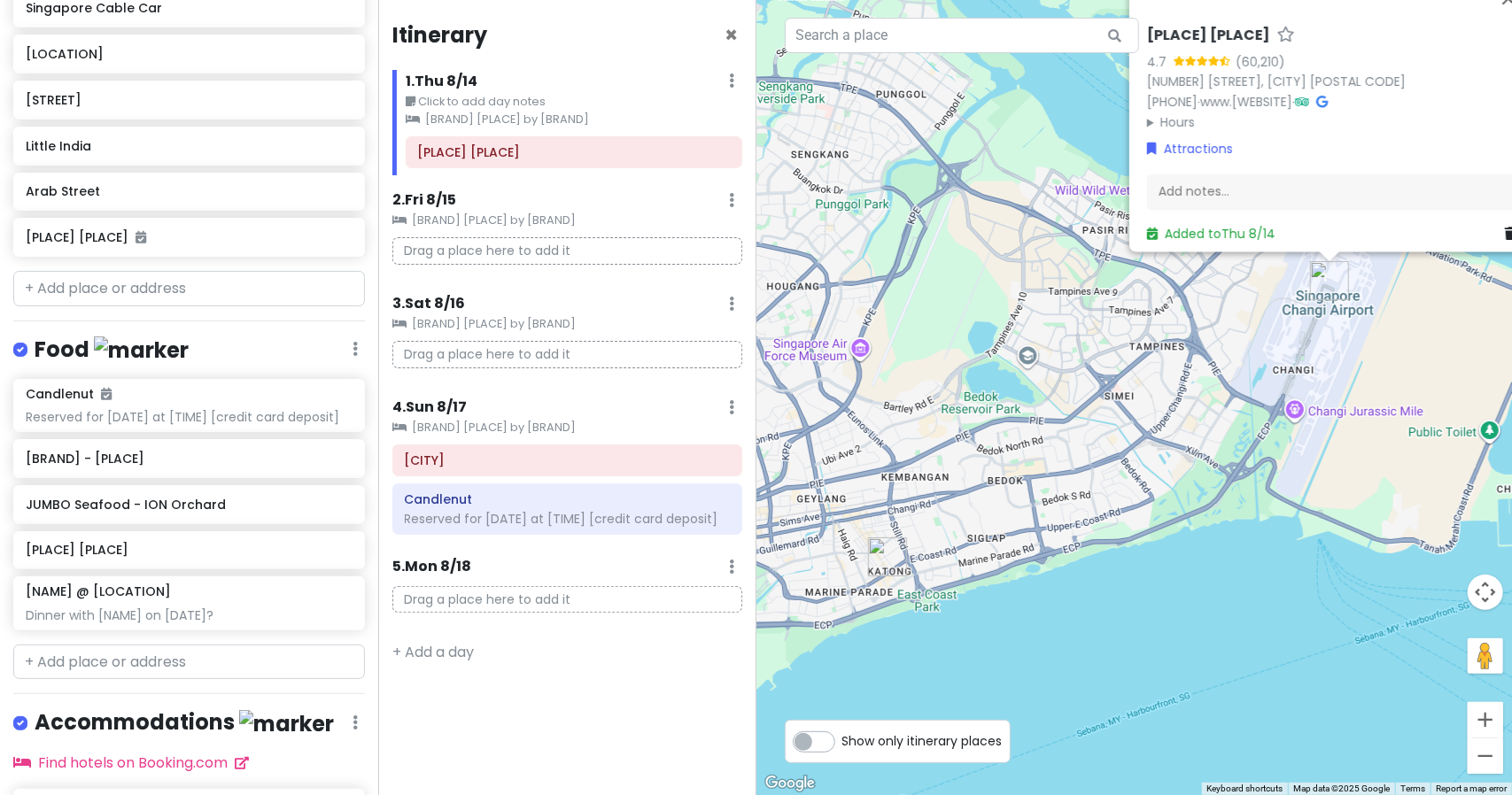 click on "Singapore Changi Airport [NUMBER] ([COORDINATES]) [NUMBER] [STREET], Singapore [POSTAL CODE] +[PHONE] · www.changiairport.com · Hours Monday  Open 24 hours Tuesday  Open 24 hours Wednesday  Open 24 hours Thursday  Open 24 hours Friday  Open 24 hours Saturday  Open 24 hours Sunday  Open 24 hours Attractions Add notes... Added to  Thu [DATE]" at bounding box center (1135, 398) 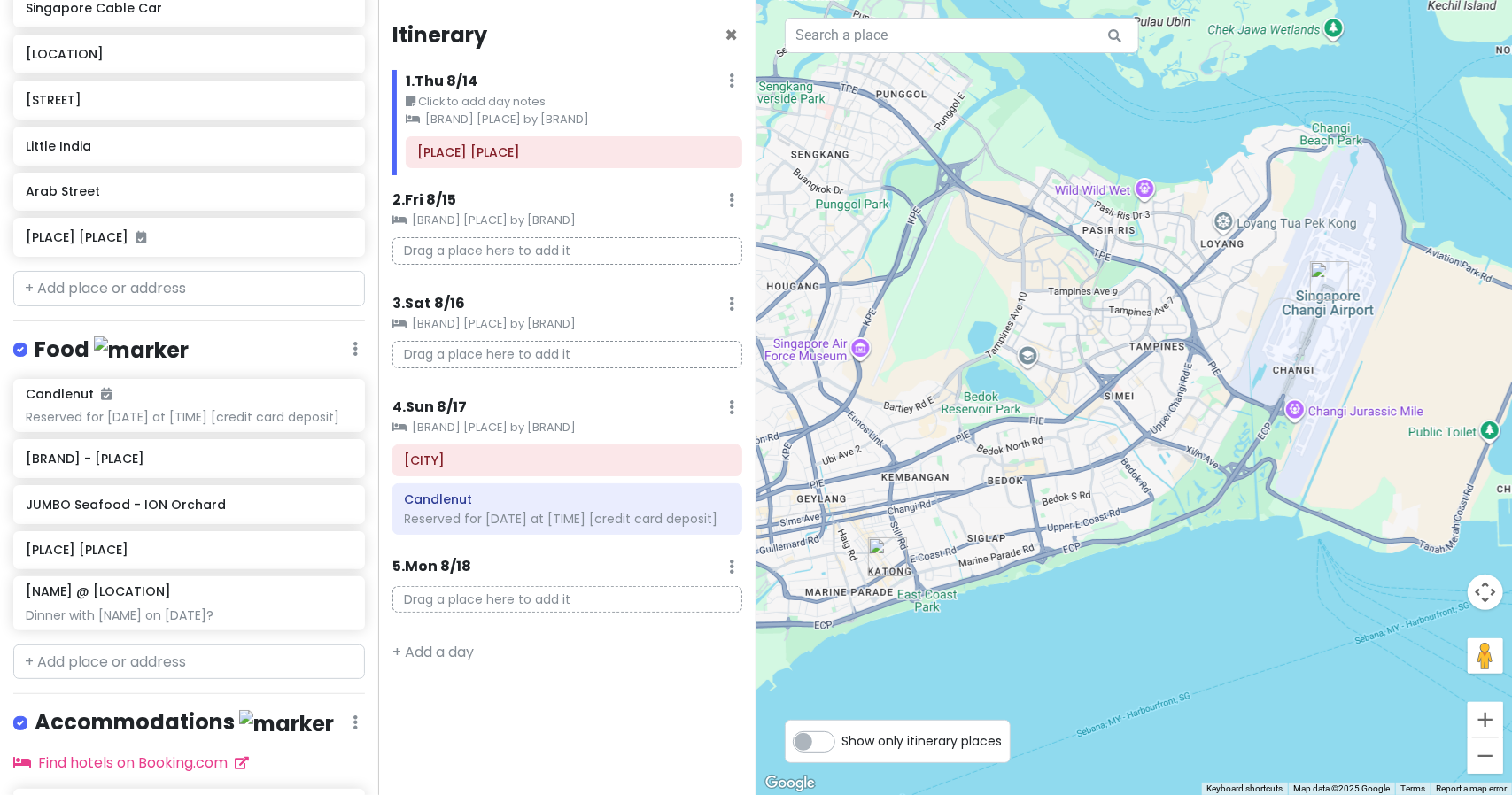 click at bounding box center [1135, 398] 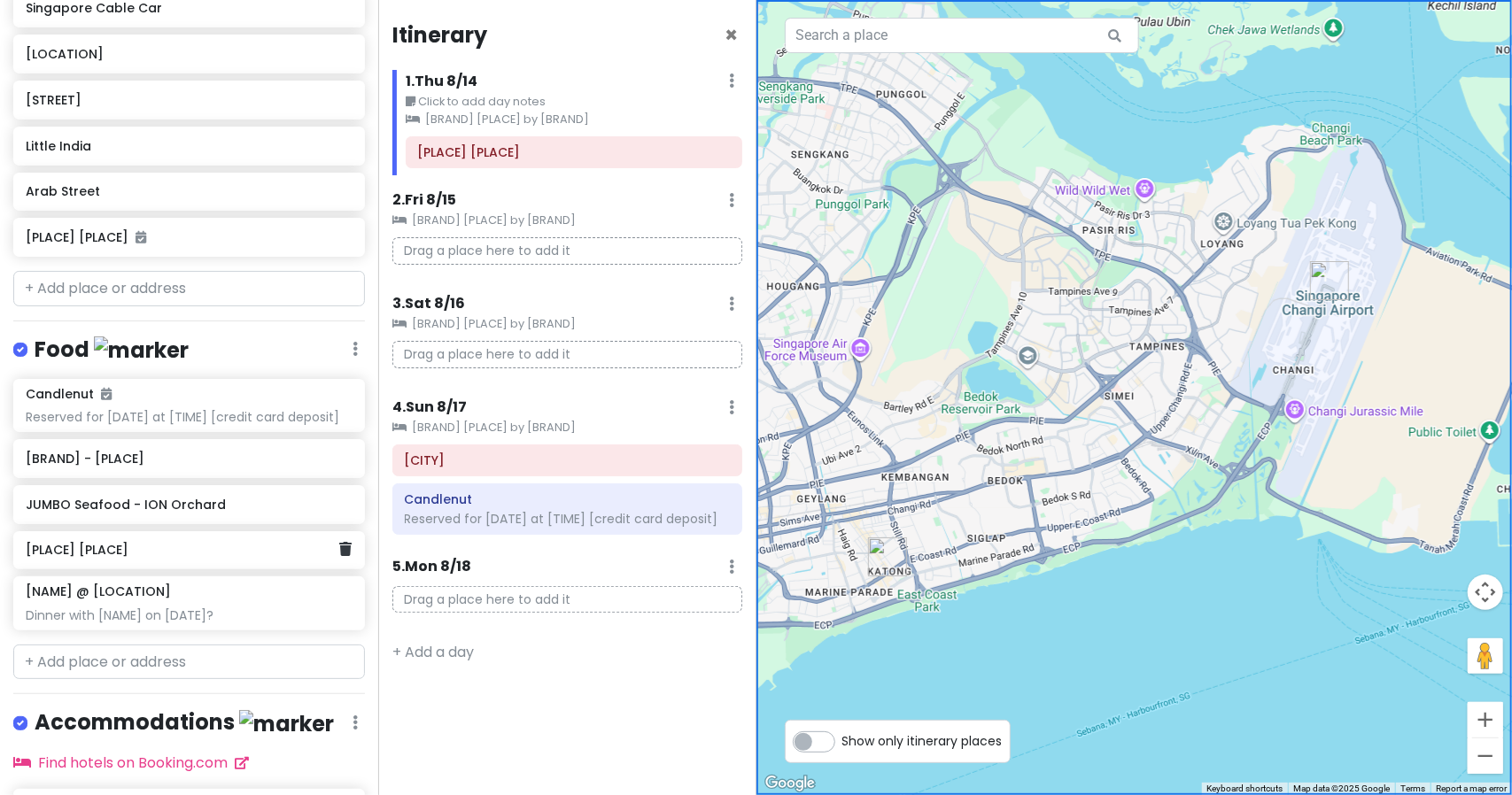 click on "[PLACE] [PLACE]" at bounding box center [182, 550] 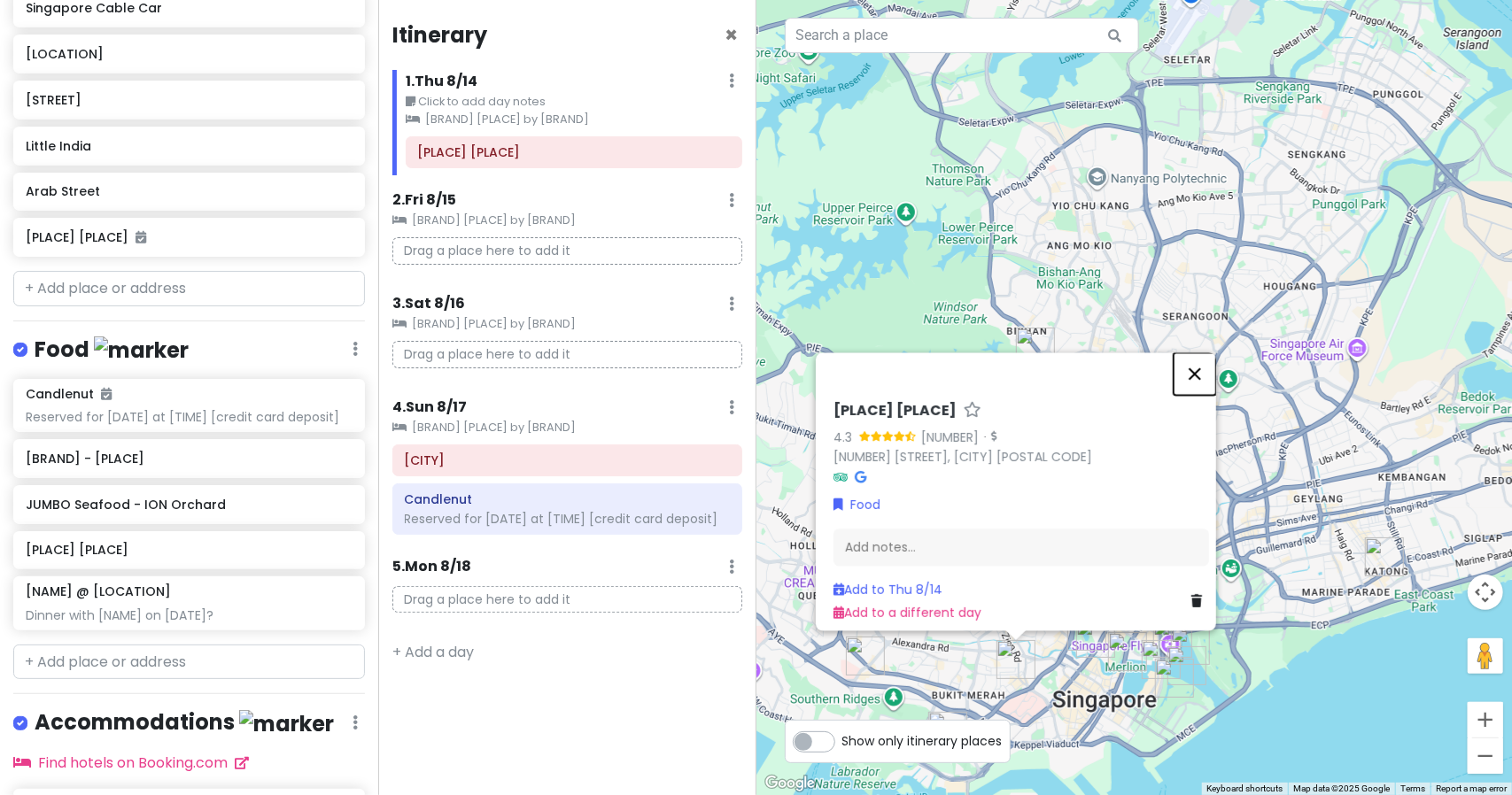 click at bounding box center (1195, 374) 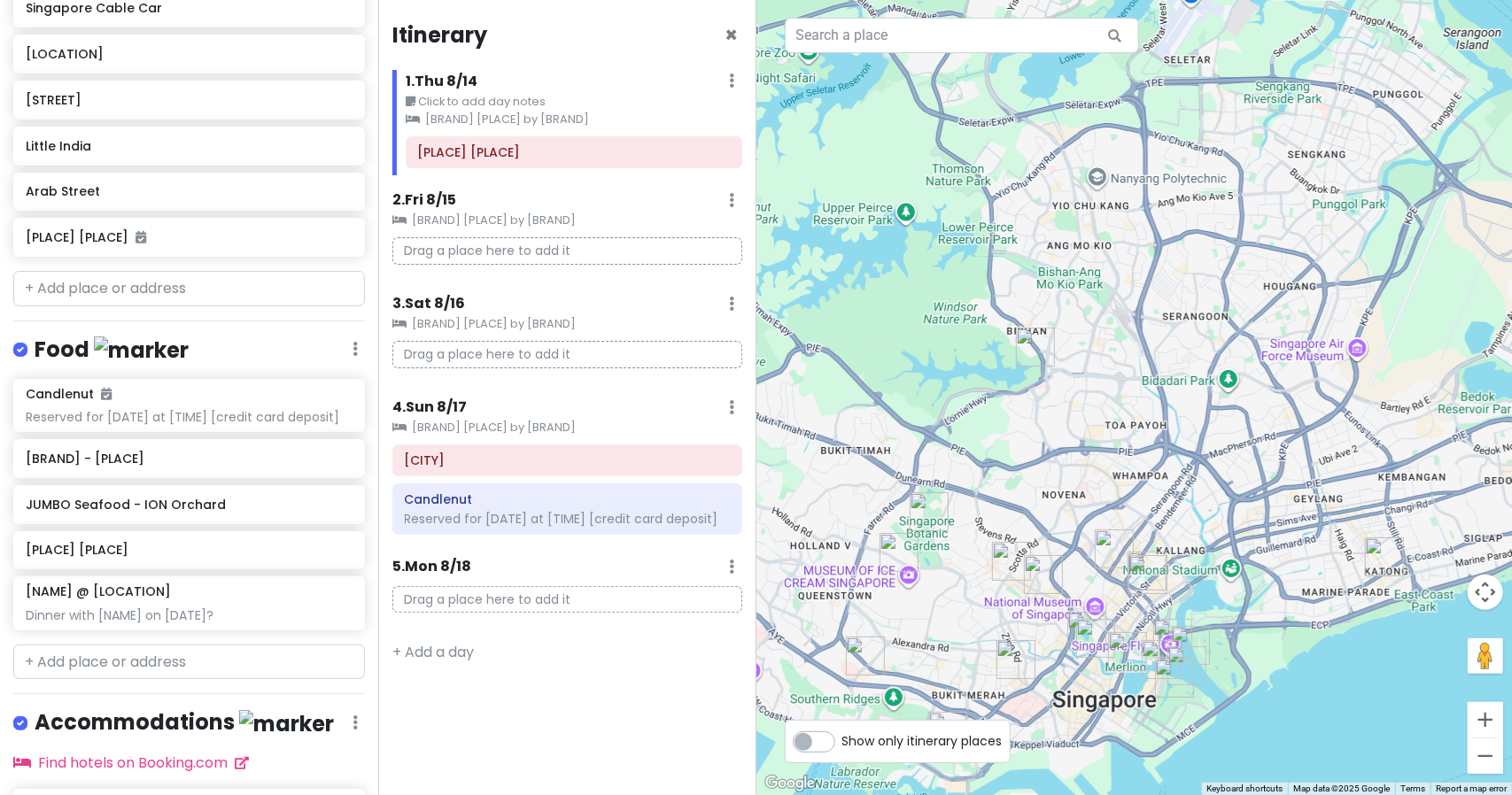 click at bounding box center (1135, 398) 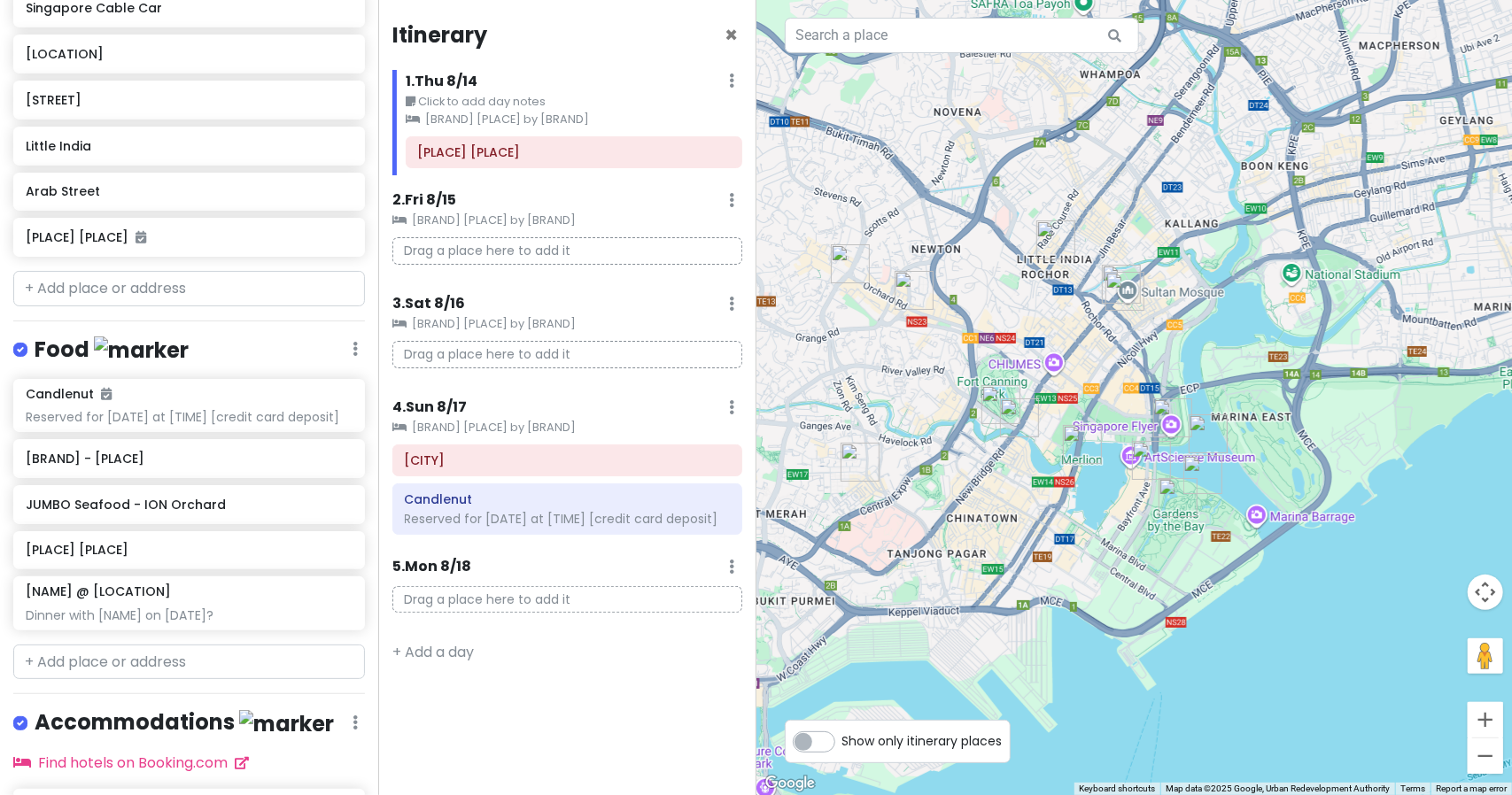 drag, startPoint x: 1137, startPoint y: 609, endPoint x: 1104, endPoint y: 343, distance: 268.0392 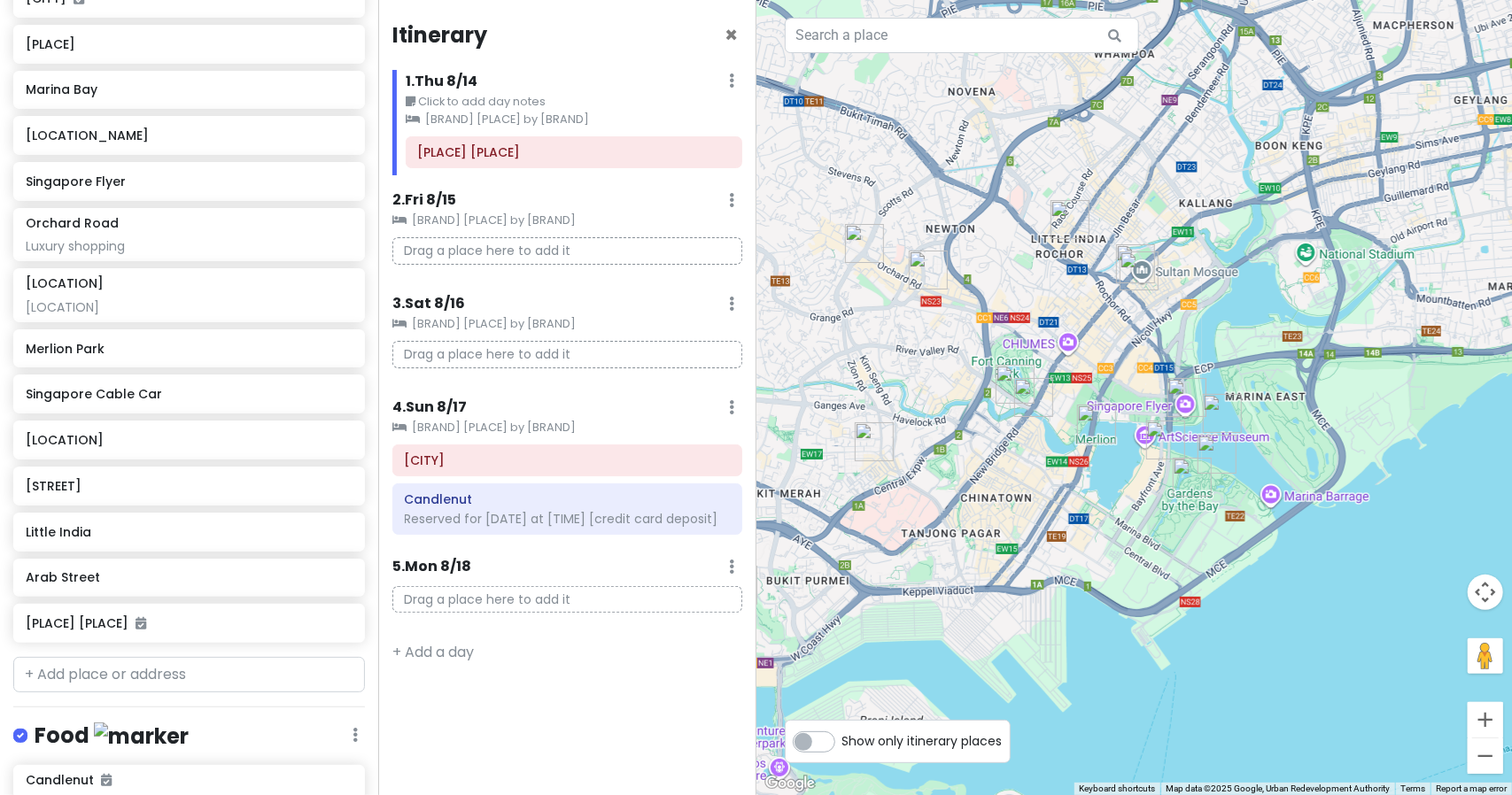 scroll, scrollTop: 0, scrollLeft: 0, axis: both 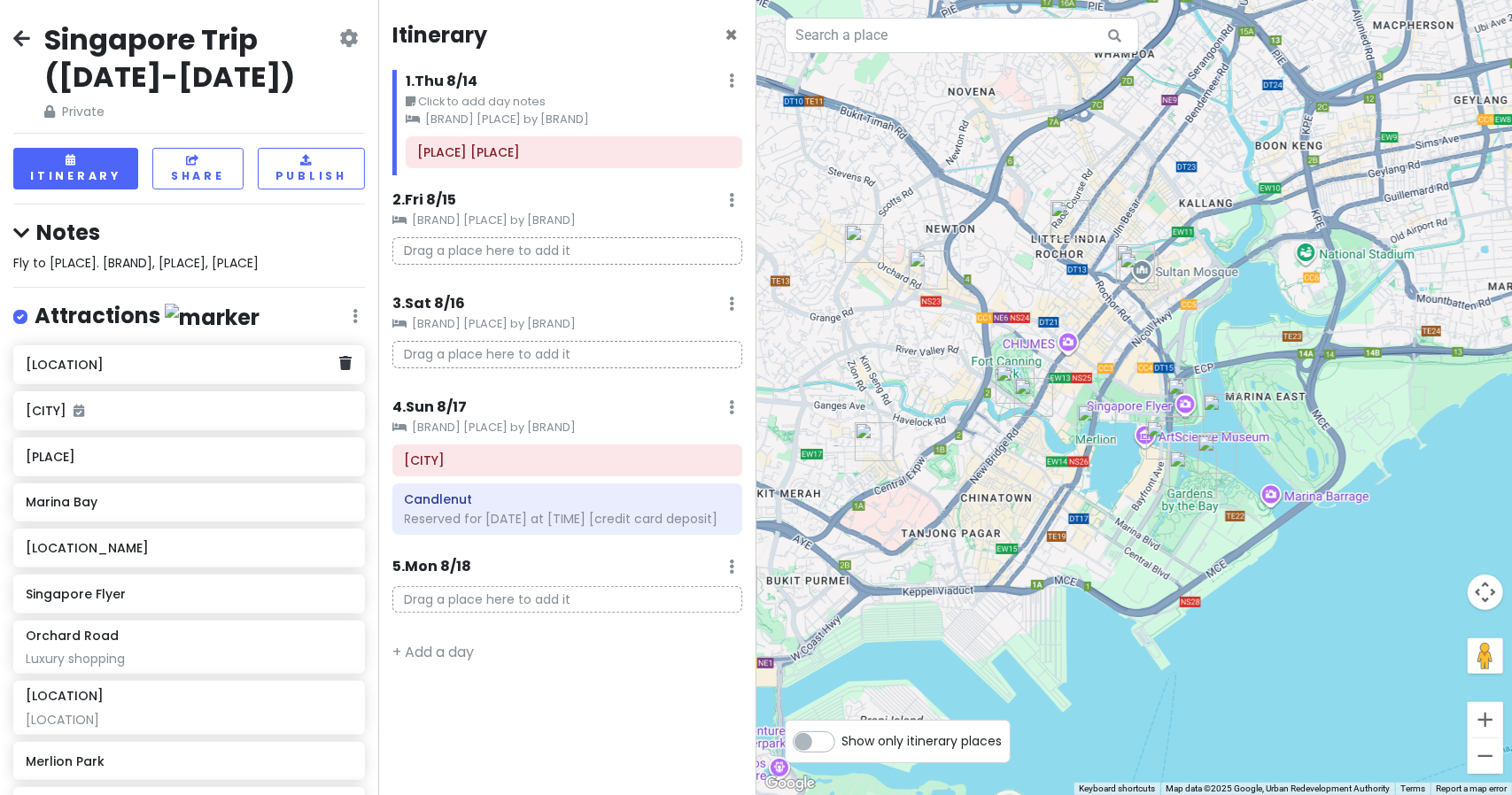 click on "[LOCATION]" at bounding box center [182, 365] 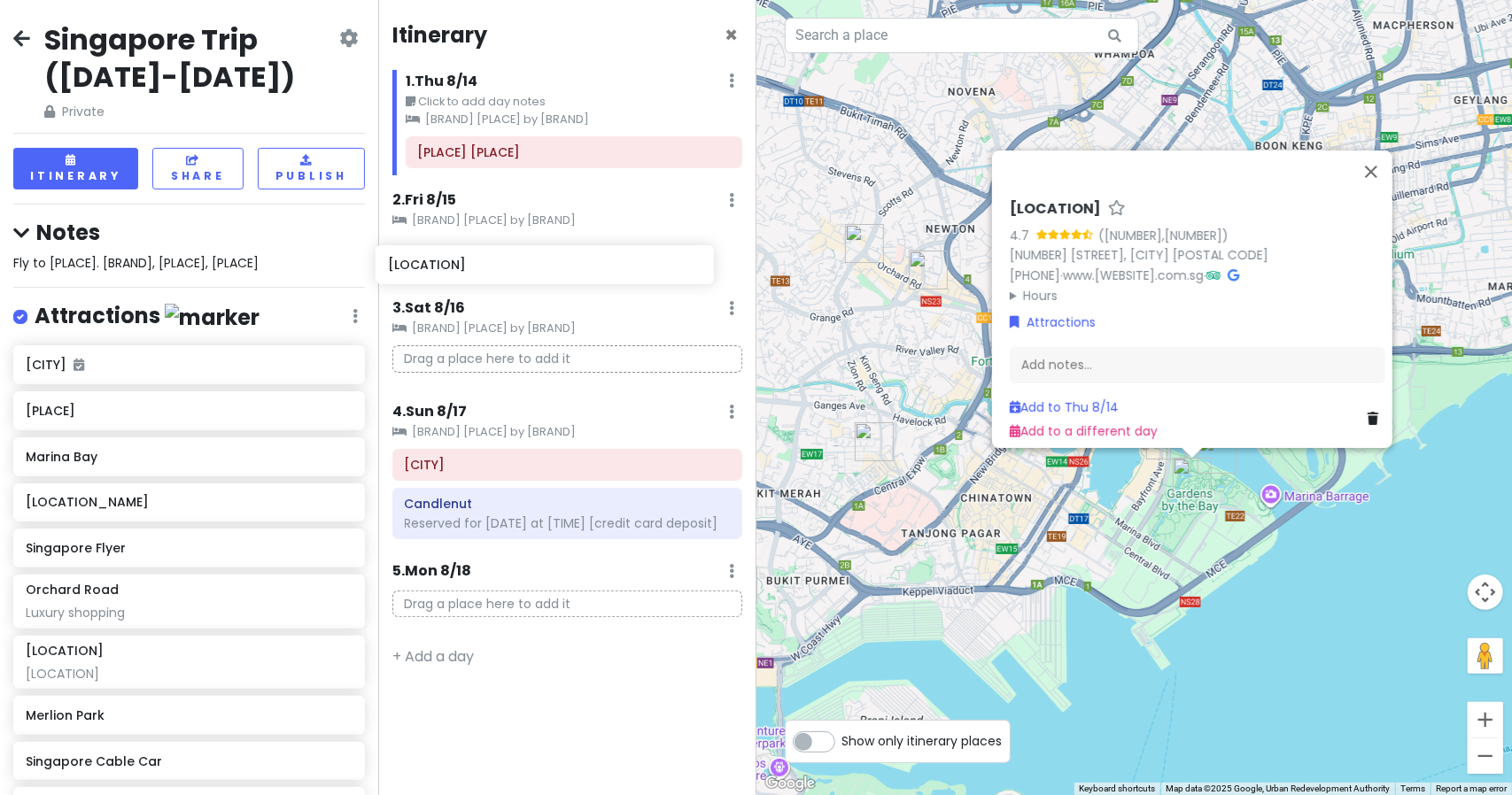 drag, startPoint x: 213, startPoint y: 376, endPoint x: 575, endPoint y: 259, distance: 380.4379 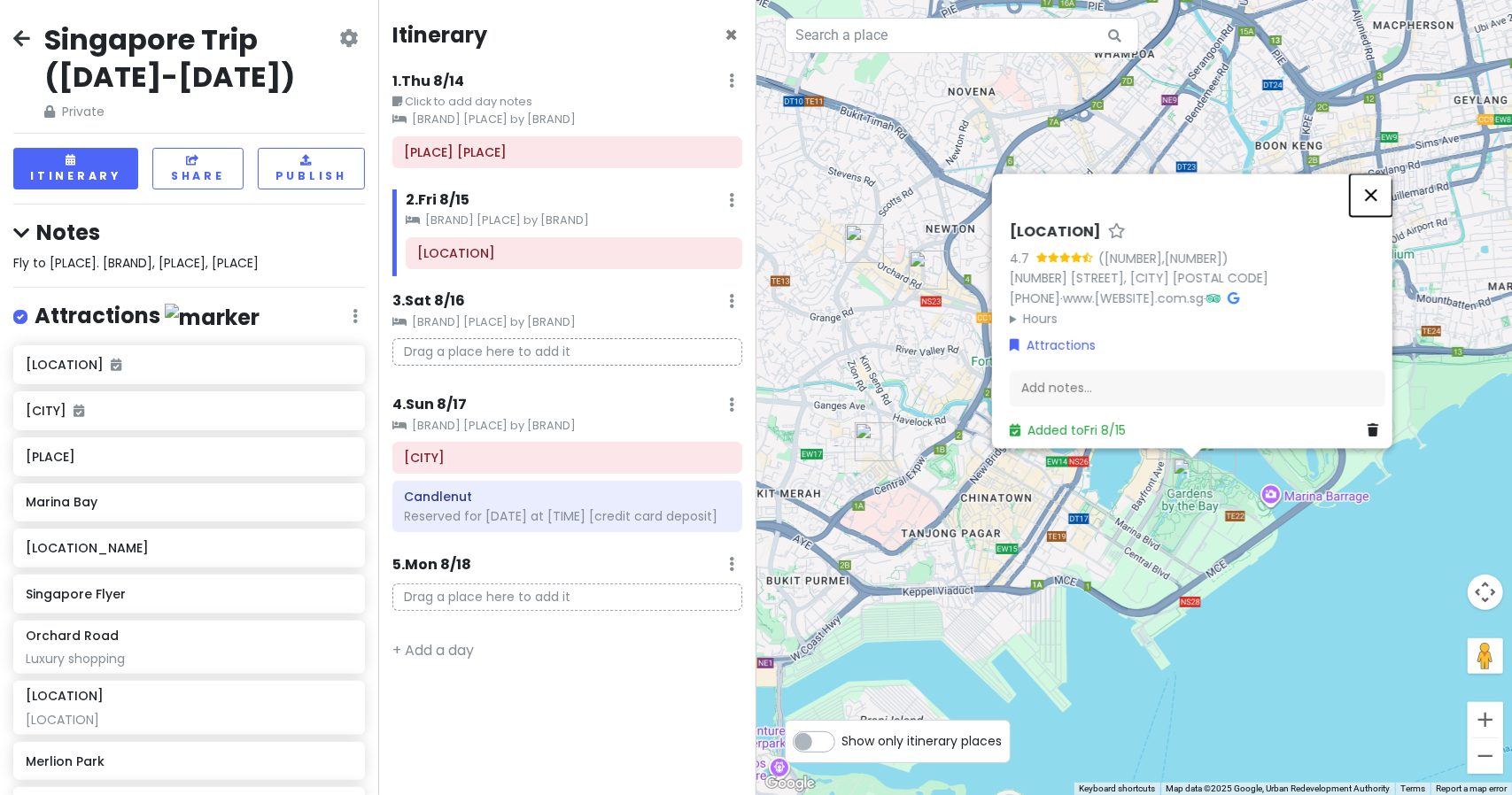 click at bounding box center [1371, 195] 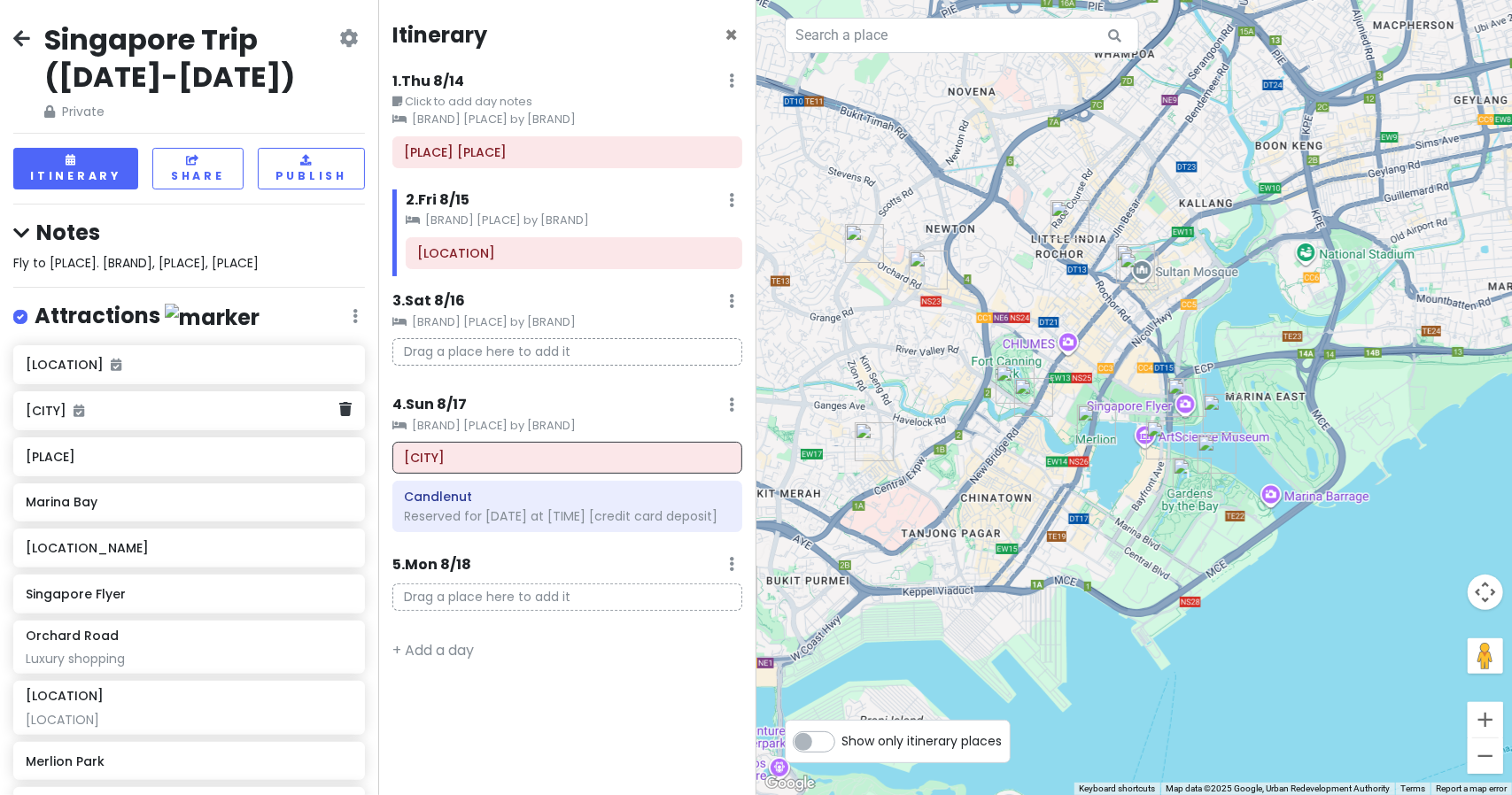 click on "[CITY]" at bounding box center (182, 411) 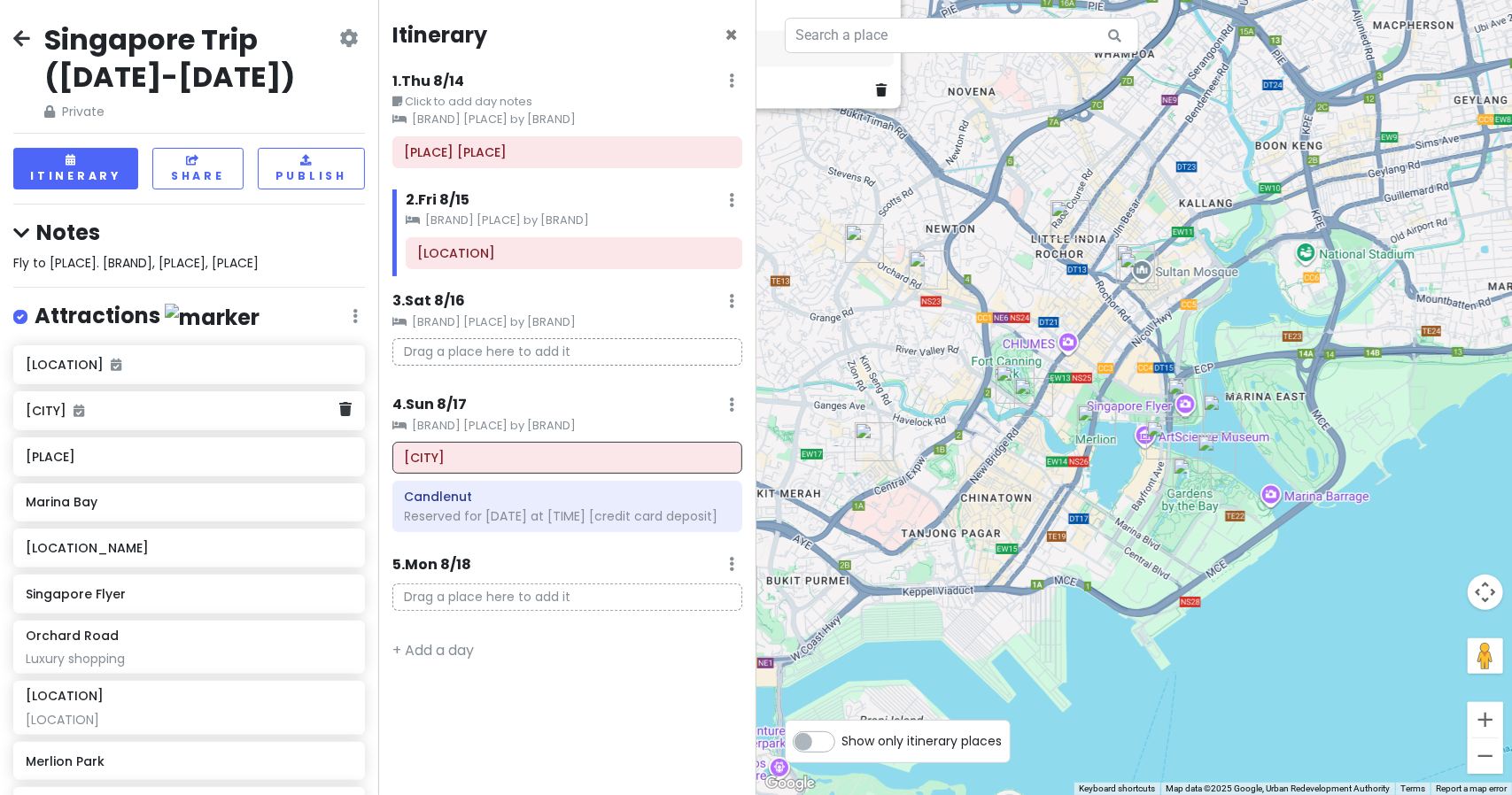 click on "[CITY]" at bounding box center (182, 411) 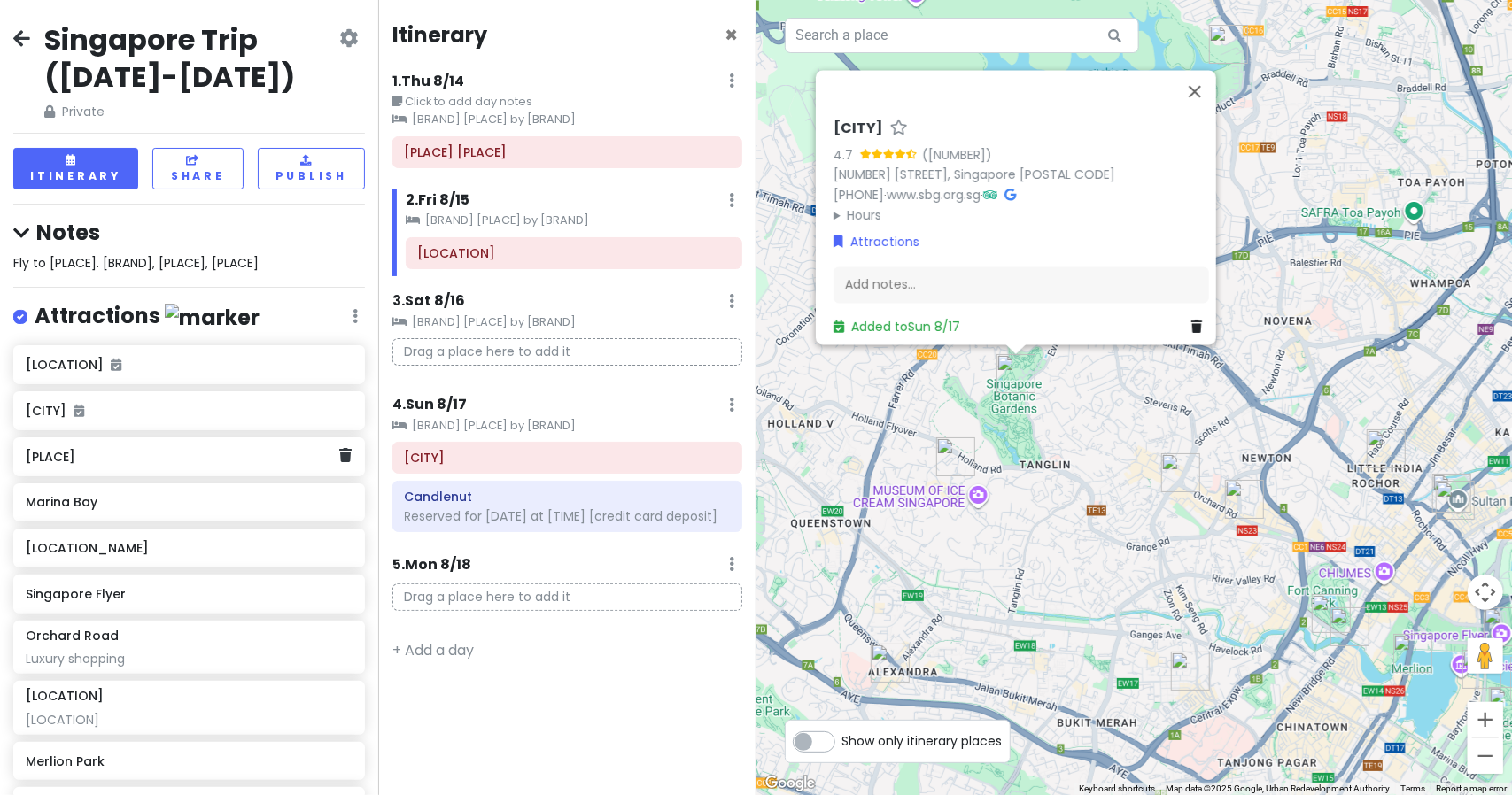 click on "[PLACE]" at bounding box center [189, 457] 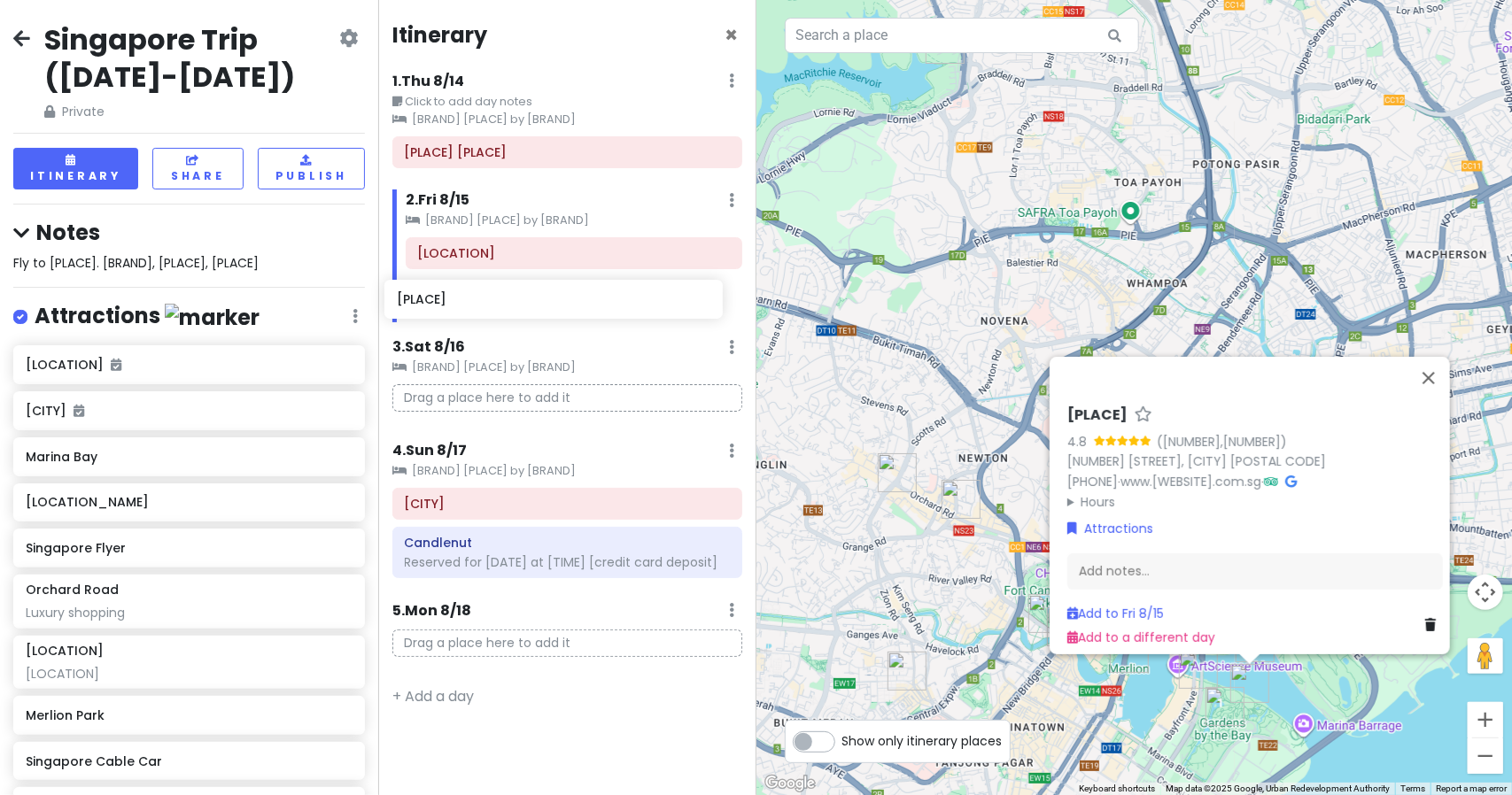 drag, startPoint x: 196, startPoint y: 490, endPoint x: 567, endPoint y: 315, distance: 410.20239 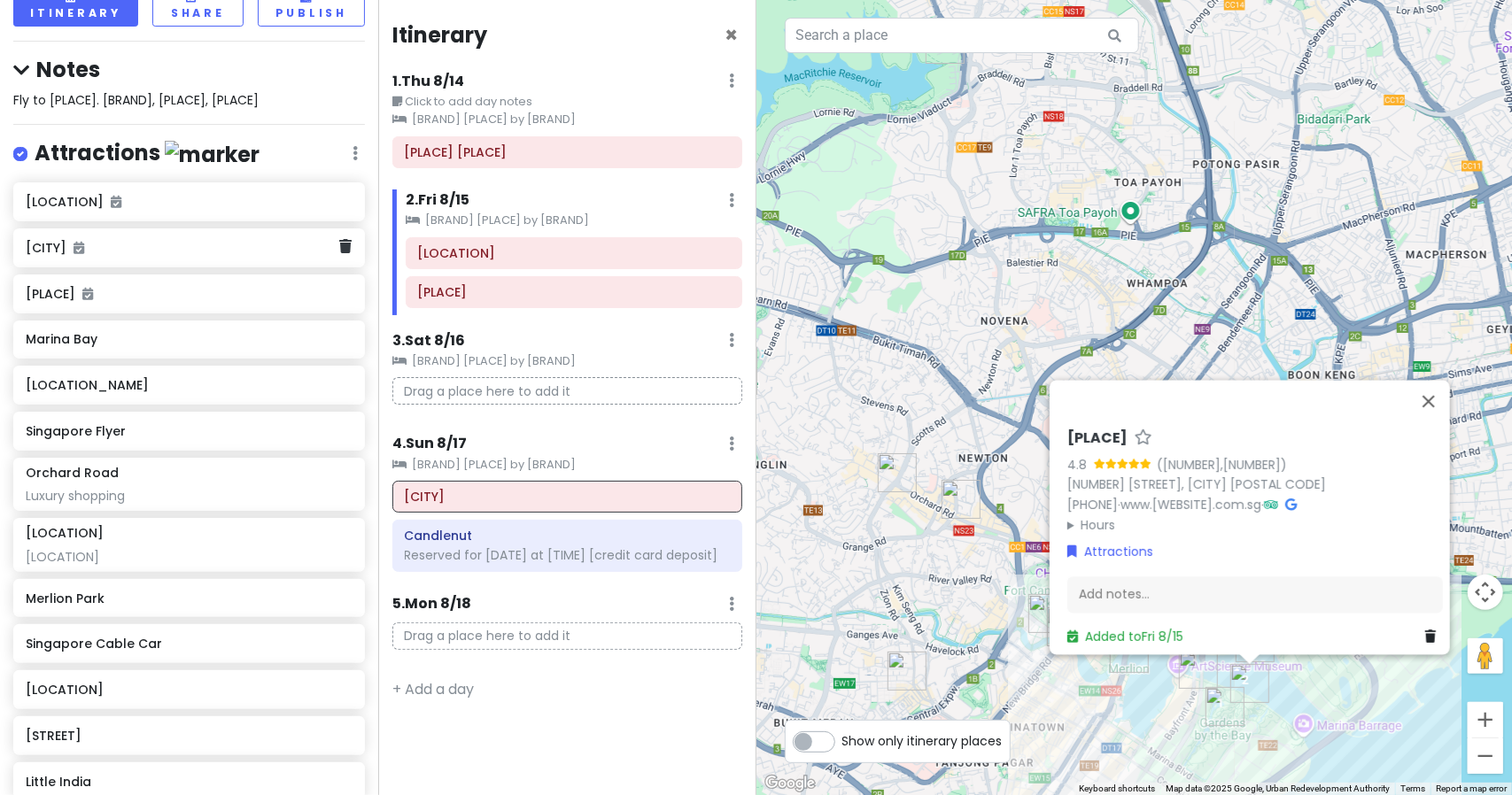 scroll, scrollTop: 164, scrollLeft: 0, axis: vertical 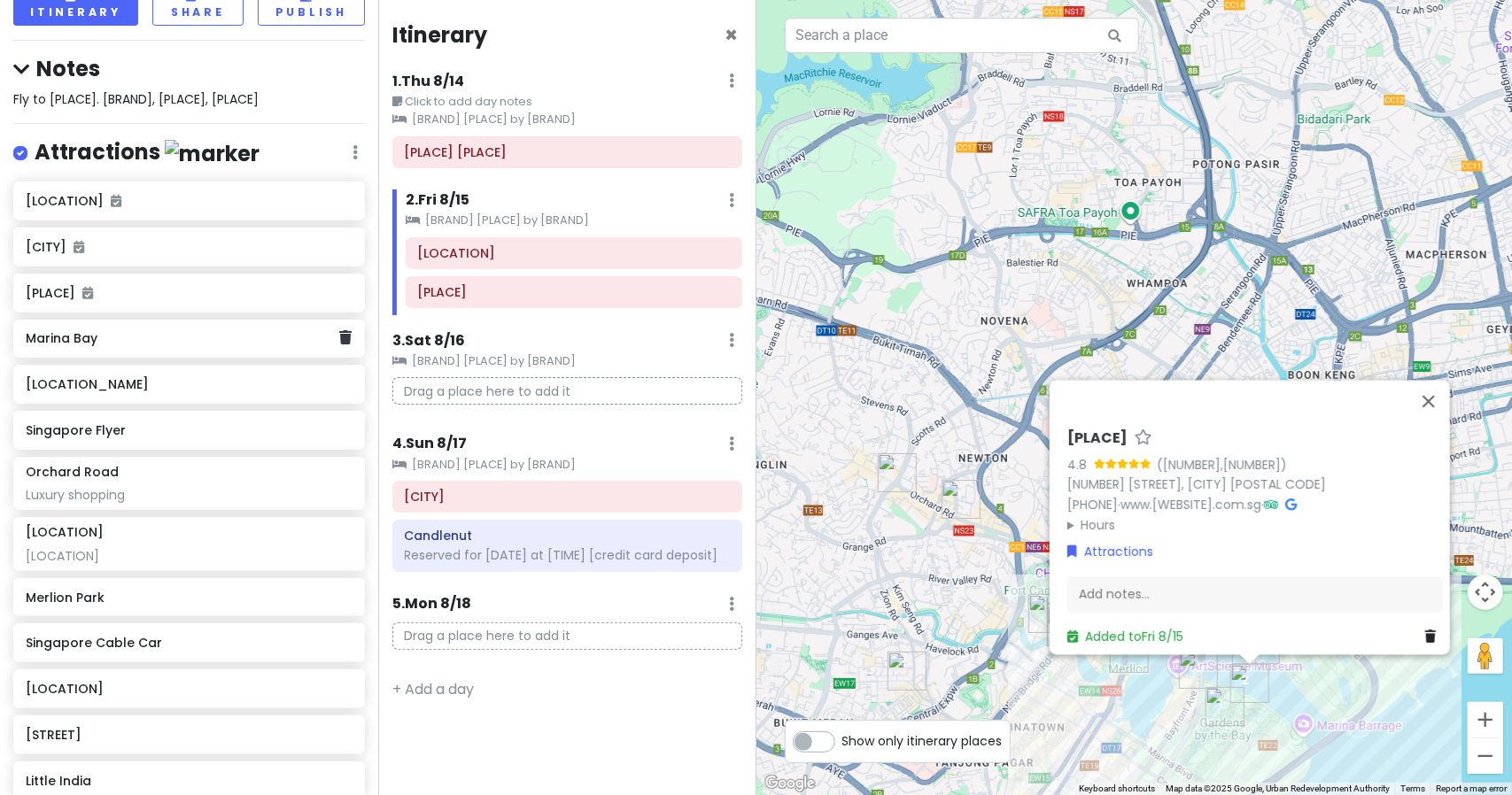 click on "Marina Bay" at bounding box center [182, 338] 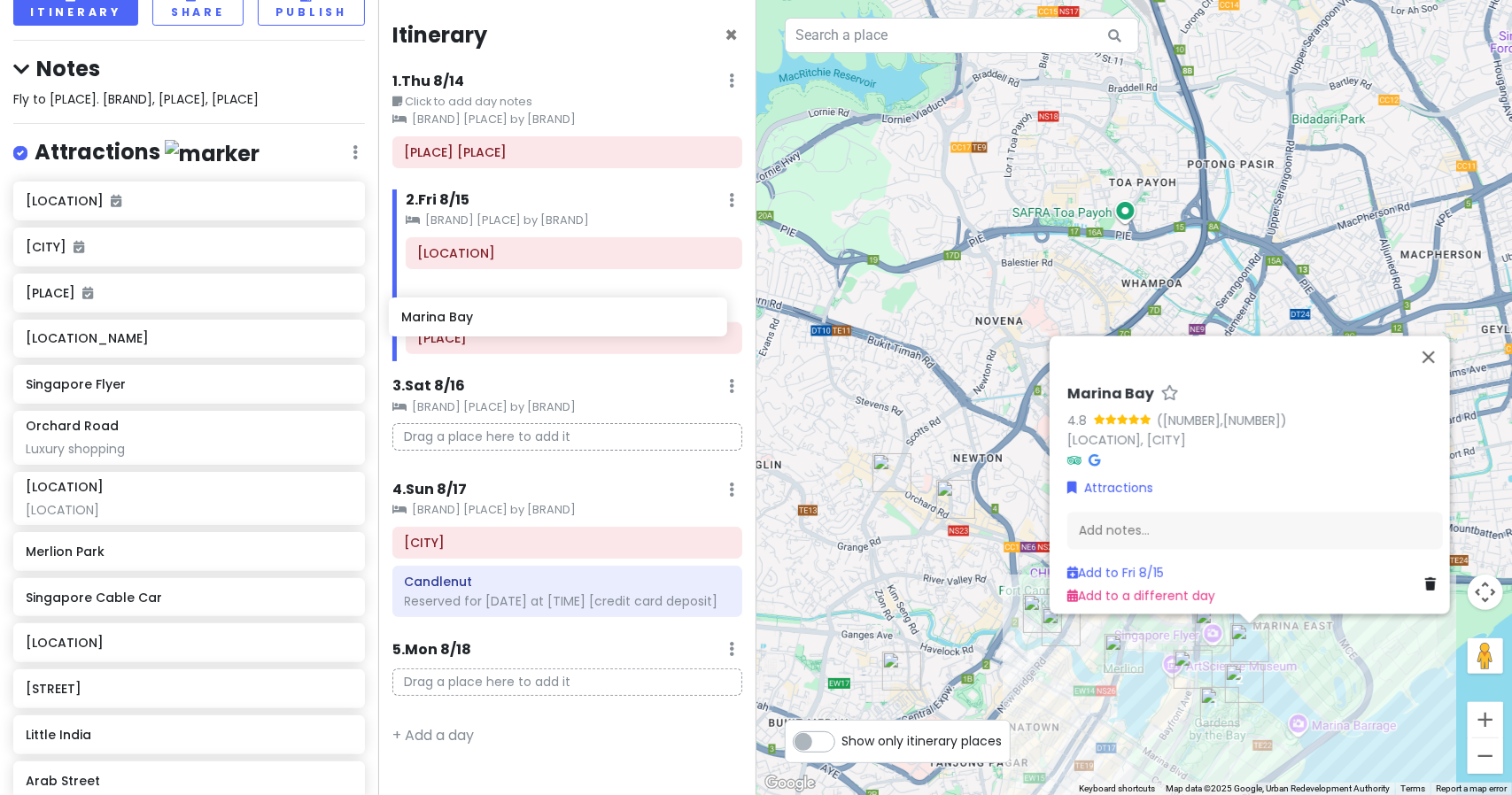 drag, startPoint x: 207, startPoint y: 354, endPoint x: 583, endPoint y: 316, distance: 377.91533 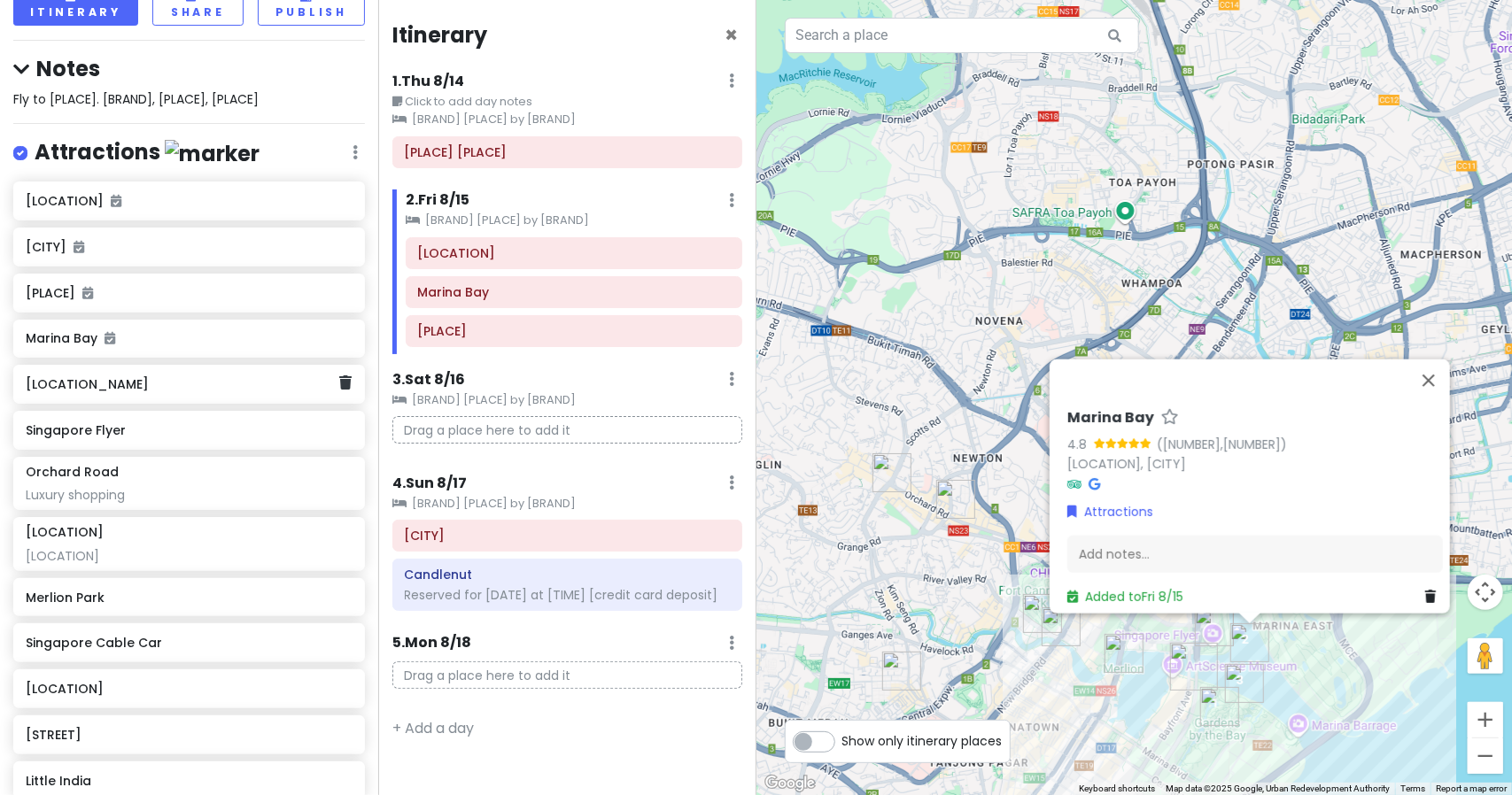click on "[LOCATION_NAME]" at bounding box center [182, 384] 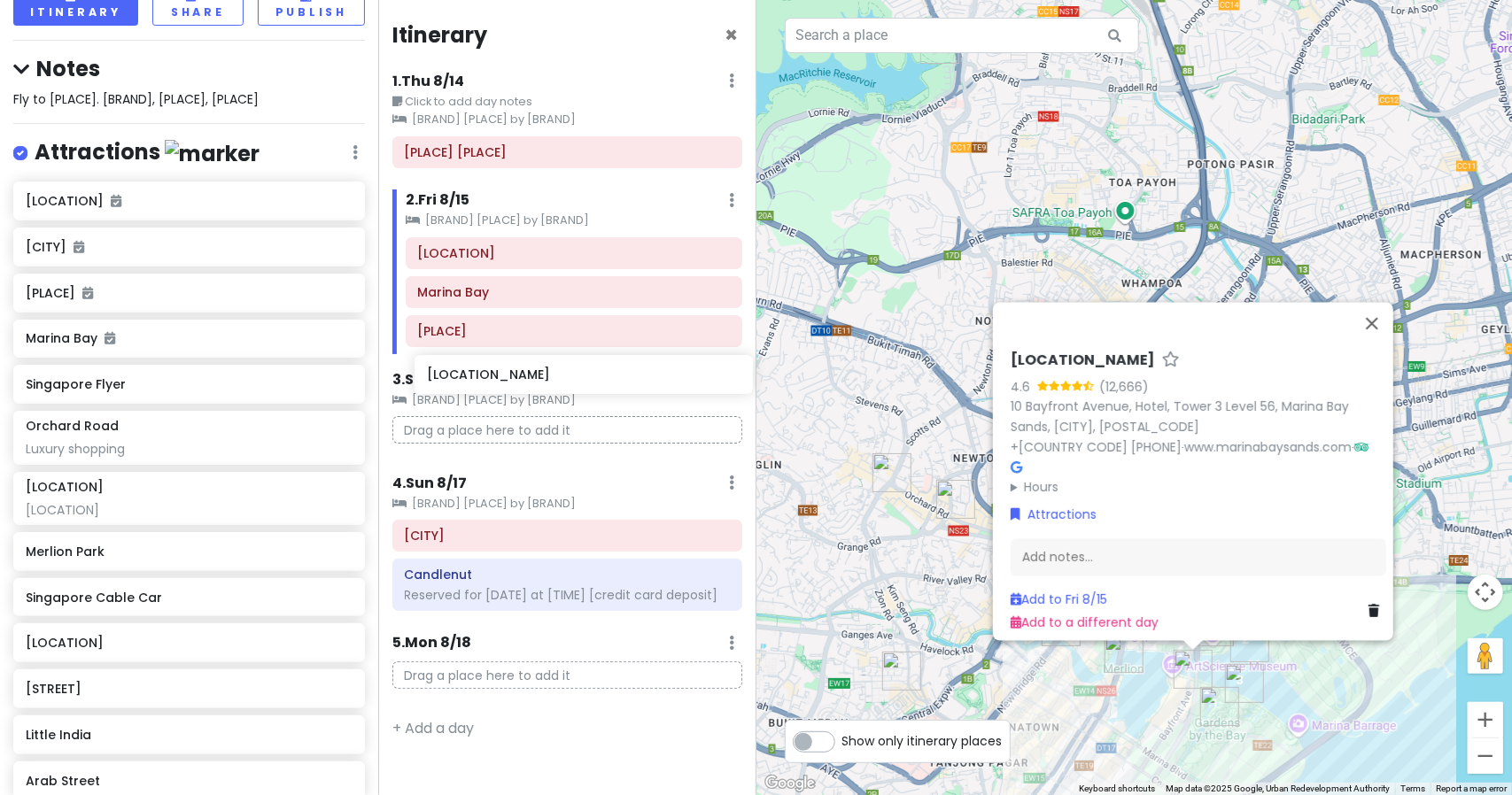 drag, startPoint x: 190, startPoint y: 403, endPoint x: 592, endPoint y: 376, distance: 402.9057 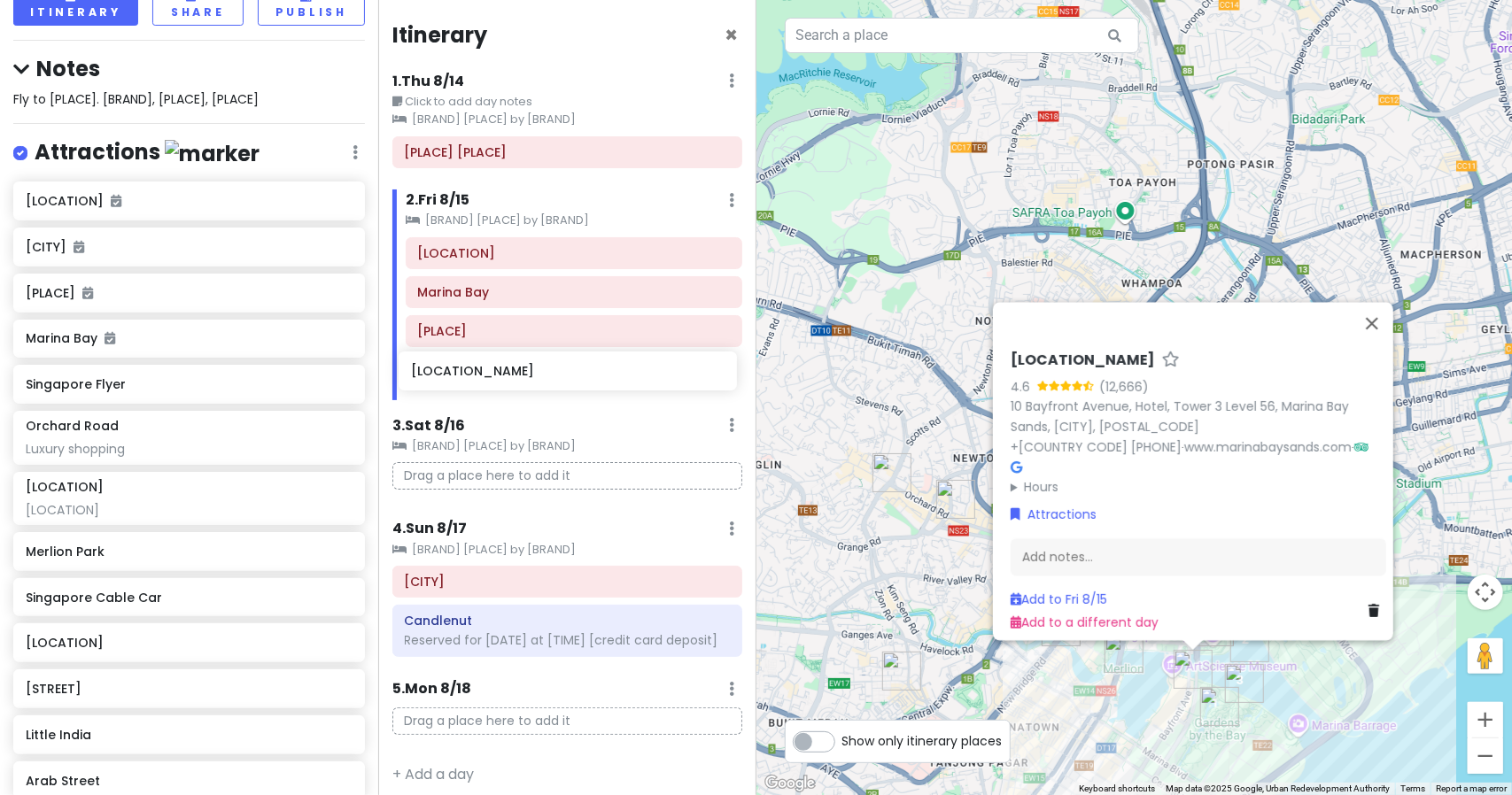drag, startPoint x: 185, startPoint y: 412, endPoint x: 571, endPoint y: 382, distance: 387.16405 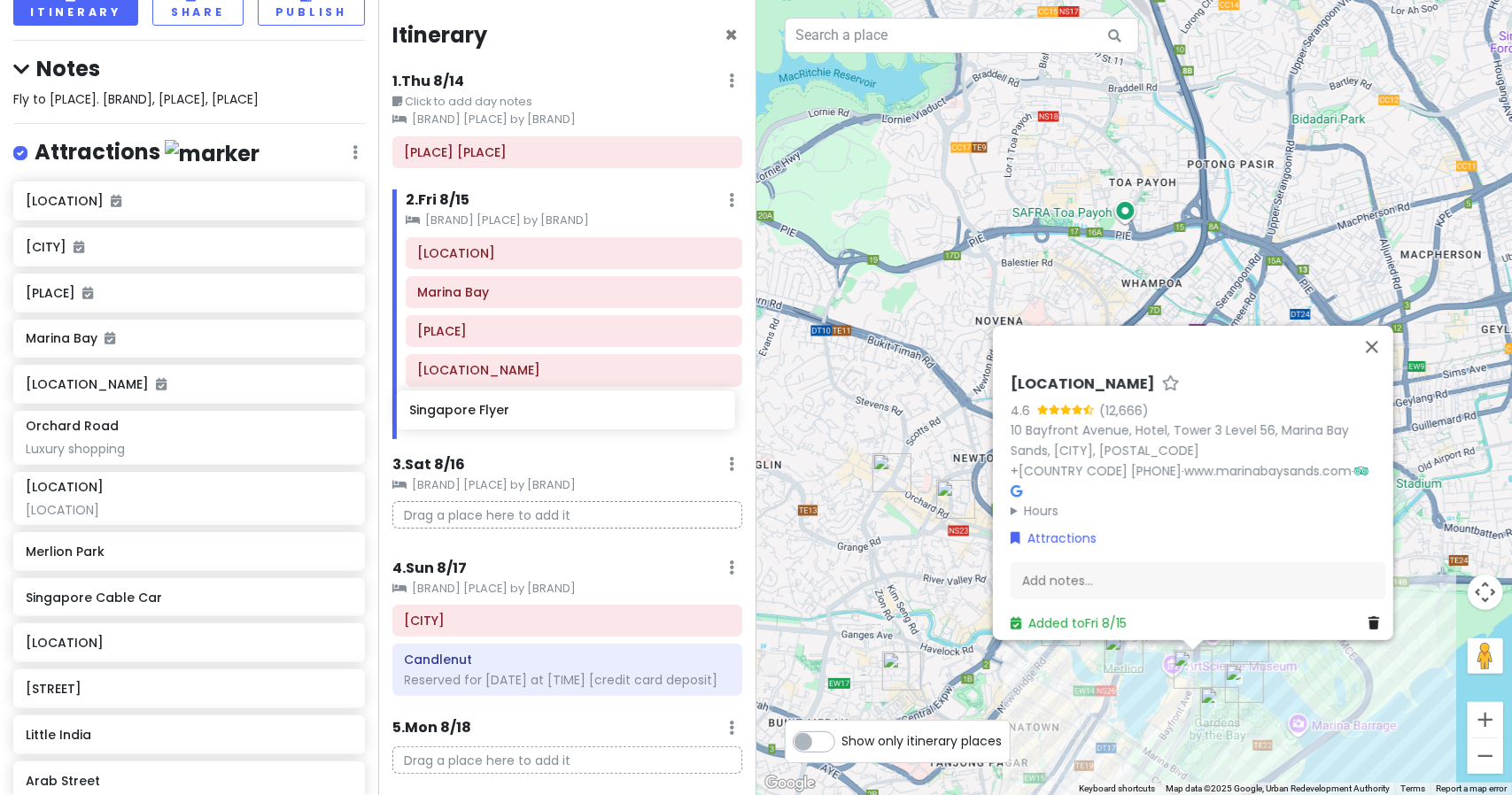 drag, startPoint x: 121, startPoint y: 454, endPoint x: 505, endPoint y: 417, distance: 385.7784 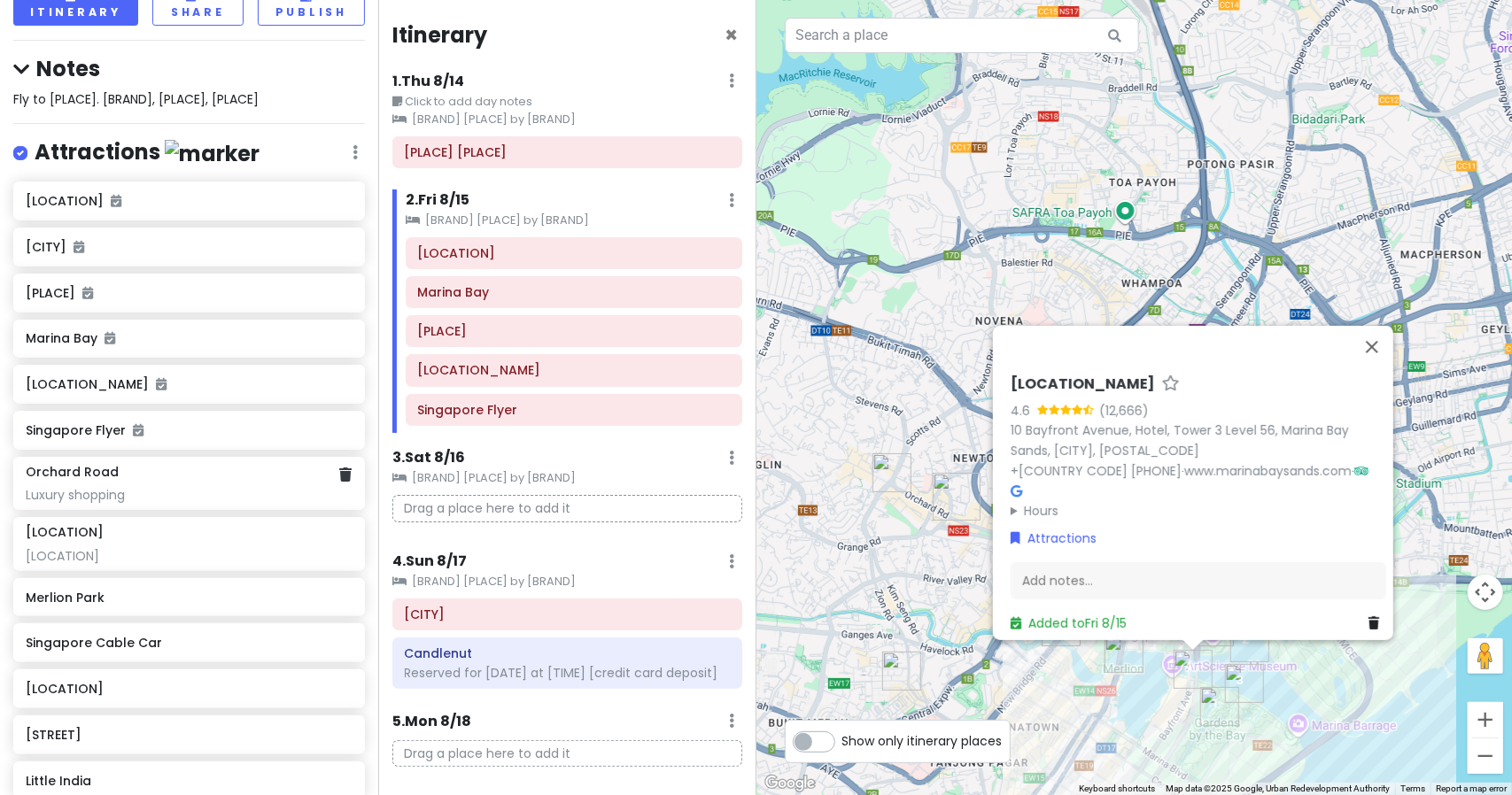 click on "[BRAND] shopping" 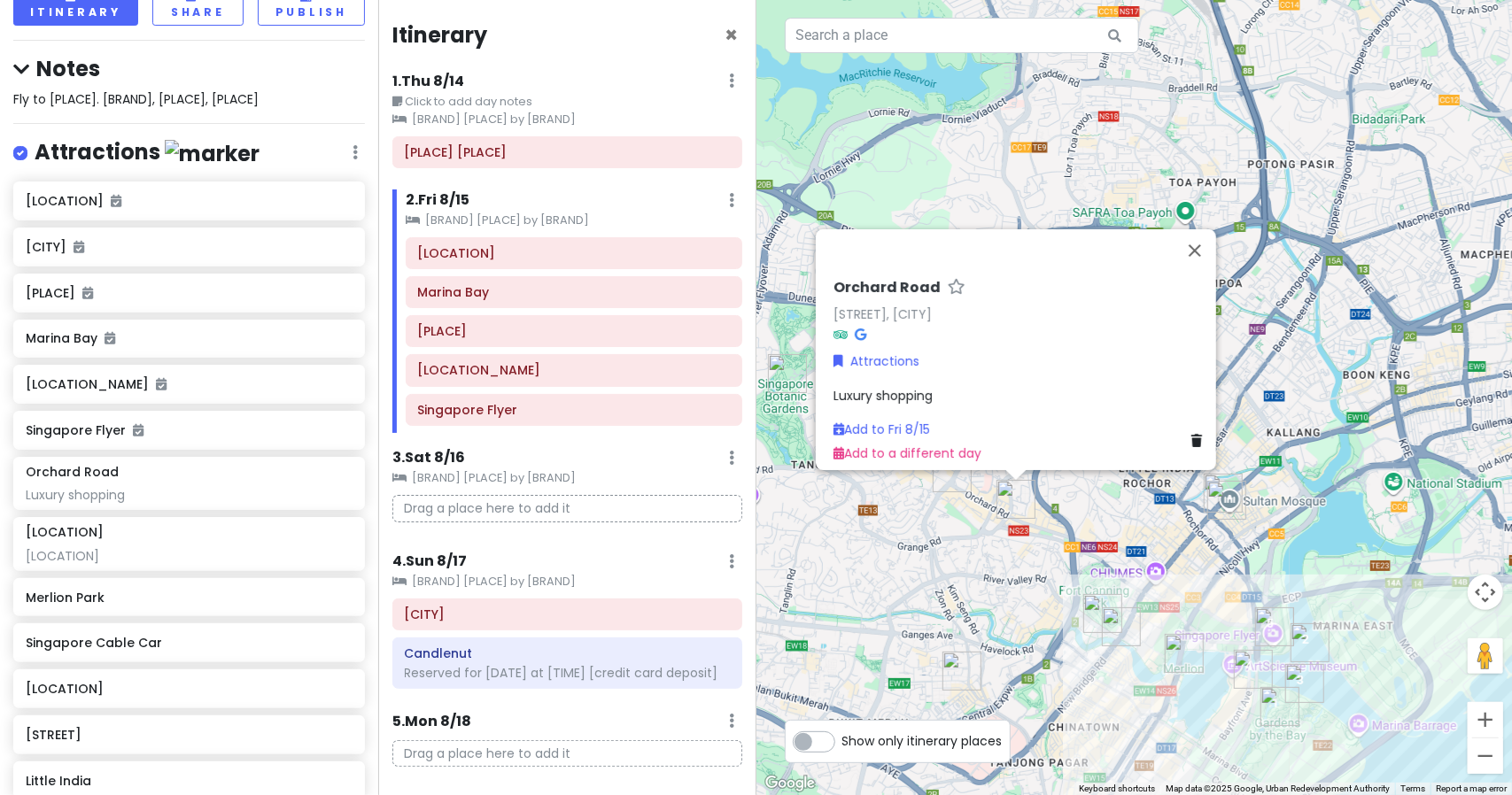 click at bounding box center (952, 473) 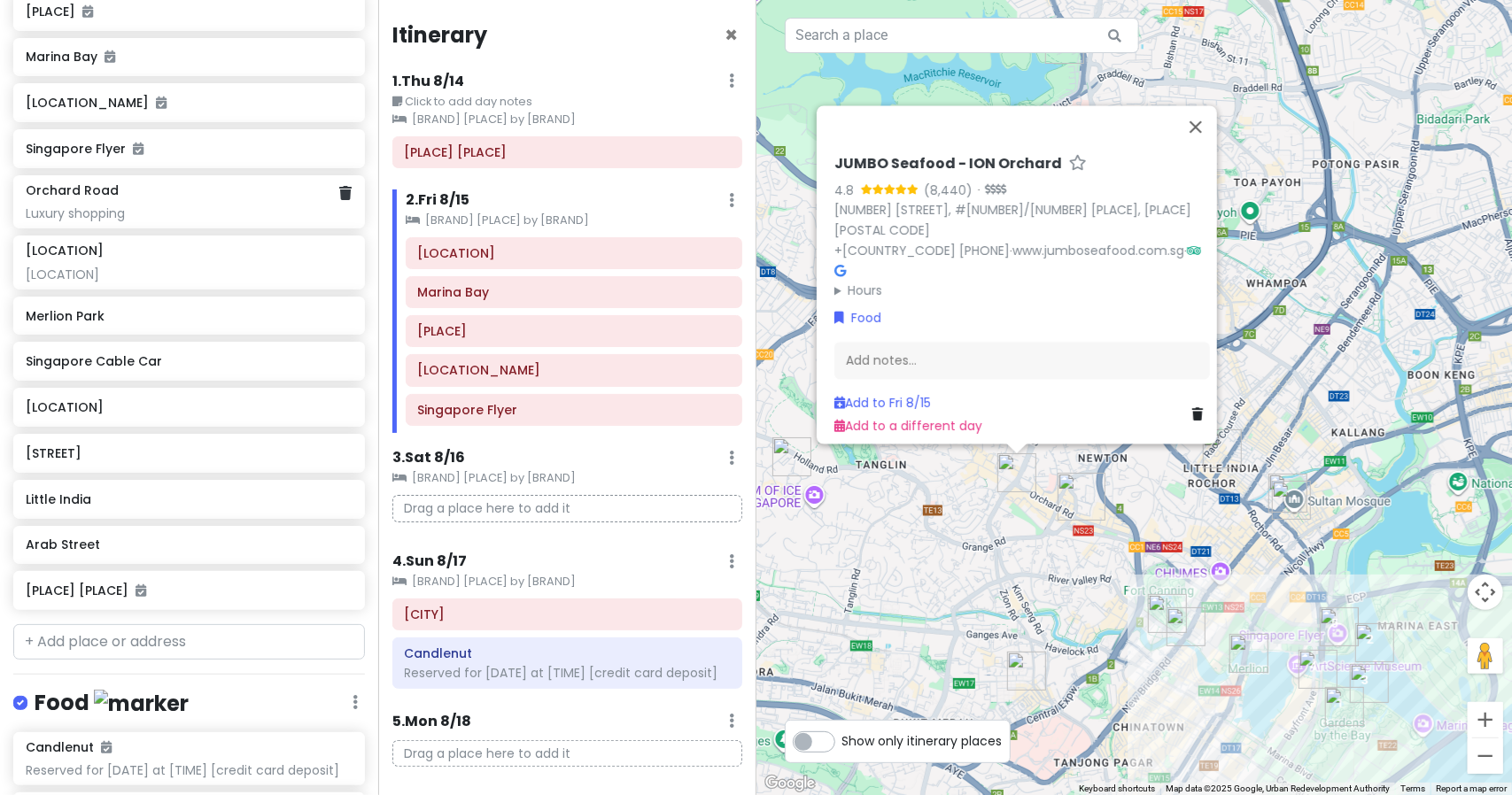 scroll, scrollTop: 446, scrollLeft: 0, axis: vertical 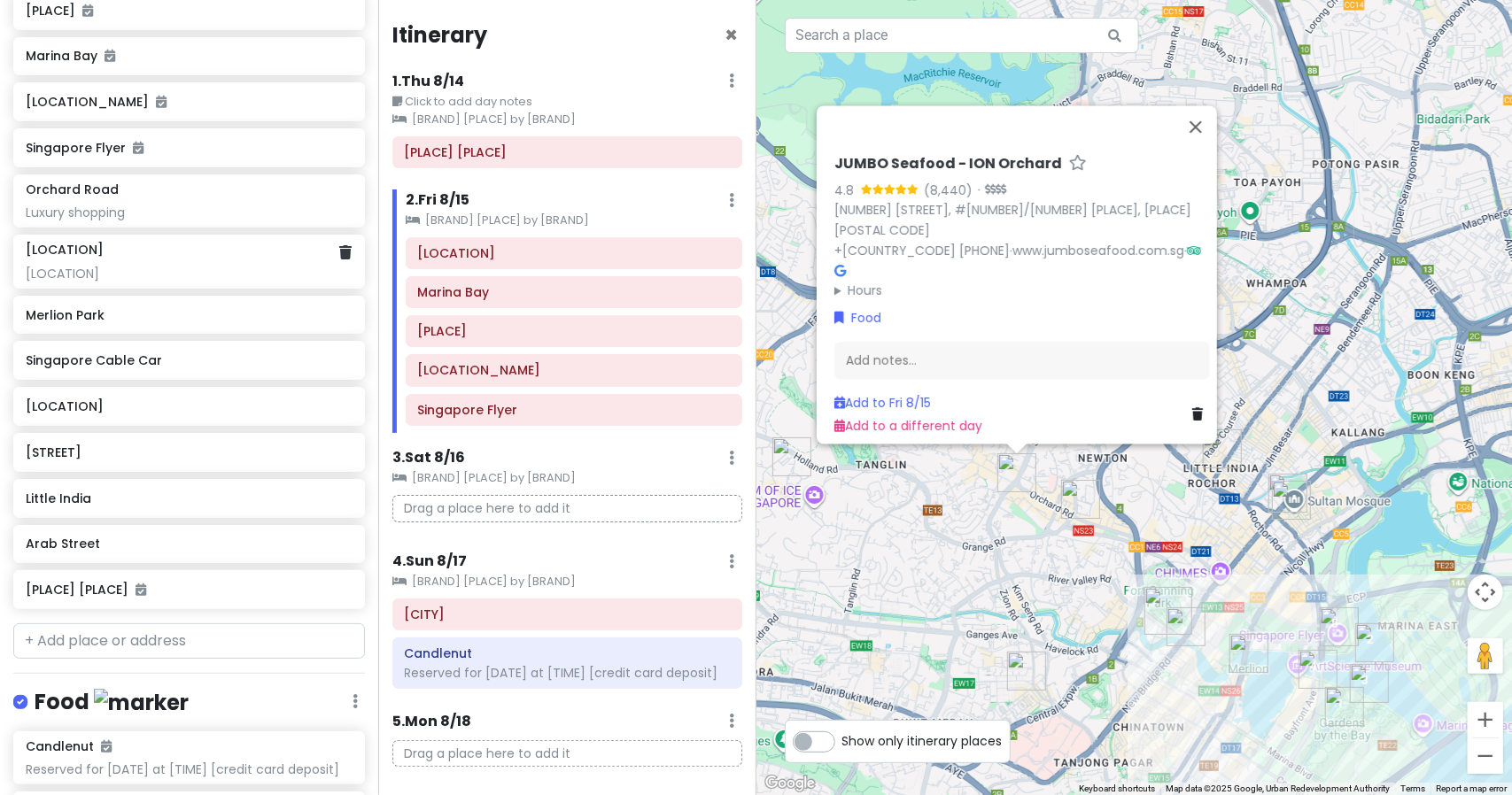 click on "[LOCATION]" at bounding box center (189, 212) 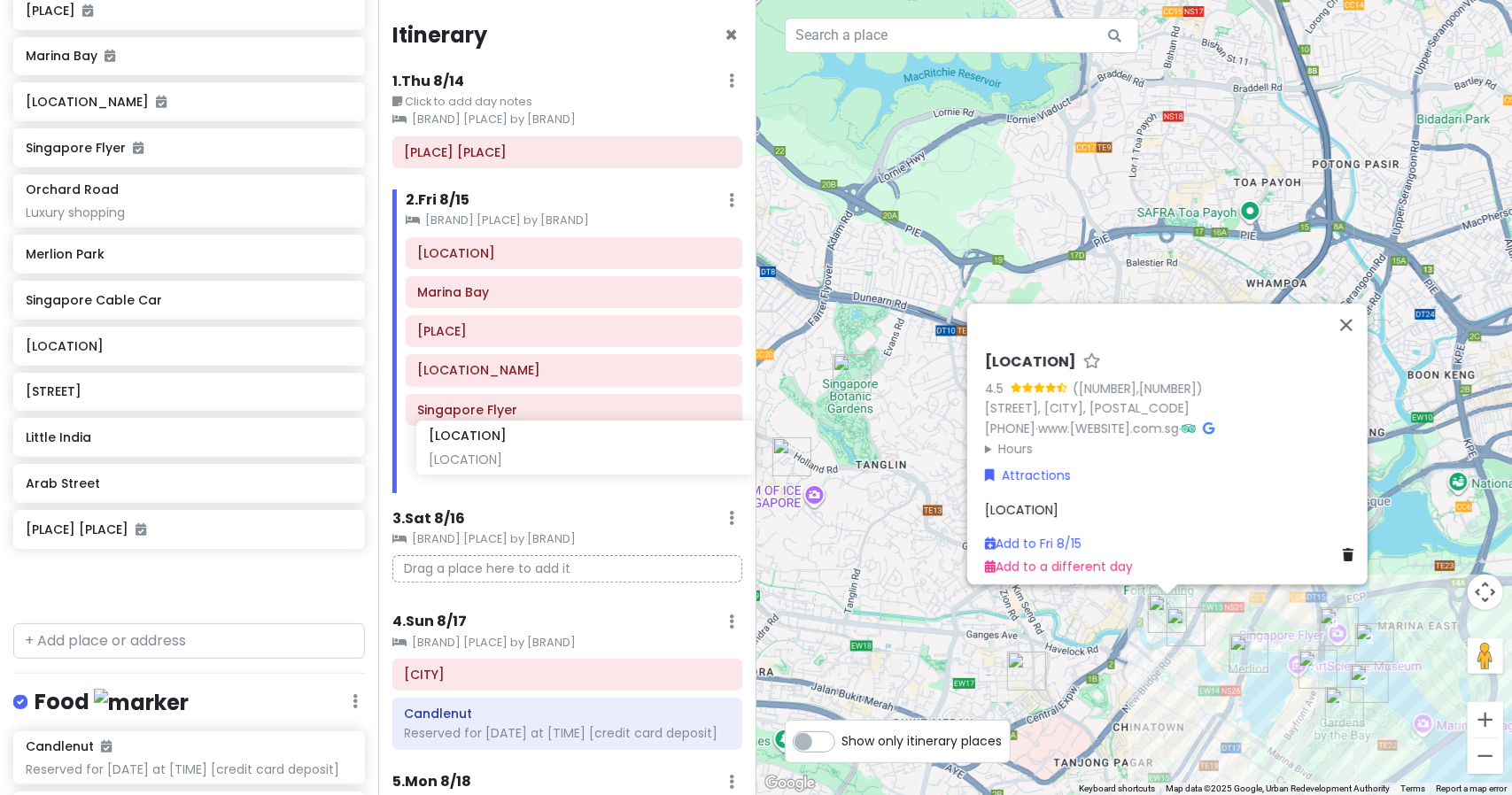 drag, startPoint x: 232, startPoint y: 288, endPoint x: 631, endPoint y: 451, distance: 431.01044 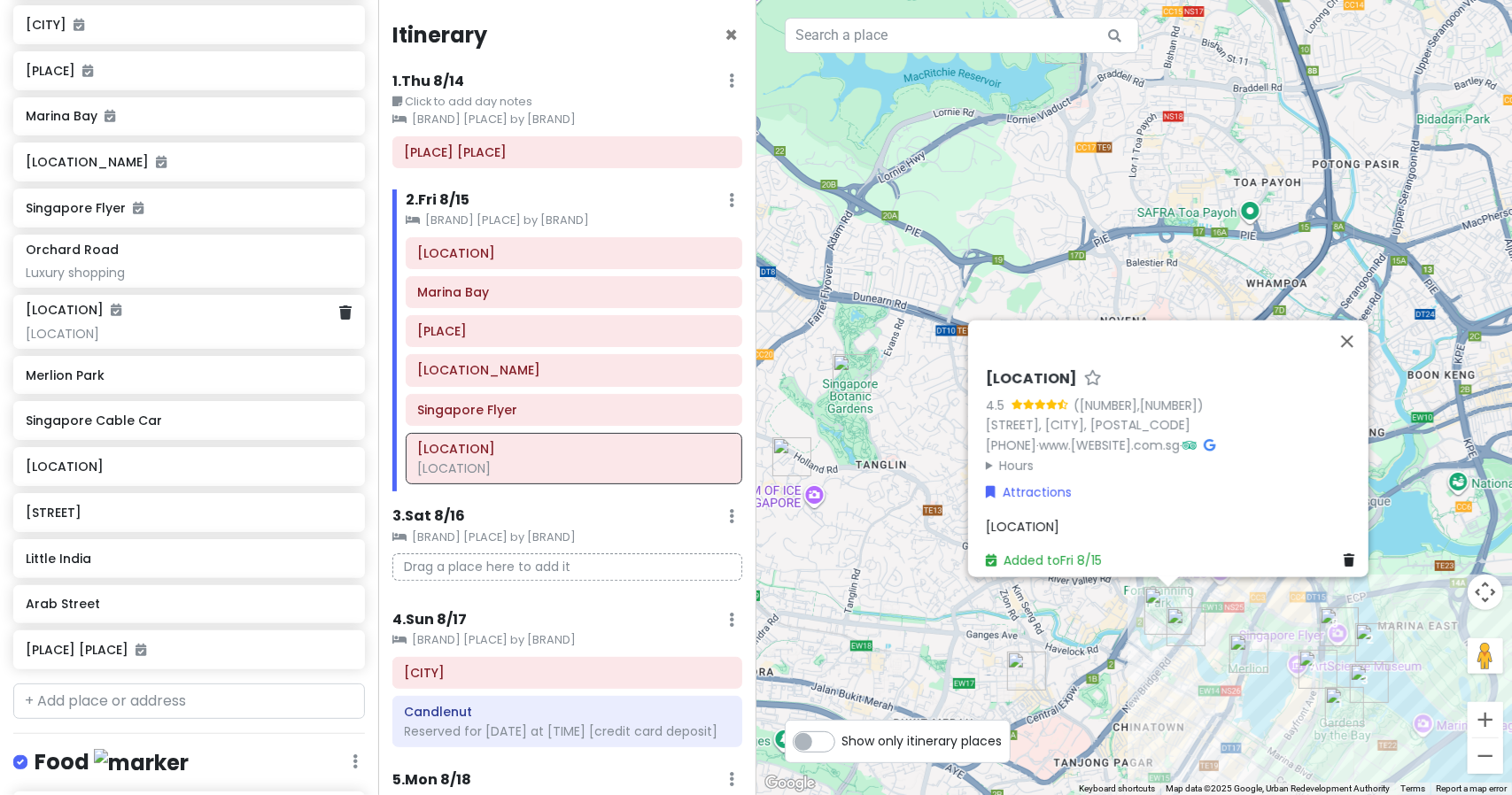 scroll, scrollTop: 386, scrollLeft: 0, axis: vertical 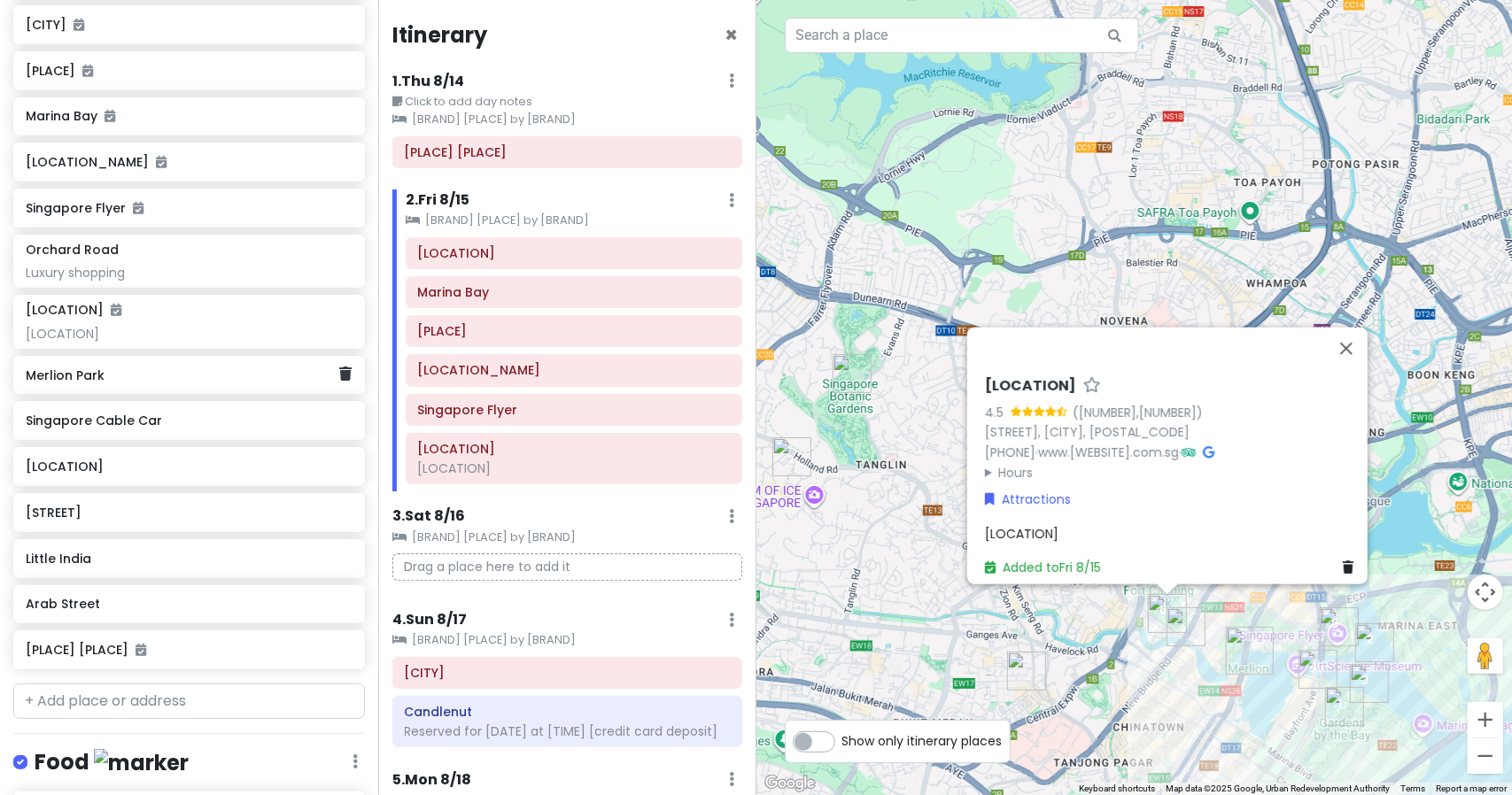 click on "Merlion Park" 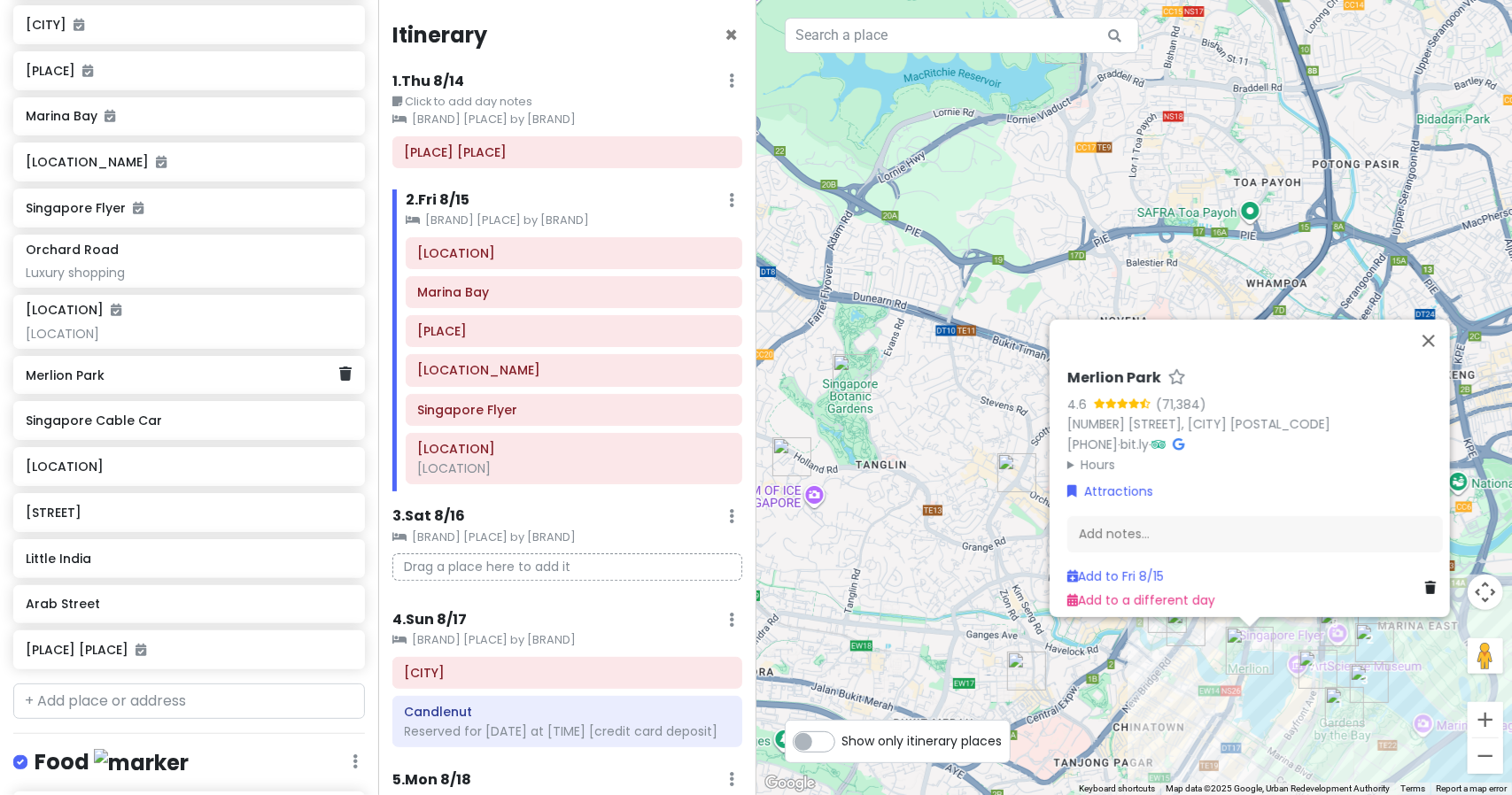 click on "Merlion Park" 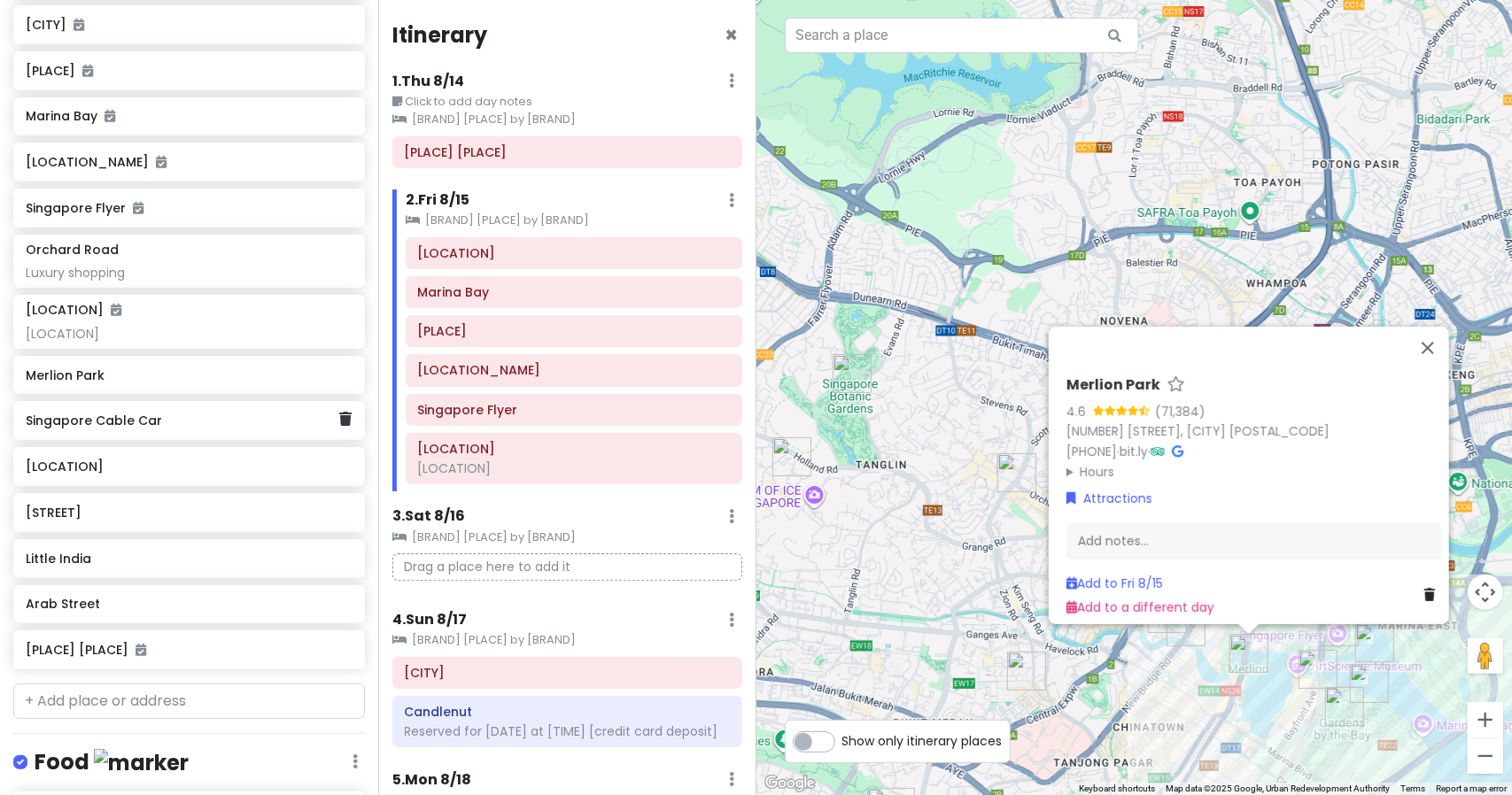 click on "Singapore Cable Car" at bounding box center (189, 421) 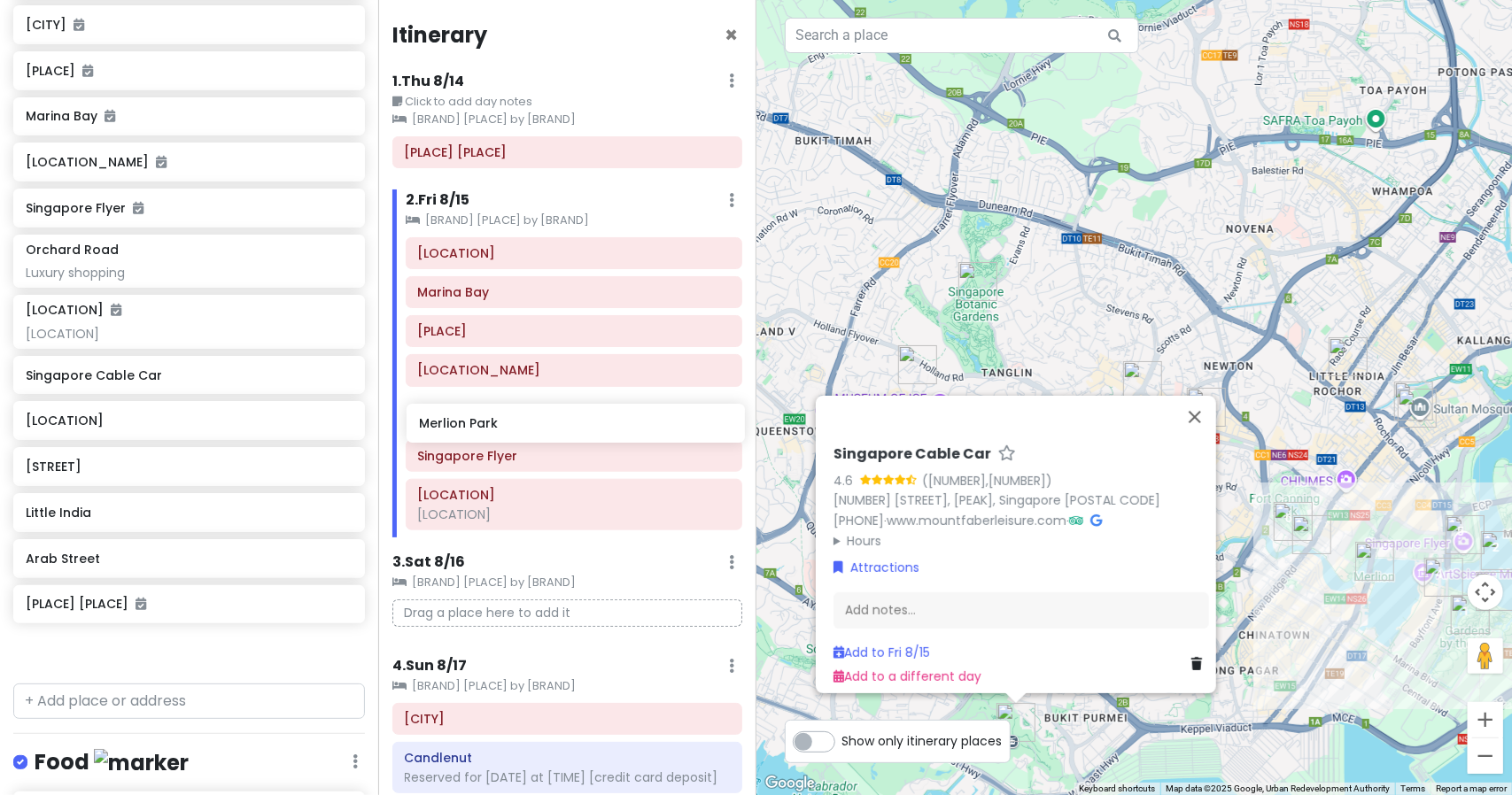 drag, startPoint x: 237, startPoint y: 398, endPoint x: 628, endPoint y: 422, distance: 391.736 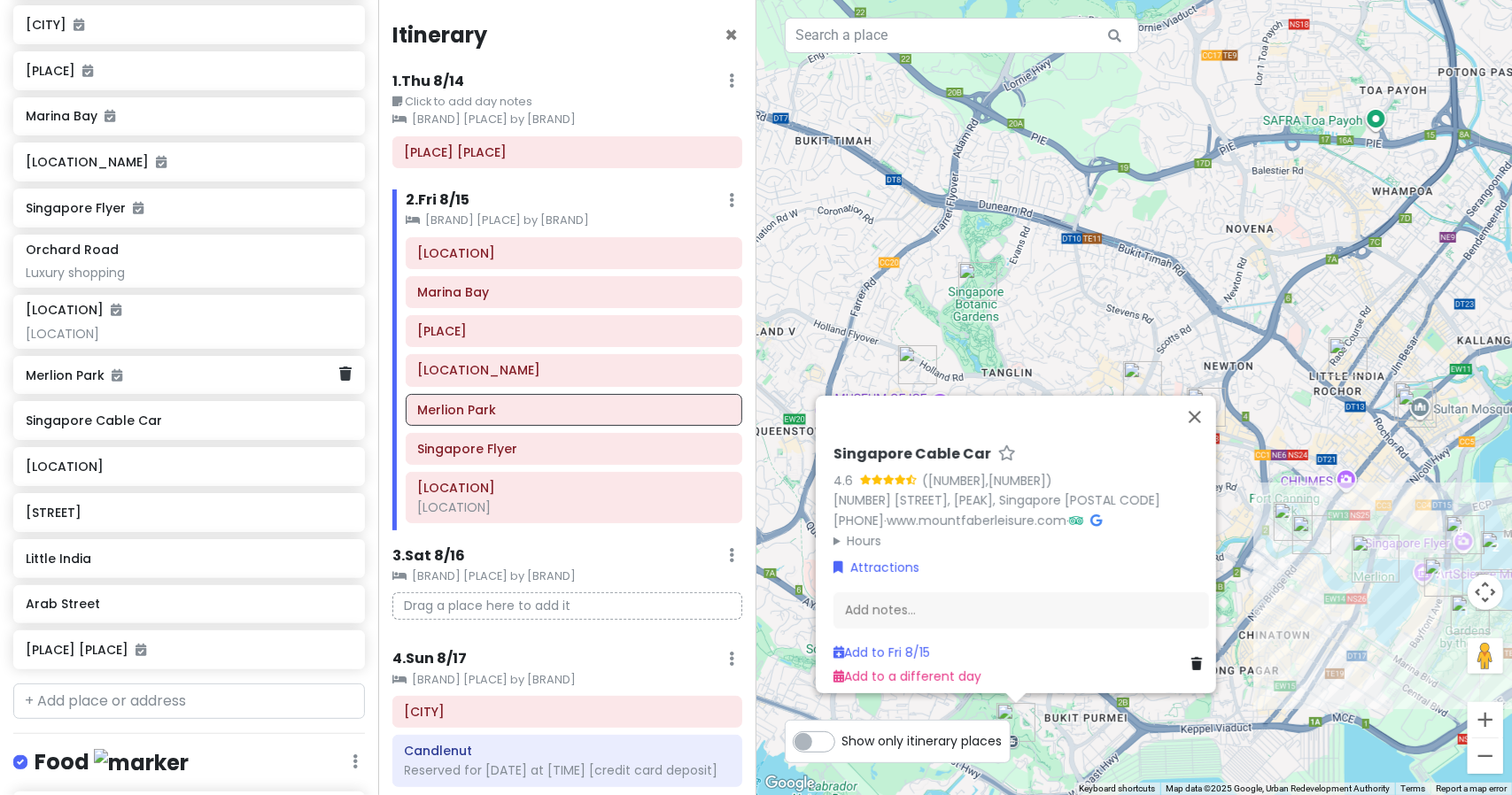 scroll, scrollTop: 340, scrollLeft: 0, axis: vertical 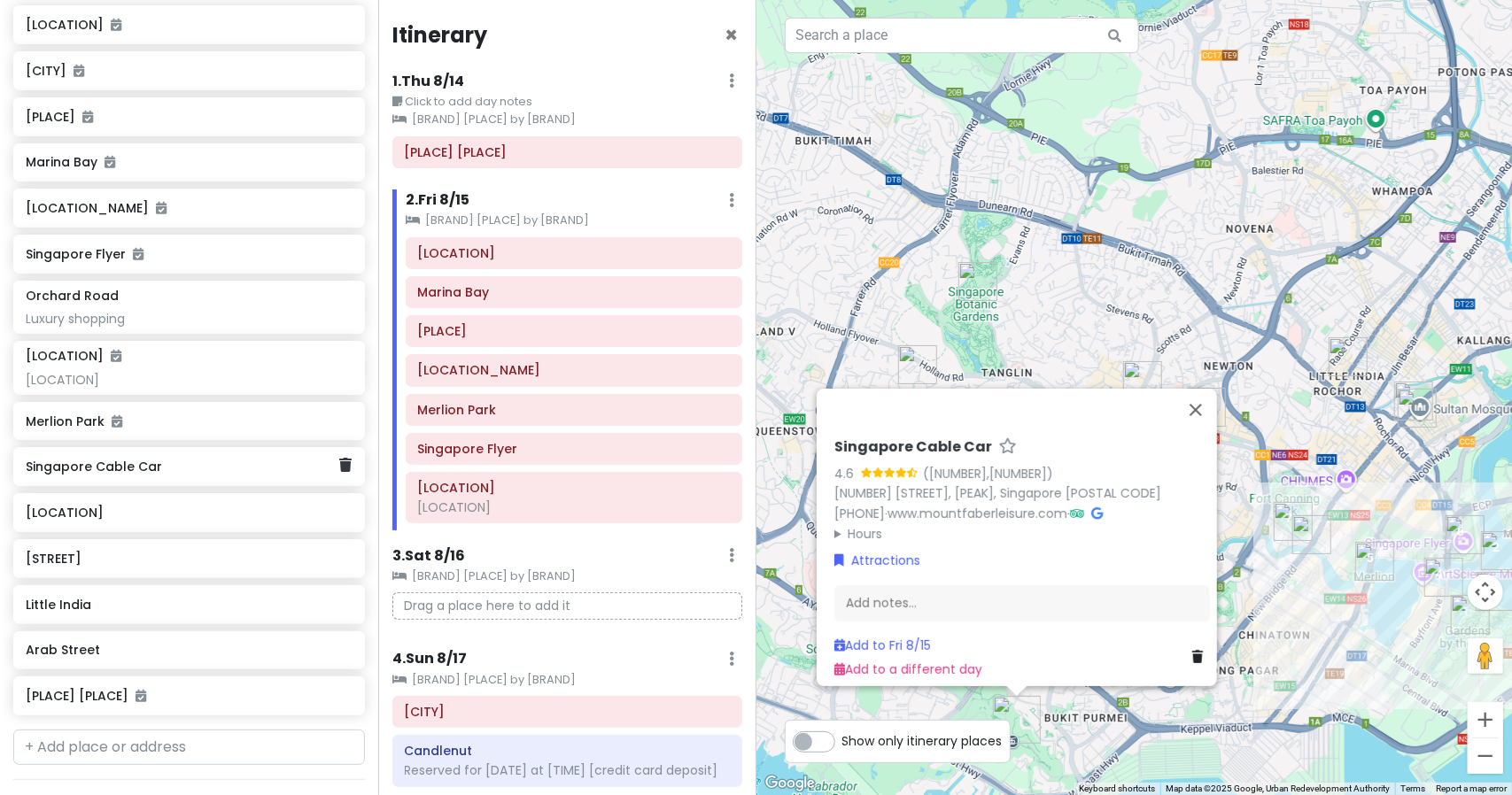 click on "Singapore Cable Car" at bounding box center [182, 467] 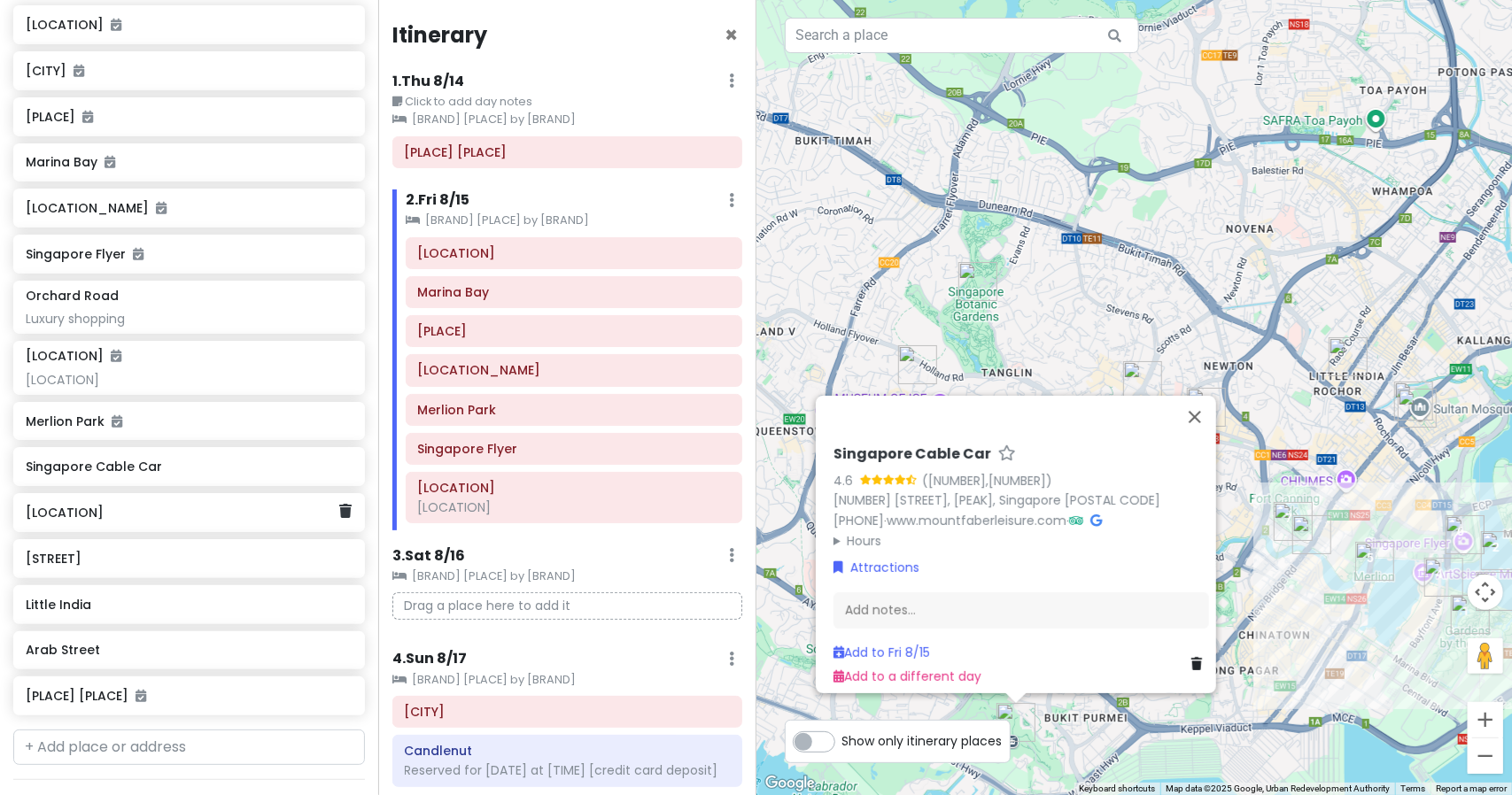 click on "[LOCATION]" 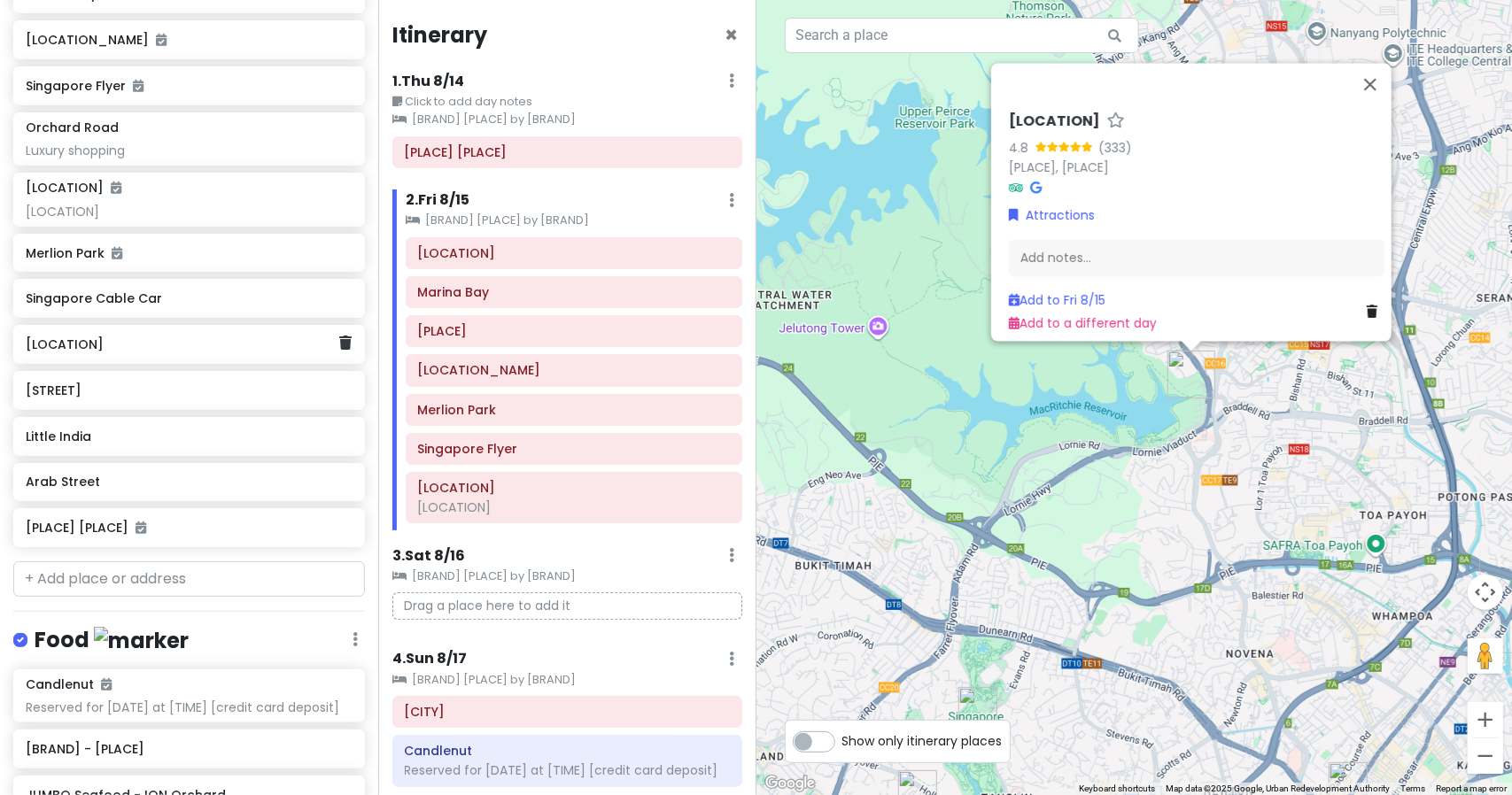 scroll, scrollTop: 510, scrollLeft: 0, axis: vertical 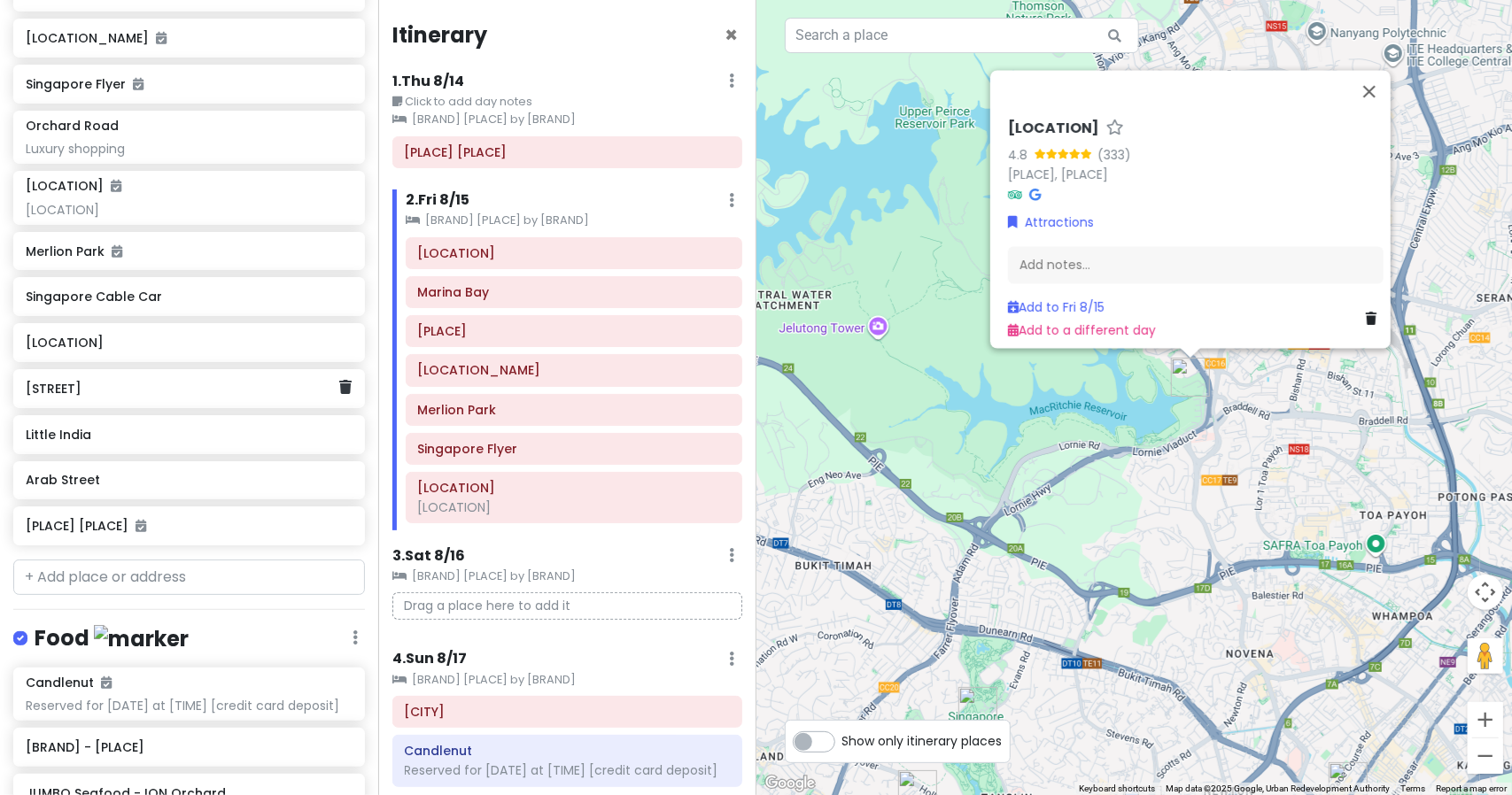 click on "[STREET]" at bounding box center (182, 389) 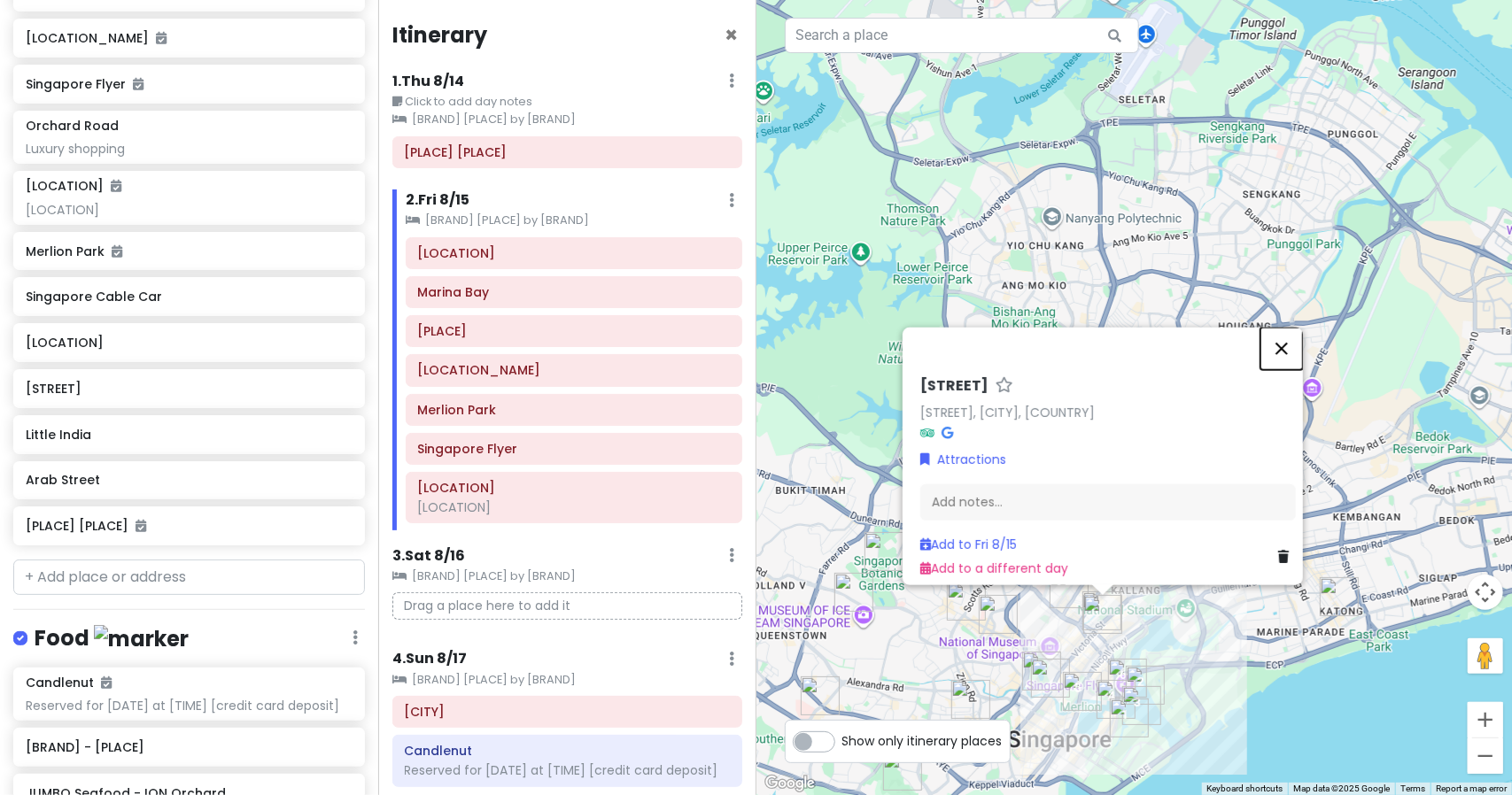 click at bounding box center [1282, 349] 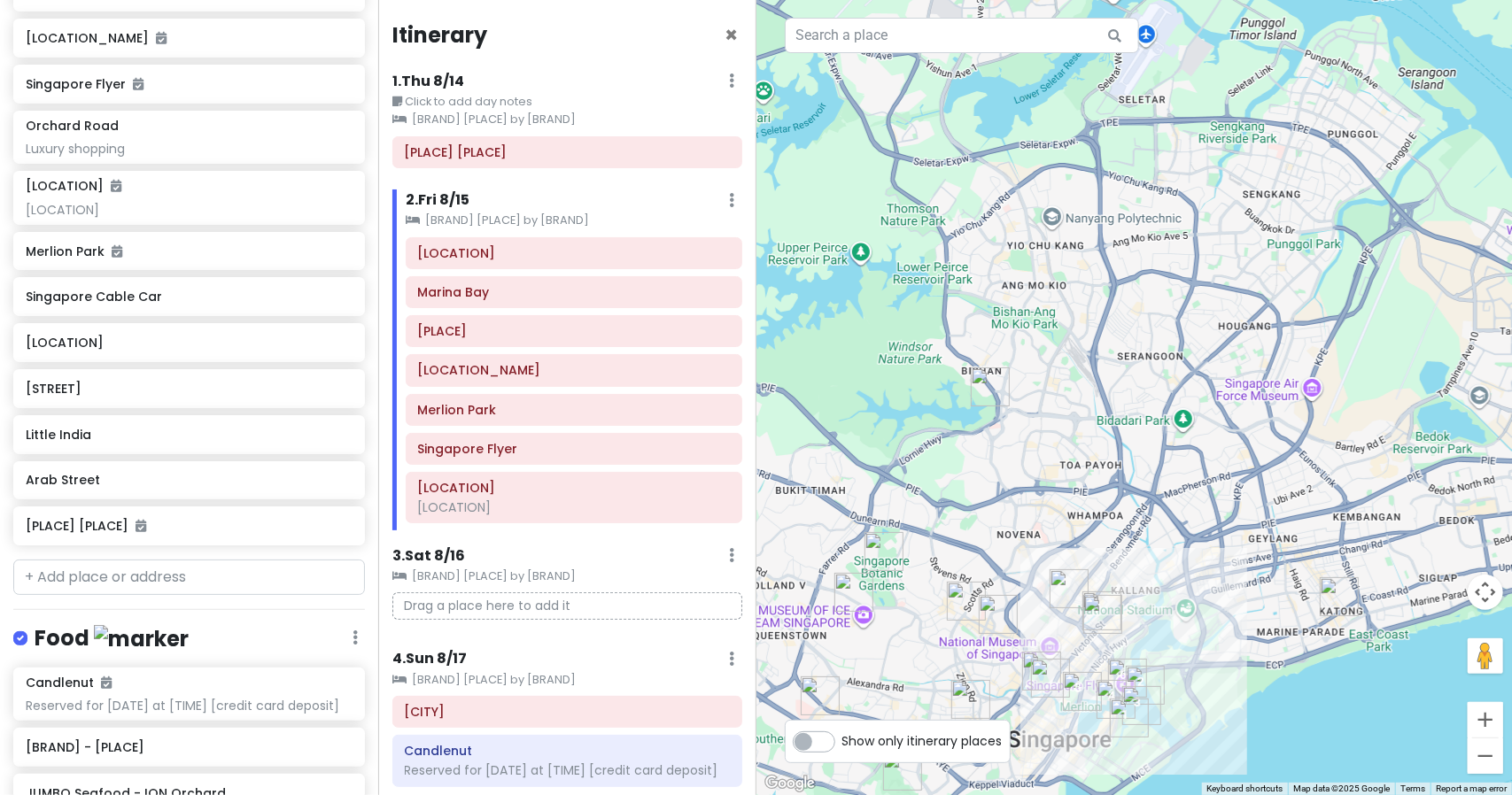 click at bounding box center [1135, 398] 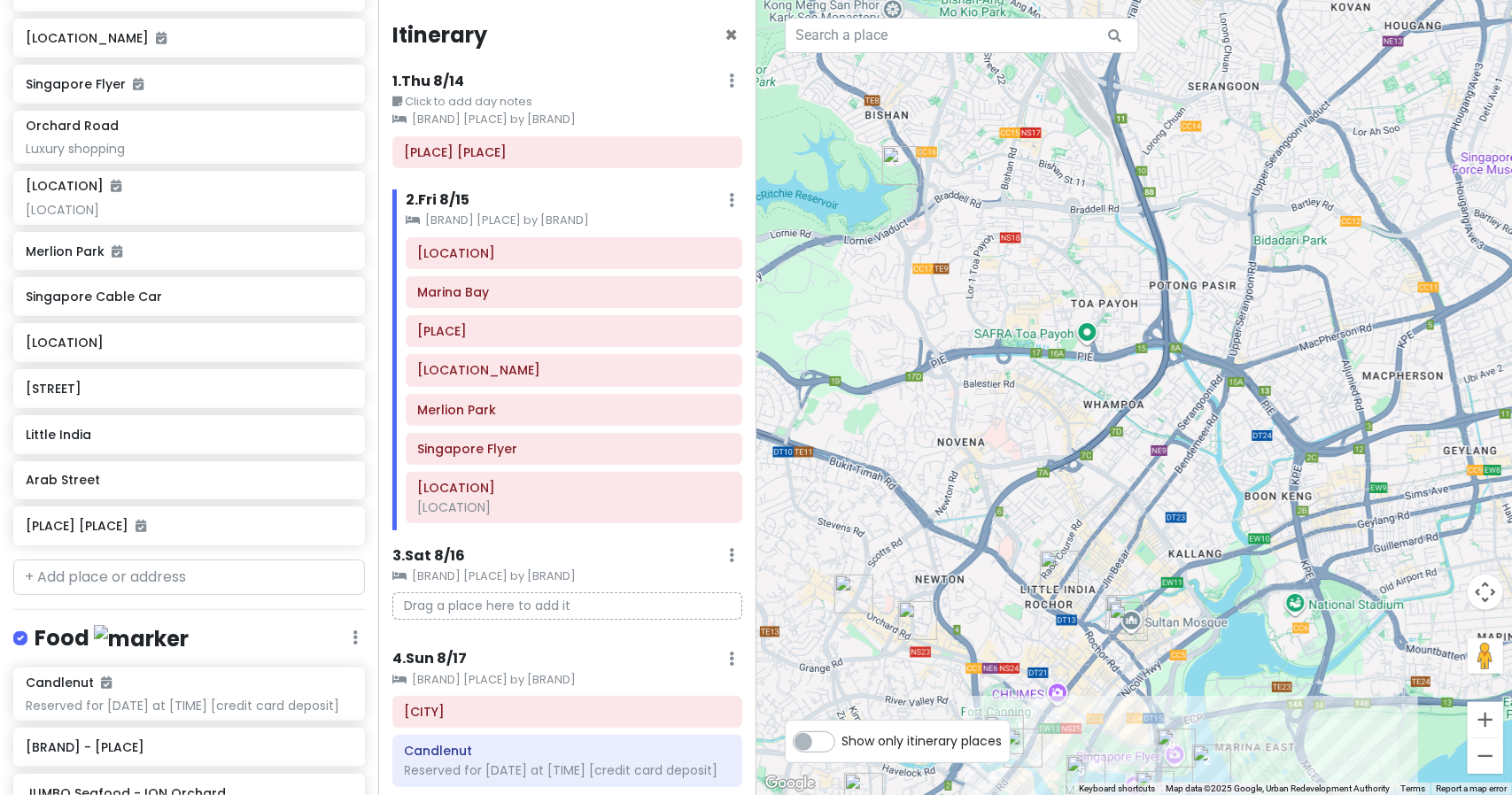 click at bounding box center [1135, 398] 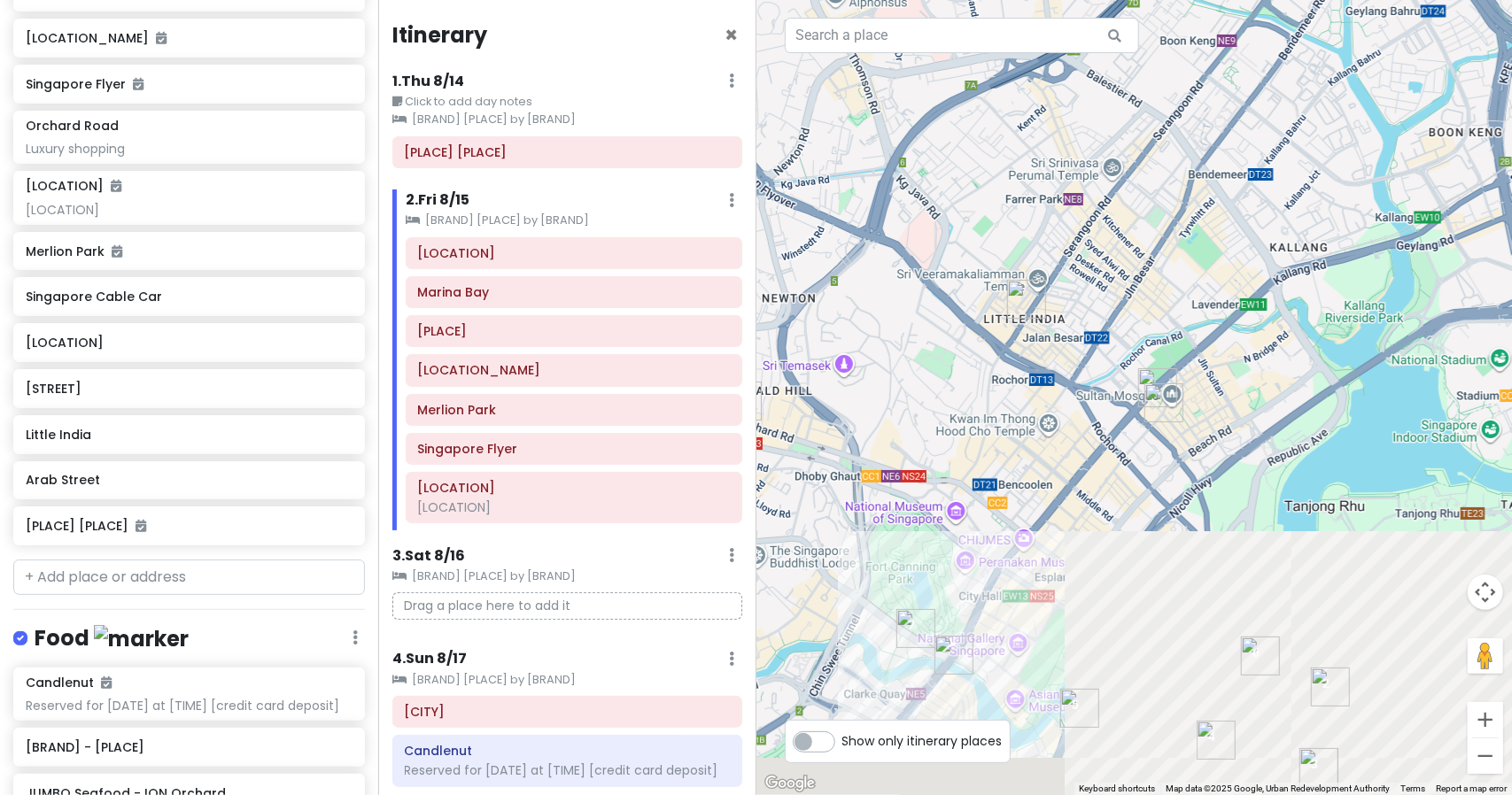 drag, startPoint x: 1089, startPoint y: 591, endPoint x: 1083, endPoint y: 316, distance: 275.06545 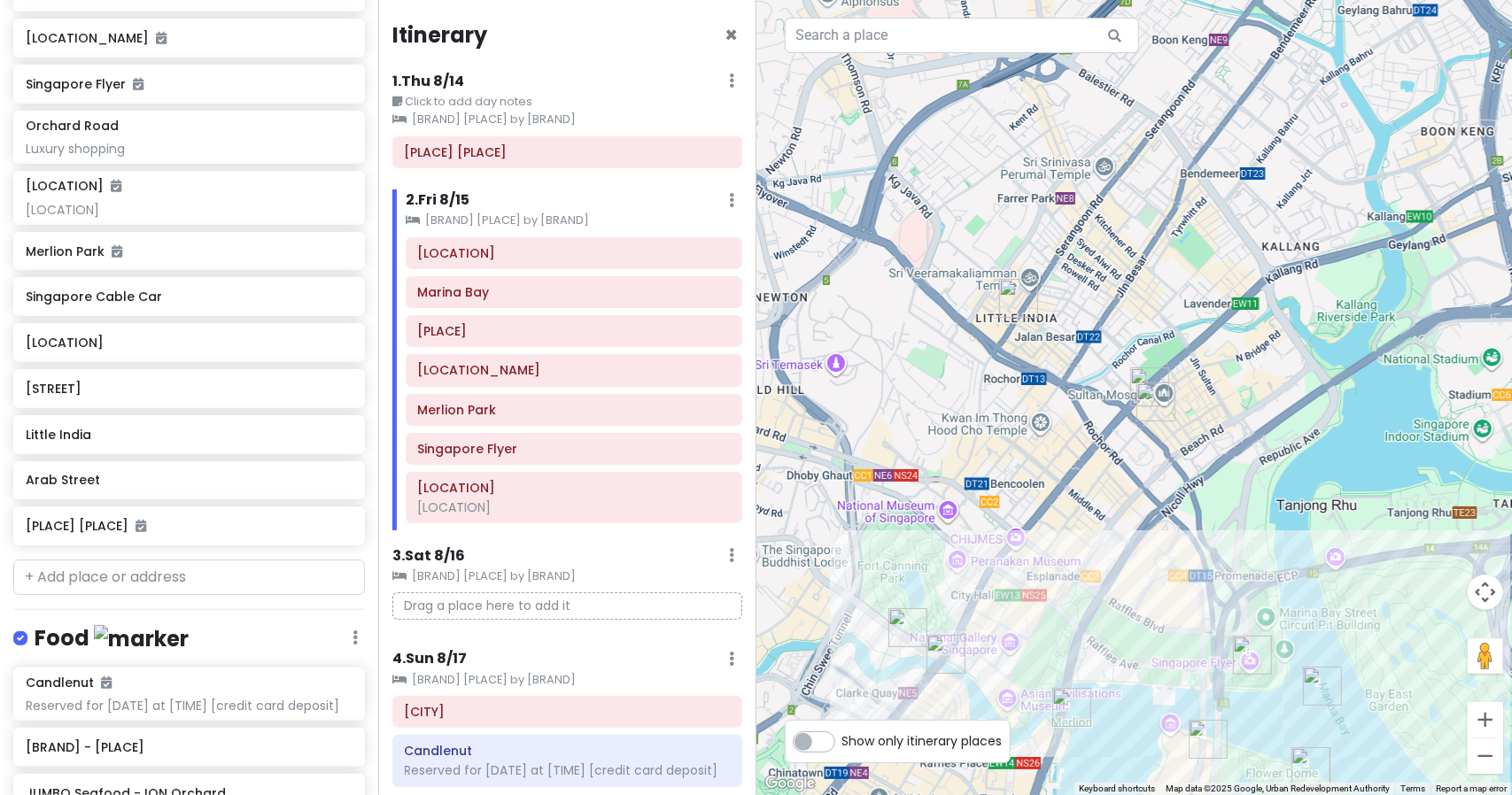click at bounding box center [1135, 398] 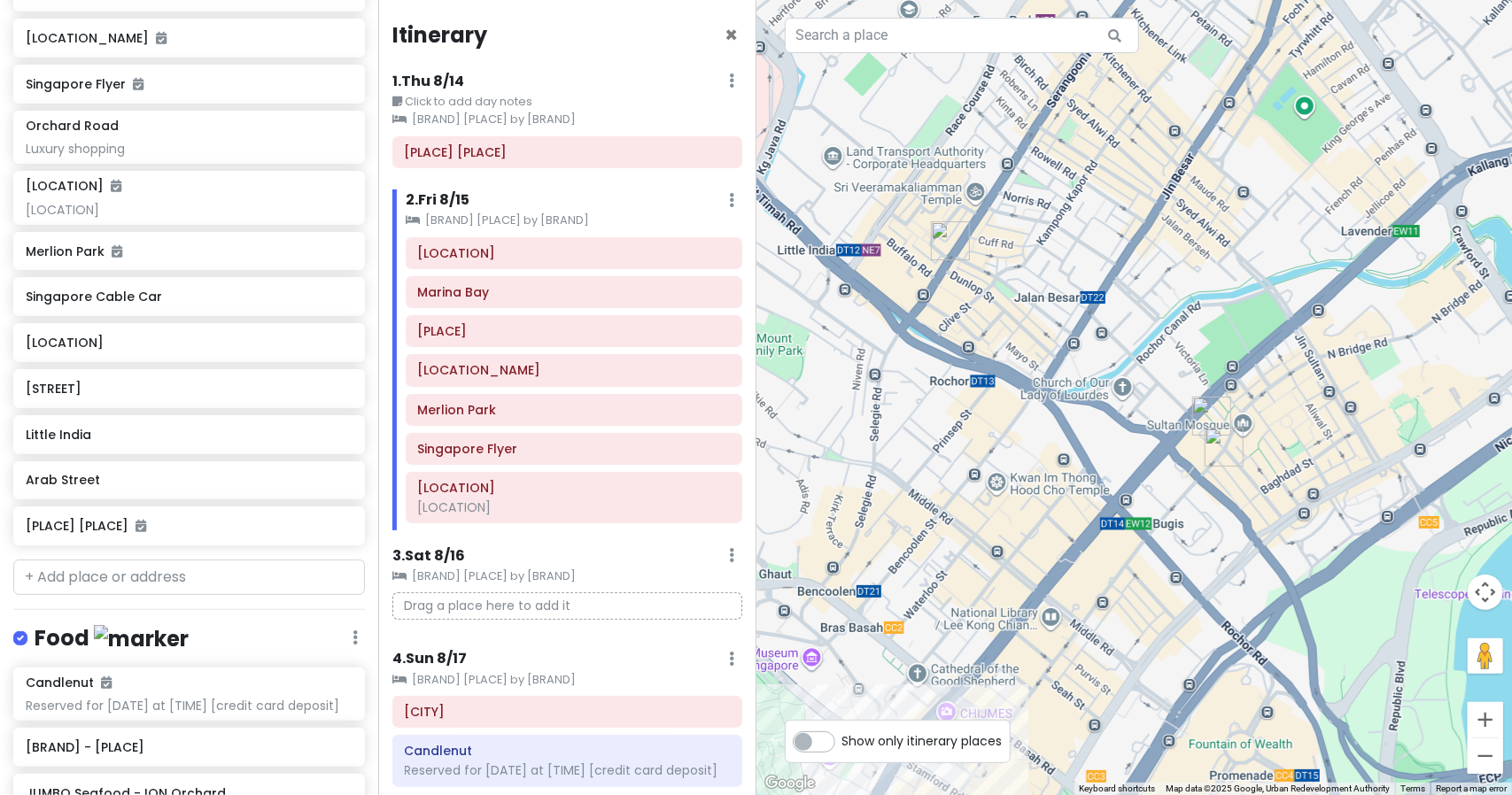 click at bounding box center [1212, 416] 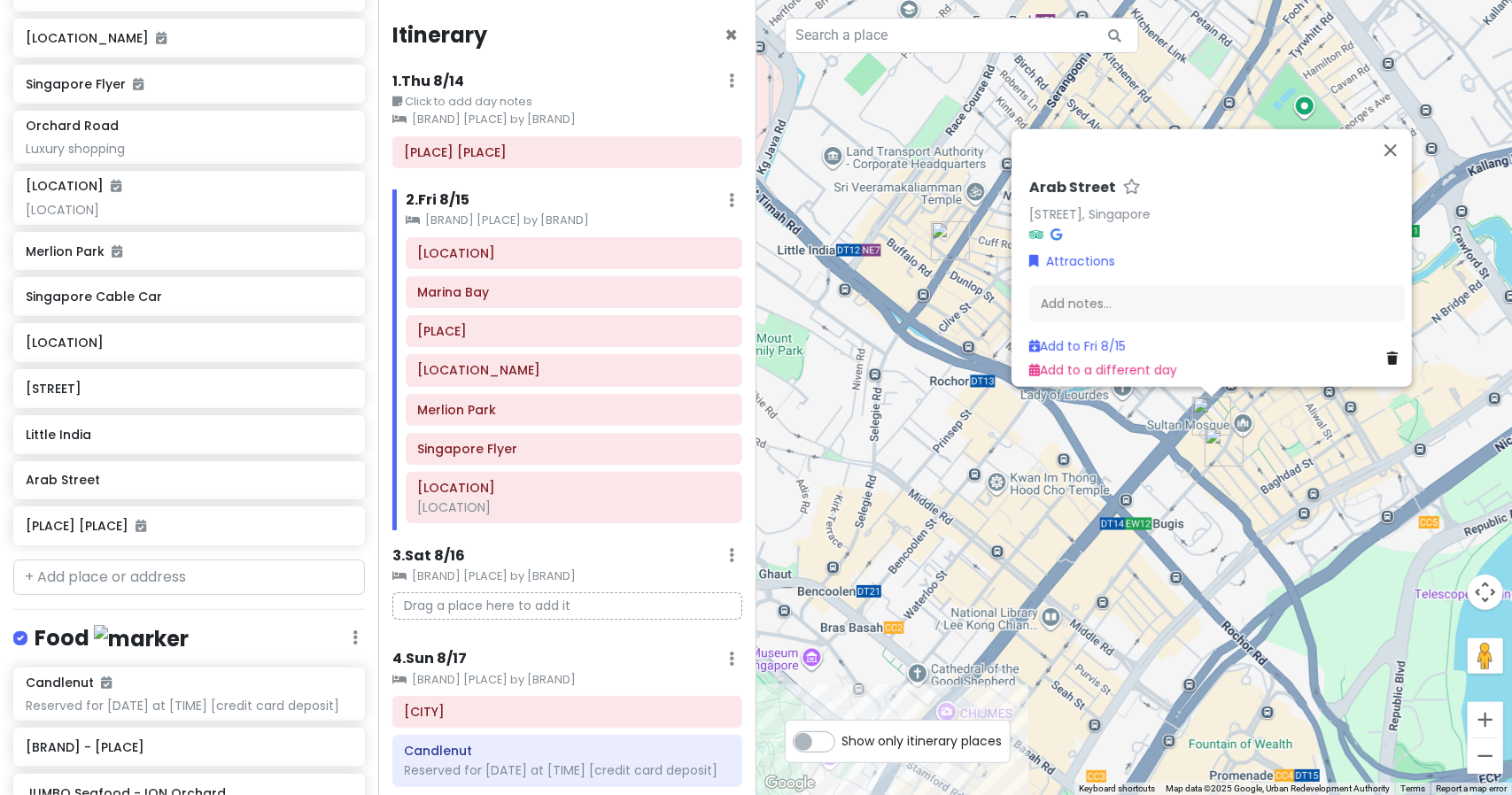 click at bounding box center [1224, 447] 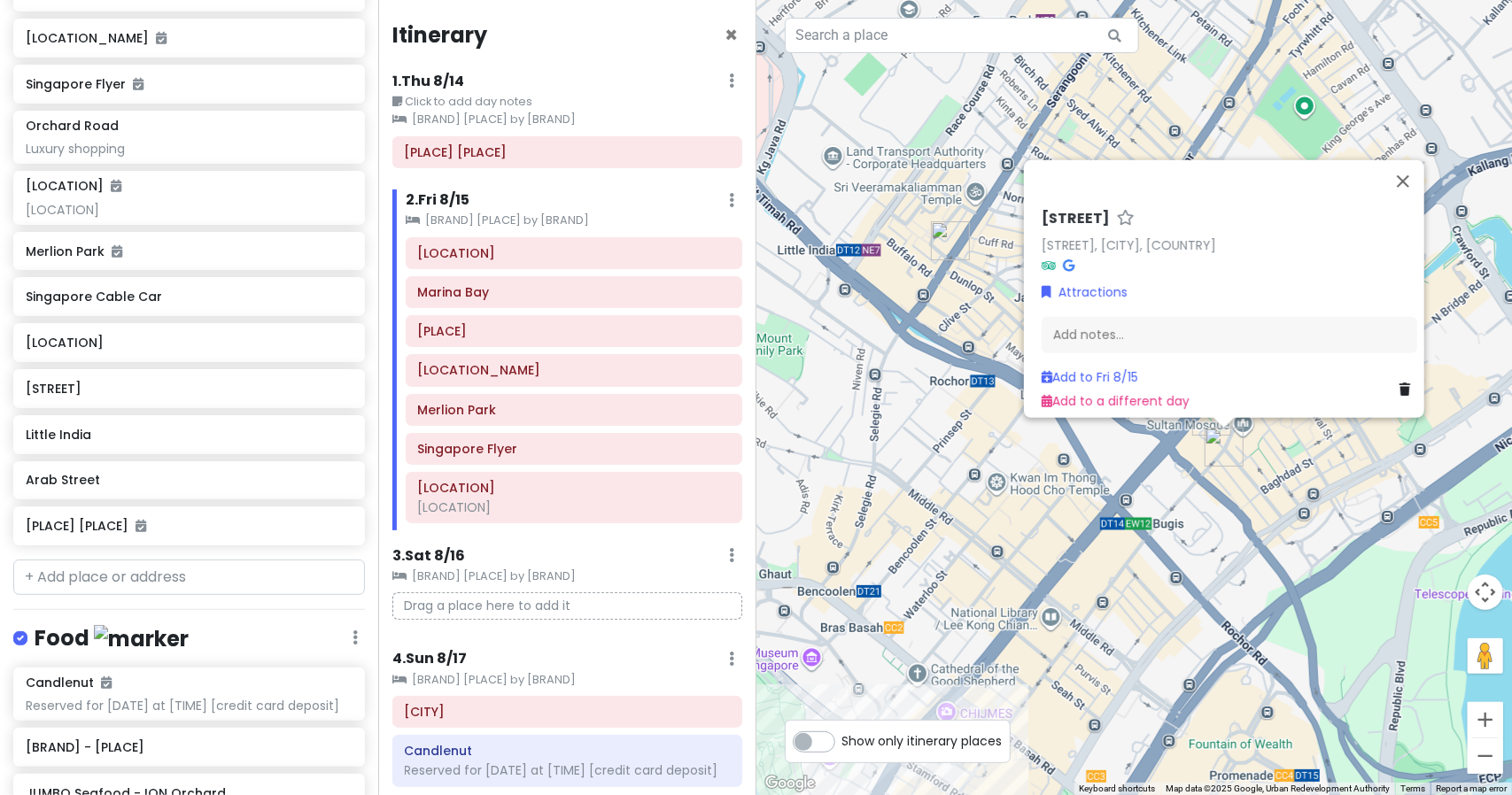 scroll, scrollTop: 135, scrollLeft: 0, axis: vertical 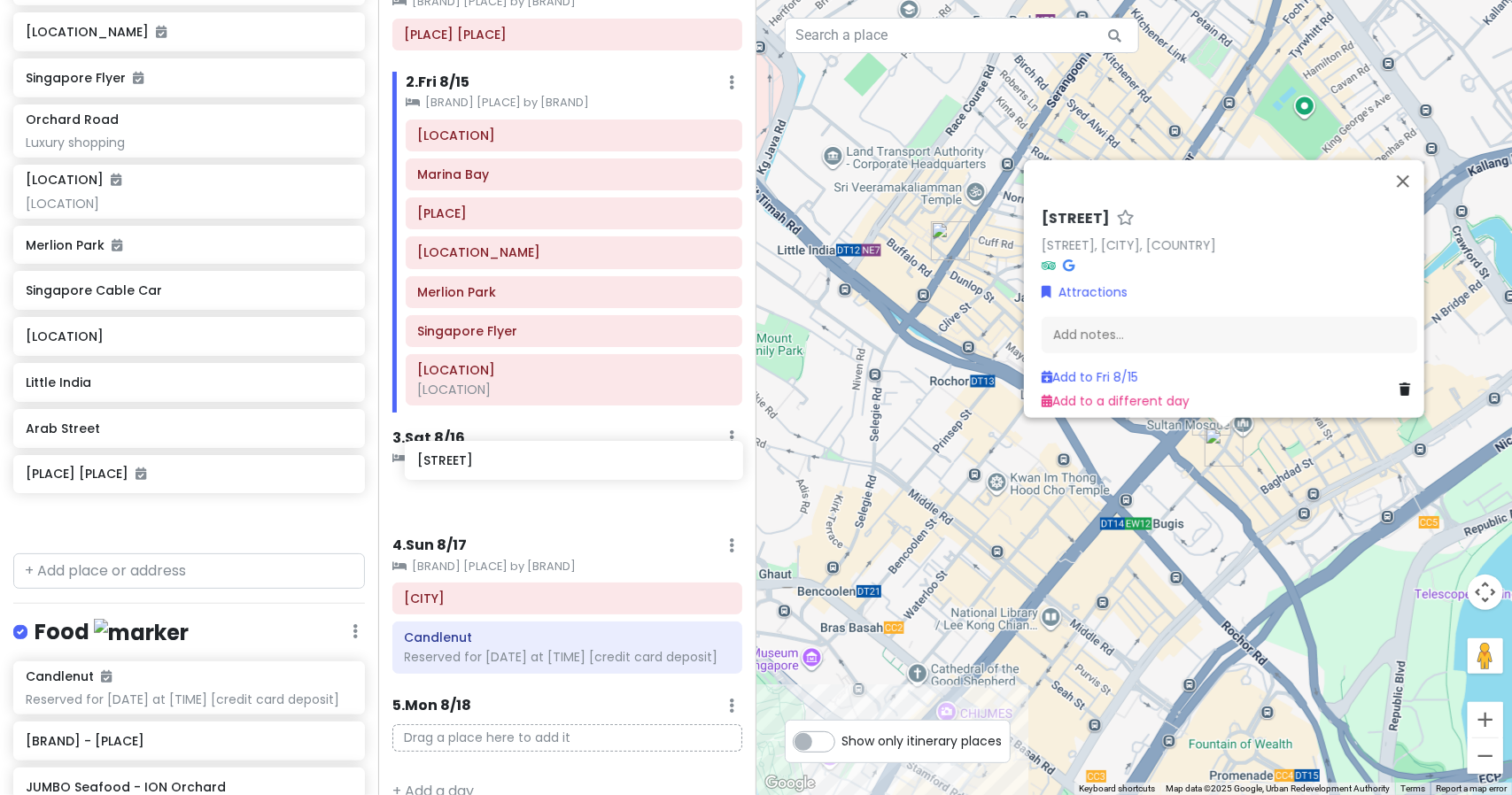 click on "Singapore Trip ([DATE]-[DATE]) Private Change Dates Make a Copy Delete Trip Go Pro ⚡️ Give Feedback 💡 Support Scout ☕️ Itinerary Share Publish Notes Fly to Hong Kong. Cathay Pacific, Changi airport, terminal 4 Attractions Edit Reorder Delete List Gardens by the Bay Singapore Botanic Gardens Cloud Forest Marina Bay SkyPark Observation Deck Singapore Flyer Orchard Road Luxury shopping Clarke Quay Riverside wharf Merlion Park Singapore Cable Car MacRitchie Nature Trail Haji Lane Little India Arab Street Singapore Changi Airport Food Edit Reorder Delete List Candlenut Reserved for [DATE] at 6:15 PM [credit card deposit] JUMBO Seafood - The Riverwalk JUMBO Seafood - ION Orchard Tiong Bahru Market Keng Eng Kee Seafood @ Alexandra Village Dinner with [NAME] on [DATE]? Accommodations Edit Reorder Delete List Find hotels on Booking.com Hotel Indigo Singapore Katong by IHG + Add a section Itinerary × 1 . Thu [DATE] Edit Day Notes Clear Lodging Delete Day Click to add day notes Singapore Changi Airport 2" at bounding box center (756, 398) 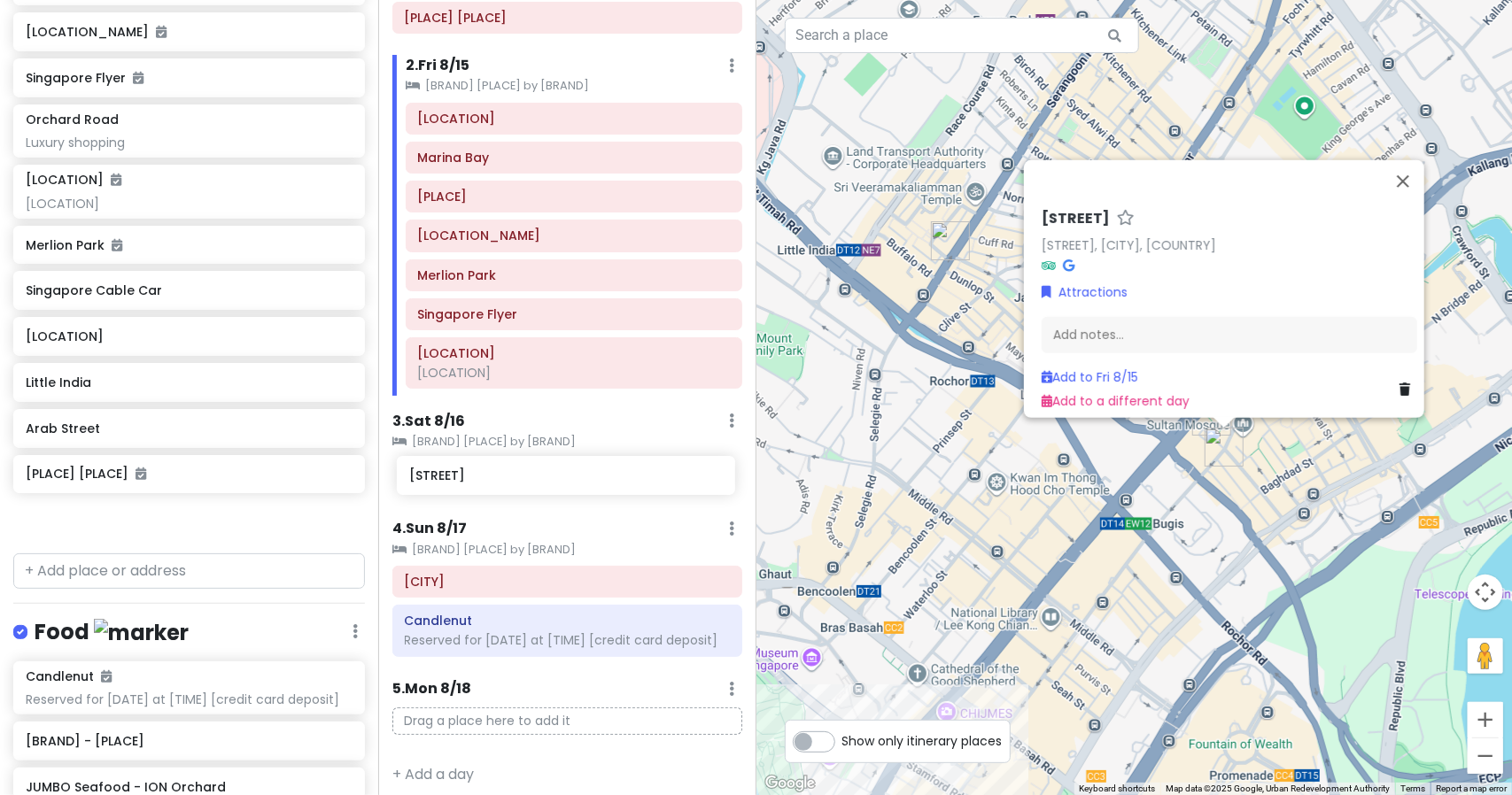 scroll, scrollTop: 135, scrollLeft: 0, axis: vertical 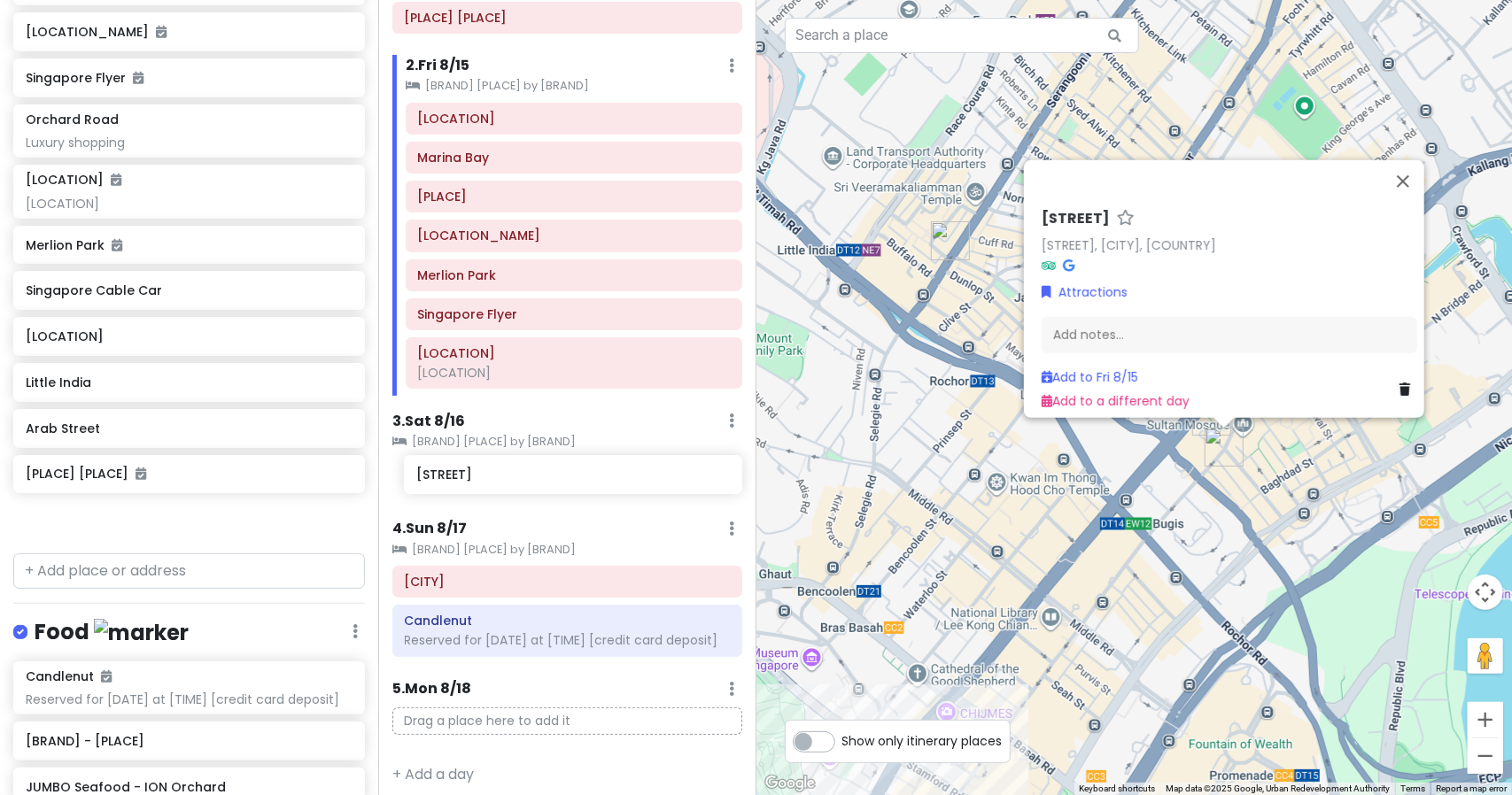 drag, startPoint x: 151, startPoint y: 405, endPoint x: 542, endPoint y: 480, distance: 398.12812 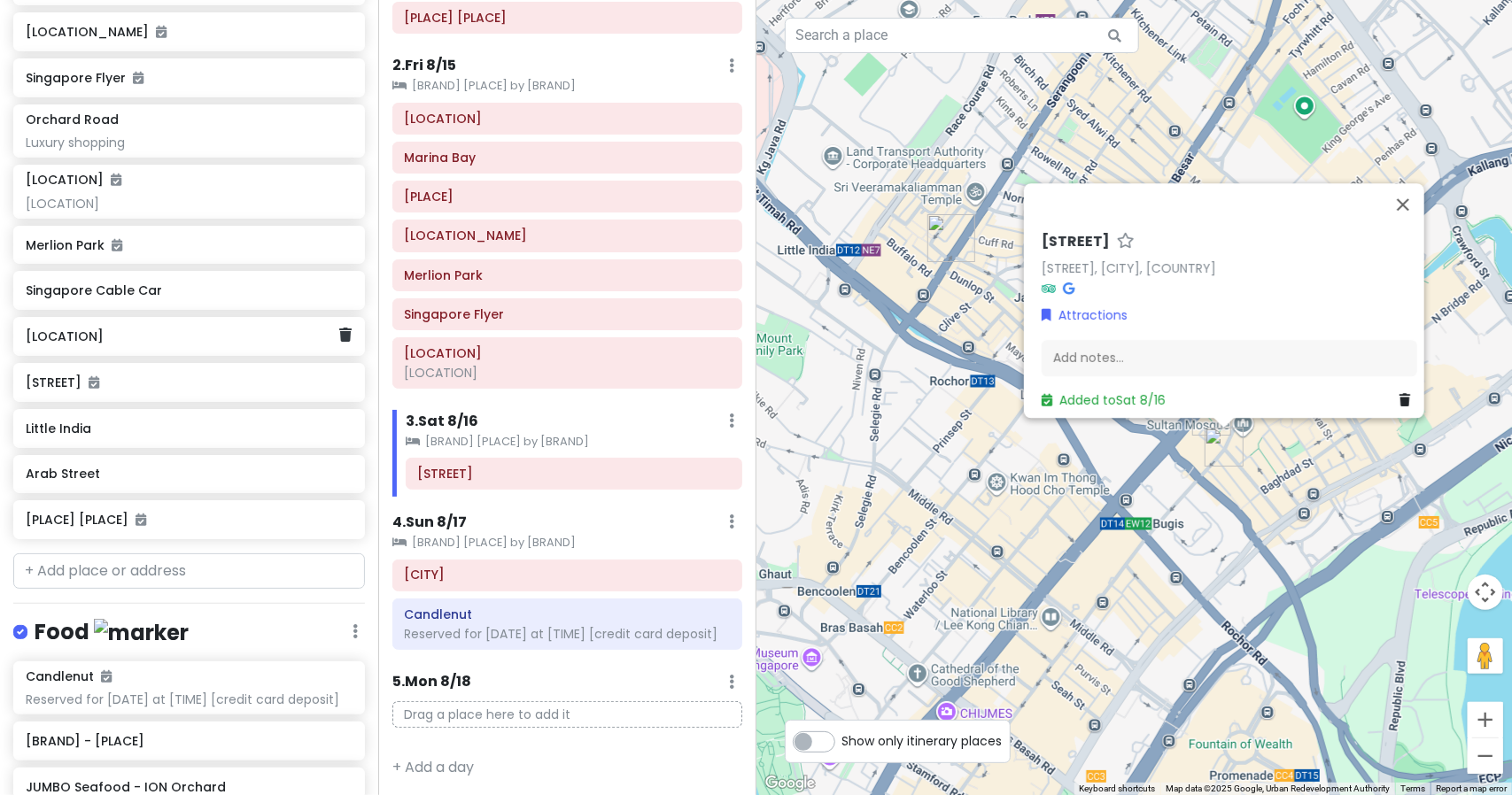 scroll, scrollTop: 470, scrollLeft: 0, axis: vertical 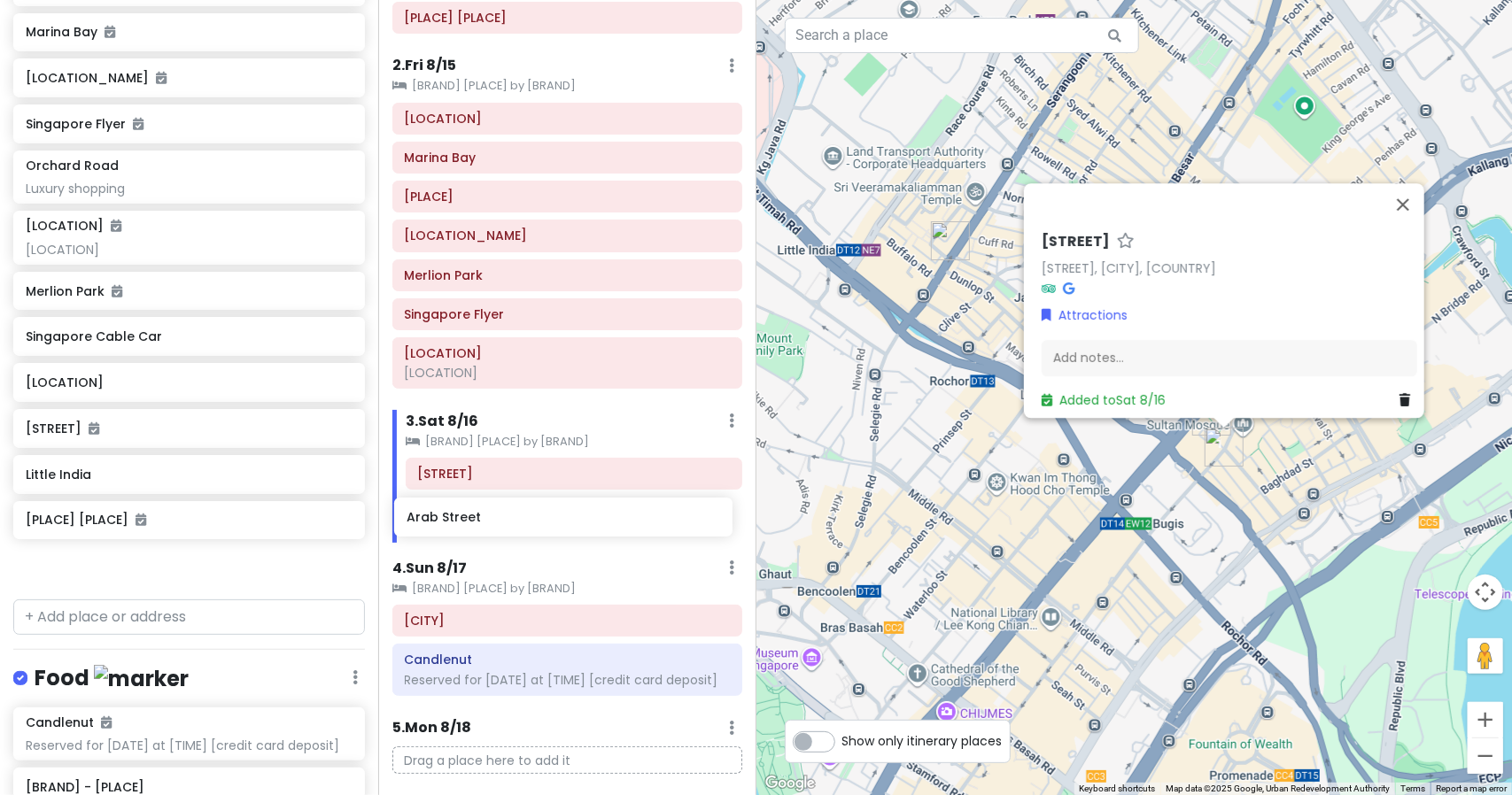 drag, startPoint x: 159, startPoint y: 536, endPoint x: 540, endPoint y: 516, distance: 381.5246 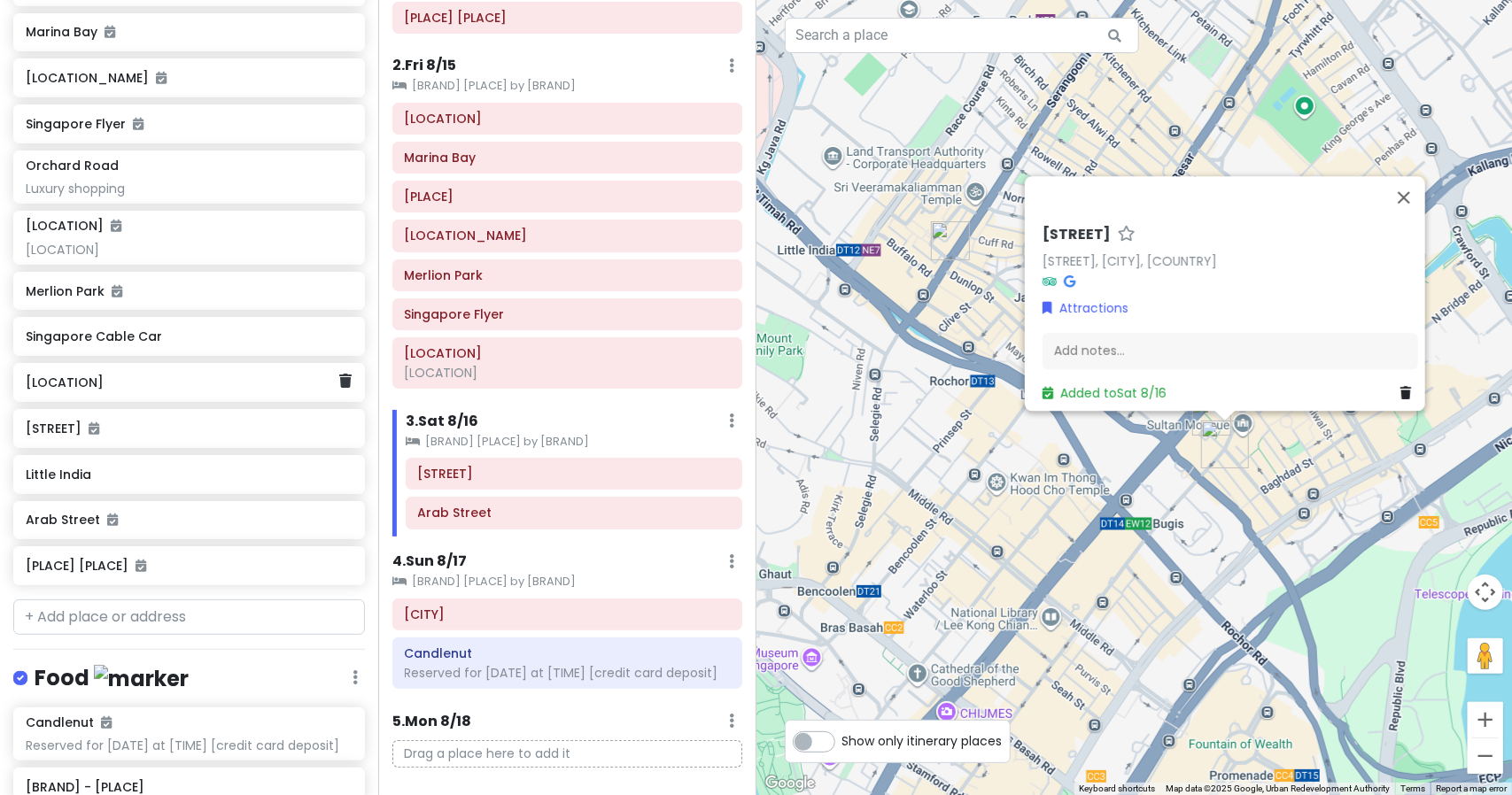 scroll, scrollTop: 135, scrollLeft: 0, axis: vertical 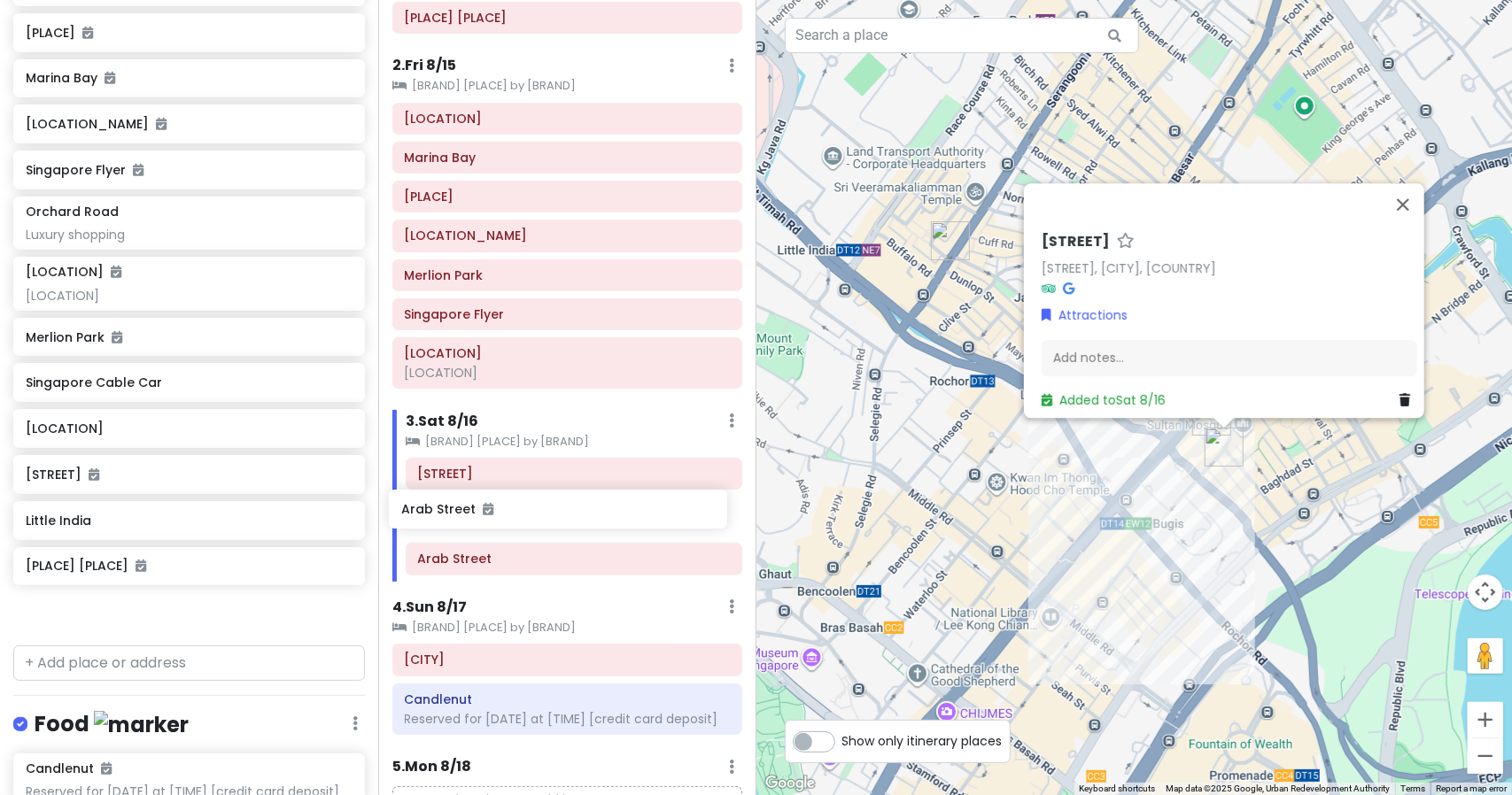 drag, startPoint x: 159, startPoint y: 596, endPoint x: 534, endPoint y: 522, distance: 382.23161 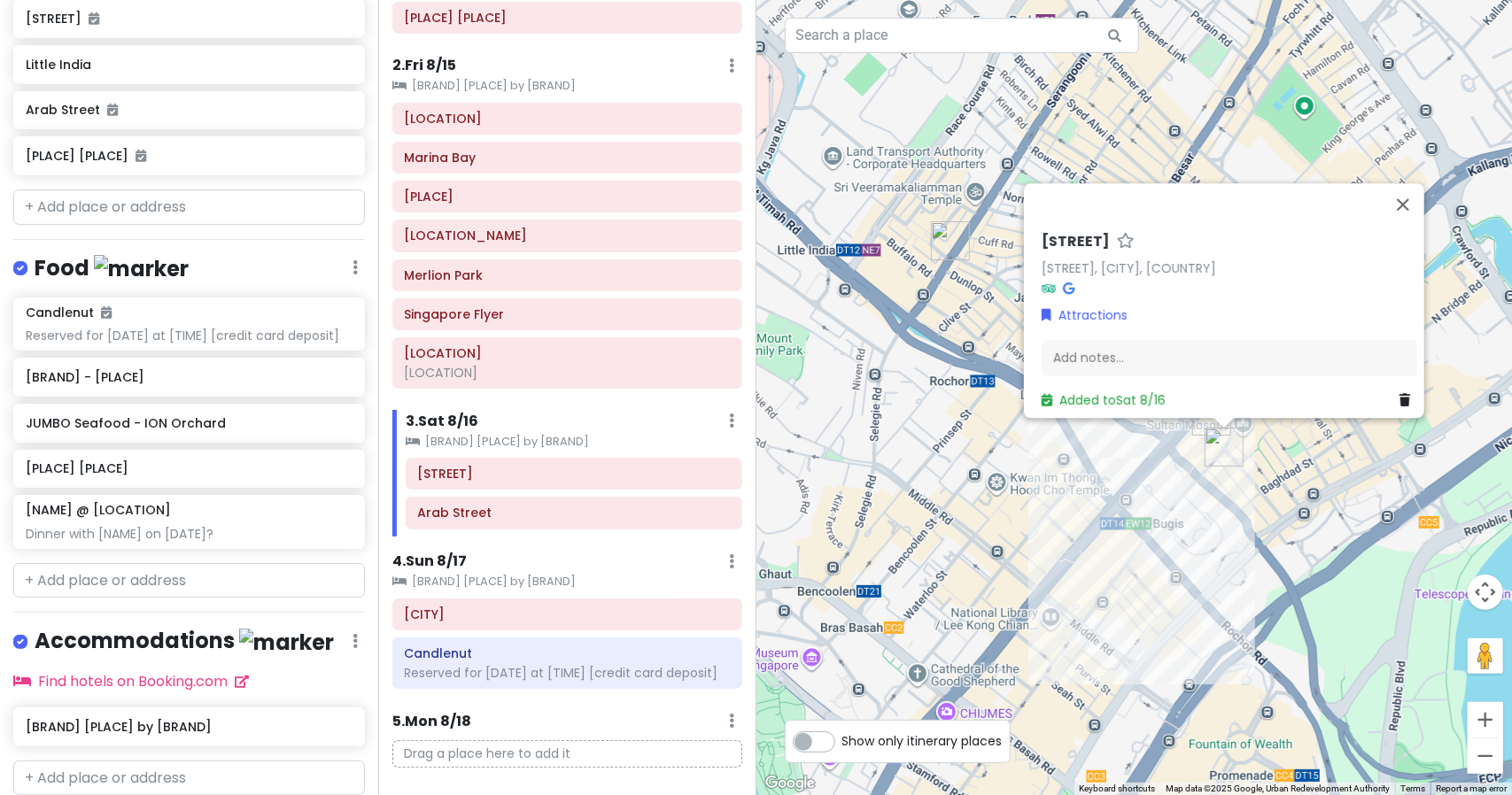 scroll, scrollTop: 887, scrollLeft: 0, axis: vertical 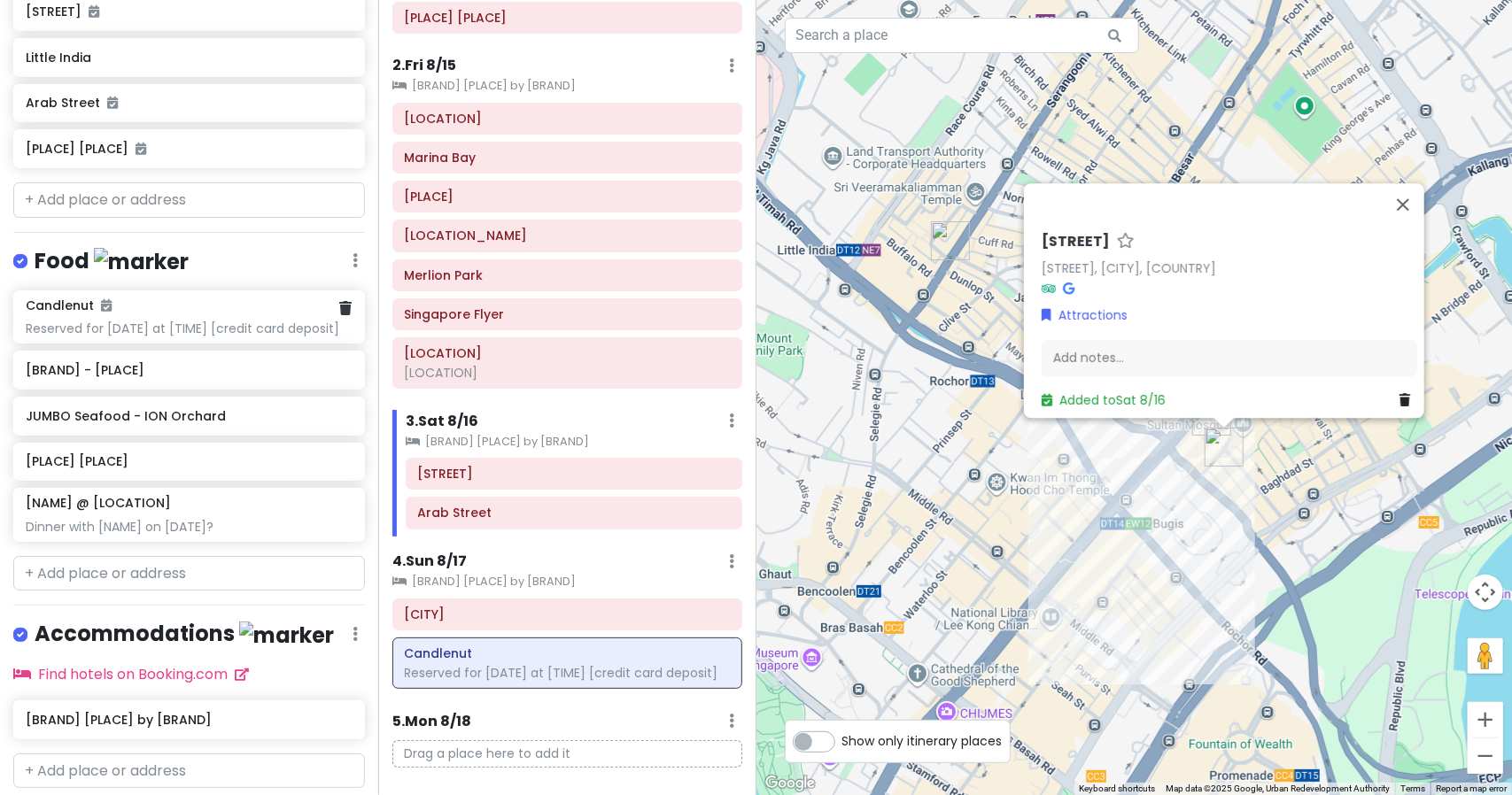 click on "Reserved for [DATE] at [TIME] [credit card deposit]" at bounding box center [189, -228] 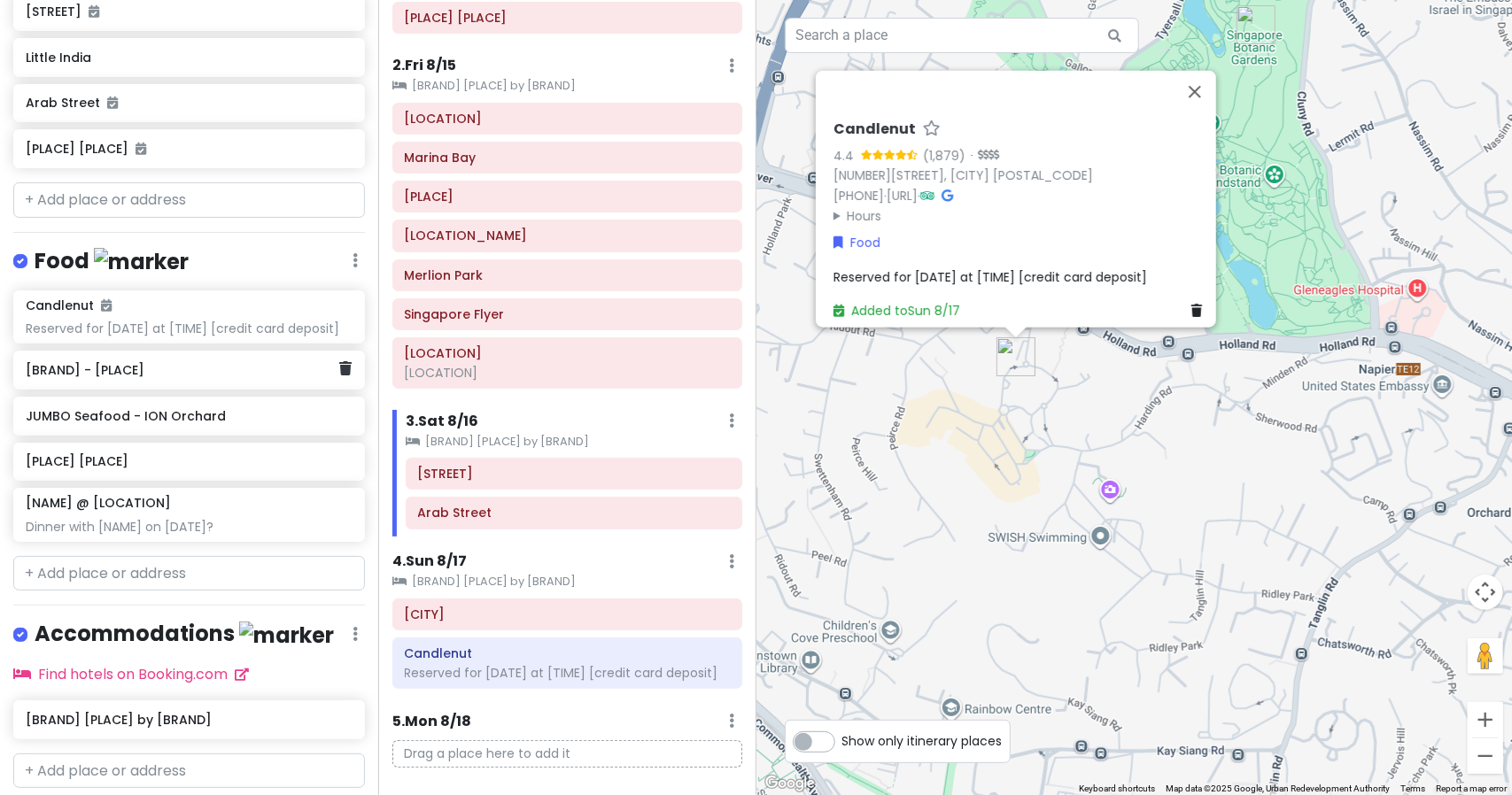 click on "[BRAND] - [PLACE]" 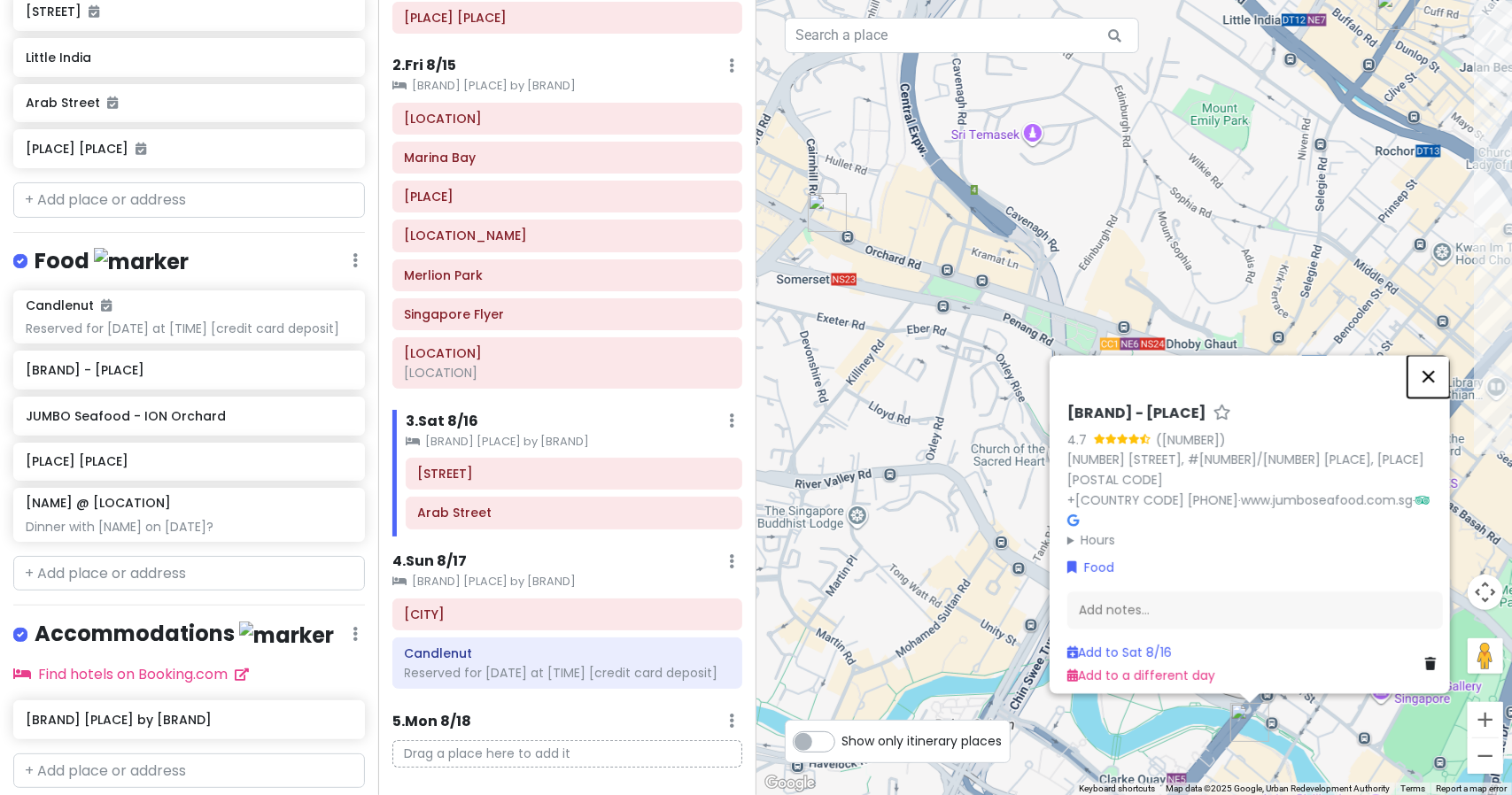 click at bounding box center (1429, 376) 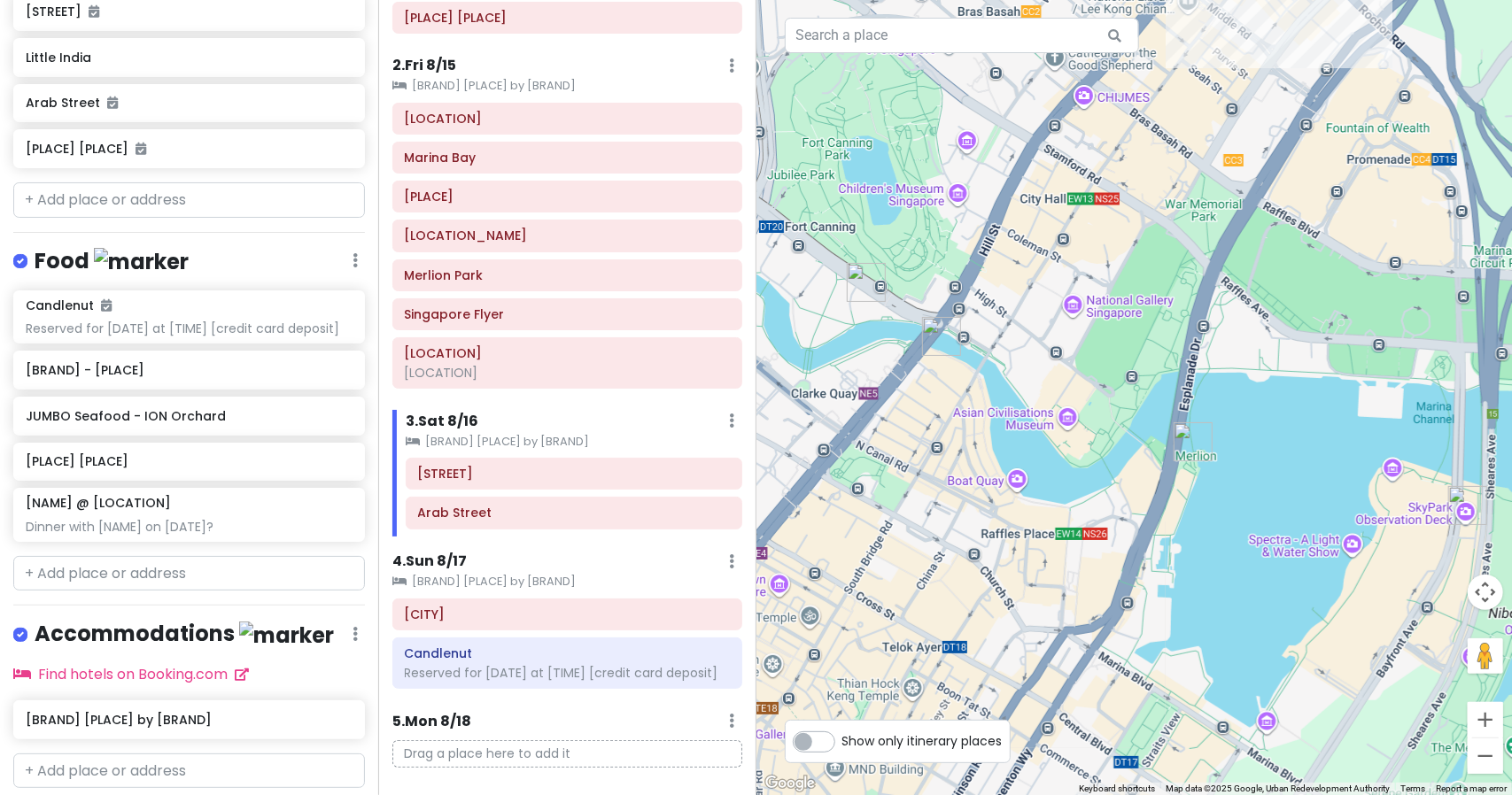 drag, startPoint x: 1334, startPoint y: 504, endPoint x: 1027, endPoint y: 117, distance: 493.98178 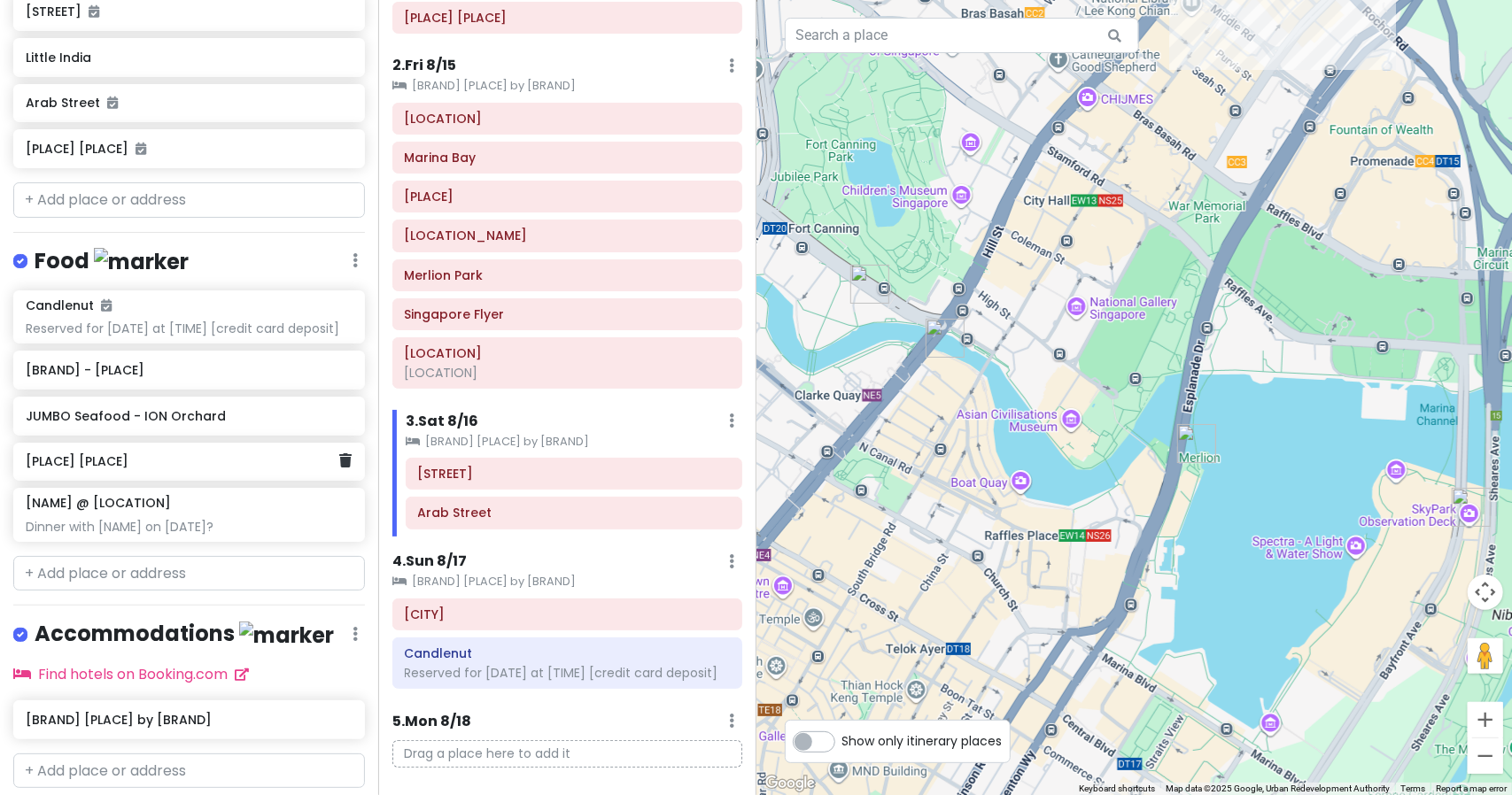 click on "[PLACE] [PLACE]" 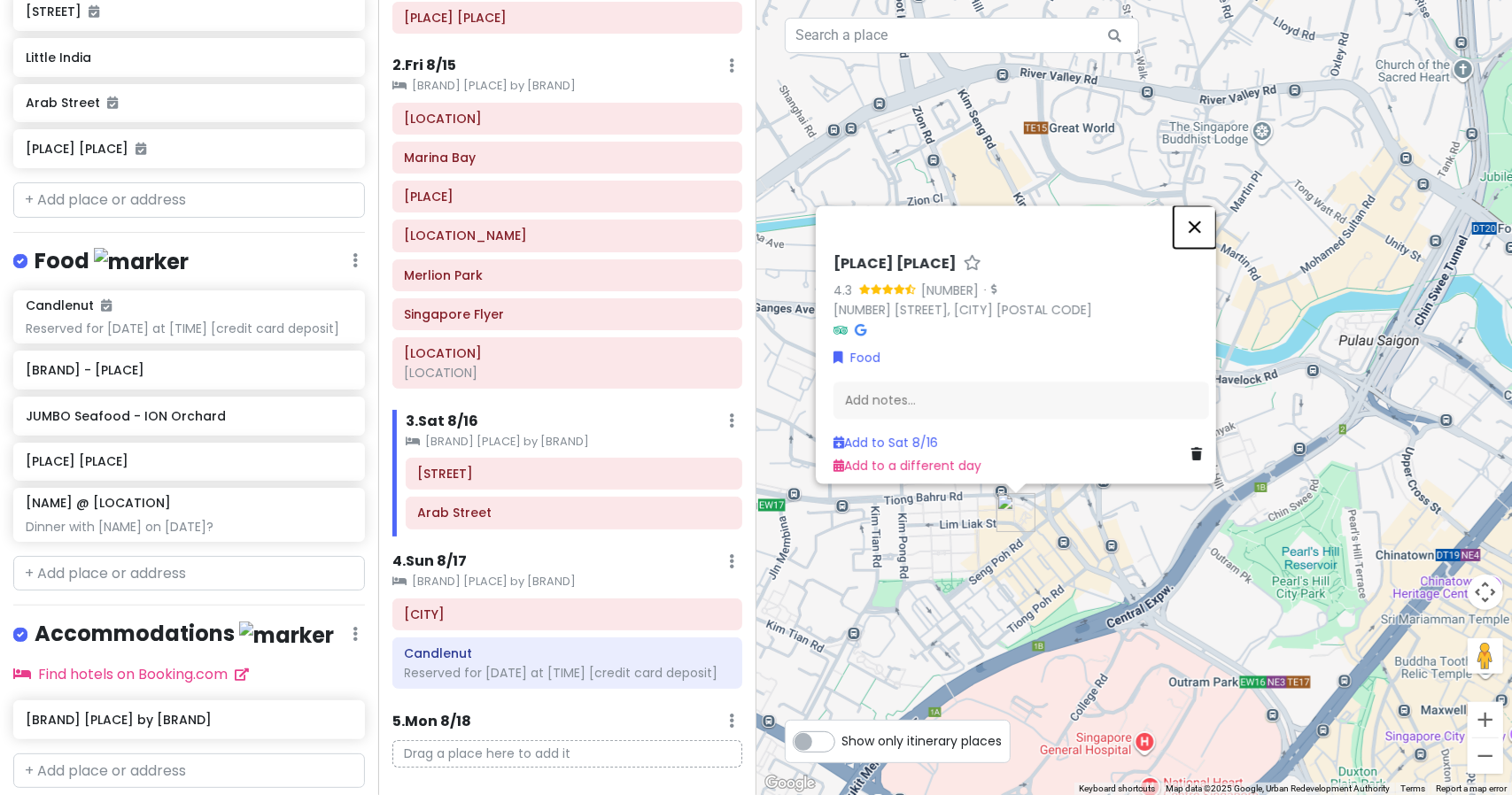 click at bounding box center [1195, 227] 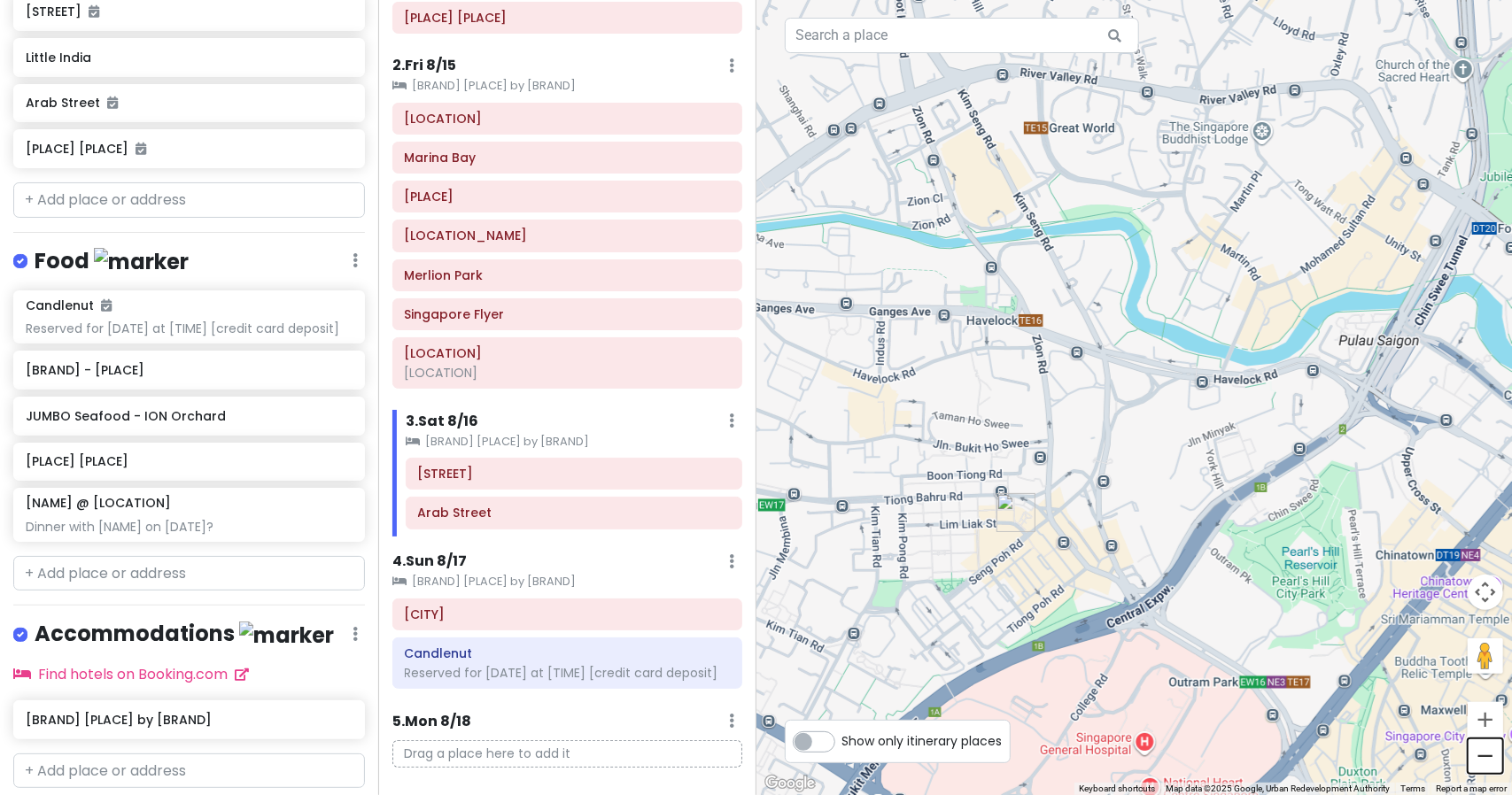 click at bounding box center (1485, 756) 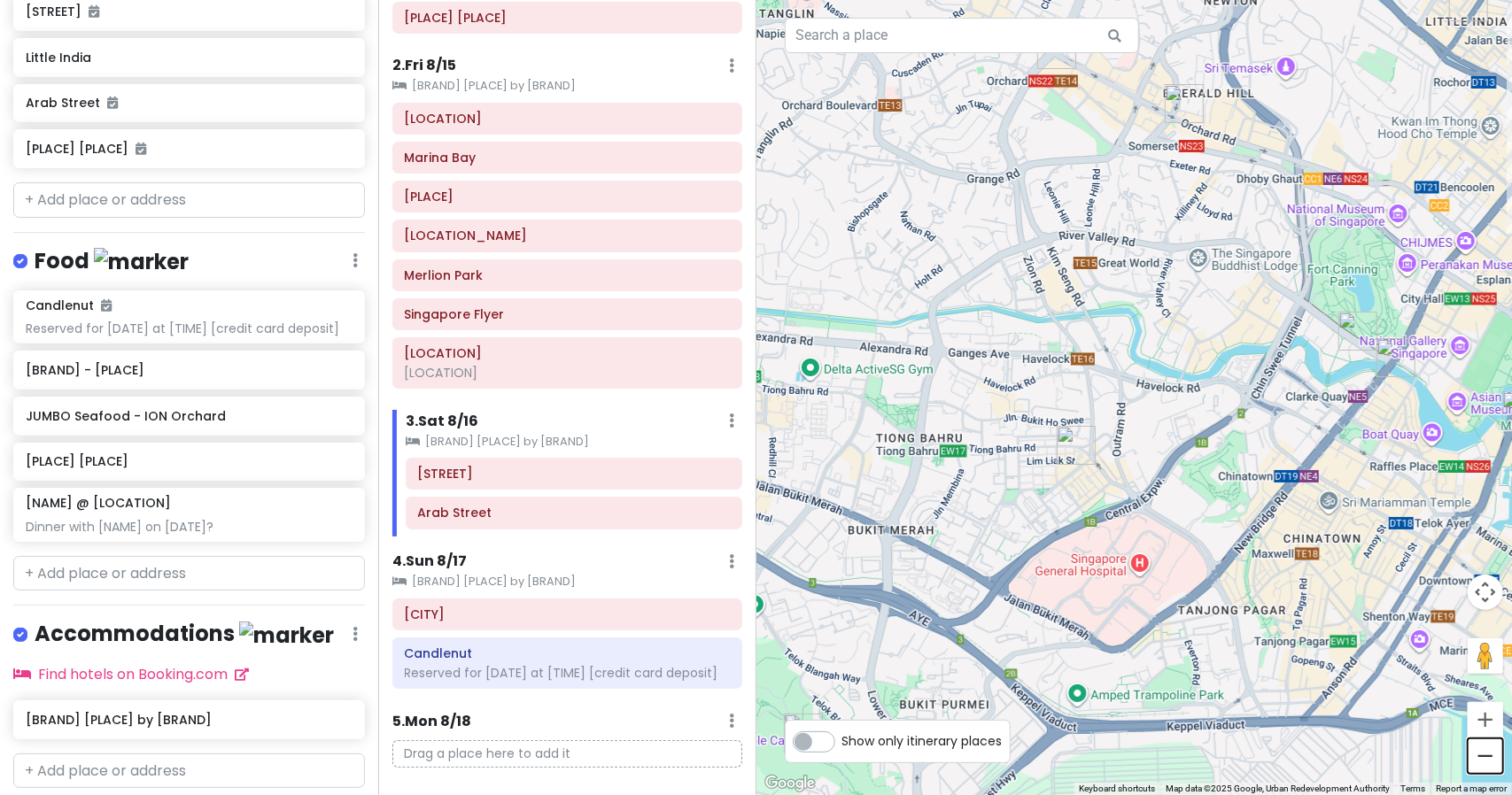click at bounding box center (1485, 756) 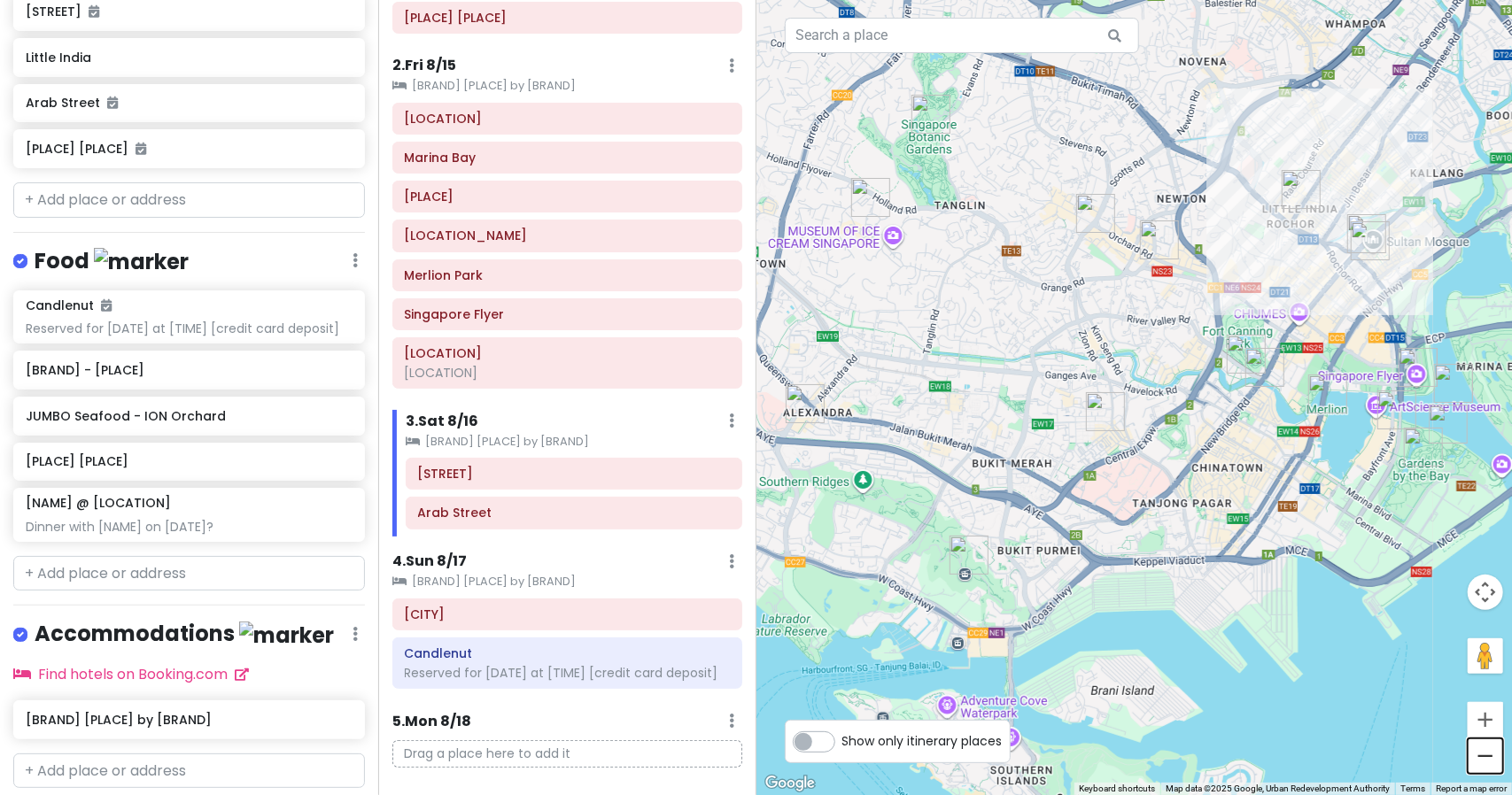 click at bounding box center [1485, 756] 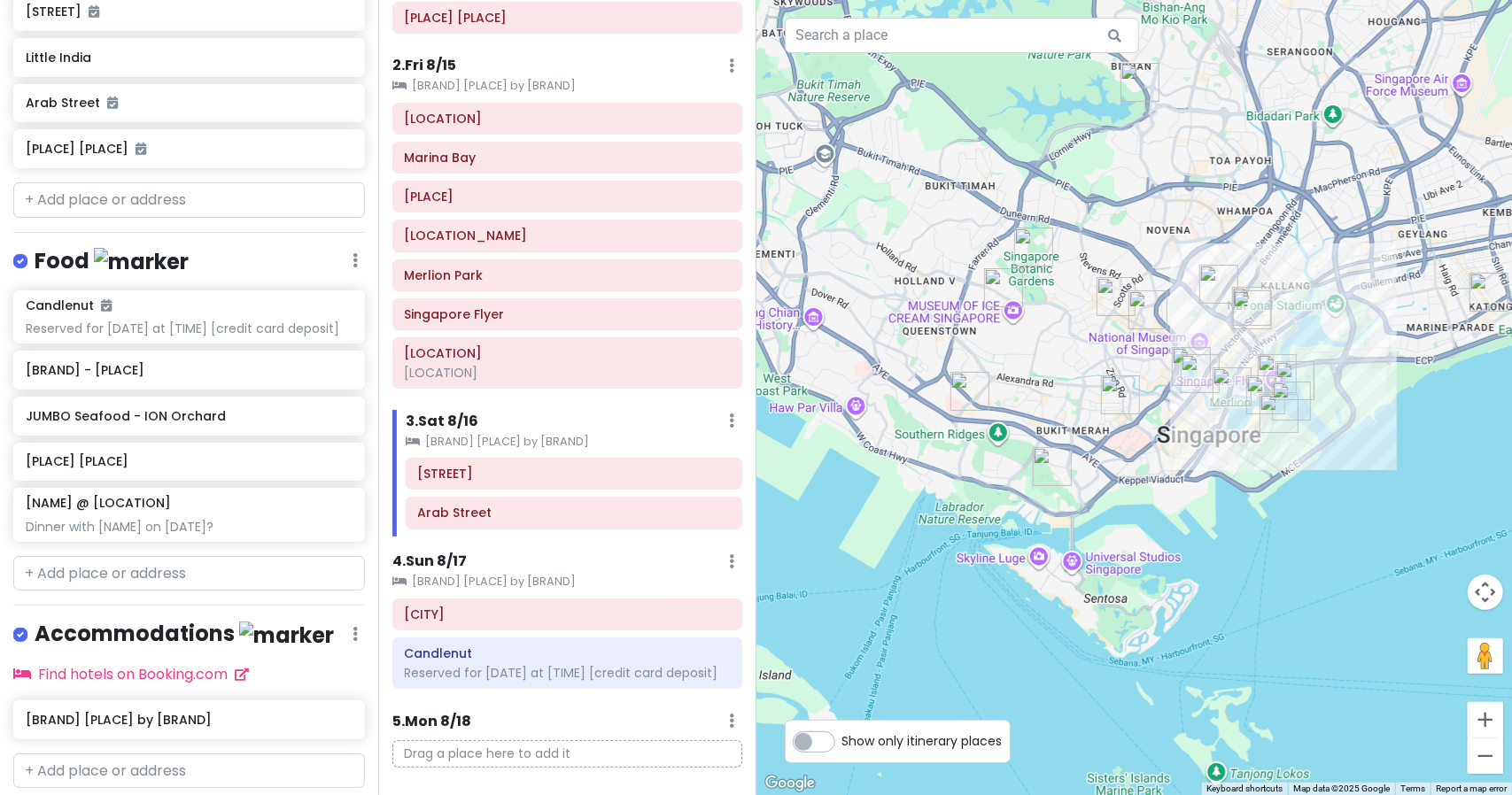 click at bounding box center (1052, 467) 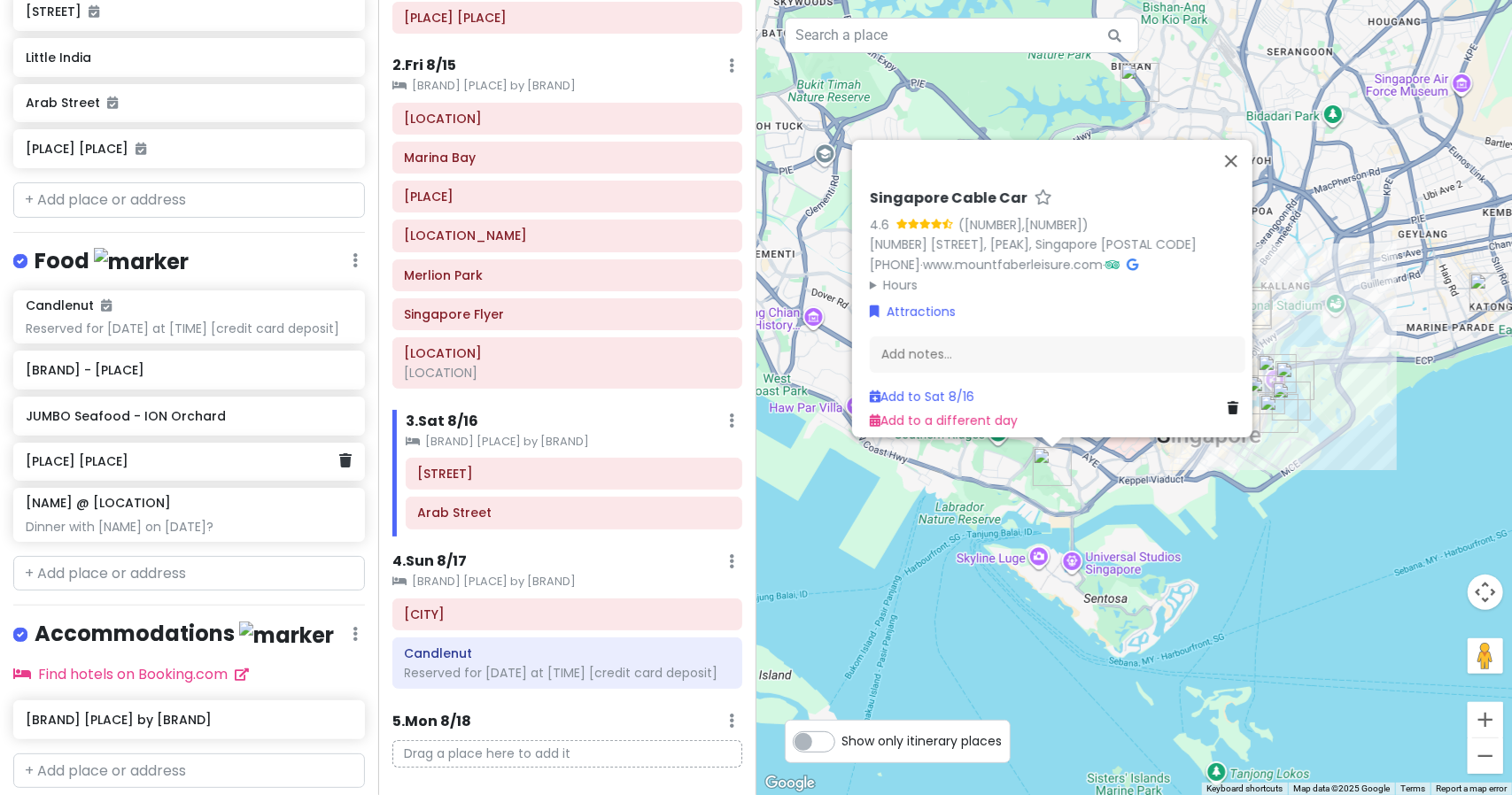 click on "[PLACE] [PLACE]" at bounding box center [182, 461] 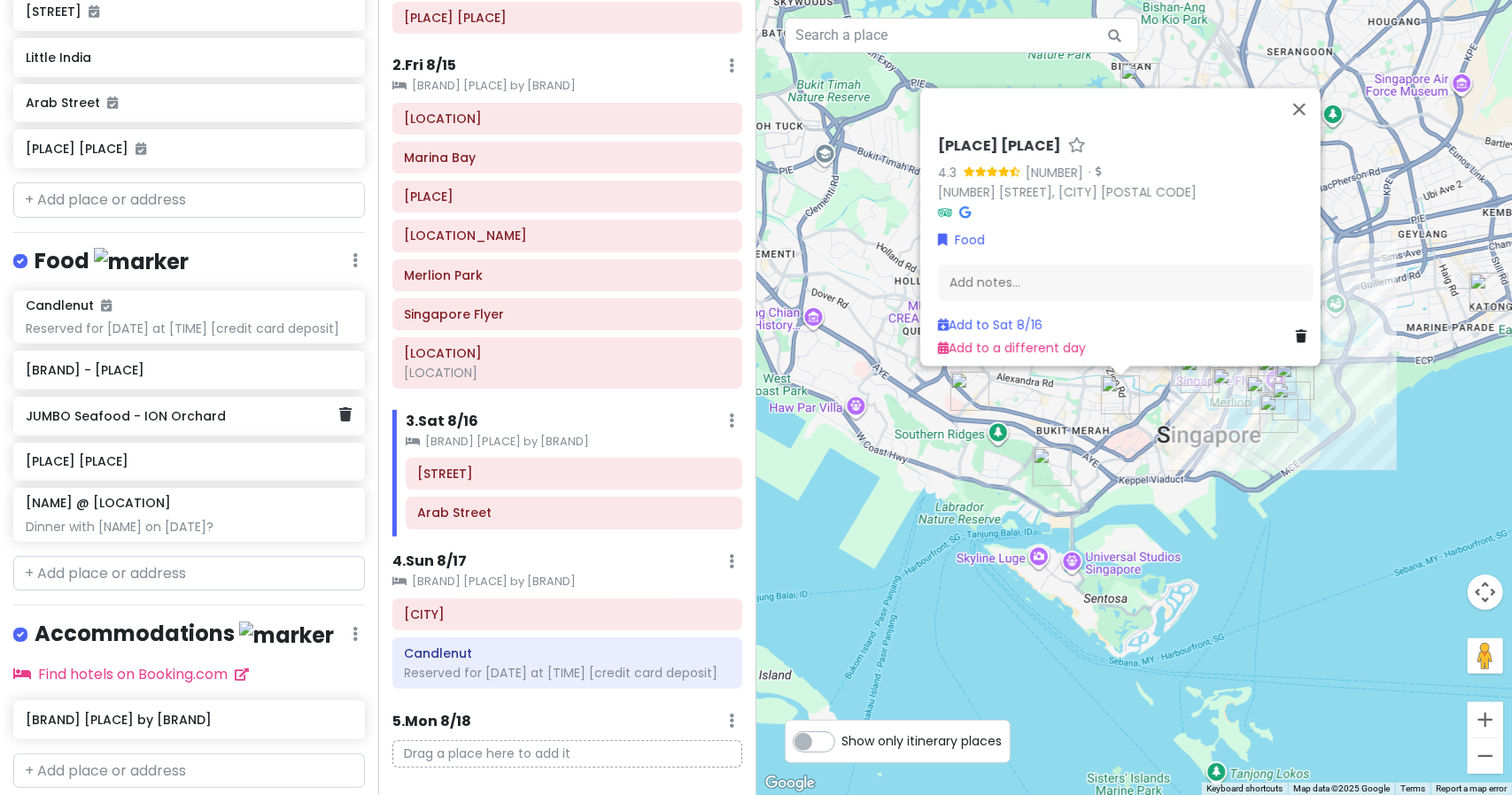 click on "JUMBO Seafood - ION Orchard" at bounding box center [182, 416] 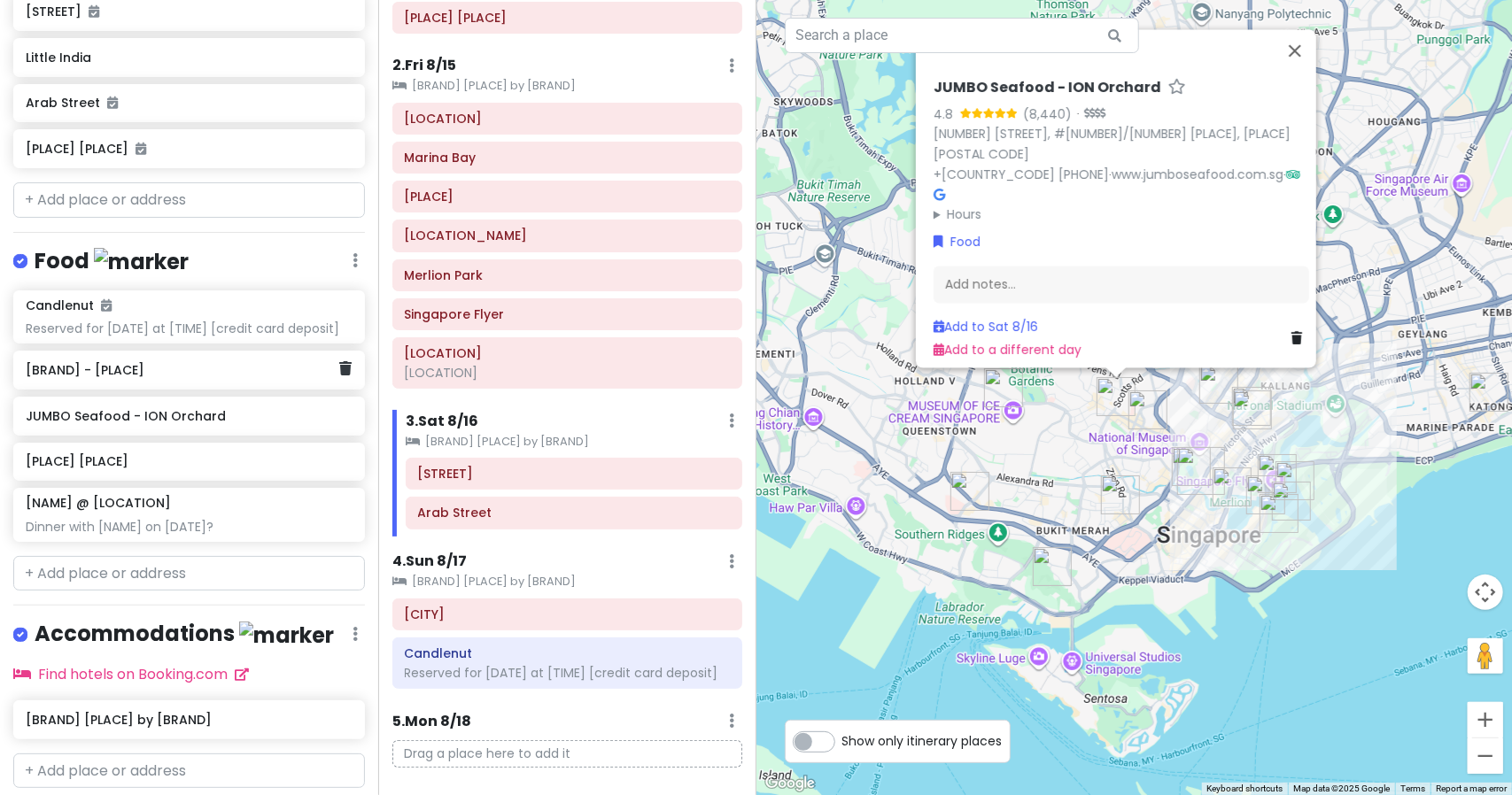 click on "[BRAND] - [PLACE]" at bounding box center (182, 370) 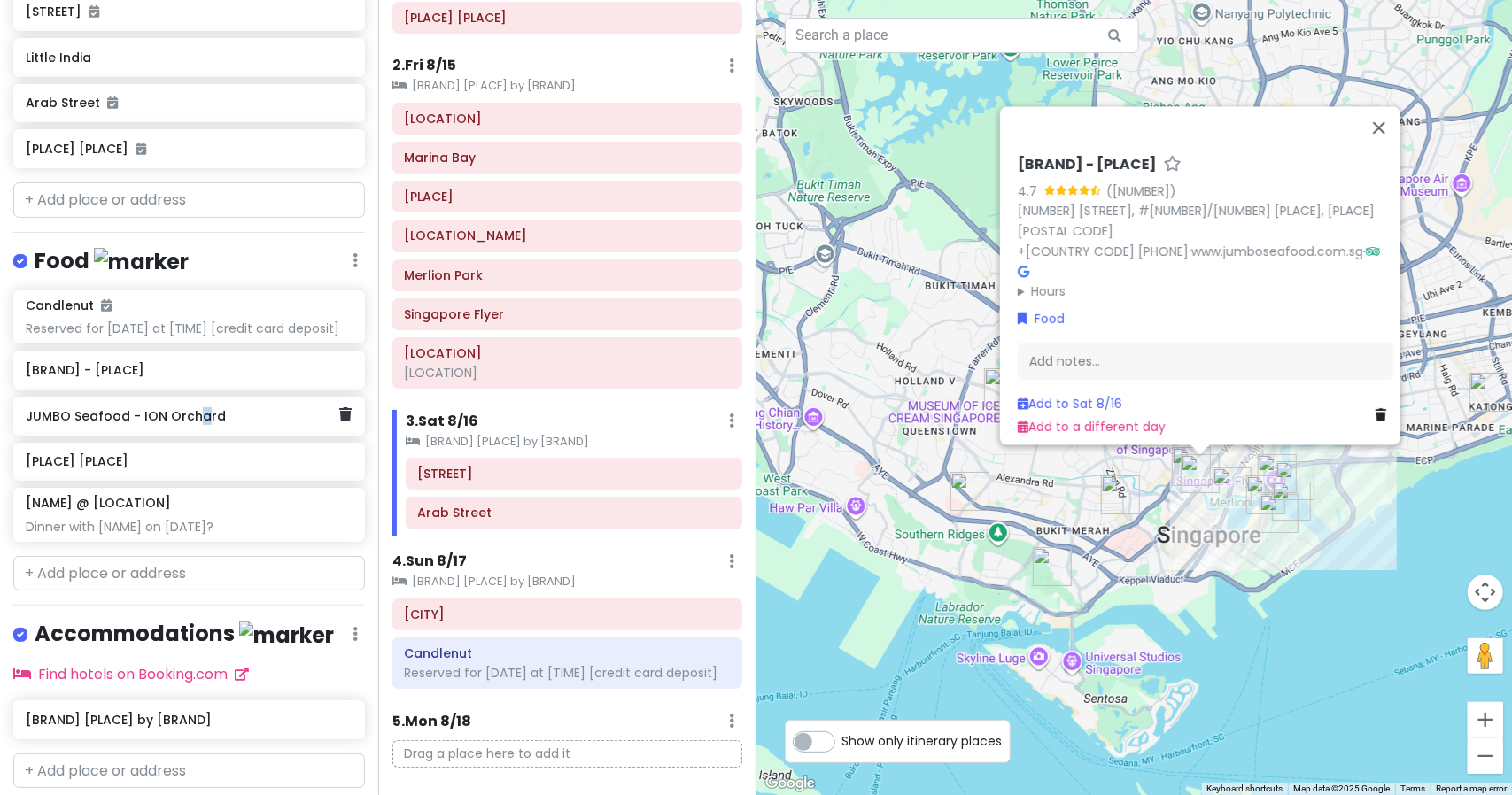 drag, startPoint x: 198, startPoint y: 452, endPoint x: 198, endPoint y: 422, distance: 30 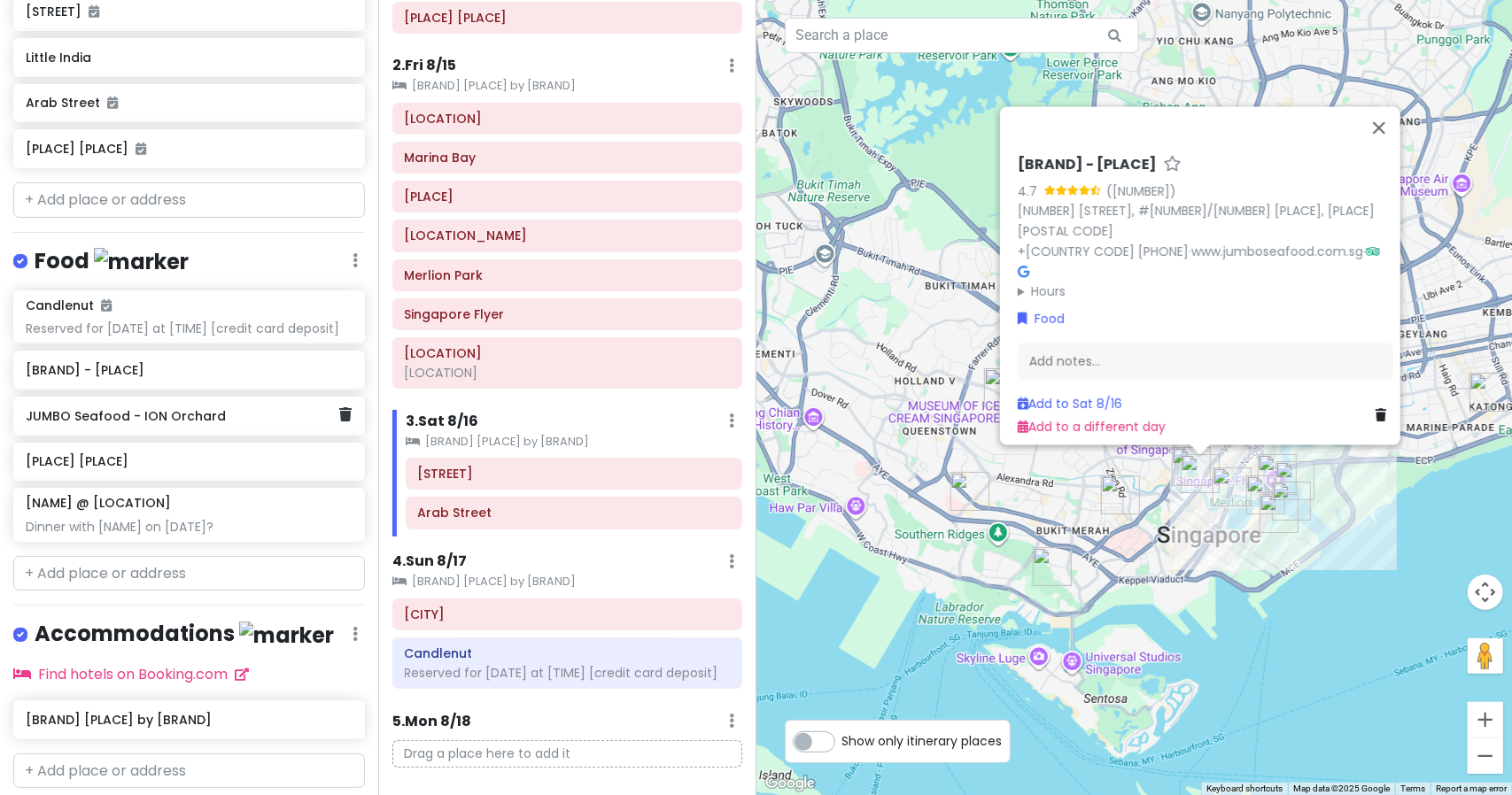 click on "JUMBO Seafood - ION Orchard" at bounding box center (182, 416) 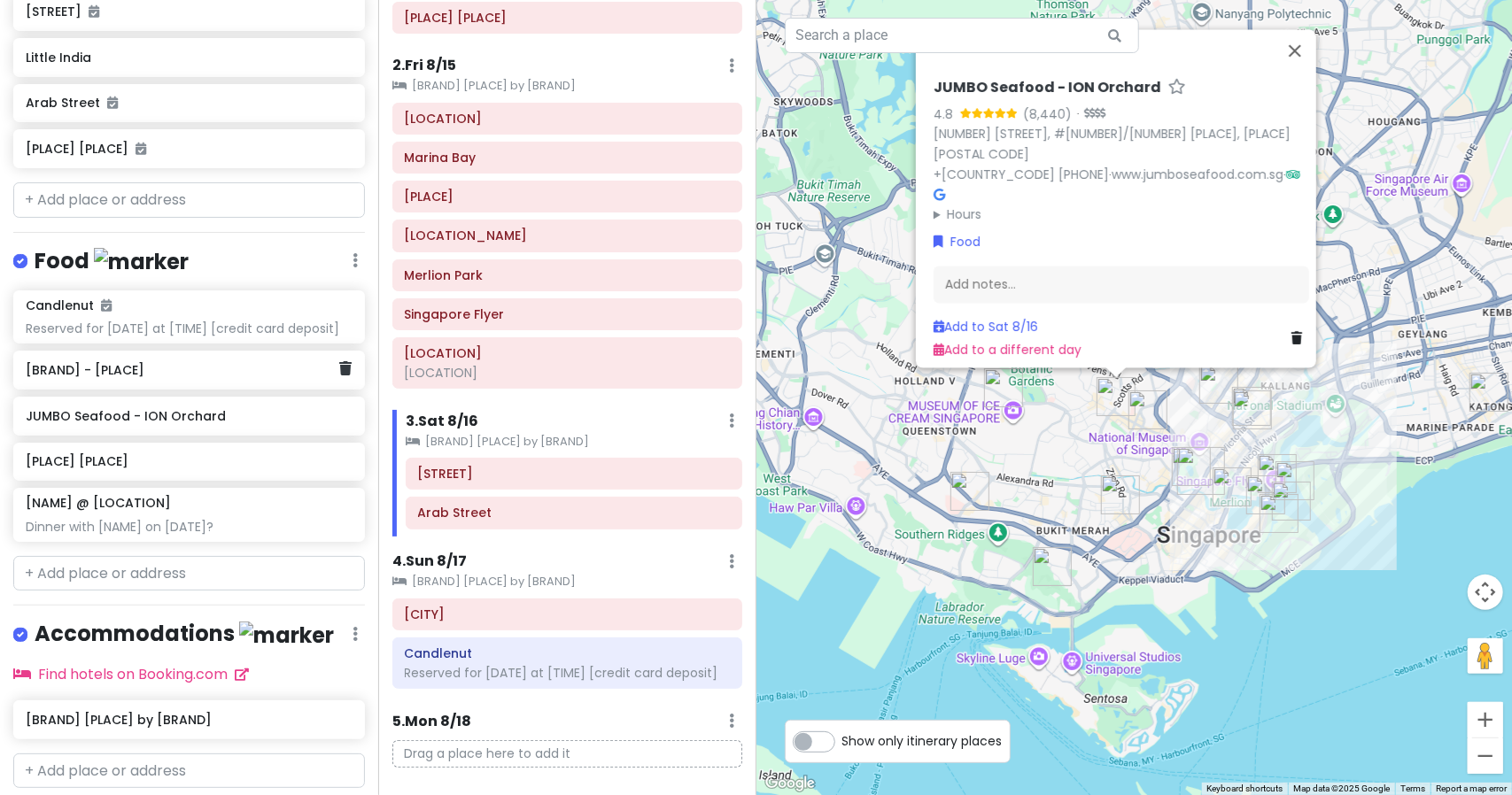 click on "[BRAND] - [PLACE]" at bounding box center [182, 370] 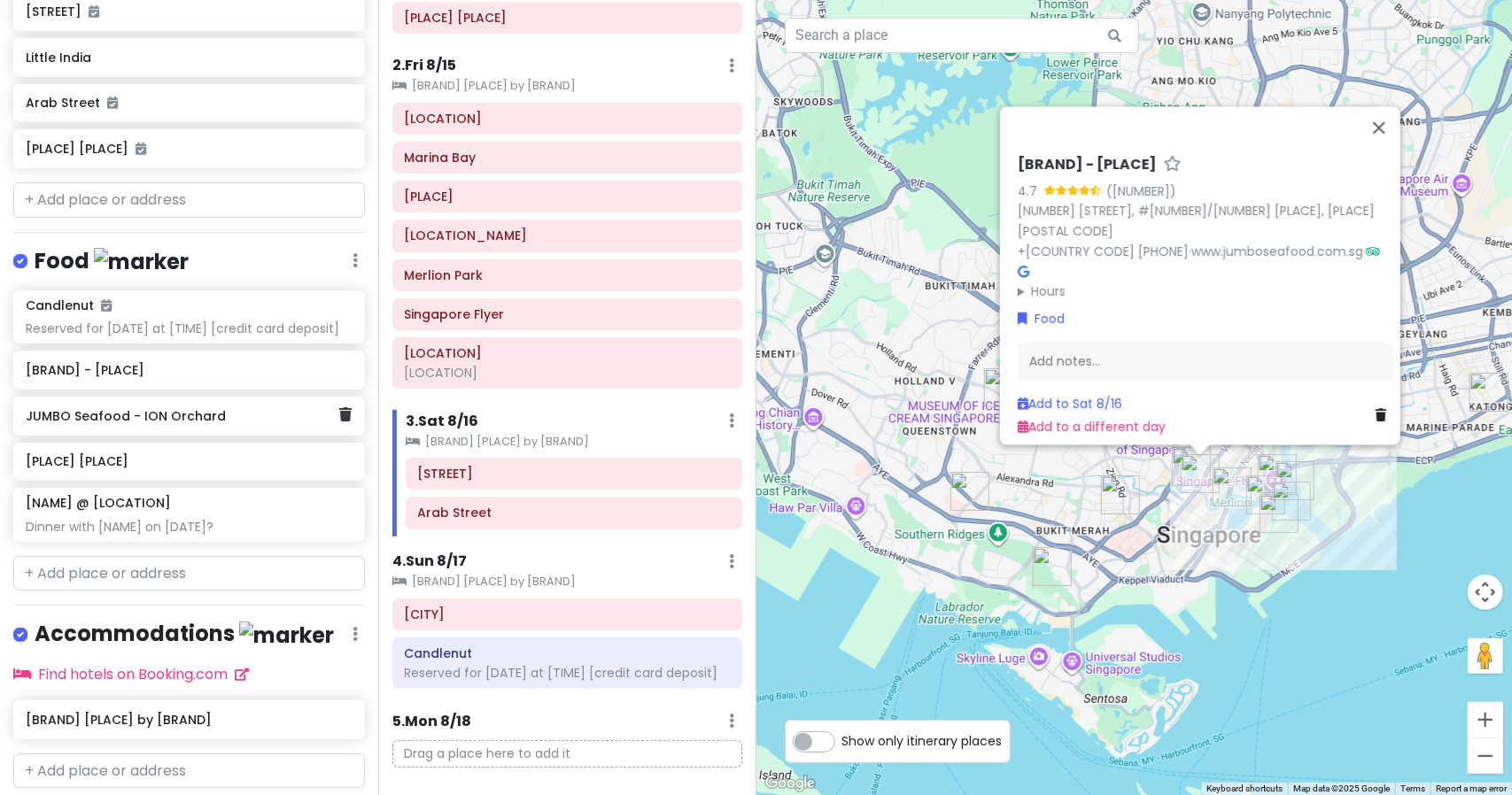 click on "JUMBO Seafood - ION Orchard" at bounding box center (189, 416) 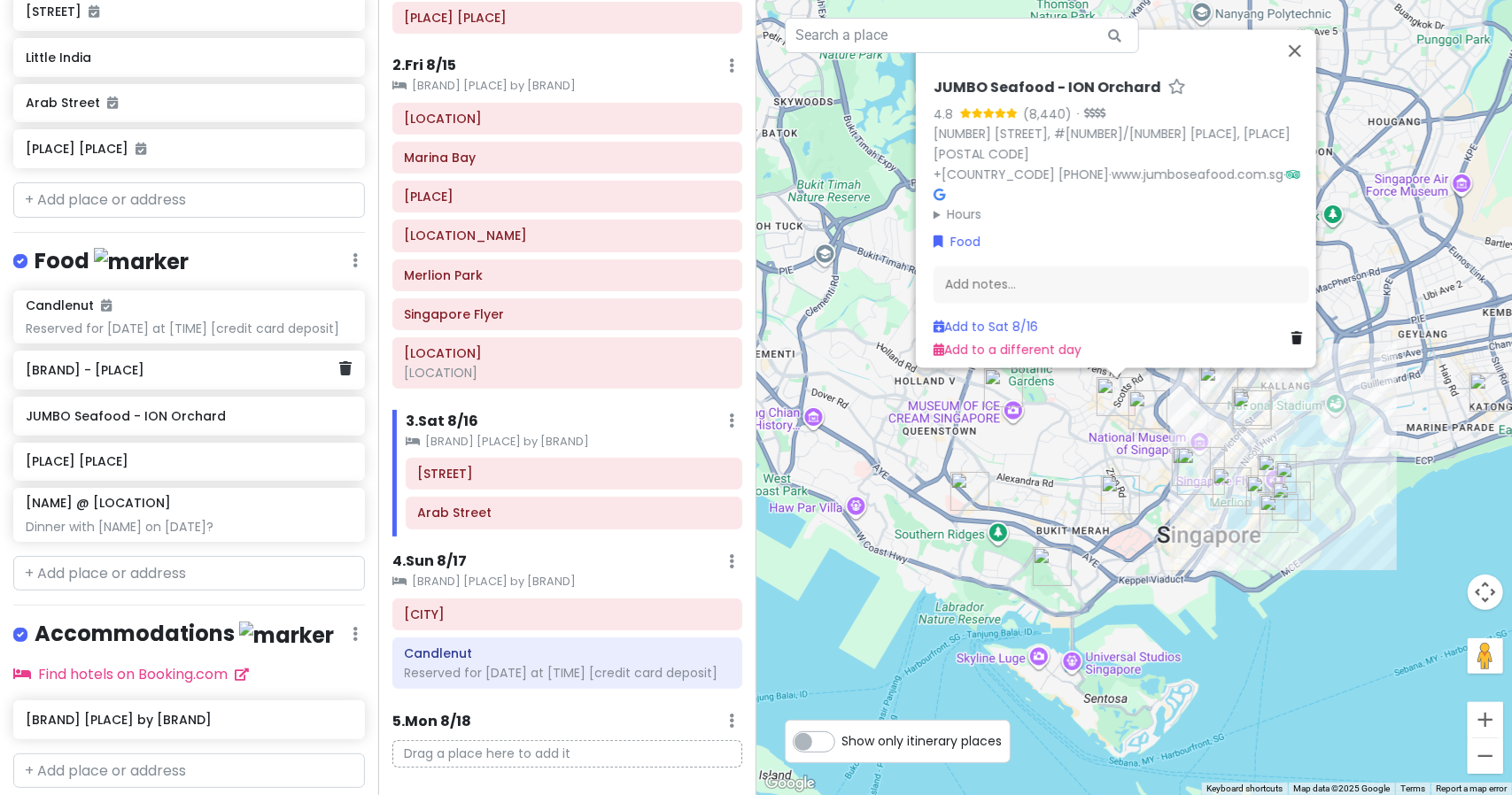 click on "[BRAND] - [PLACE]" at bounding box center (182, 370) 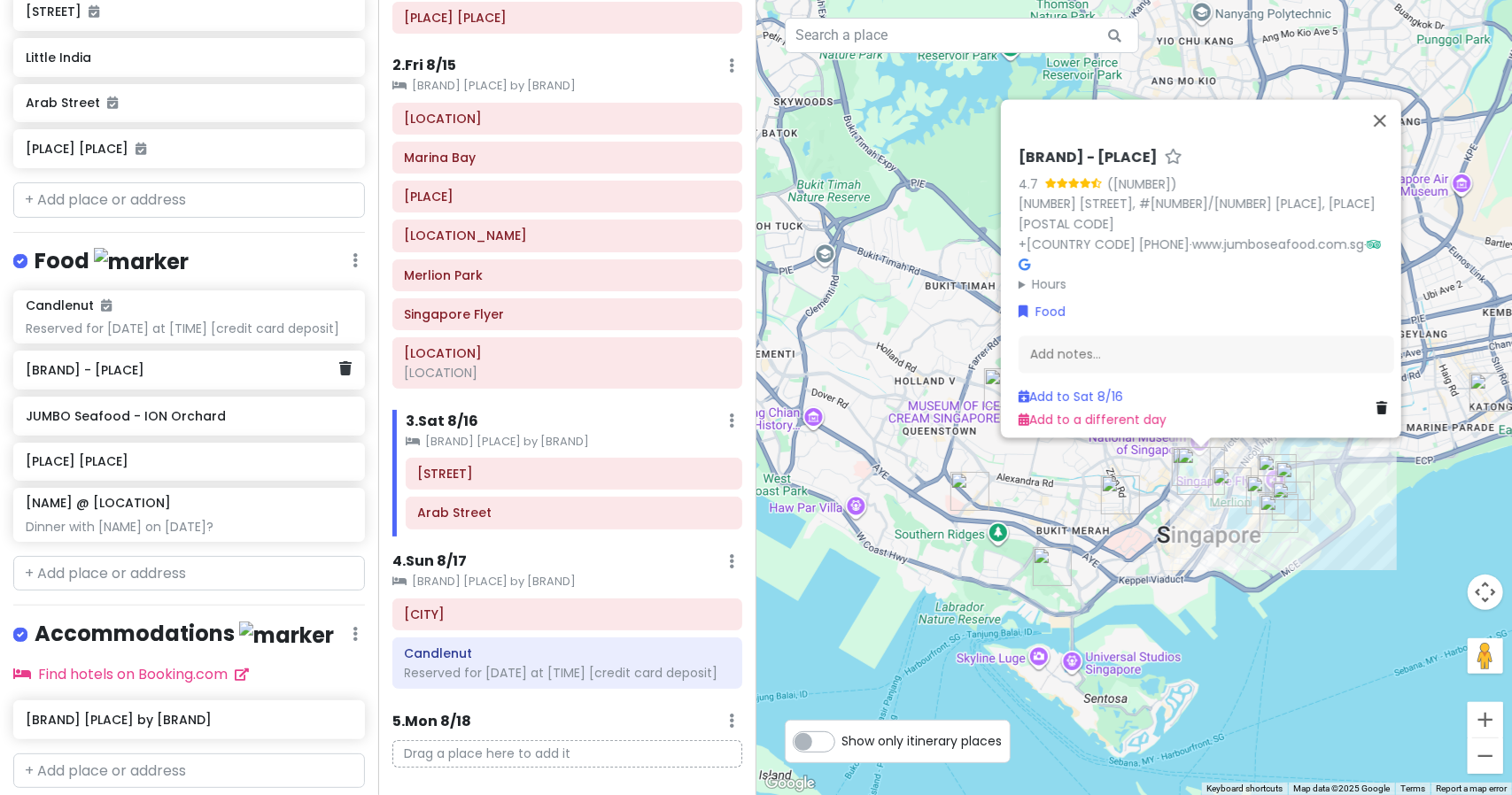 click on "[BRAND] - [PLACE]" at bounding box center (182, 370) 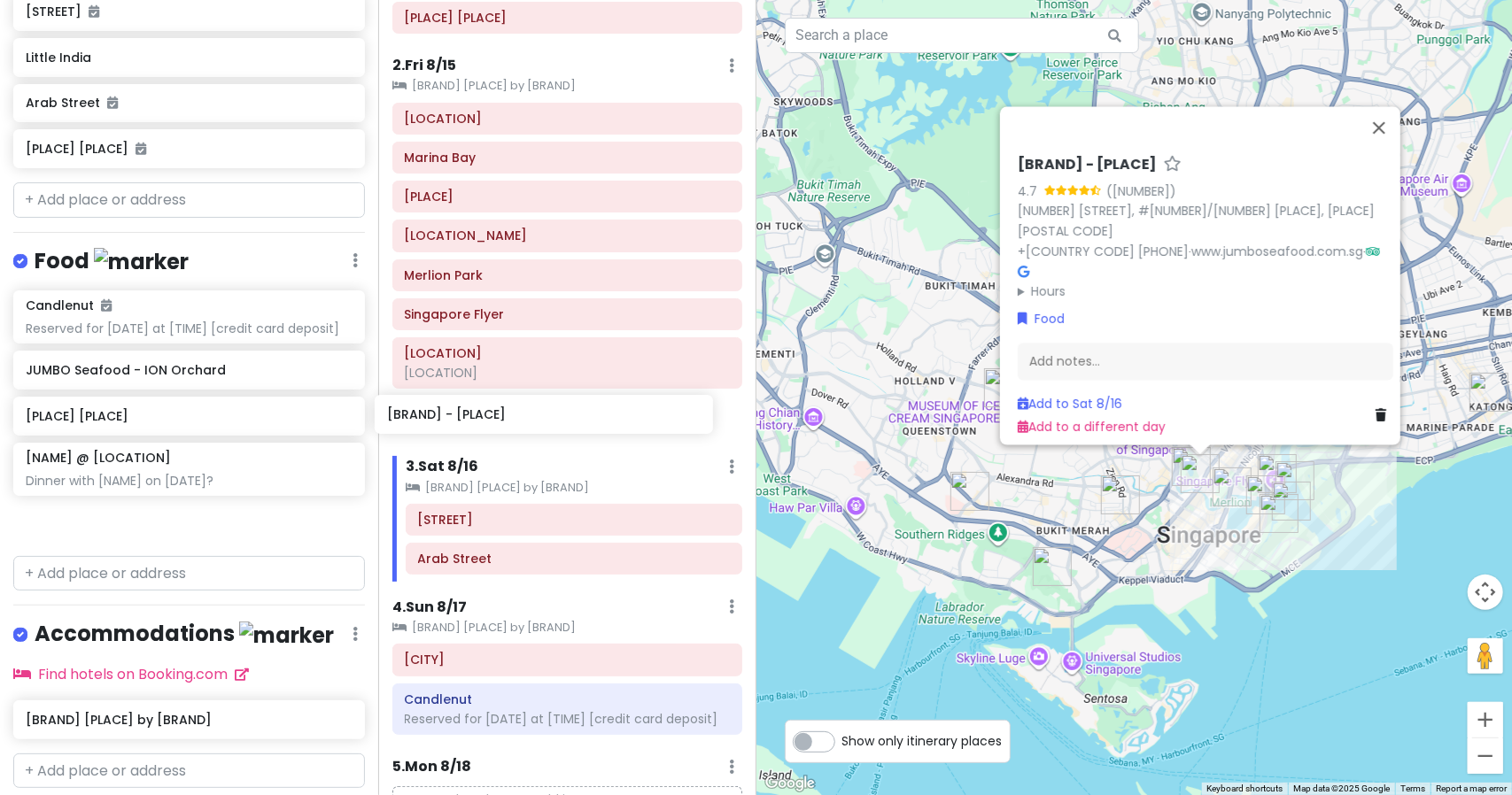 drag, startPoint x: 152, startPoint y: 391, endPoint x: 514, endPoint y: 421, distance: 363.241 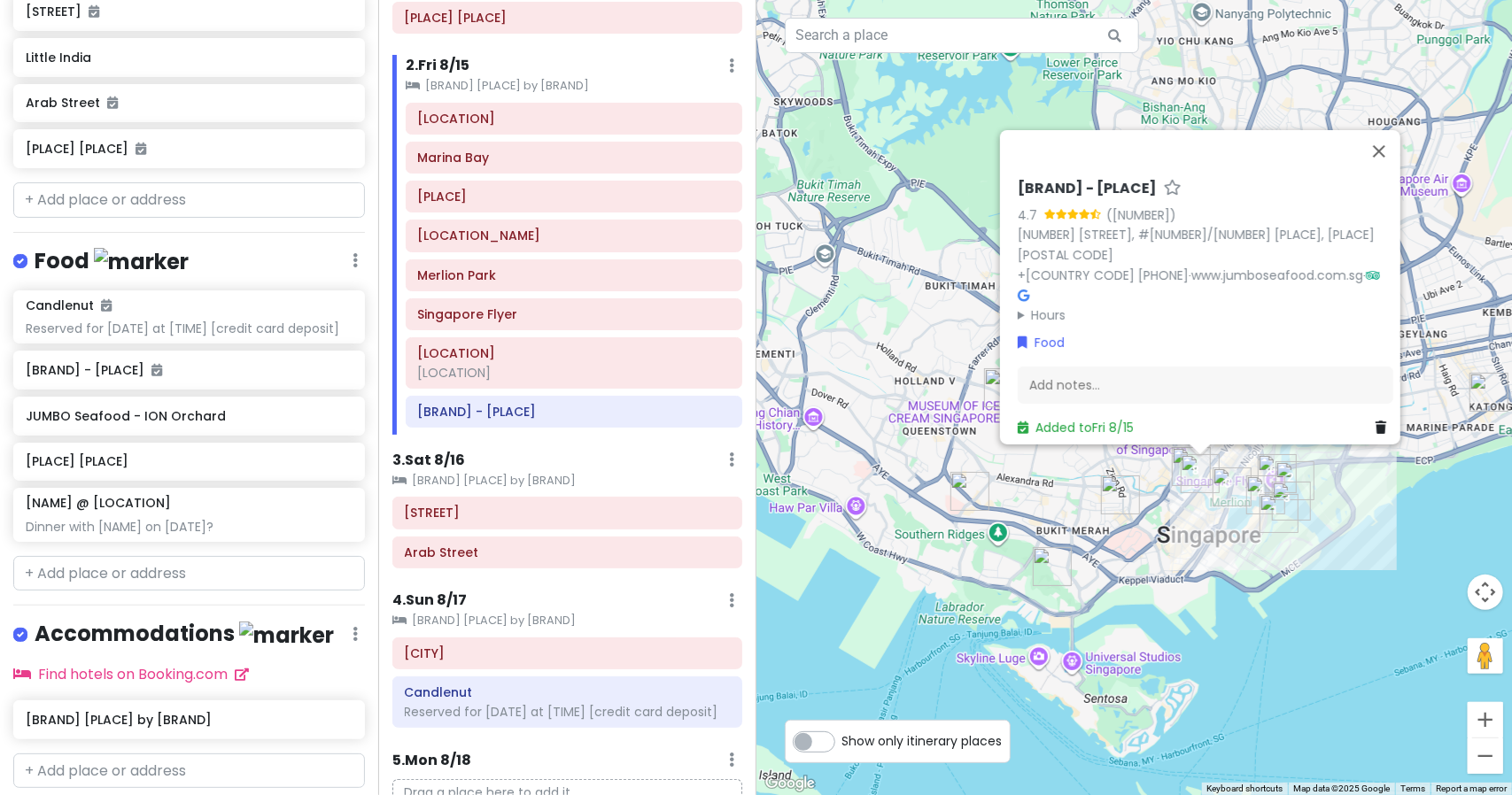 click on "2 . Fri [DATE]" at bounding box center [438, 66] 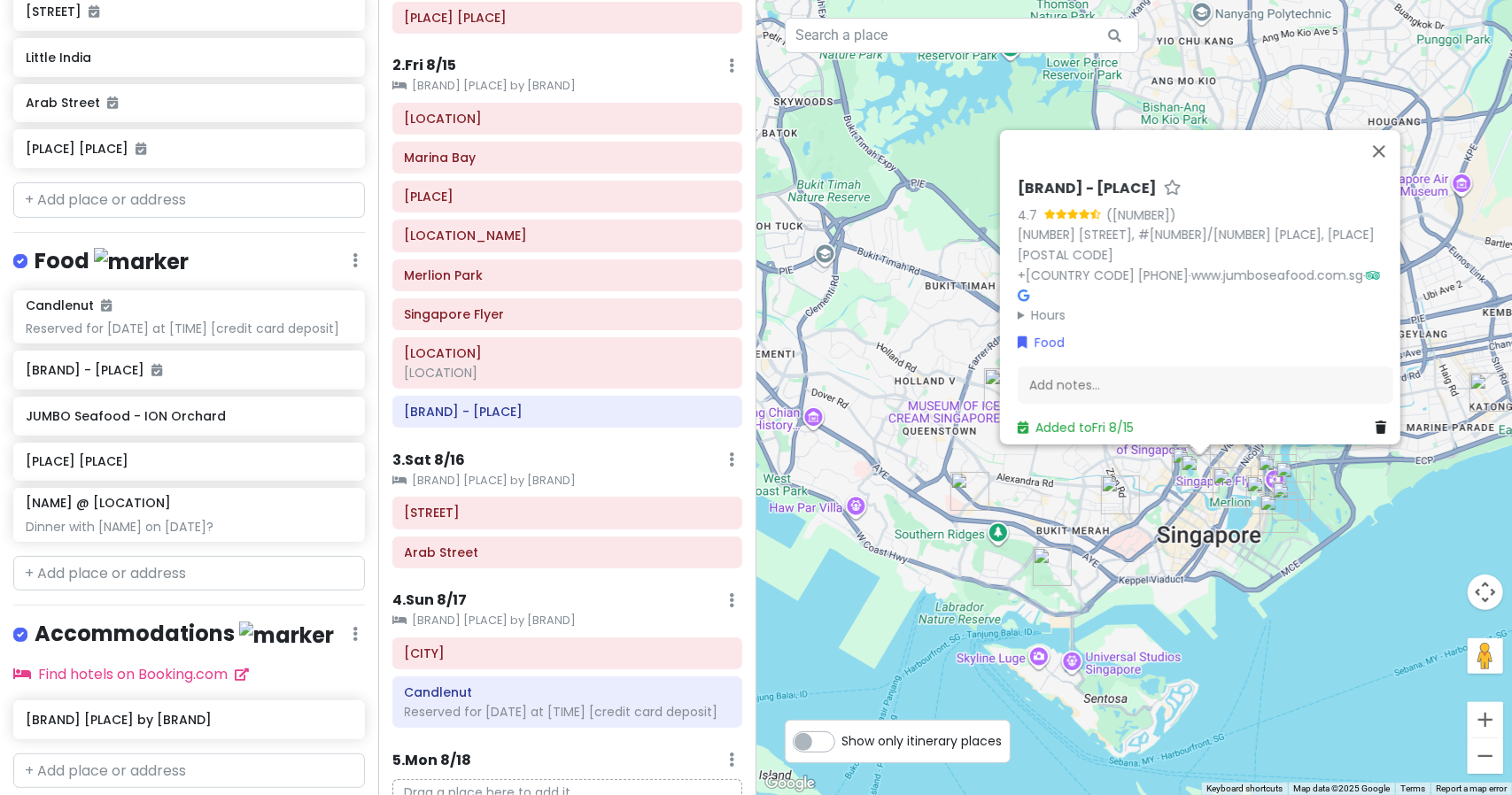 click on "JUMBO Seafood - The Riverwalk 4.7 (3,071) 20 Upper Circular Rd, #B1-48 The Riverwalk, [CITY], [POSTAL_CODE] +65 6534 3435 www.jumboseafood.com.sg Hours Monday 11:30 AM – 11:00 PM Tuesday 11:30 AM – 11:00 PM Wednesday 11:30 AM – 11:00 PM Thursday 11:30 AM – 11:00 PM Friday 11:30 AM – 11:00 PM Saturday 11:30 AM – 11:00 PM Sunday 11:30 AM – 11:00 PM Food Add notes... Added to Fri [DATE]" at bounding box center (1135, 398) 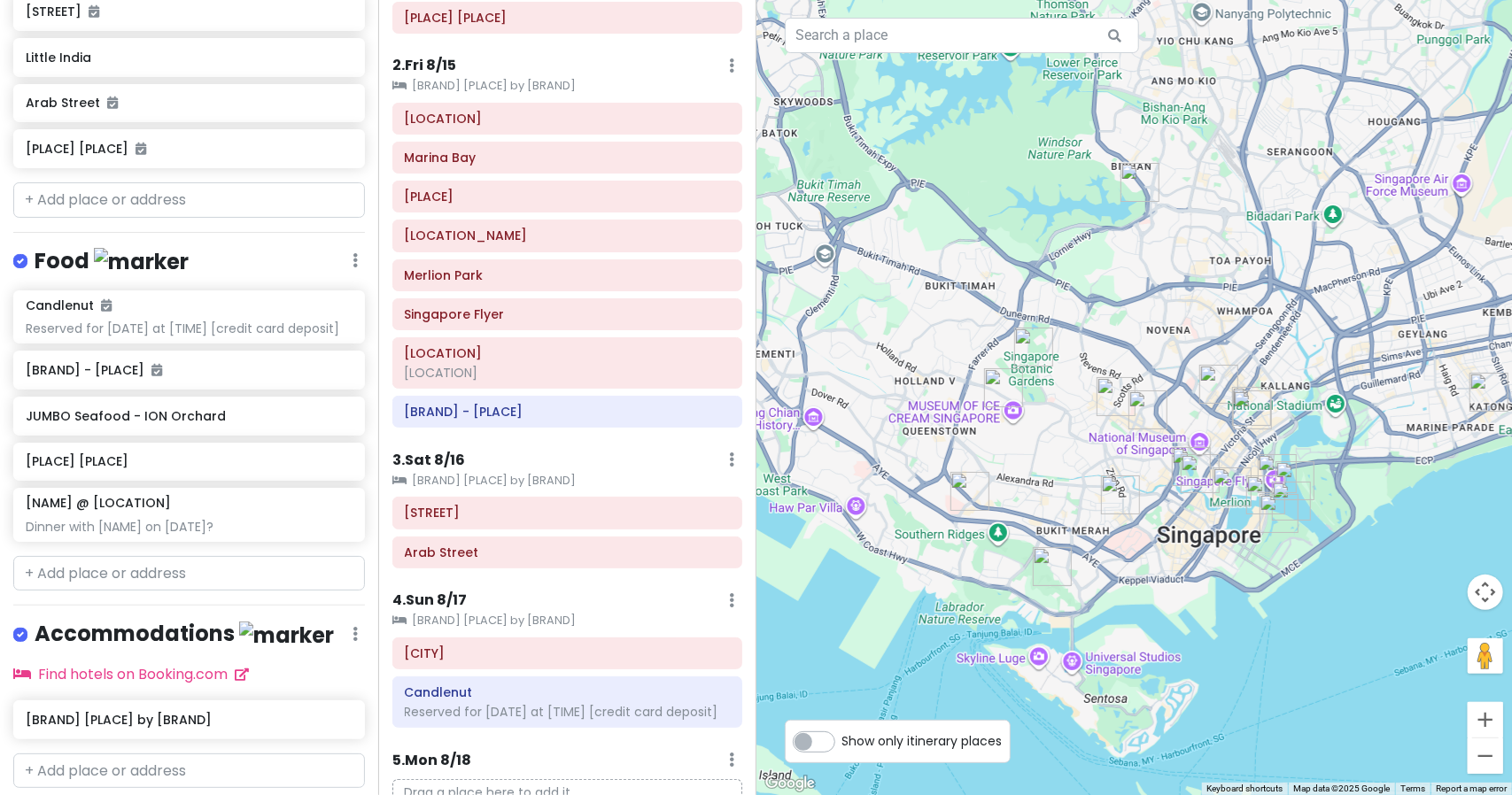 click at bounding box center (1135, 398) 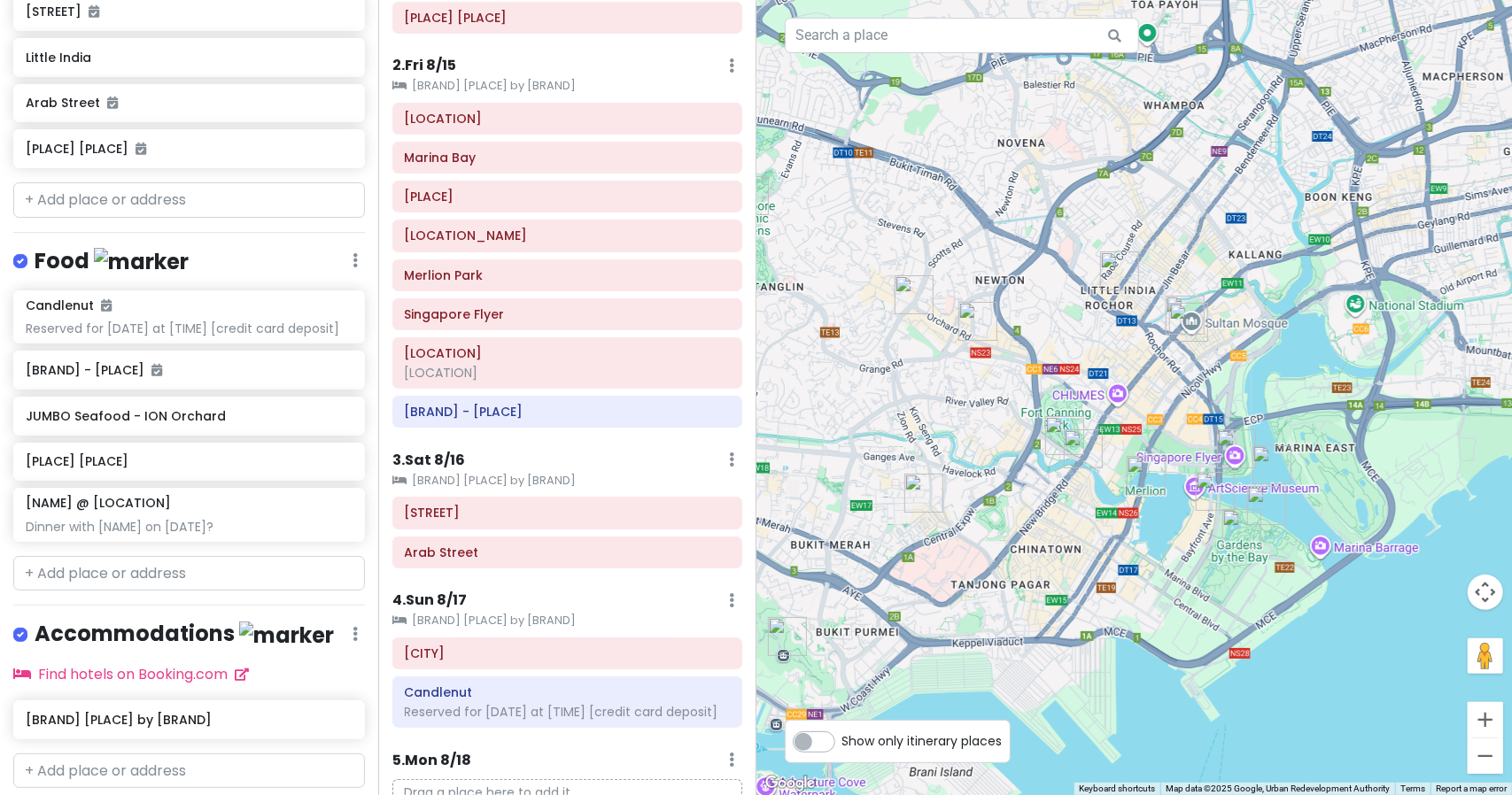 click at bounding box center [1135, 398] 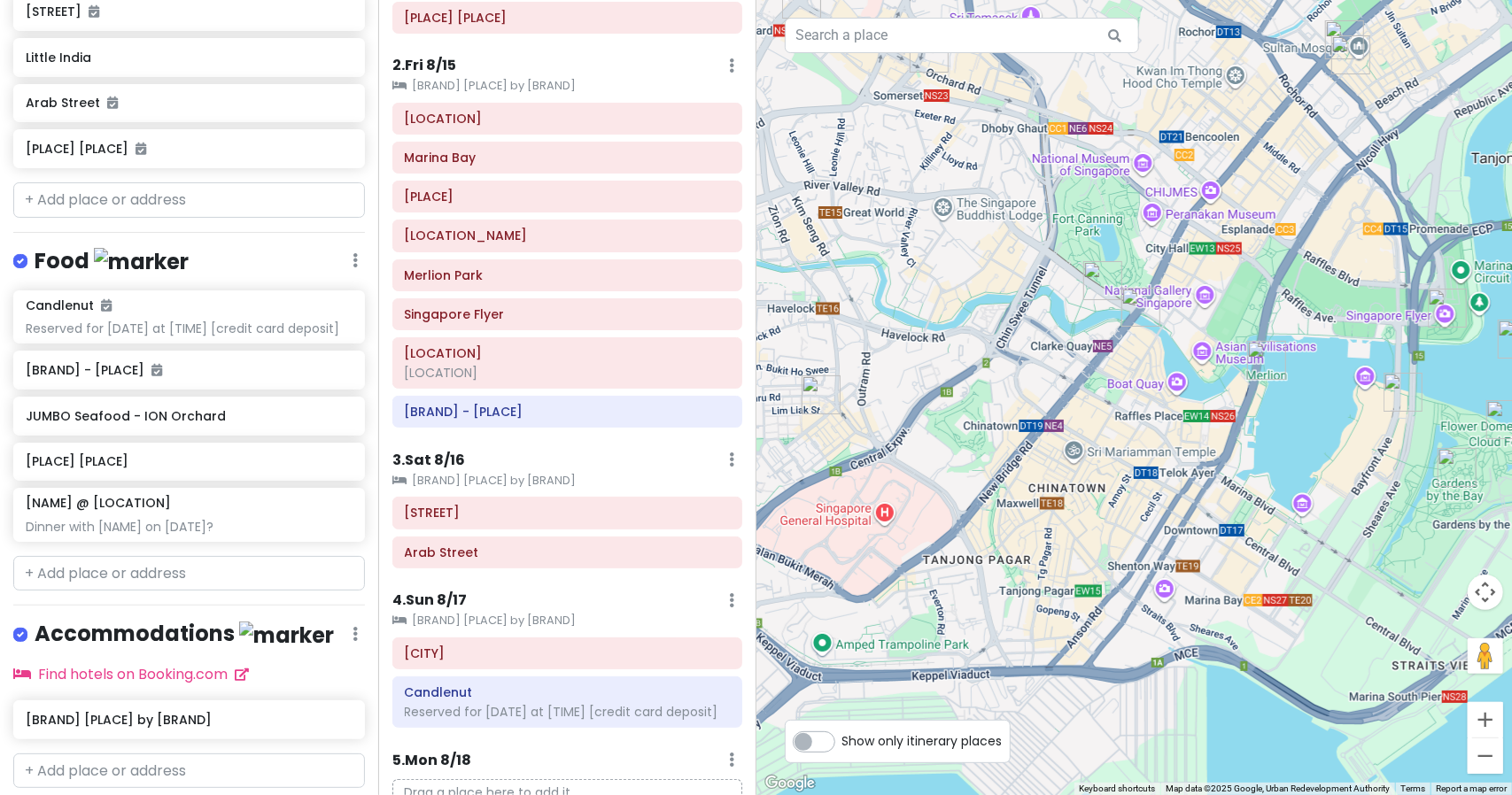 drag, startPoint x: 1080, startPoint y: 213, endPoint x: 1373, endPoint y: 121, distance: 307.1042 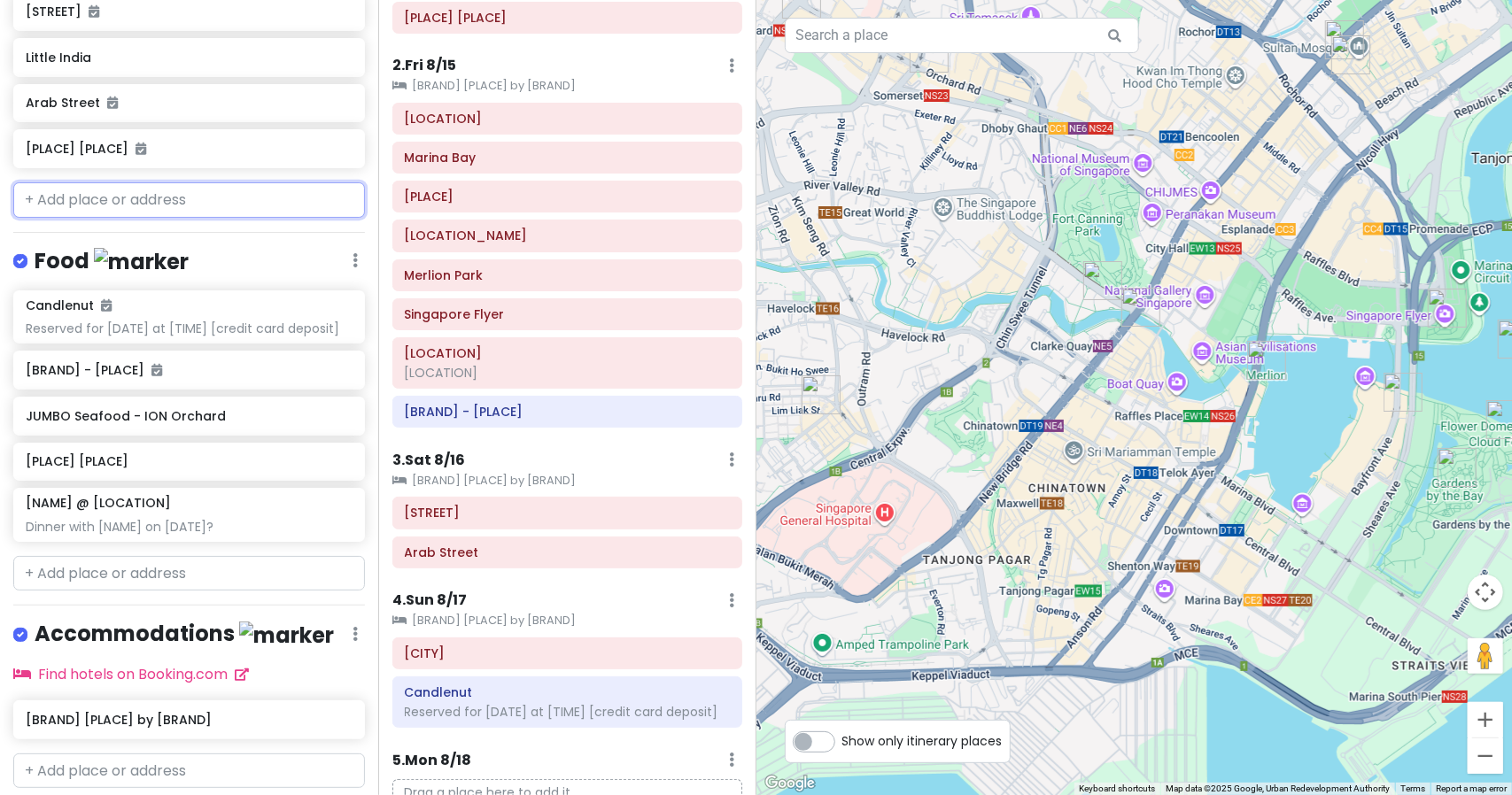 click at bounding box center [189, 200] 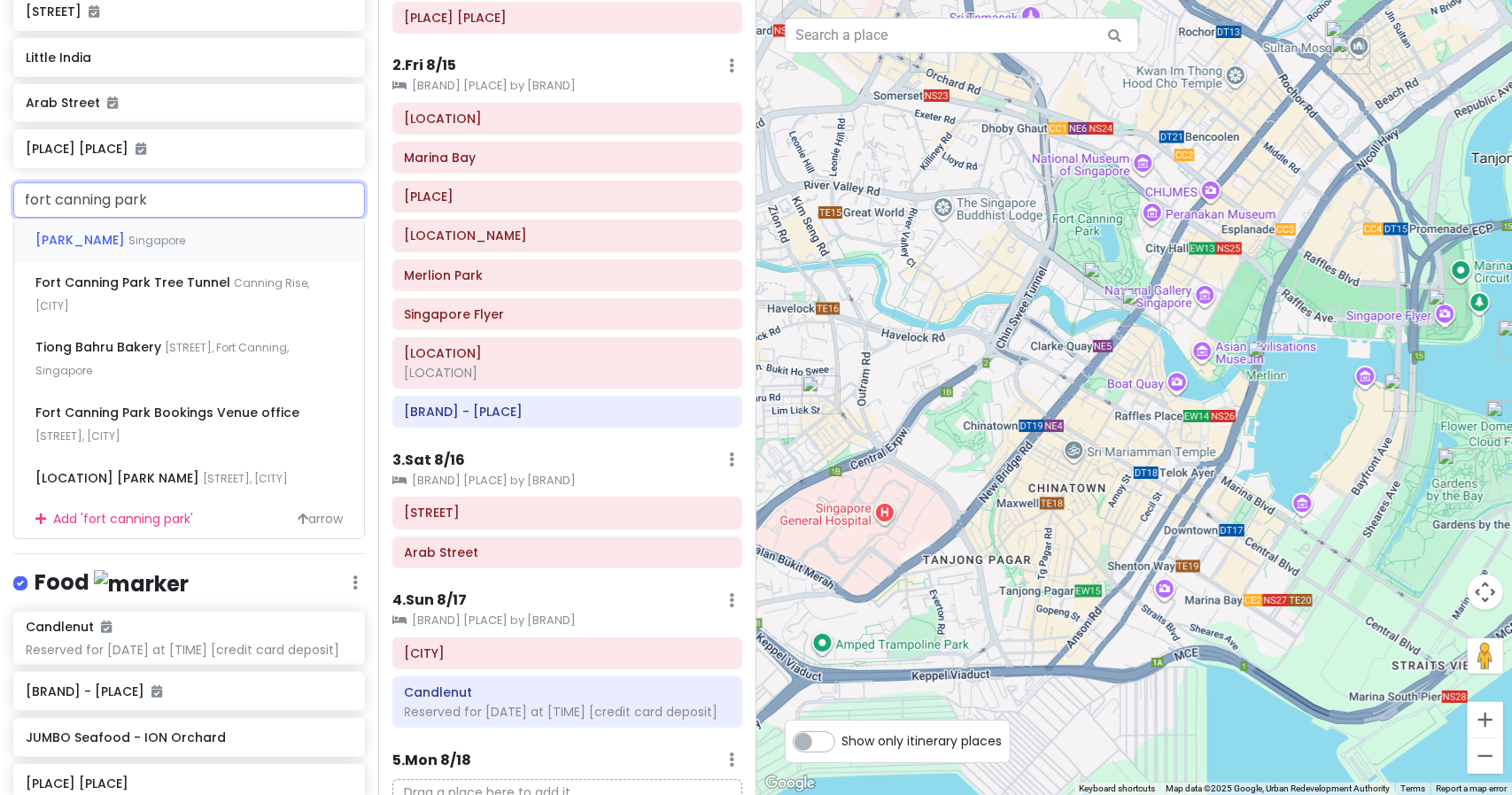 click on "[PARK]   Singapore" at bounding box center (189, 240) 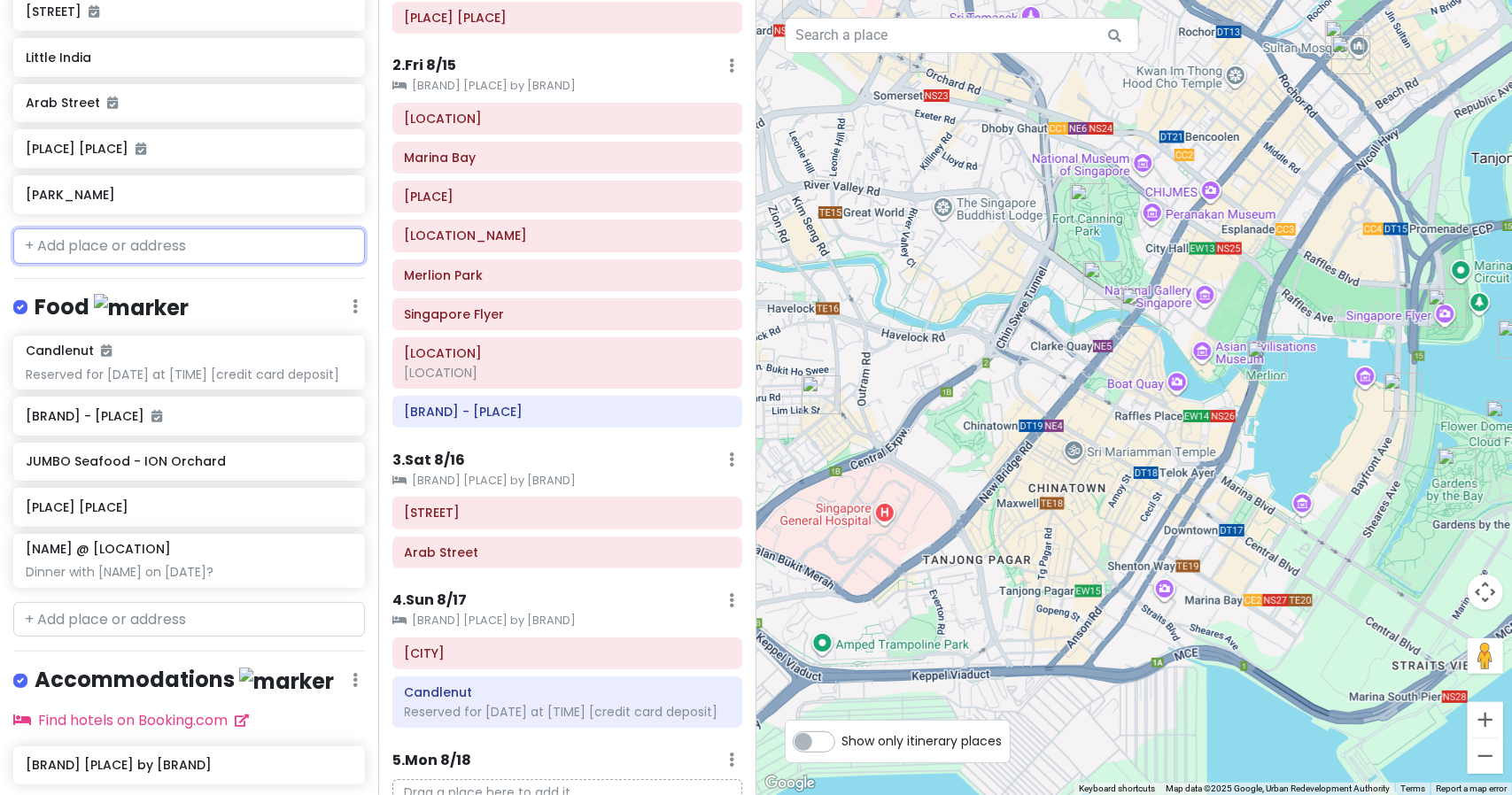 scroll, scrollTop: 933, scrollLeft: 0, axis: vertical 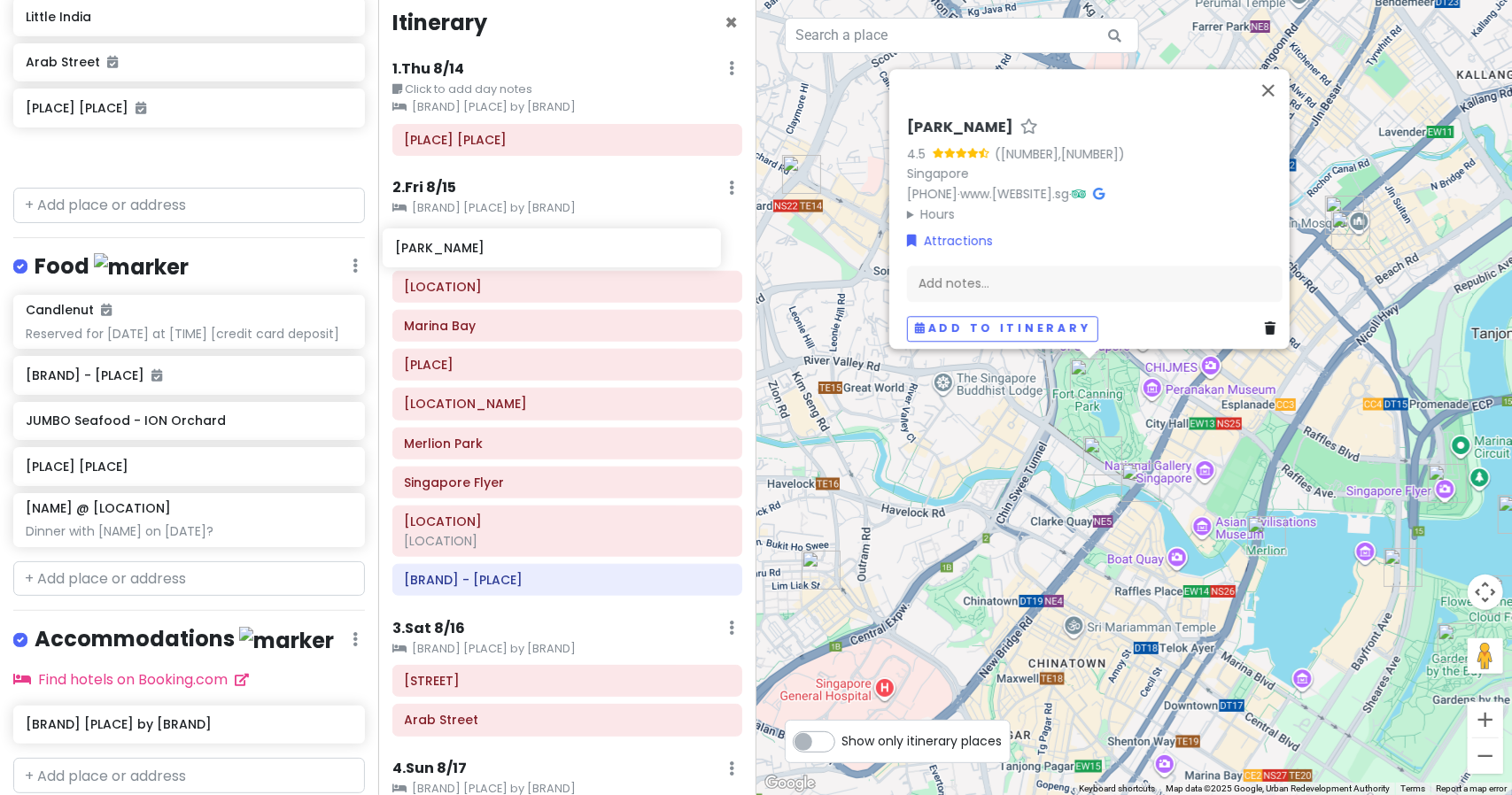 drag, startPoint x: 167, startPoint y: 177, endPoint x: 537, endPoint y: 259, distance: 378.97757 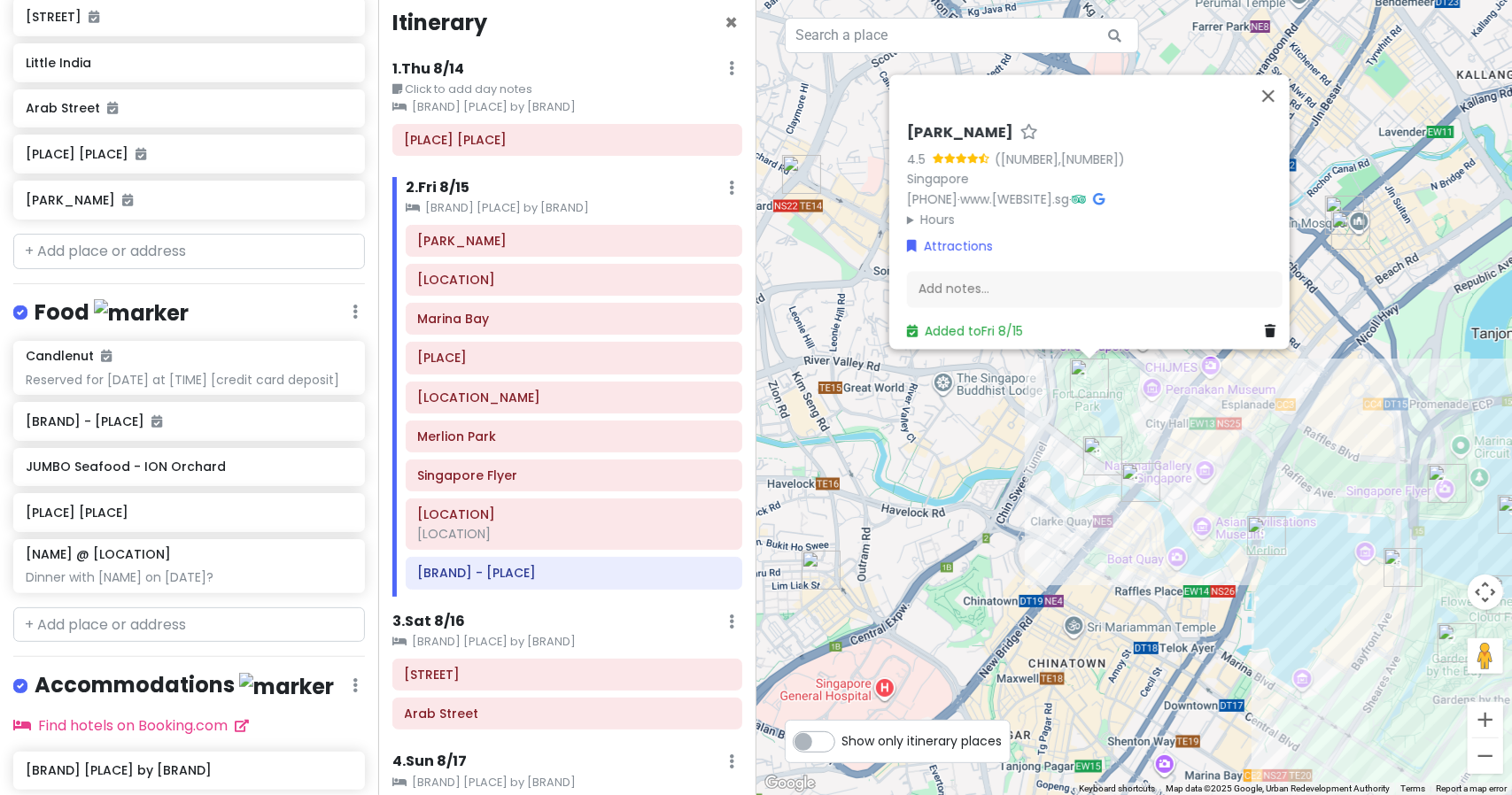 scroll, scrollTop: 1004, scrollLeft: 0, axis: vertical 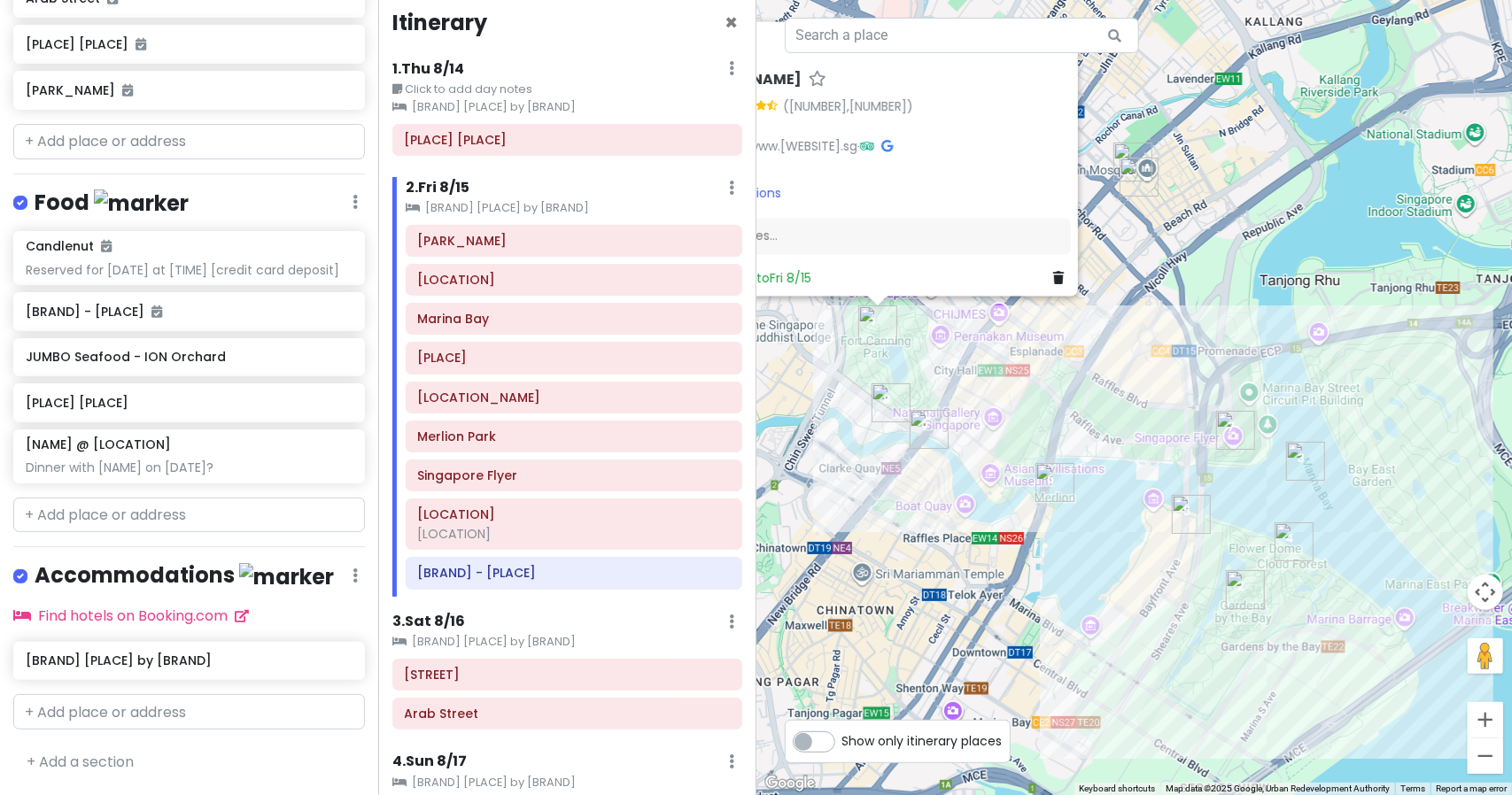 drag, startPoint x: 1147, startPoint y: 582, endPoint x: 934, endPoint y: 525, distance: 220.4949 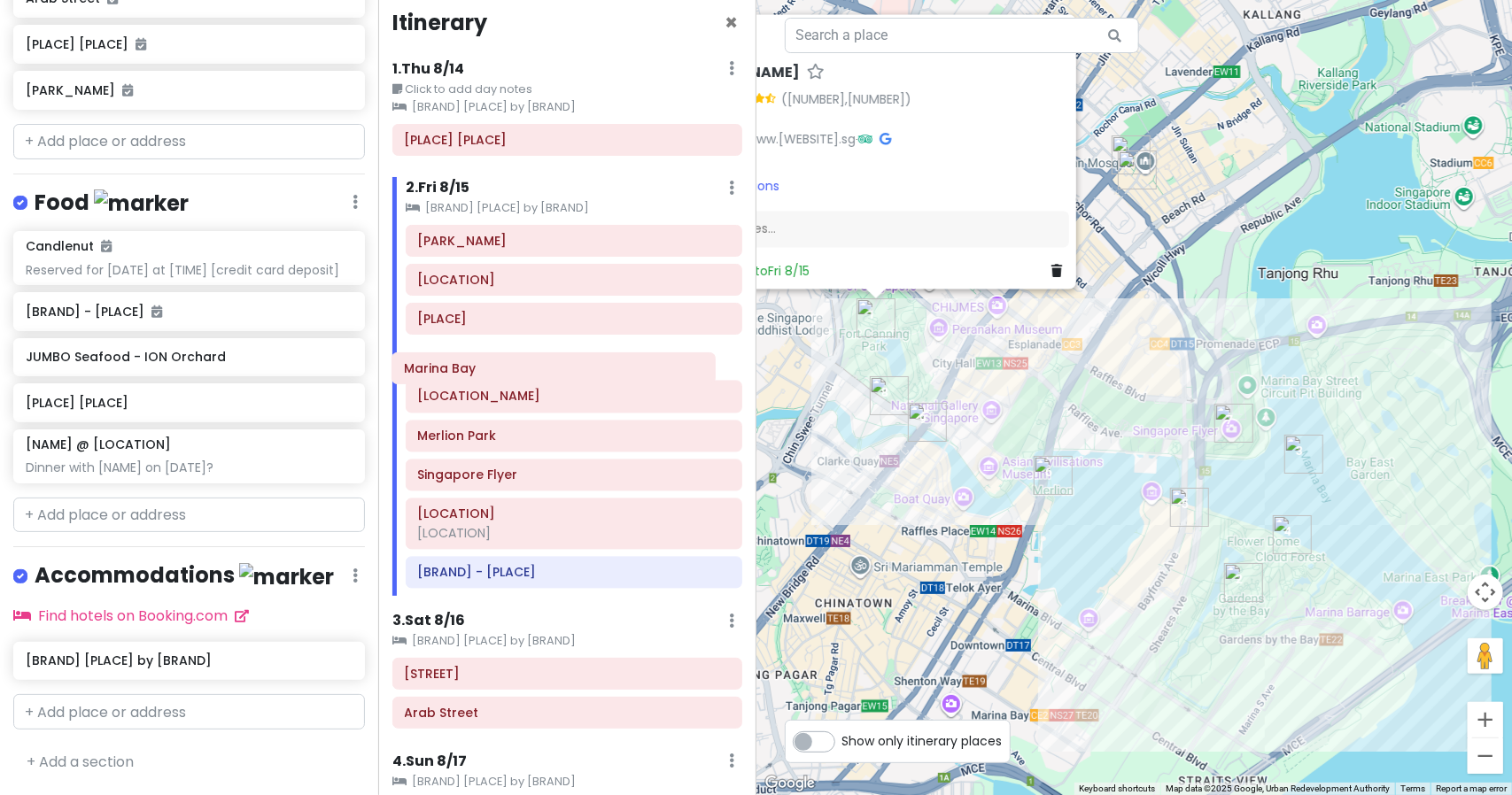 drag, startPoint x: 621, startPoint y: 327, endPoint x: 608, endPoint y: 378, distance: 52.630789 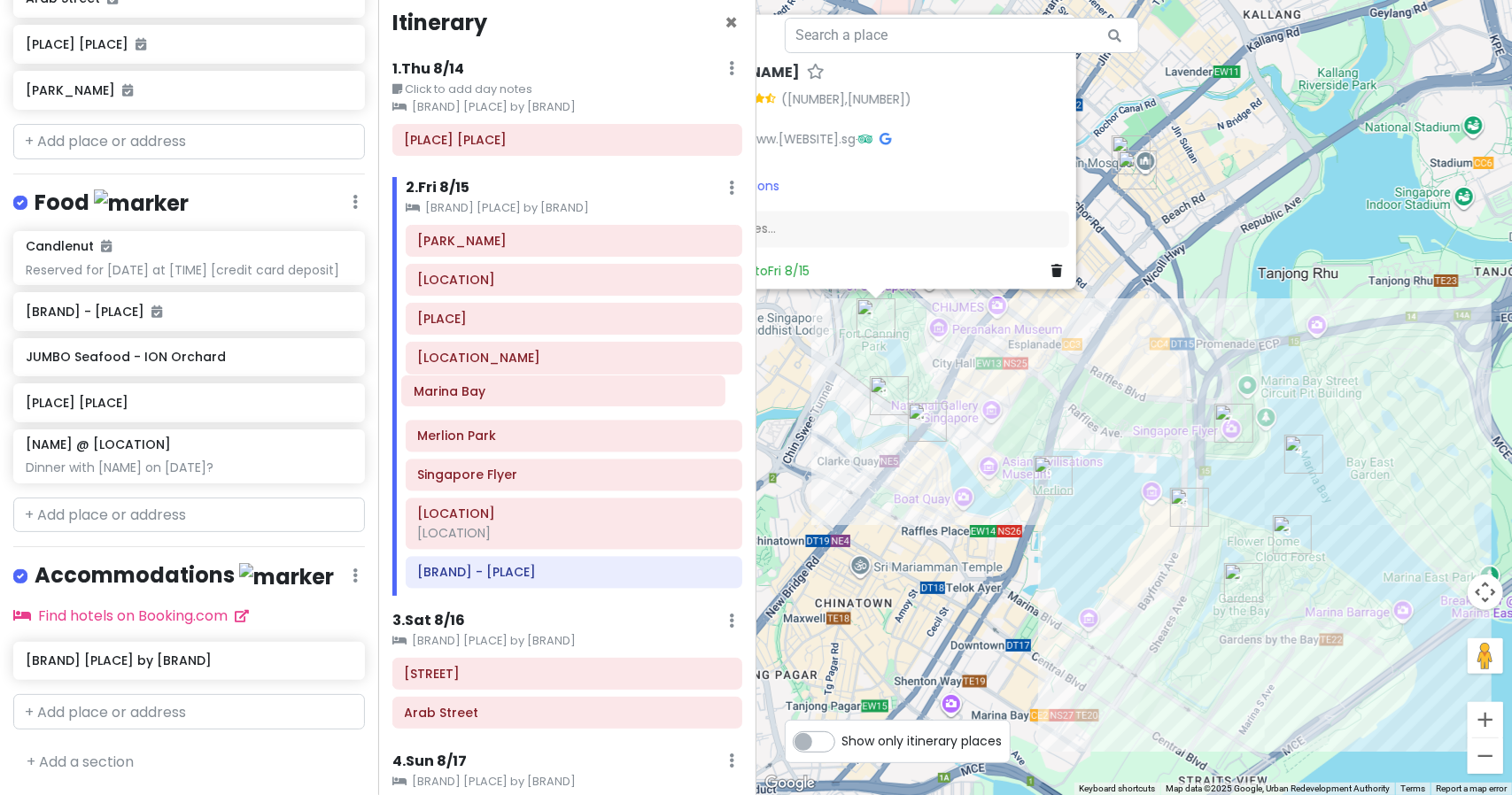 drag, startPoint x: 610, startPoint y: 362, endPoint x: 607, endPoint y: 398, distance: 36.12478 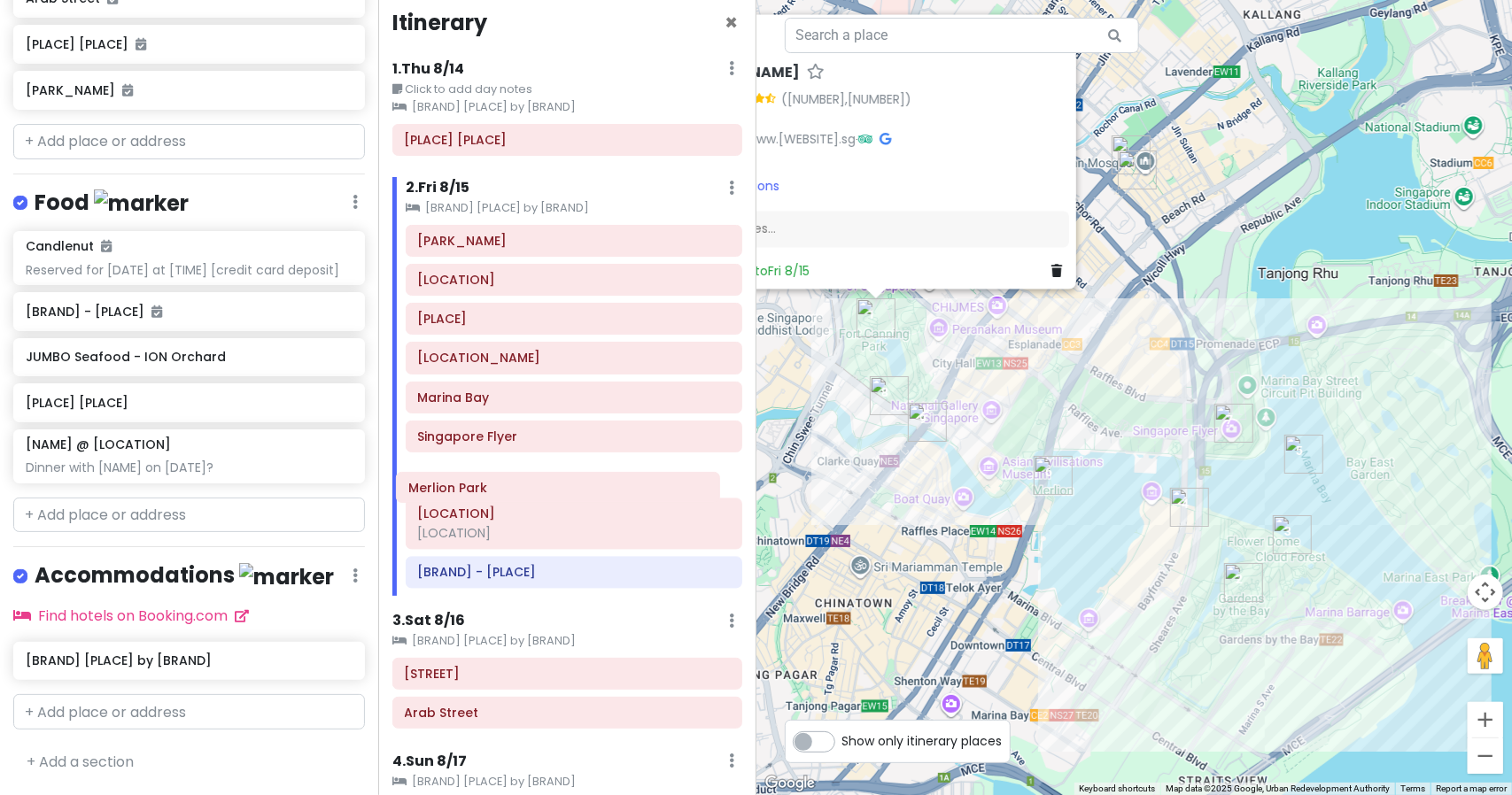 drag, startPoint x: 539, startPoint y: 433, endPoint x: 530, endPoint y: 488, distance: 55.731499 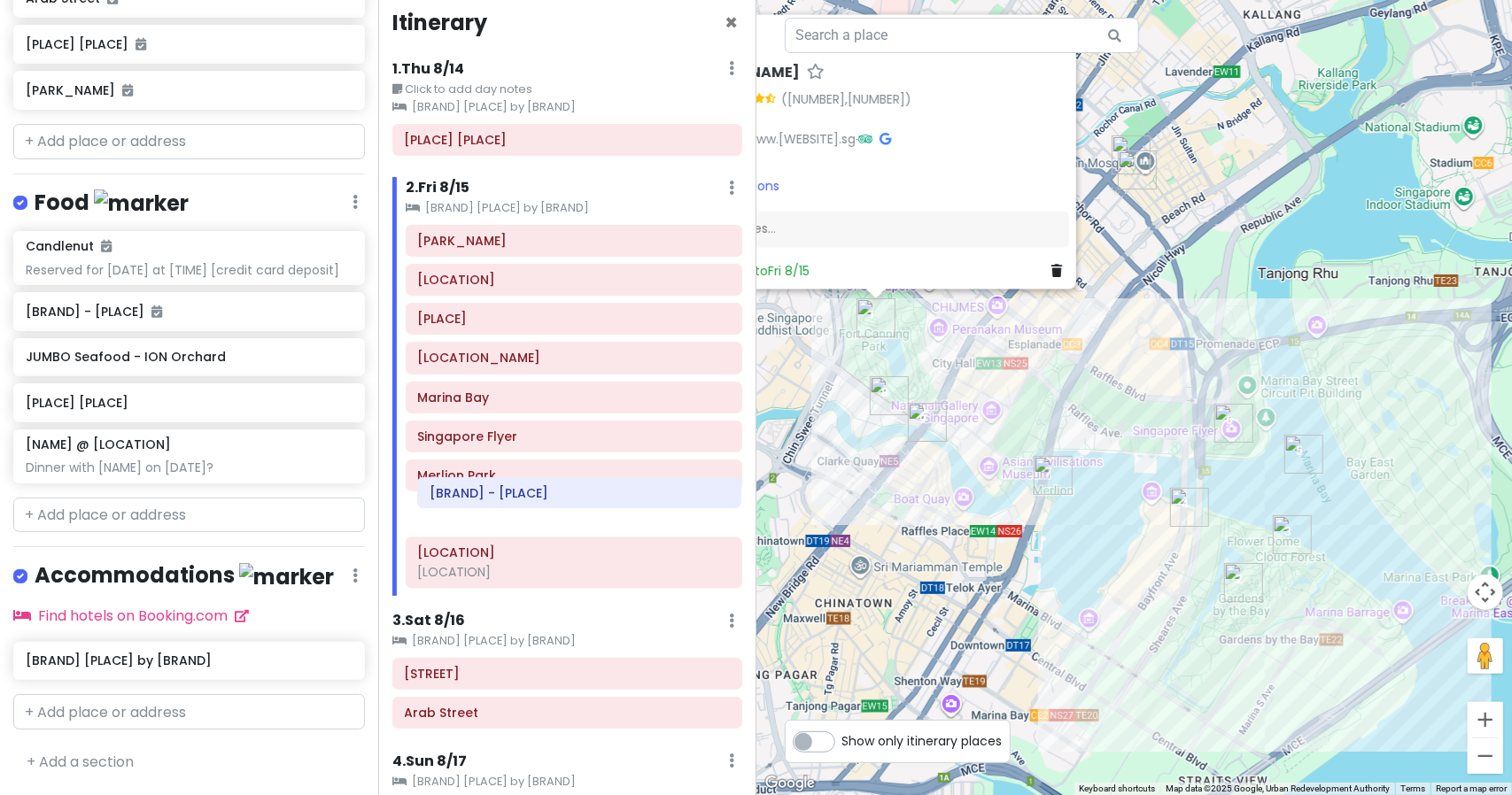 drag, startPoint x: 514, startPoint y: 573, endPoint x: 526, endPoint y: 498, distance: 75.953933 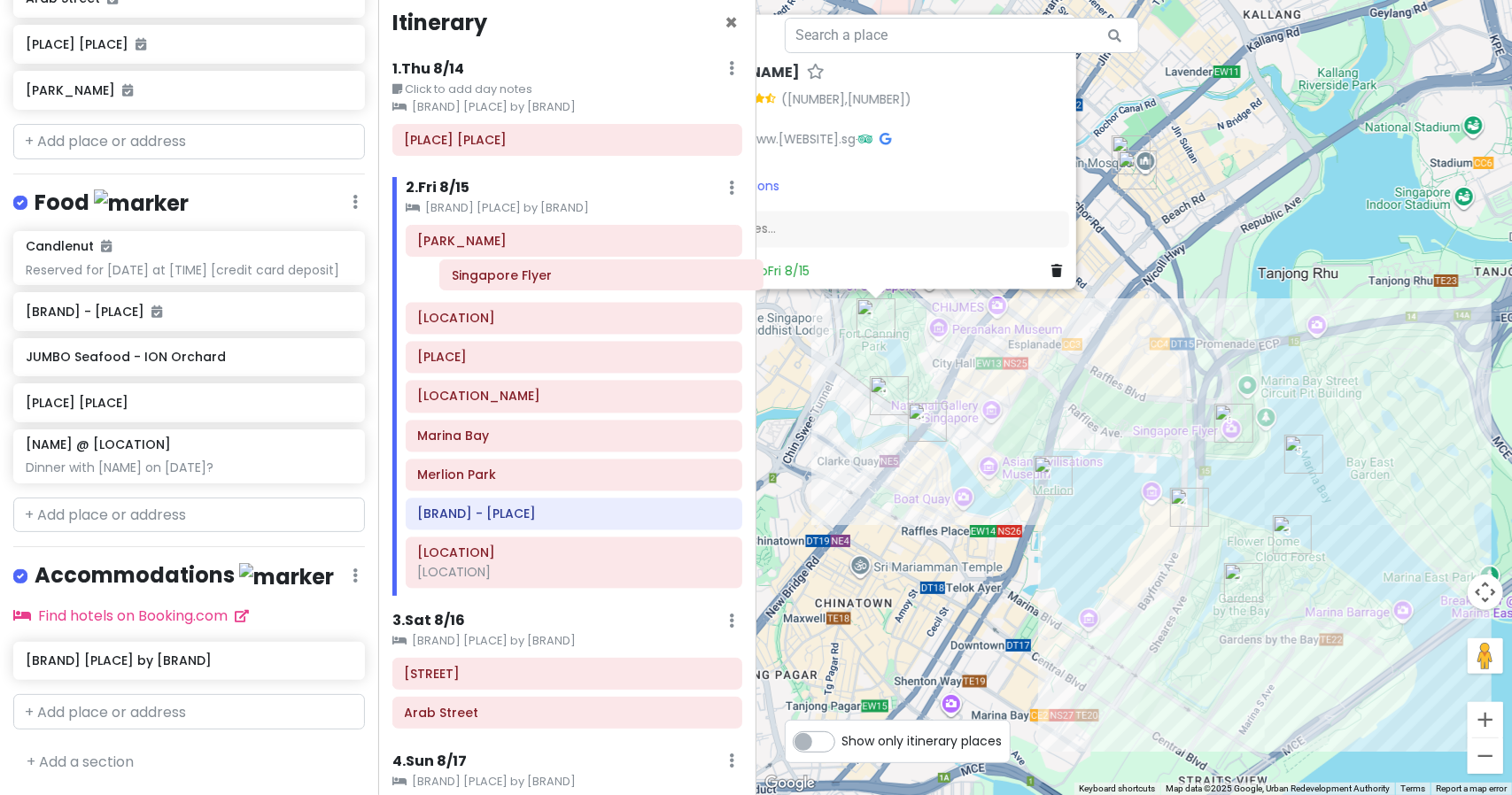 drag, startPoint x: 578, startPoint y: 426, endPoint x: 613, endPoint y: 268, distance: 161.8302 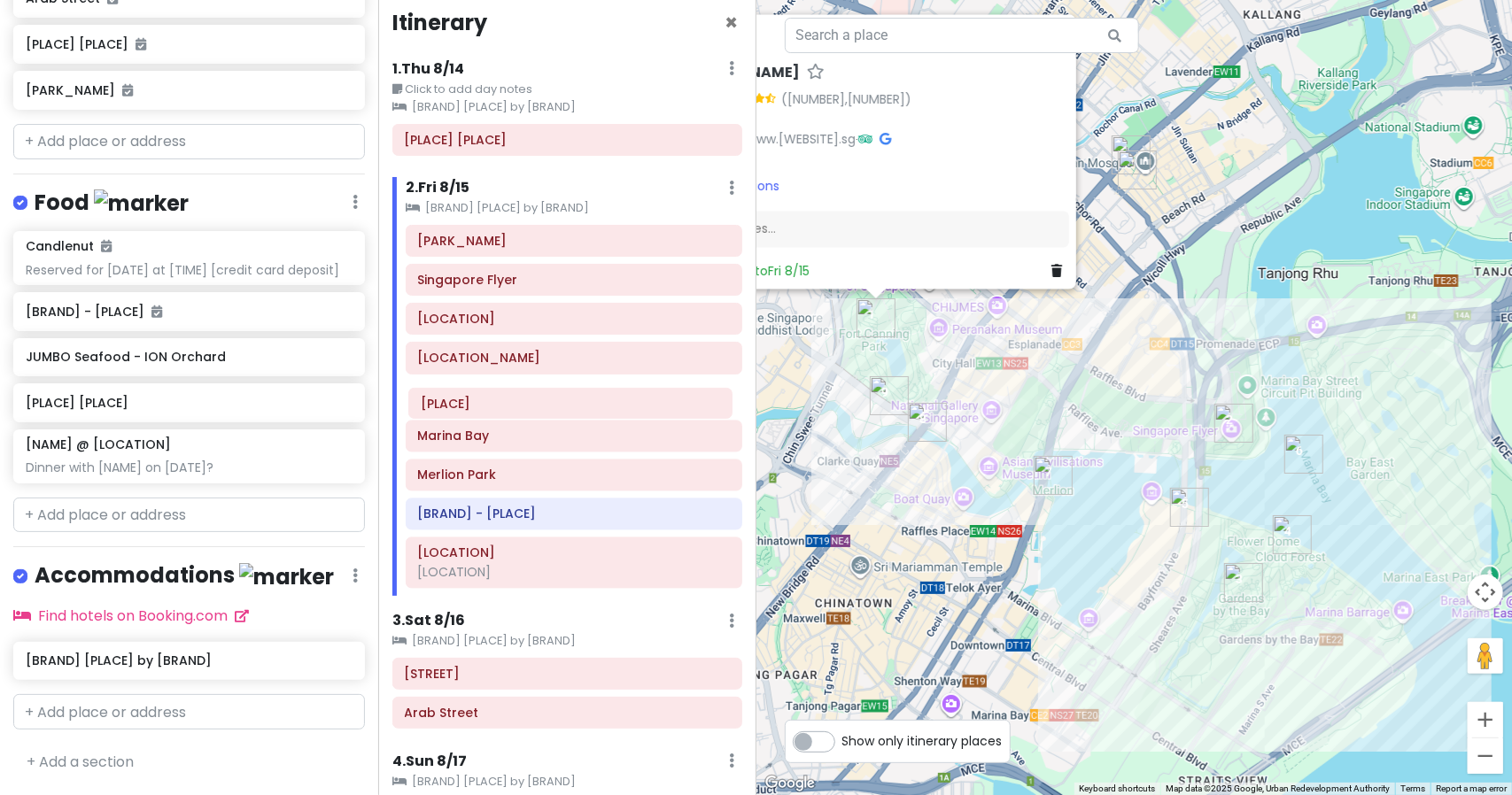 drag, startPoint x: 554, startPoint y: 359, endPoint x: 558, endPoint y: 409, distance: 50.15974 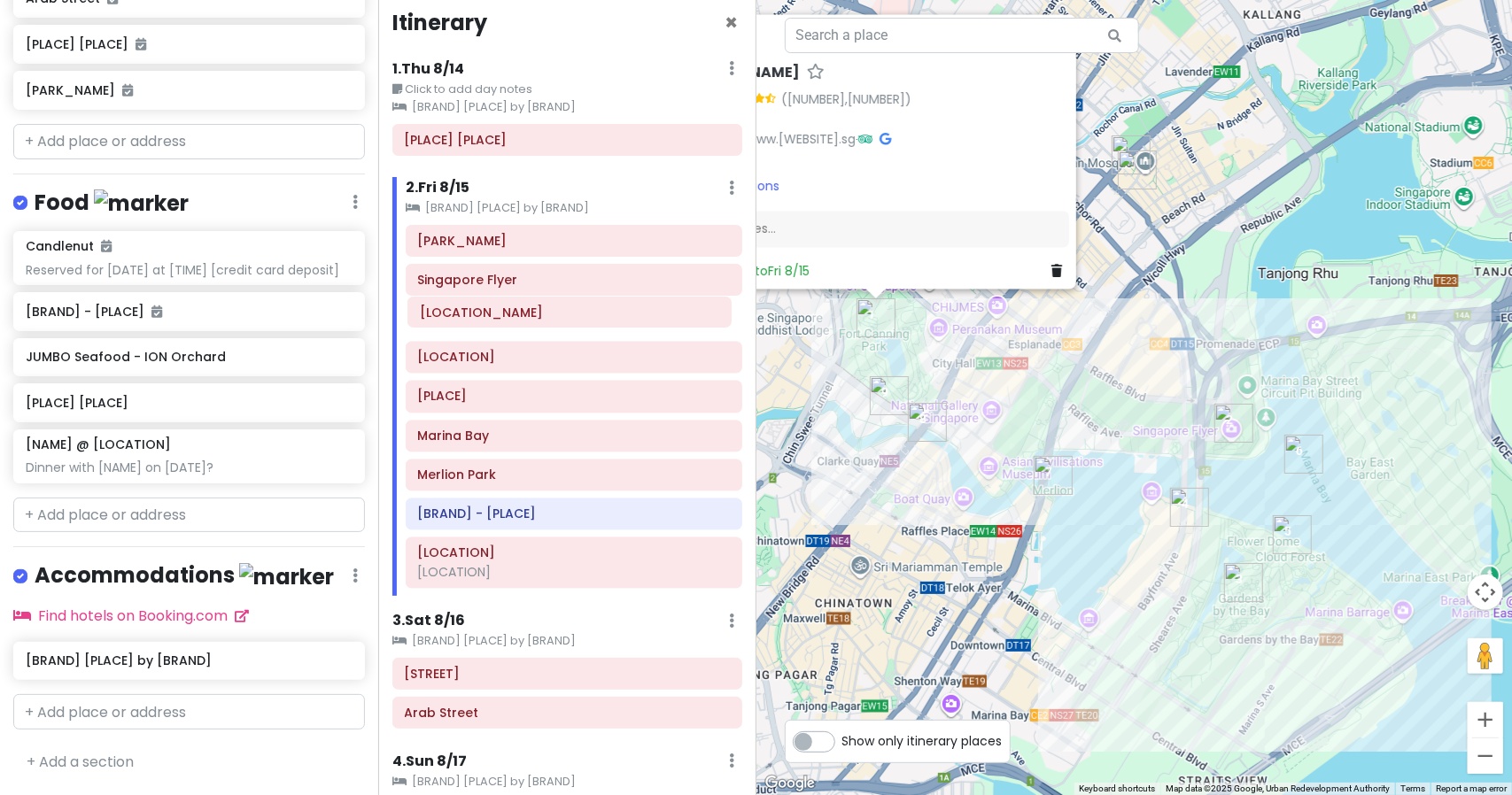 drag, startPoint x: 544, startPoint y: 359, endPoint x: 546, endPoint y: 312, distance: 47.042534 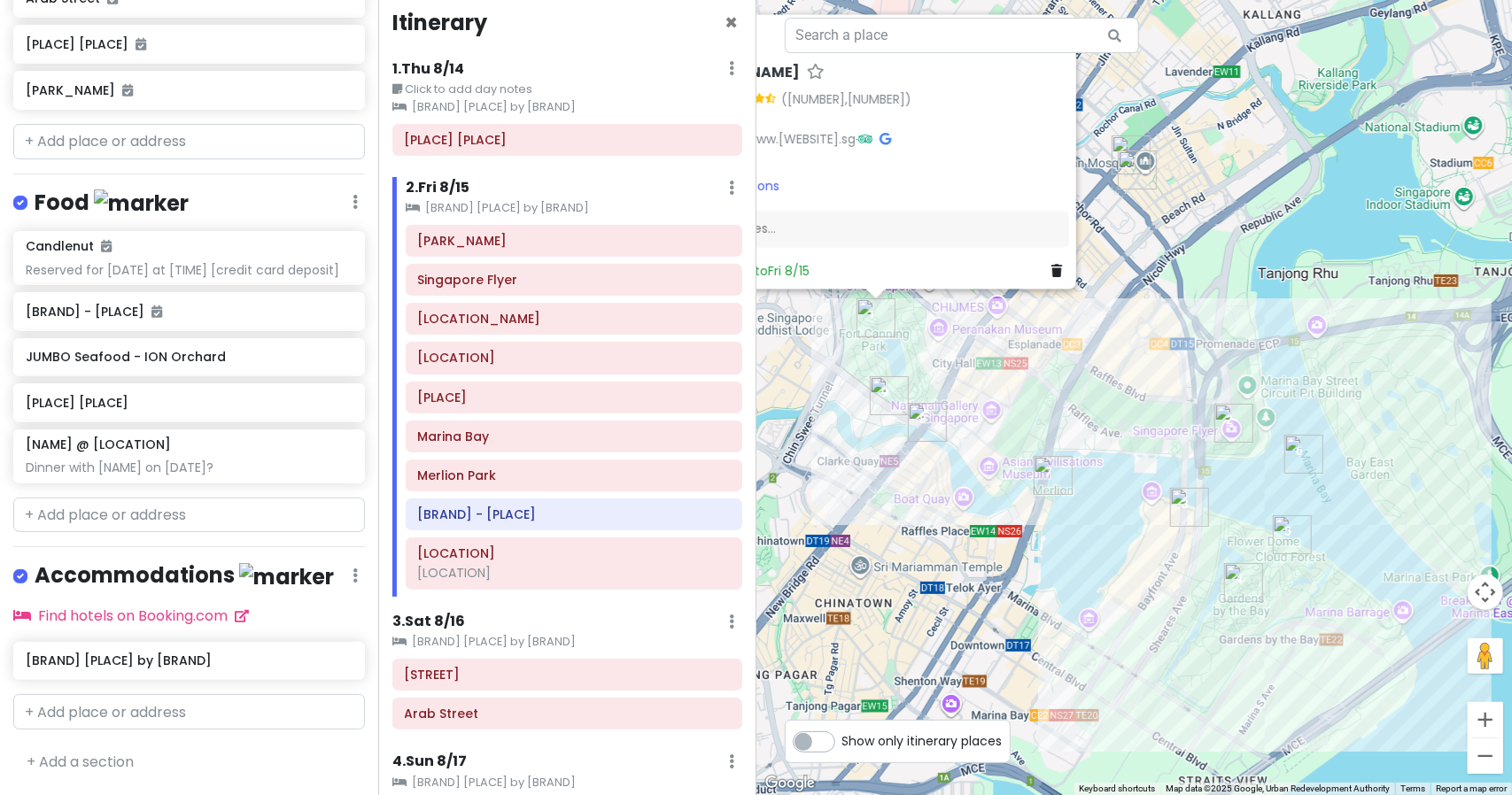 click on "[LOCATION_NAME] [RATING] ([NUMBER],[NUMBER]) [CITY] +[COUNTRY_CODE] [PHONE] ·   www.[WEBSITE]   ·   Hours Monday  Open 24 hours Tuesday  Open 24 hours Wednesday  Open 24 hours Thursday  Open 24 hours Friday  Open 24 hours Saturday  Open 24 hours Sunday  Open 24 hours Attractions Add notes... Added to  [DAY] [DATE]" at bounding box center [1135, 398] 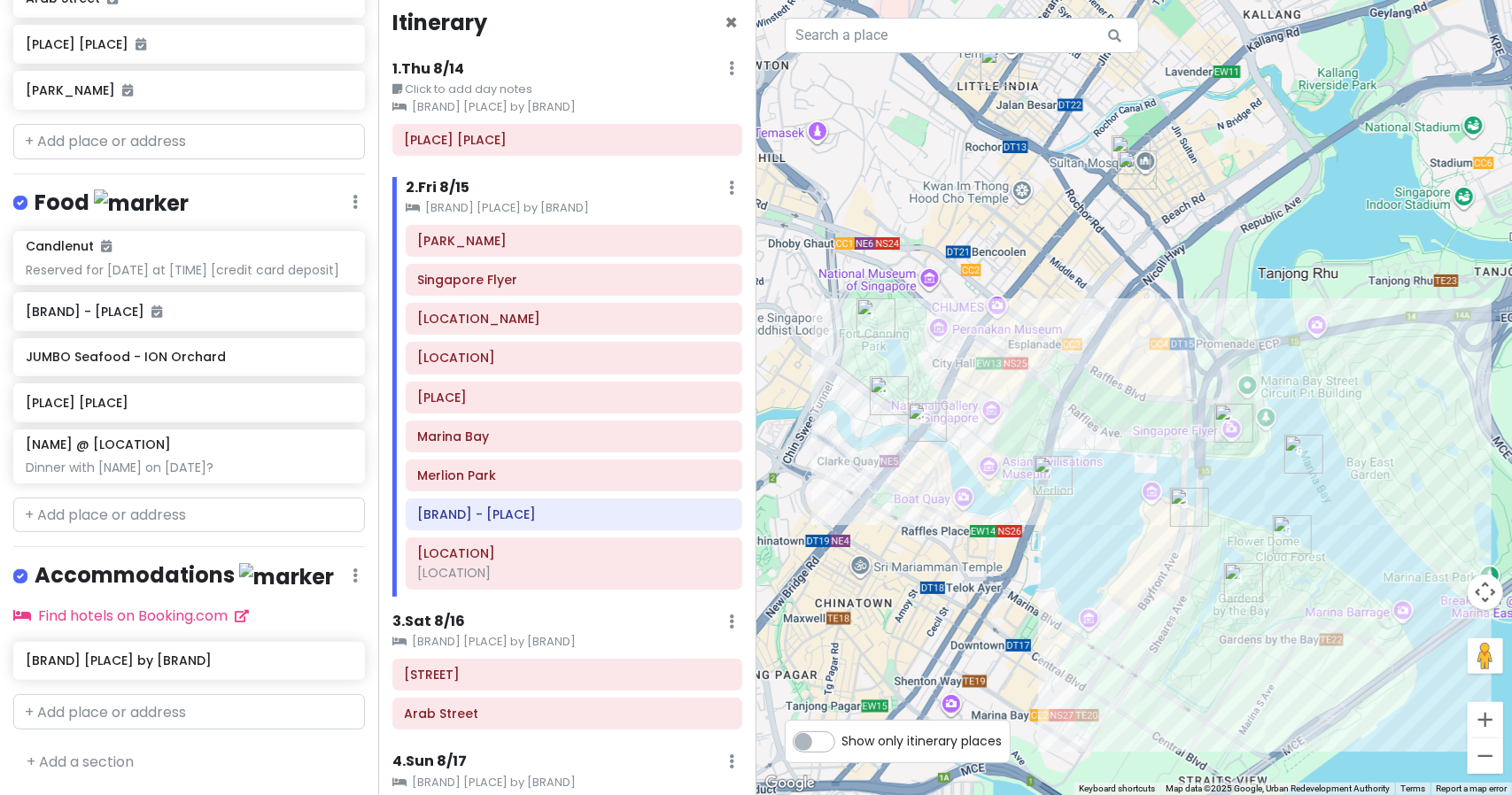 click at bounding box center [1135, 398] 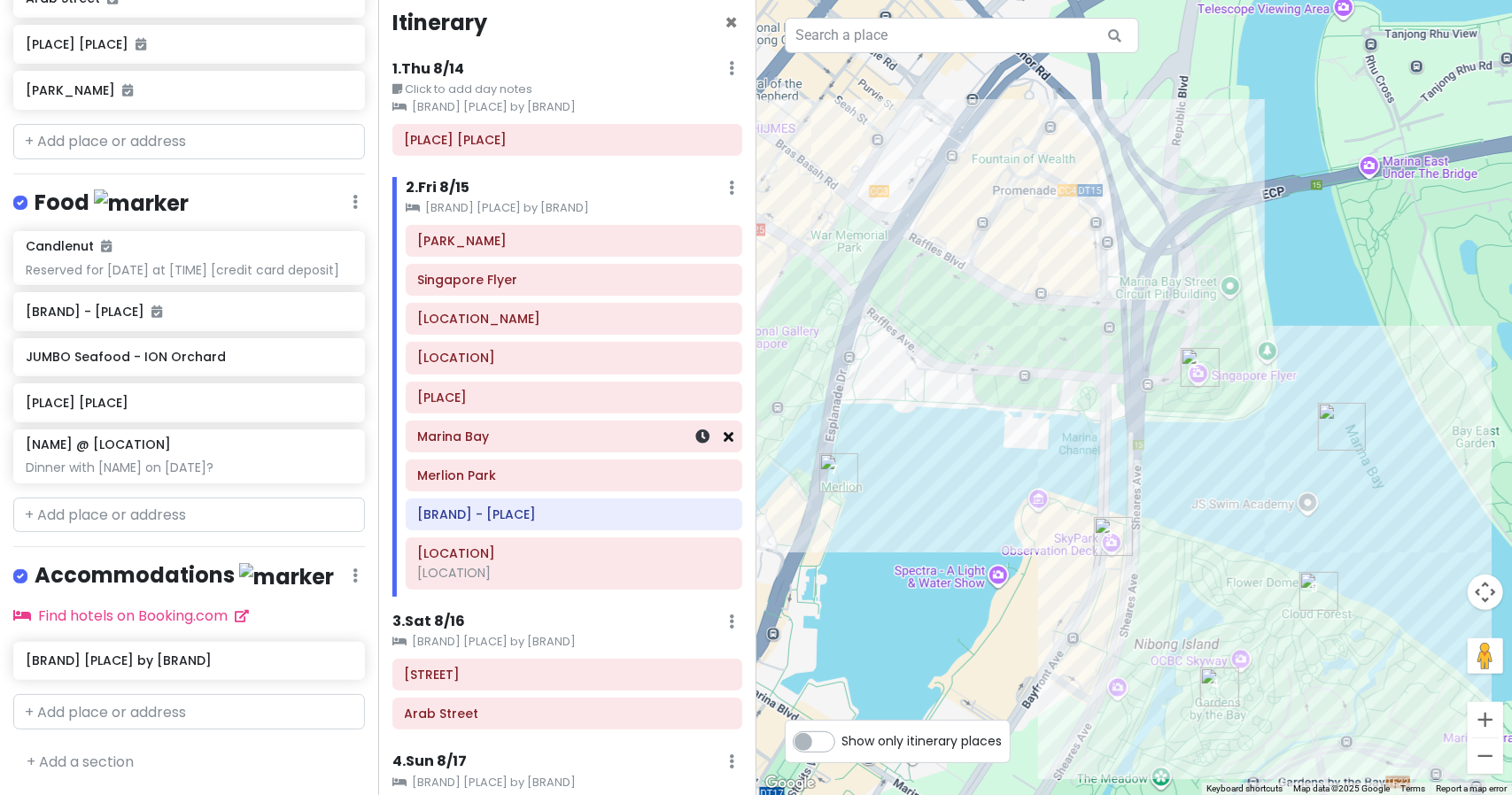 click at bounding box center [729, 436] 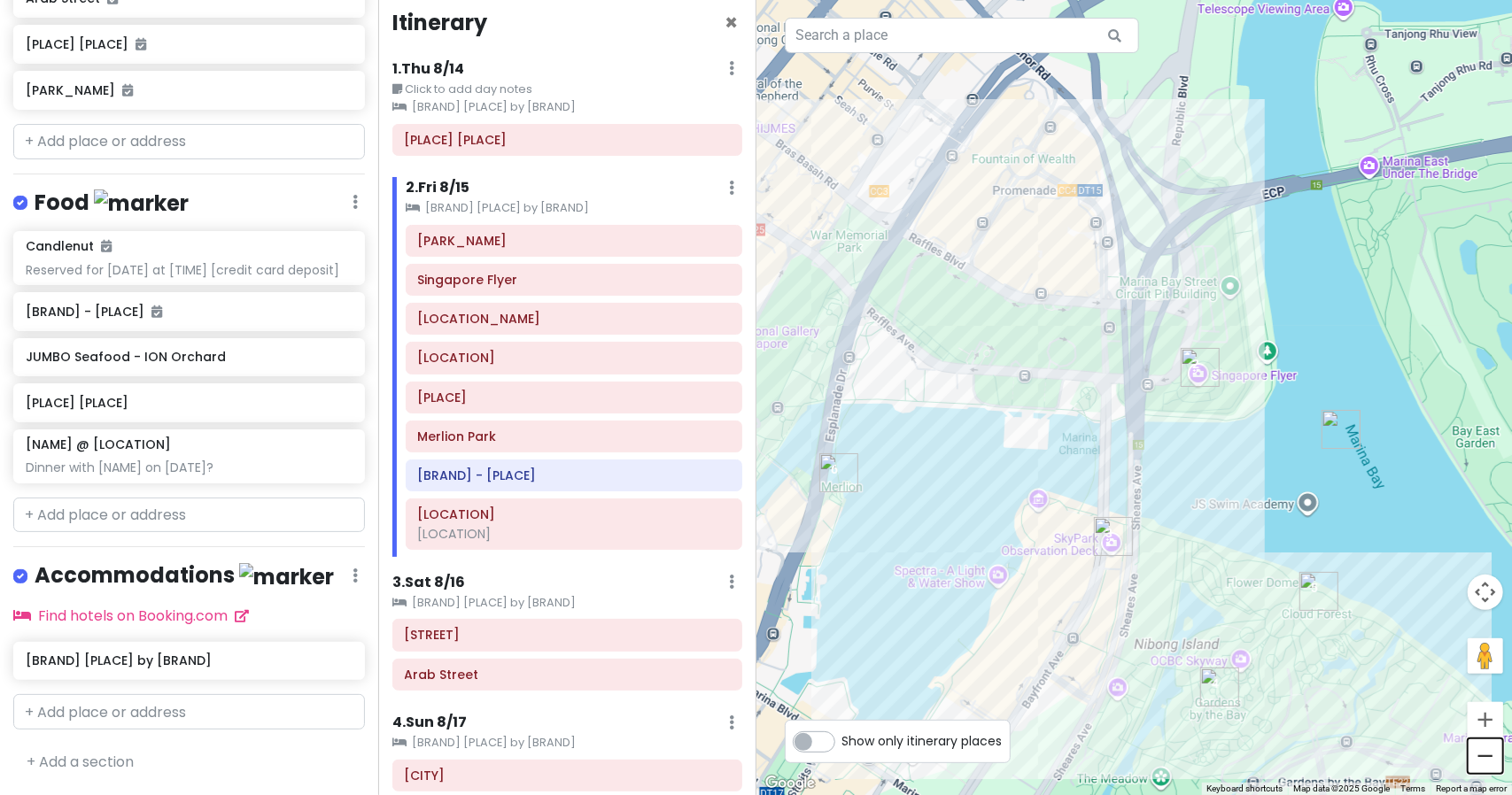 click at bounding box center [1485, 756] 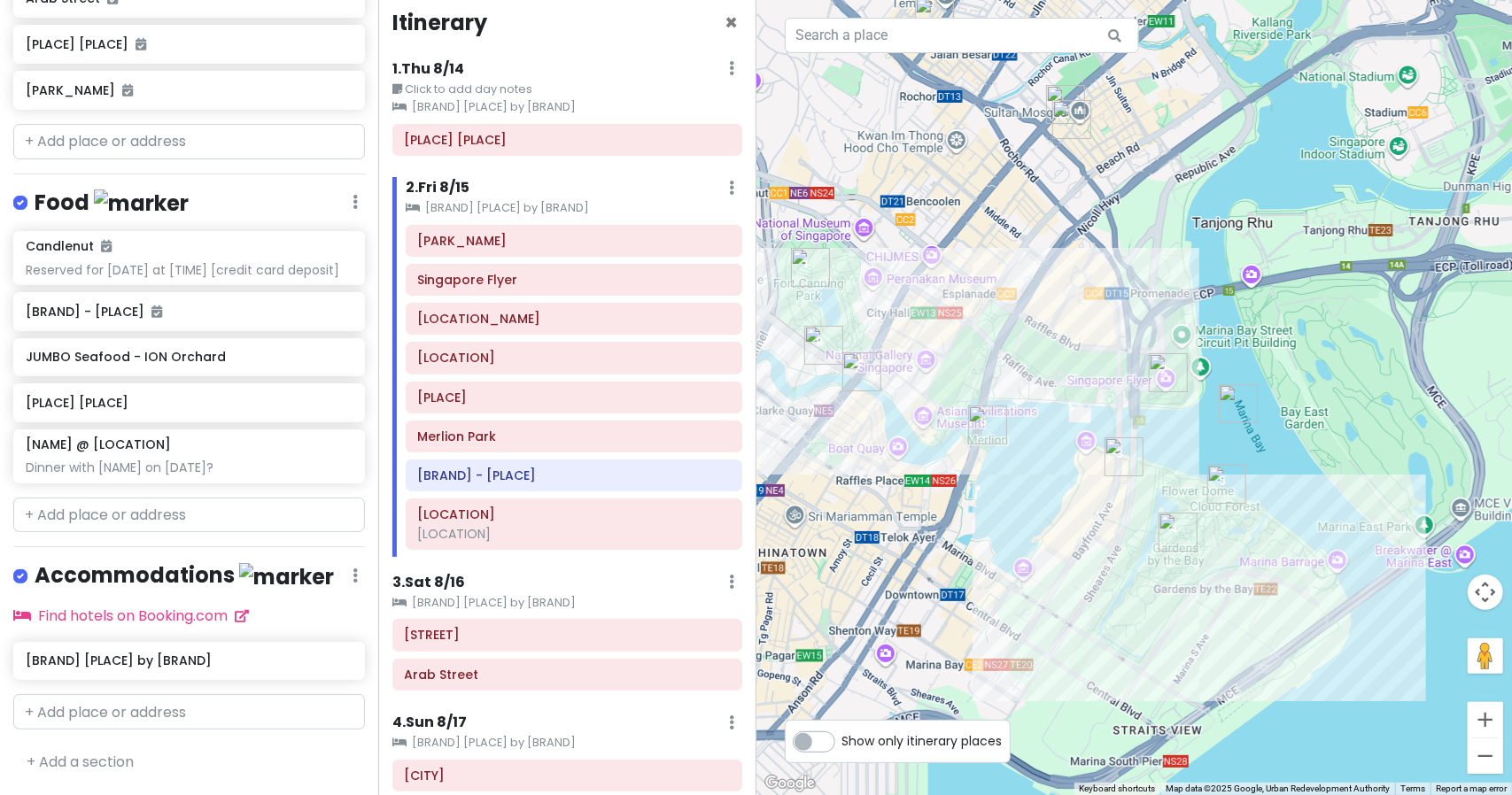 click at bounding box center (1135, 398) 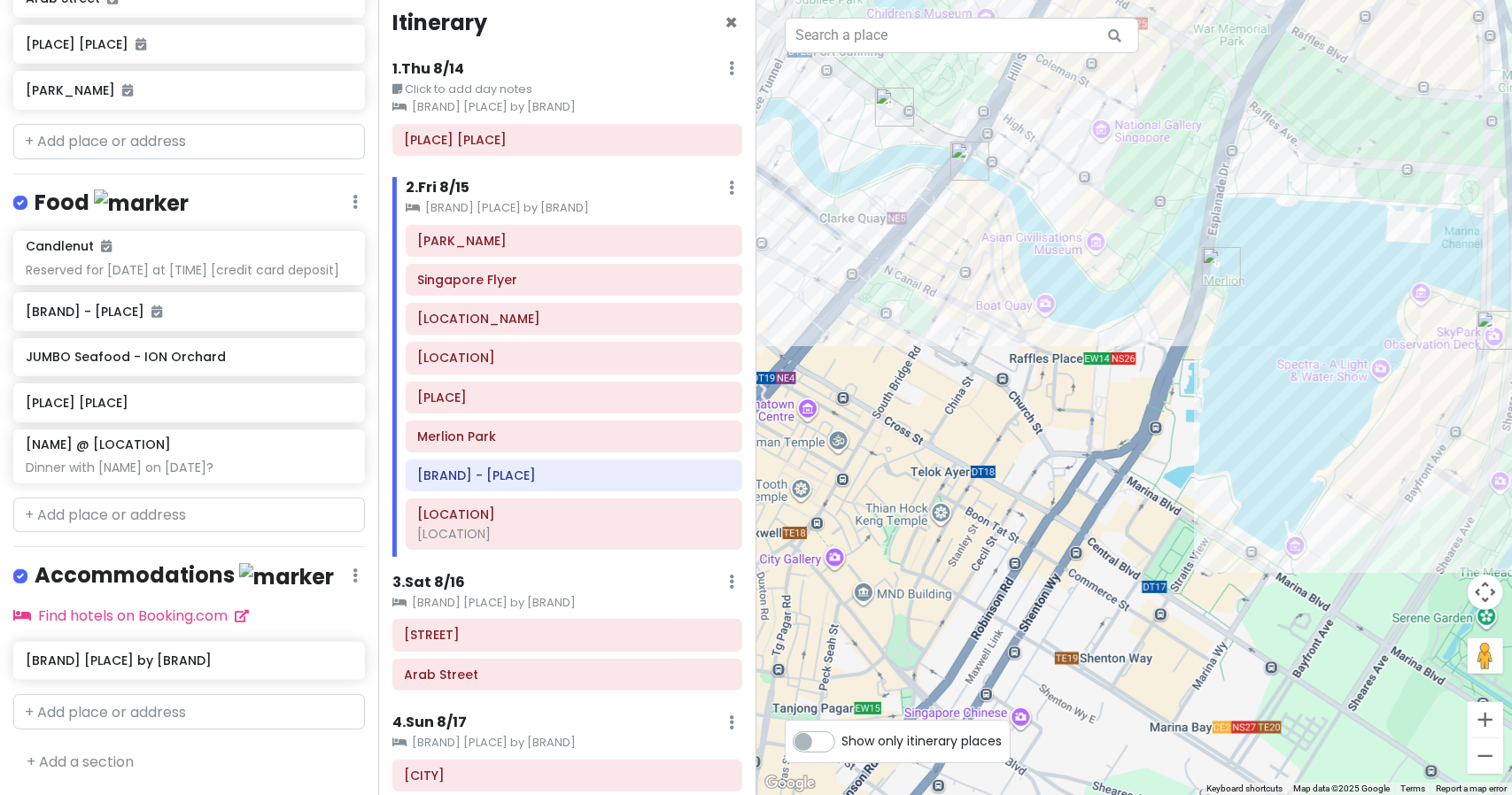 drag, startPoint x: 1018, startPoint y: 482, endPoint x: 1471, endPoint y: 247, distance: 510.32735 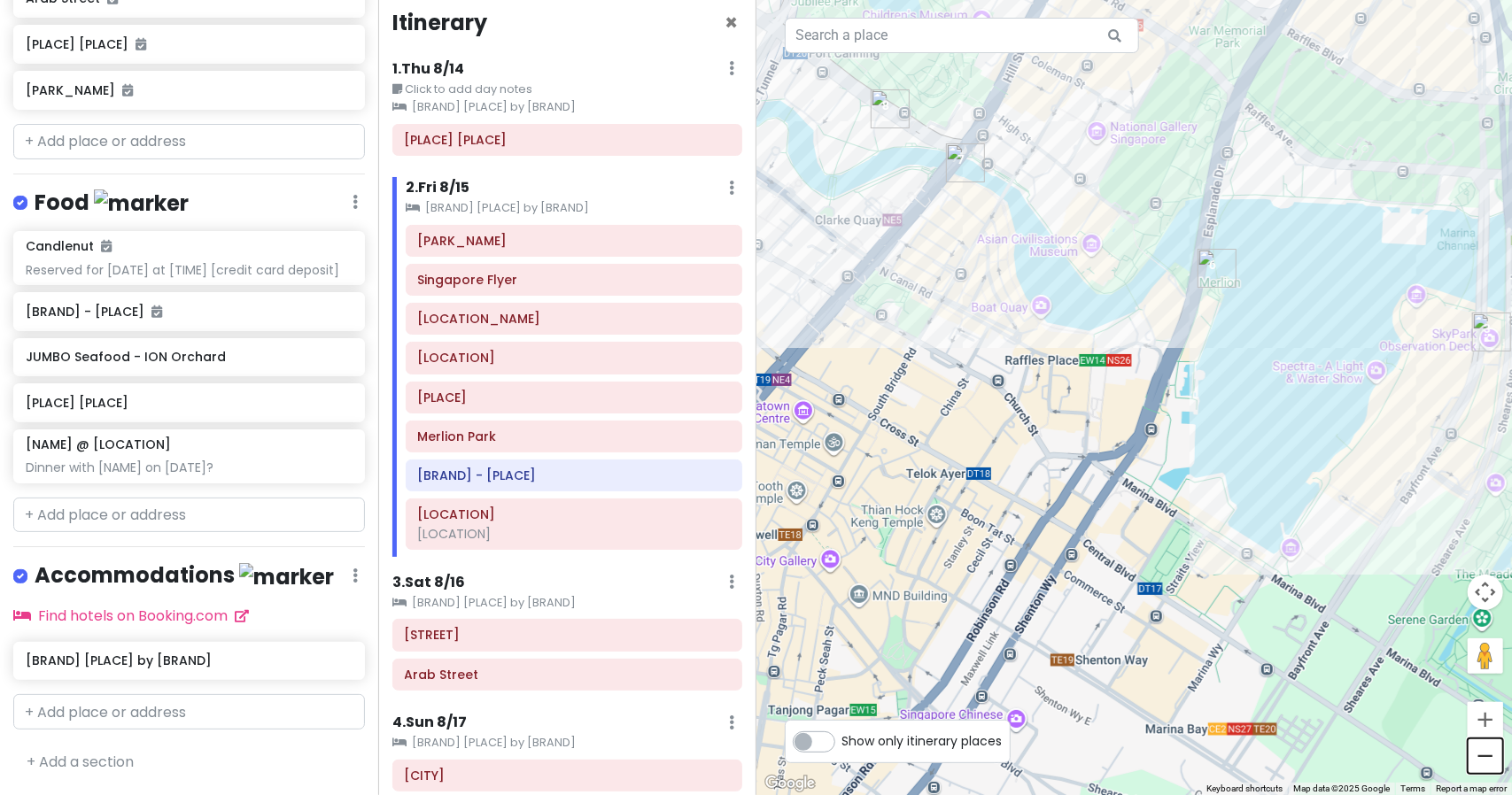 click at bounding box center [1485, 756] 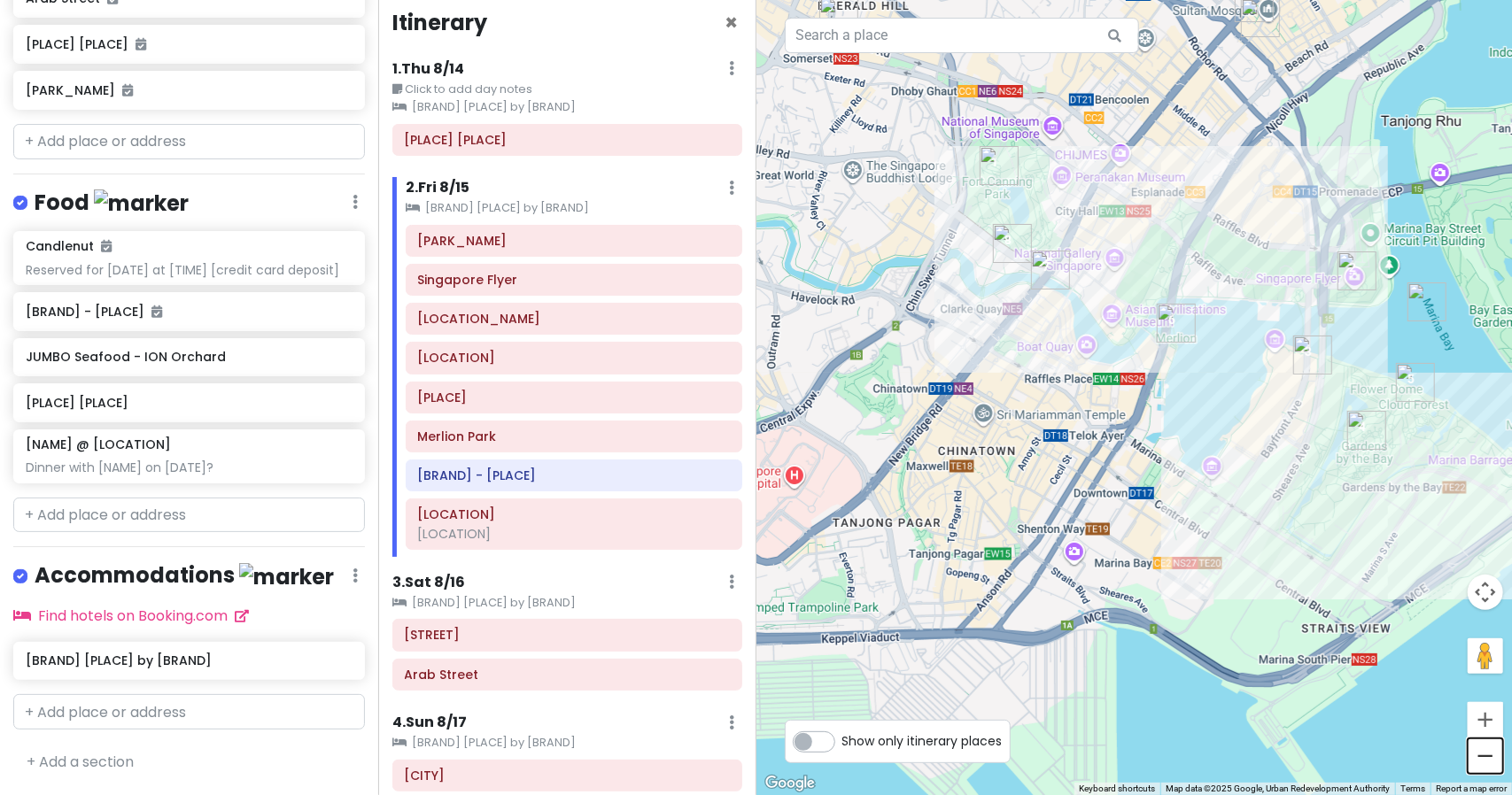 click at bounding box center [1485, 756] 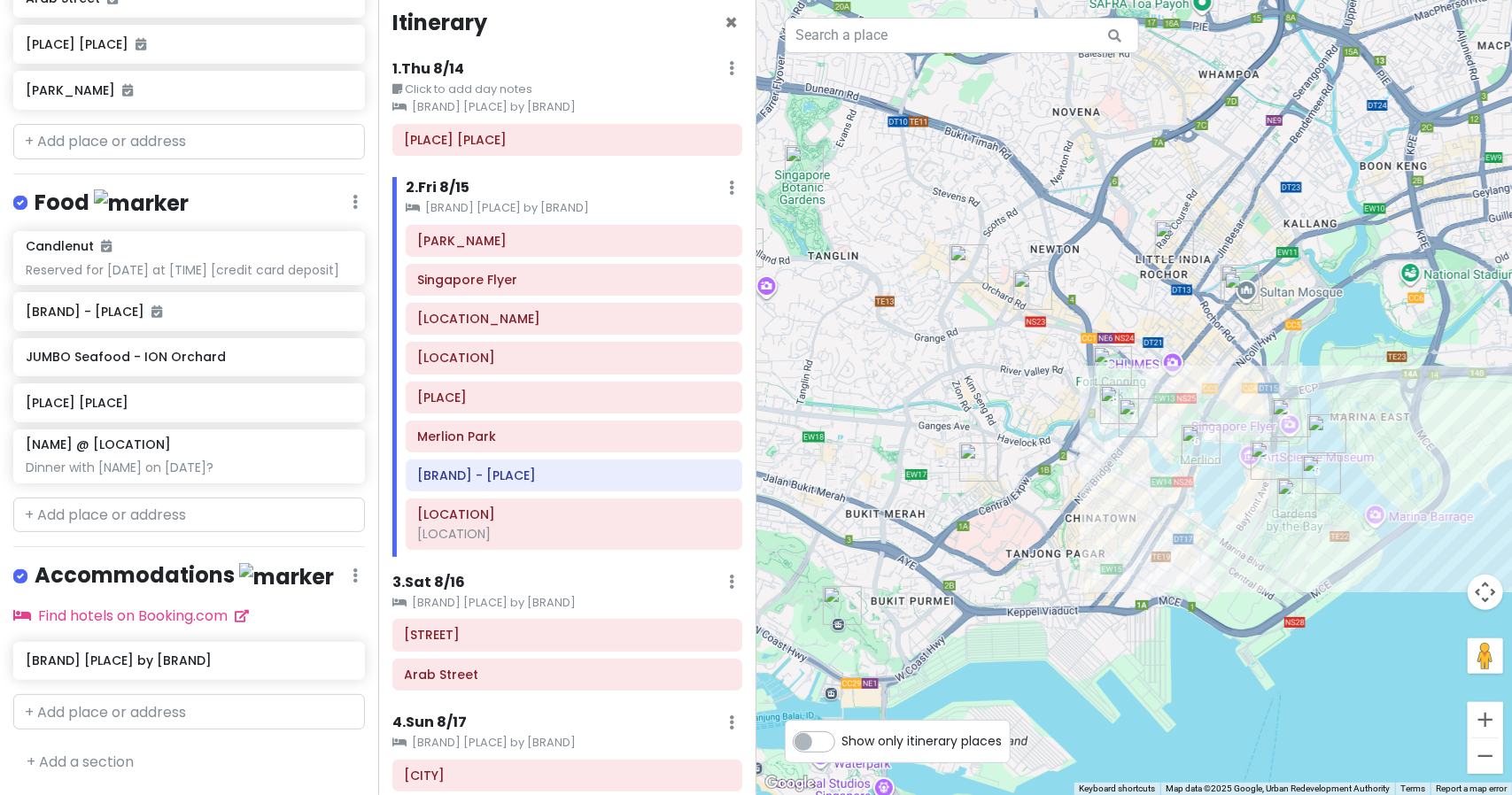 drag, startPoint x: 1163, startPoint y: 487, endPoint x: 1207, endPoint y: 583, distance: 105.60303 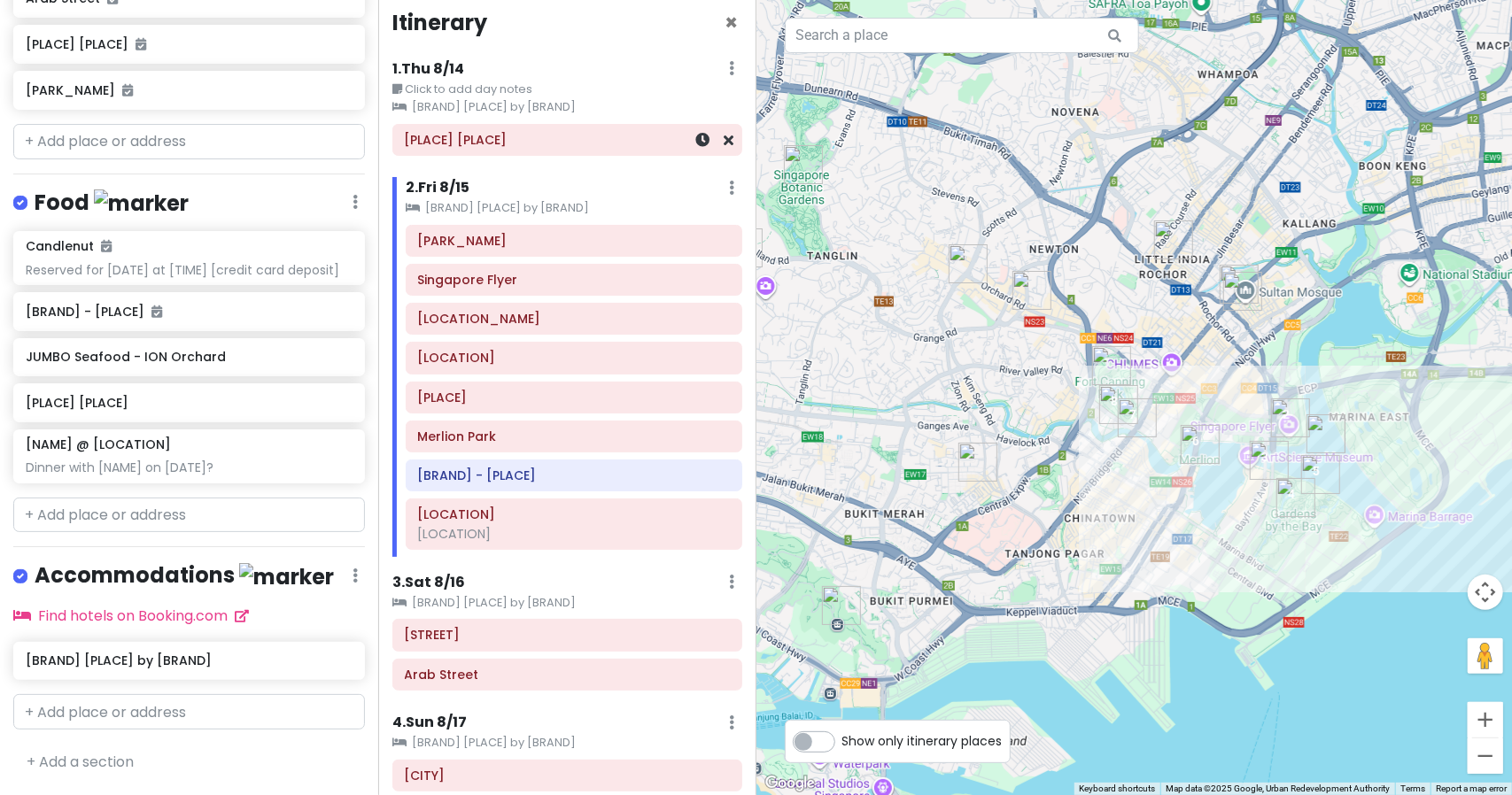 click on "[PLACE] [PLACE]" at bounding box center [567, 140] 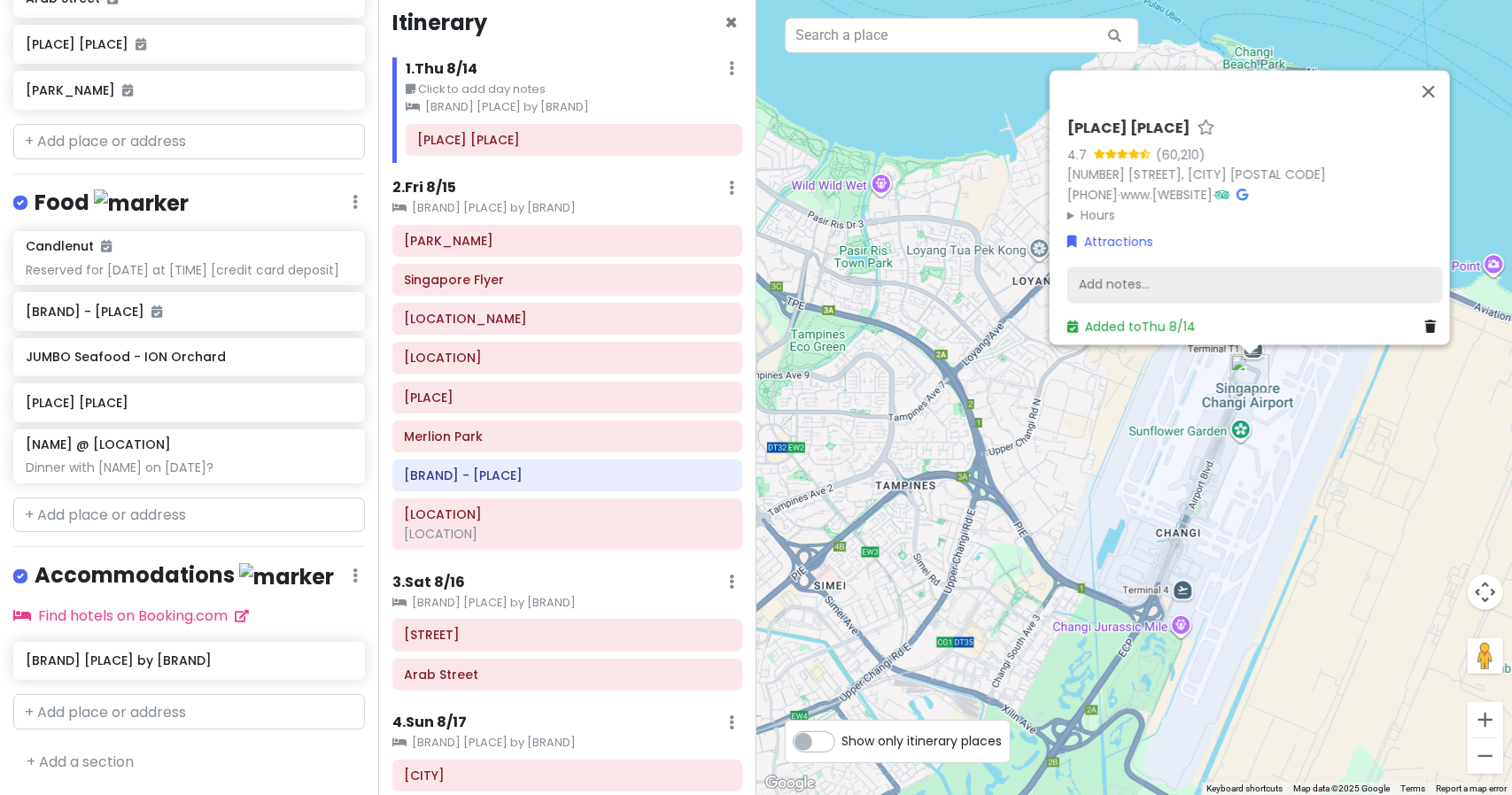 click on "Add notes..." at bounding box center (1255, 285) 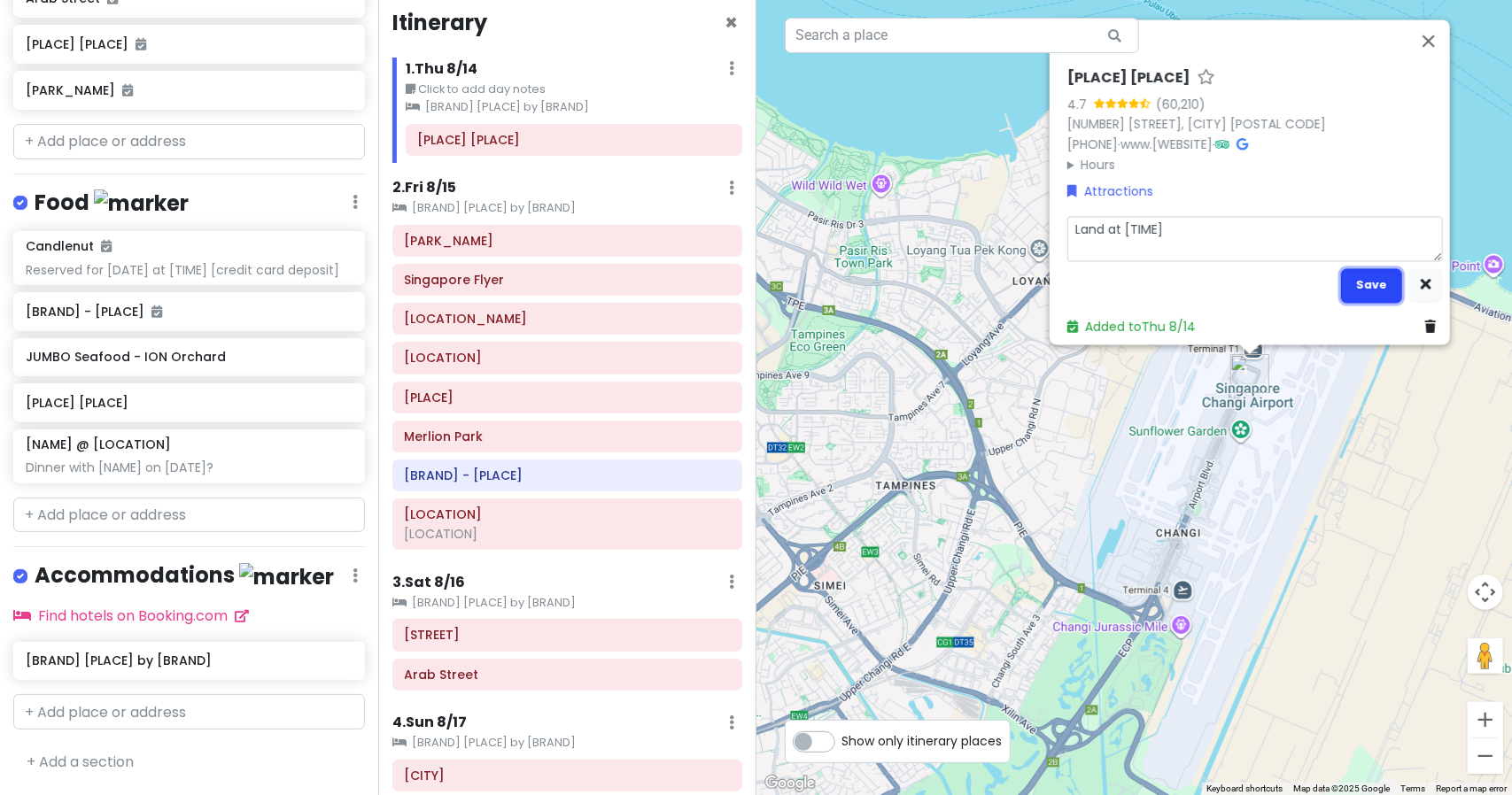click on "Save" at bounding box center [1371, 285] 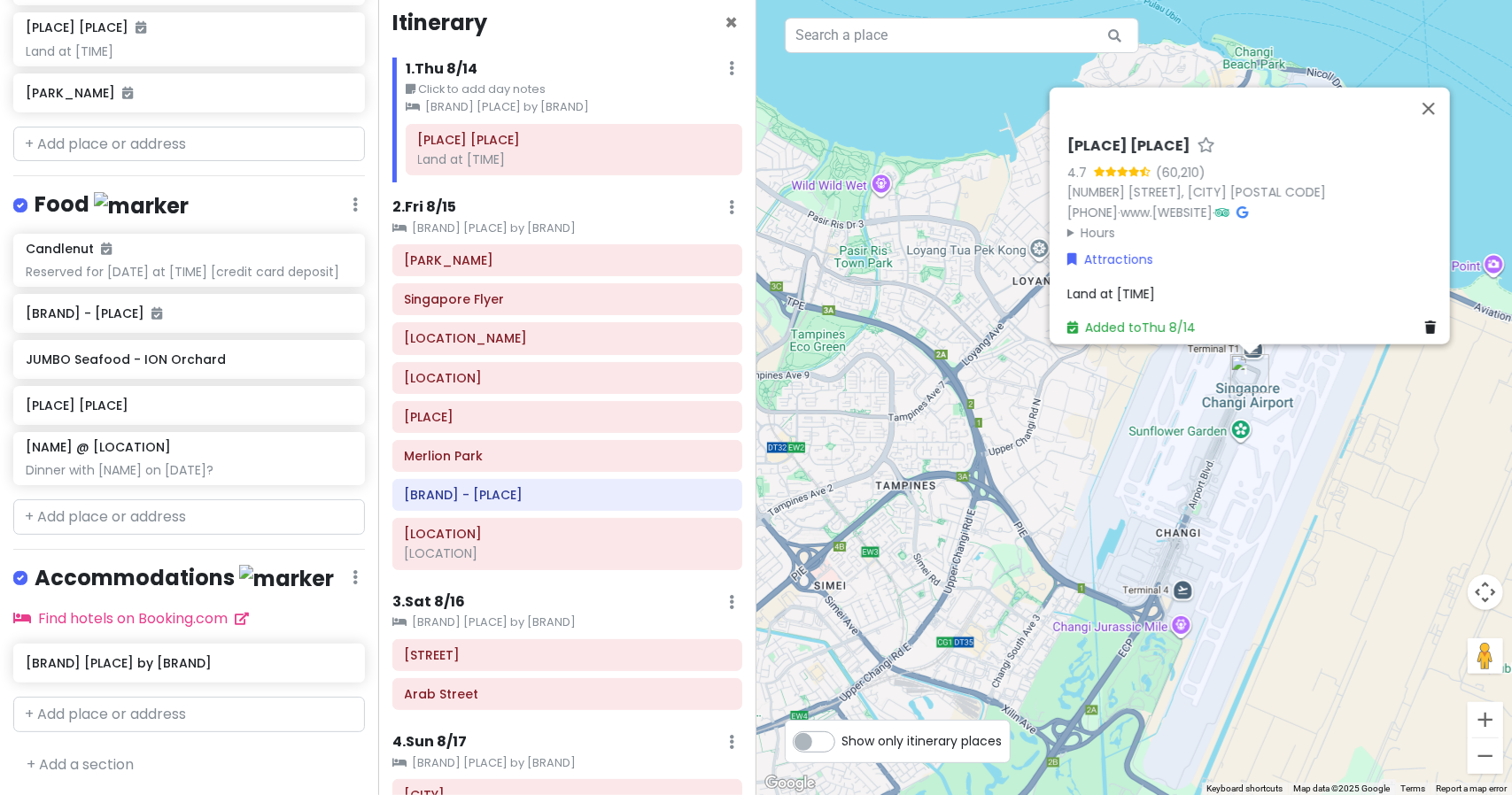scroll, scrollTop: 1018, scrollLeft: 0, axis: vertical 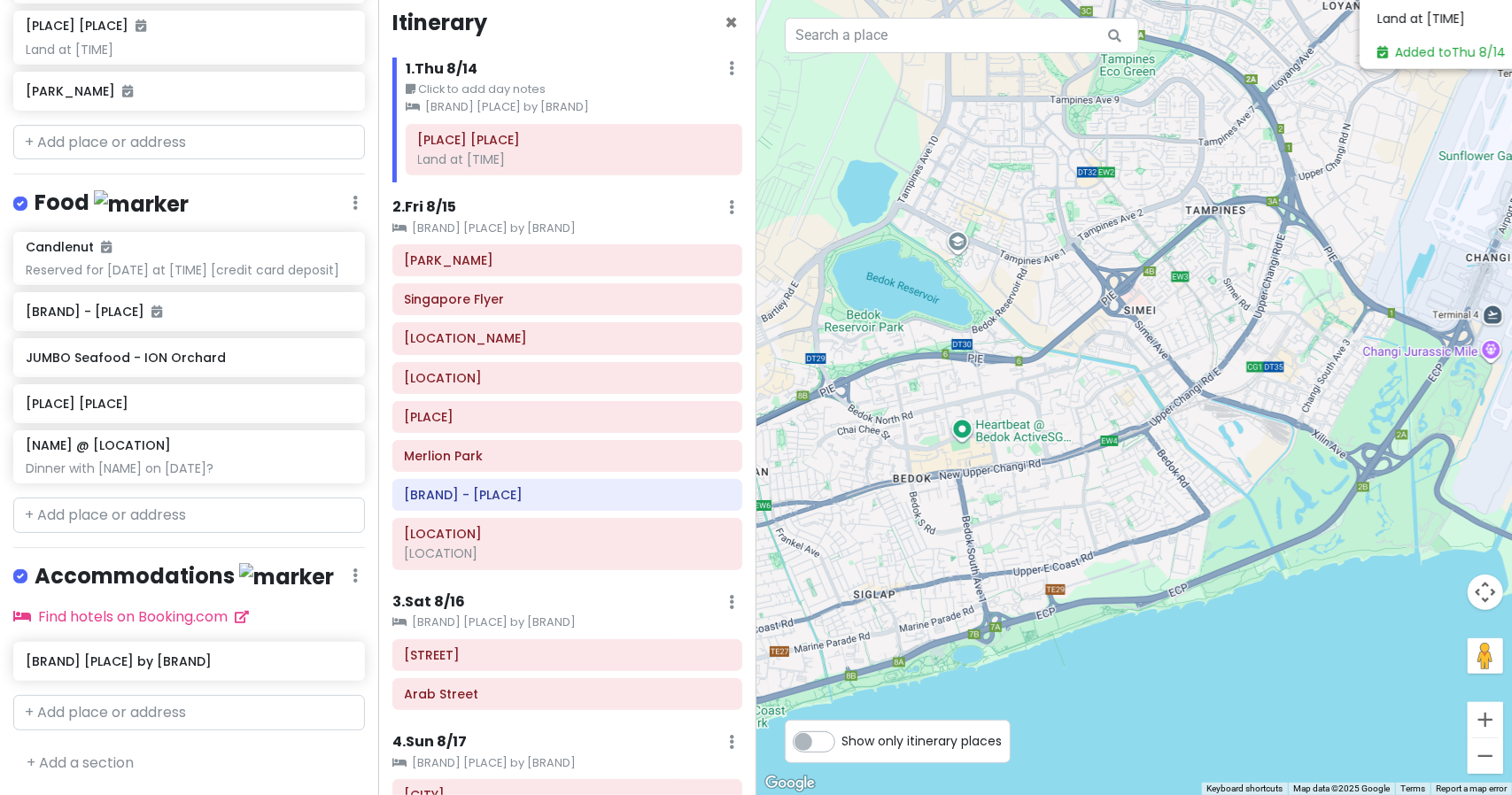 drag, startPoint x: 1108, startPoint y: 469, endPoint x: 1433, endPoint y: 180, distance: 434.90919 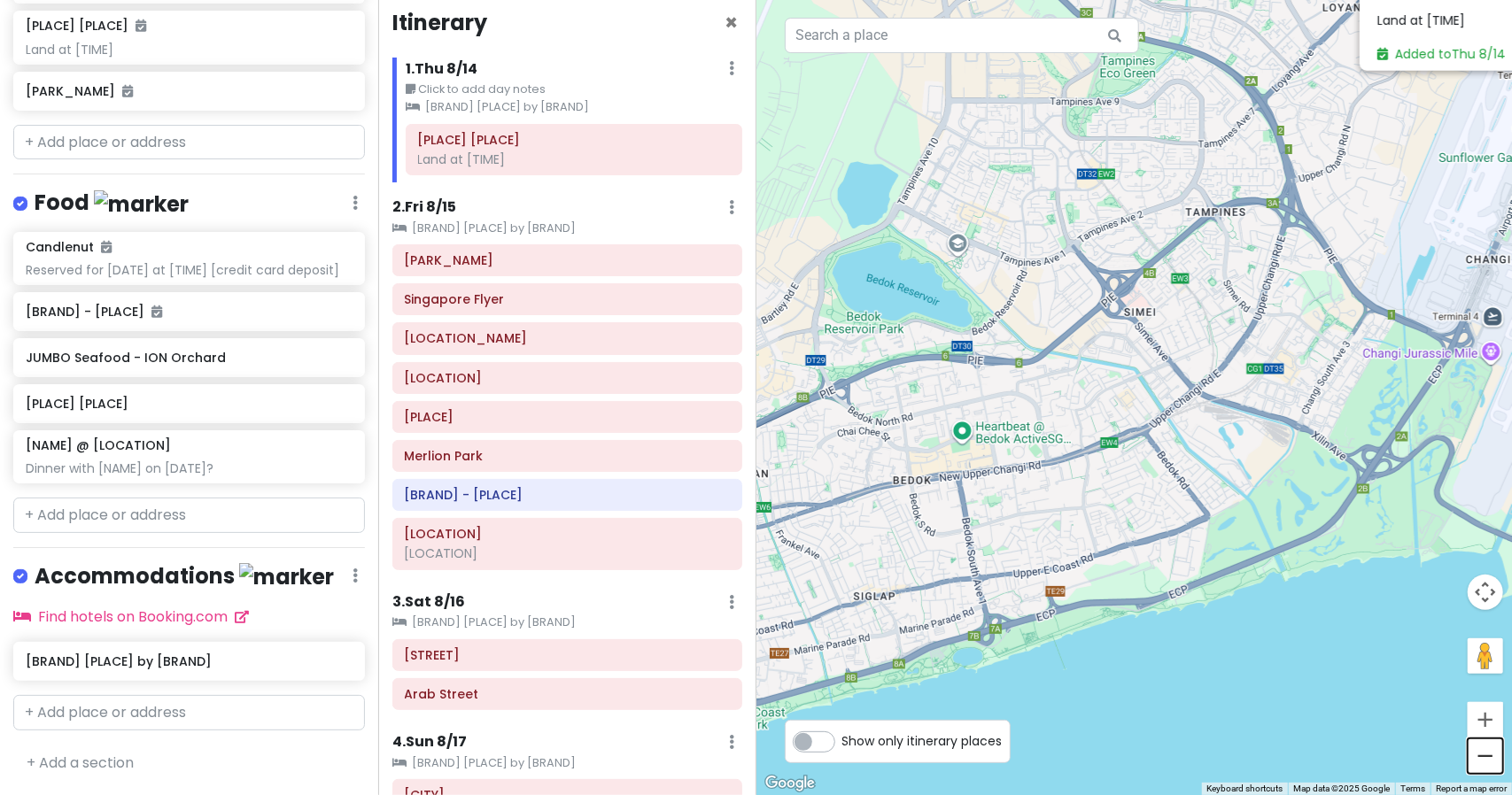 click at bounding box center (1485, 756) 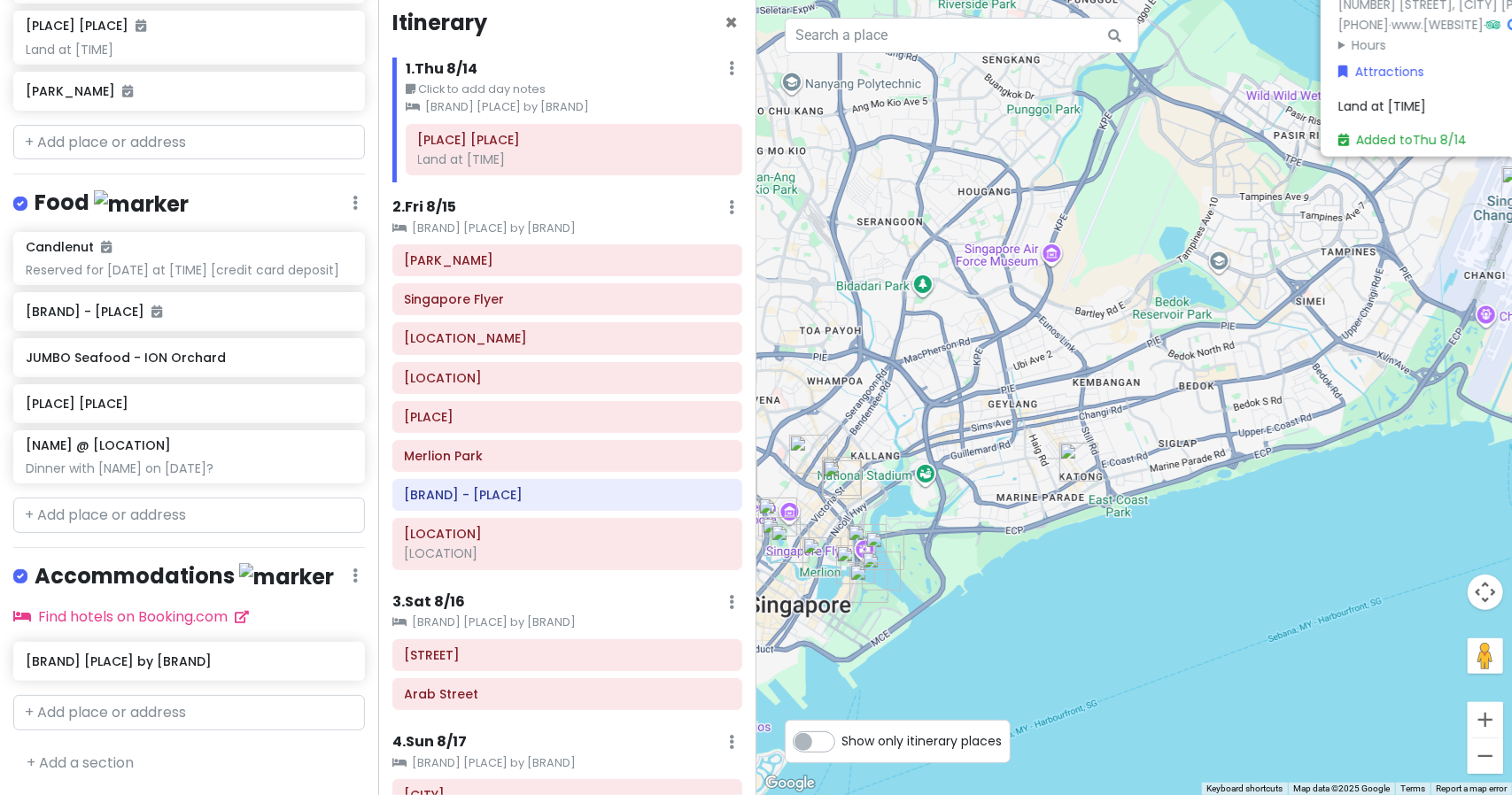 drag, startPoint x: 1184, startPoint y: 498, endPoint x: 1368, endPoint y: 449, distance: 190.41271 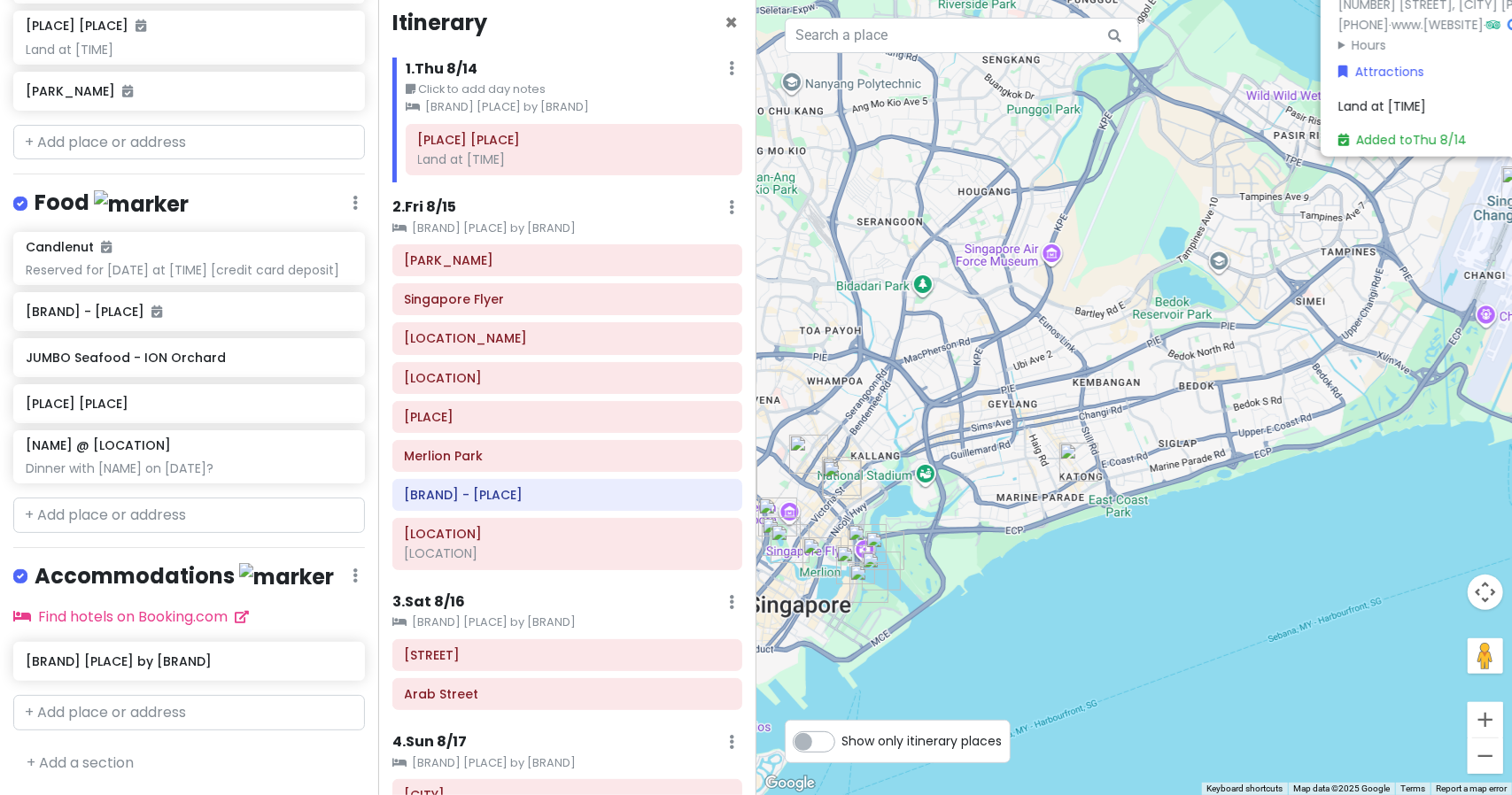 click on "[AIRPORT] [NUMBER]        ([NUMBER]) [NUMBER] [STREET], [CITY] [POSTAL CODE] [PHONE]   ·   [URL]   ·   Hours Monday  Open 24 hours Tuesday  Open 24 hours Wednesday  Open 24 hours Thursday  Open 24 hours Friday  Open 24 hours Saturday  Open 24 hours Sunday  Open 24 hours Attractions Land at [HOUR] pm Added to  Thu [MONTH] [DAY]" at bounding box center [1135, 398] 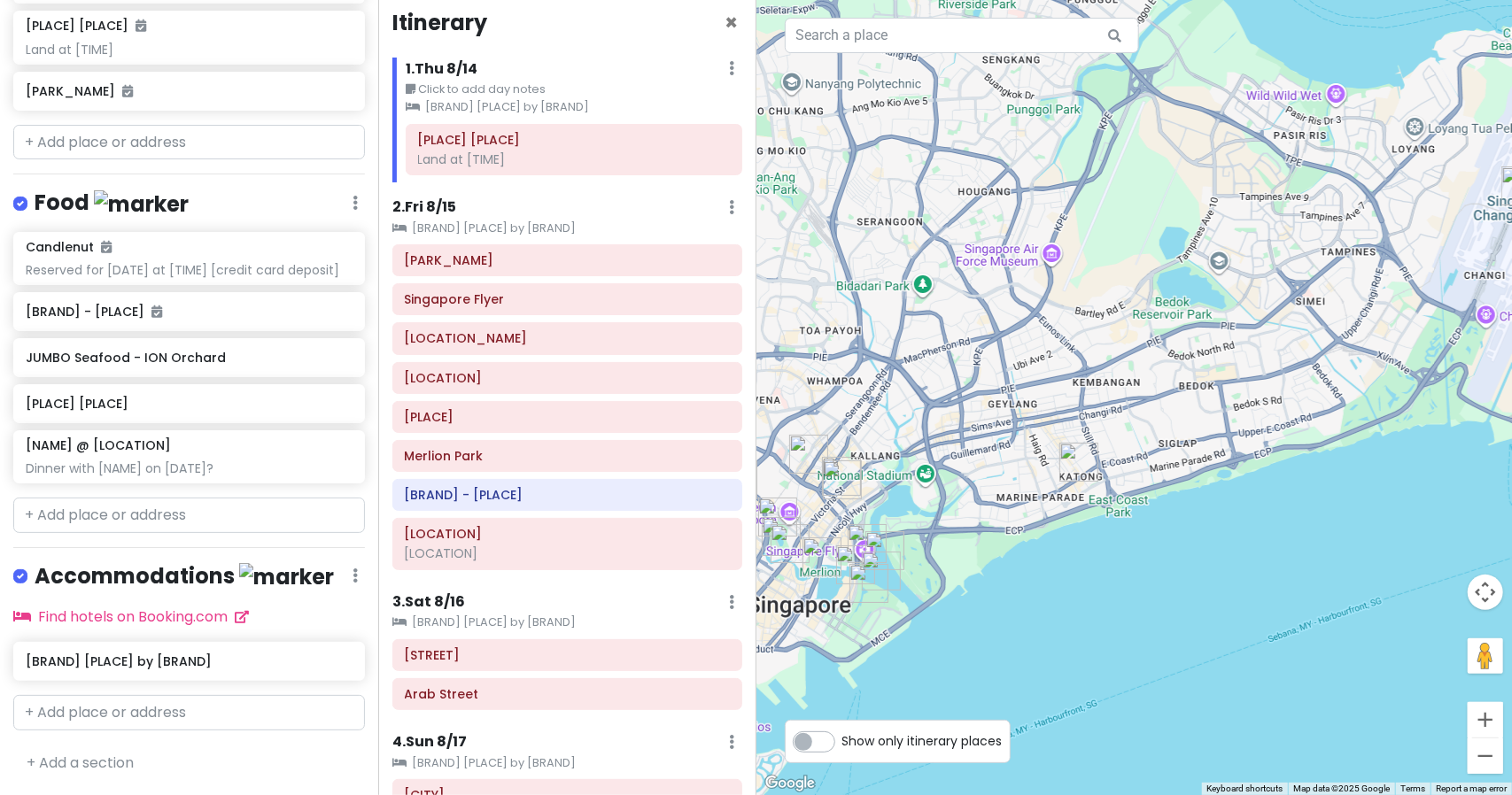 click at bounding box center [1135, 398] 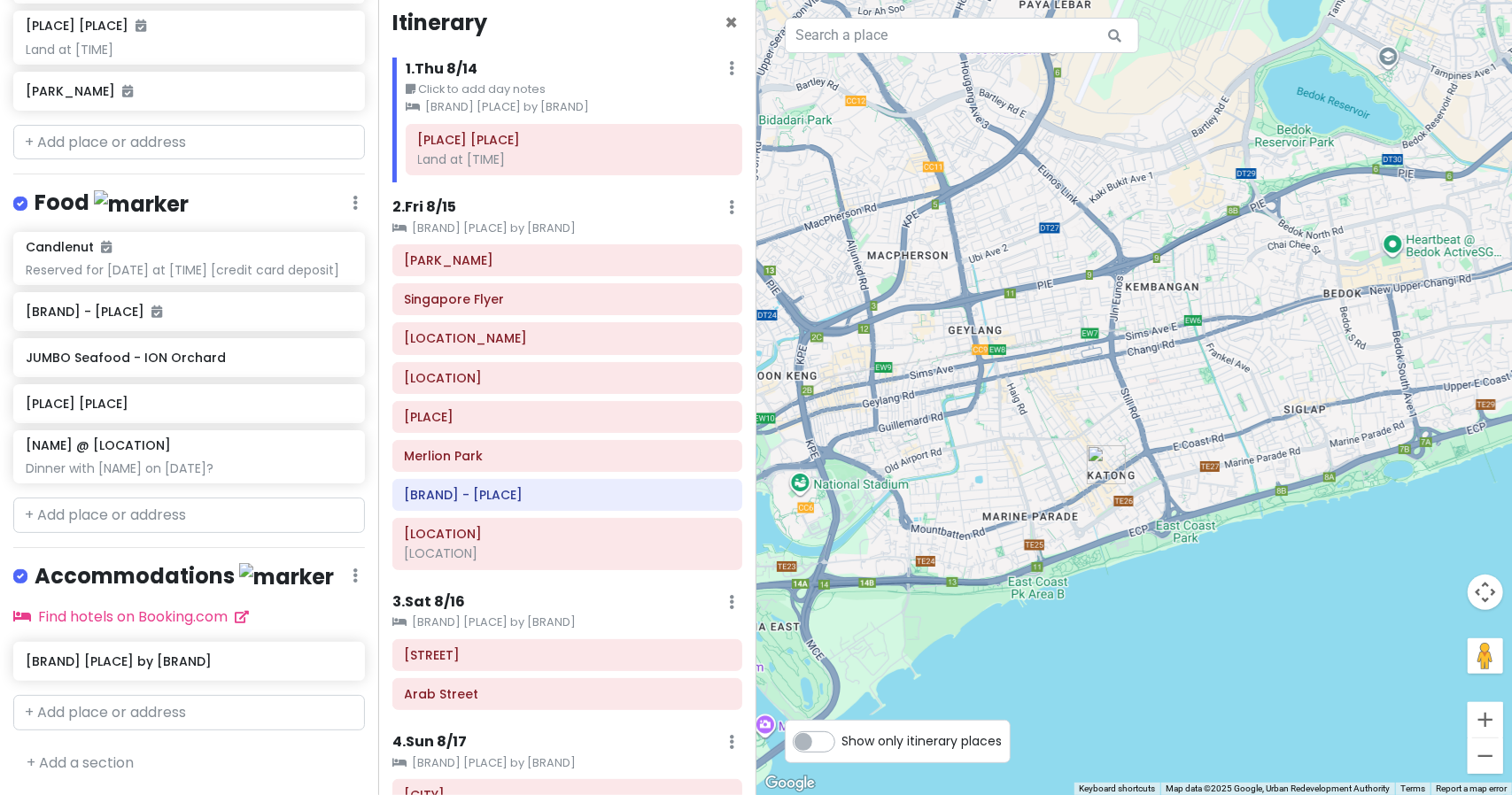 click at bounding box center (1135, 398) 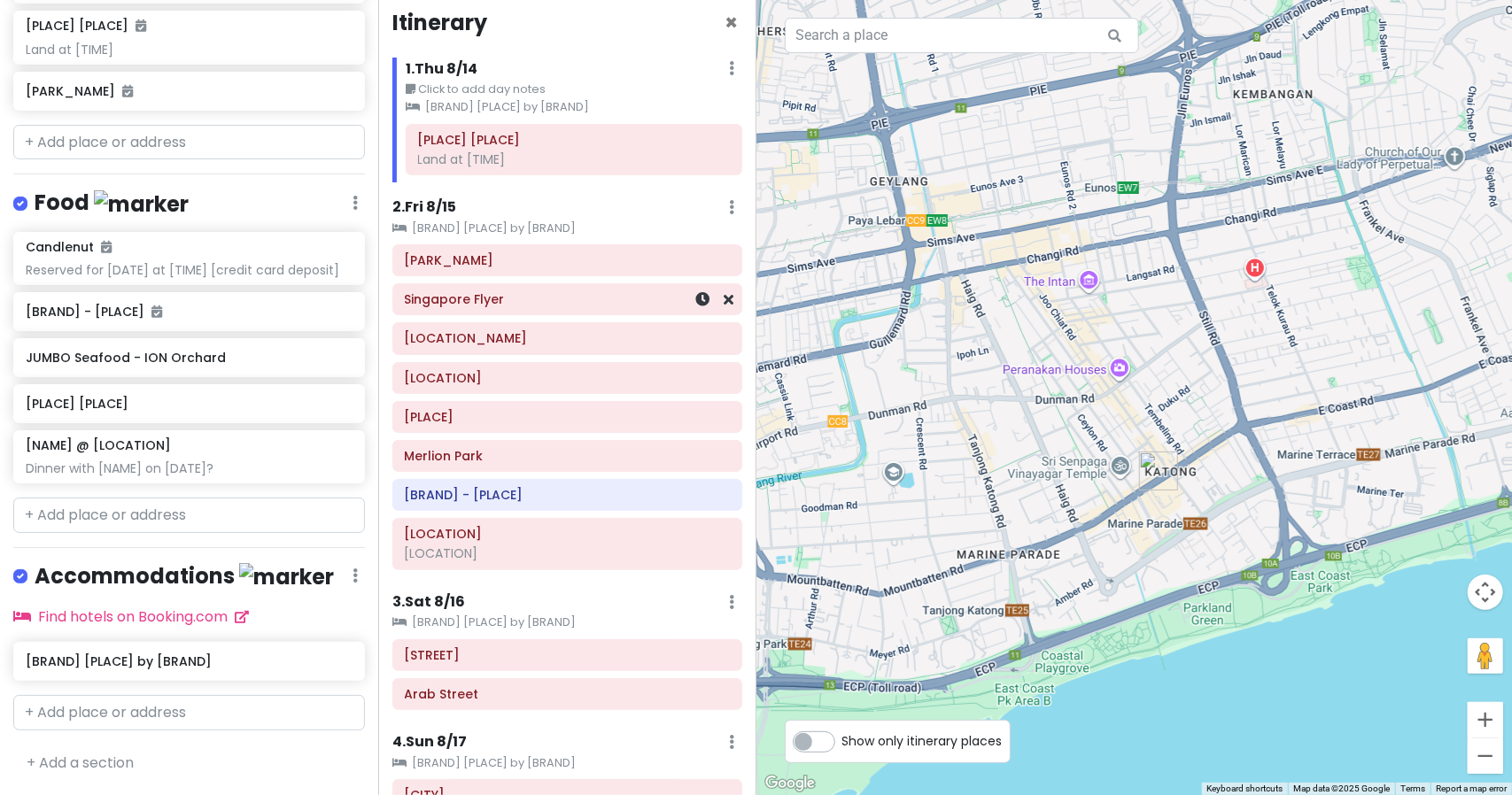 scroll, scrollTop: 229, scrollLeft: 0, axis: vertical 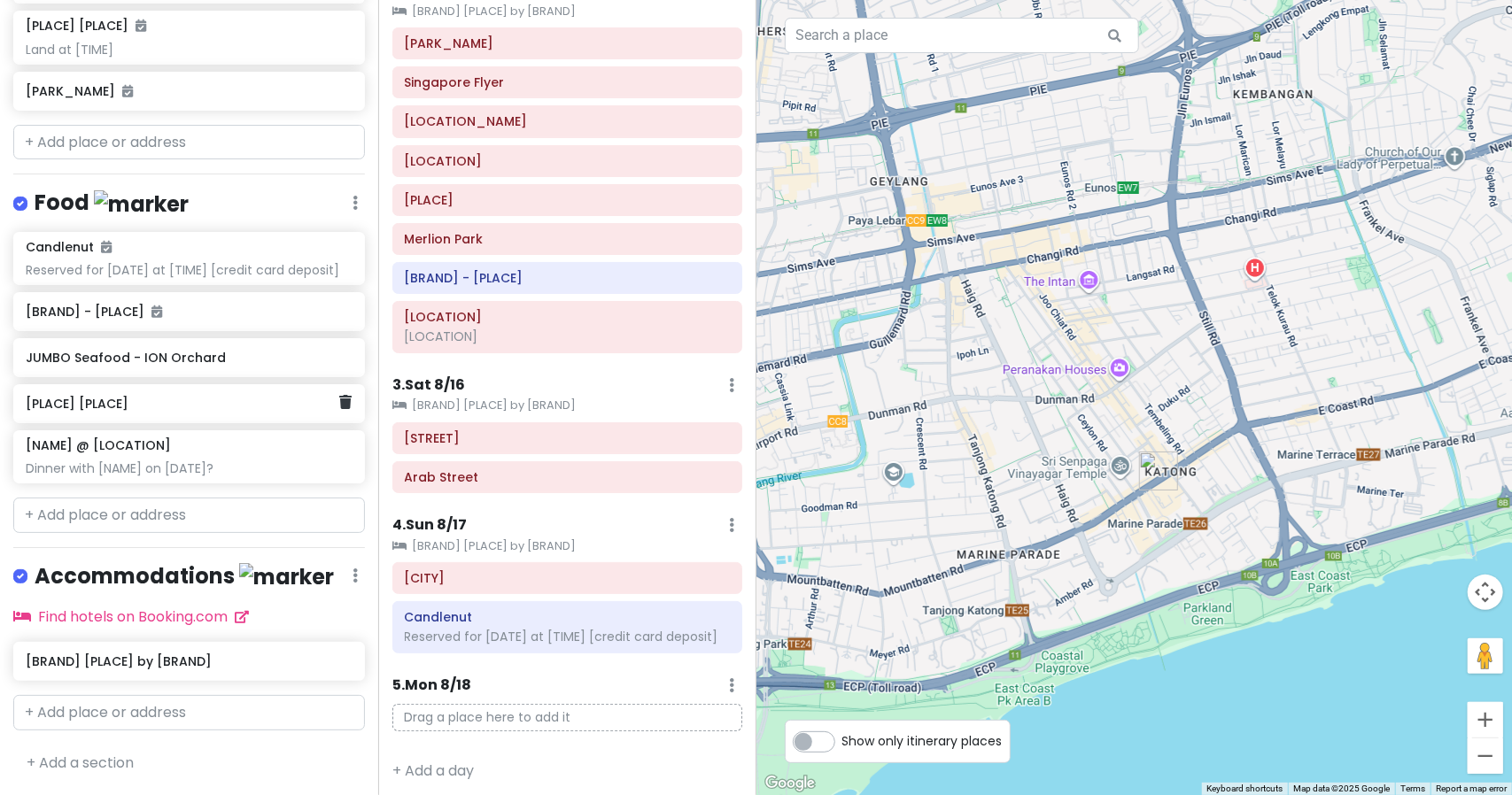 click on "[PLACE] [PLACE]" at bounding box center [182, 404] 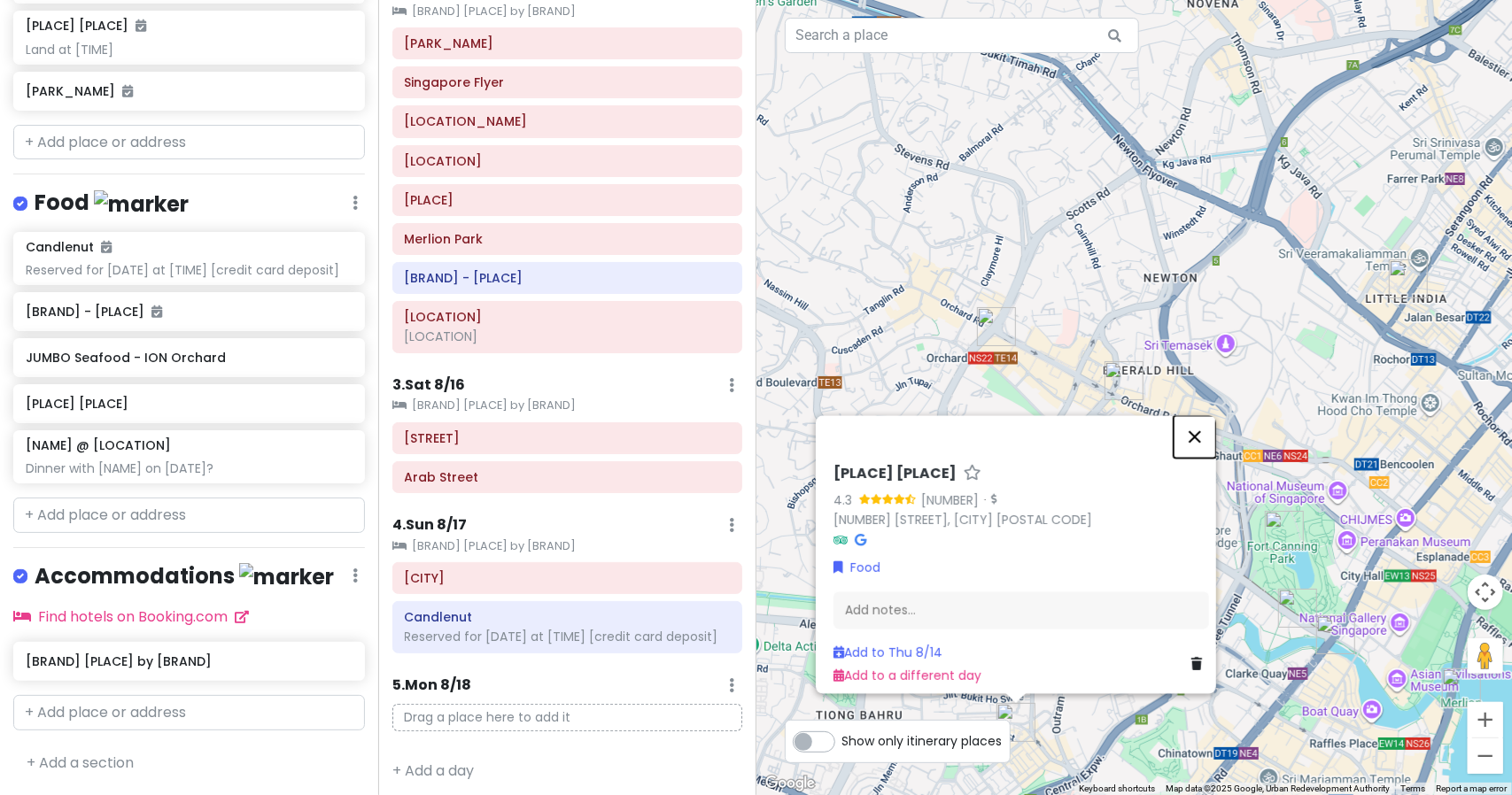 click at bounding box center (1195, 436) 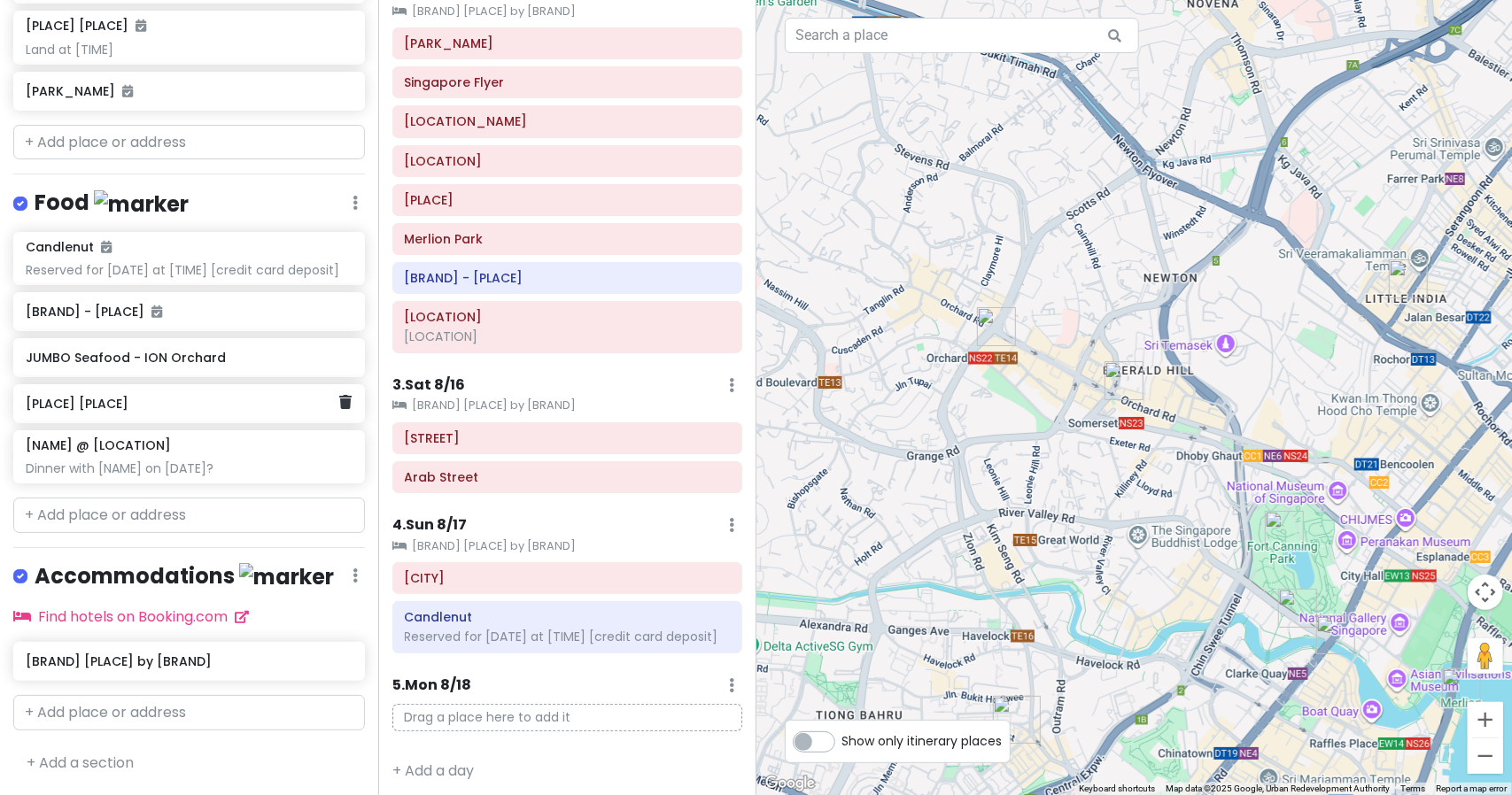 click on "[PLACE] [PLACE]" at bounding box center [182, 404] 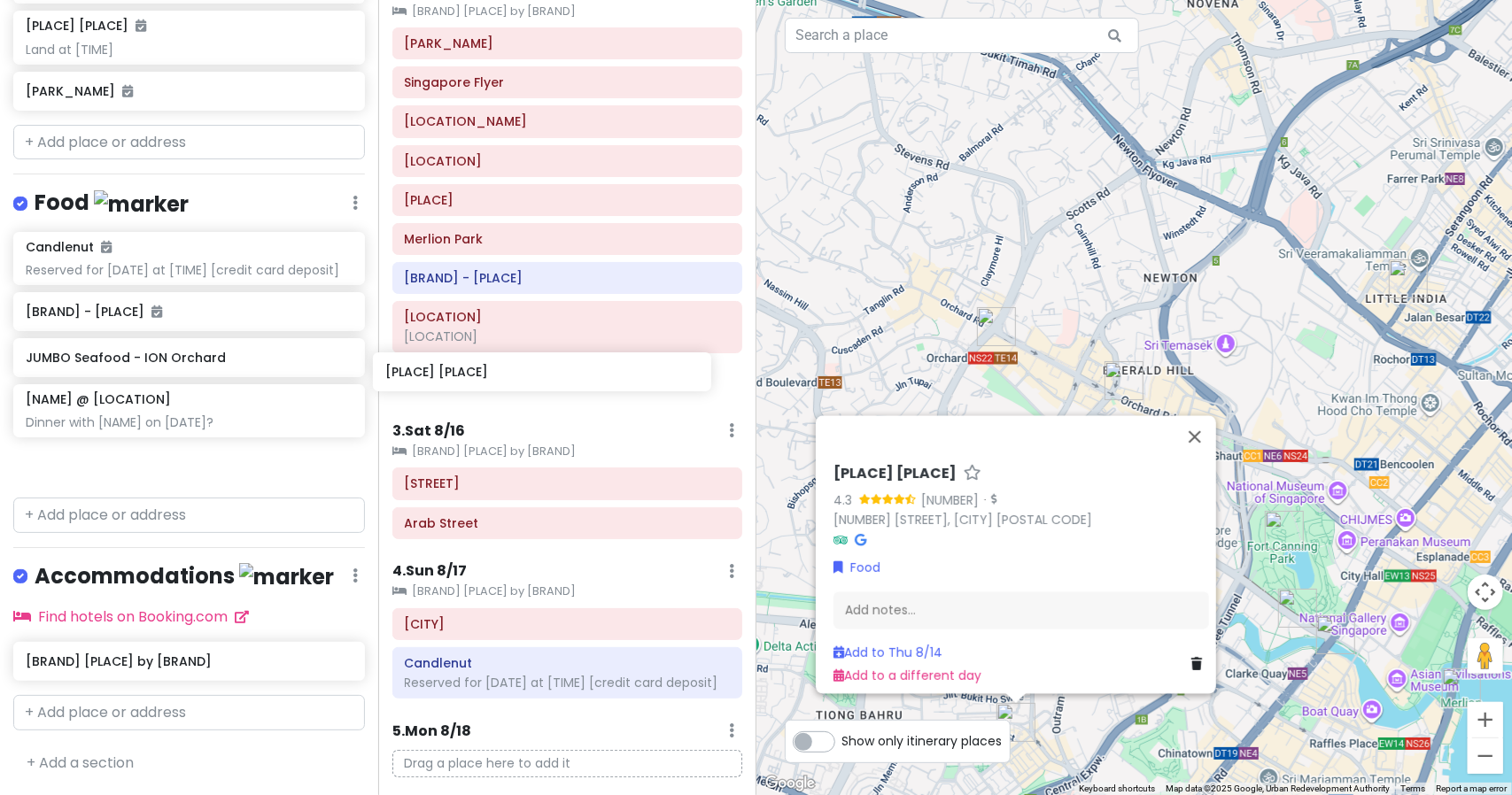 drag, startPoint x: 246, startPoint y: 413, endPoint x: 606, endPoint y: 380, distance: 361.50934 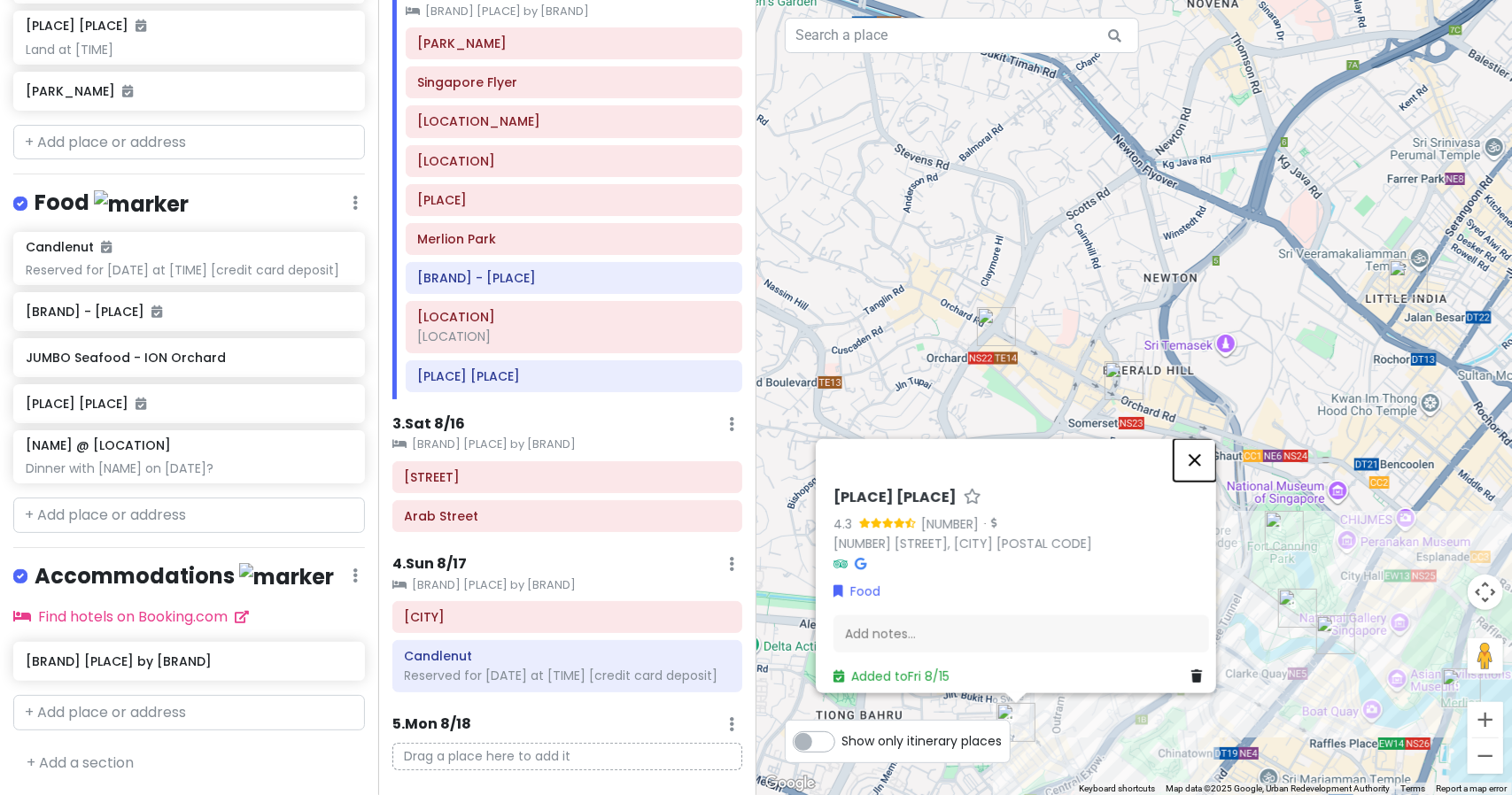 click at bounding box center [1195, 460] 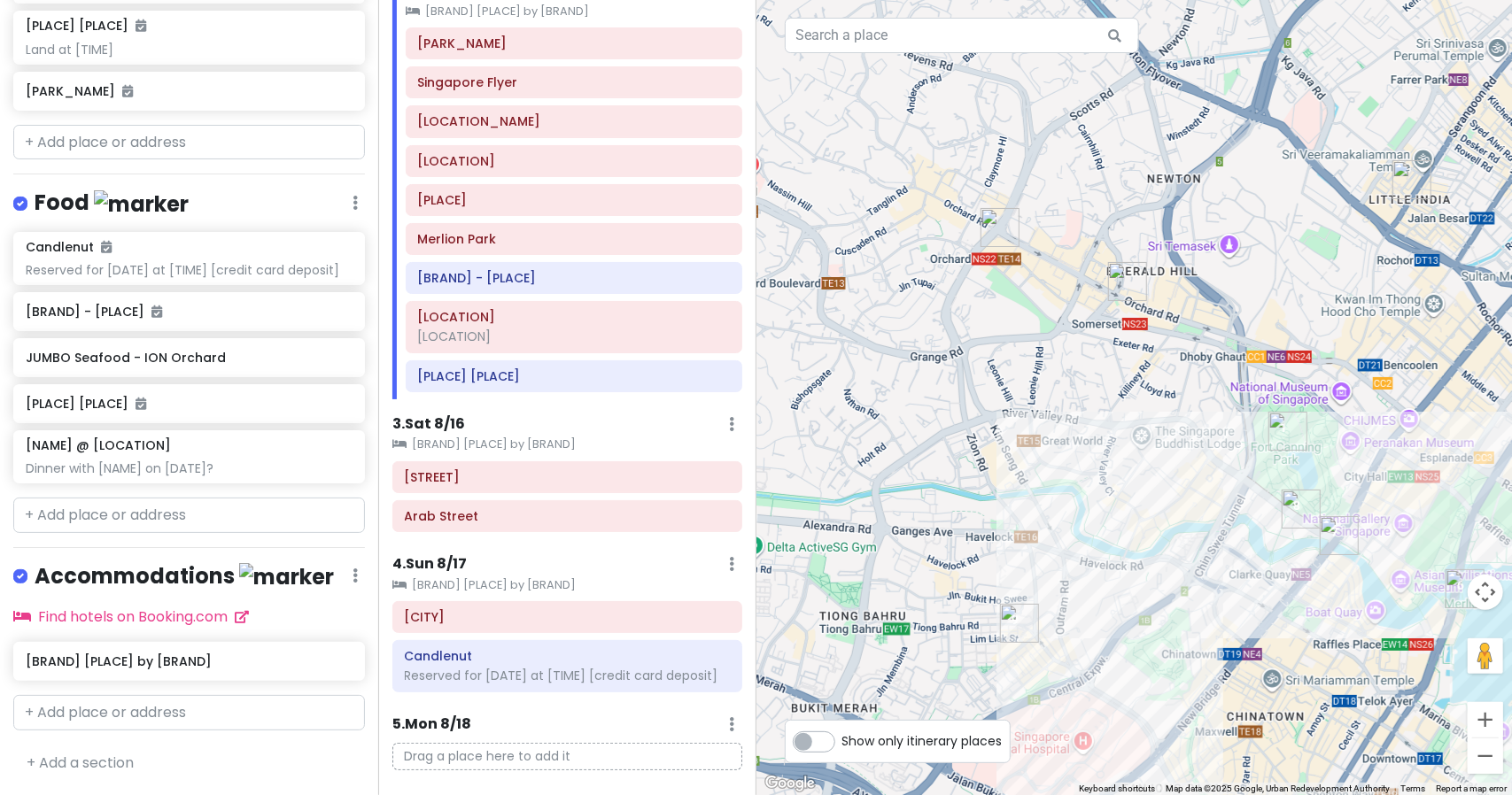 drag, startPoint x: 1118, startPoint y: 516, endPoint x: 1109, endPoint y: 403, distance: 113.35784 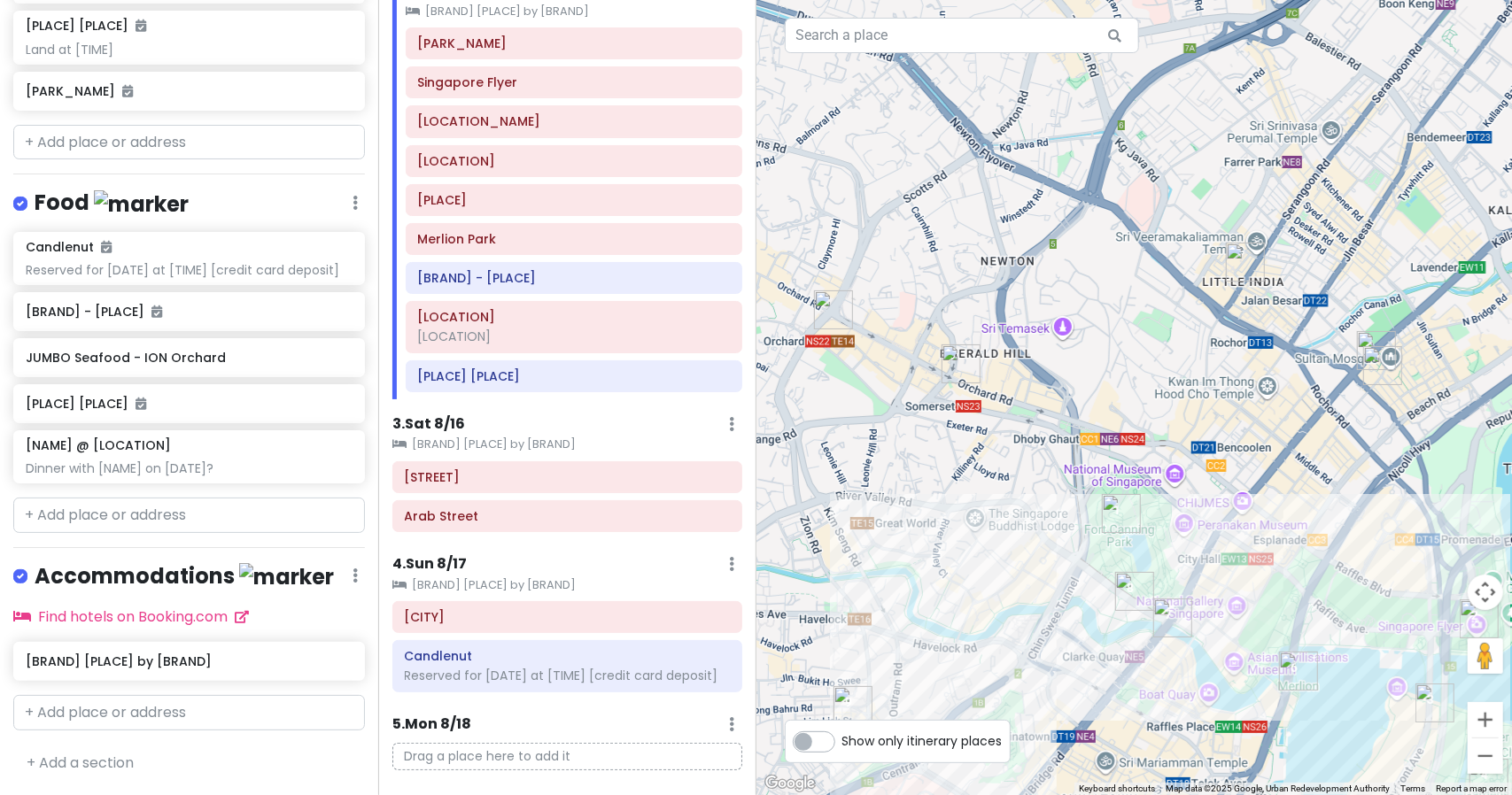 drag, startPoint x: 1109, startPoint y: 403, endPoint x: 941, endPoint y: 488, distance: 188.27905 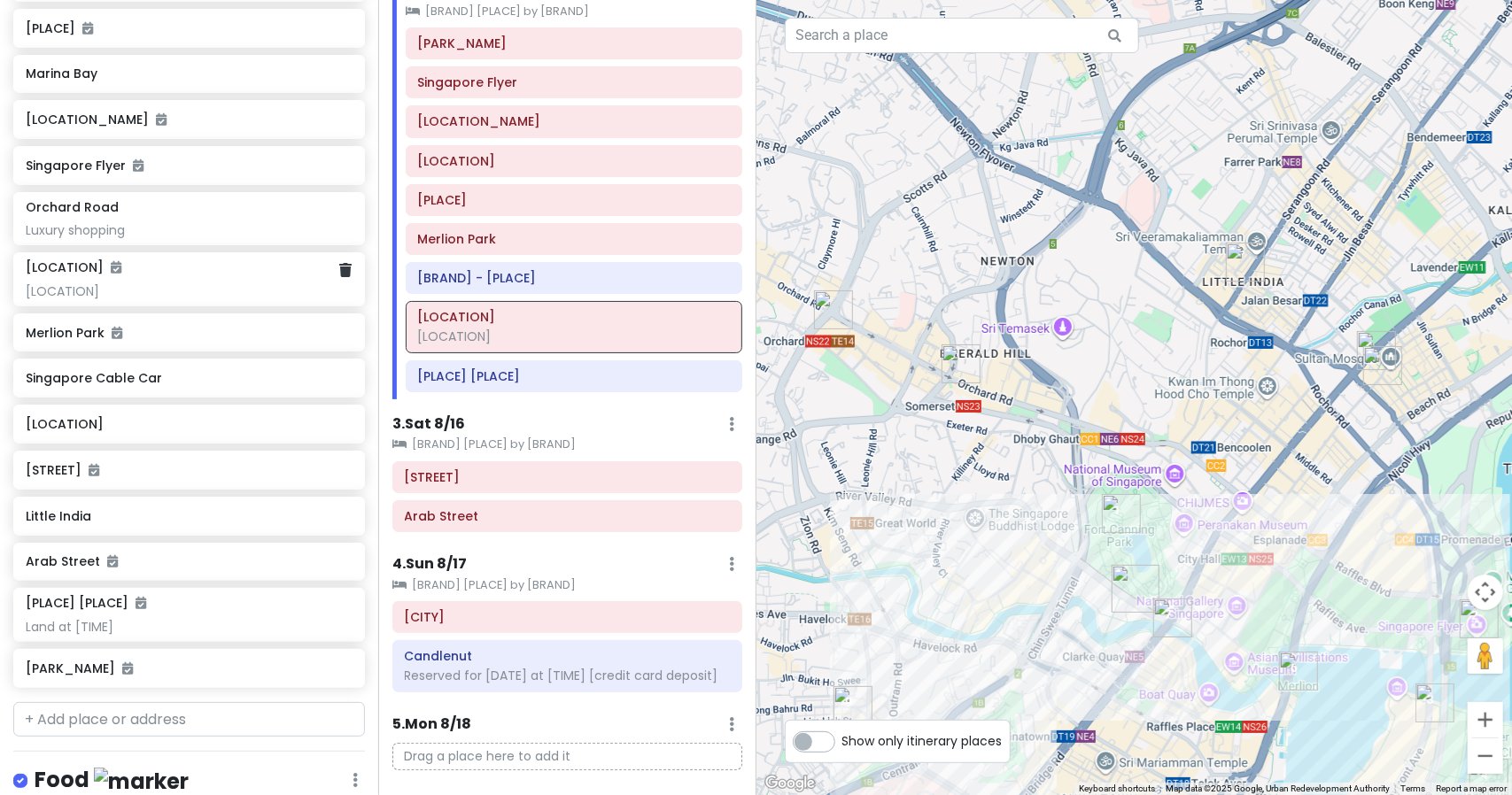 scroll, scrollTop: 428, scrollLeft: 0, axis: vertical 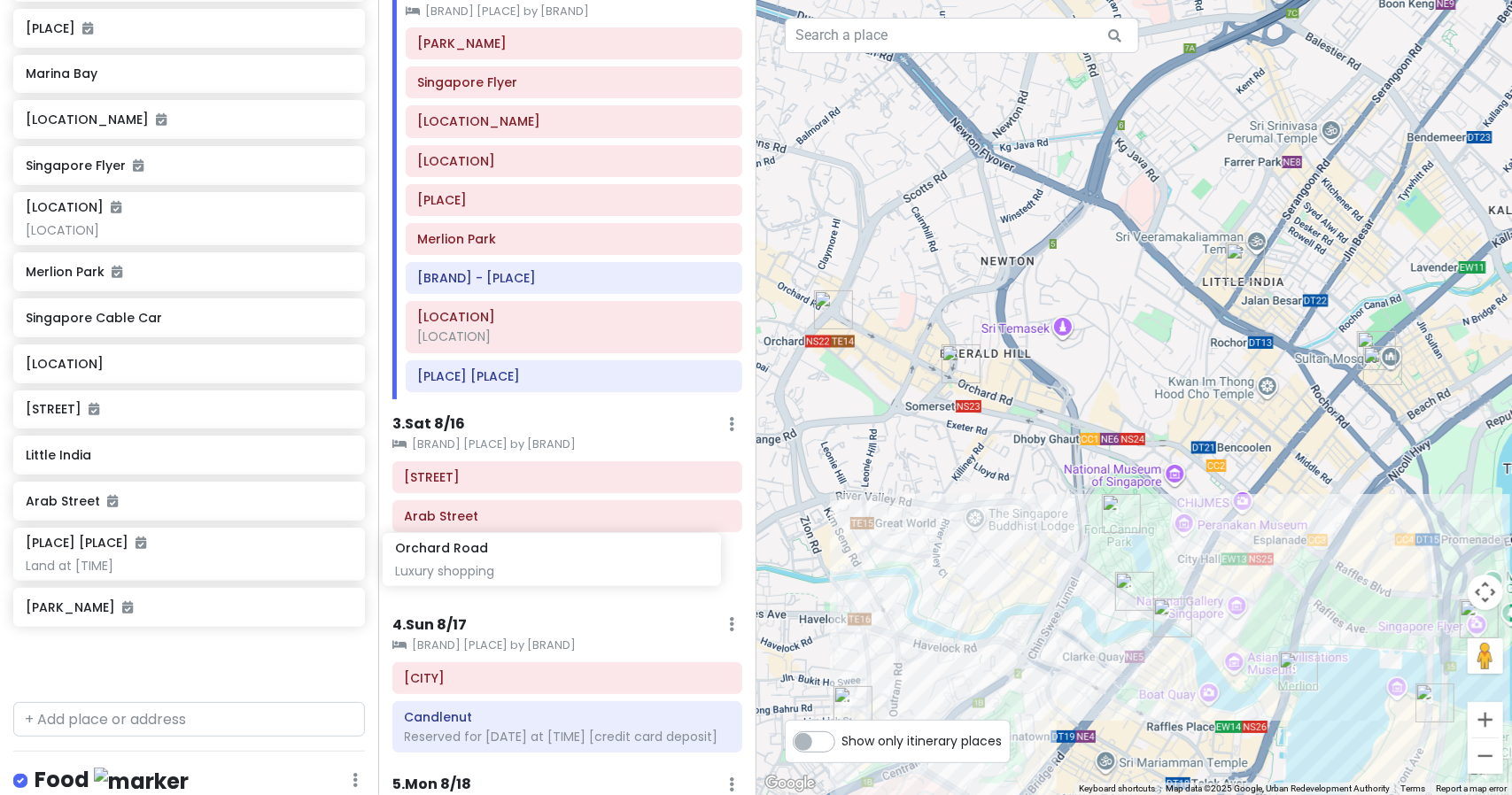 drag, startPoint x: 205, startPoint y: 235, endPoint x: 575, endPoint y: 559, distance: 491.8089 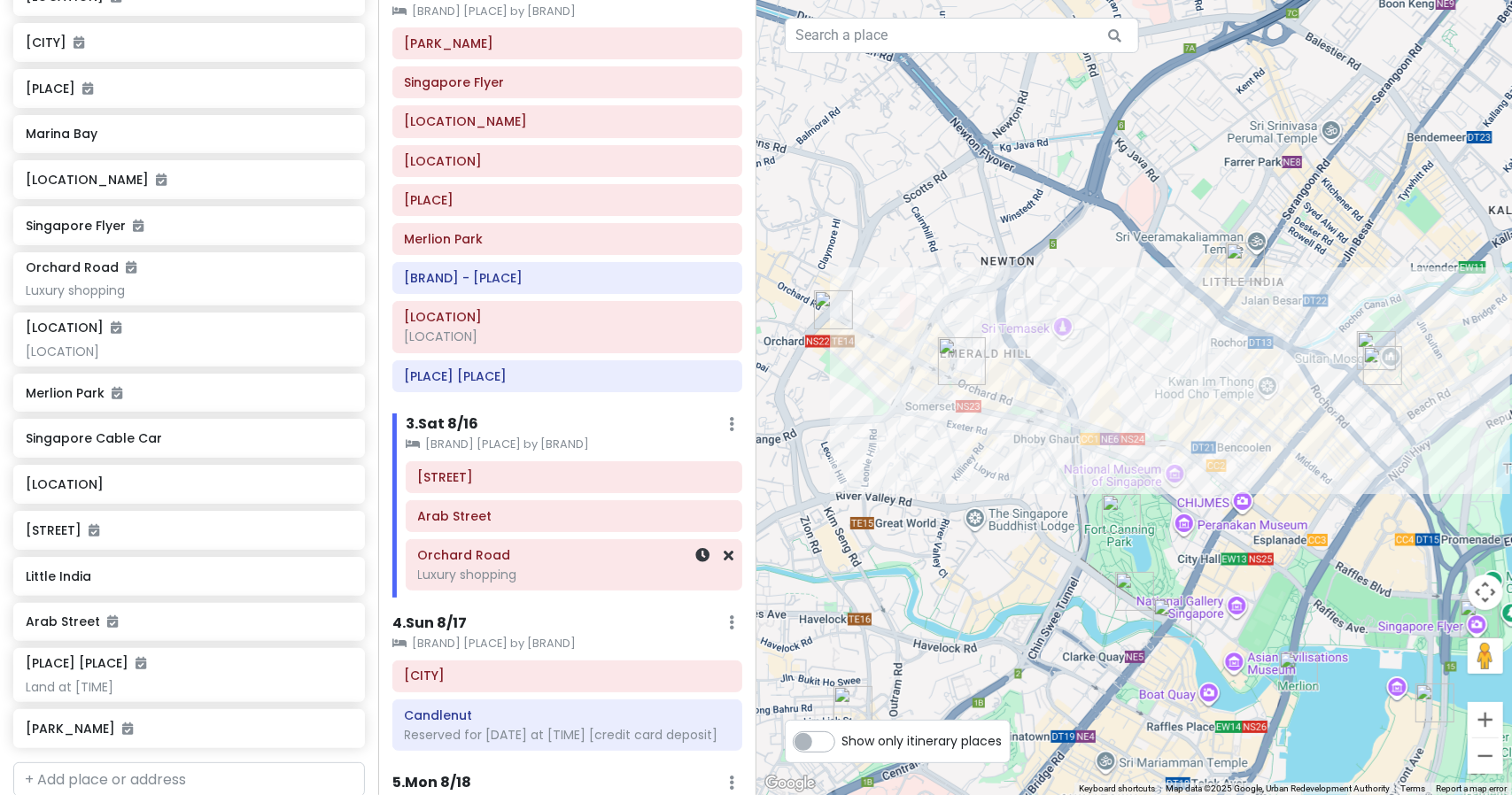 scroll, scrollTop: 368, scrollLeft: 0, axis: vertical 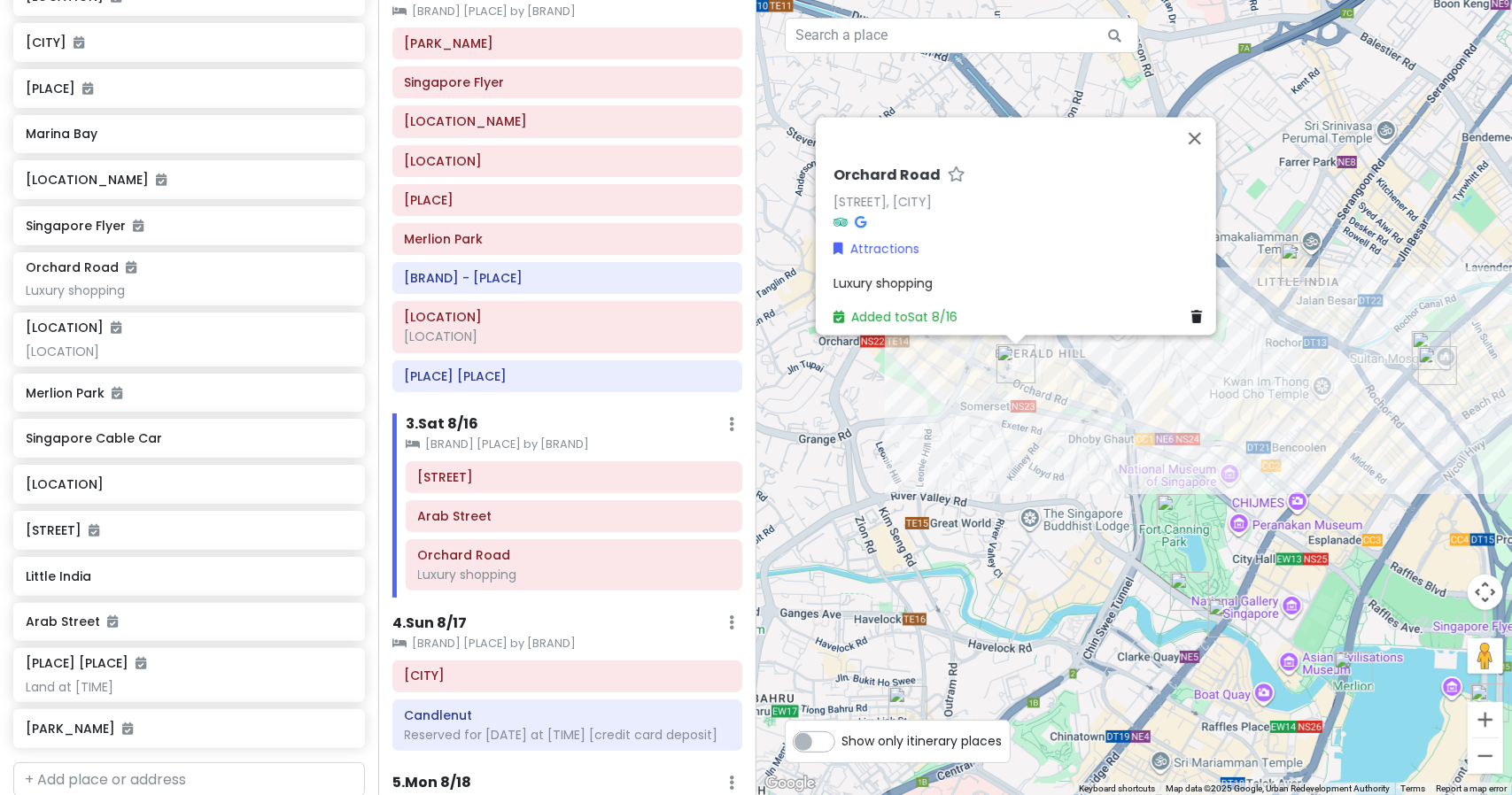 click on "Luxury shopping" at bounding box center (883, 283) 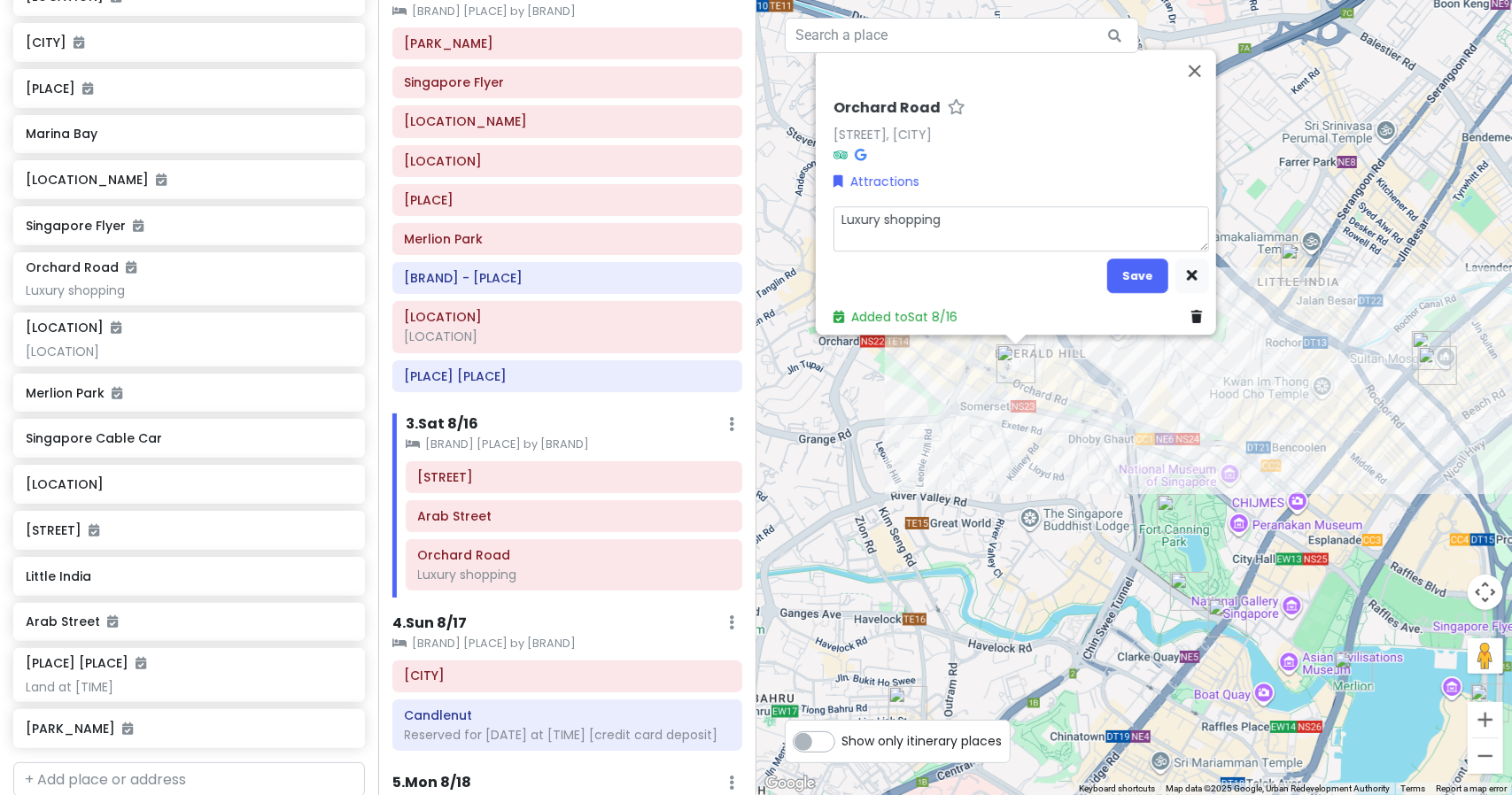 click on "Luxury shopping" at bounding box center (1021, 228) 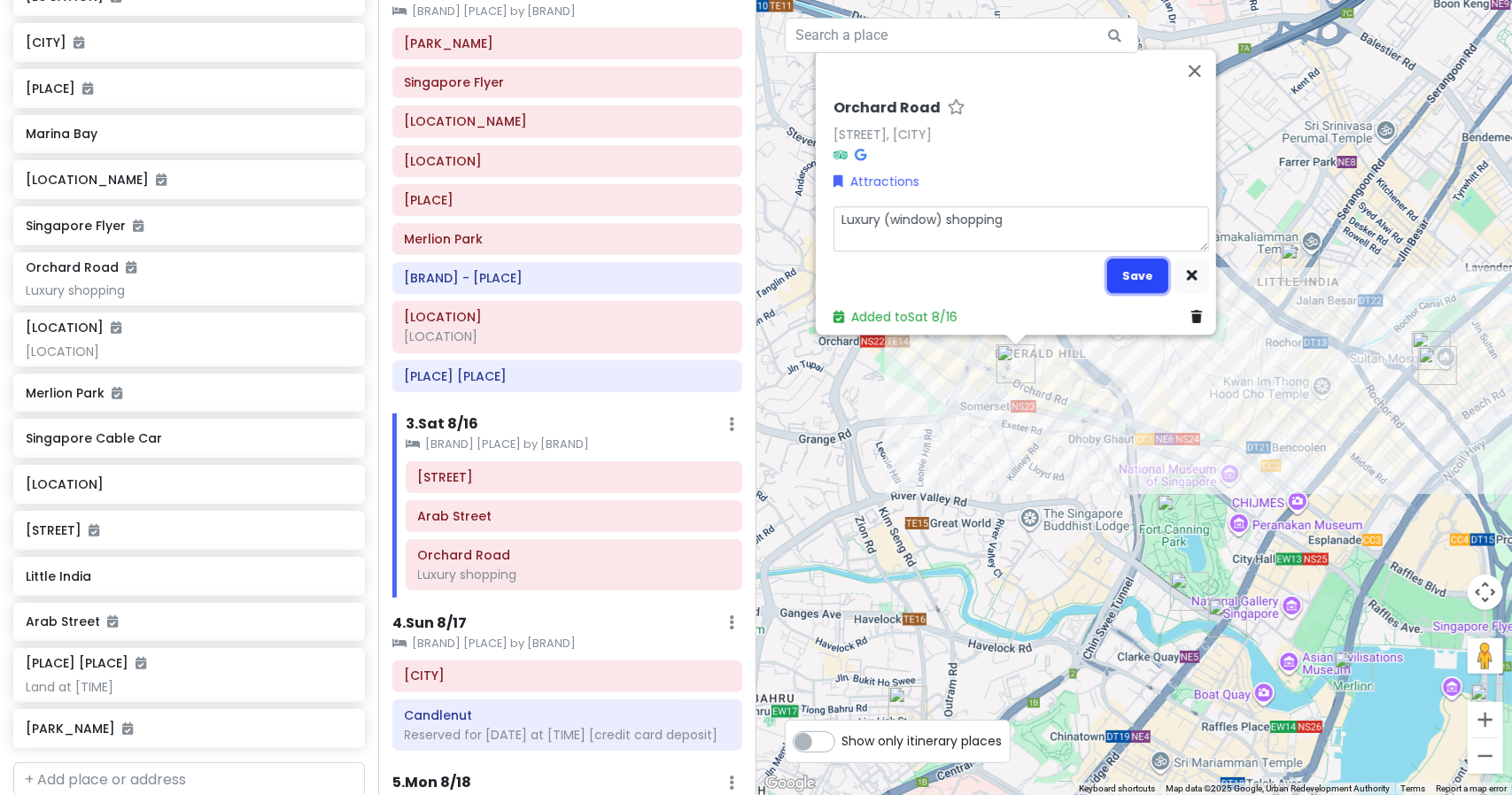 click on "Save" at bounding box center [1137, 275] 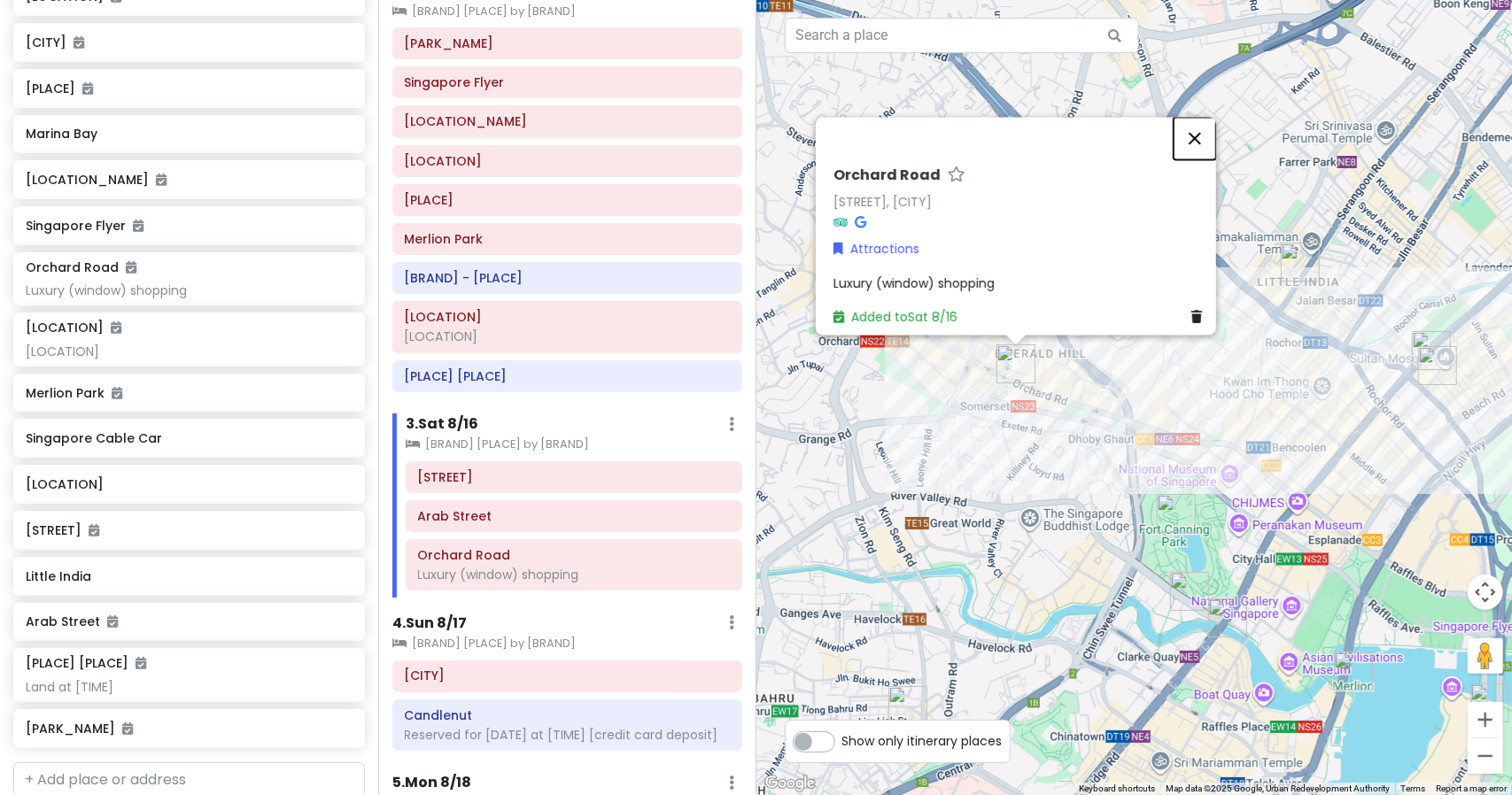 click at bounding box center (1195, 138) 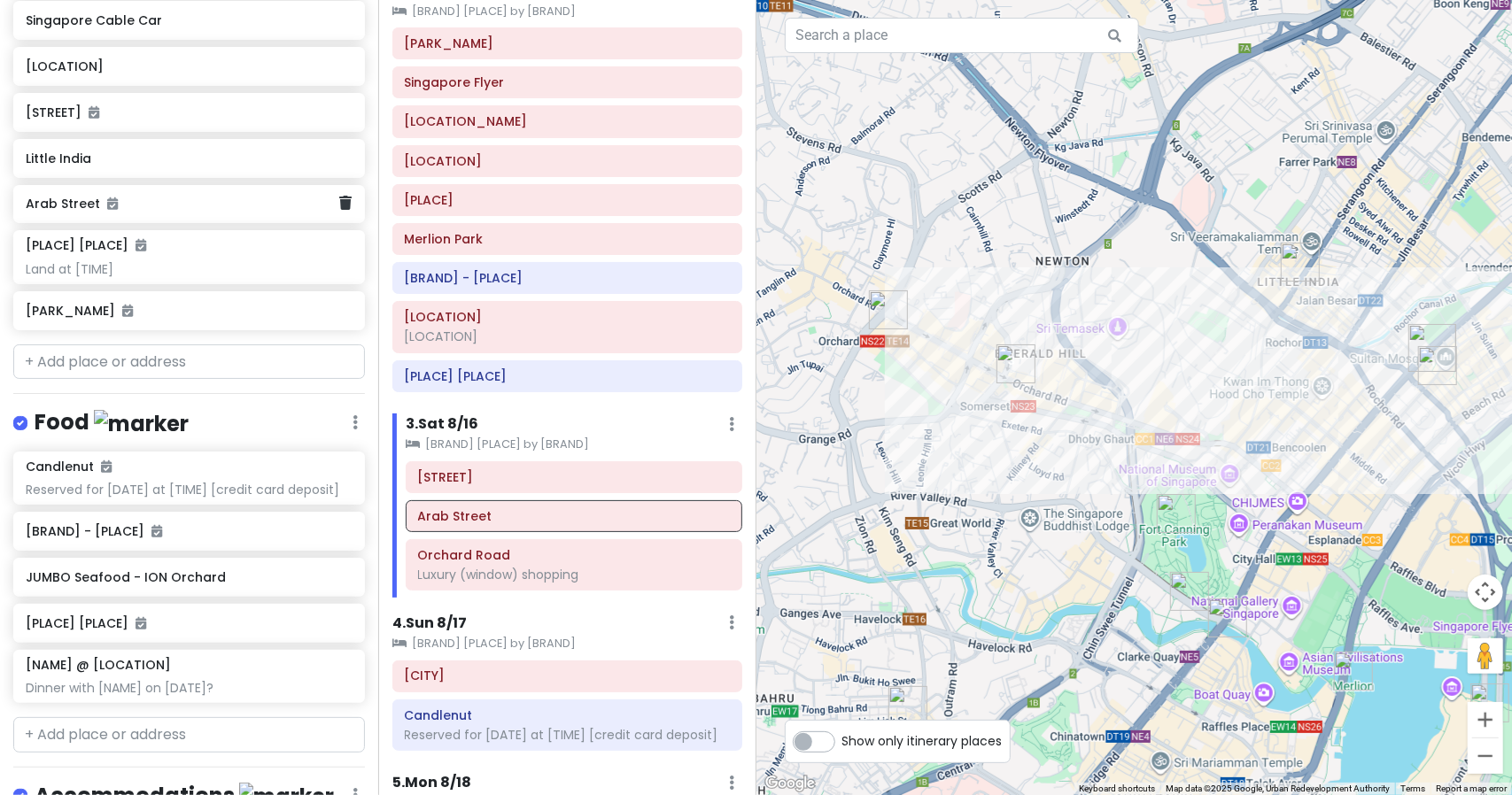 scroll, scrollTop: 791, scrollLeft: 0, axis: vertical 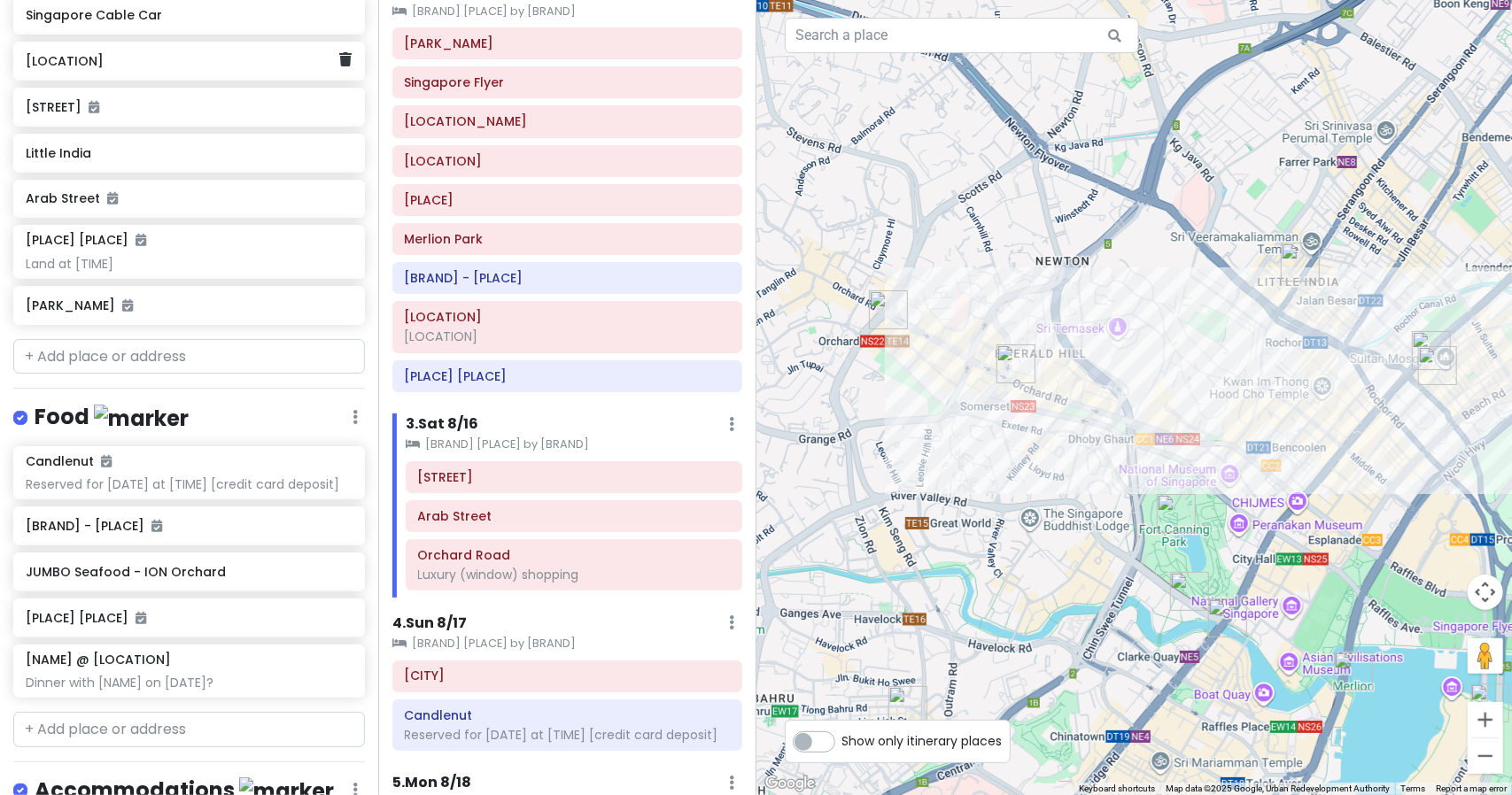 click on "[LOCATION]" at bounding box center (189, 61) 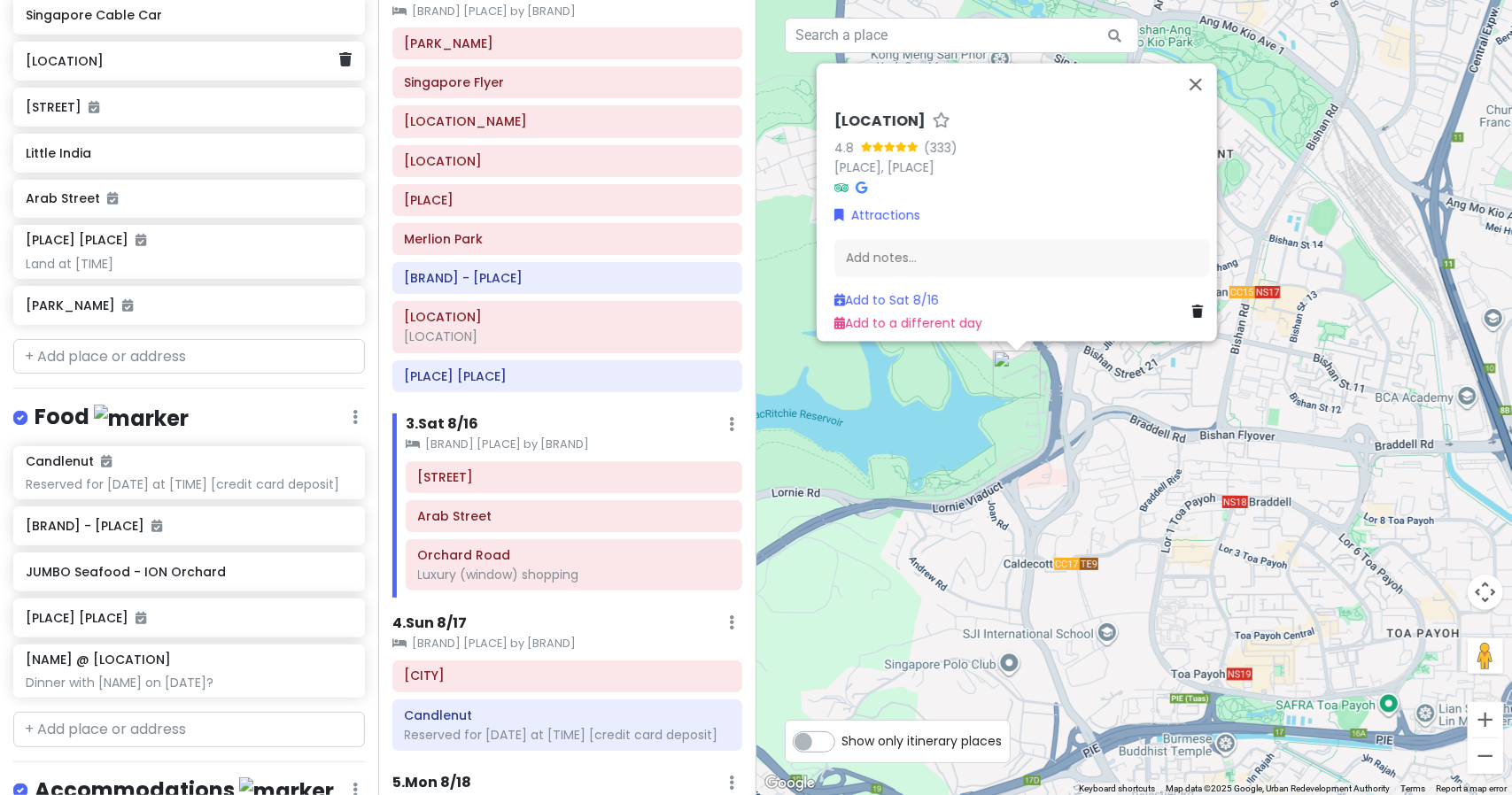 click on "[LOCATION]" at bounding box center [189, 61] 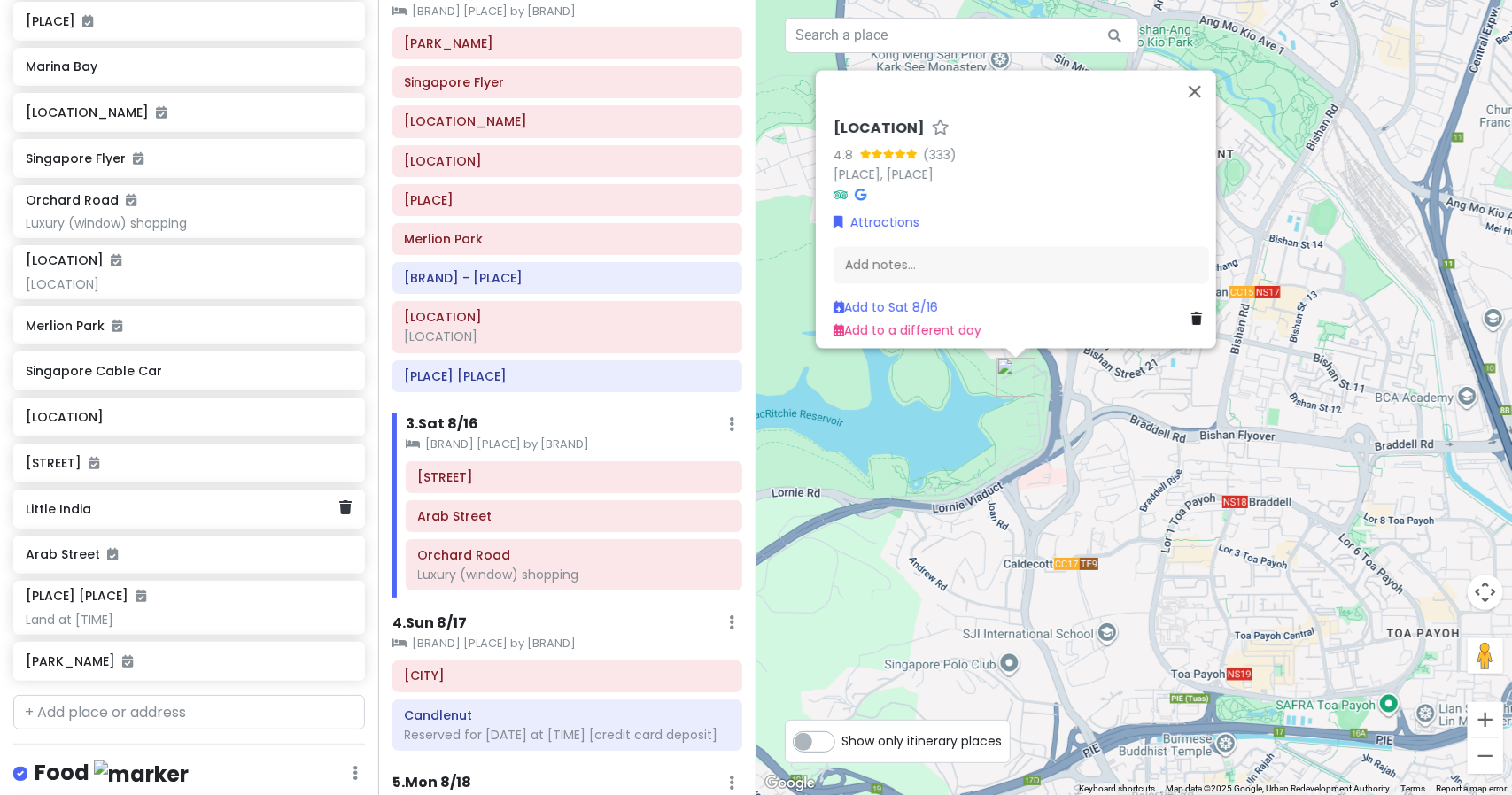 scroll, scrollTop: 434, scrollLeft: 0, axis: vertical 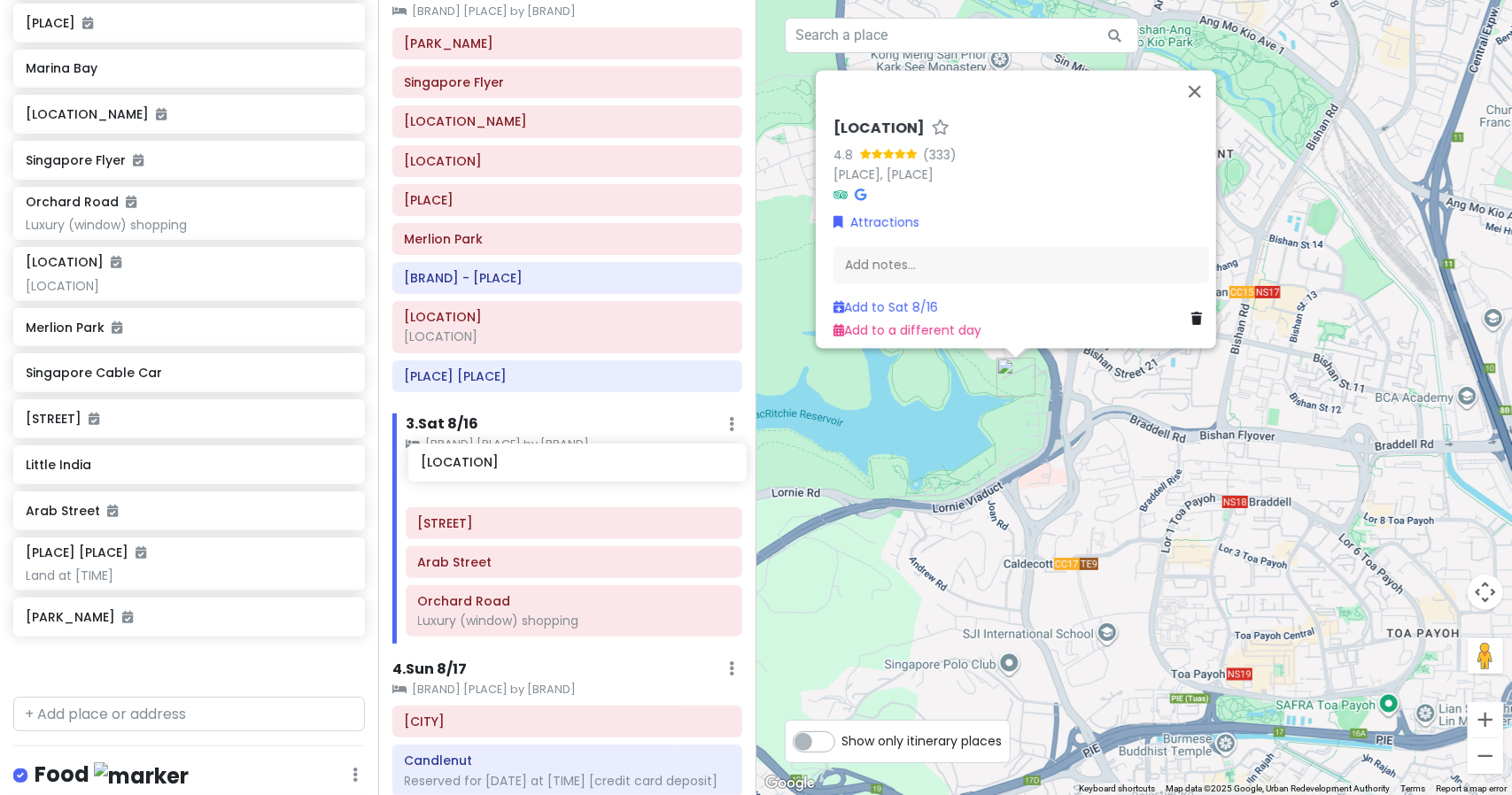 drag, startPoint x: 167, startPoint y: 439, endPoint x: 562, endPoint y: 467, distance: 395.99116 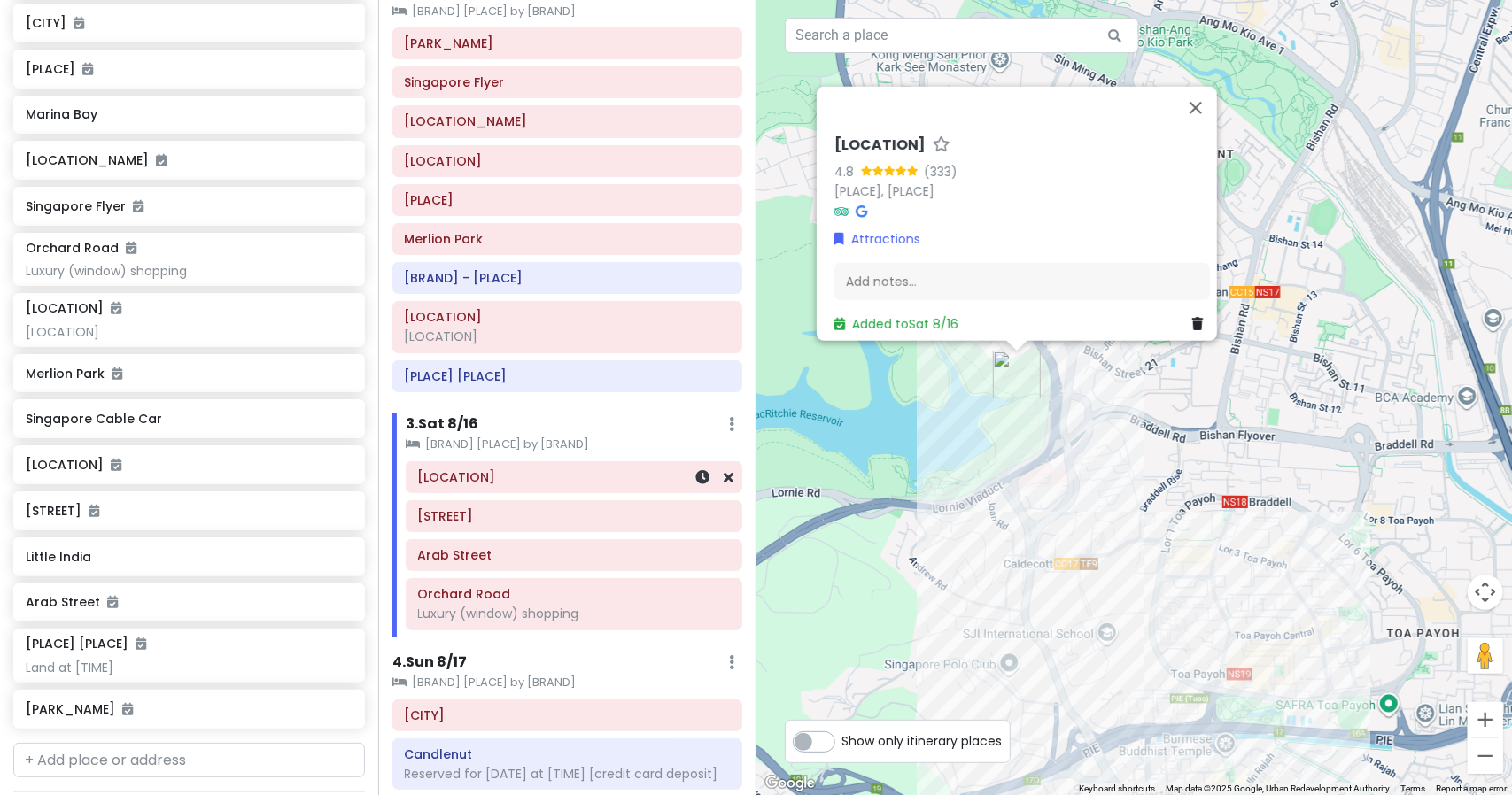 scroll, scrollTop: 388, scrollLeft: 0, axis: vertical 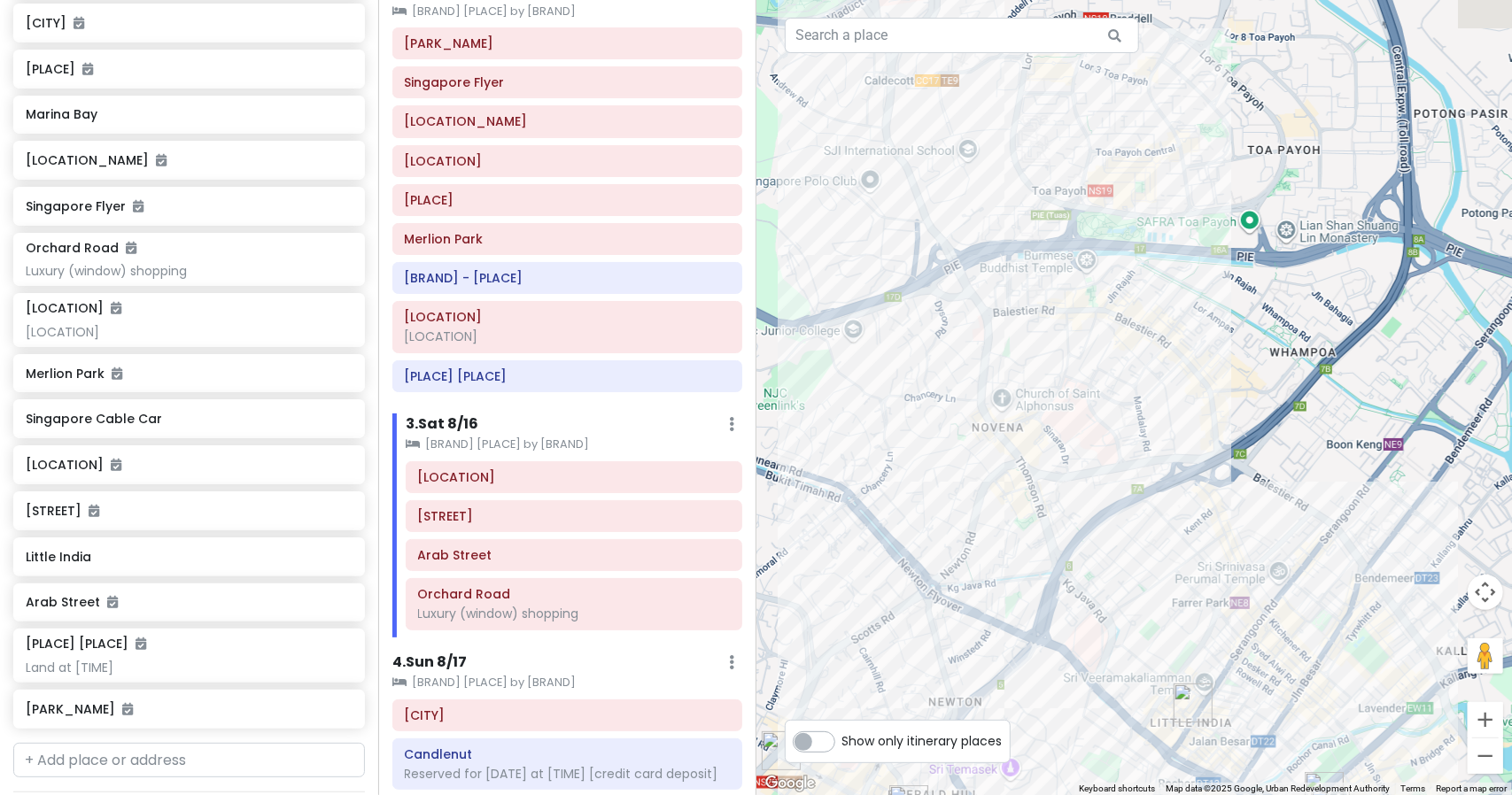 drag, startPoint x: 1265, startPoint y: 560, endPoint x: 1124, endPoint y: 72, distance: 507.96161 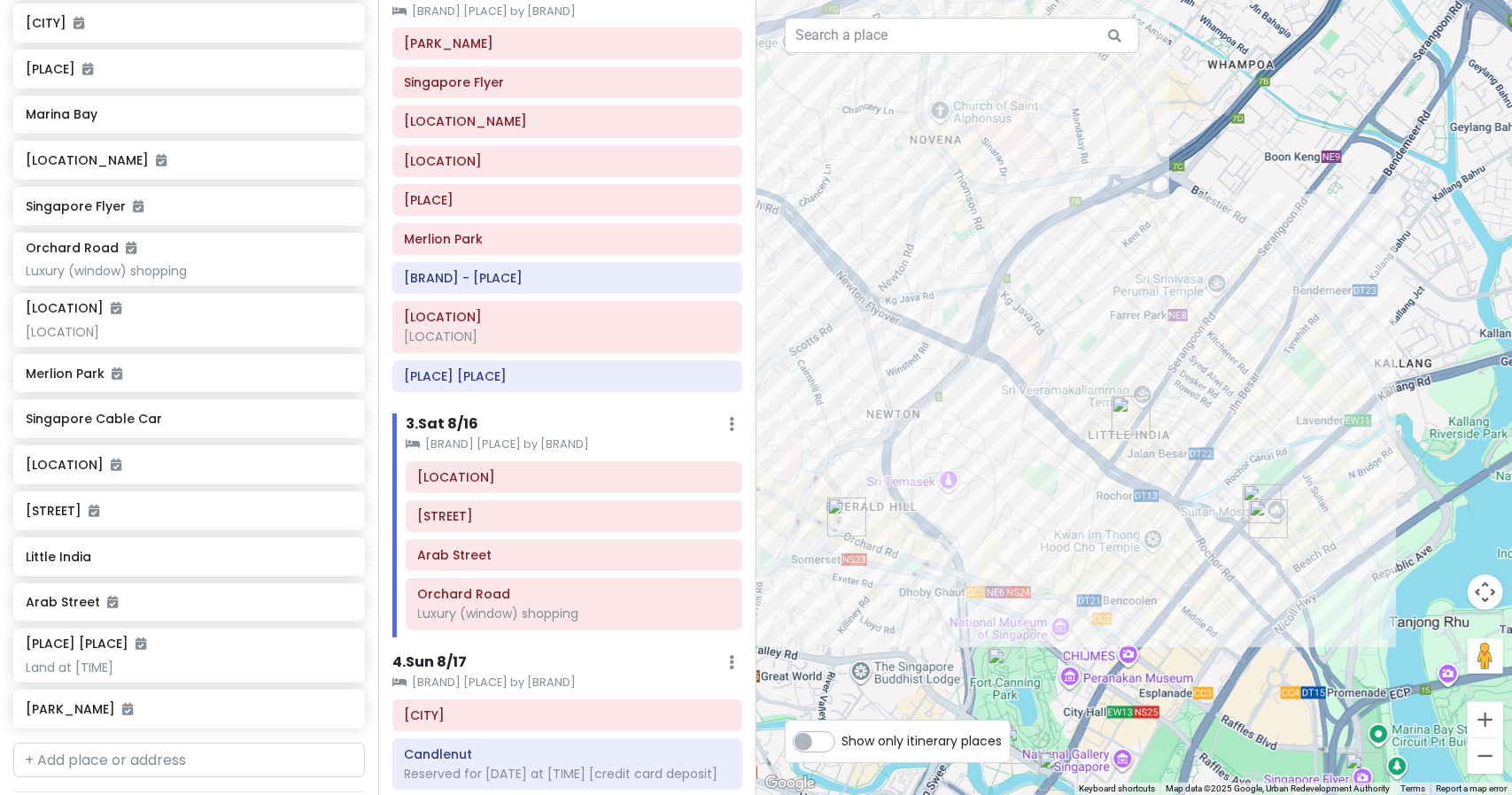 drag, startPoint x: 1186, startPoint y: 402, endPoint x: 1124, endPoint y: 112, distance: 296.55354 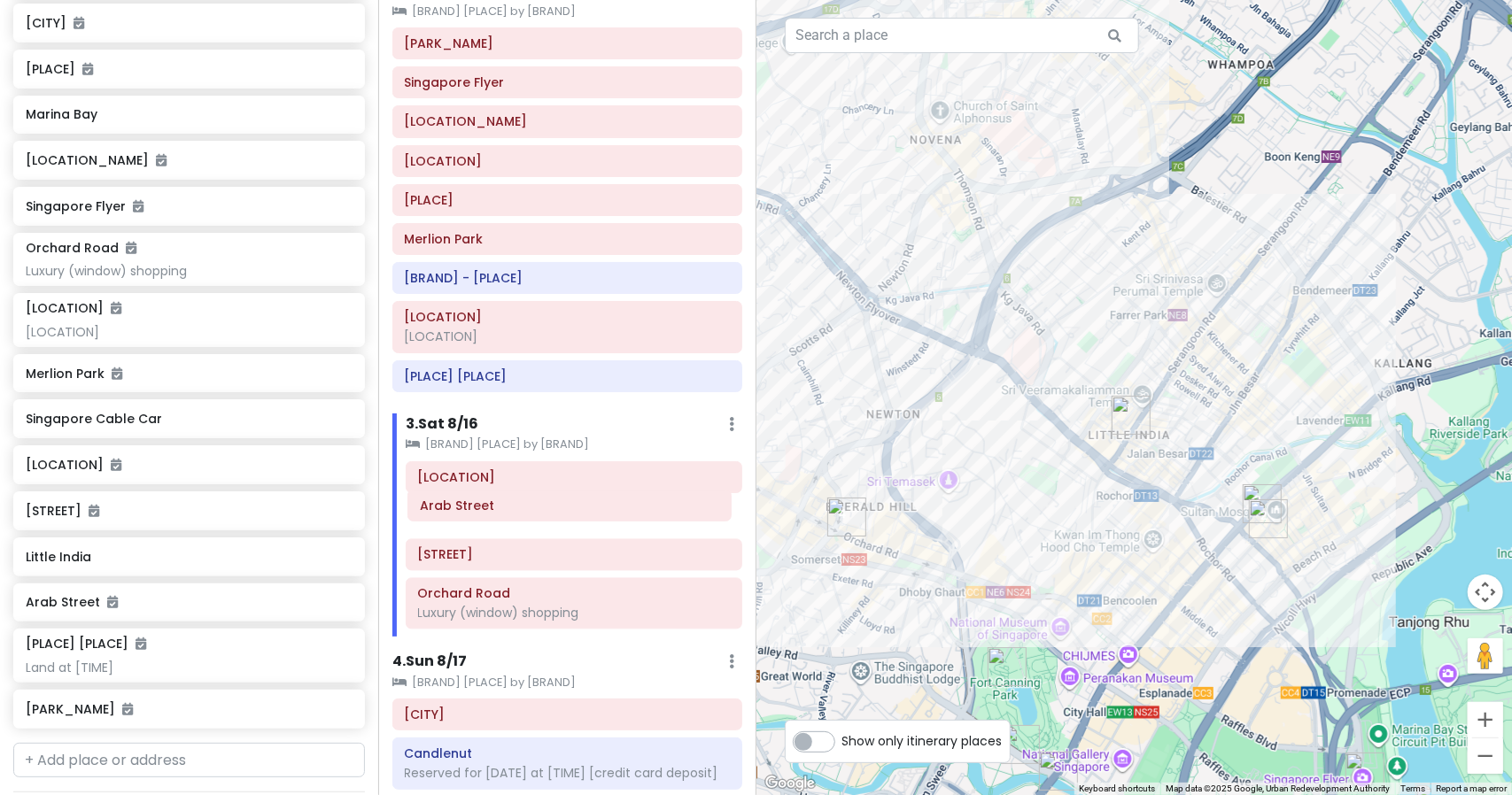 drag, startPoint x: 606, startPoint y: 560, endPoint x: 610, endPoint y: 514, distance: 46.17359 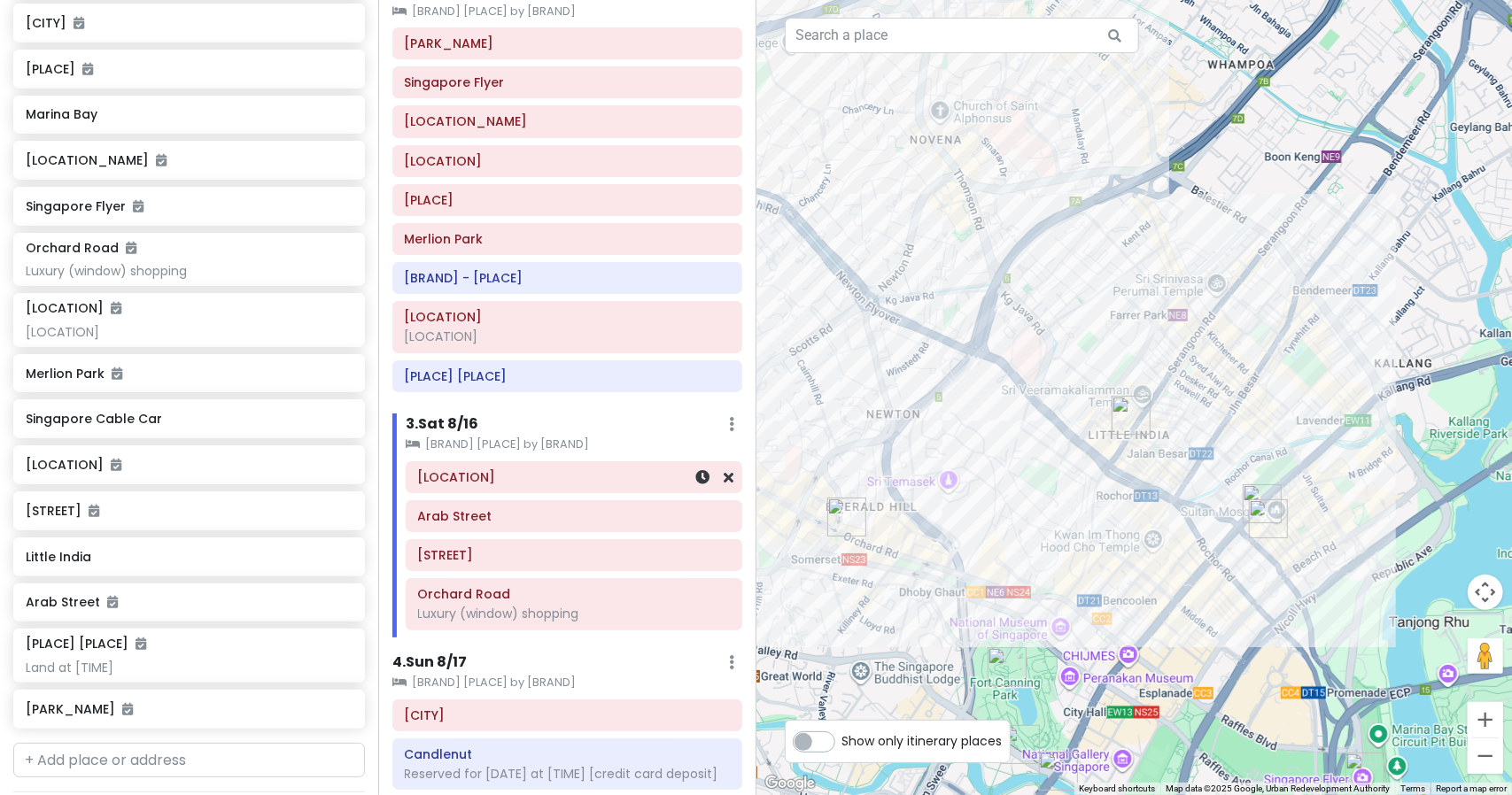 click on "[LOCATION]" at bounding box center (574, 477) 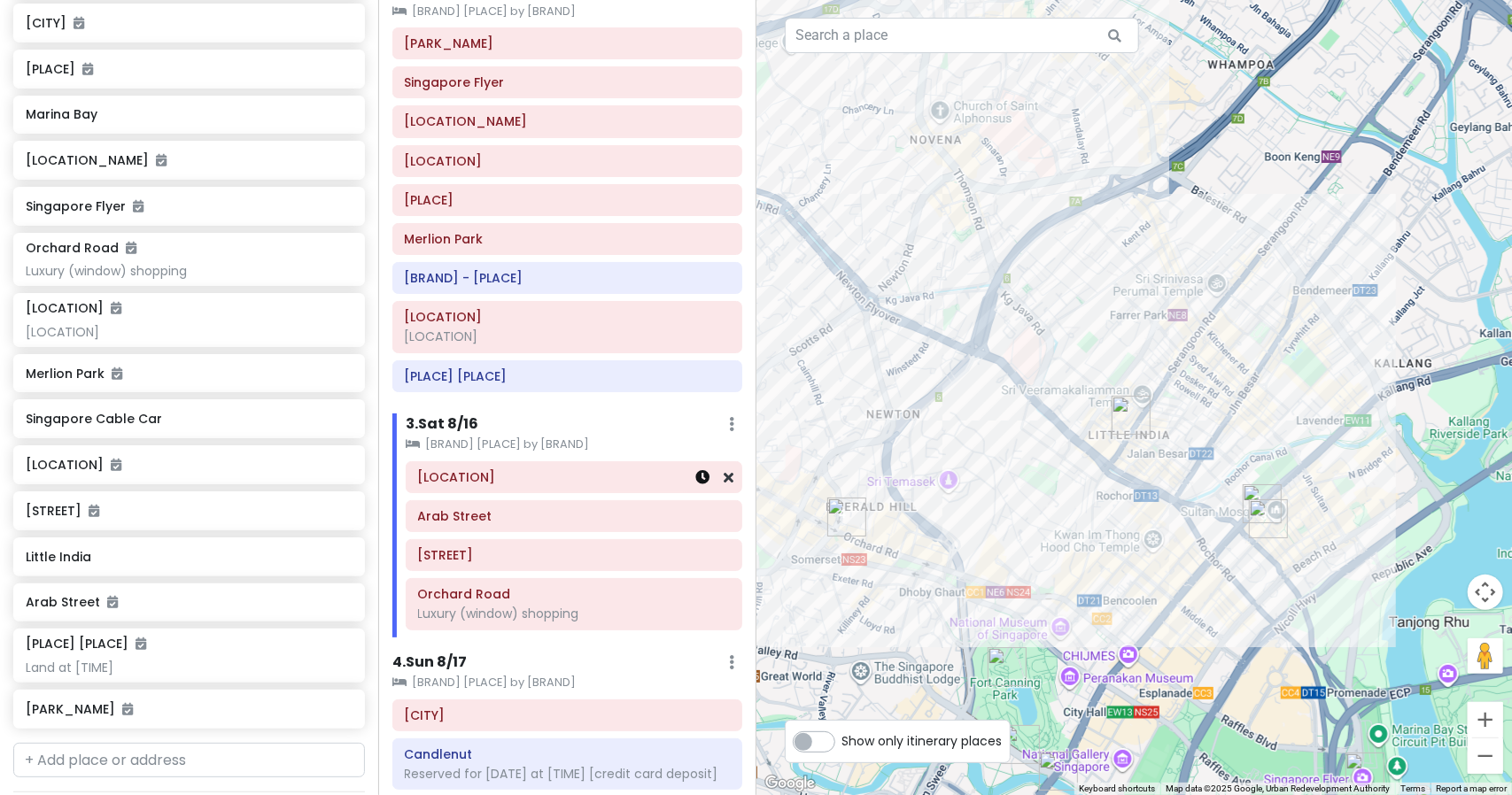 click at bounding box center (703, 477) 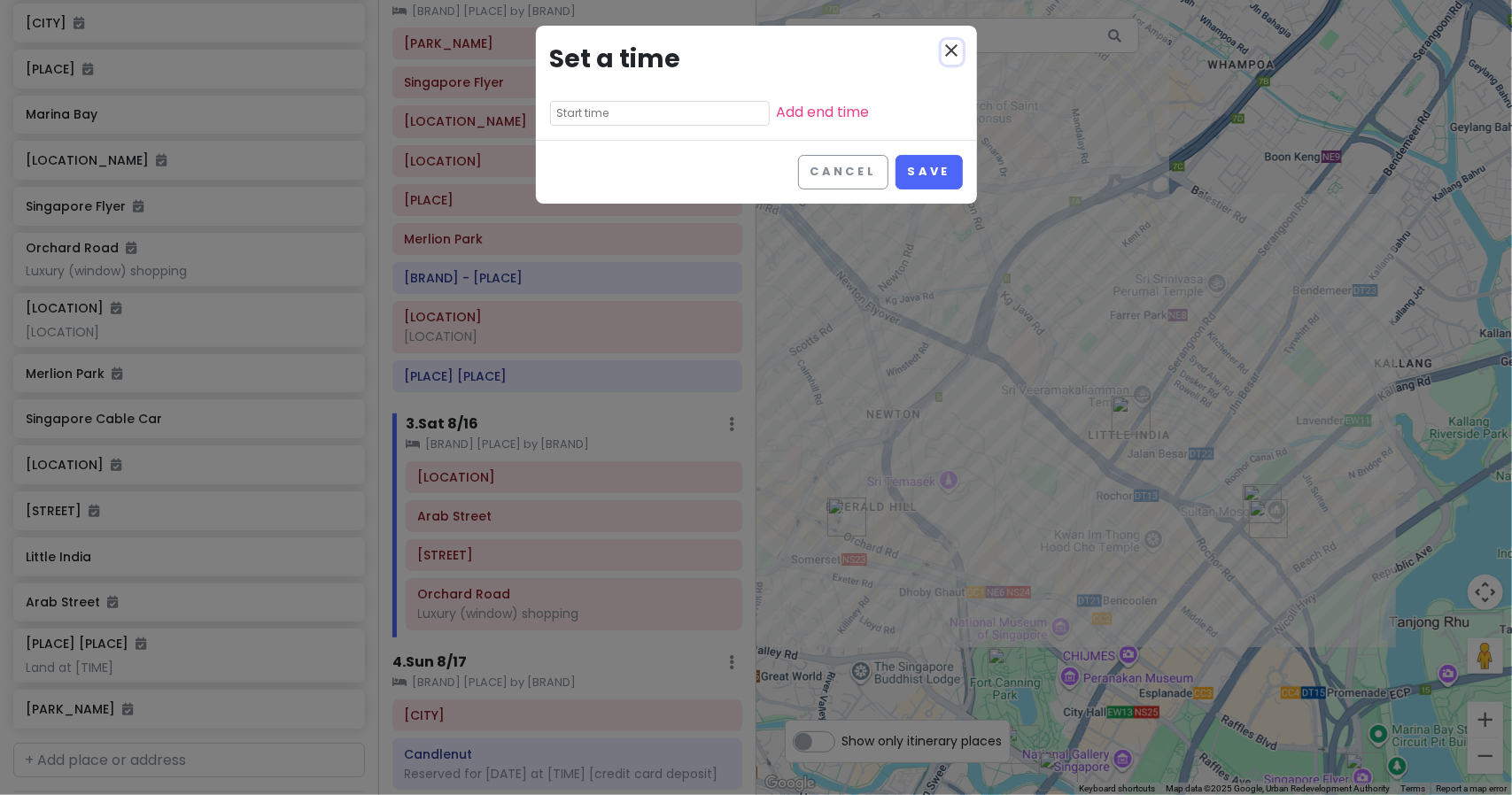 click on "close" at bounding box center (952, 50) 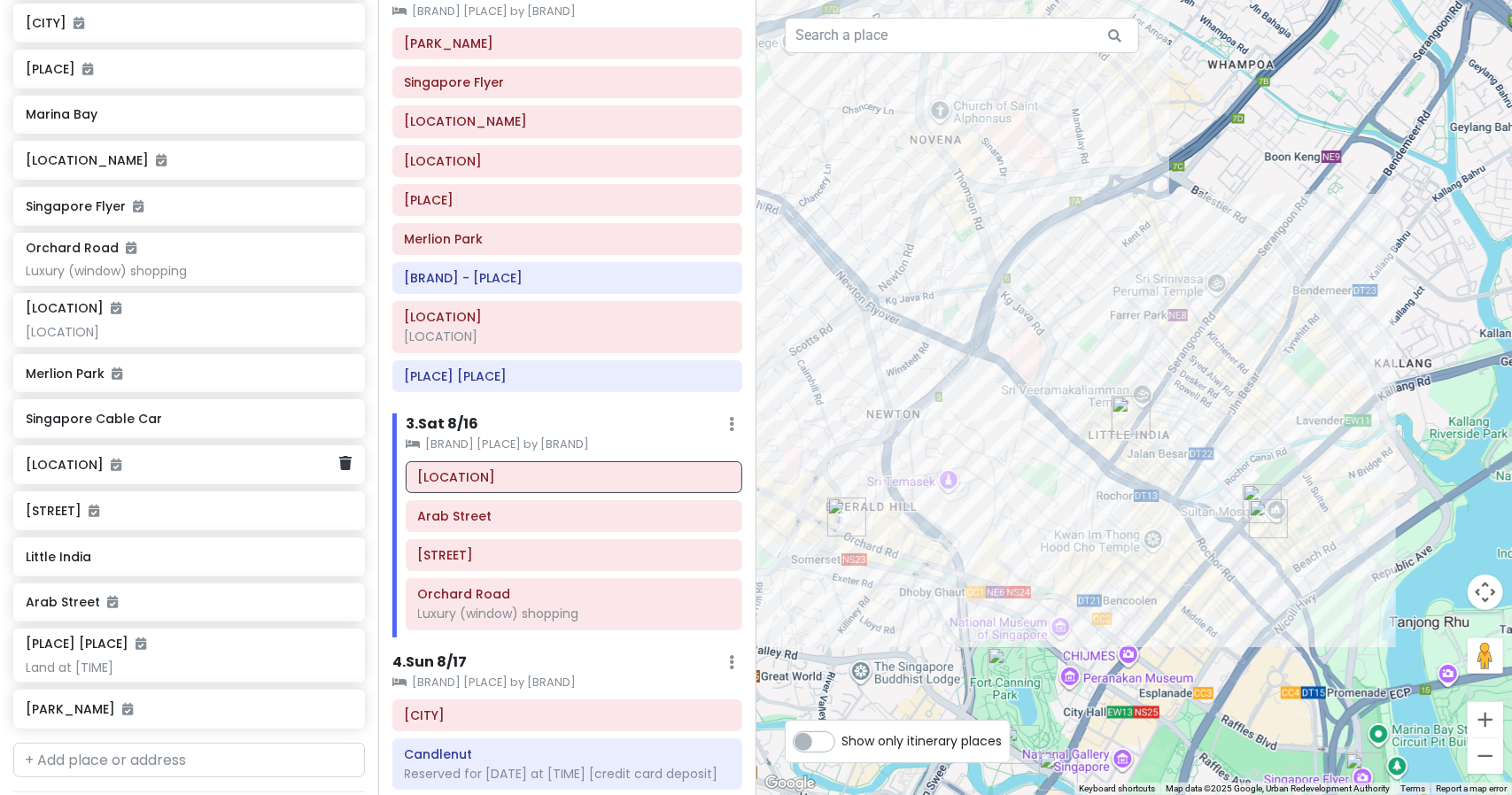 click on "[LOCATION]" 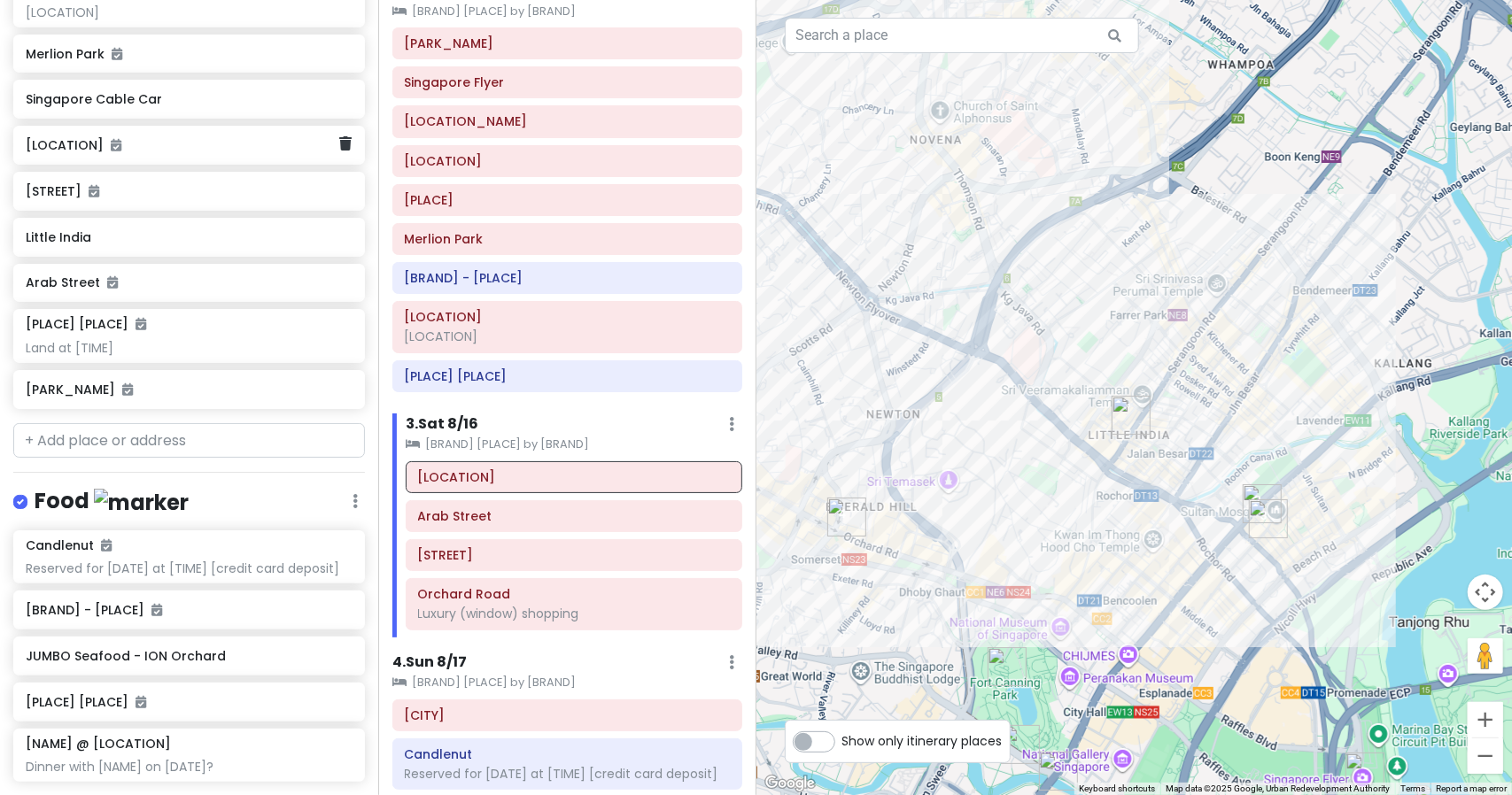 scroll, scrollTop: 710, scrollLeft: 0, axis: vertical 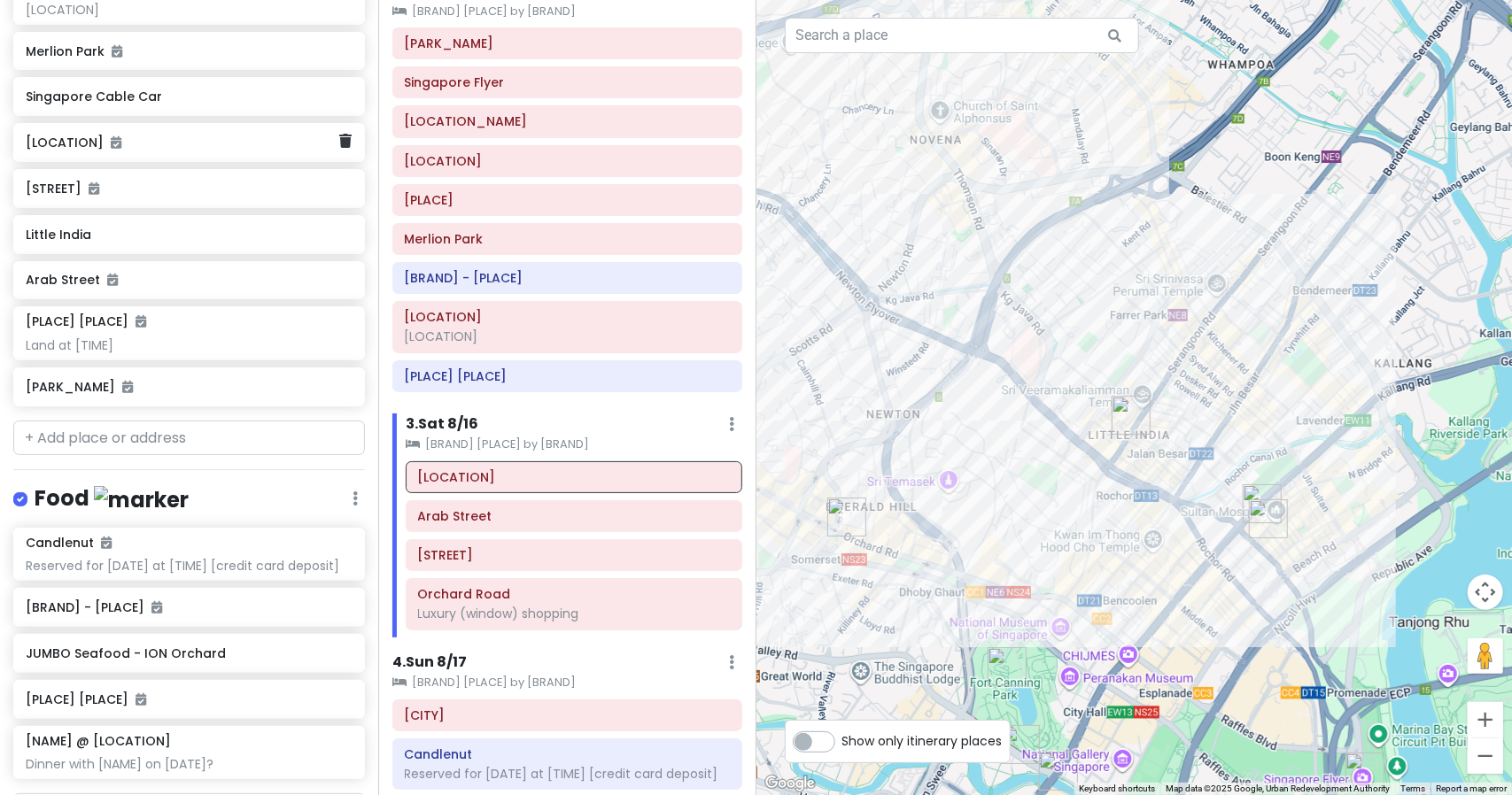 click on "[LOCATION]" at bounding box center [189, 143] 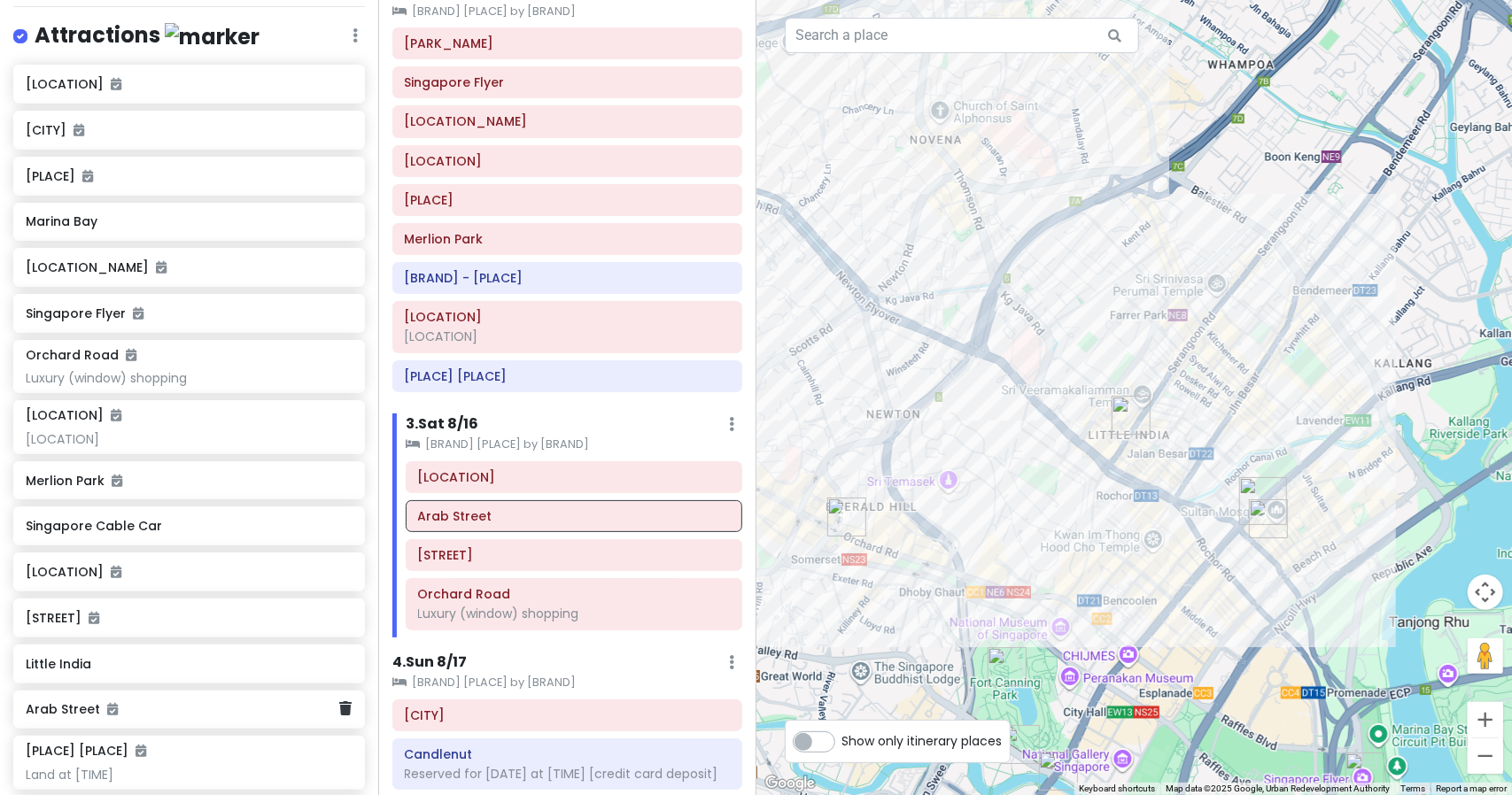 scroll, scrollTop: 0, scrollLeft: 0, axis: both 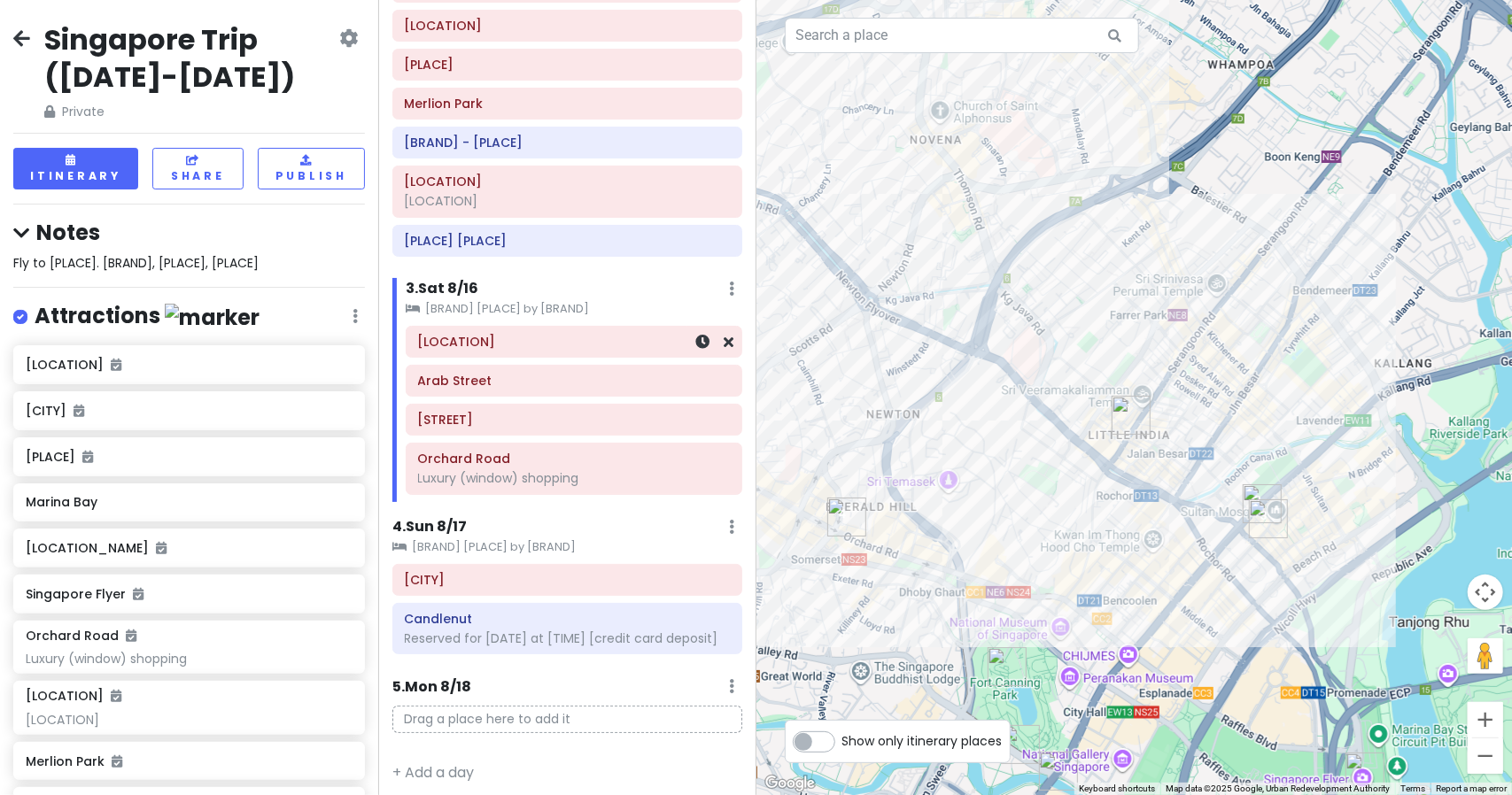 click at bounding box center [704, 342] 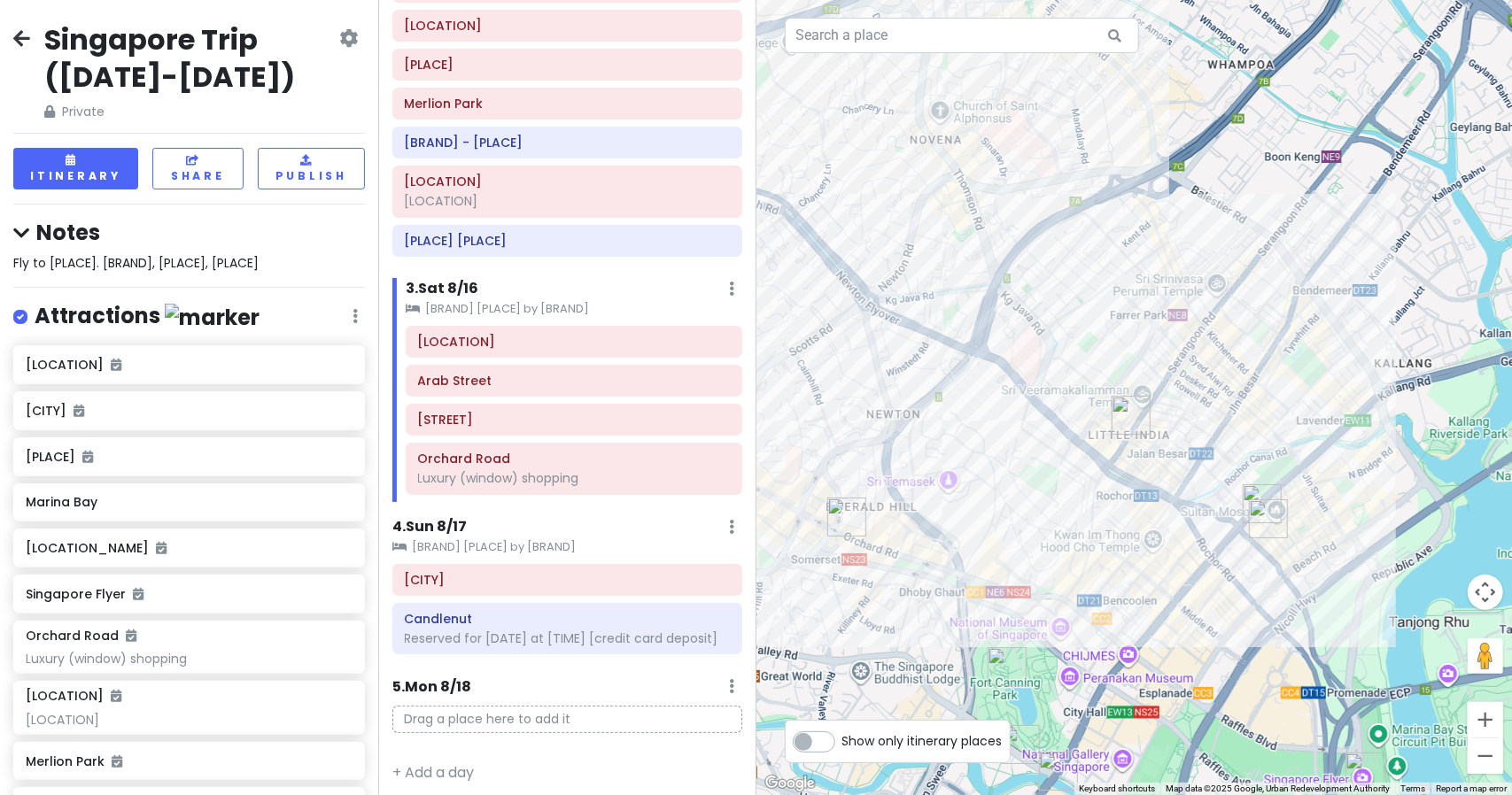 click on "[BRAND] [PLACE] by [BRAND]" 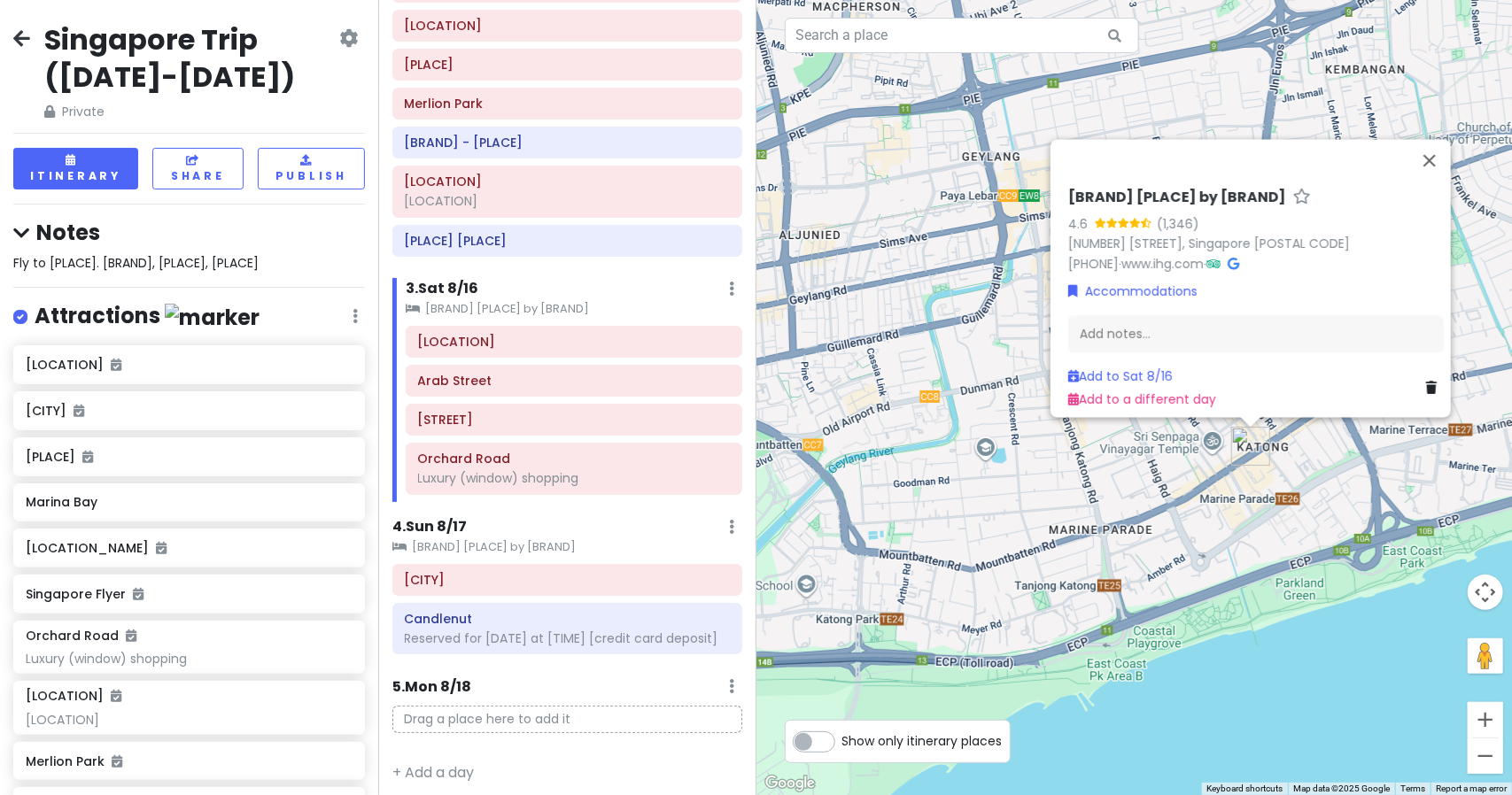 click on "[LOCATION] [COMPANY NAME] Reserved for [MONTH]/[DAY] at [TIME] [credit card deposit]" 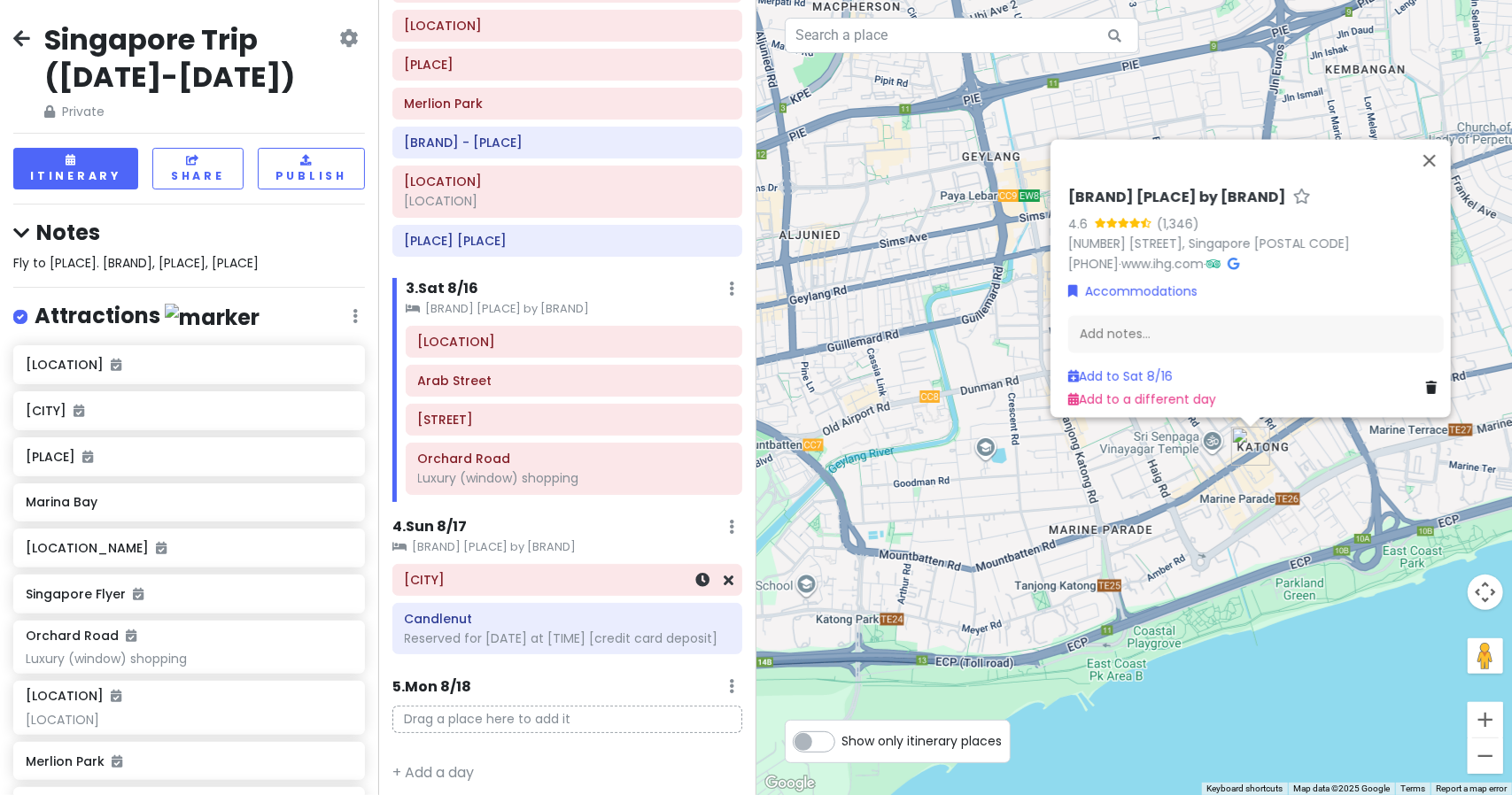 click on "[CITY]" at bounding box center [567, 580] 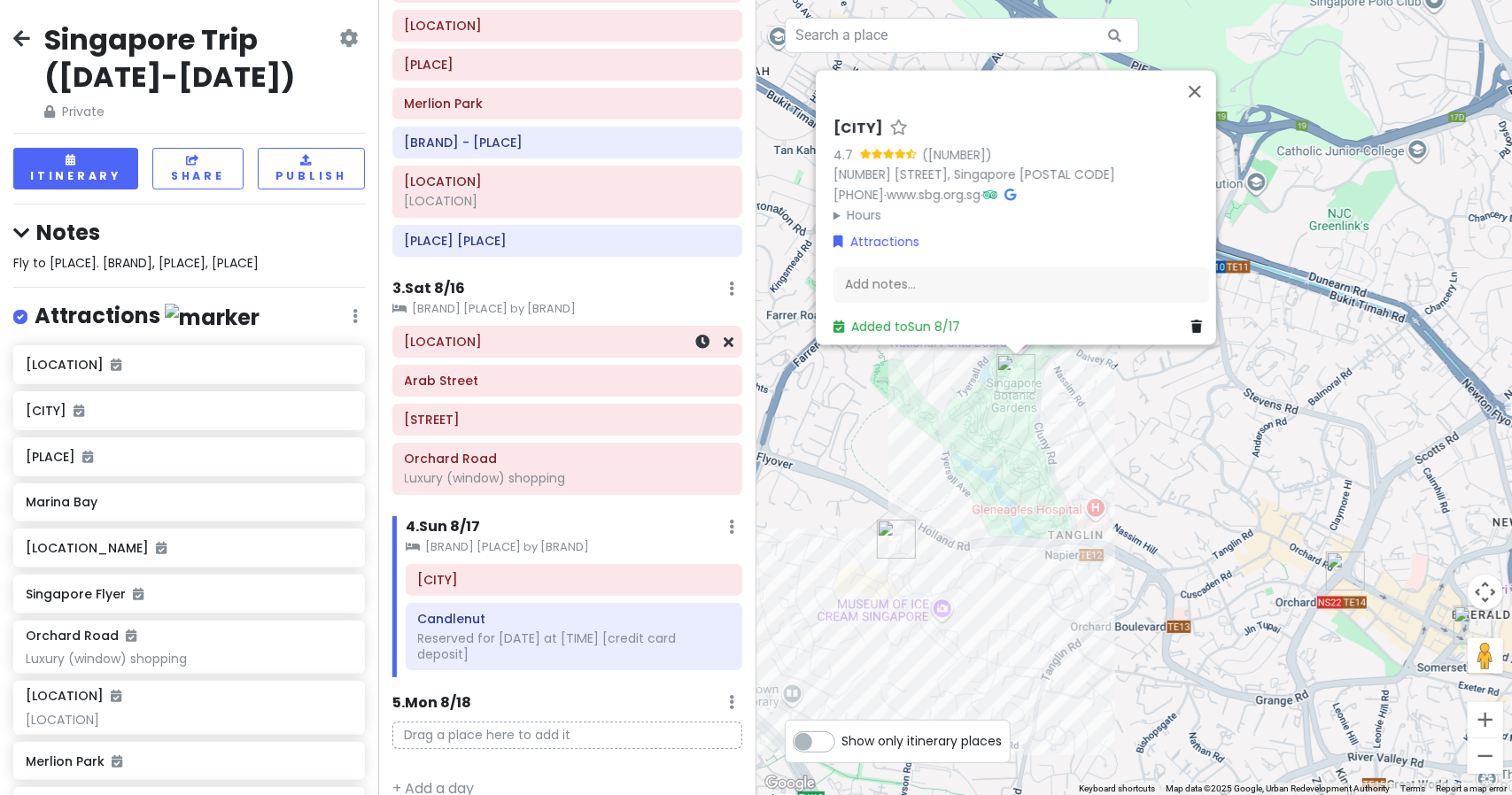 click on "[LOCATION]" at bounding box center (567, 342) 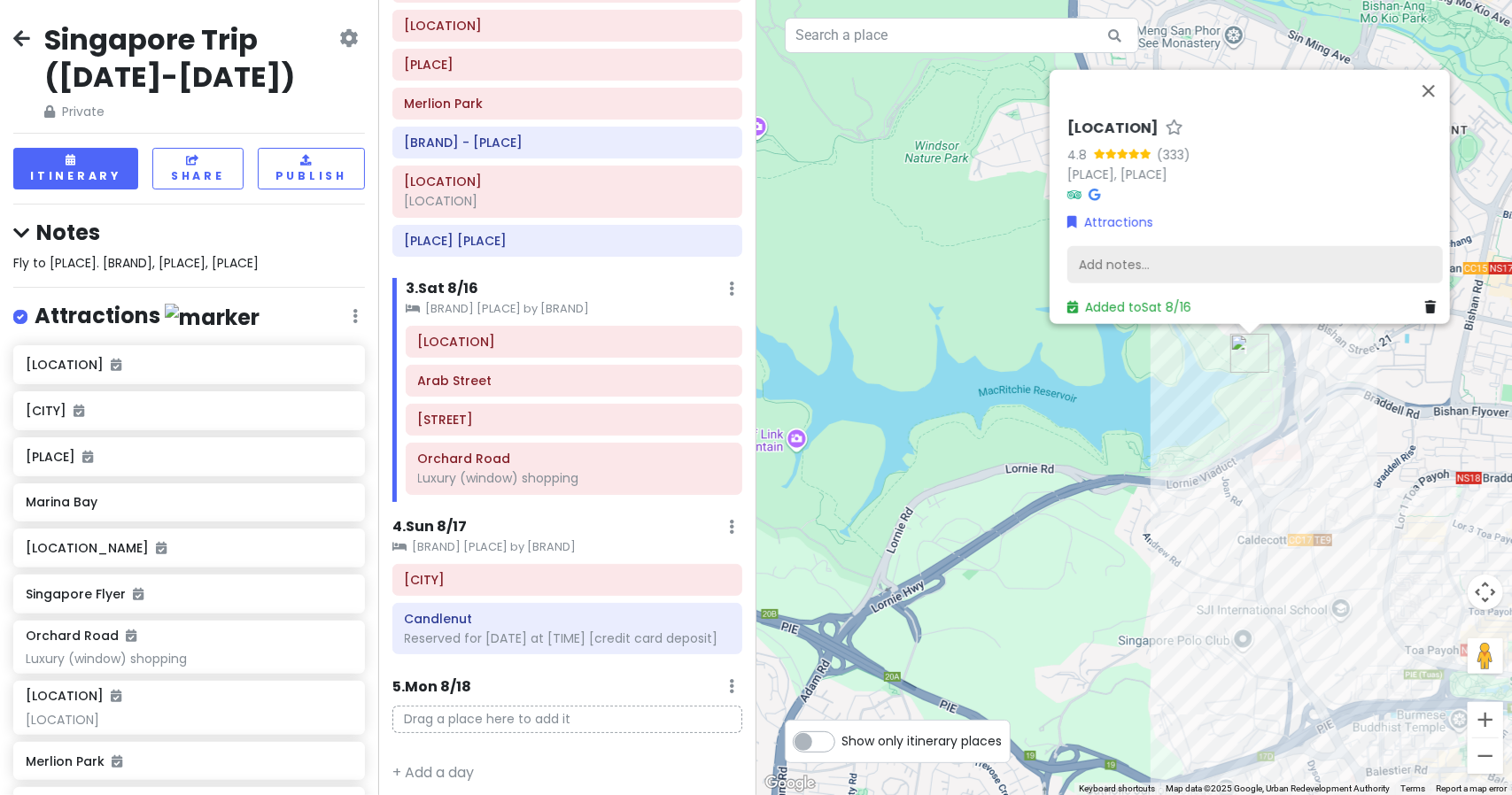 click on "Add notes..." at bounding box center [1255, 265] 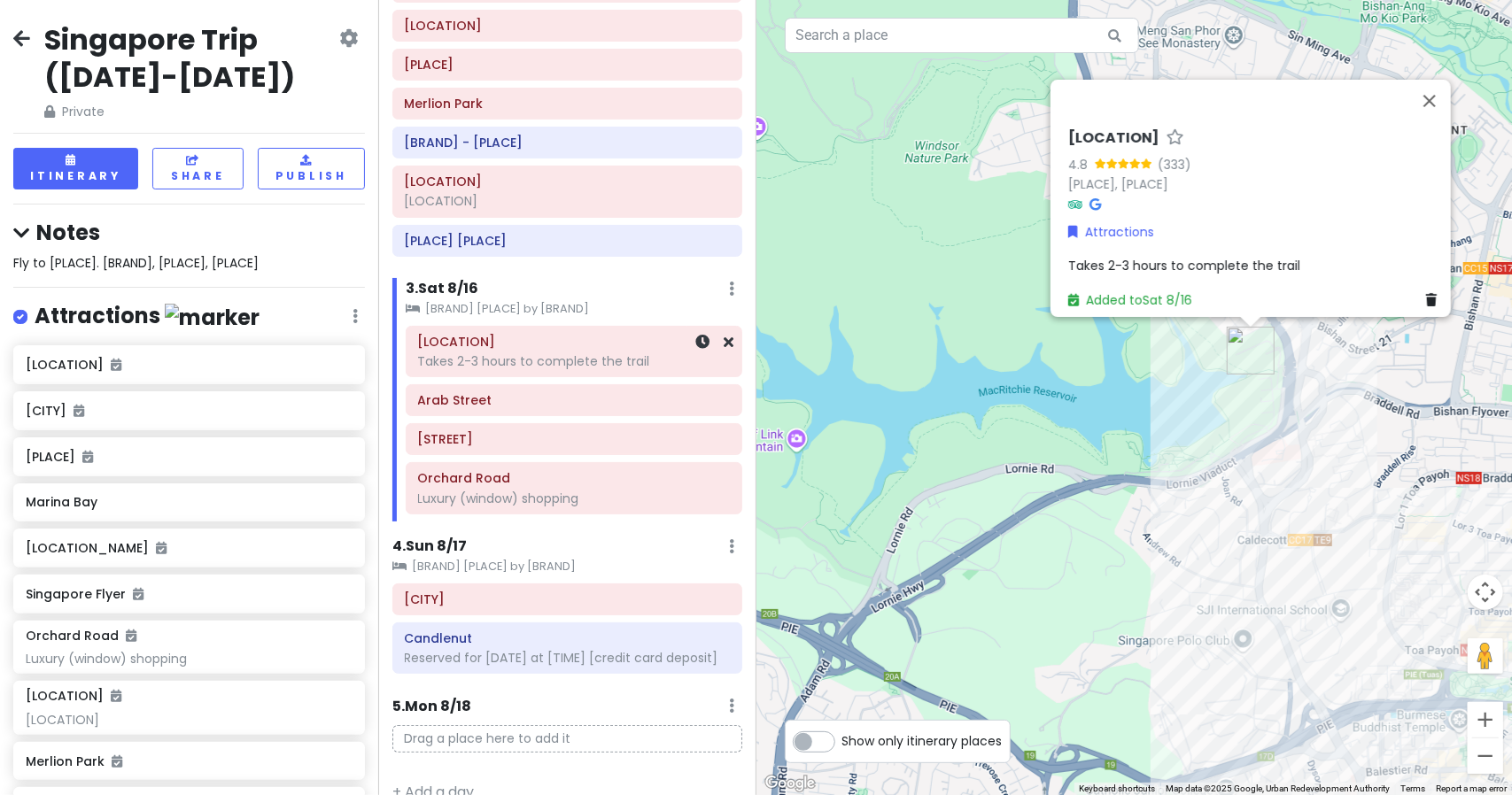 click on "Takes 2-3 hours to complete the trail" at bounding box center [567, -193] 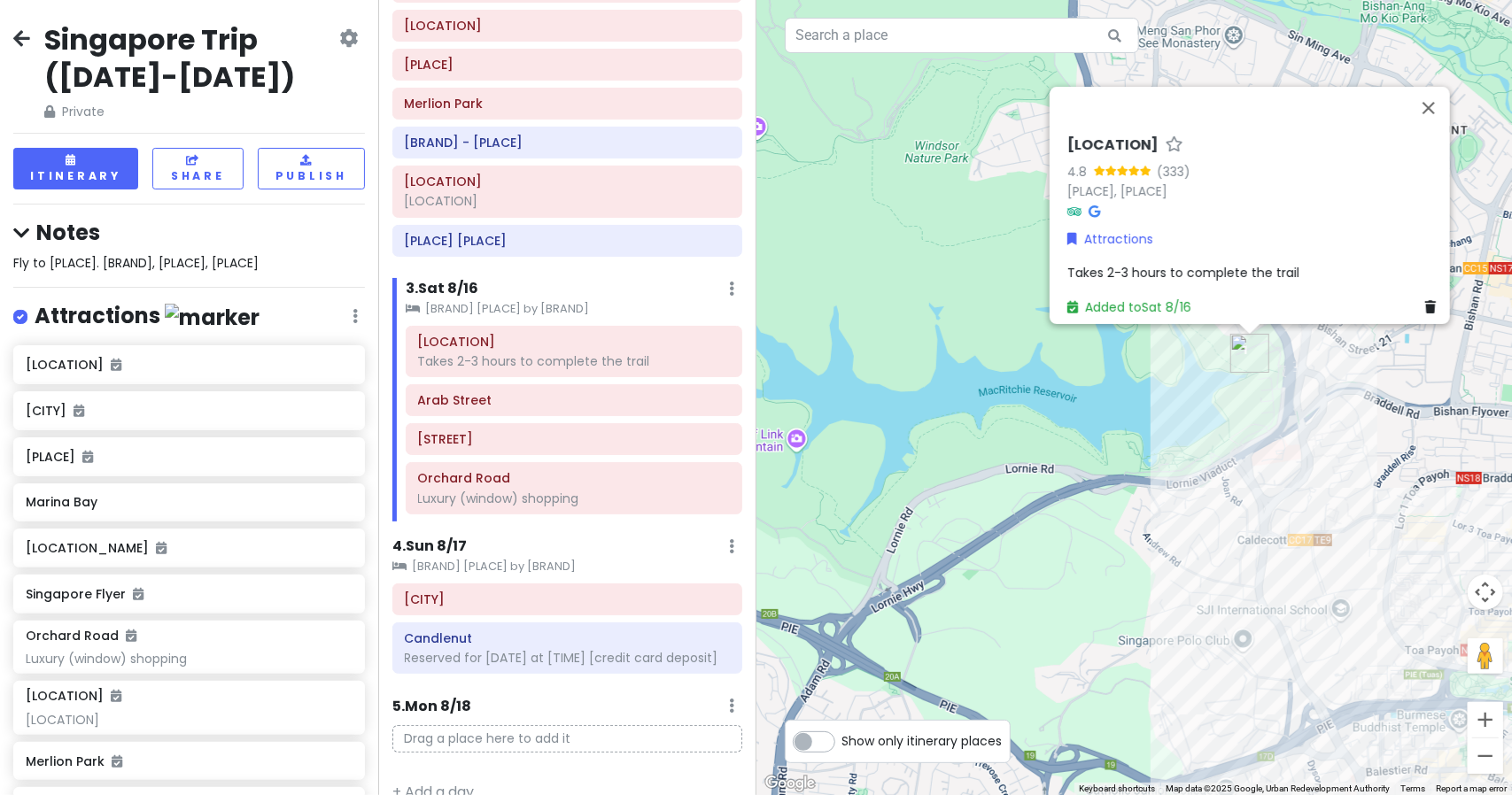 click on "Takes 2-3 hours to complete the trail" at bounding box center (1183, 273) 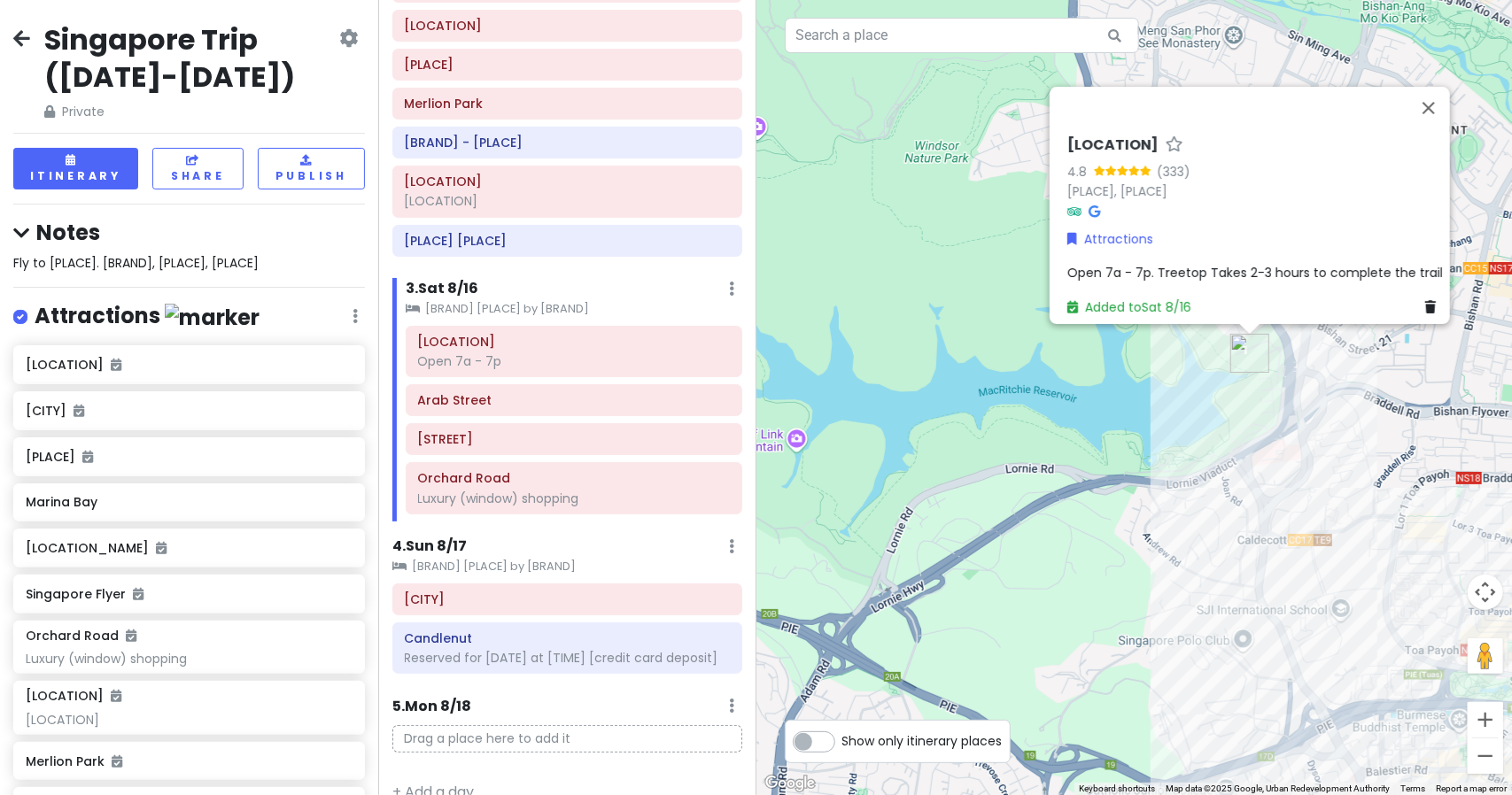 click on "[PLACE] [NUMBER] ([NUMBER]) [PLACE], [PLACE] Open [TIME] - [TIME]. Treetop Takes [DURATION] to complete the trail Added to [DAY] [DATE]" at bounding box center (1255, 227) 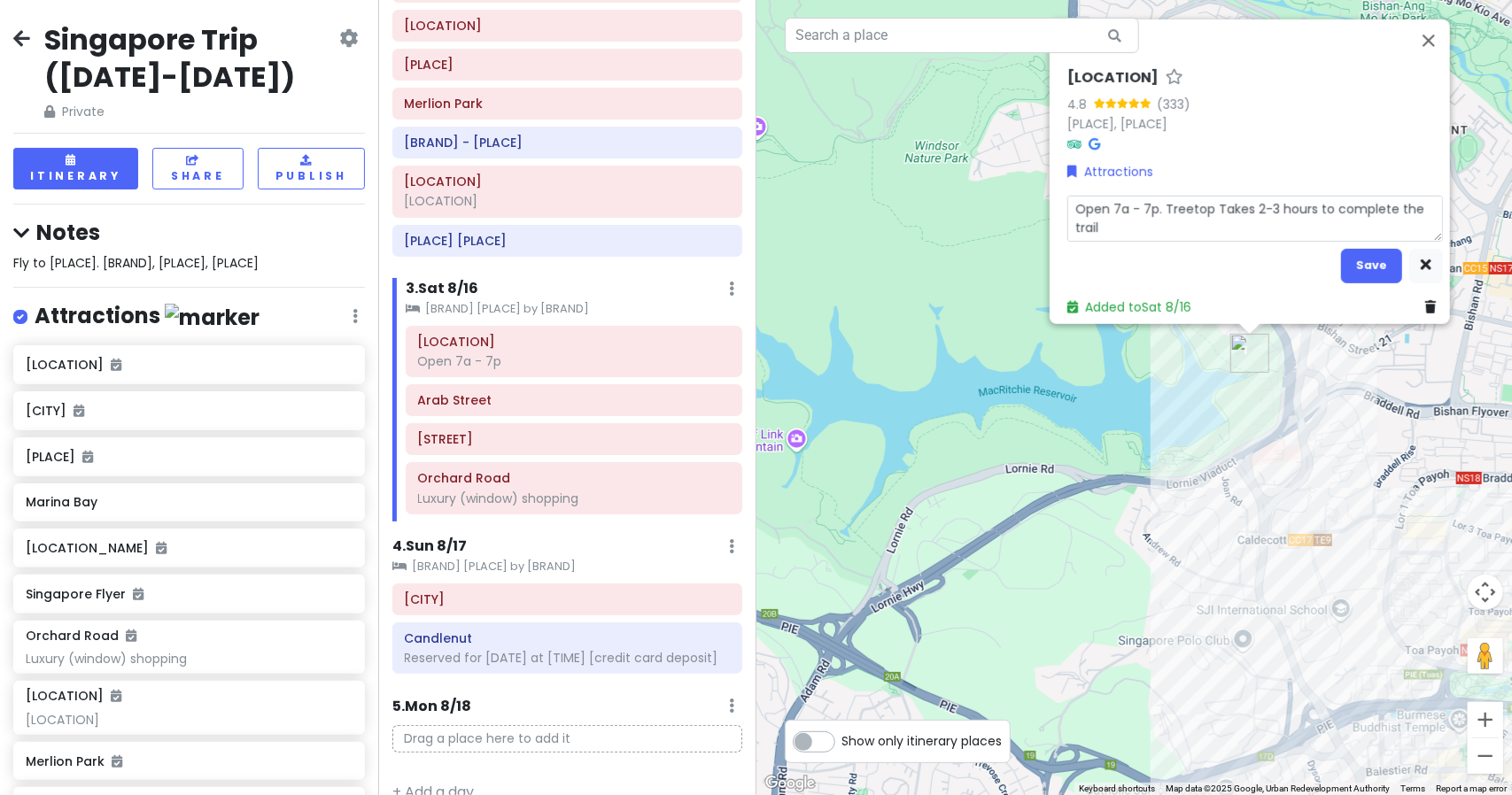 click on "Open 7a - 7p. Treetop Takes 2-3 hours to complete the trail" at bounding box center (1255, 218) 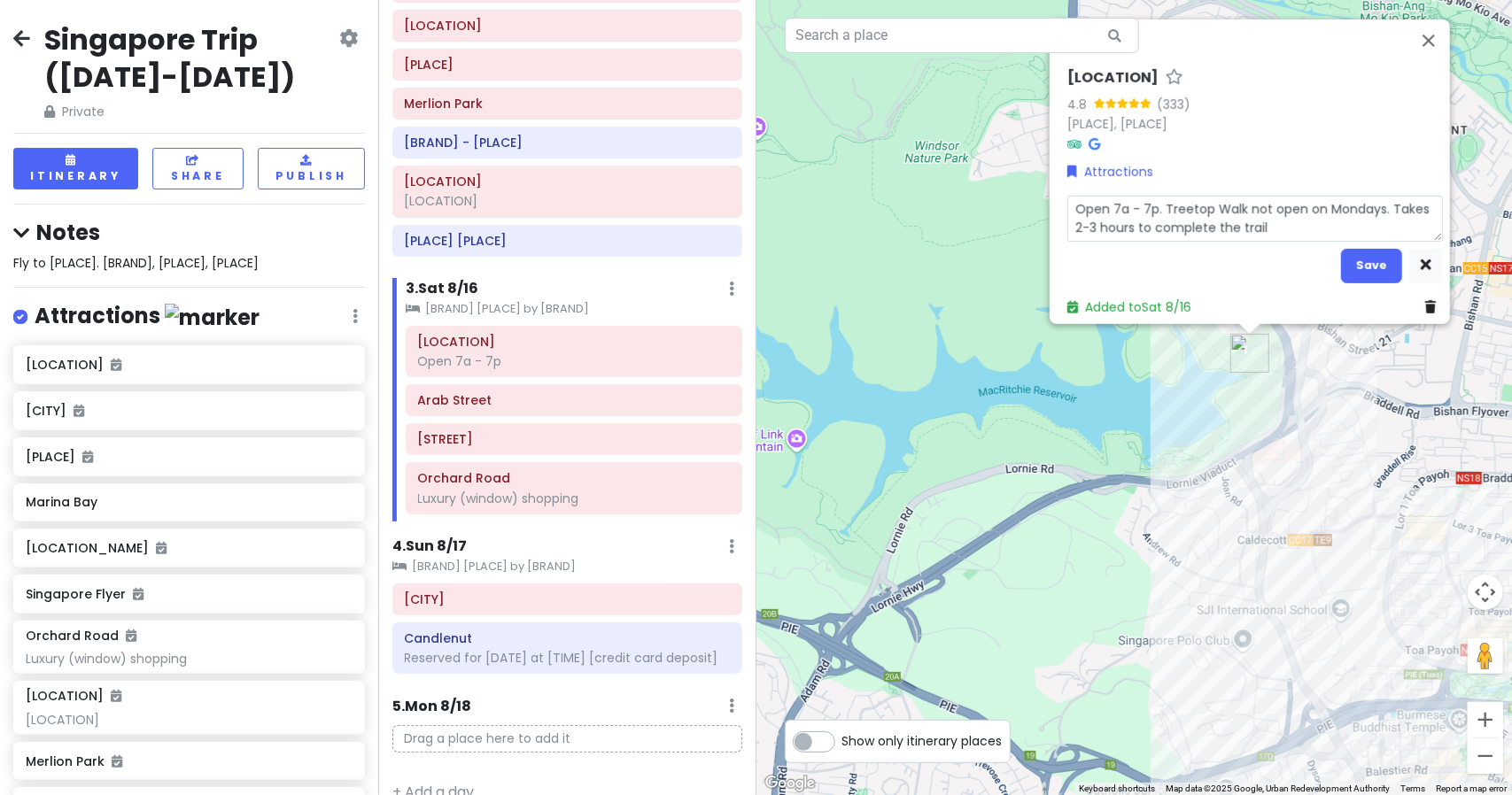 click on "Open 7a - 7p. Treetop Walk not open on Mondays. Takes 2-3 hours to complete the trail" at bounding box center [1255, 218] 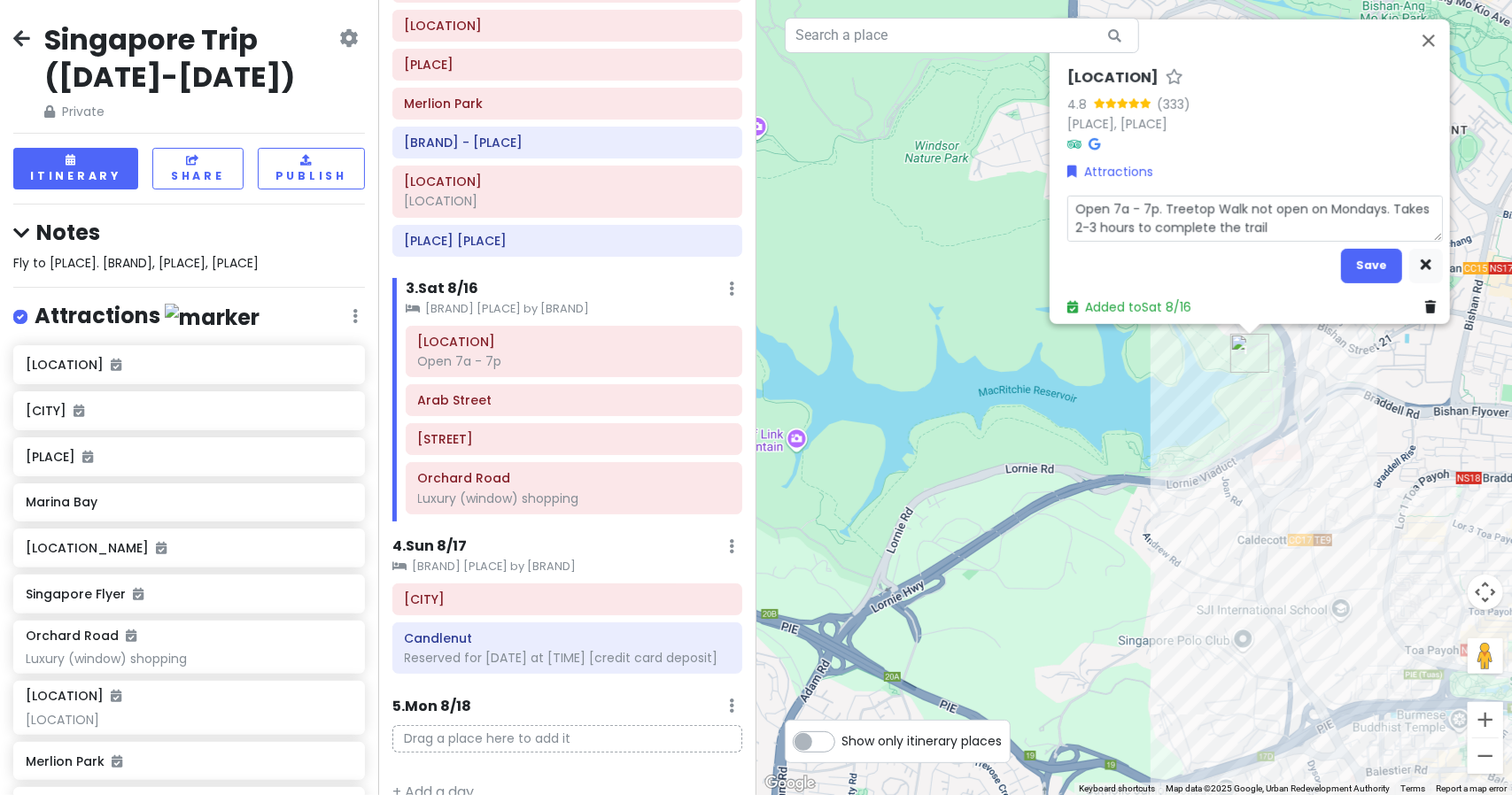 click on "Open 7a - 7p. Treetop Walk not open on Mondays. Takes 2-3 hours to complete the trail" at bounding box center [1255, 218] 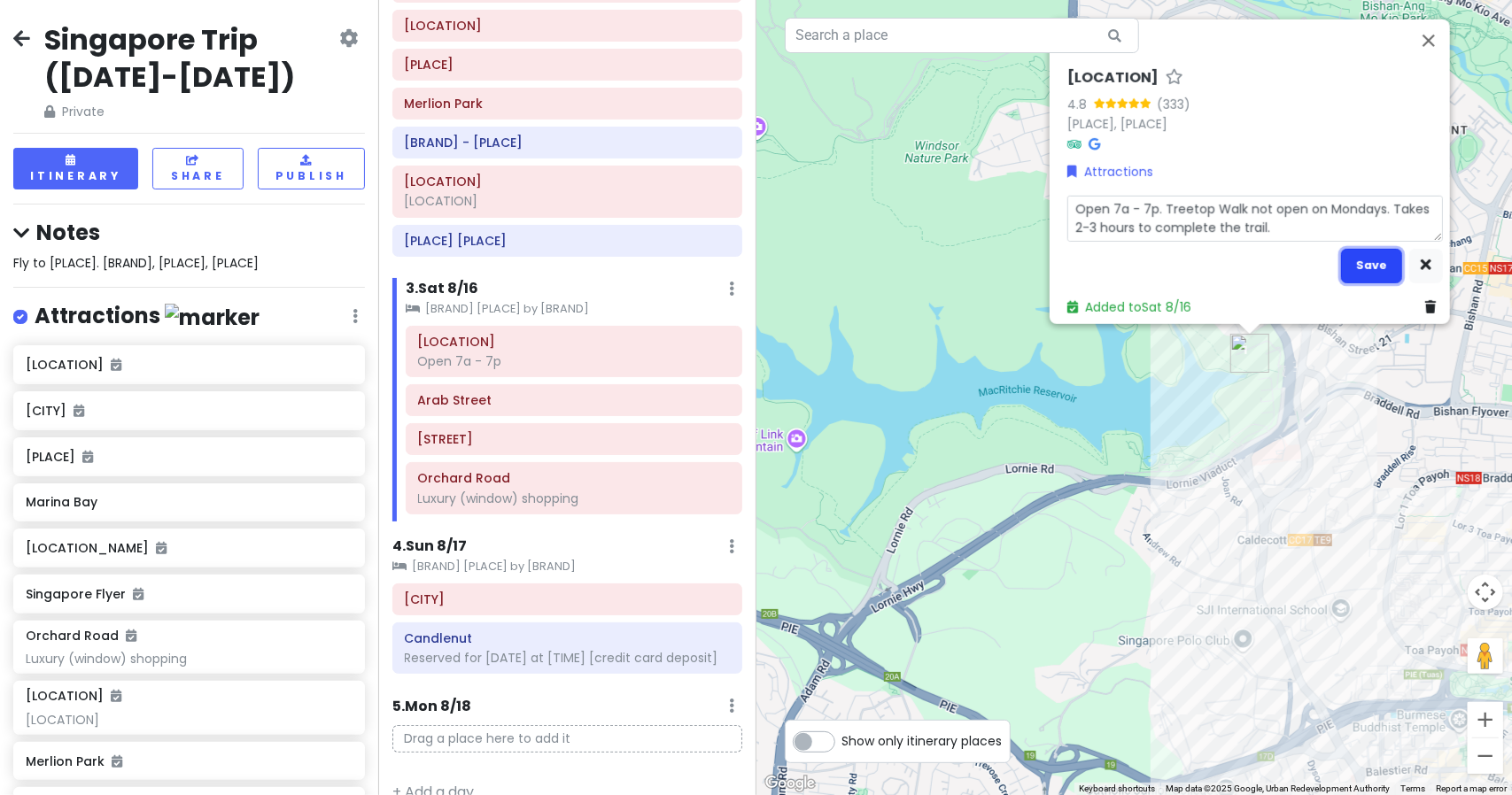 click on "Save" at bounding box center [1371, 265] 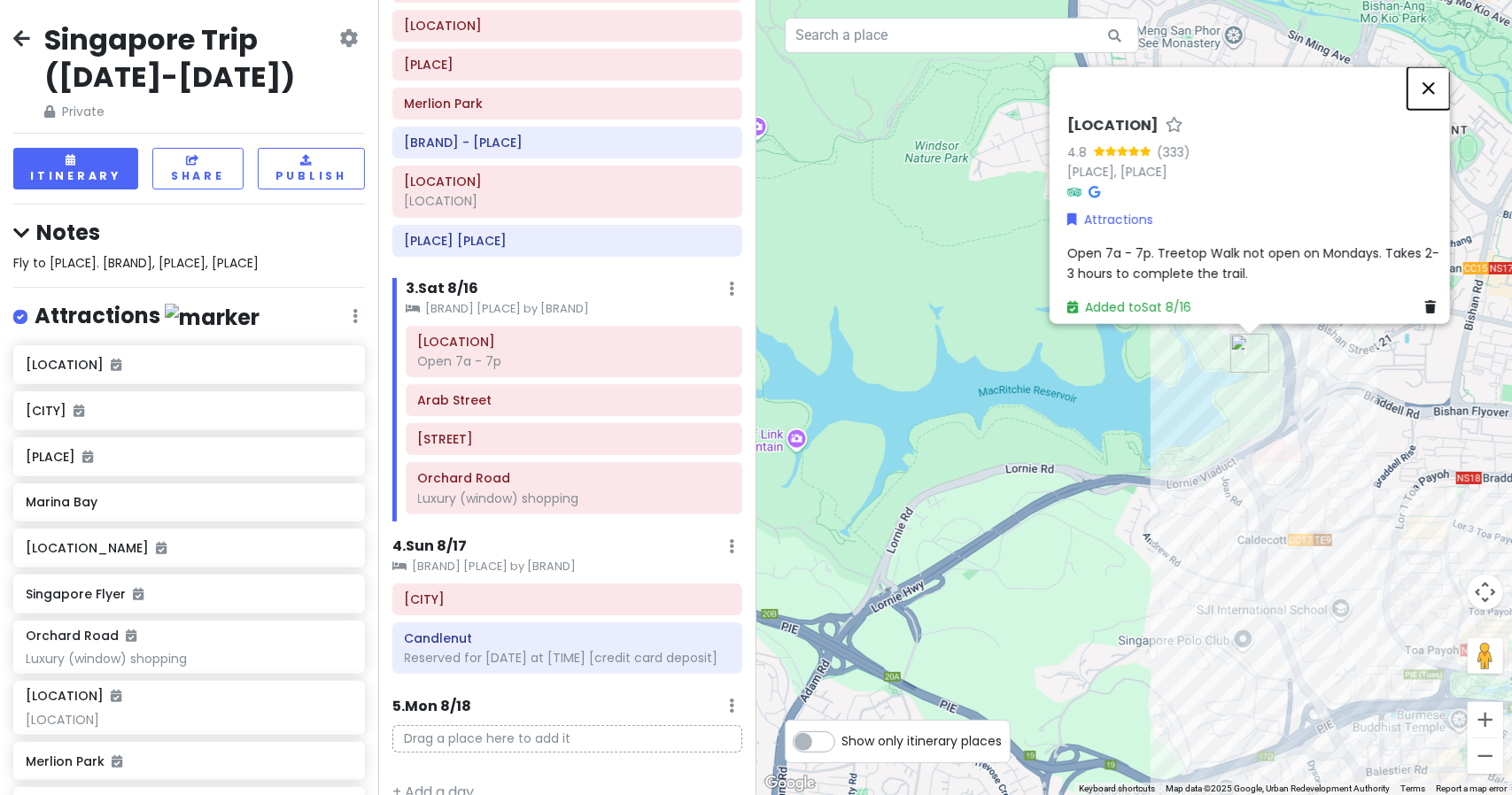 click at bounding box center (1429, 89) 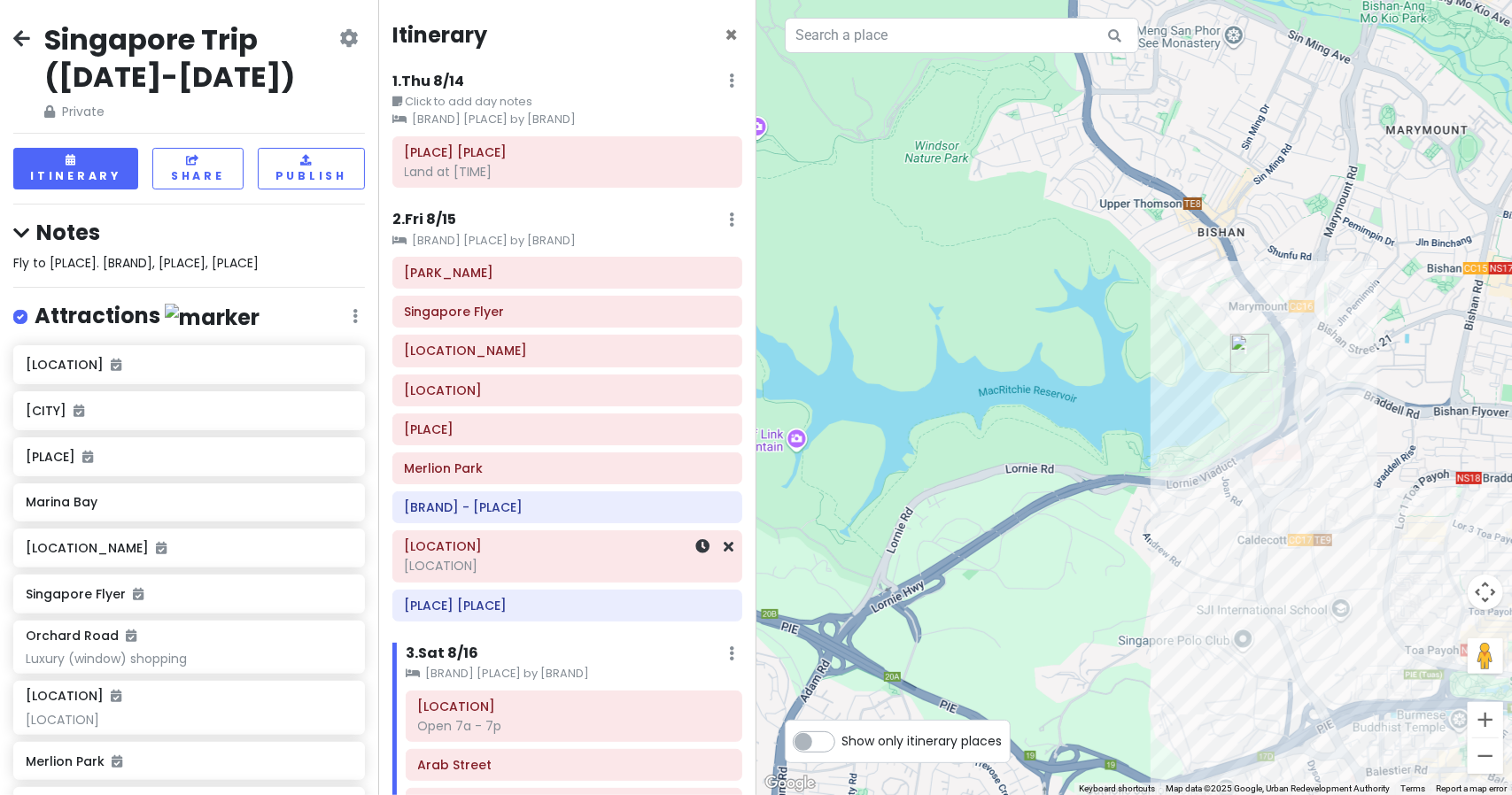 scroll, scrollTop: 384, scrollLeft: 0, axis: vertical 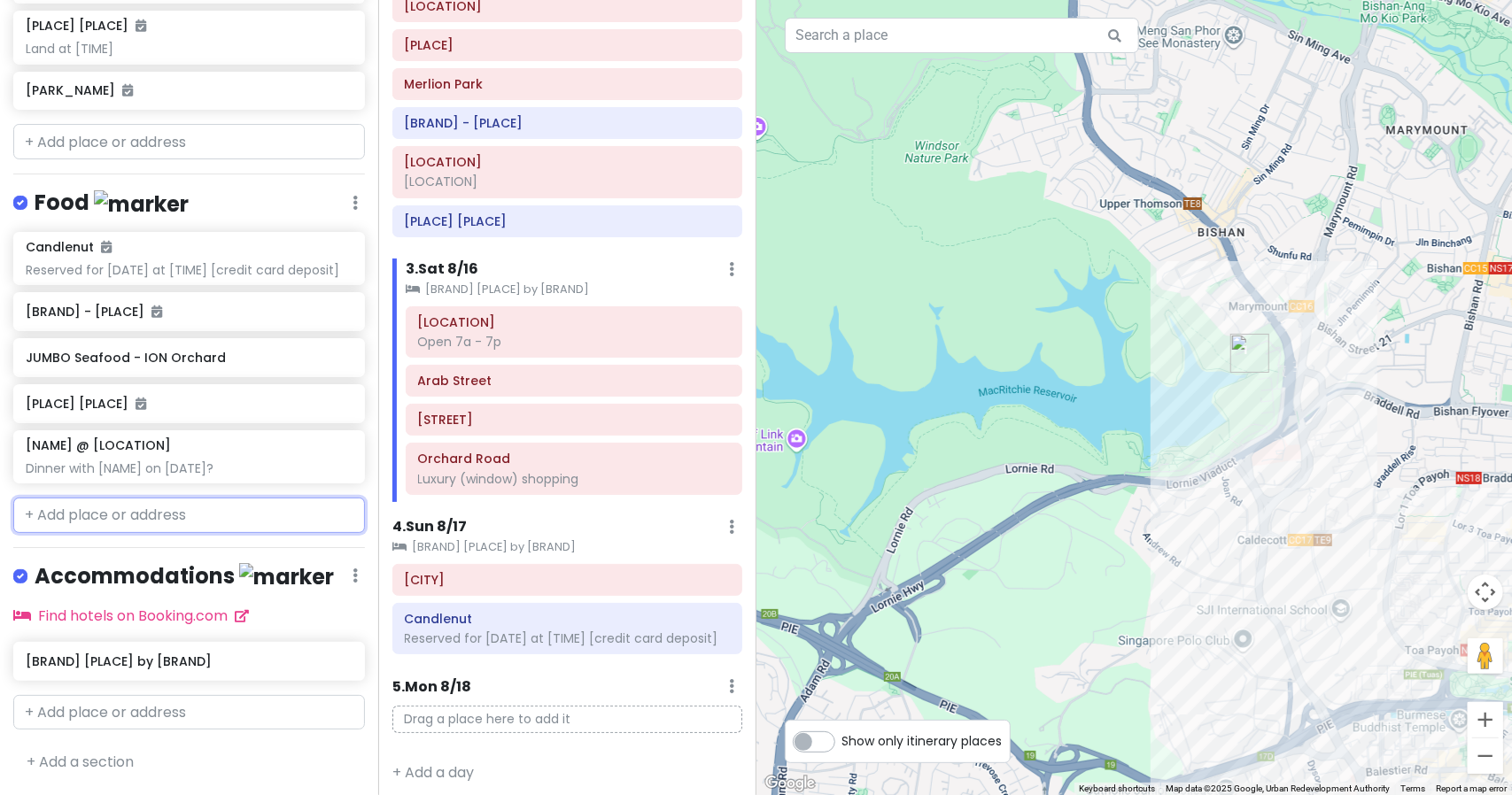 click at bounding box center (189, 515) 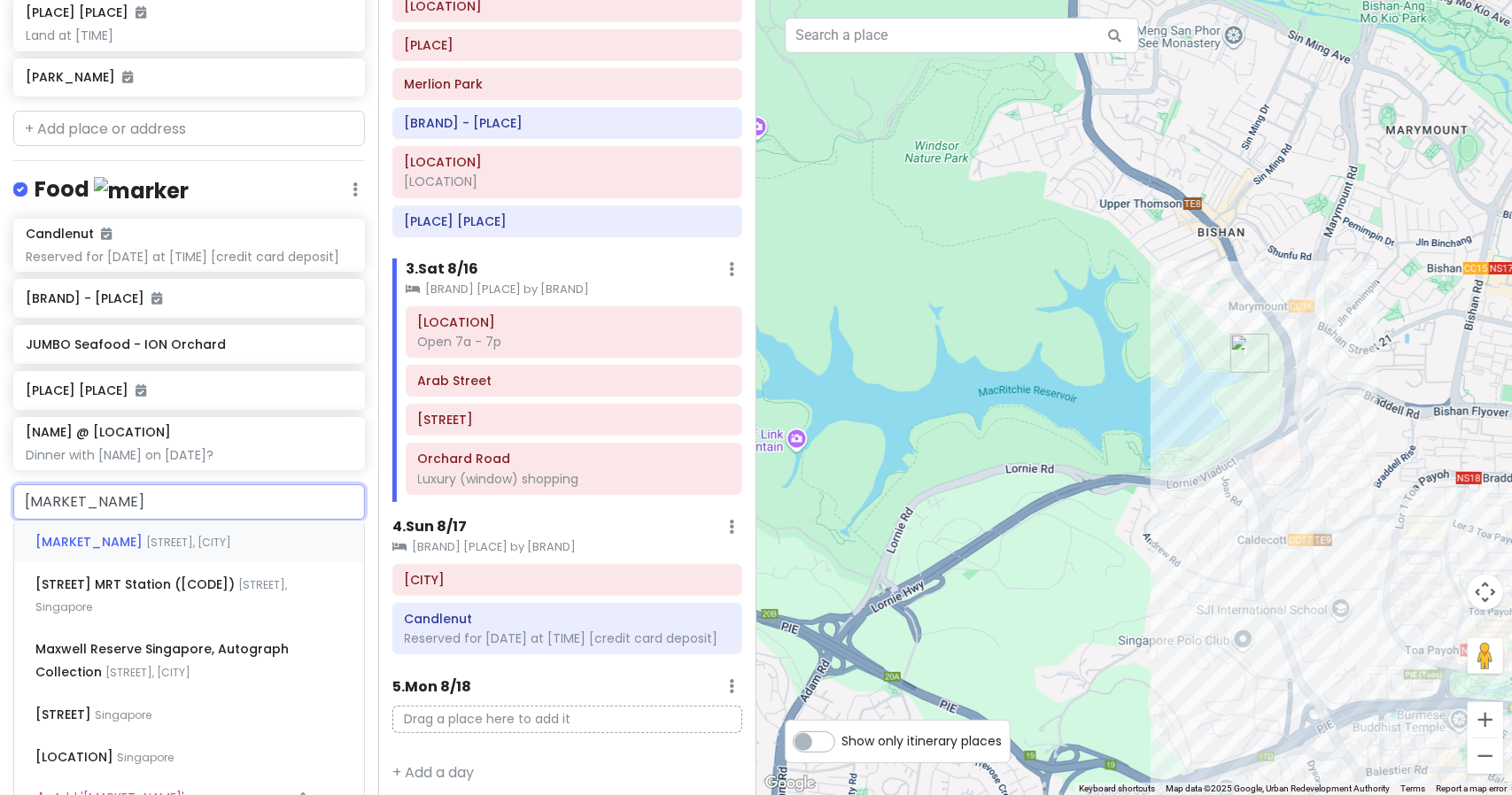 click on "[MARKET_NAME]" at bounding box center [90, 542] 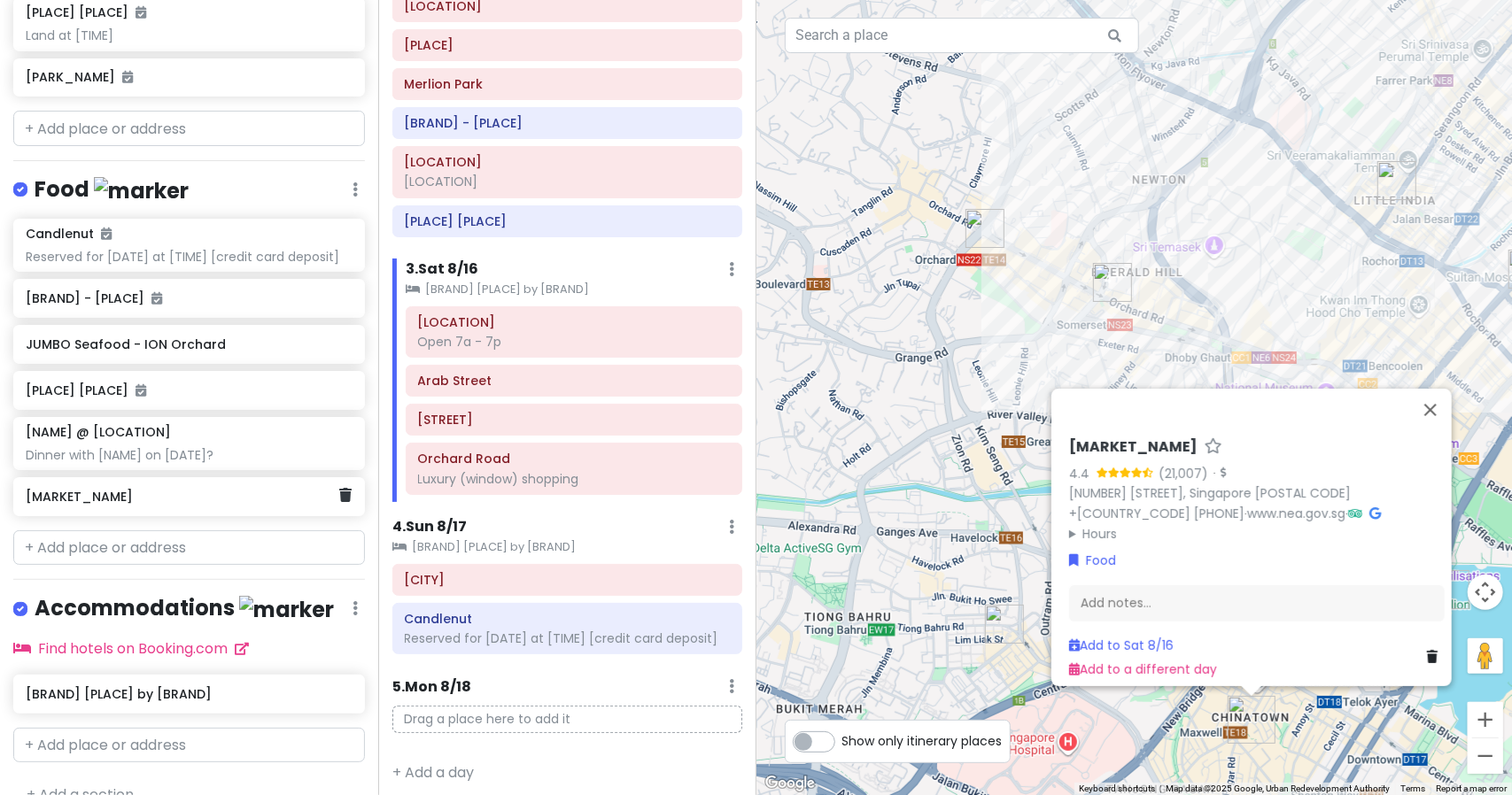 click on "[MARKET_NAME]" 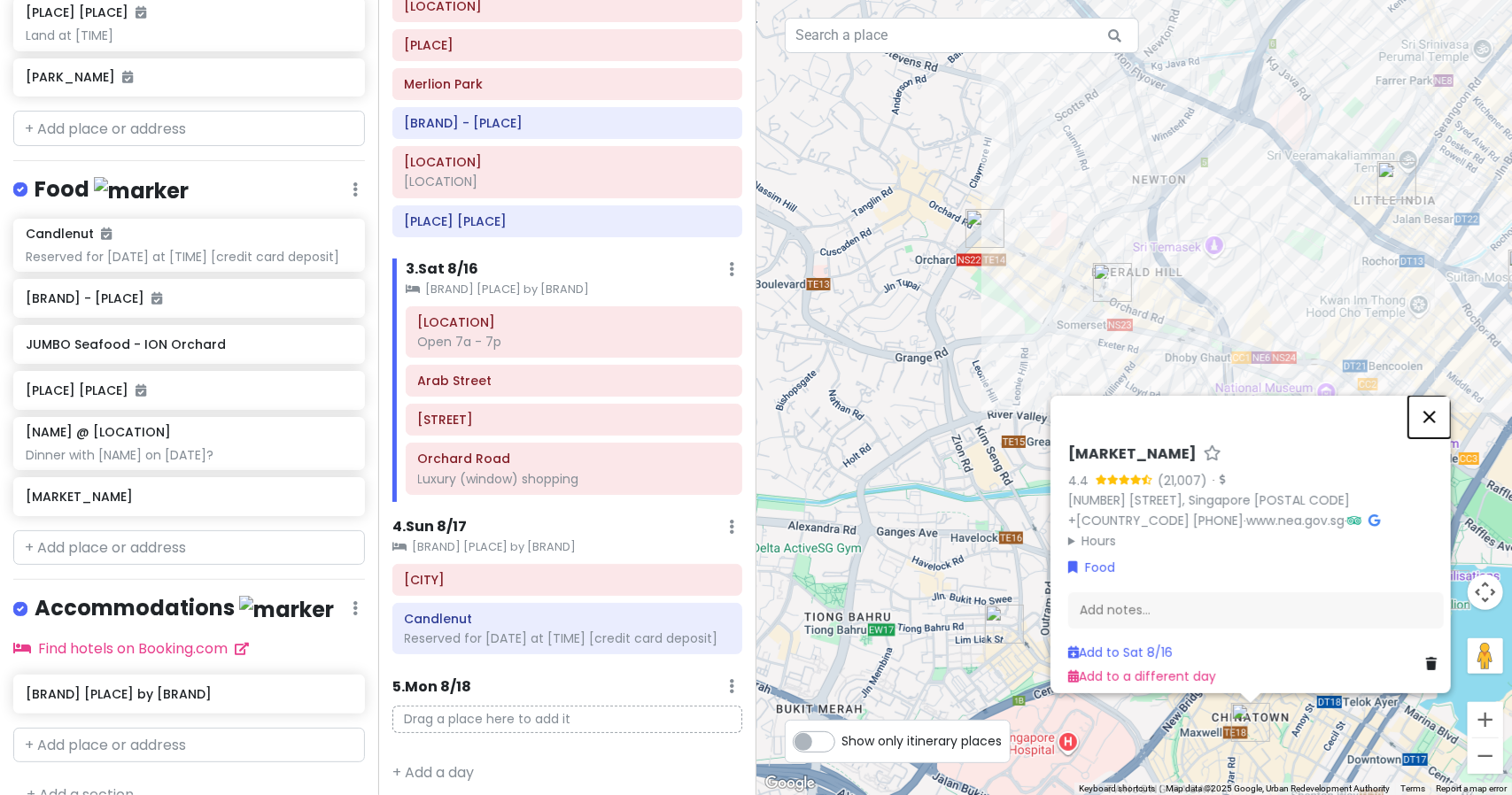 click at bounding box center [1430, 417] 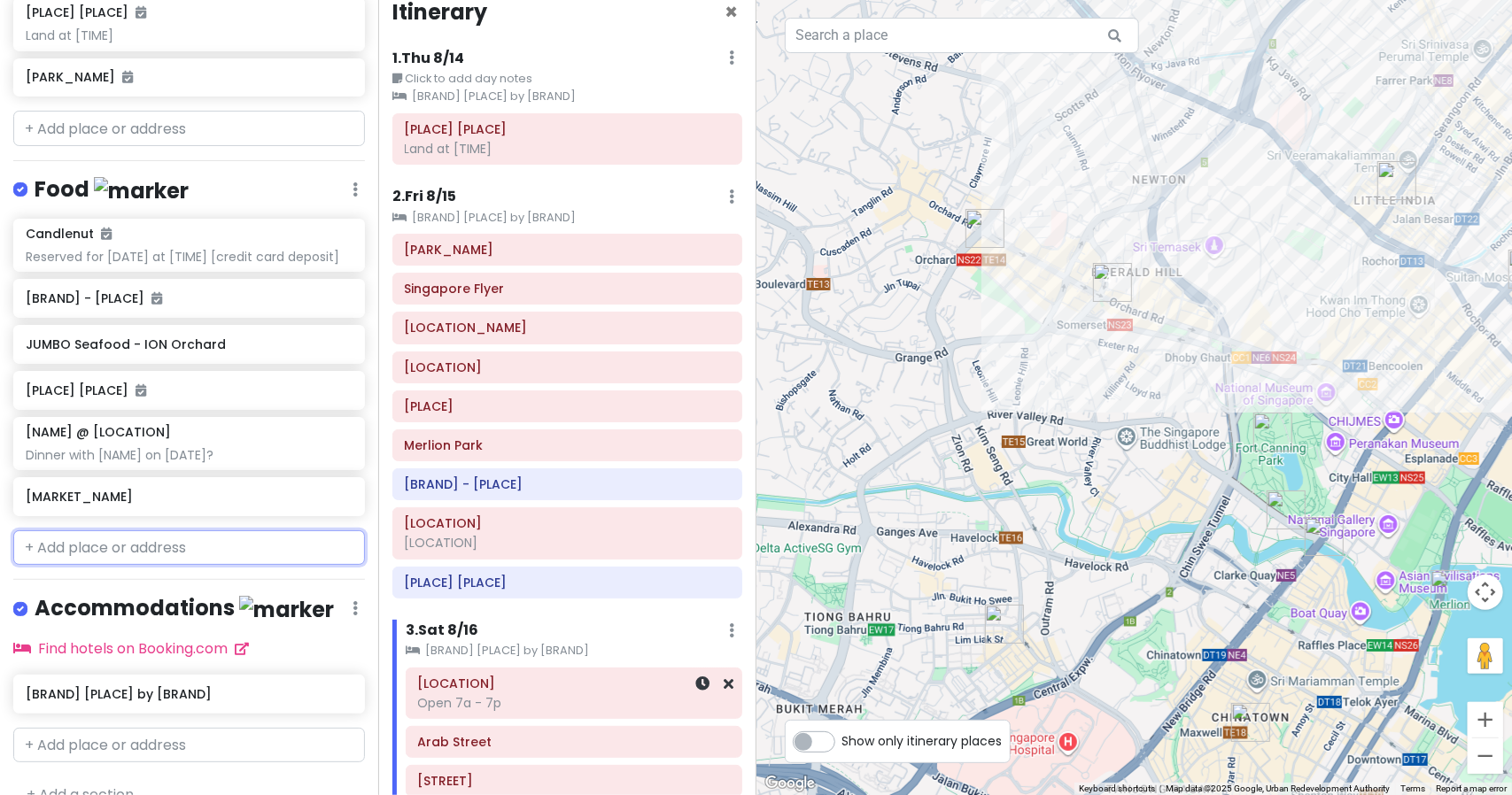 scroll, scrollTop: 21, scrollLeft: 0, axis: vertical 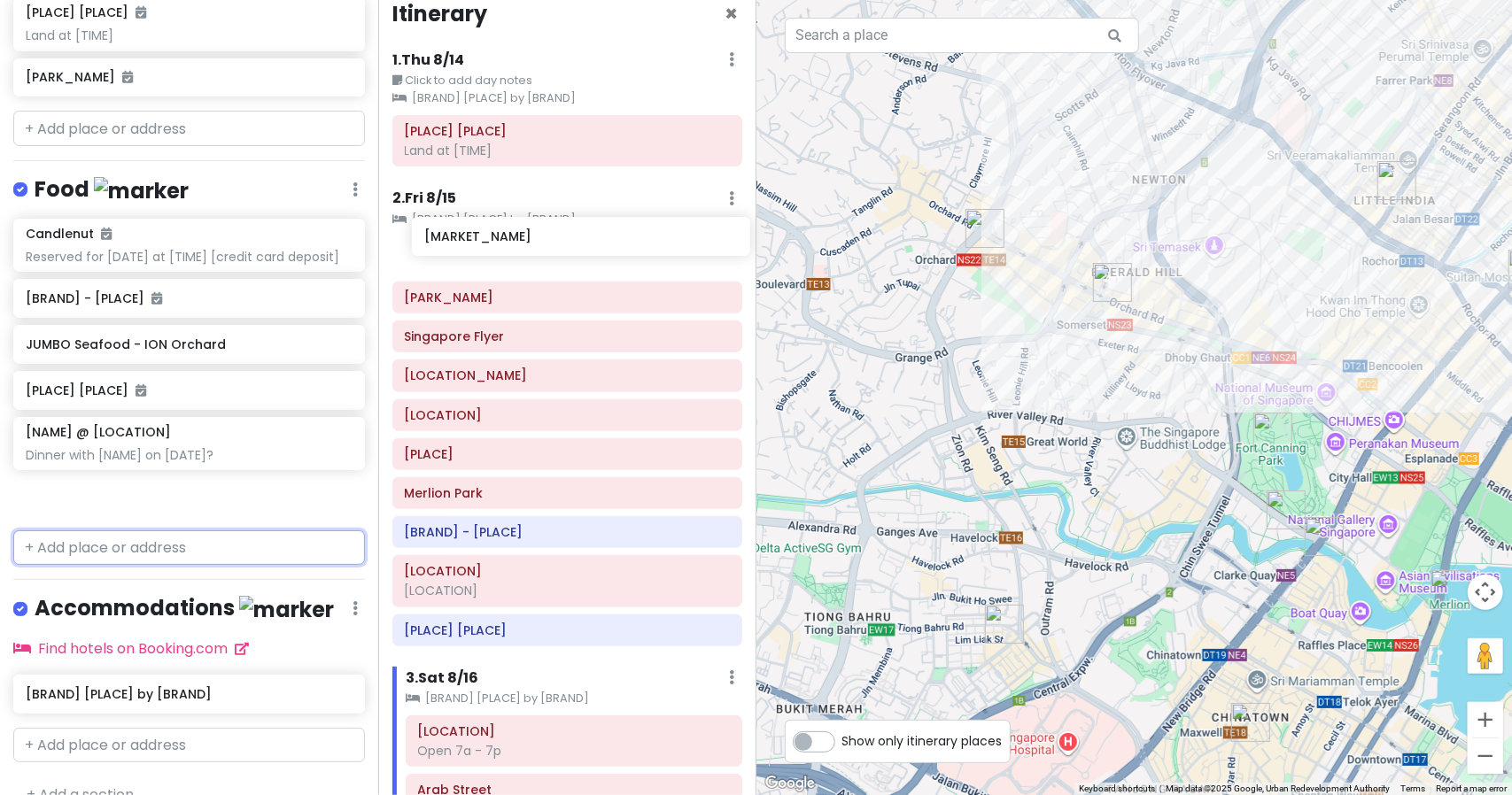 drag, startPoint x: 157, startPoint y: 511, endPoint x: 555, endPoint y: 235, distance: 484.335 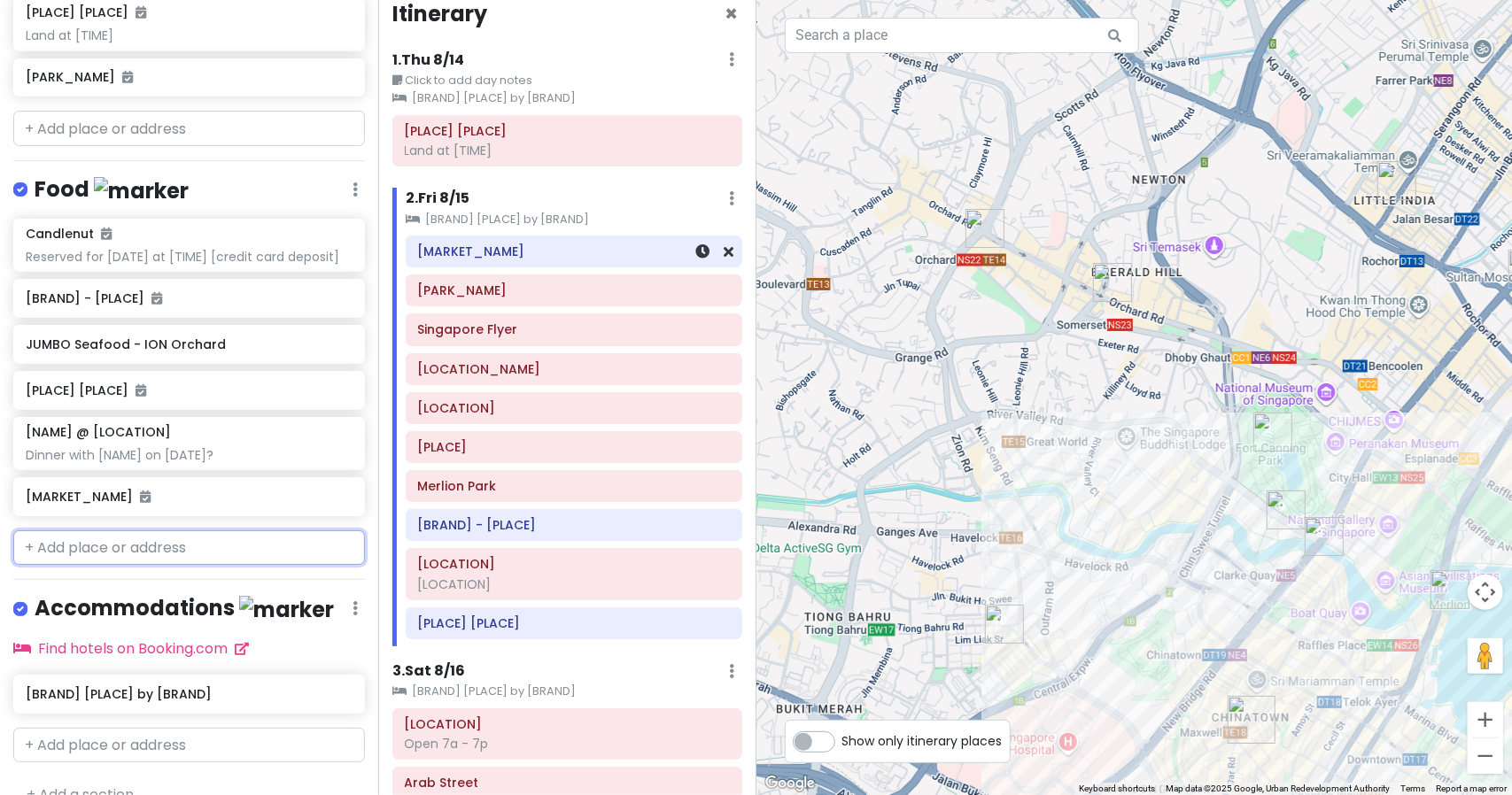 click on "[MARKET_NAME]" at bounding box center [574, 251] 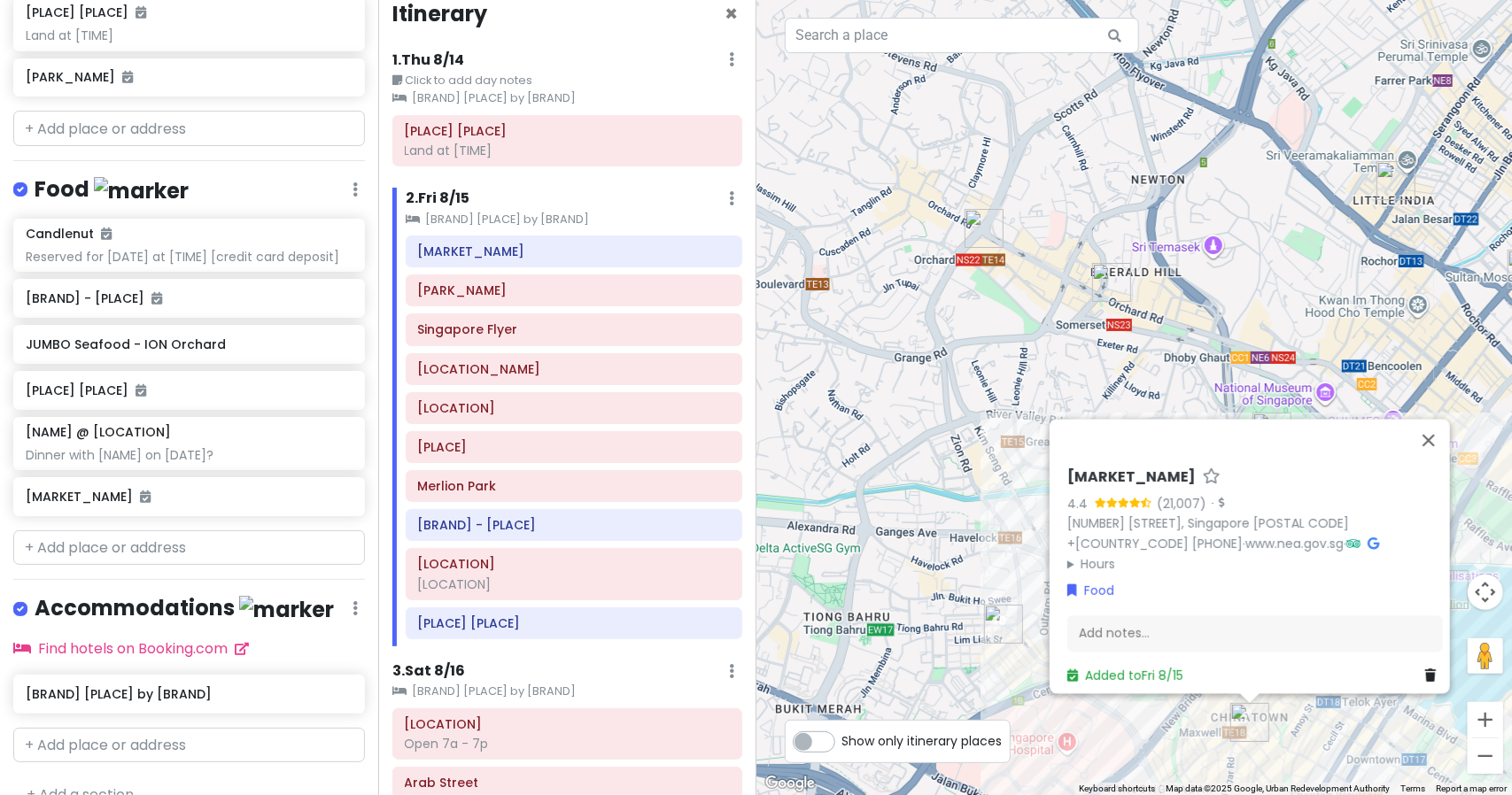 click on "Hours" at bounding box center (1255, 564) 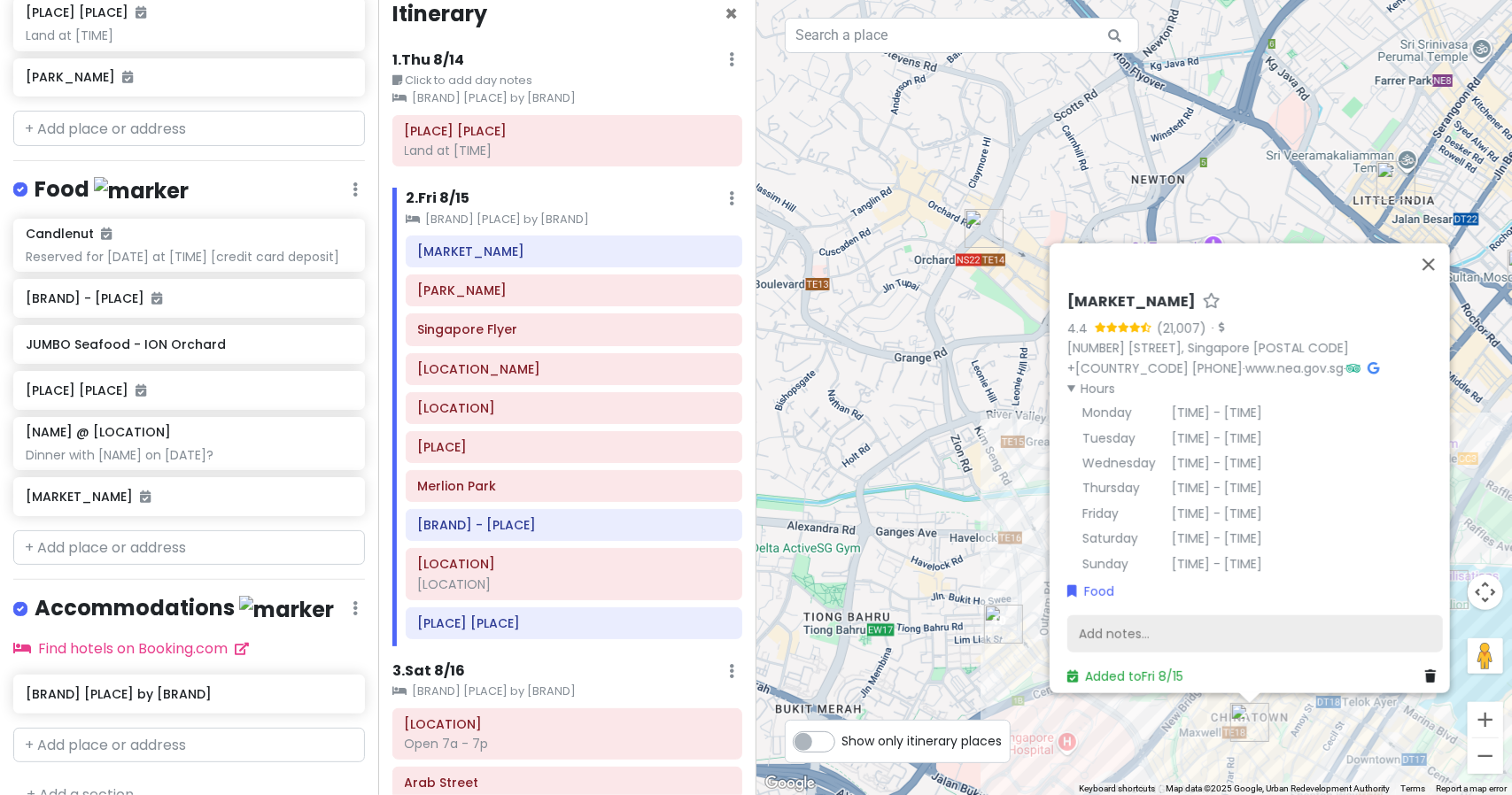 click on "Add notes..." at bounding box center [1255, 634] 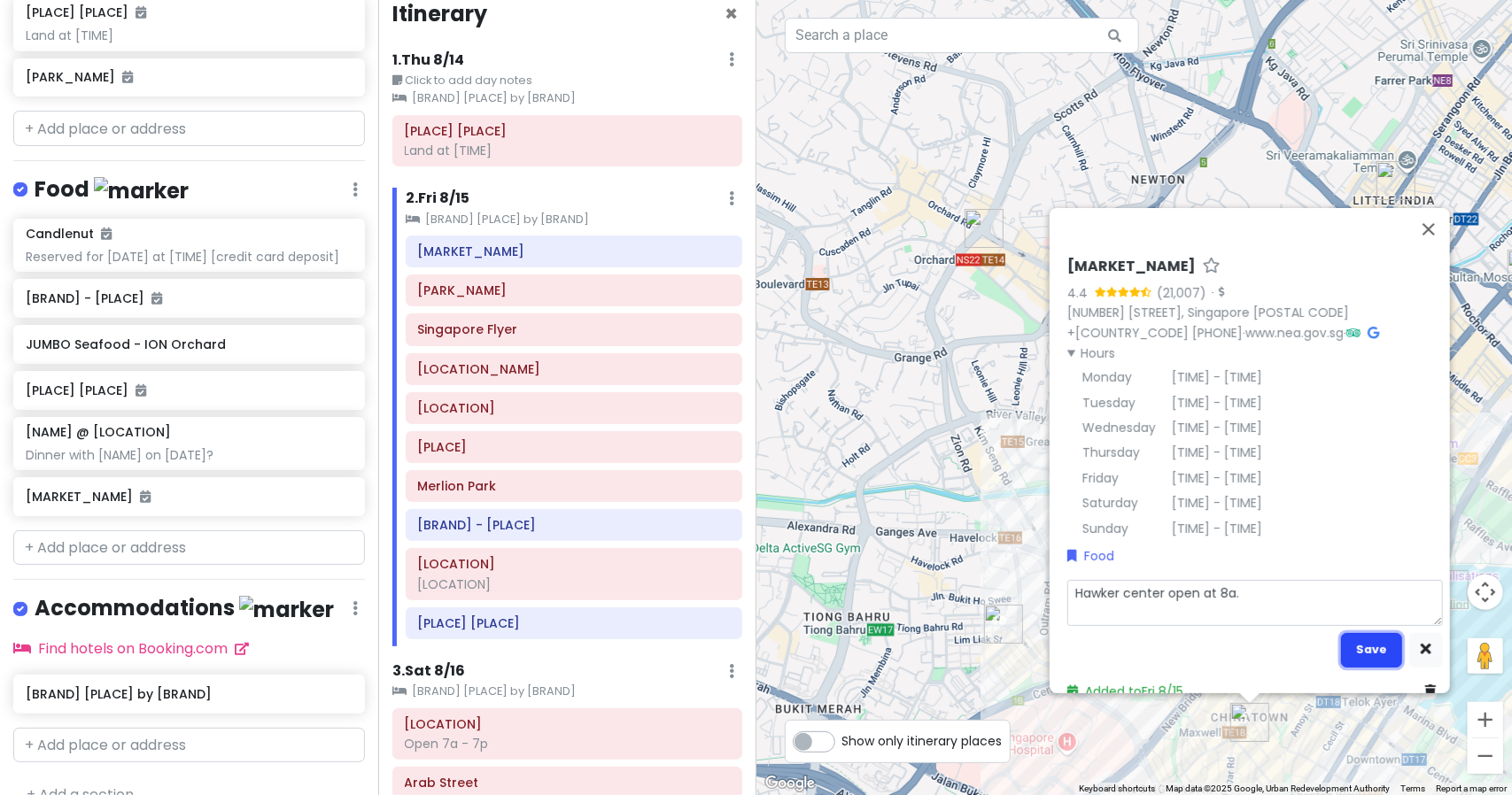 click on "Save" at bounding box center (1371, 650) 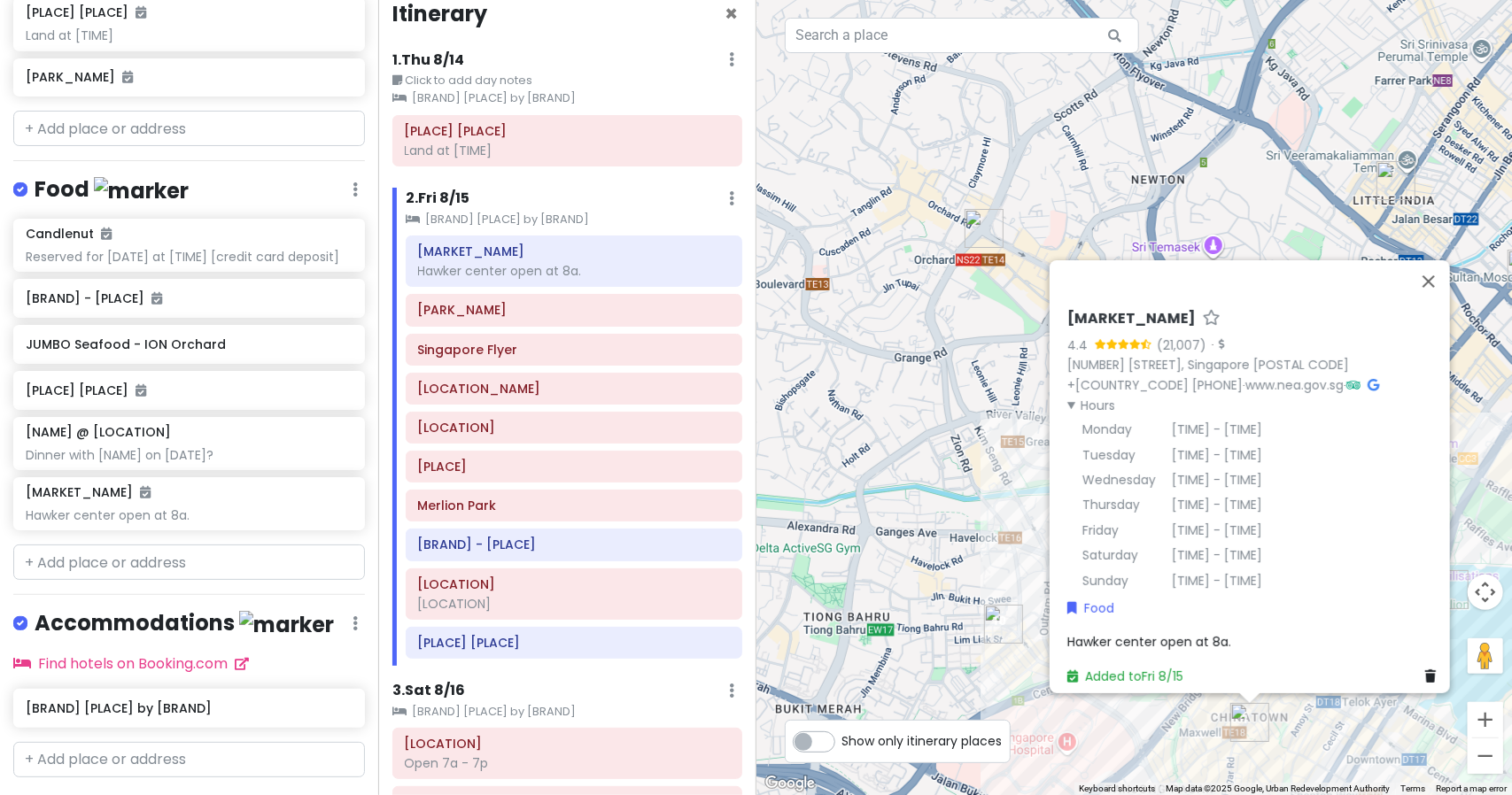 click on "Hawker center open at 8a." at bounding box center [1149, 642] 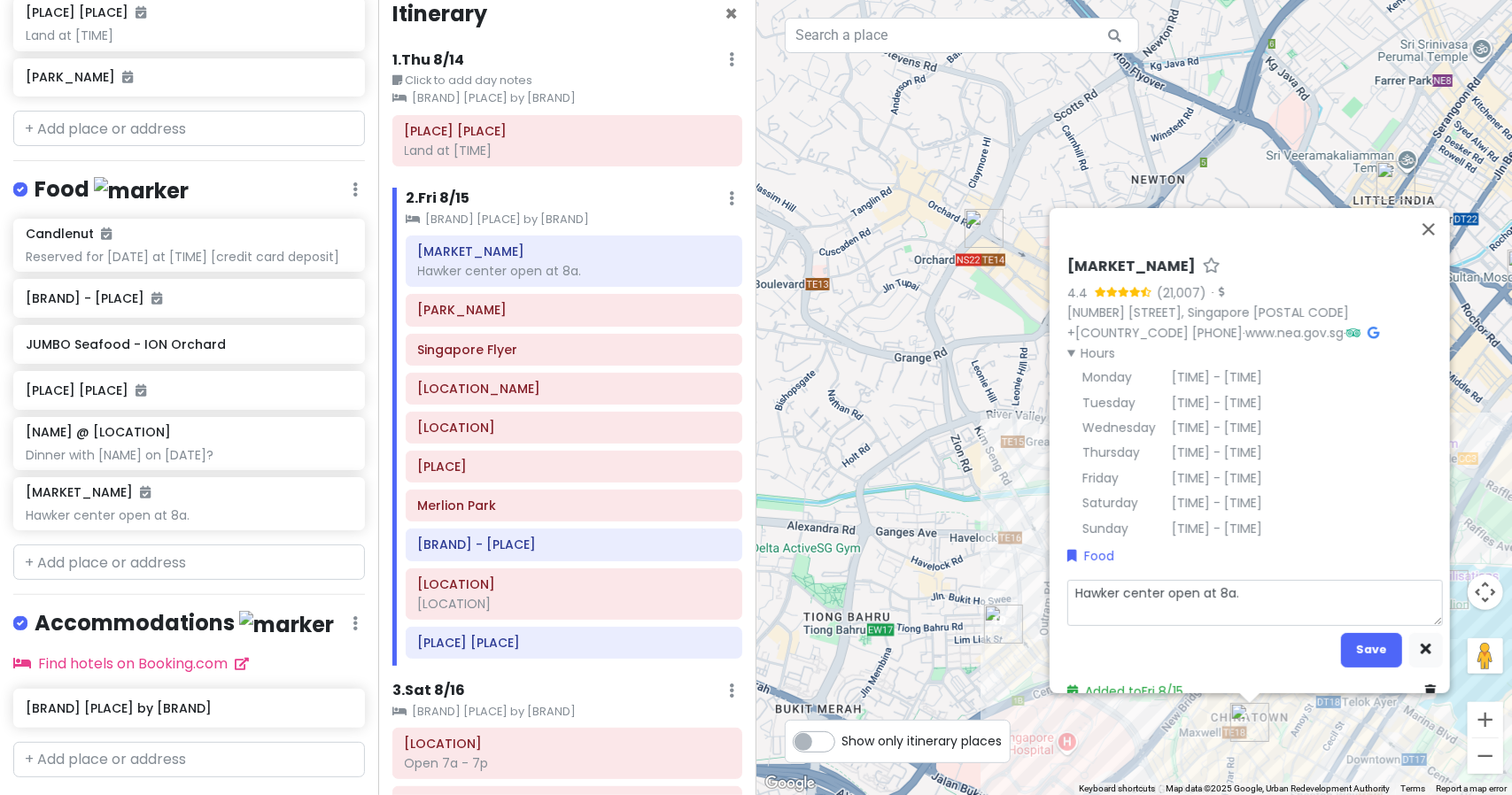 click on "Hawker center open at 8a." at bounding box center [1255, 602] 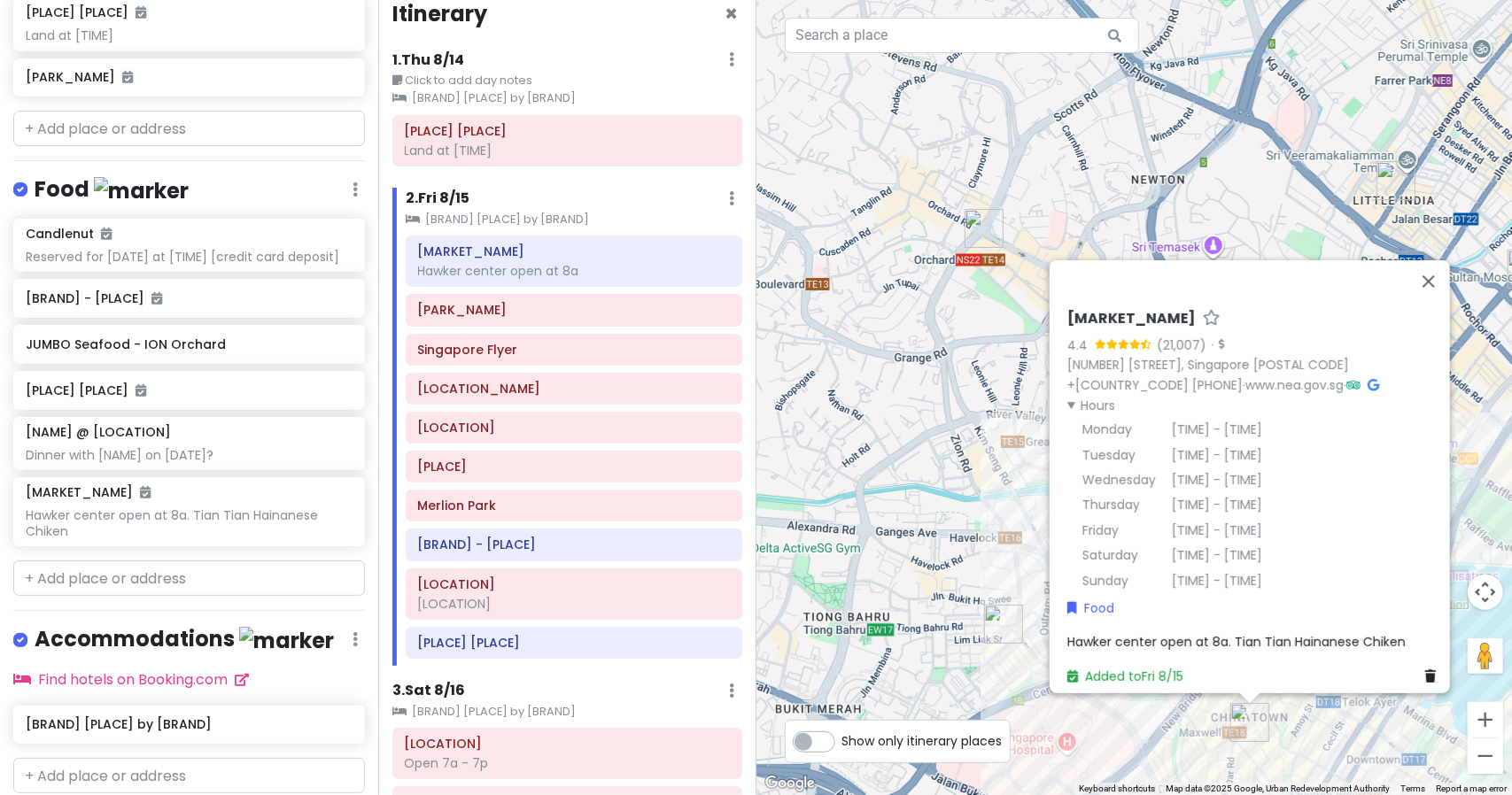 click on "Hawker center open at 8a. Tian Tian Hainanese Chiken" at bounding box center [1237, 642] 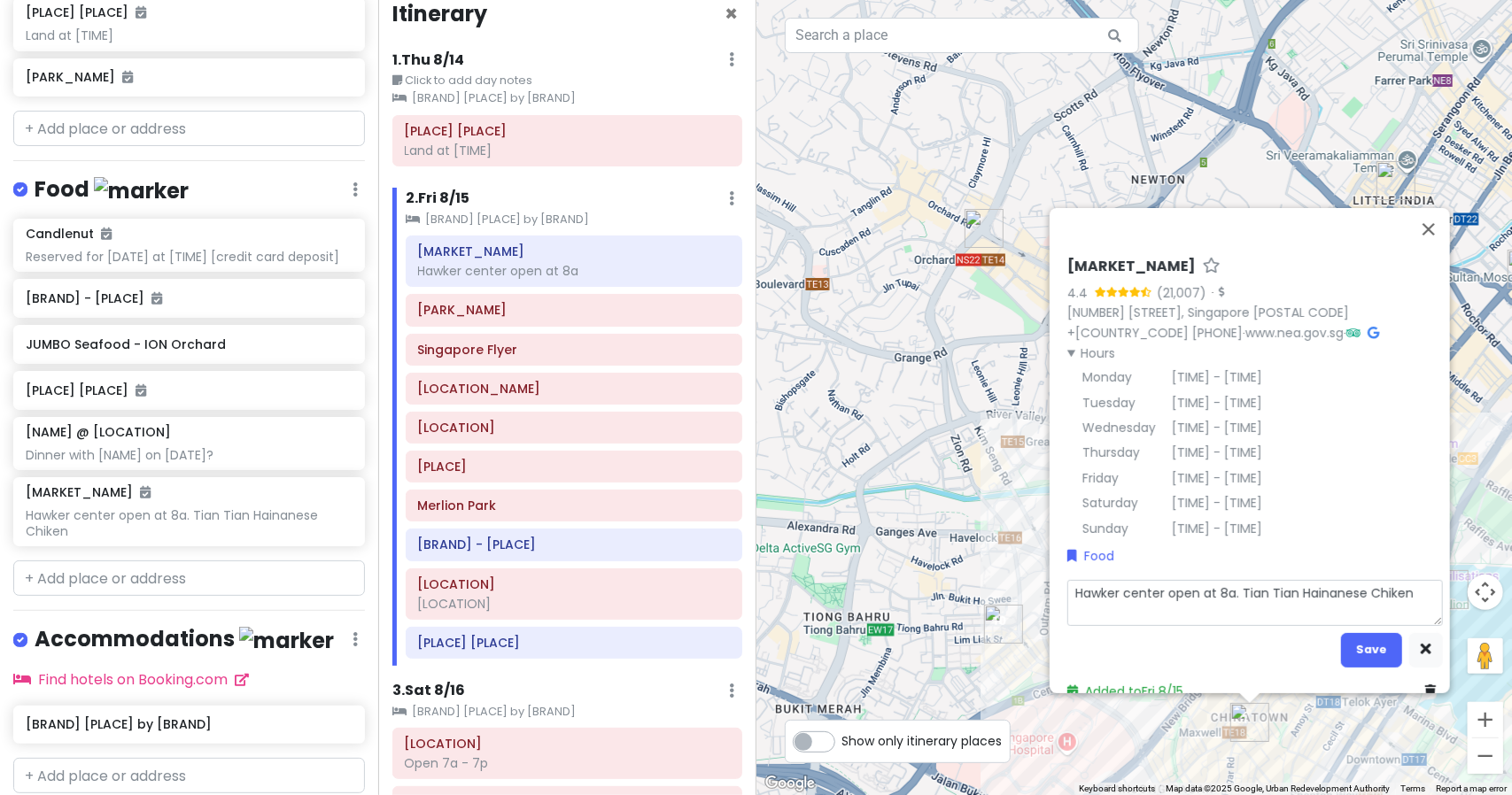 click on "Hawker center open at 8a. Tian Tian Hainanese Chiken" at bounding box center (1255, 602) 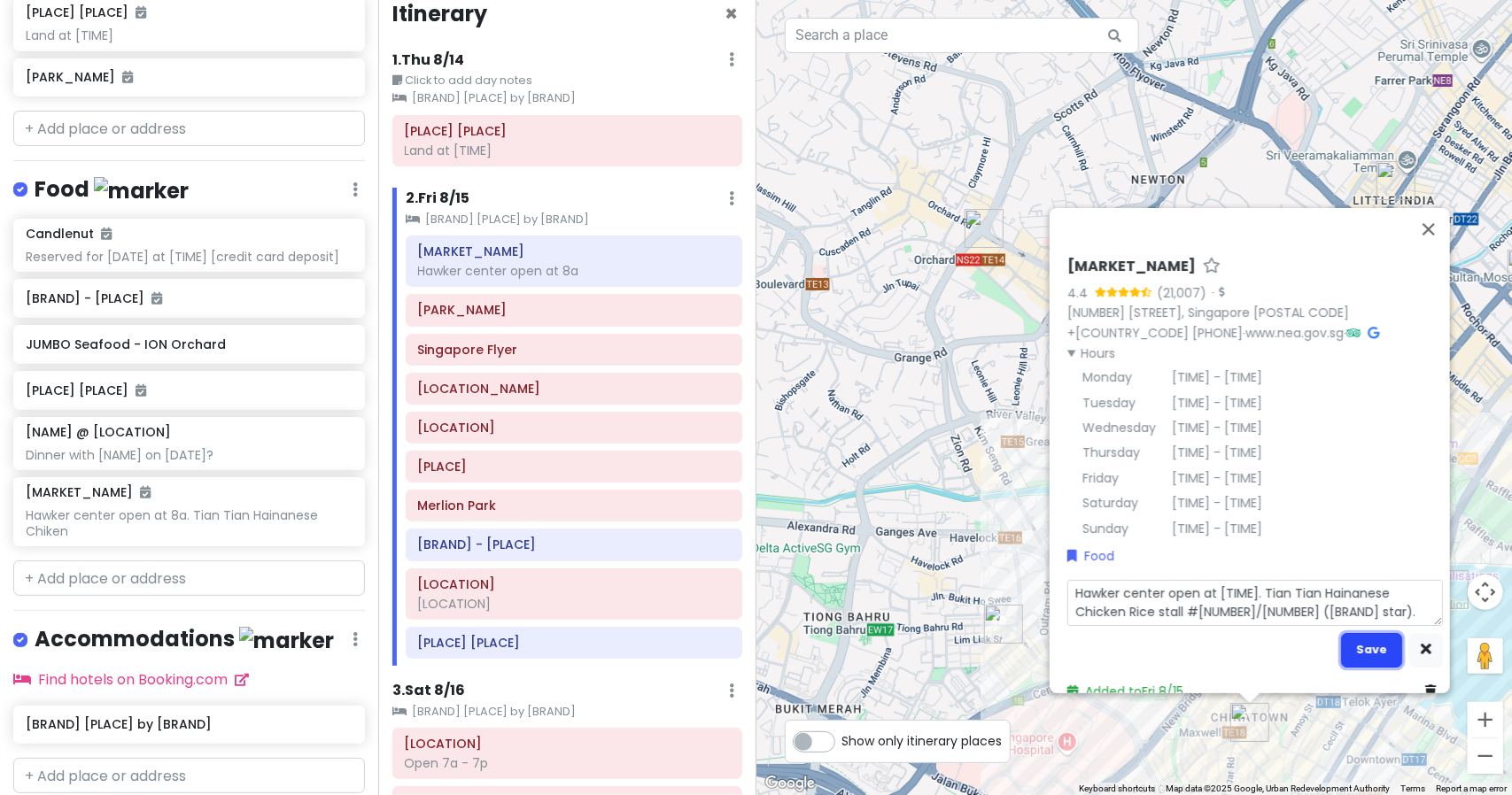 click on "Save" at bounding box center (1371, 650) 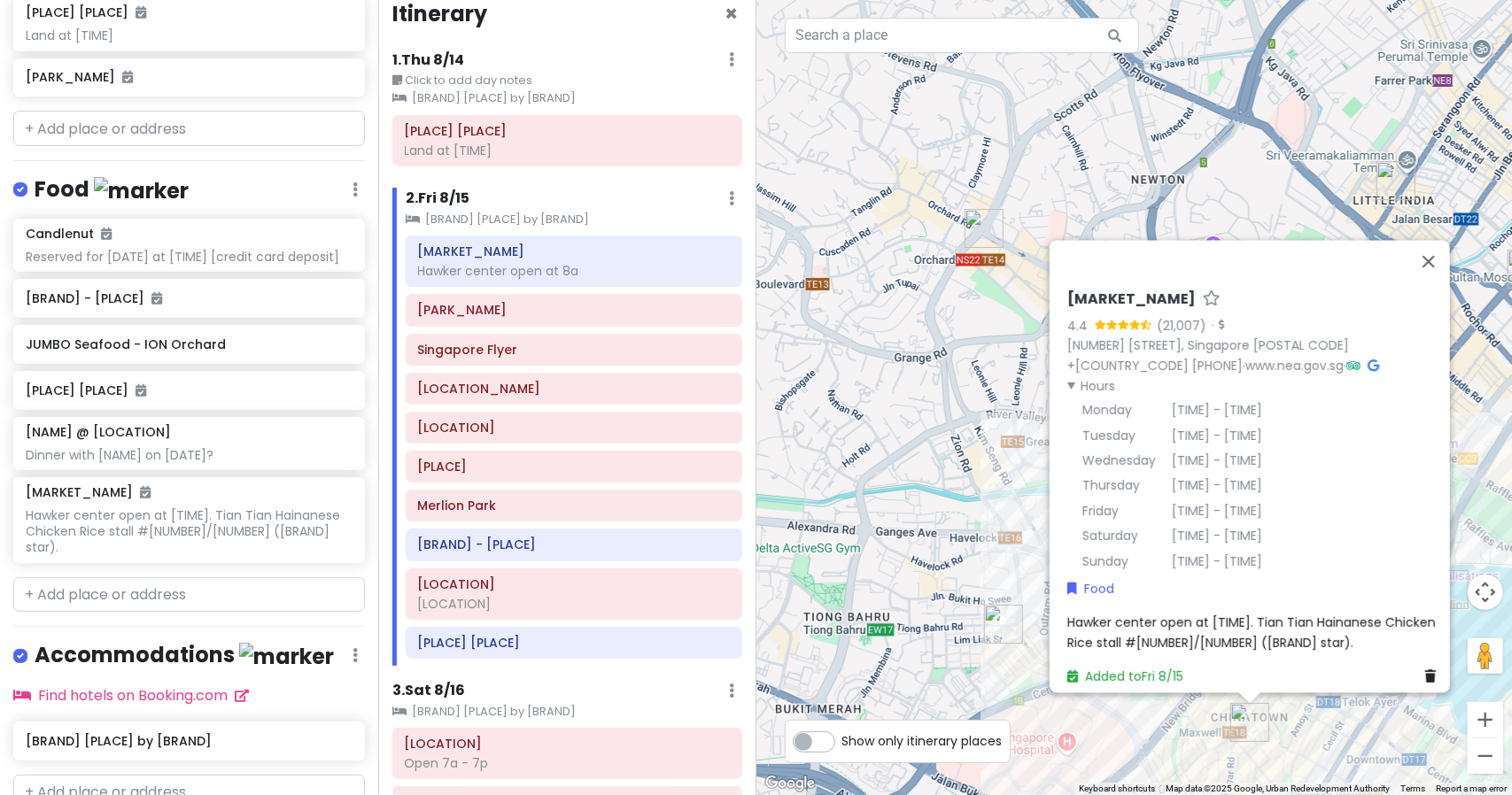 click on "Hawker center open at [TIME]. Tian Tian Hainanese Chicken Rice stall #[NUMBER]/[NUMBER] ([BRAND] star)." at bounding box center [1253, 632] 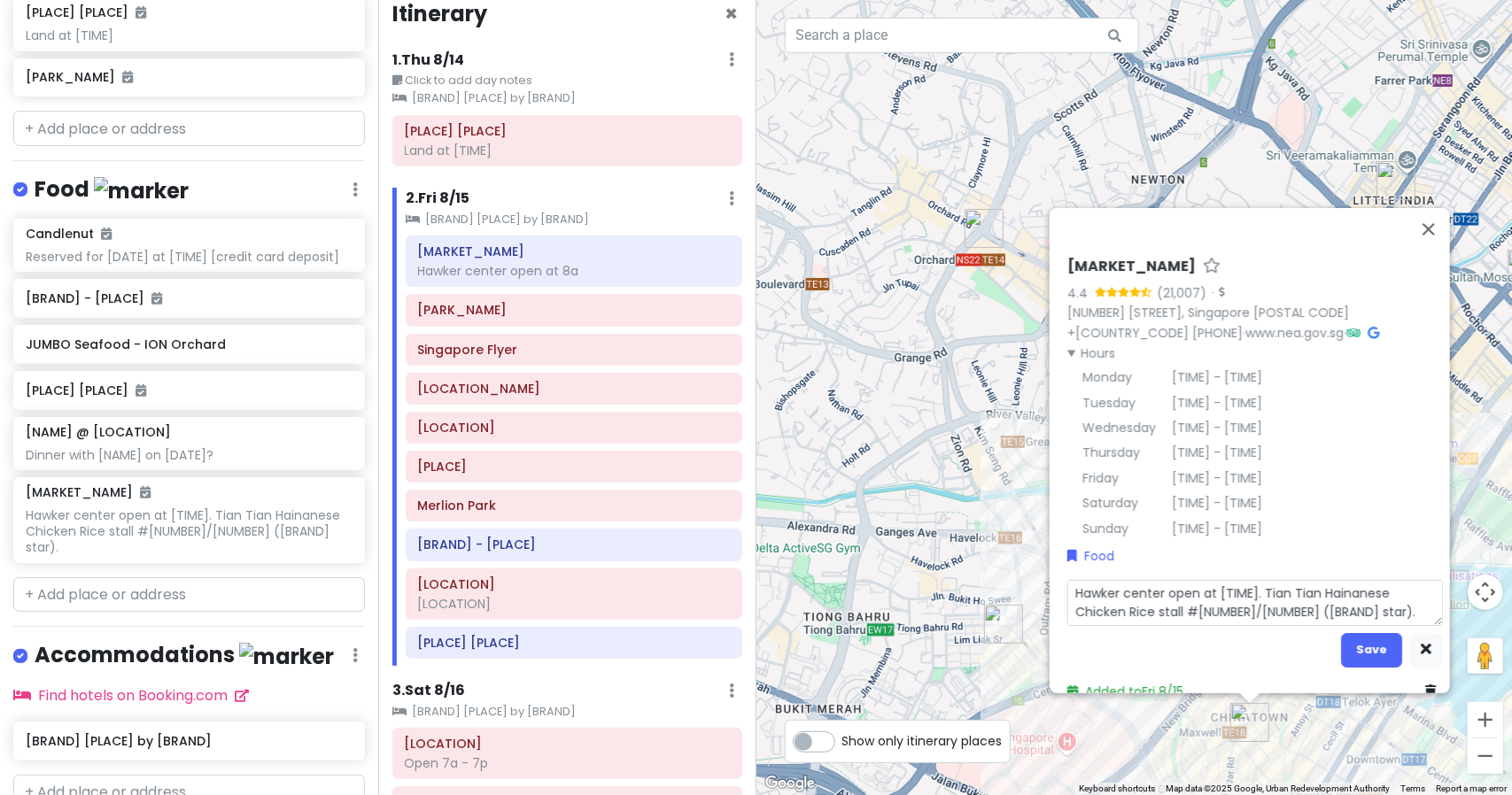 click on "Hawker center open at [TIME]. Tian Tian Hainanese Chicken Rice stall #[NUMBER]/[NUMBER] ([BRAND] star)." at bounding box center [1255, 602] 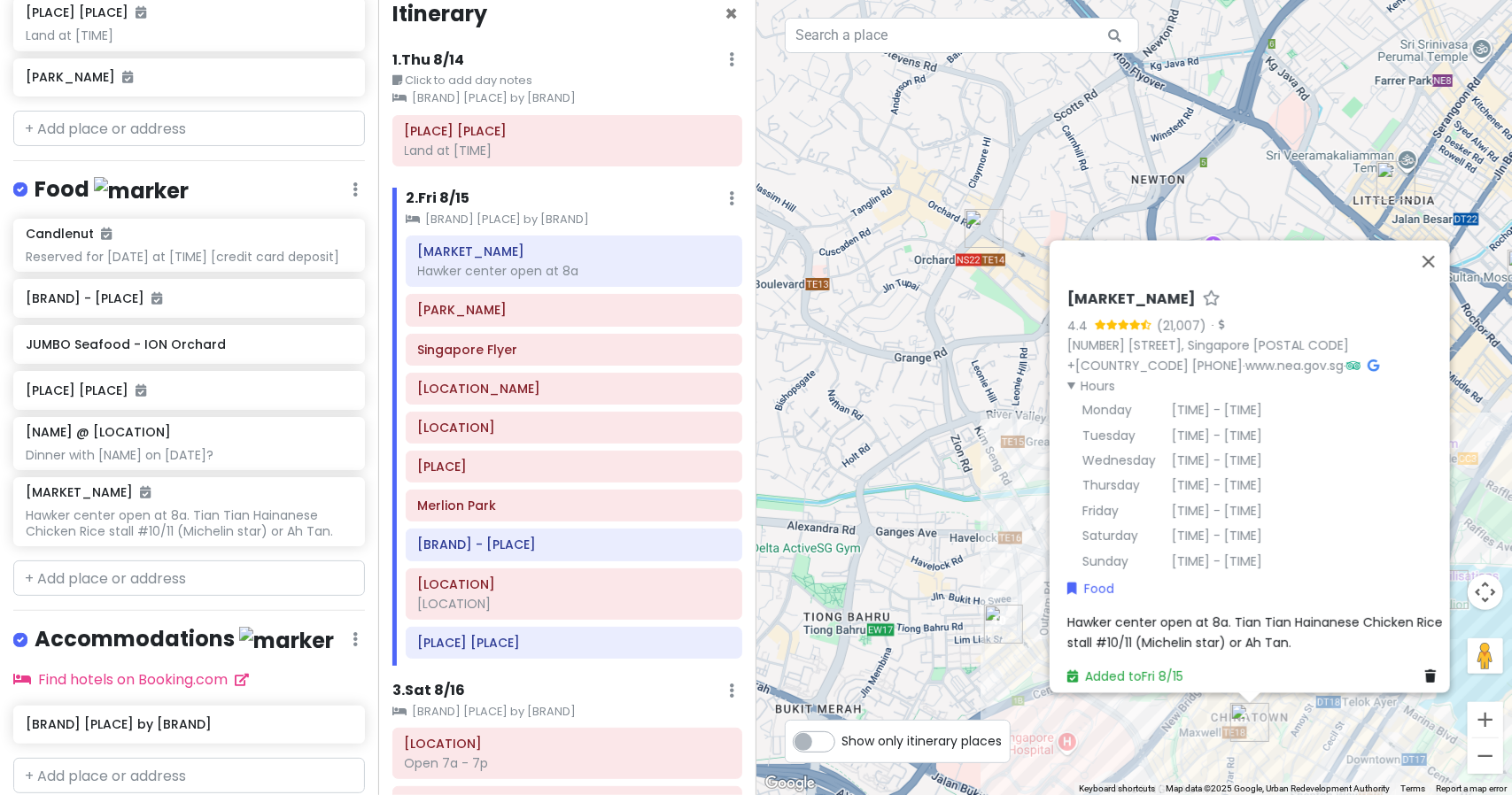 click on "Hawker center open at 8a. Tian Tian Hainanese Chicken Rice stall #10/11 (Michelin star) or Ah Tan." at bounding box center (1255, 632) 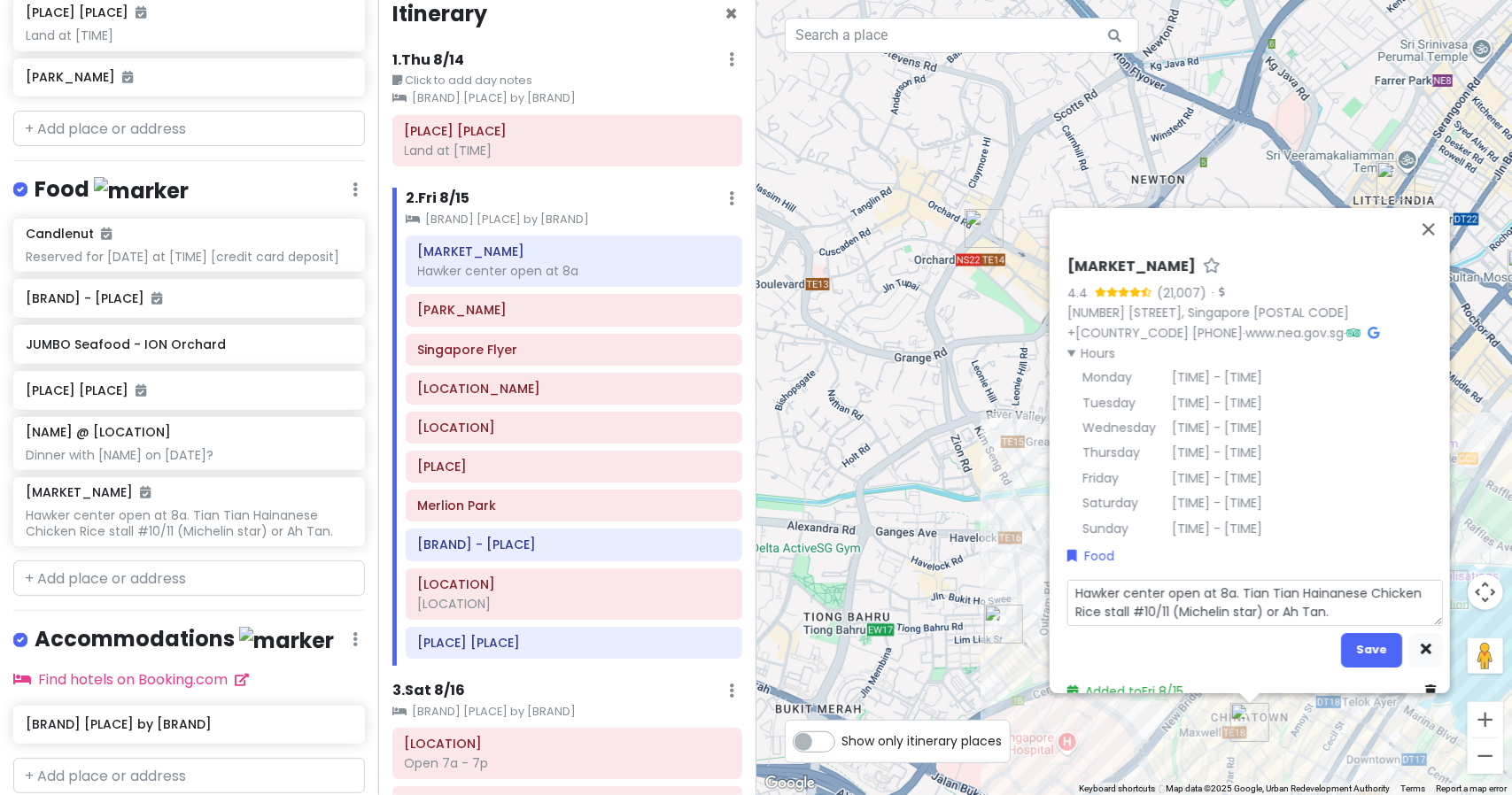 click on "Hawker center open at 8a. Tian Tian Hainanese Chicken Rice stall #10/11 (Michelin star) or Ah Tan." at bounding box center (1255, 602) 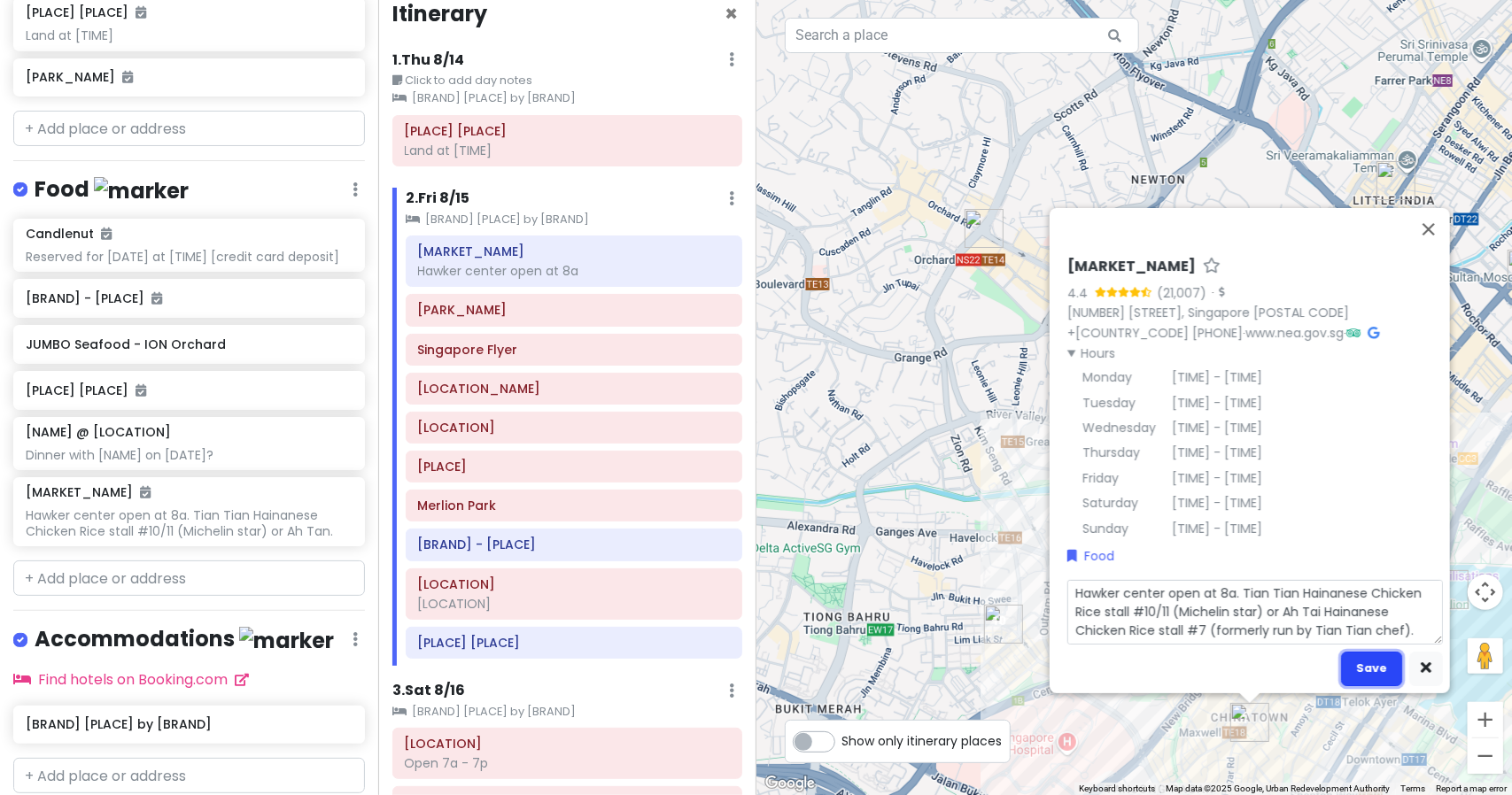 click on "Save" at bounding box center [1371, 668] 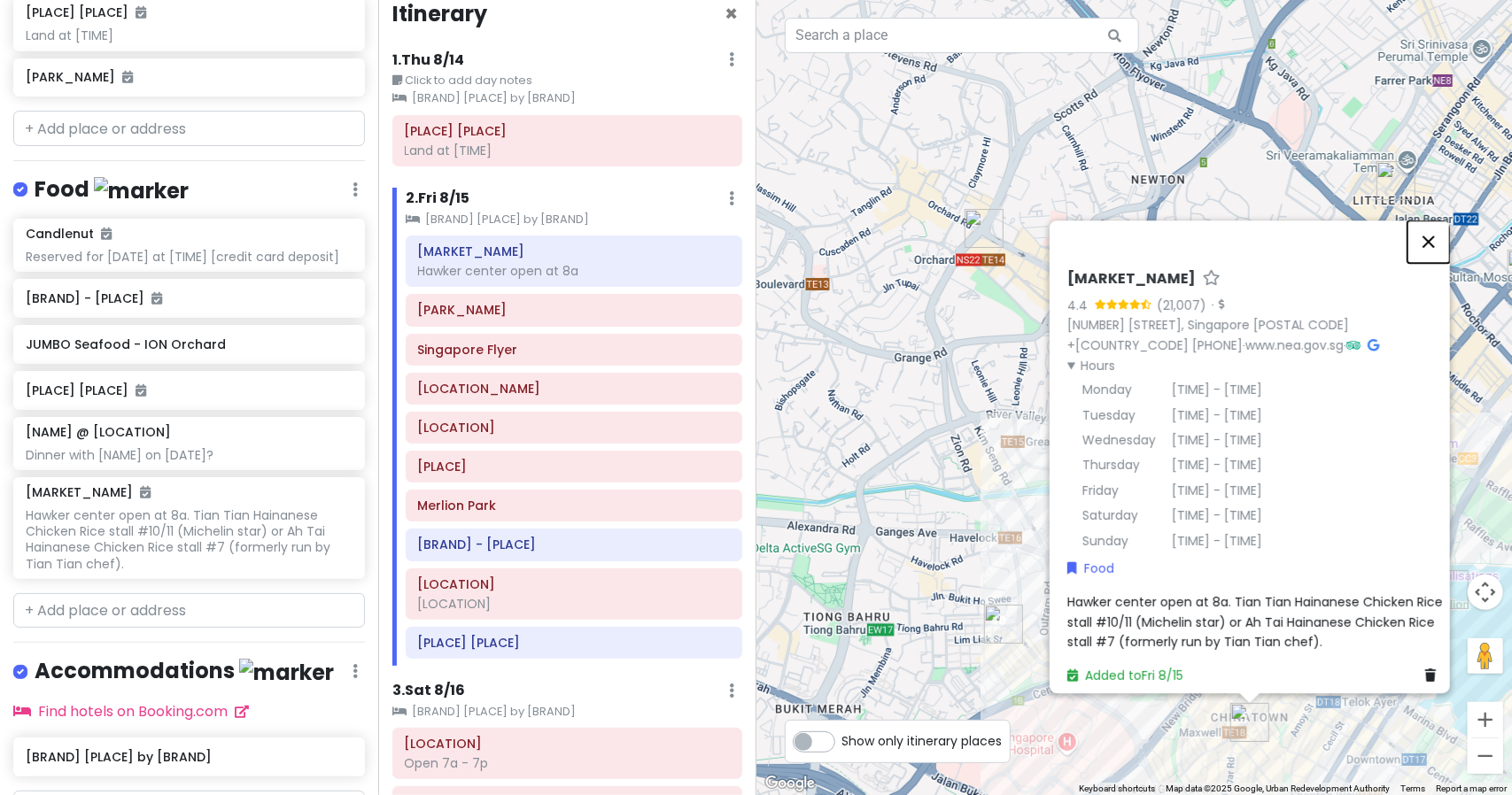 click at bounding box center (1429, 242) 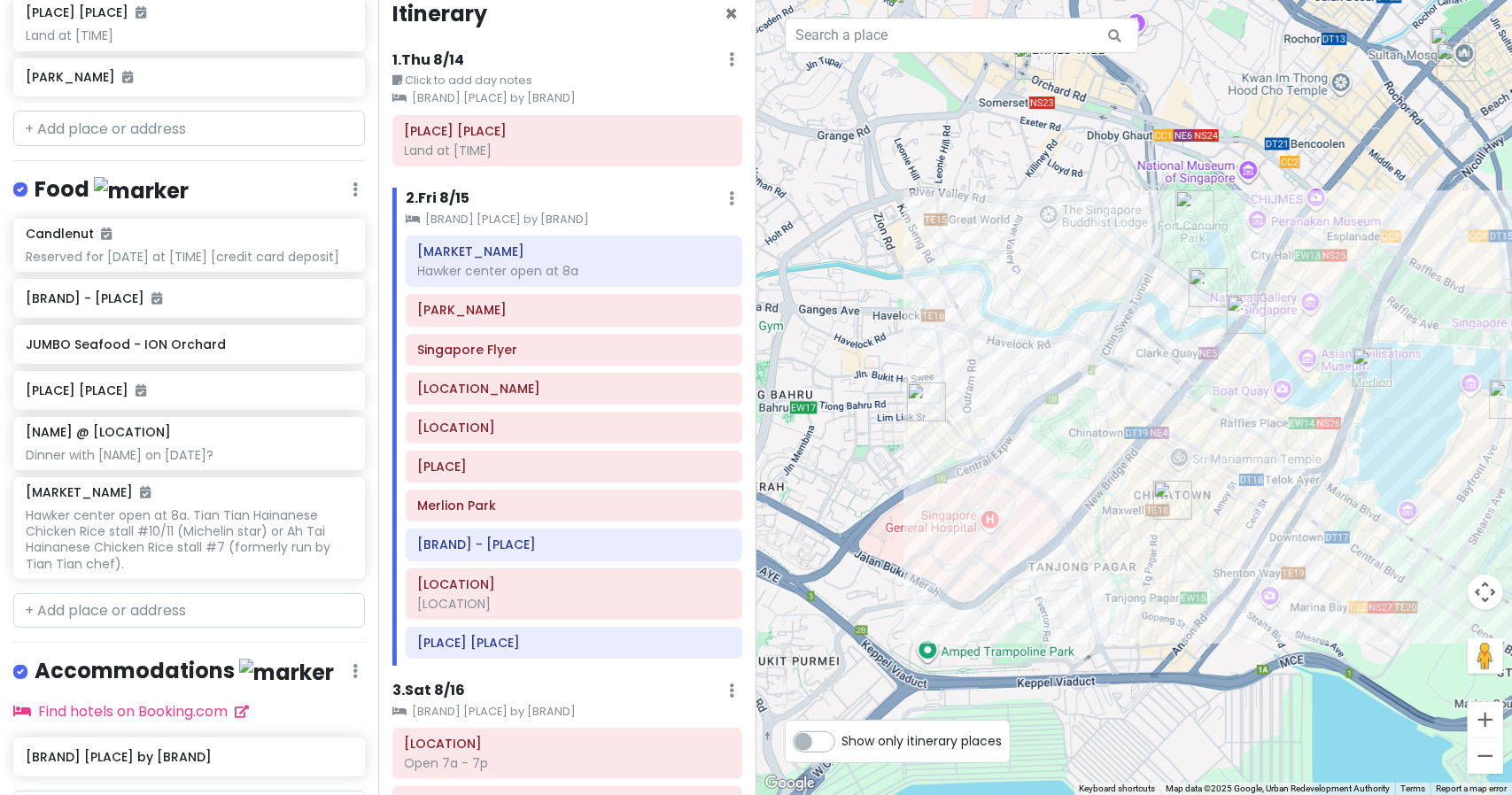 drag, startPoint x: 1103, startPoint y: 582, endPoint x: 1012, endPoint y: 354, distance: 245.48931 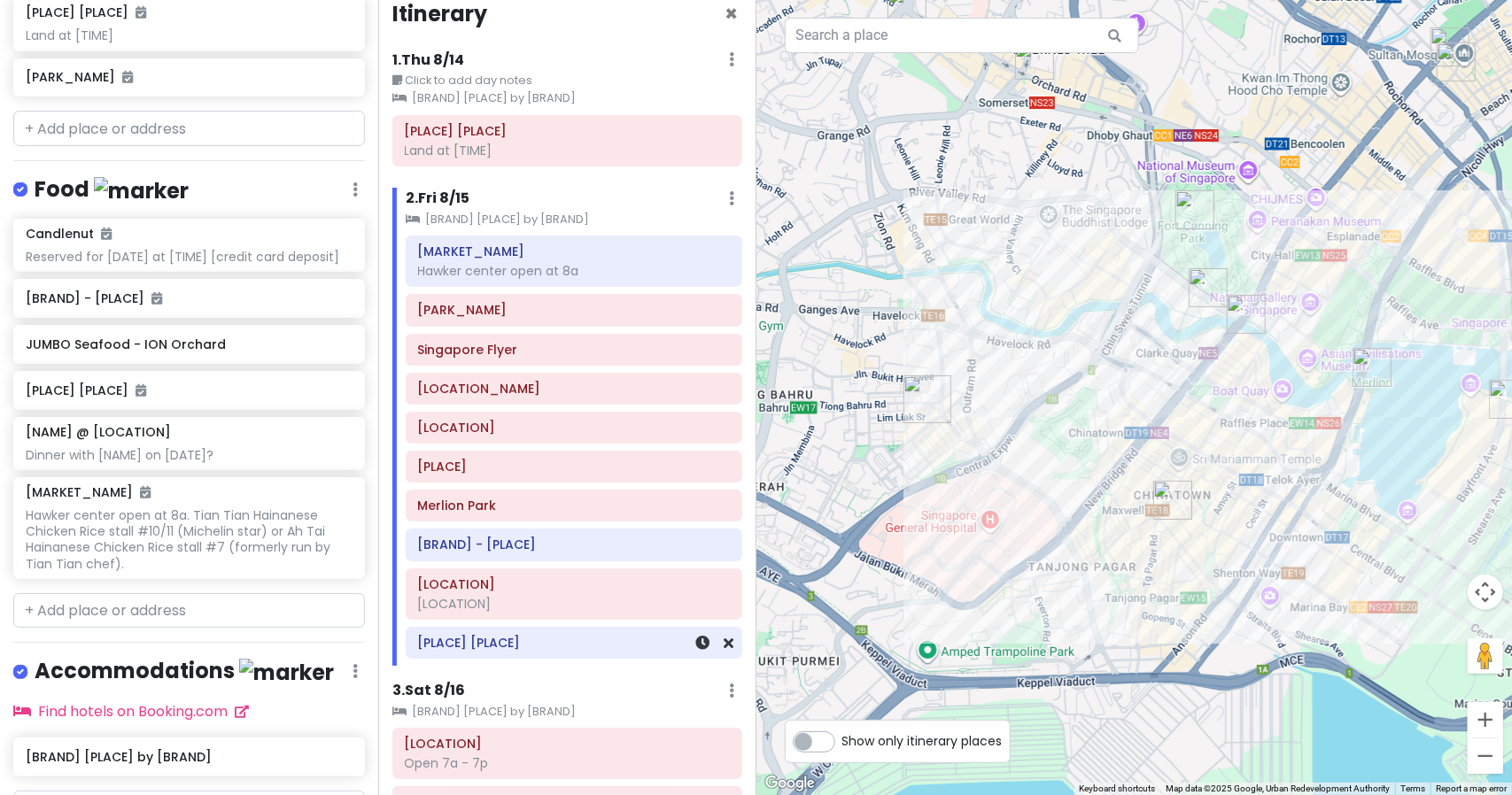 click on "[PLACE] [PLACE]" at bounding box center (574, 643) 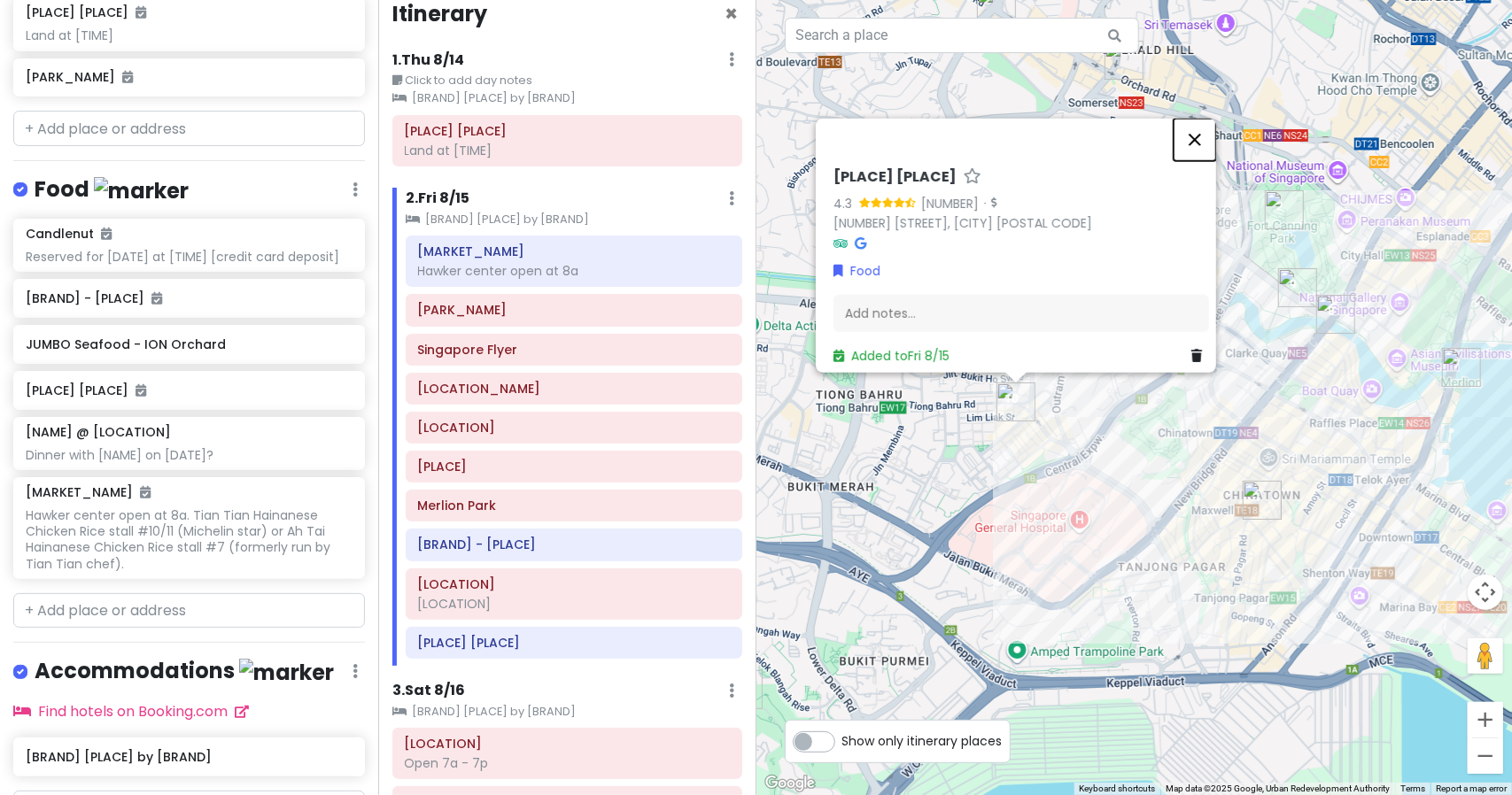 click at bounding box center [1195, 140] 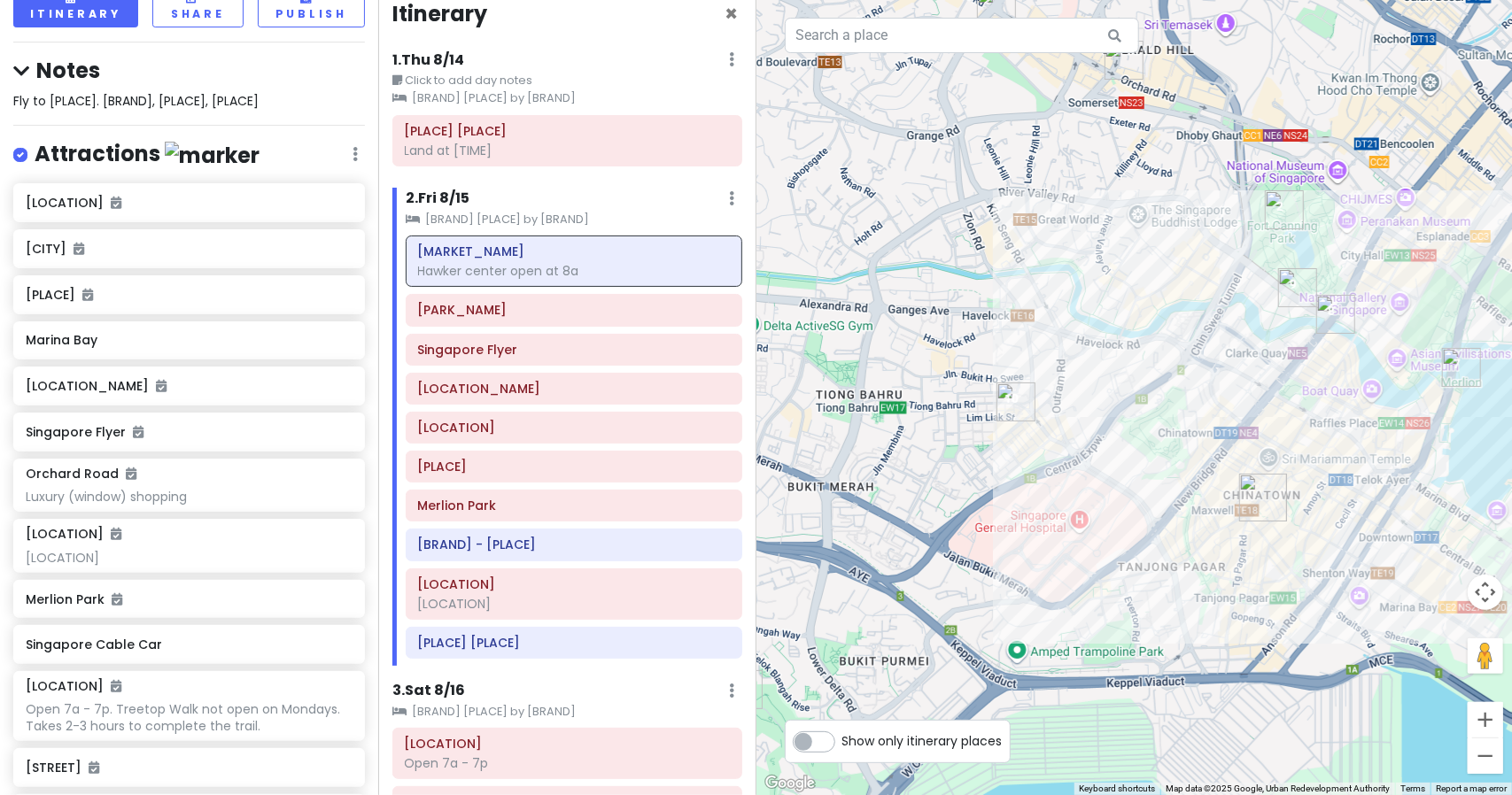 scroll, scrollTop: 76, scrollLeft: 0, axis: vertical 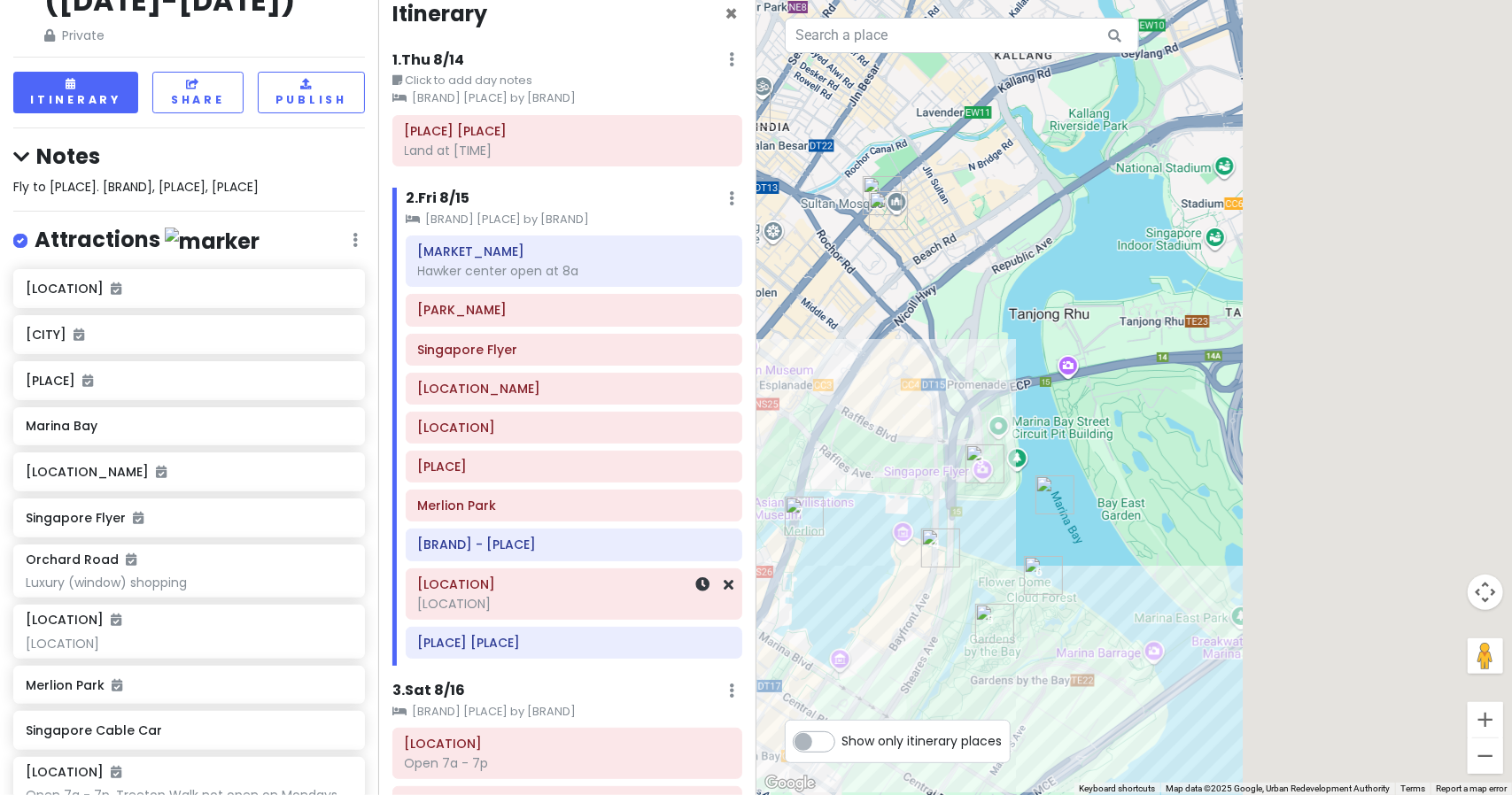 drag, startPoint x: 1059, startPoint y: 459, endPoint x: 412, endPoint y: 594, distance: 660.93 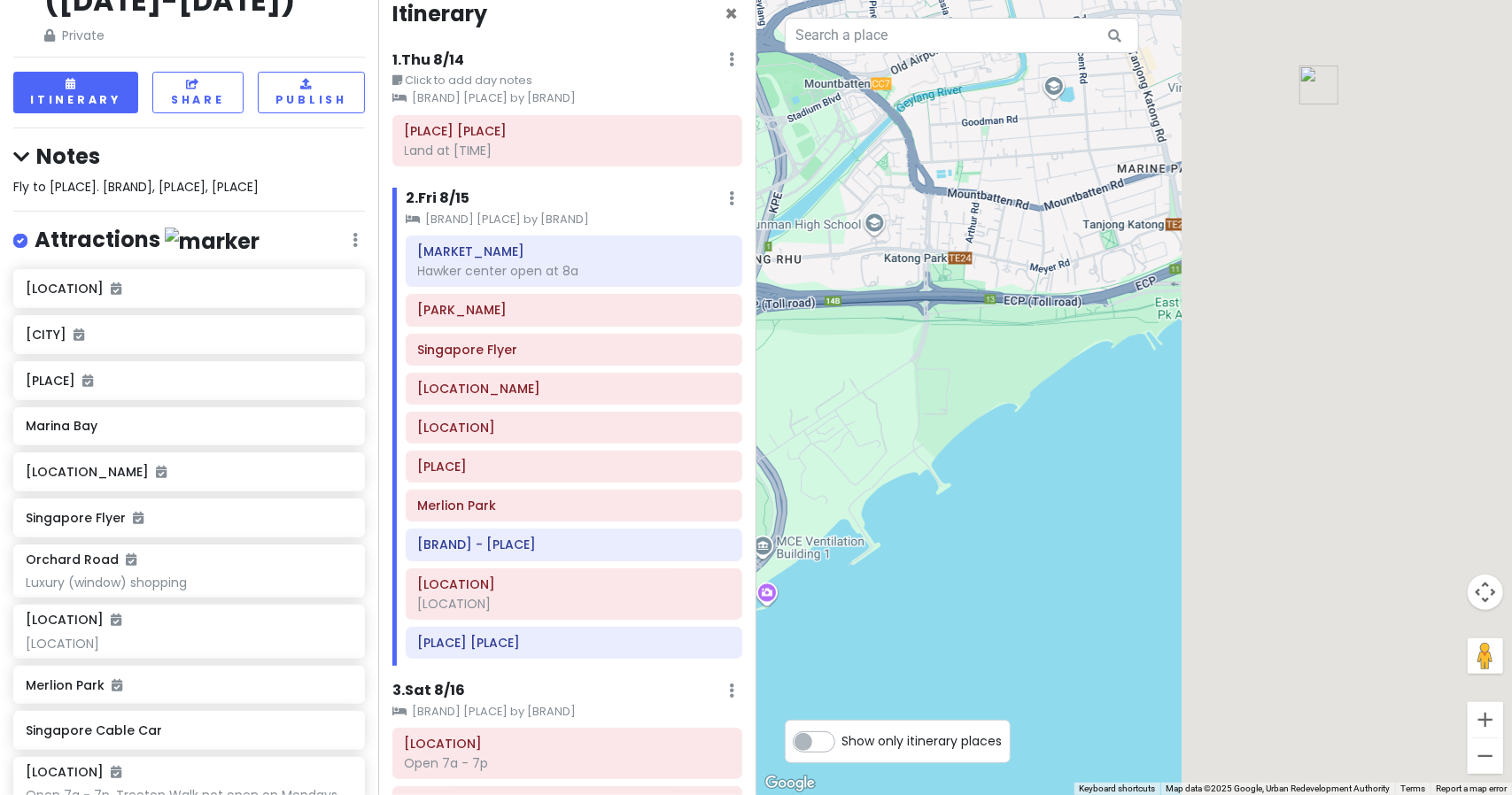 drag, startPoint x: 1103, startPoint y: 423, endPoint x: 549, endPoint y: 405, distance: 554.29234 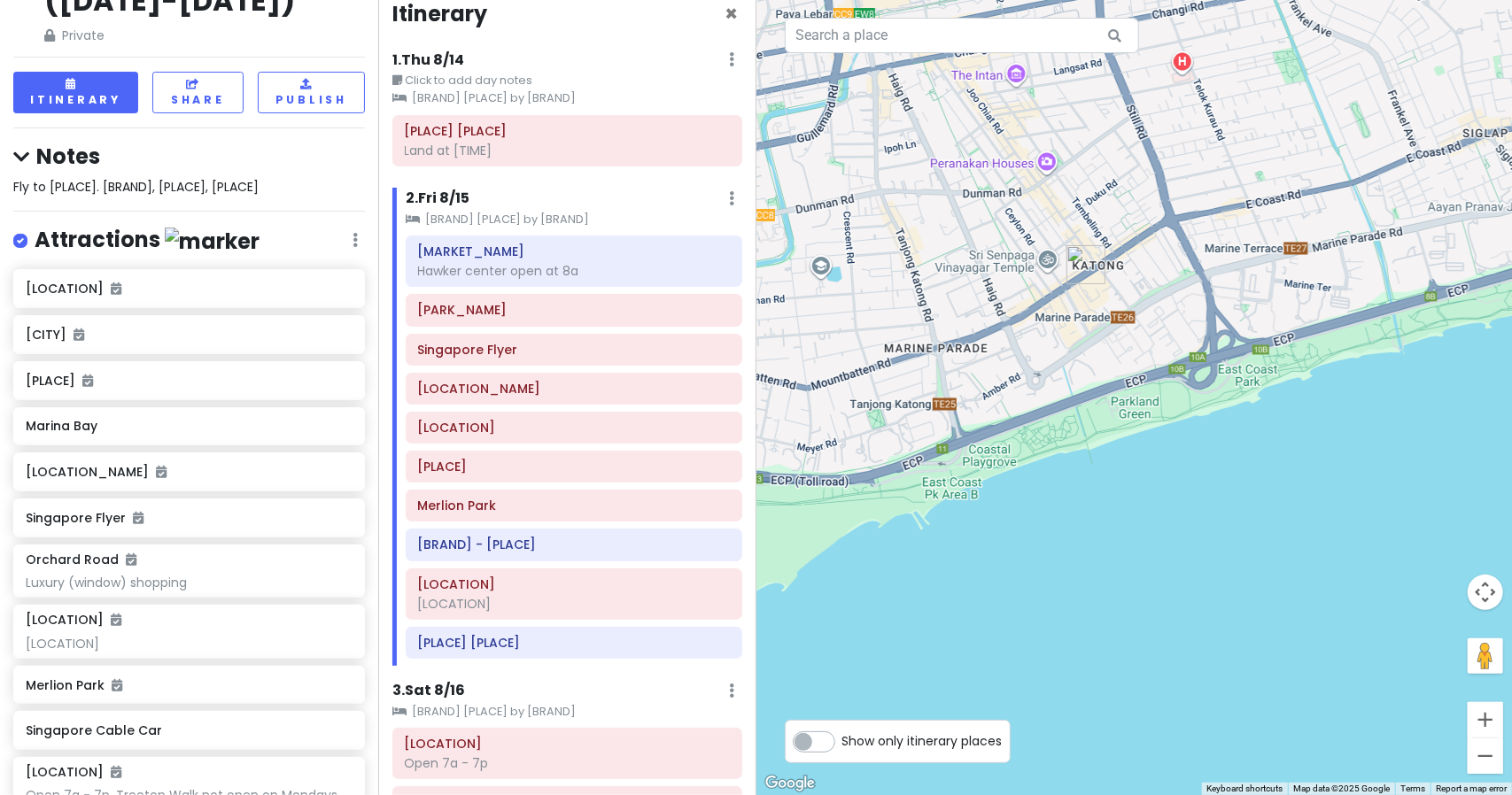 drag, startPoint x: 1116, startPoint y: 174, endPoint x: 880, endPoint y: 394, distance: 322.63912 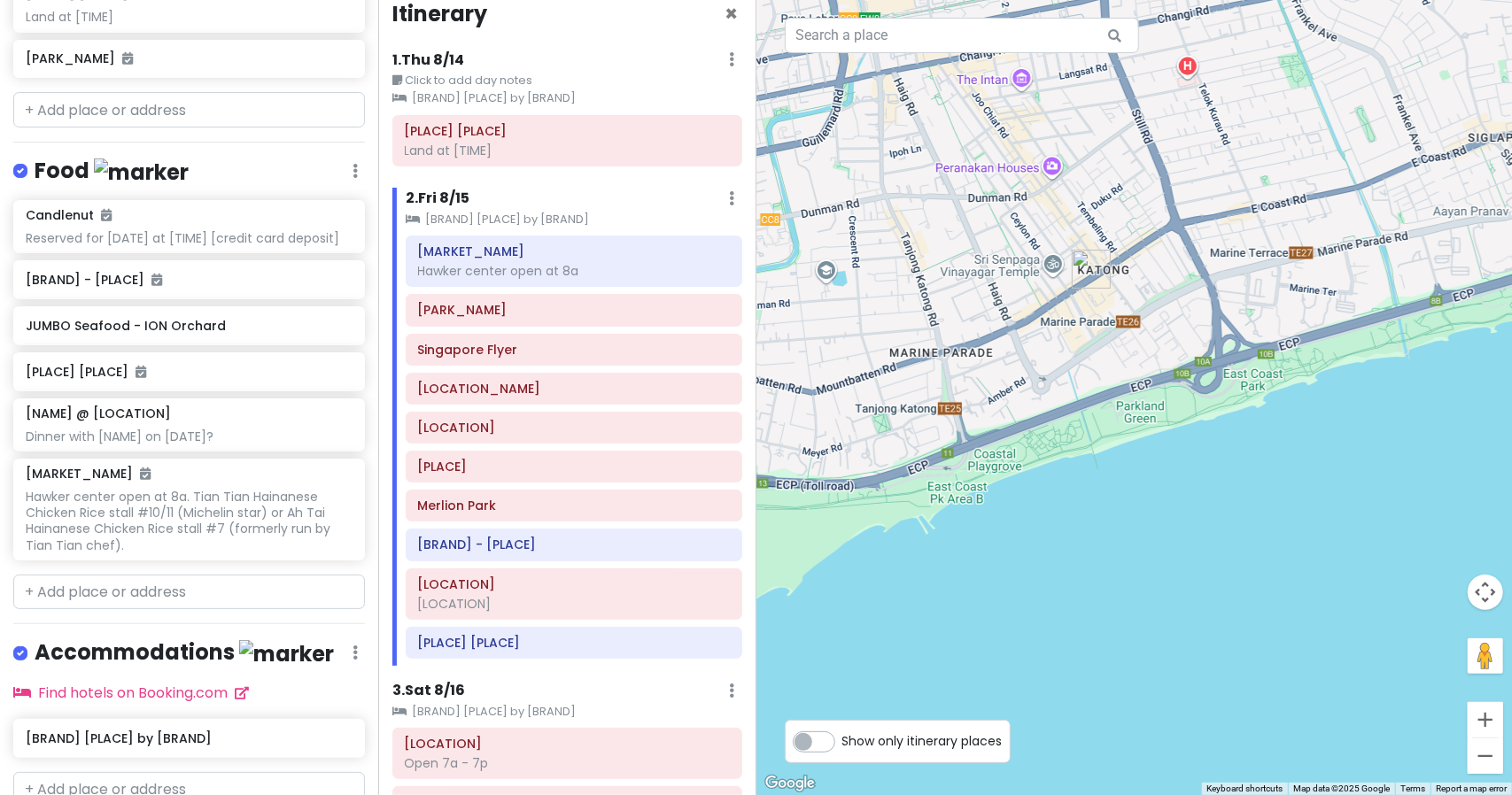 scroll, scrollTop: 1159, scrollLeft: 0, axis: vertical 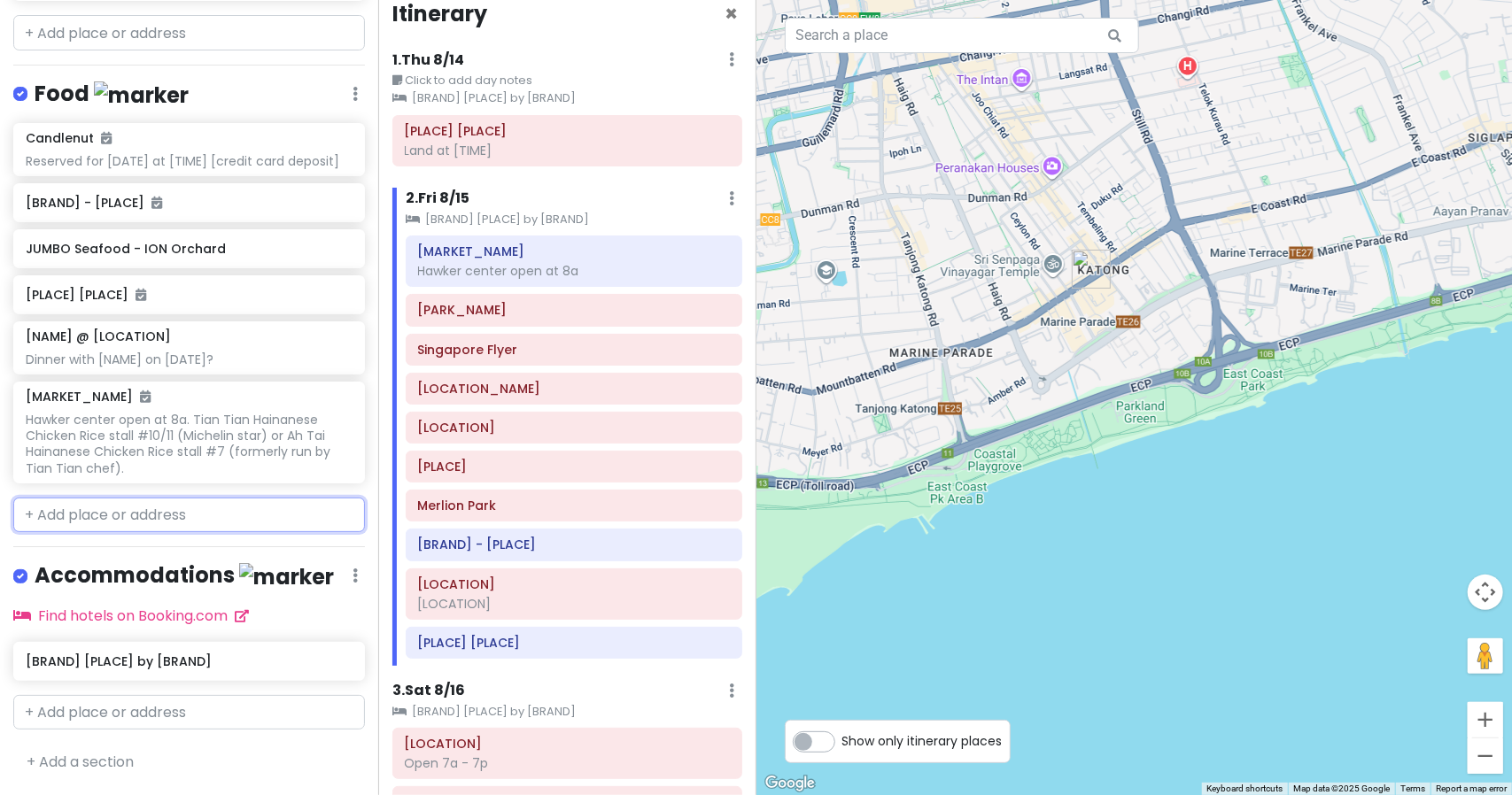 click at bounding box center (189, 515) 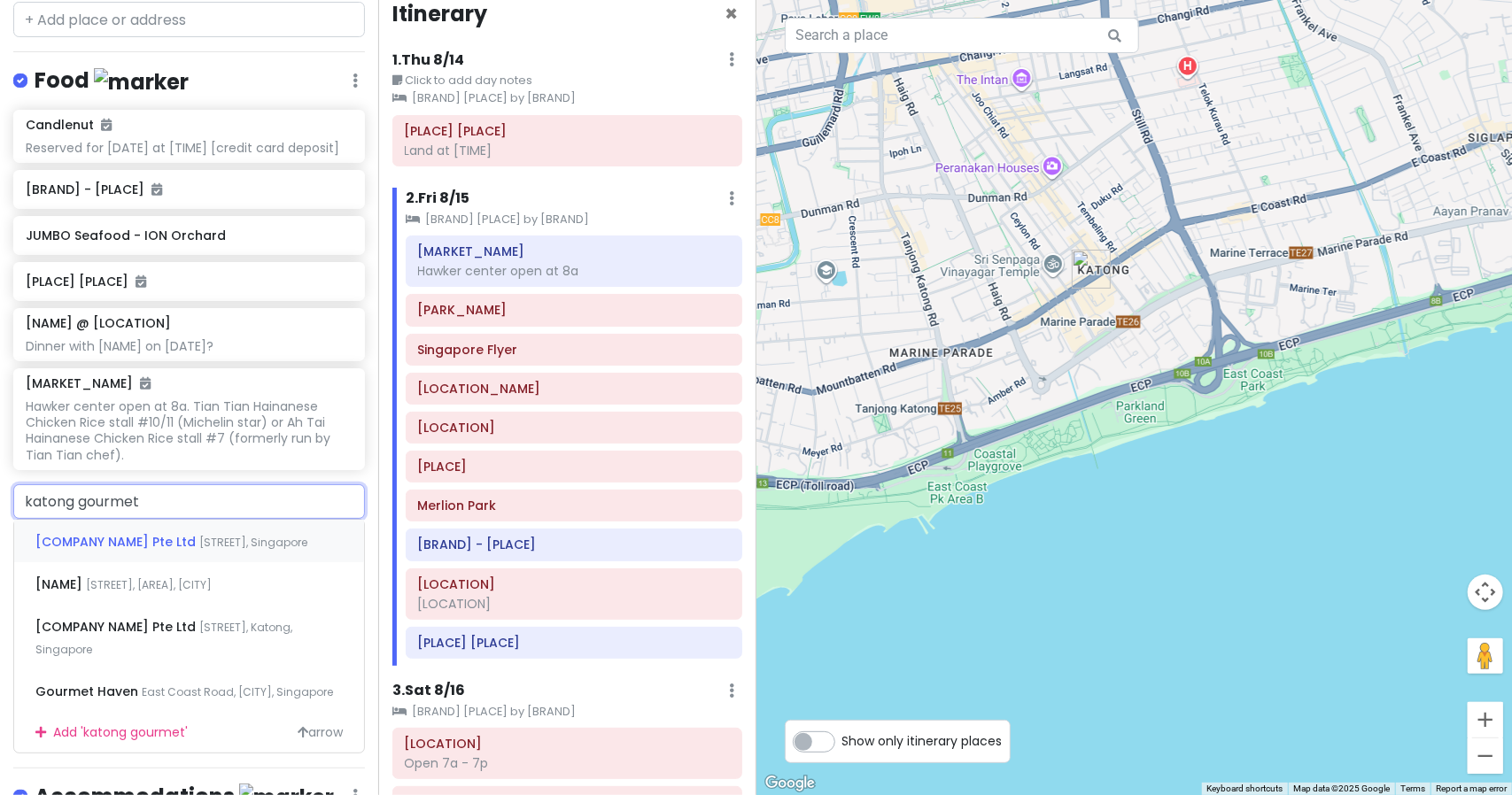 click on "[COMPANY NAME] Pte Ltd [STREET], [CITY]" at bounding box center (189, 541) 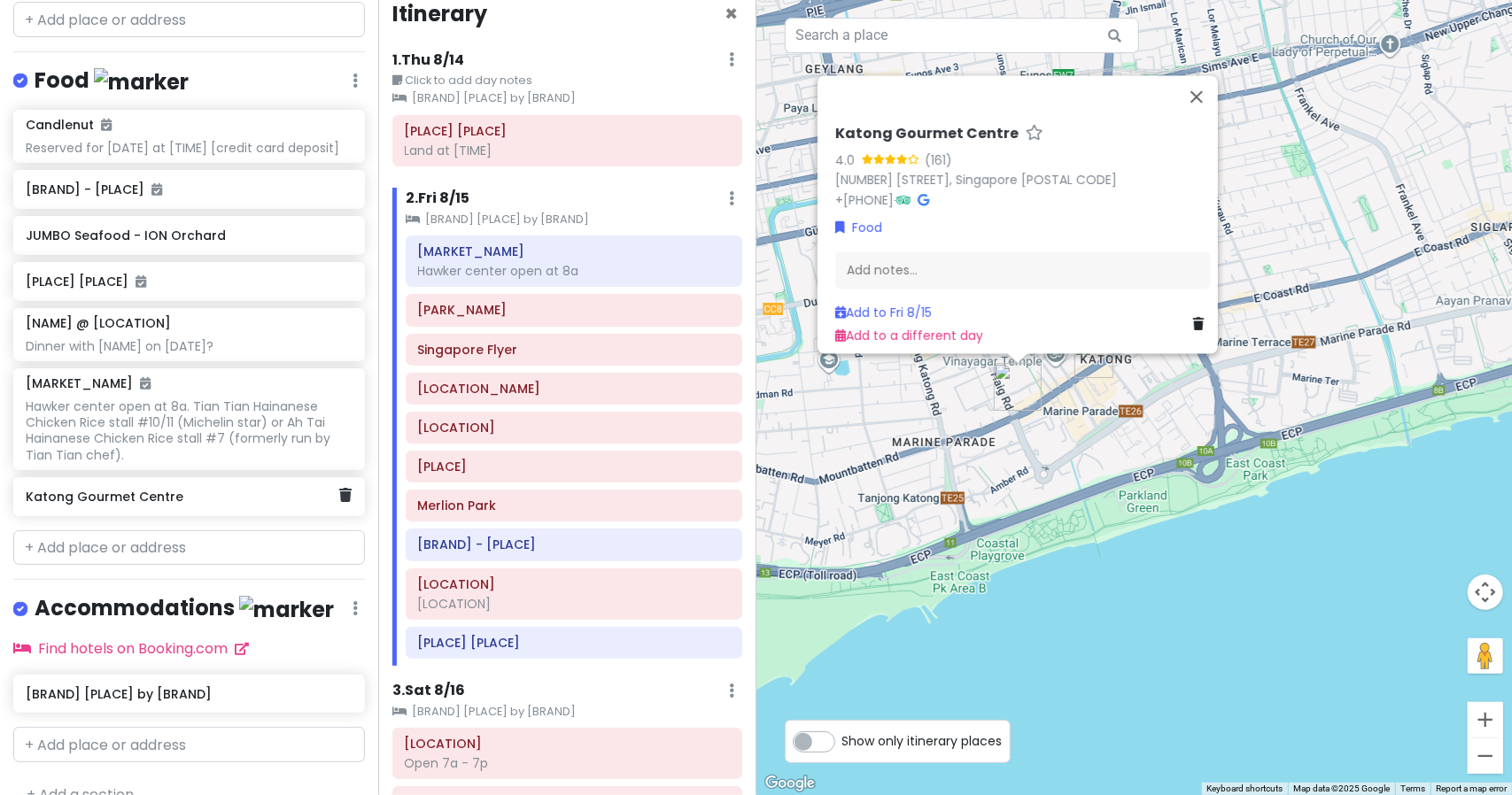 click on "Katong Gourmet Centre" 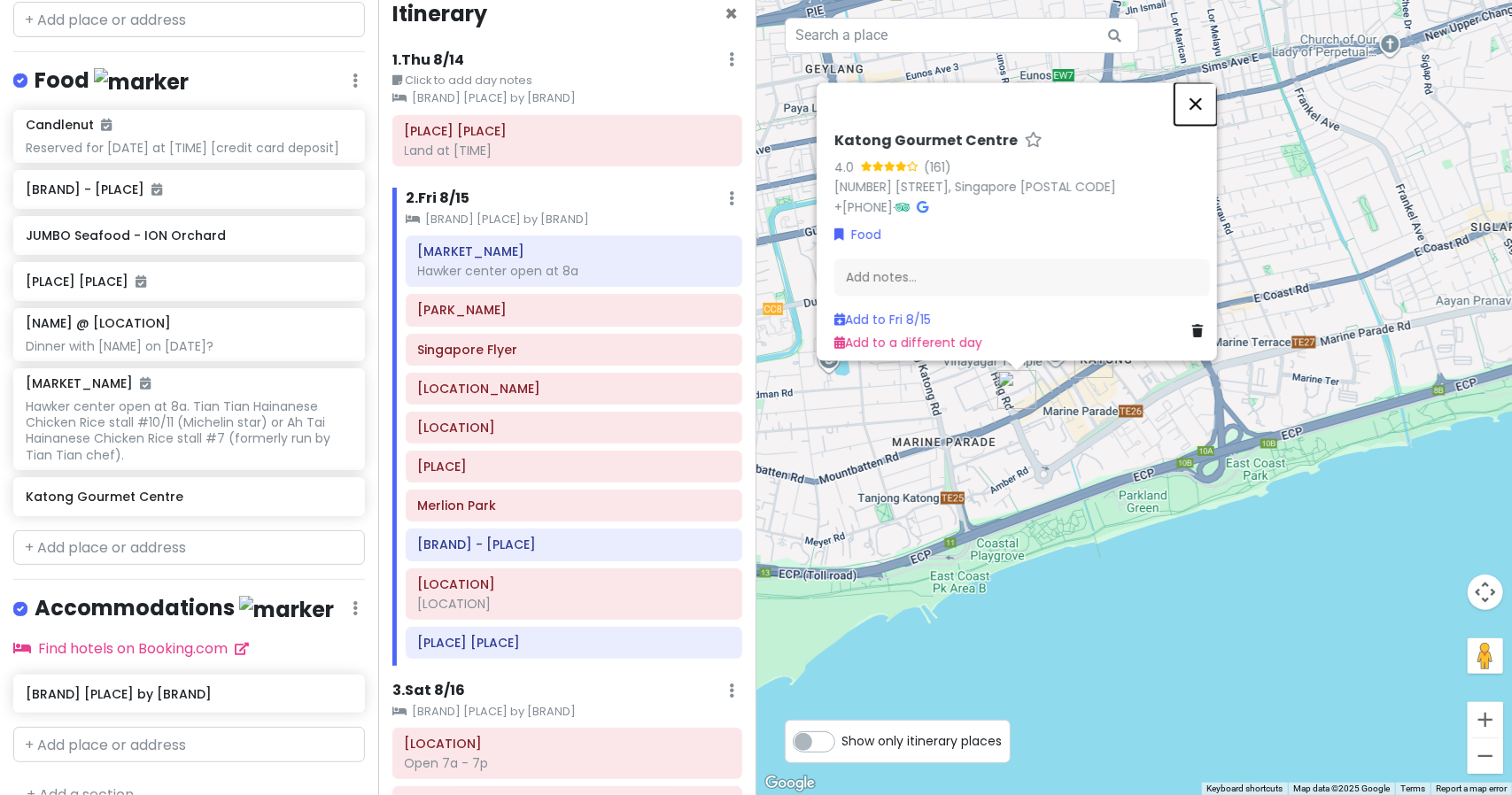 click at bounding box center [1196, 104] 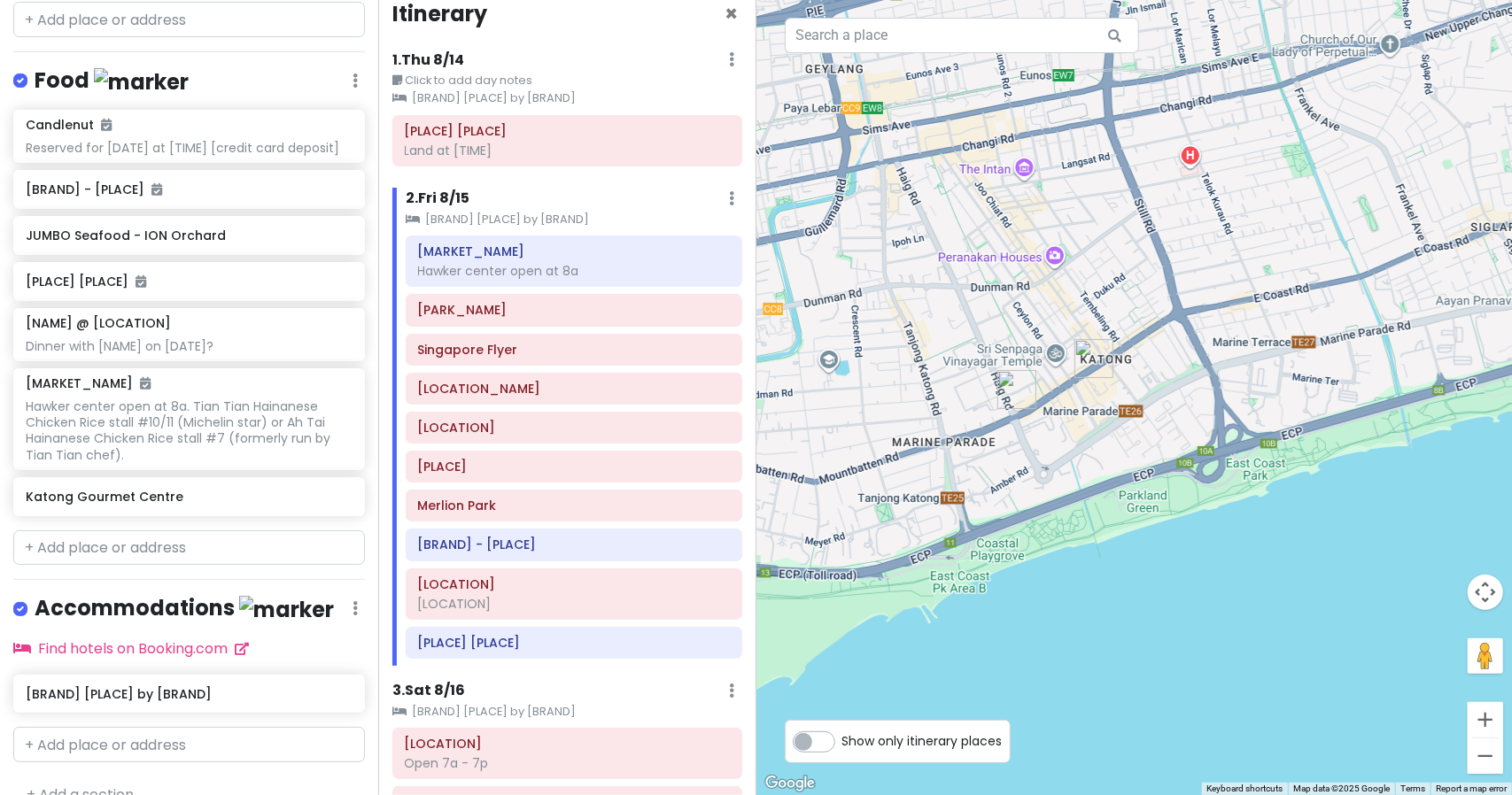 click on "Itinerary" at bounding box center (439, 13) 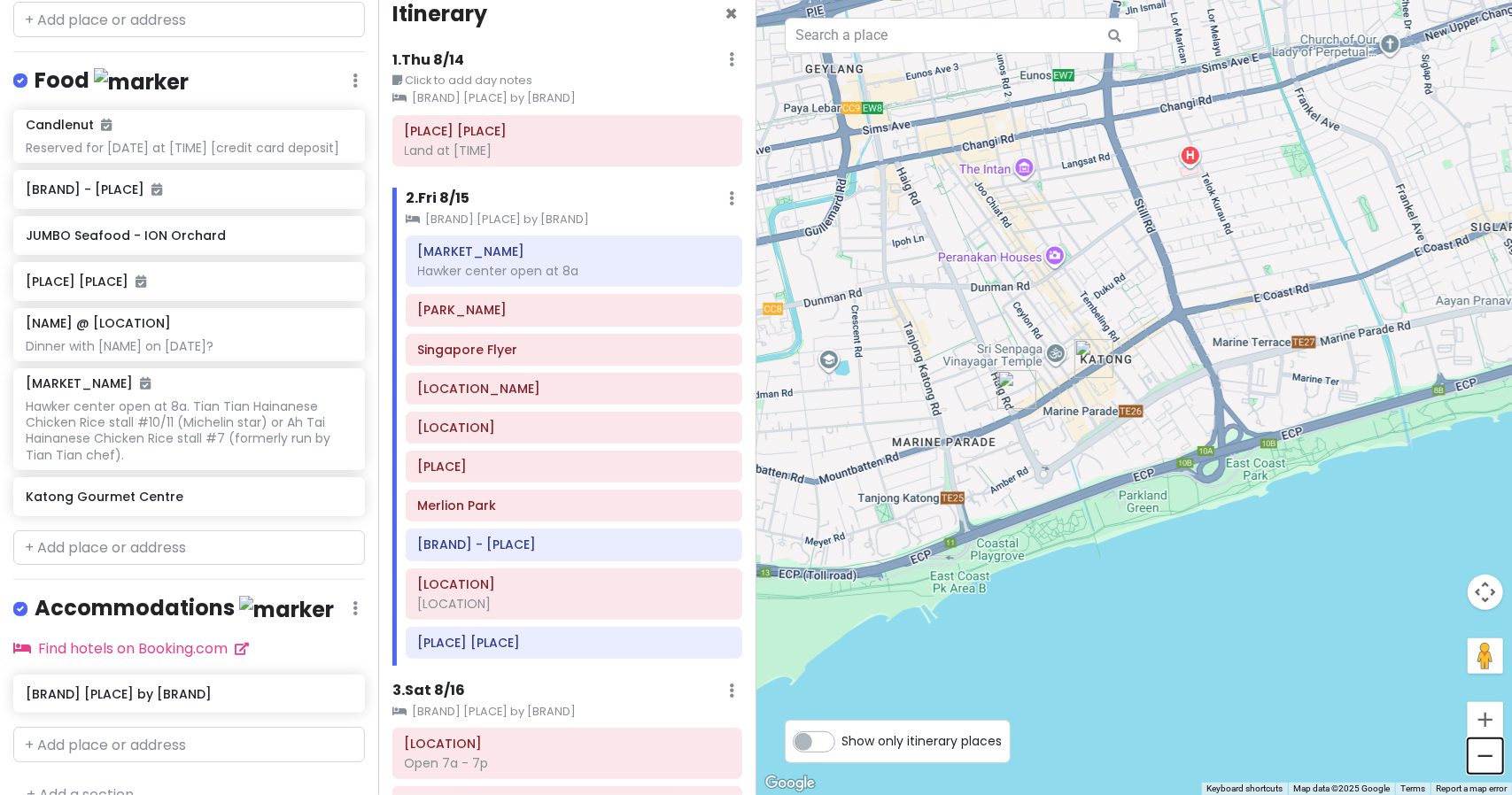 click at bounding box center [1485, 756] 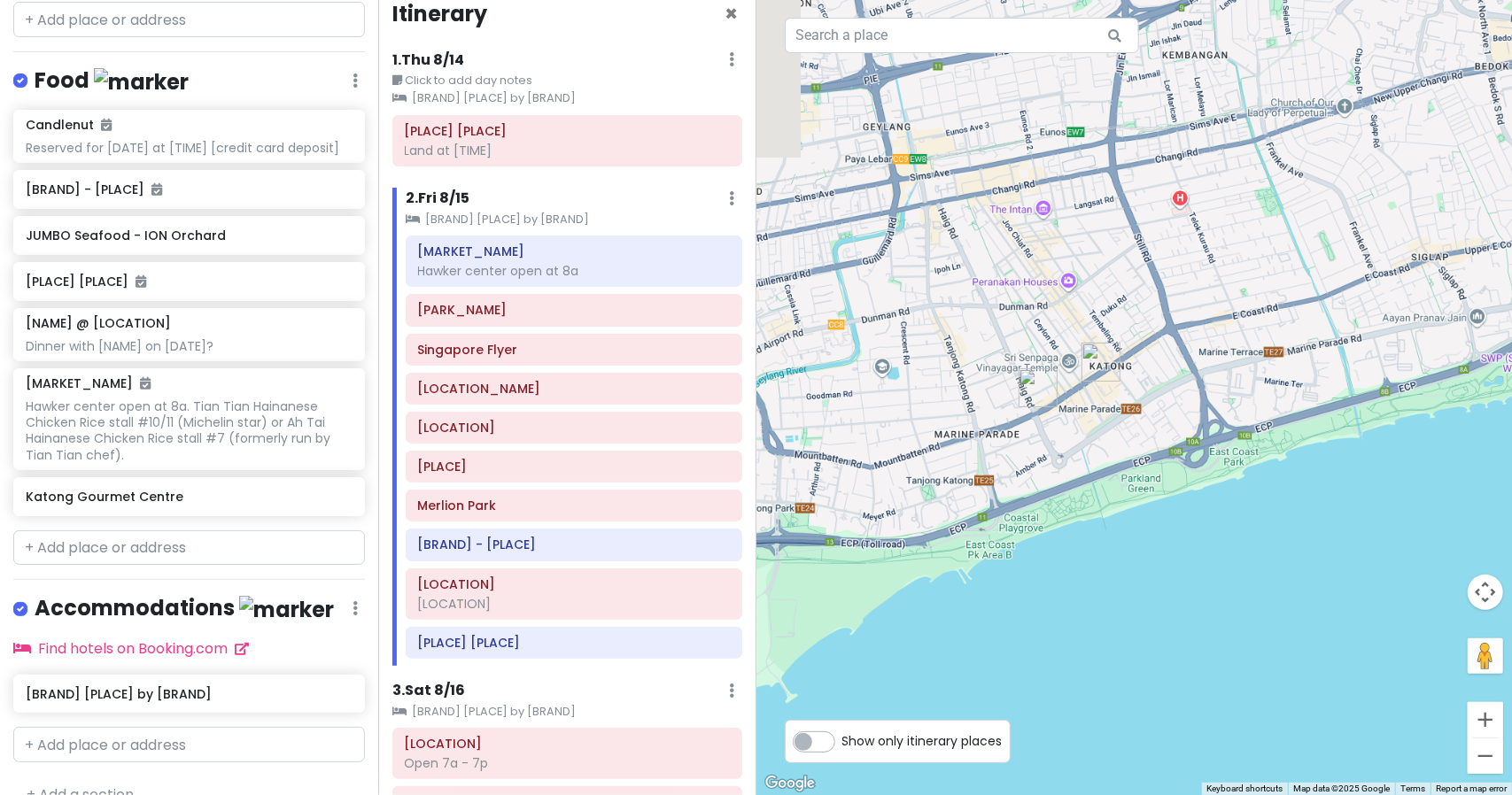 click at bounding box center [1485, 756] 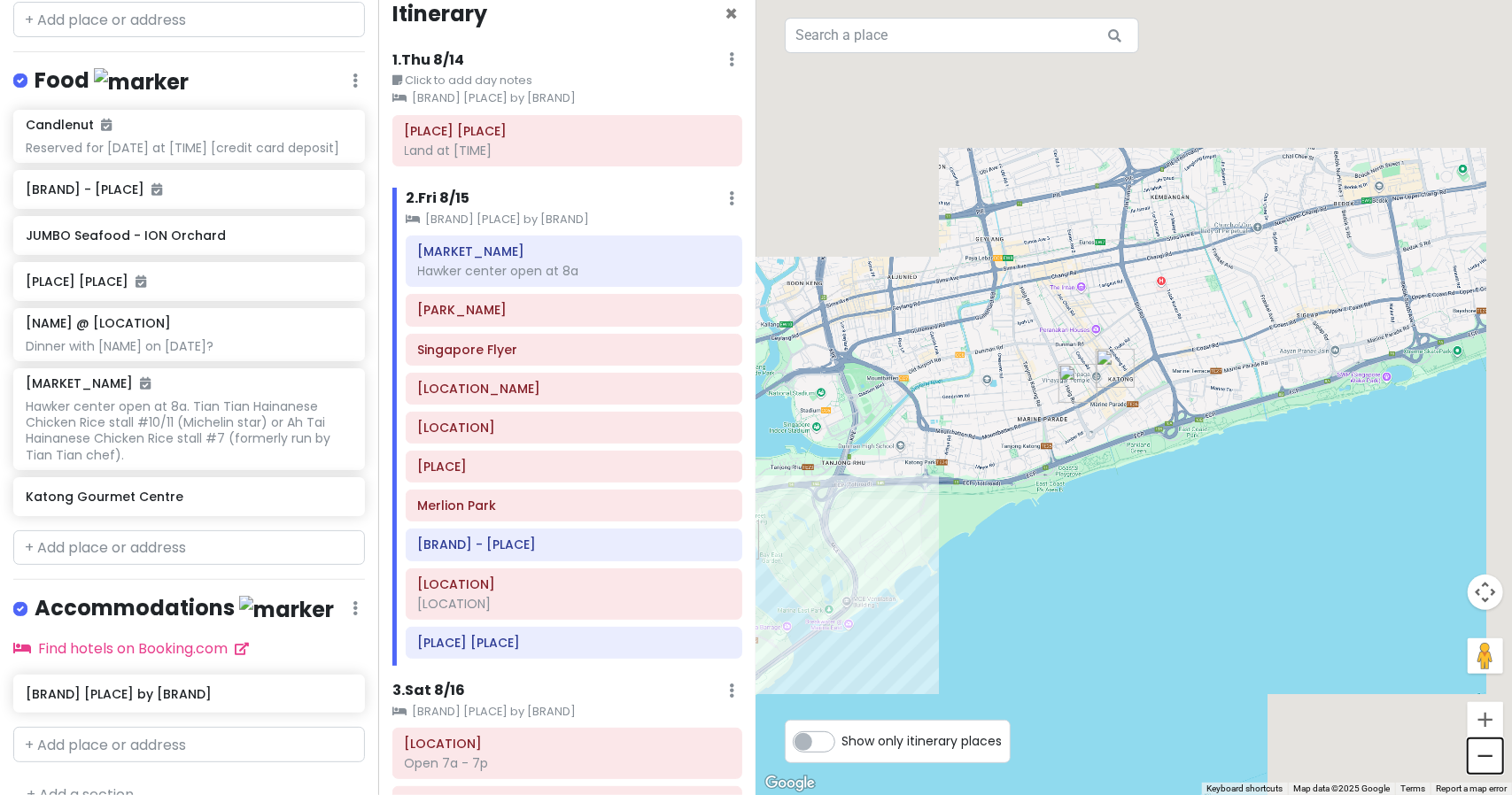 click at bounding box center (1485, 756) 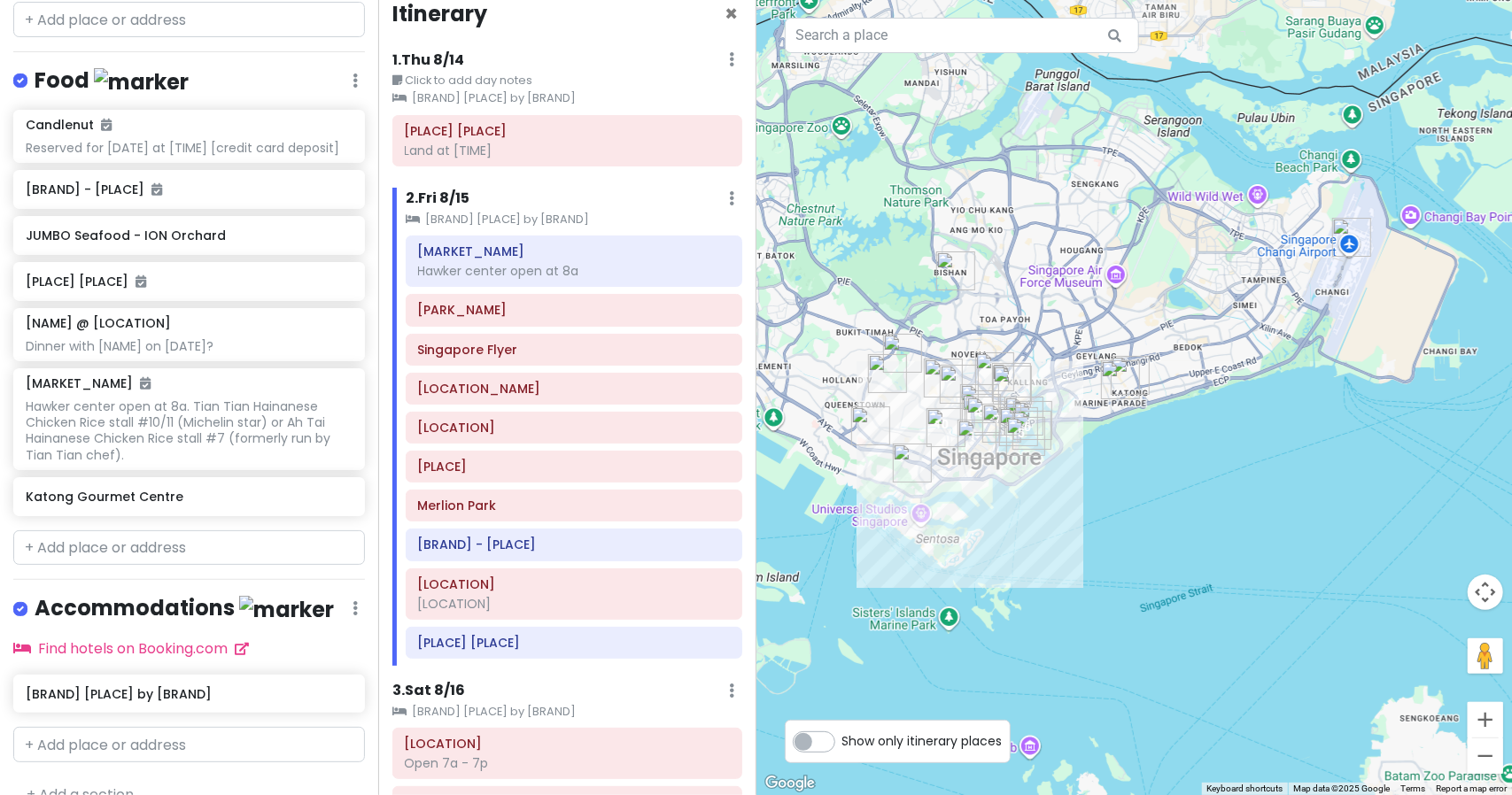 click on "2 . Fri [DATE]" at bounding box center (438, 198) 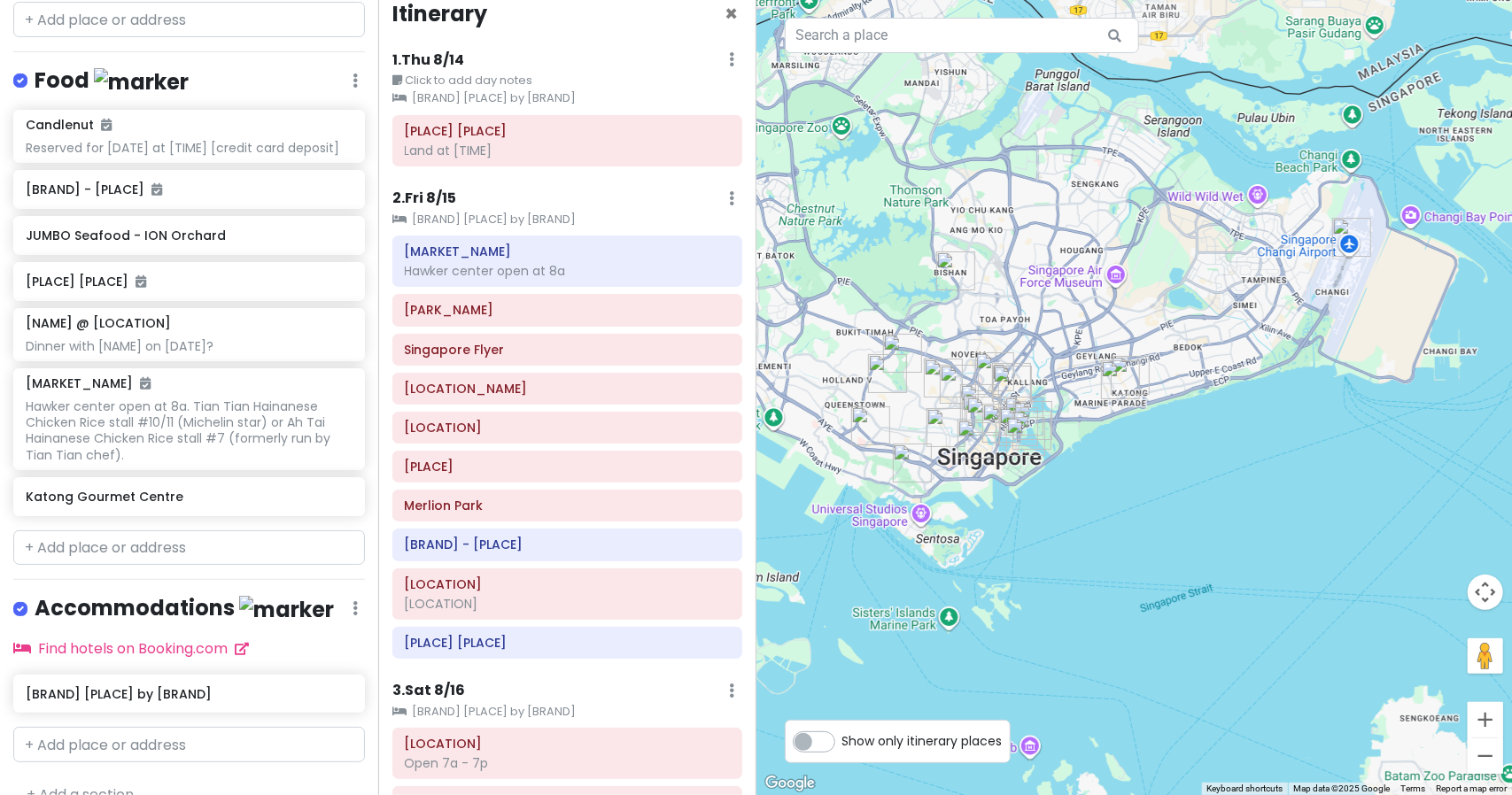 click on "[NUMBER] .  [DAY] [DATE] Add Day Notes Clear Lodging Delete Day" at bounding box center (567, 203) 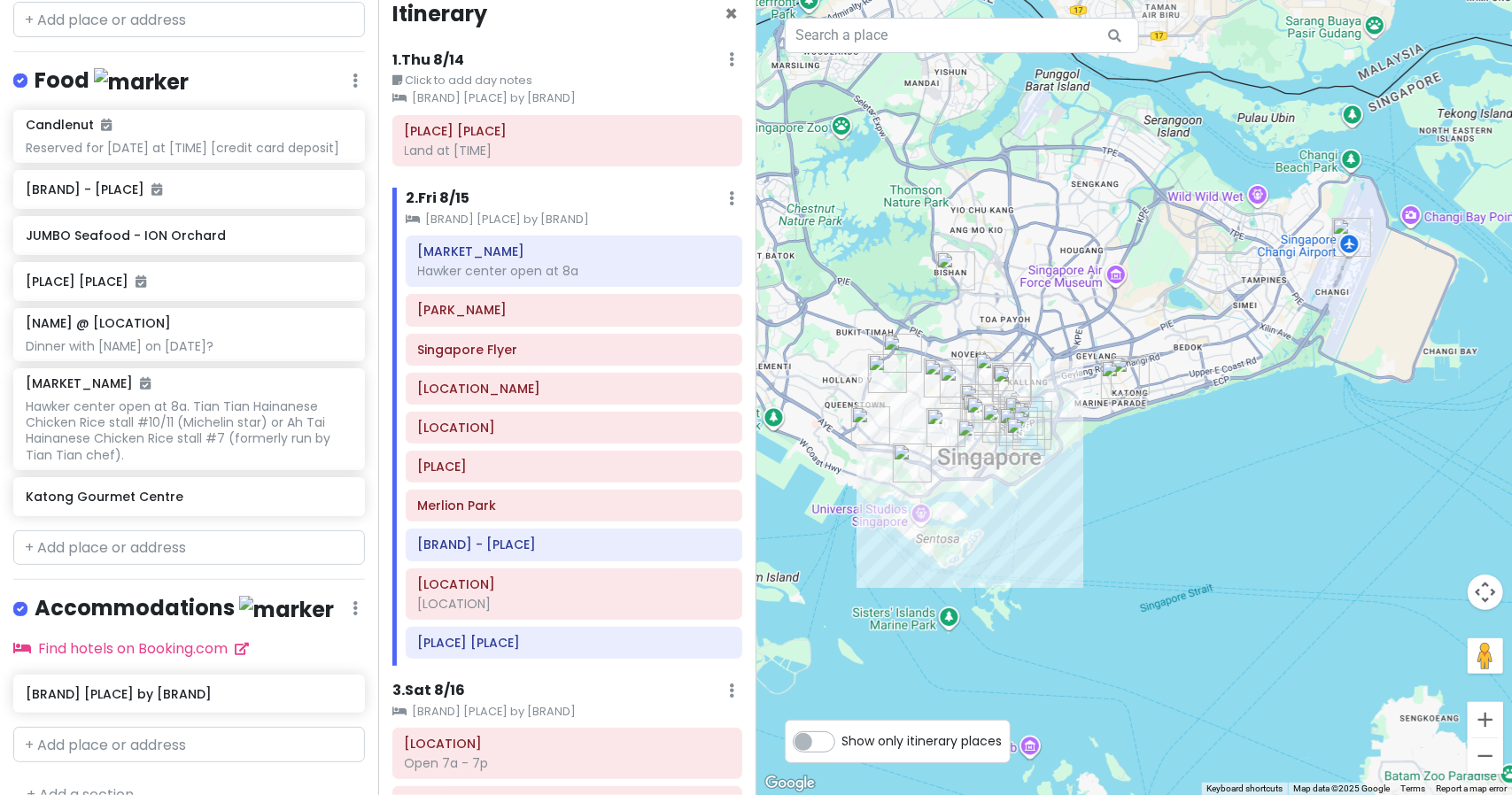 click on "3 .  Sat 8/16" at bounding box center [429, 691] 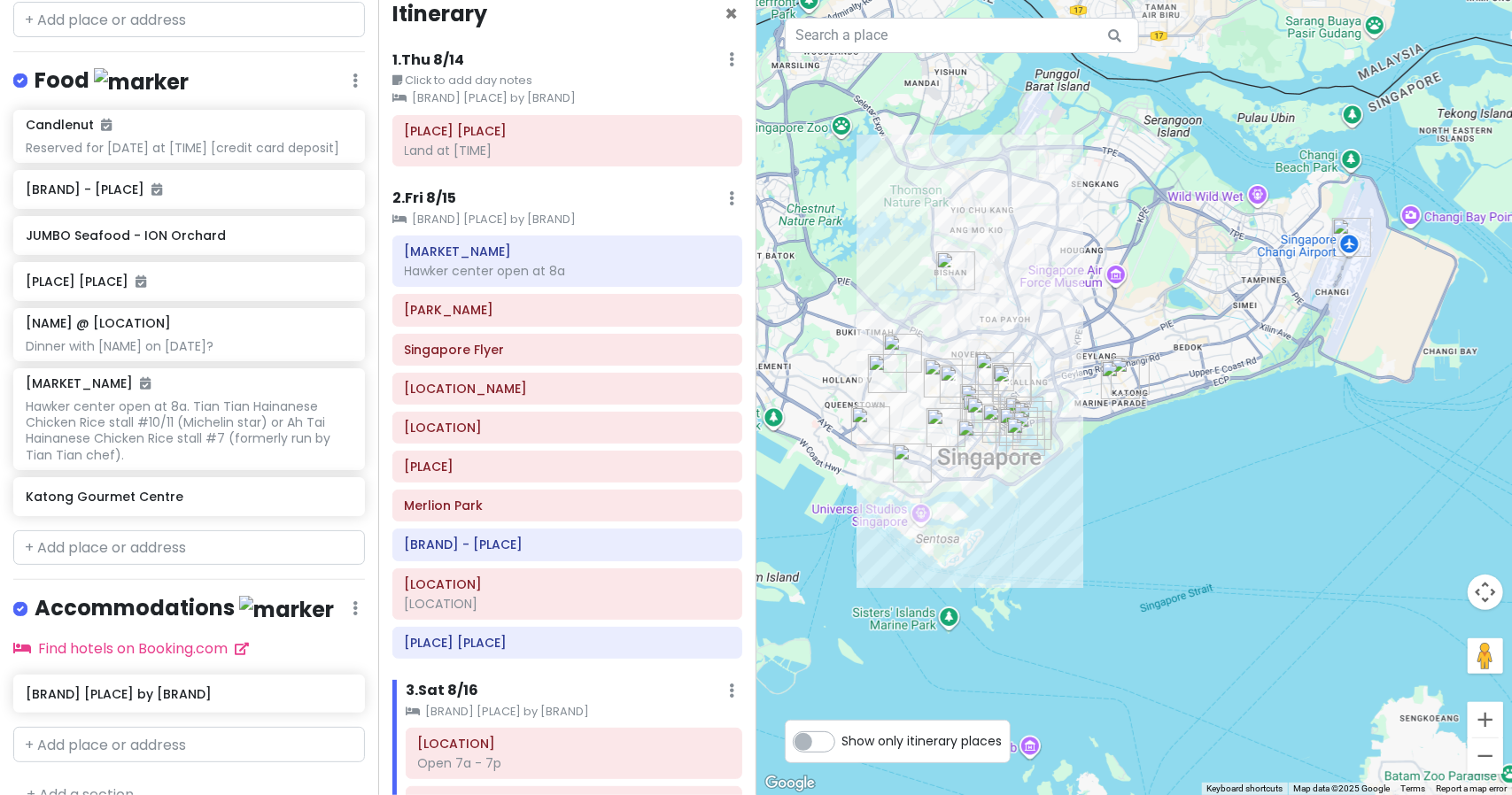 click at bounding box center (1135, 398) 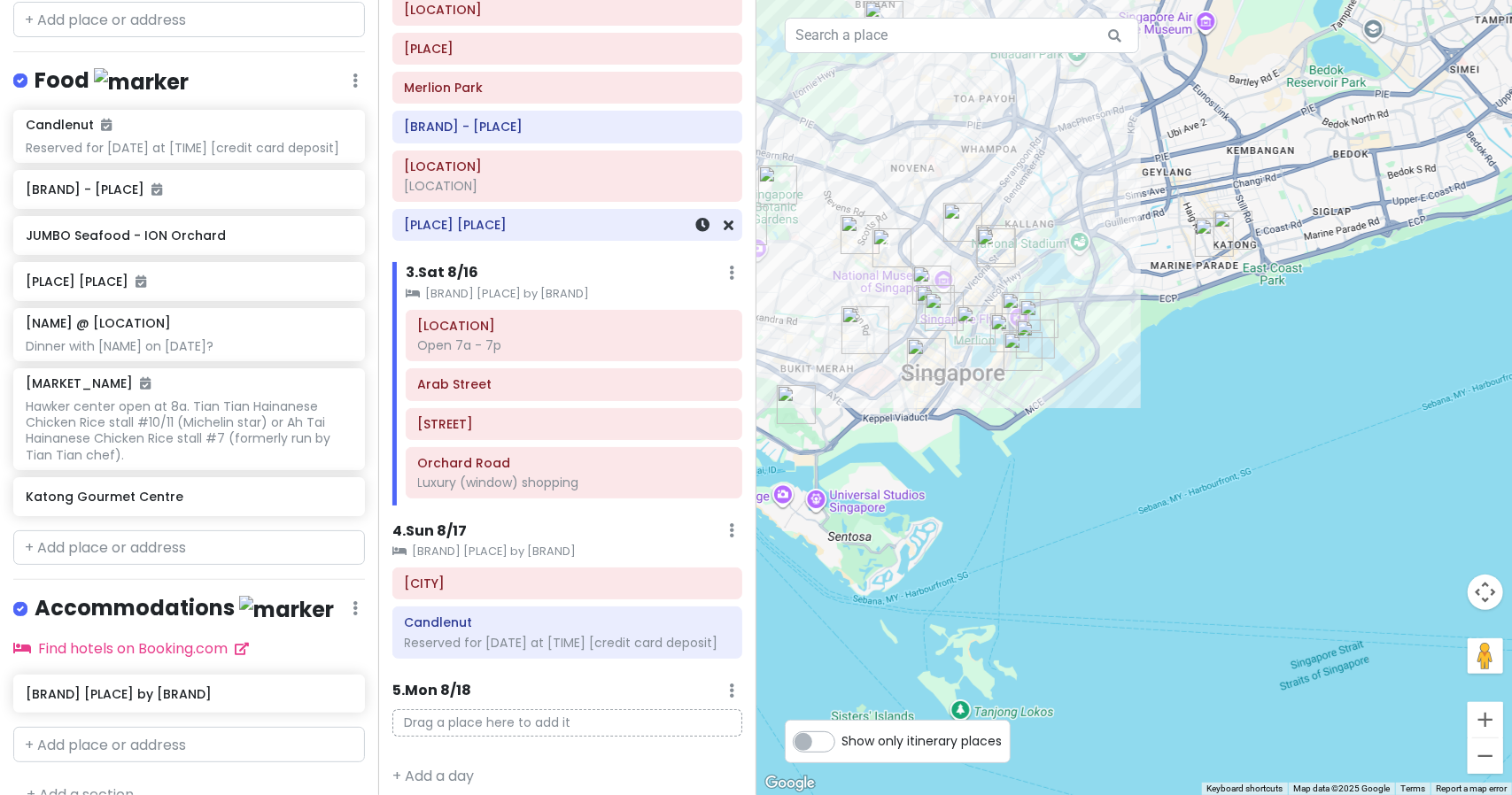 scroll, scrollTop: 441, scrollLeft: 0, axis: vertical 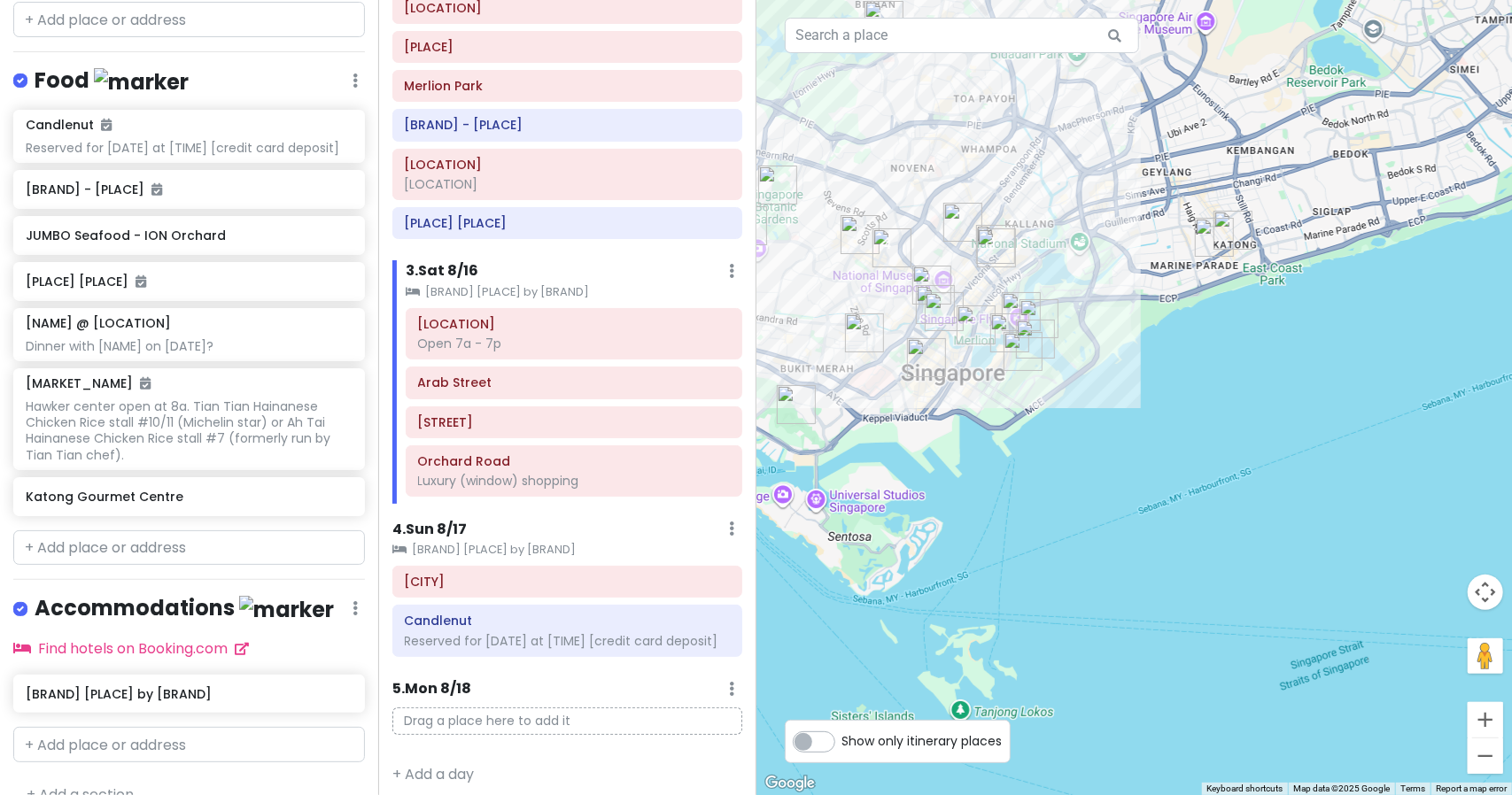 click on "[NUMBER] . [DAY] [DATE]" at bounding box center (430, 529) 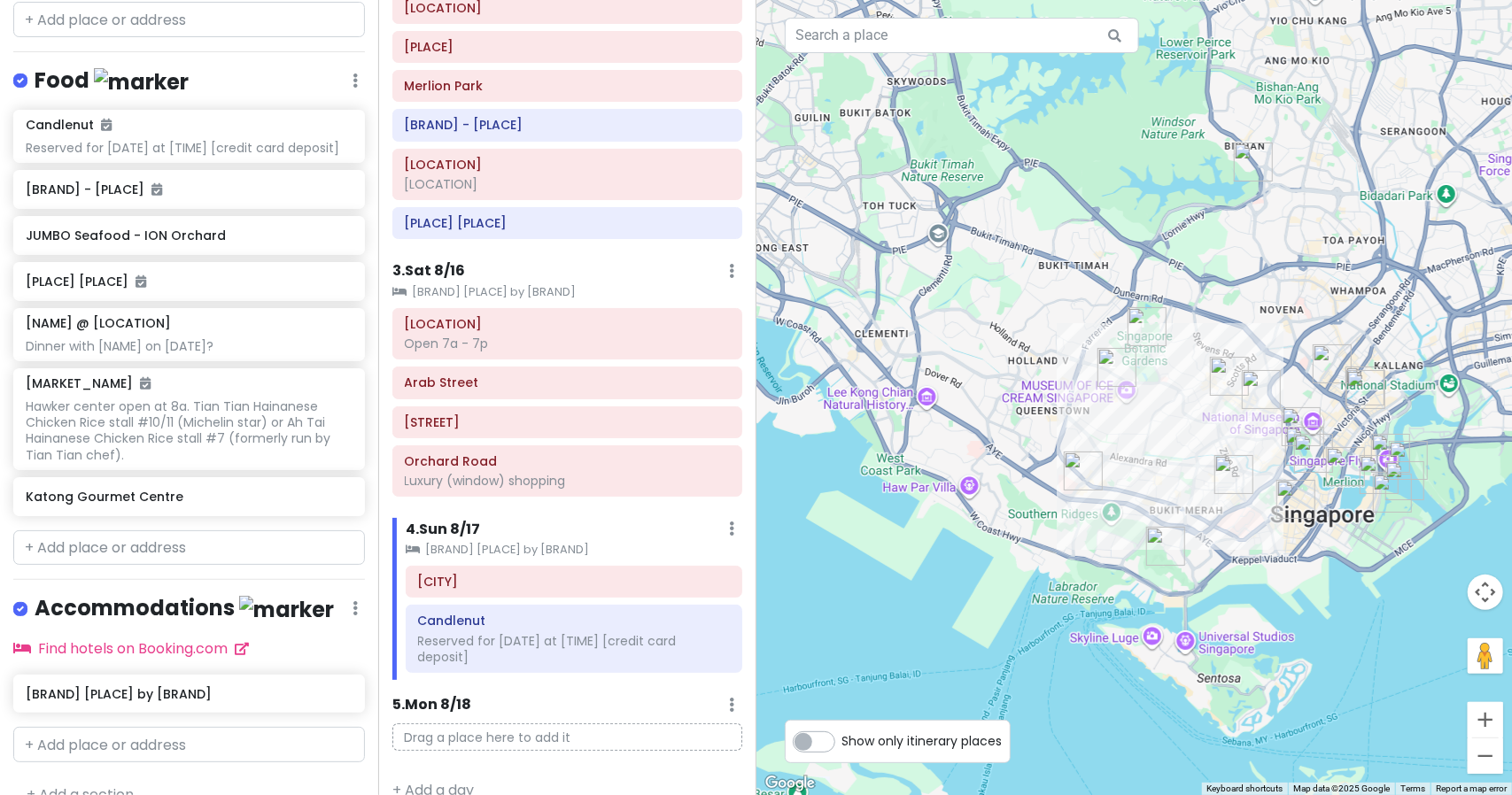 drag, startPoint x: 873, startPoint y: 453, endPoint x: 1246, endPoint y: 592, distance: 398.05778 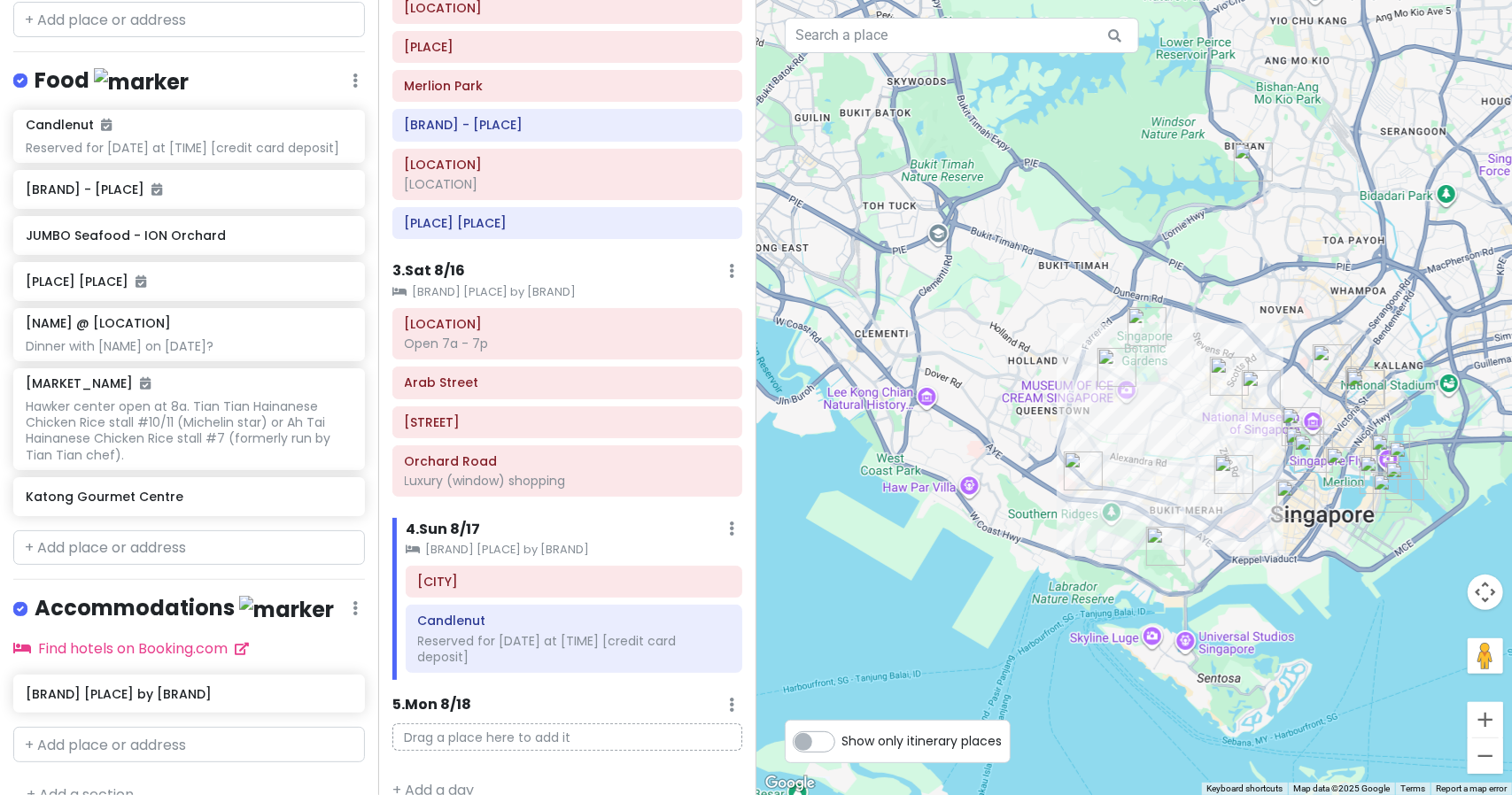 click at bounding box center (1135, 398) 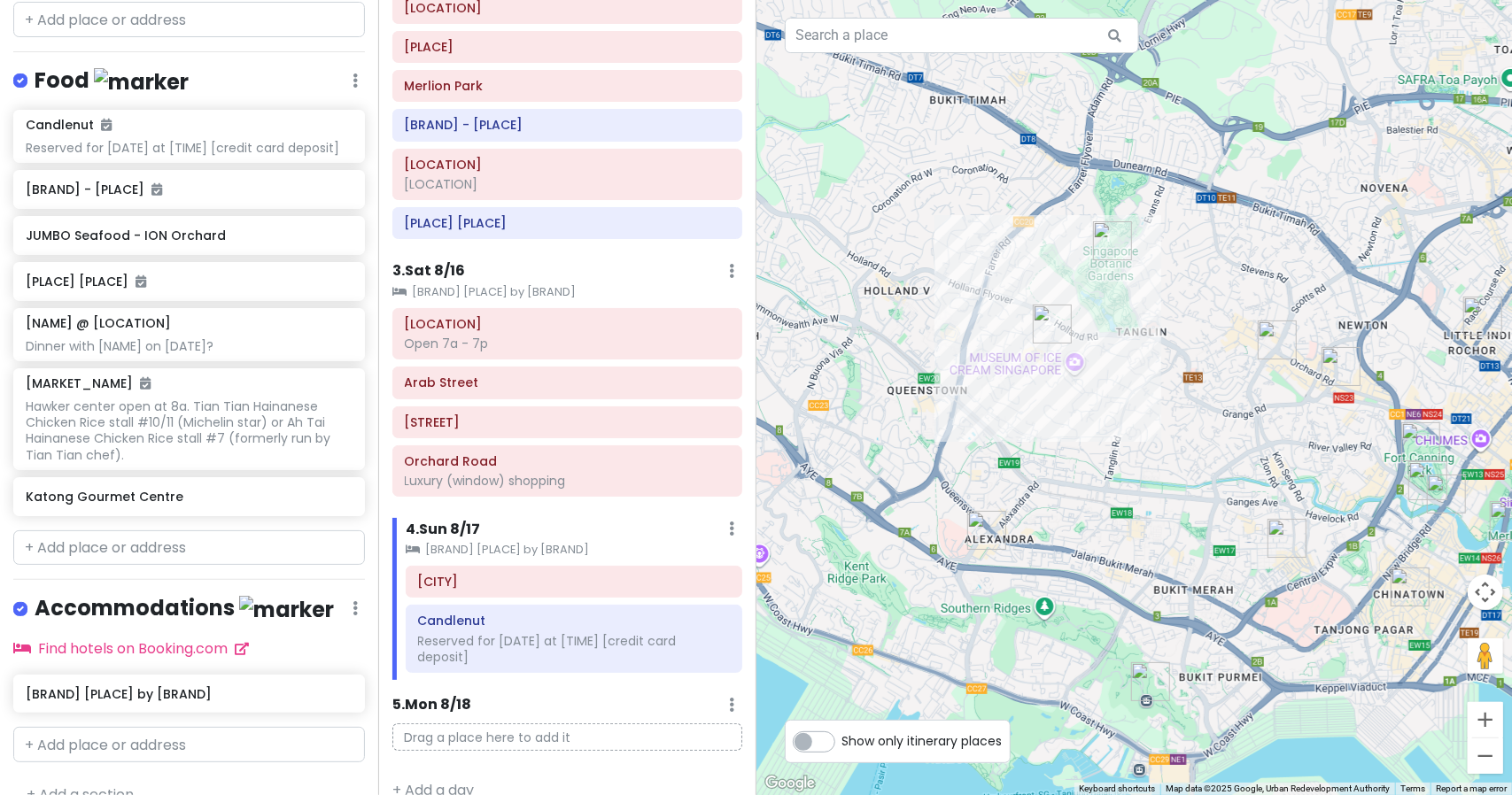 click at bounding box center (1113, 241) 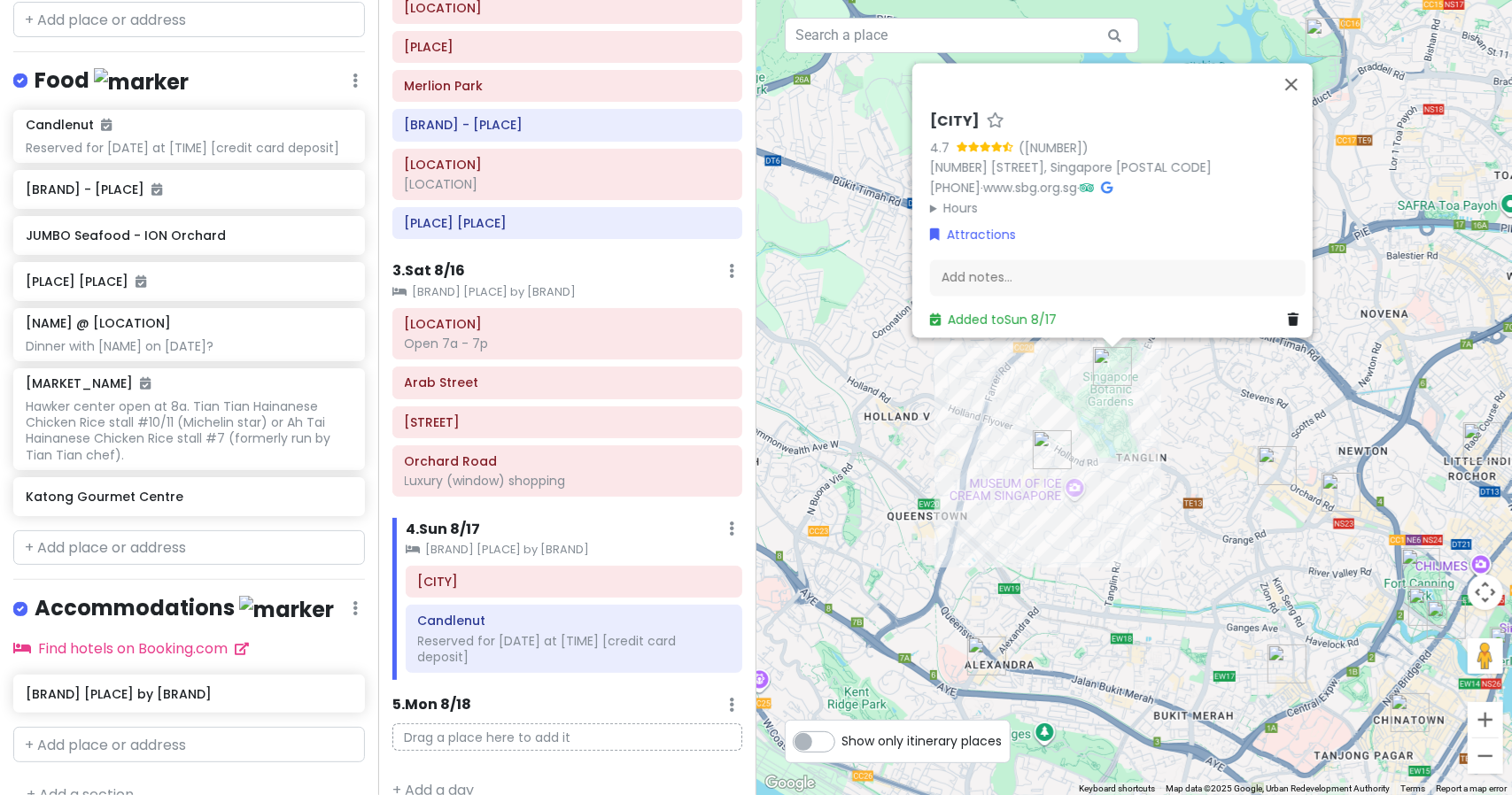 click on "[NUMBER] . [DAY] [DATE] Add Day Notes Clear Lodging Delete Day" at bounding box center (574, 533) 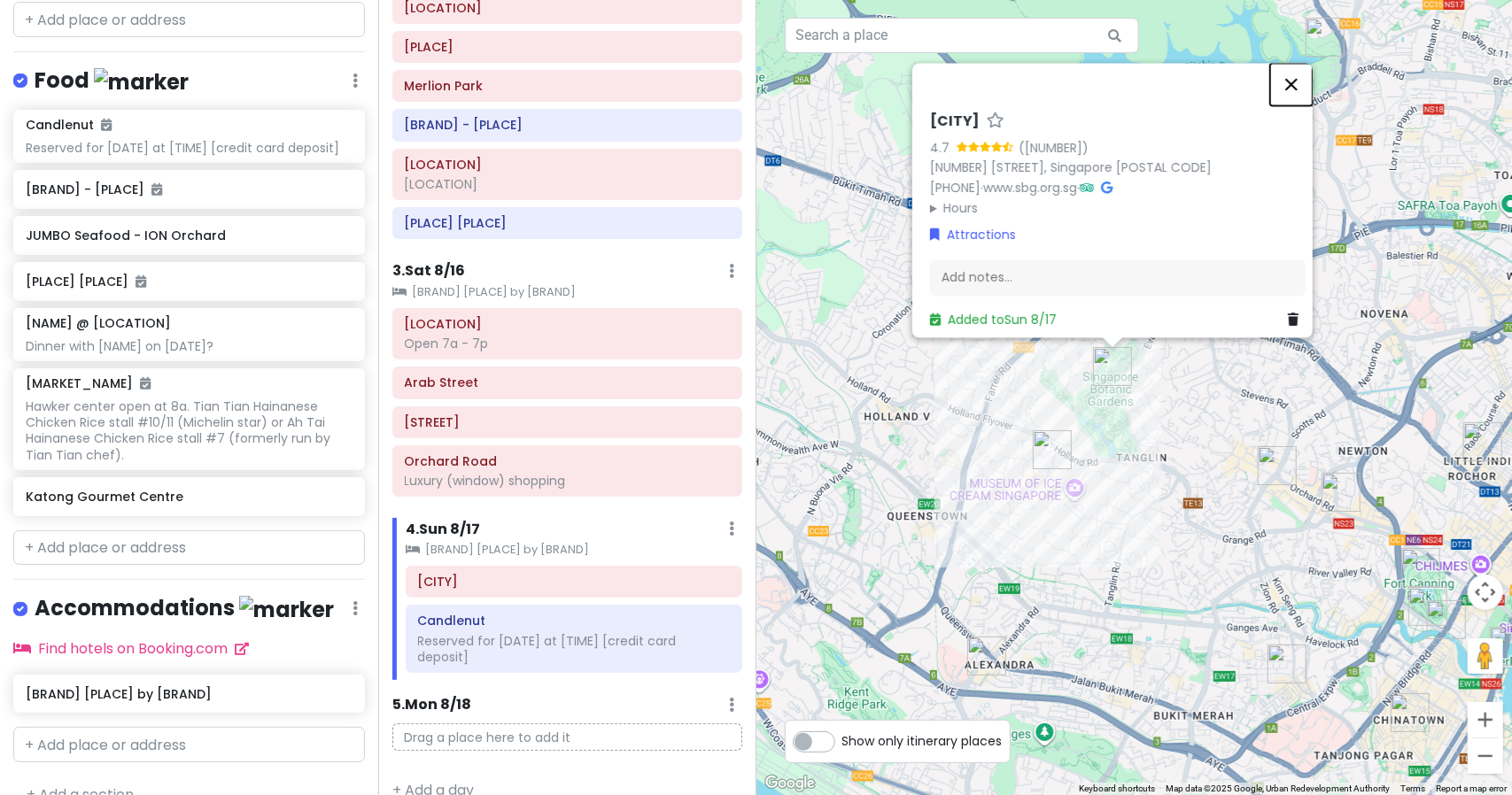 click at bounding box center [1291, 84] 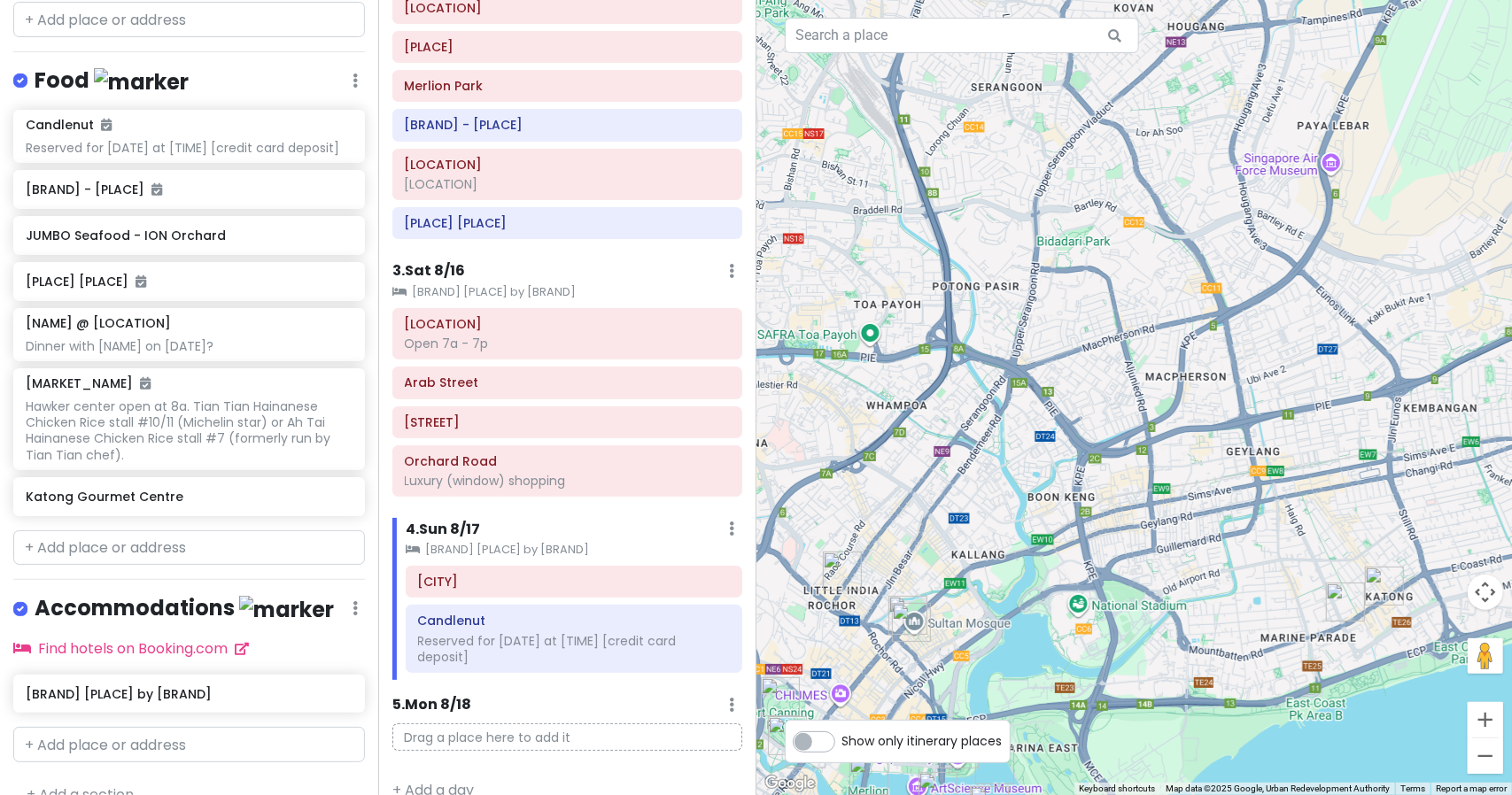 drag, startPoint x: 1441, startPoint y: 353, endPoint x: 794, endPoint y: 482, distance: 659.7348 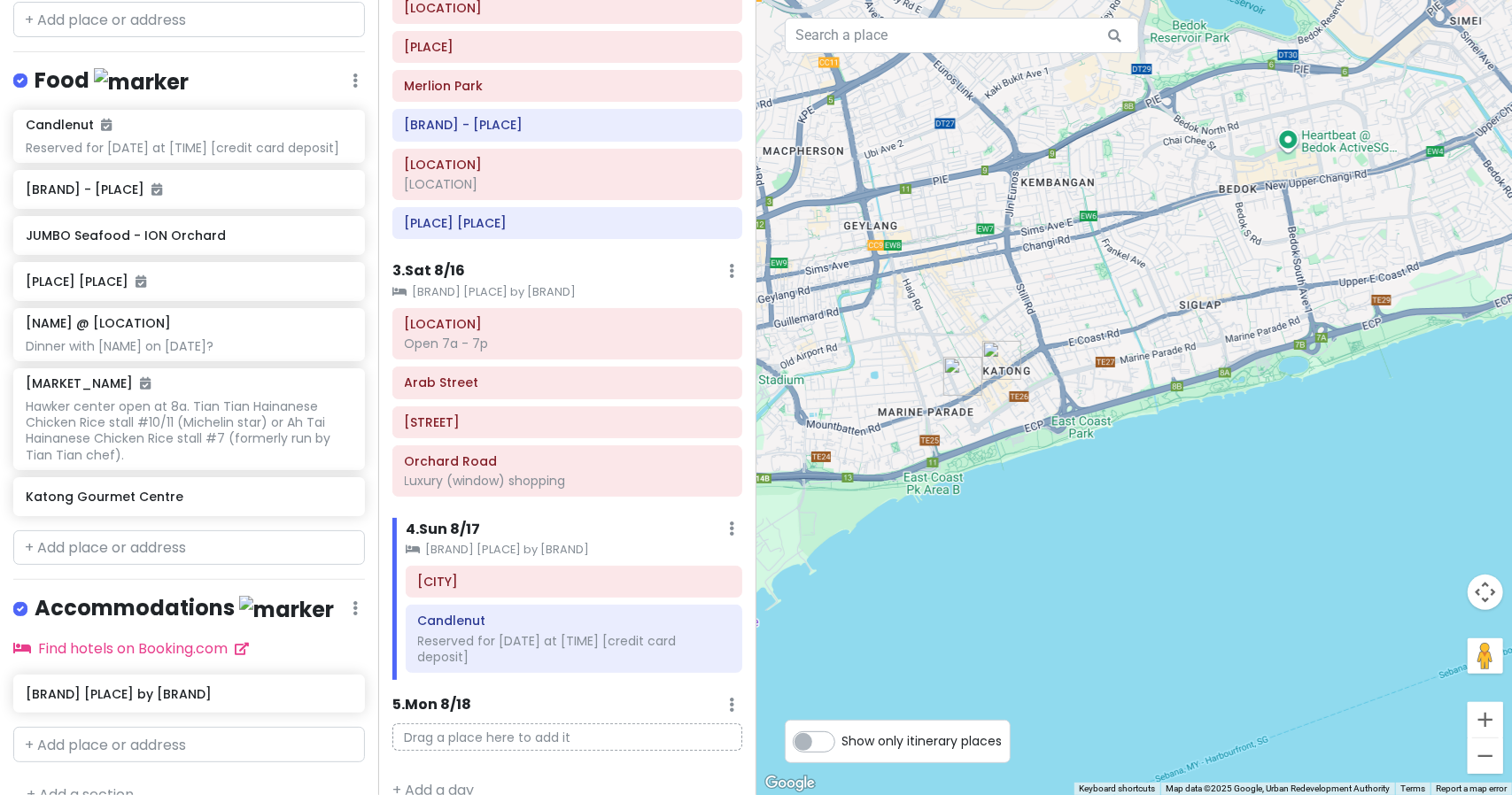 drag, startPoint x: 1281, startPoint y: 545, endPoint x: 896, endPoint y: 321, distance: 445.4223 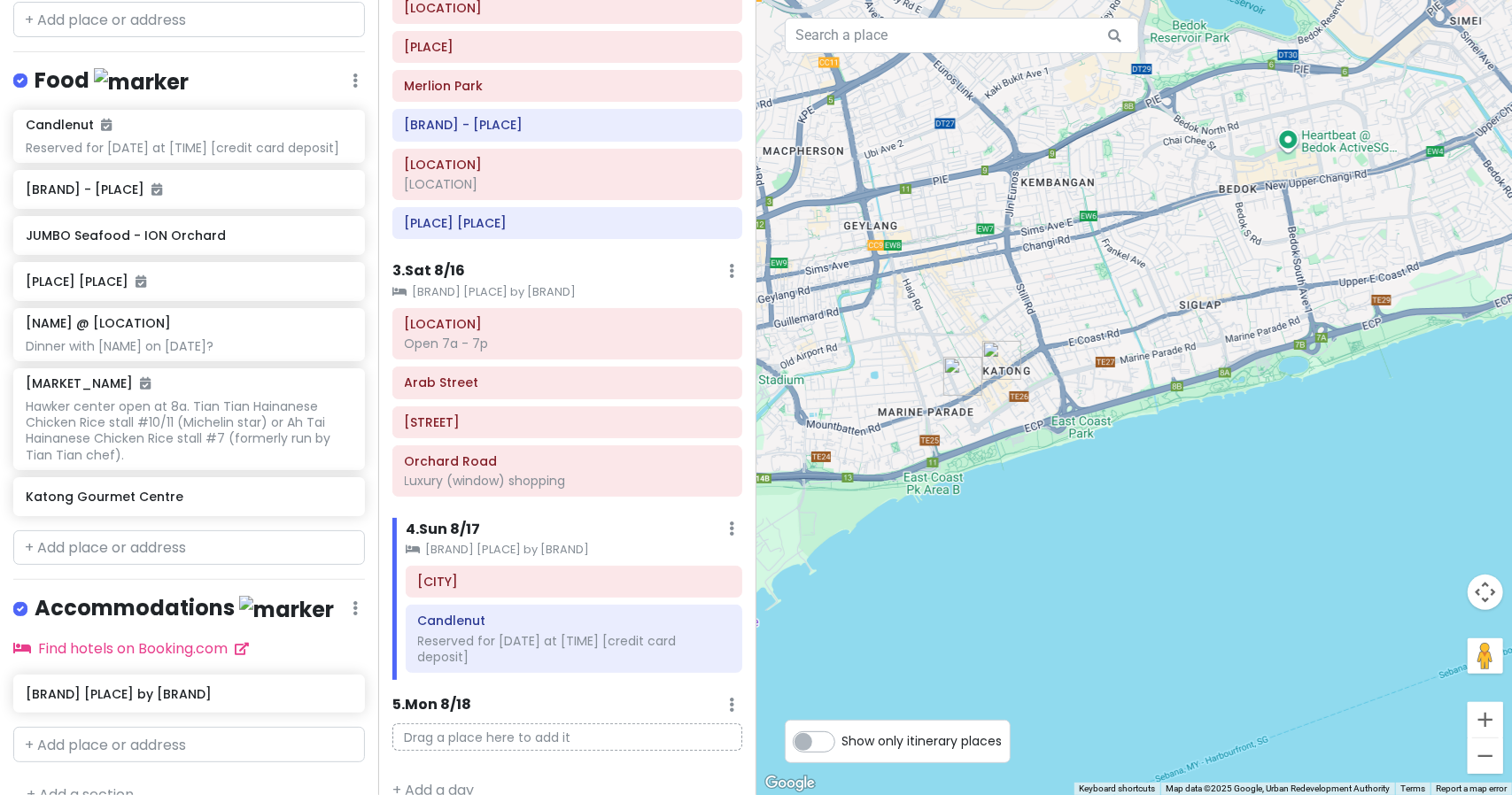 click at bounding box center (1135, 398) 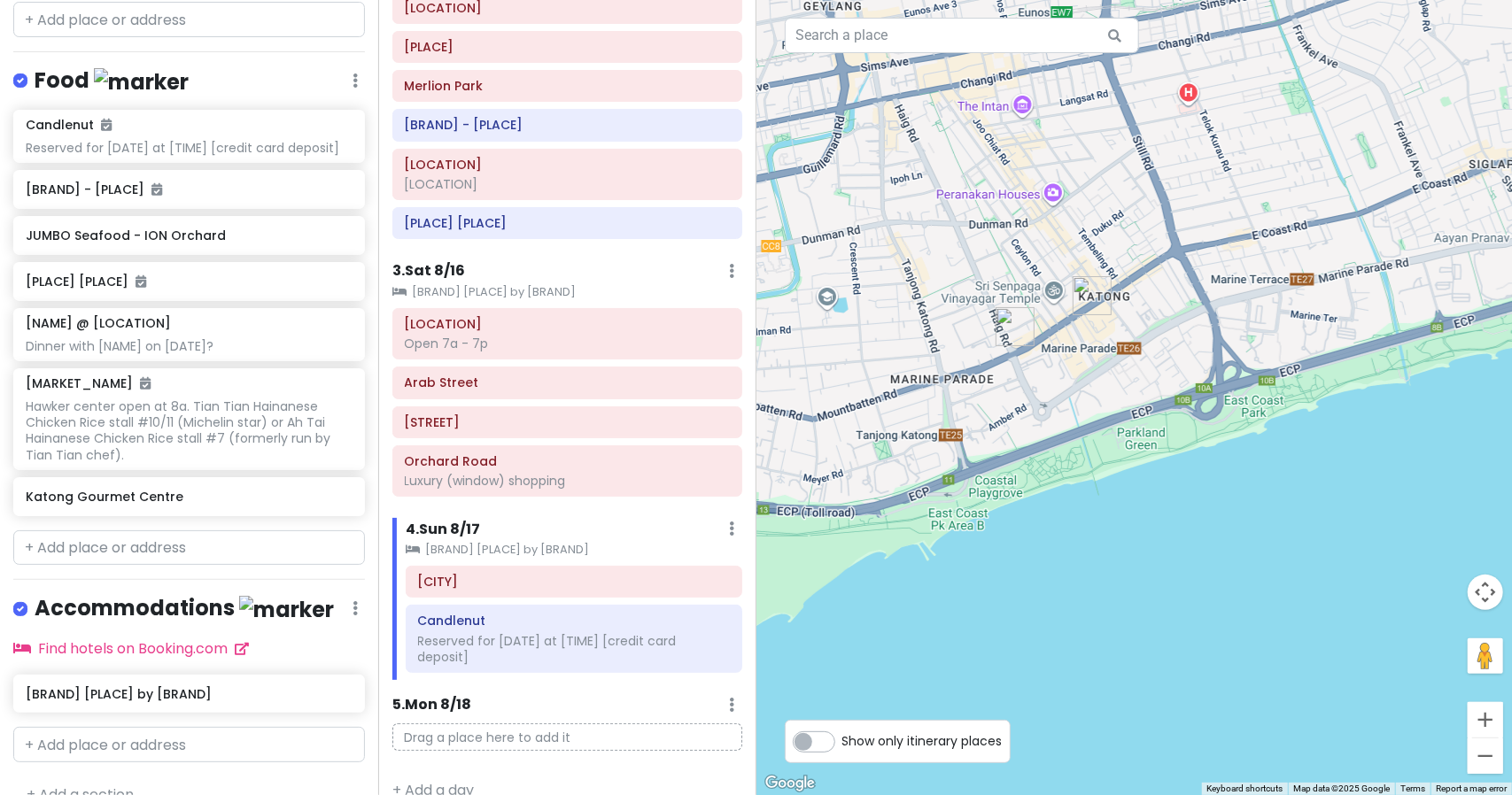 drag, startPoint x: 1008, startPoint y: 429, endPoint x: 1084, endPoint y: 394, distance: 83.671979 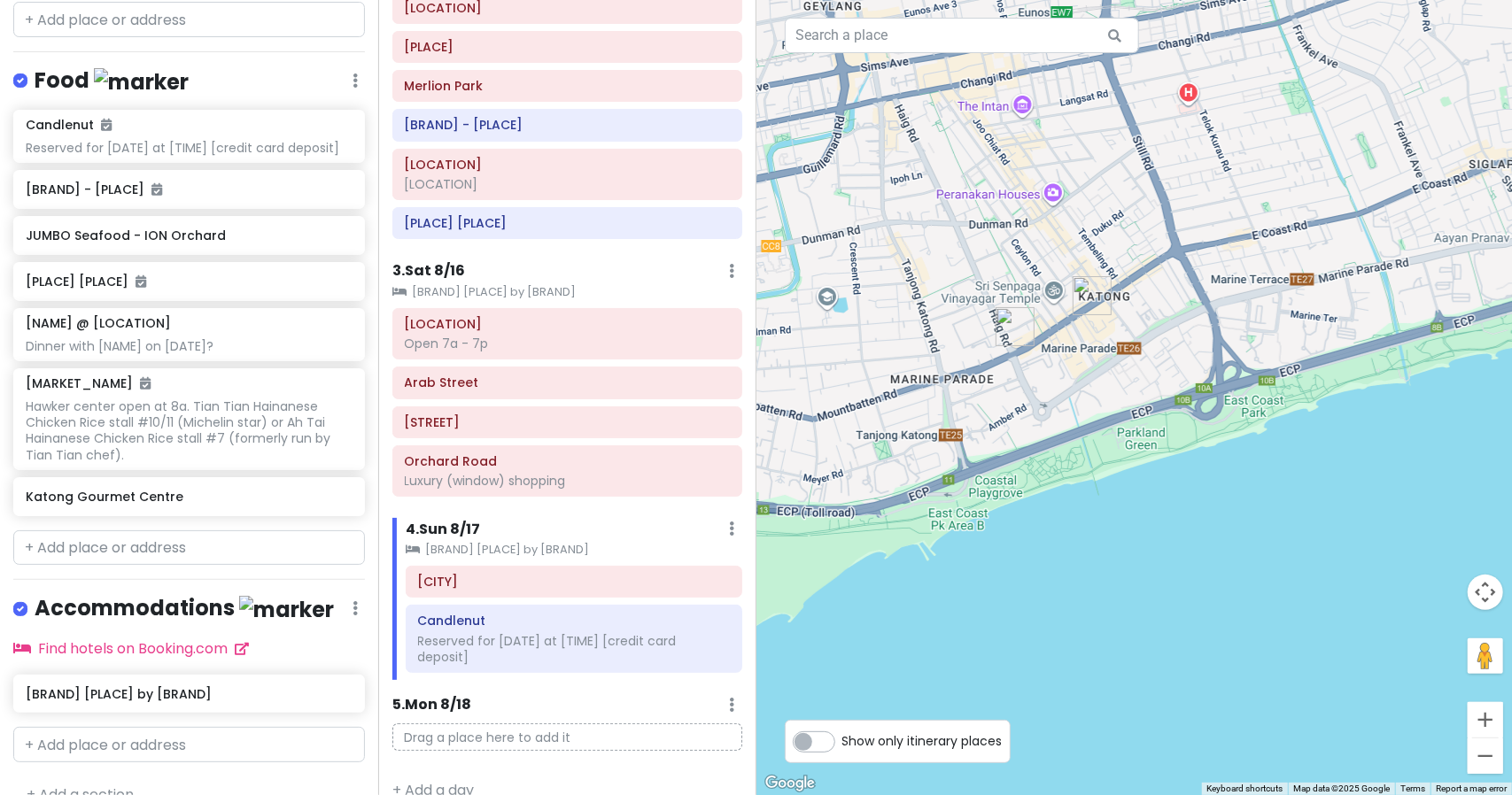 click at bounding box center [1135, 398] 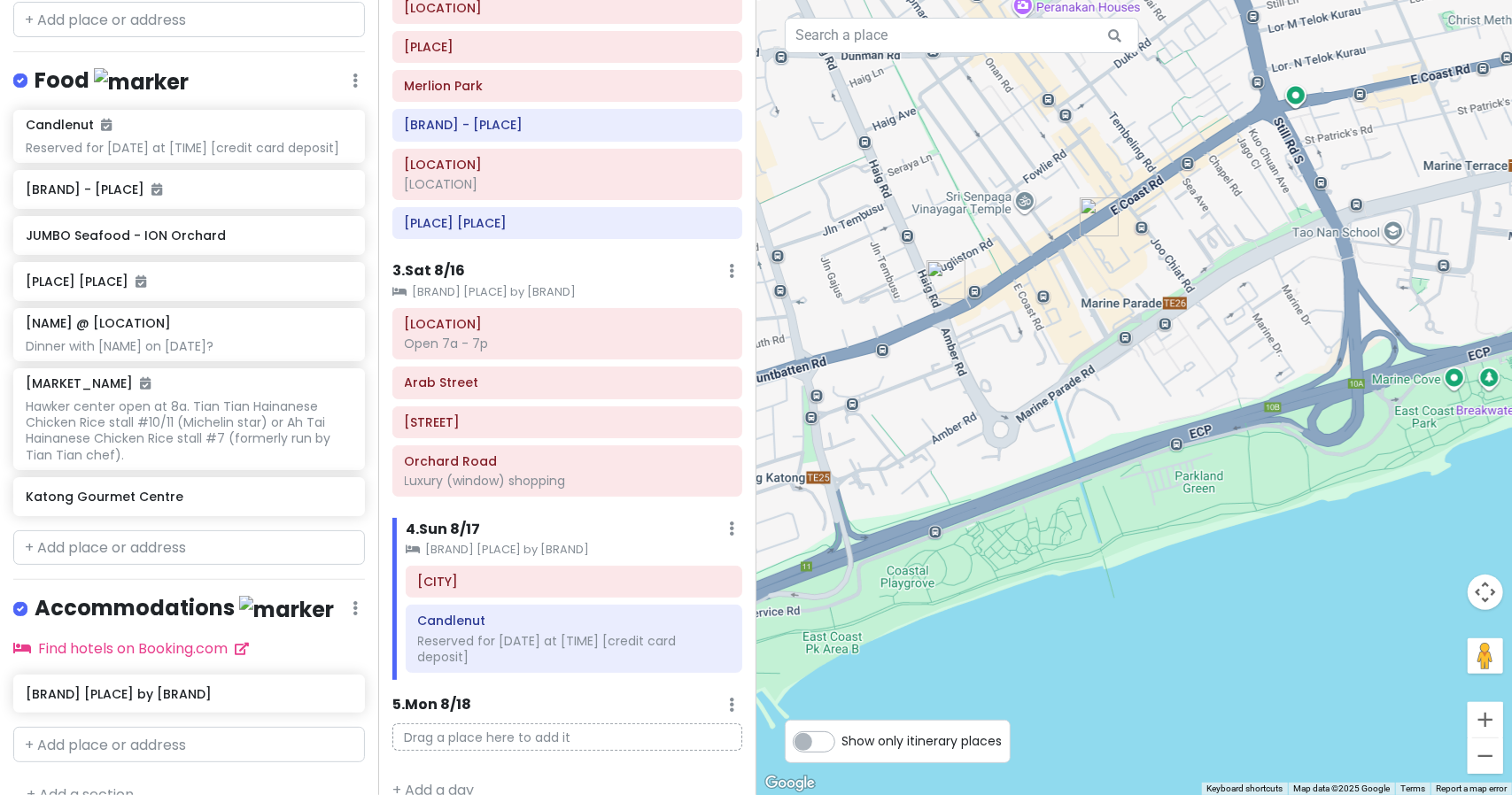 click at bounding box center [1135, 398] 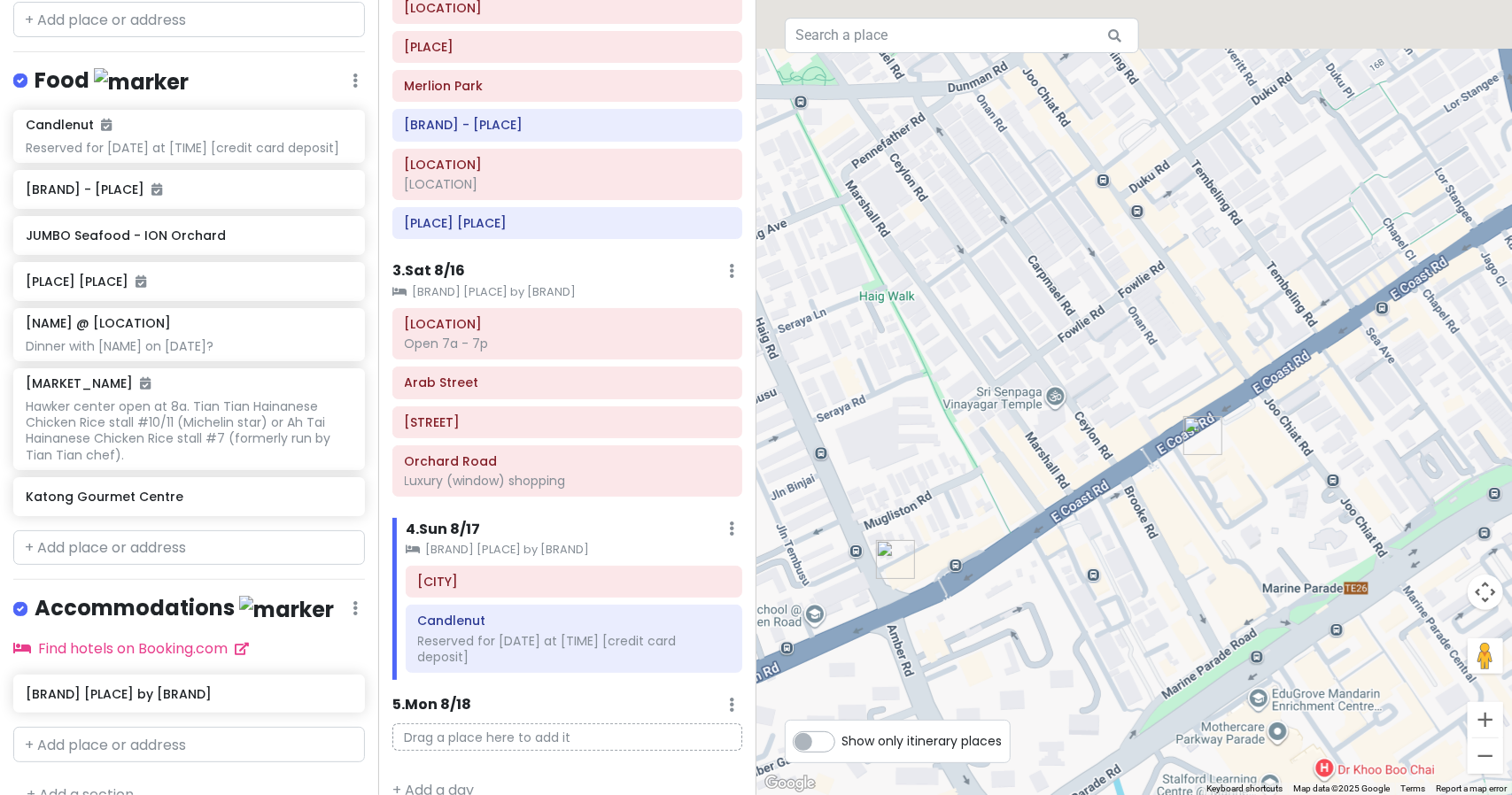 drag, startPoint x: 946, startPoint y: 456, endPoint x: 1070, endPoint y: 836, distance: 399.72 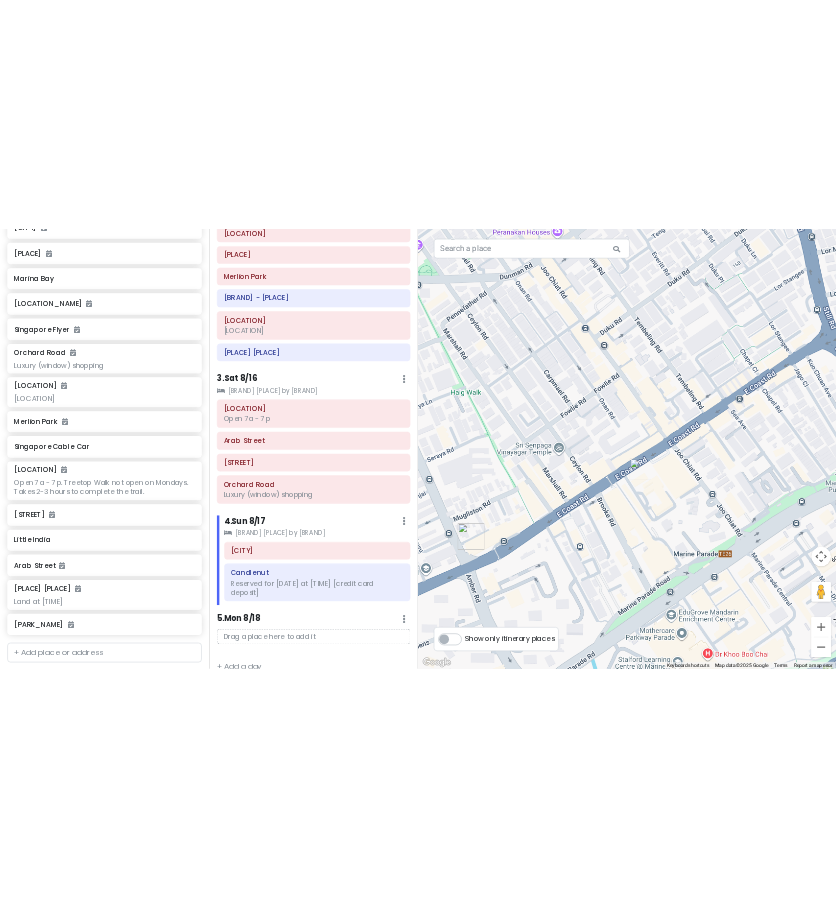 scroll, scrollTop: 0, scrollLeft: 0, axis: both 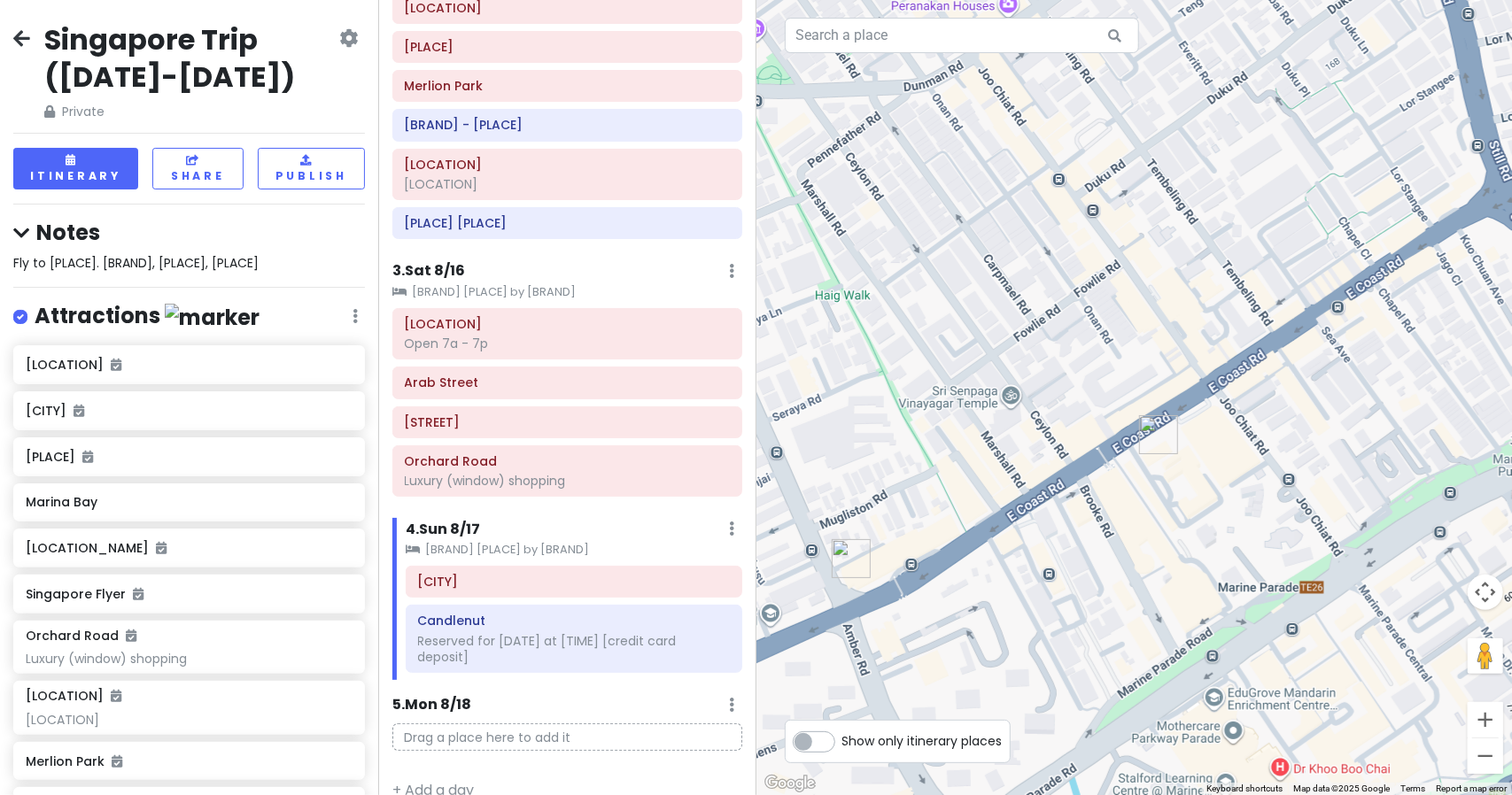 click at bounding box center (21, 38) 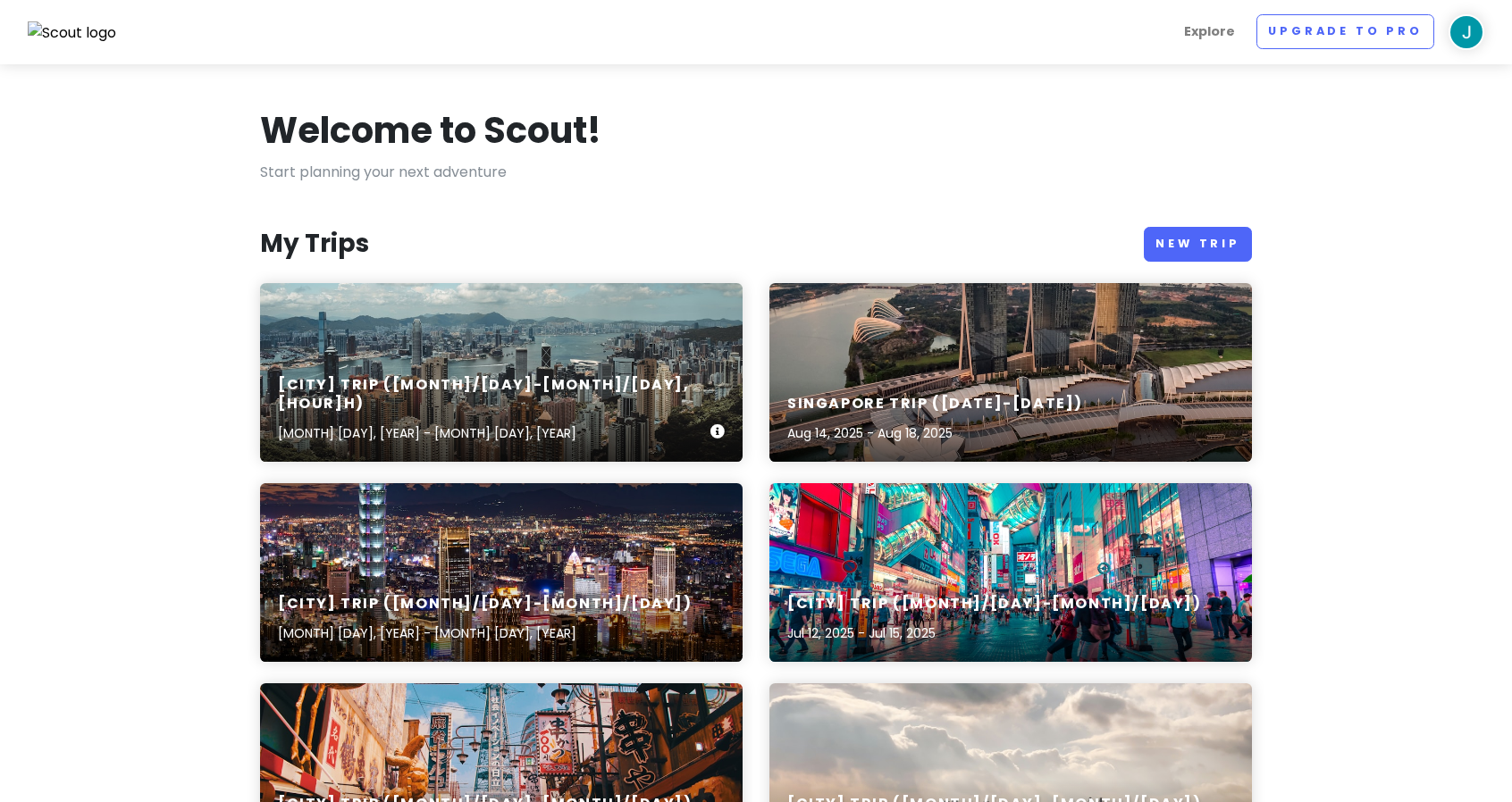 click on "[COUNTRY] Trip ([DATE]-[DATE], [DURATION]) [DATE_RANGE]" at bounding box center (501, 372) 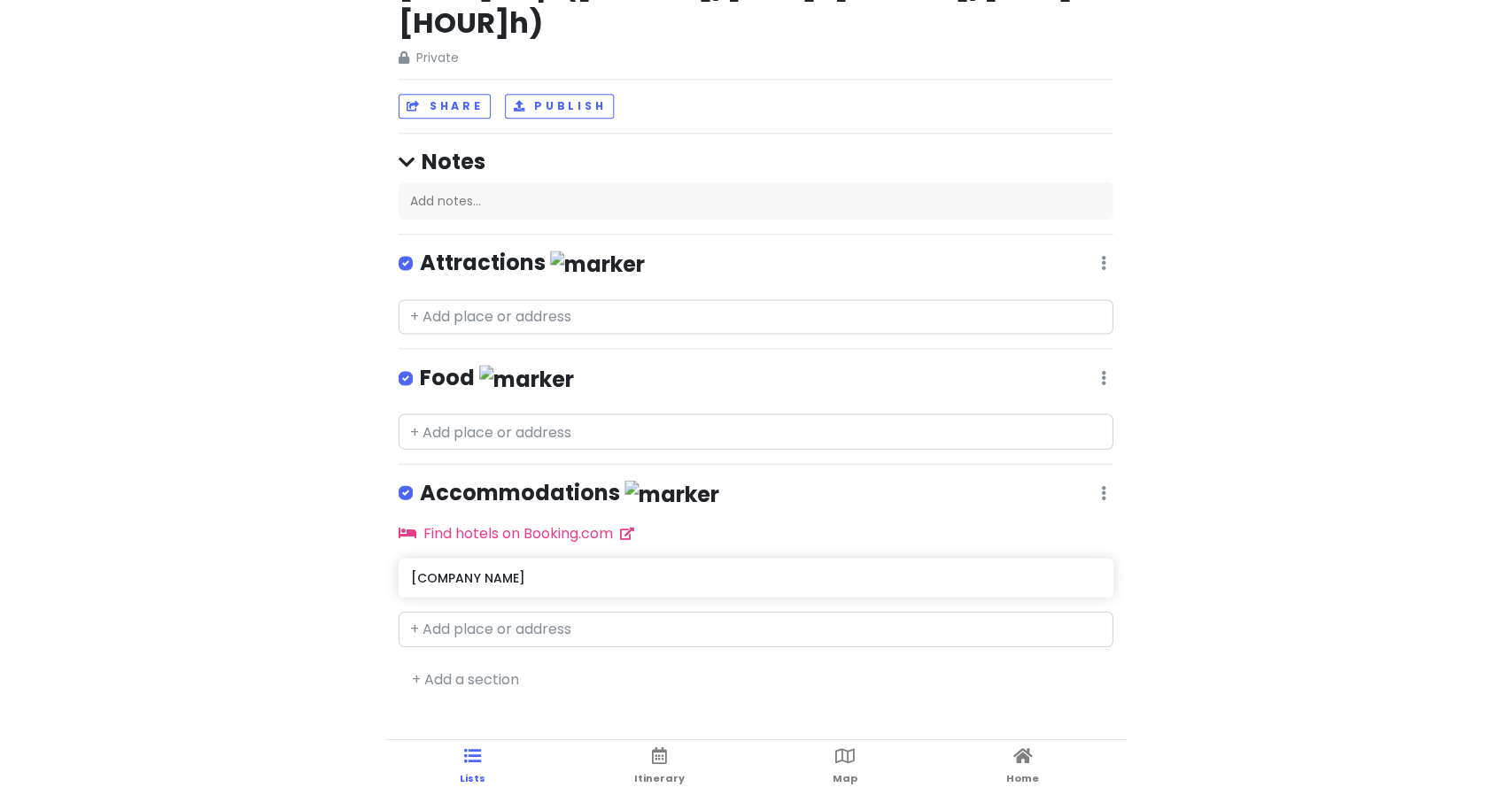 scroll, scrollTop: 0, scrollLeft: 0, axis: both 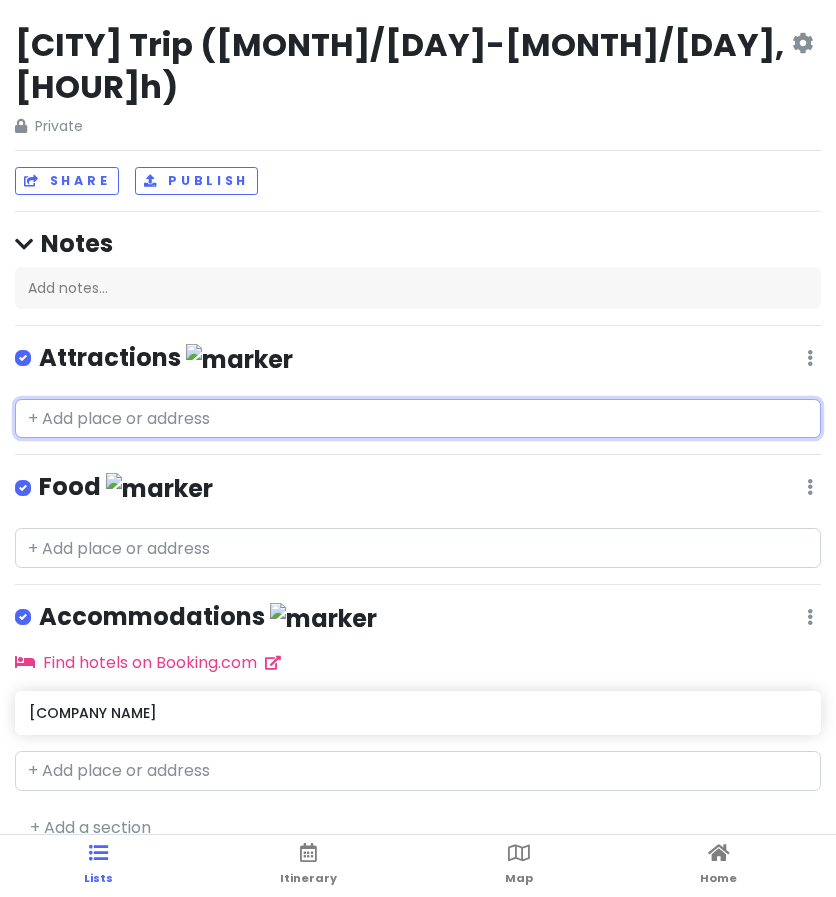 click at bounding box center [418, 419] 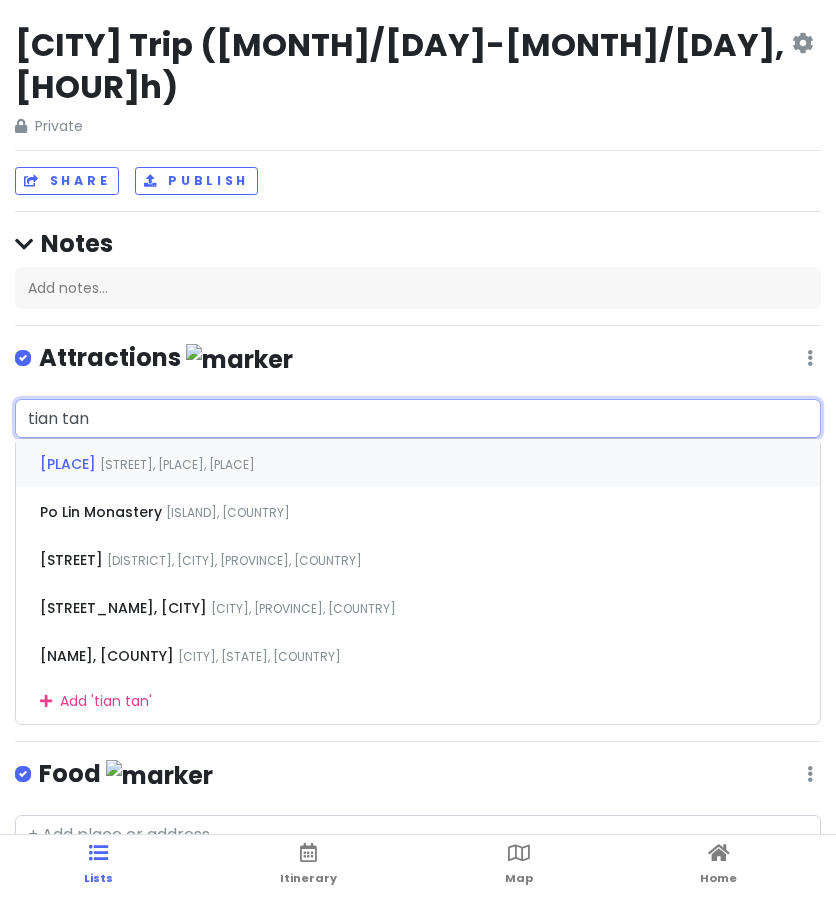 click on "[PLACE]" at bounding box center (70, 464) 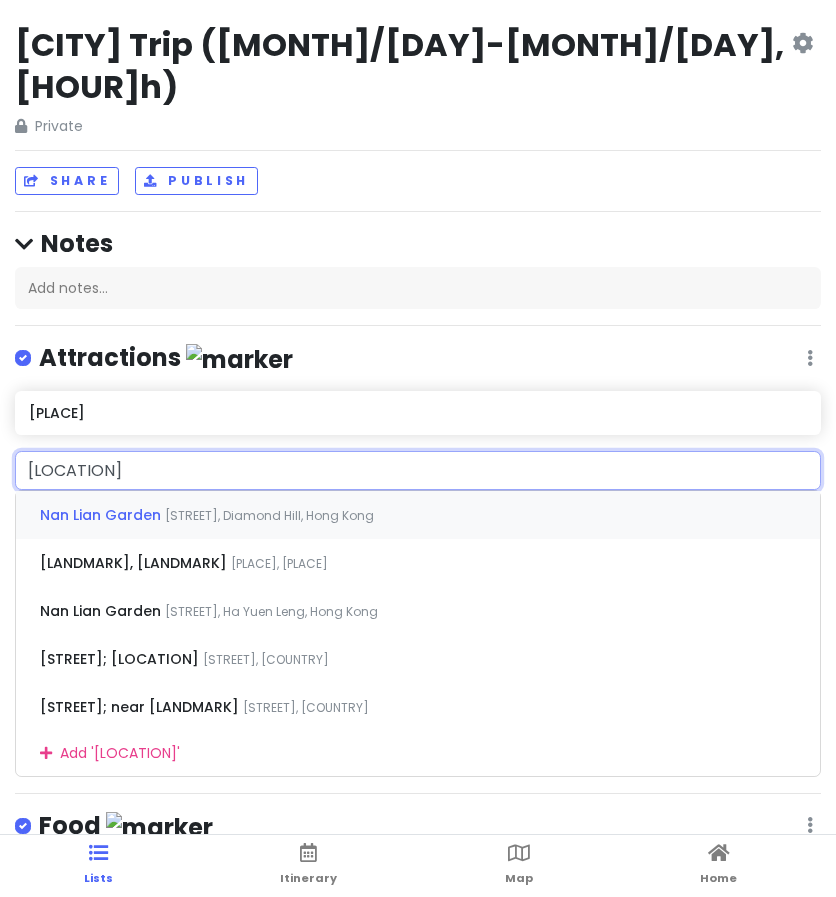 click on "[STREET], Diamond Hill, Hong Kong" at bounding box center [269, 515] 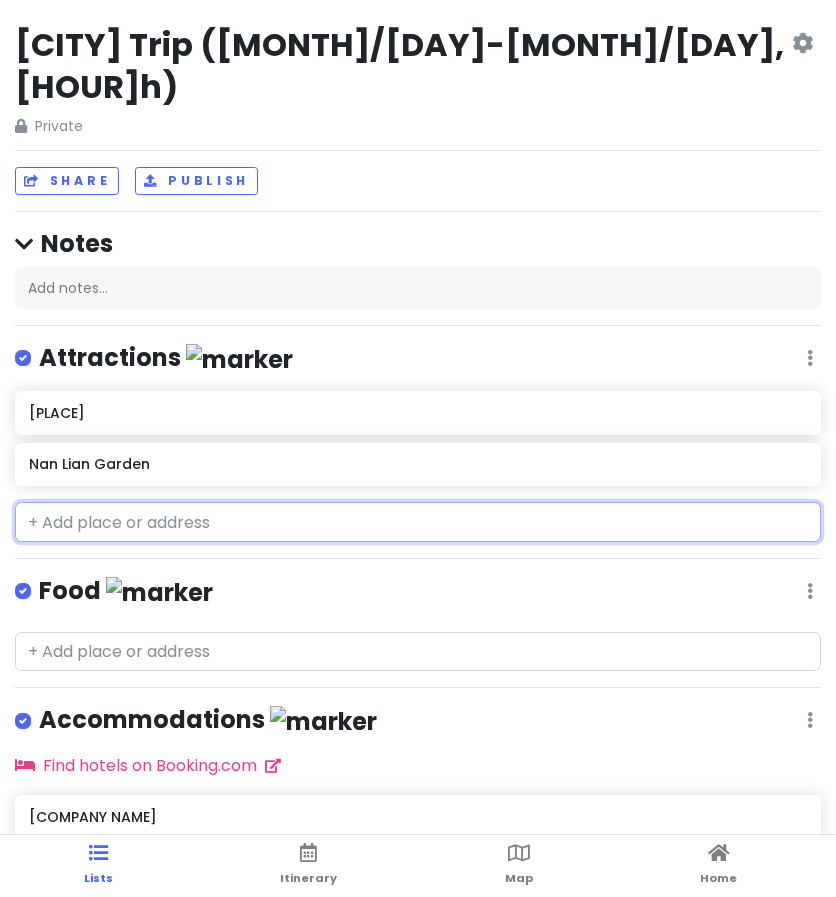 click at bounding box center [418, 522] 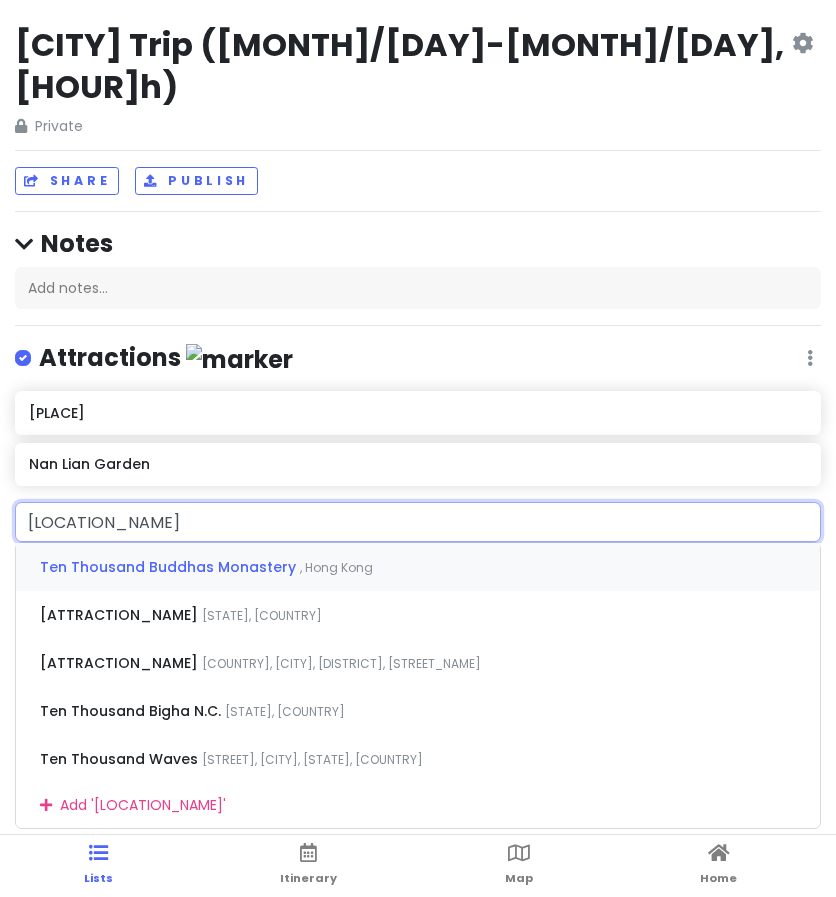 click on "Ten Thousand Buddhas Monastery" at bounding box center (170, 567) 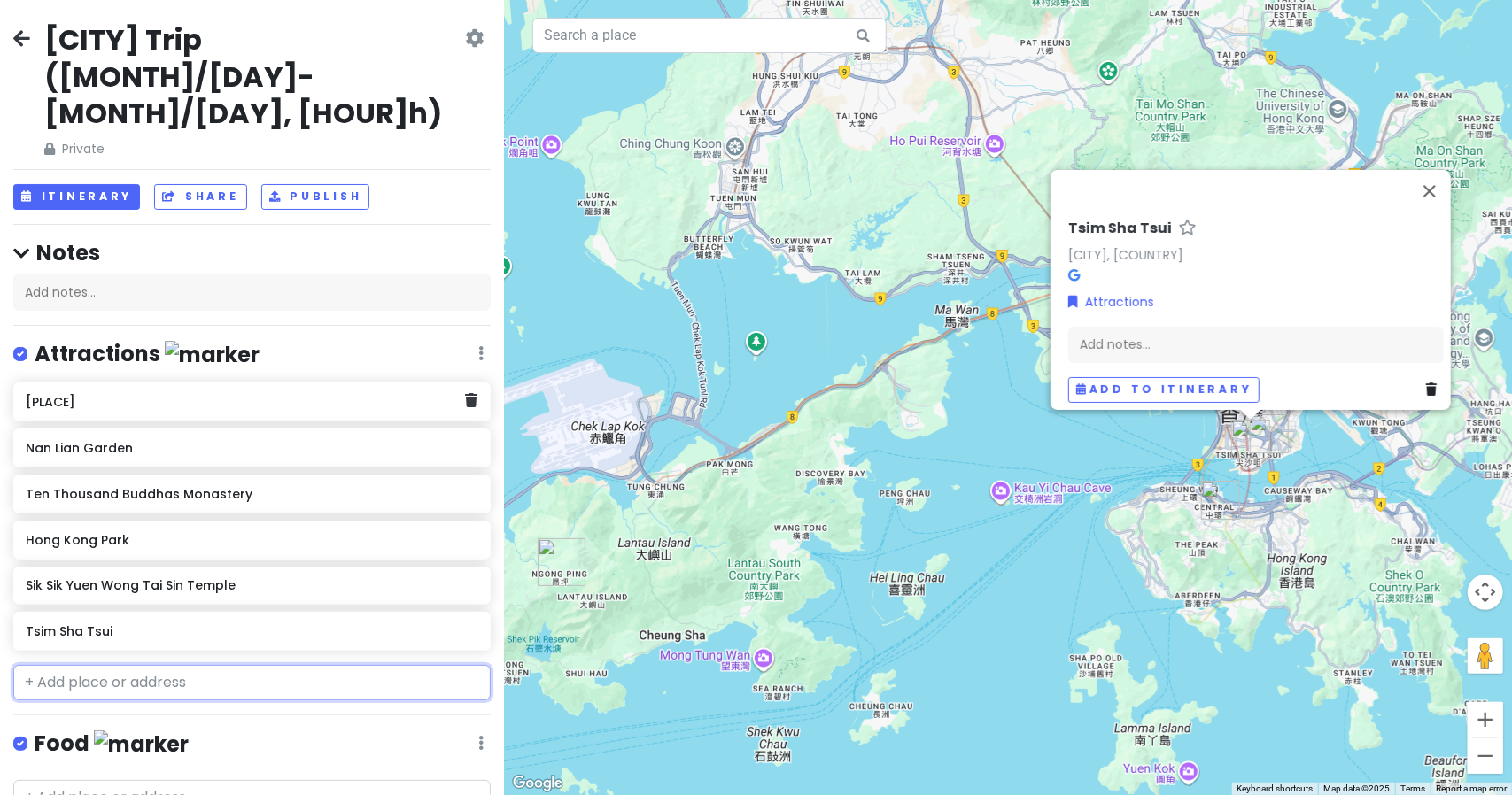 click on "[PLACE]" at bounding box center (245, 402) 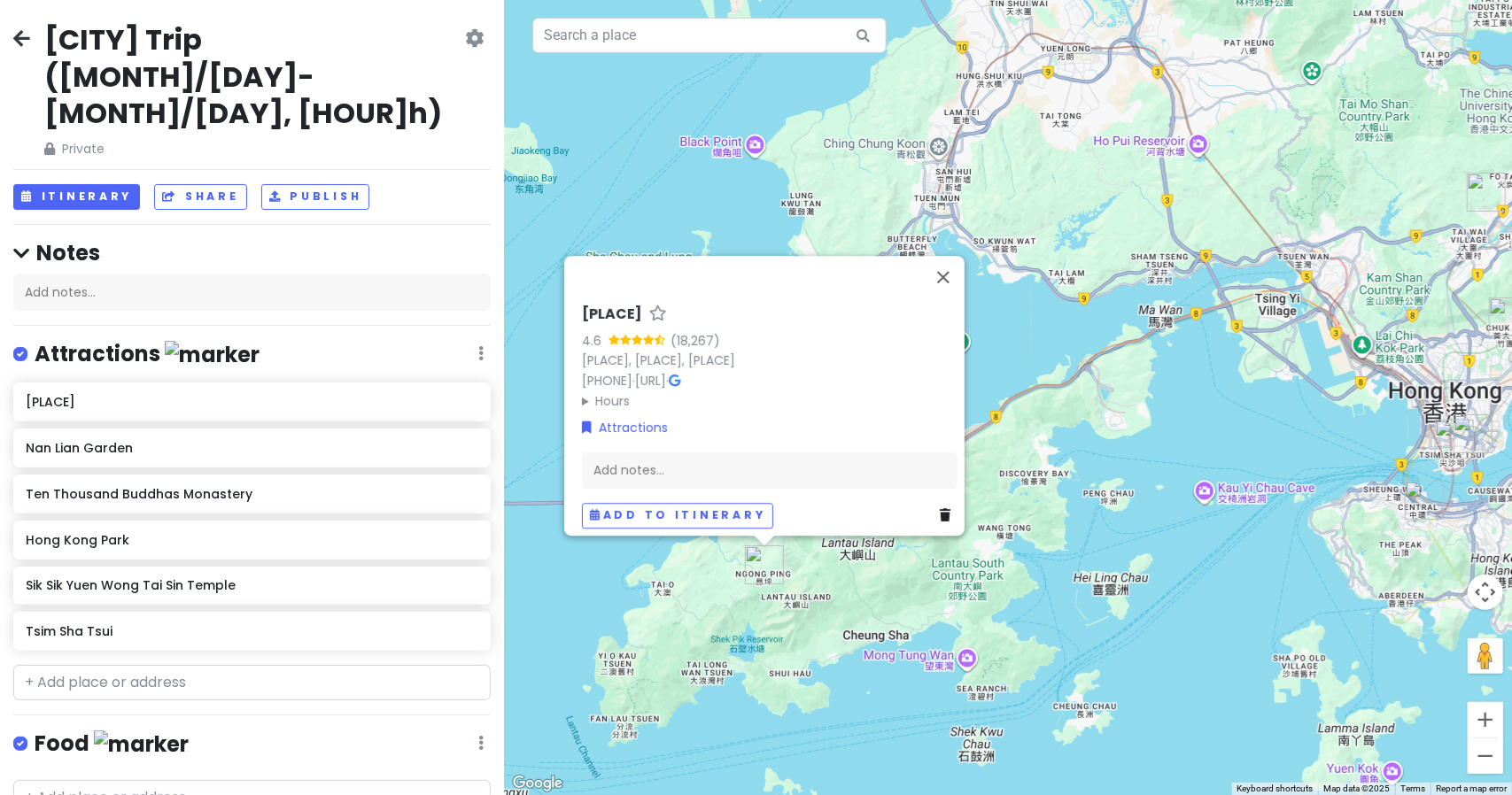 scroll, scrollTop: 238, scrollLeft: 0, axis: vertical 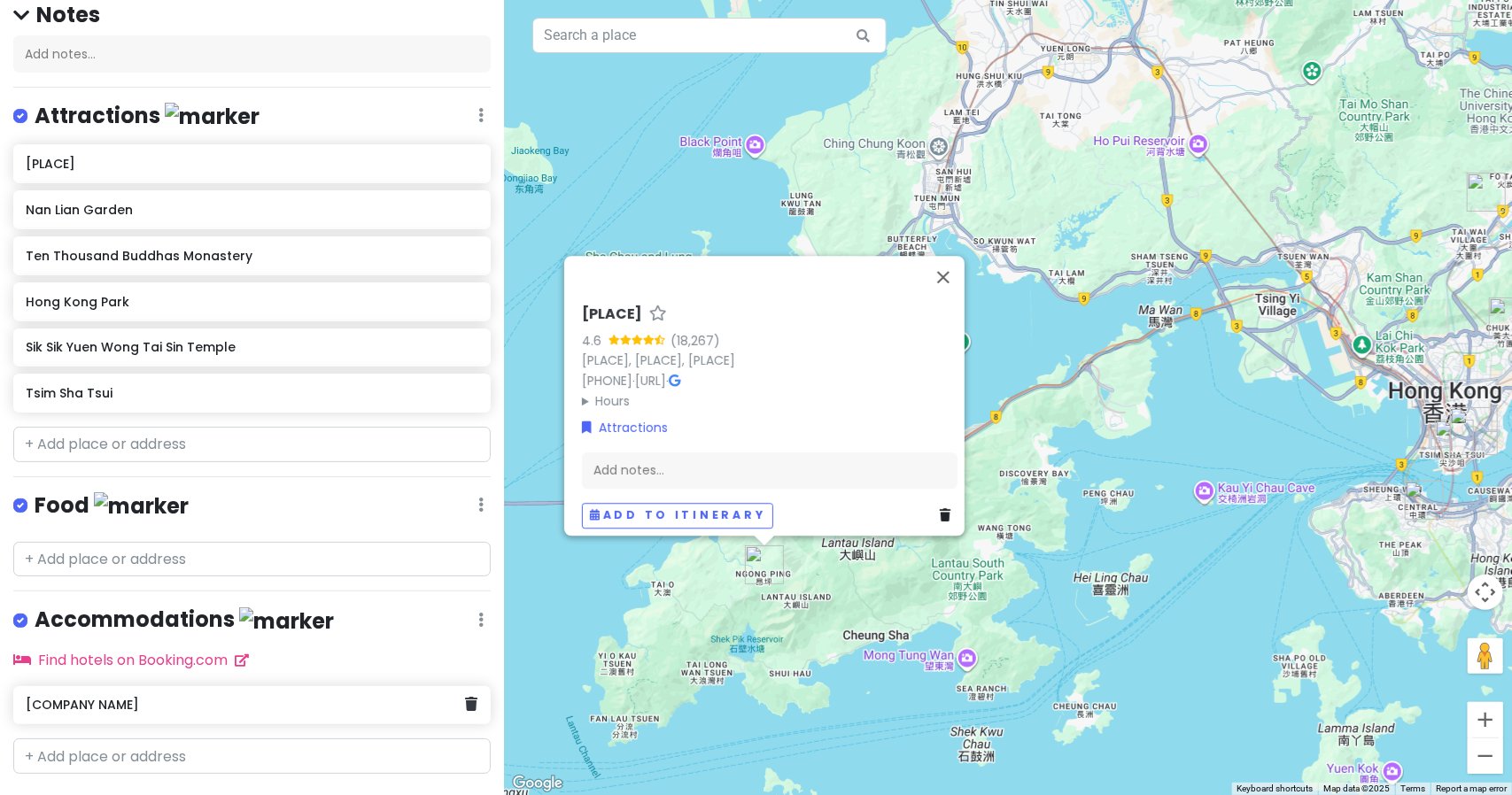 click on "[COMPANY NAME]" at bounding box center (245, 705) 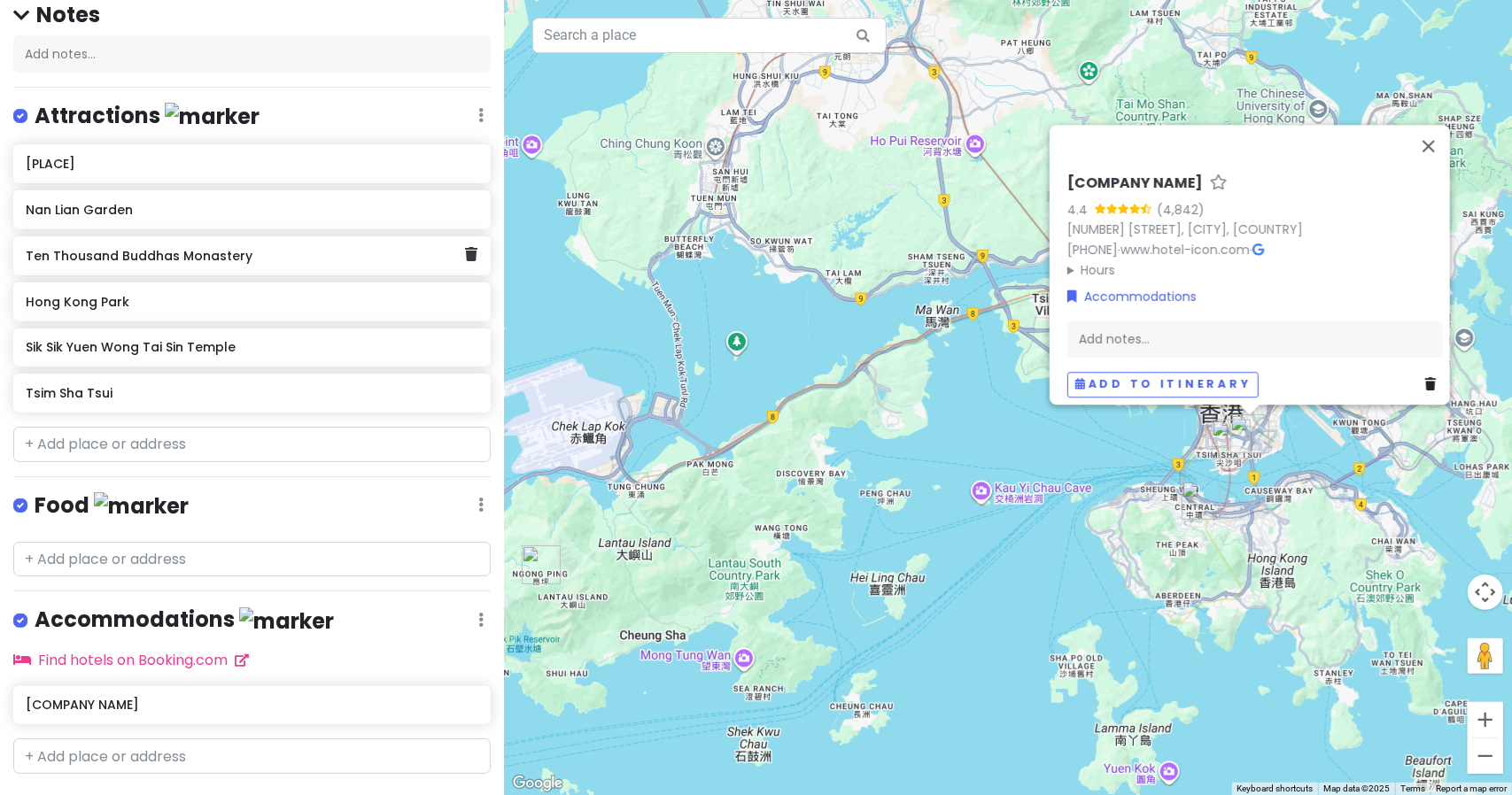 scroll, scrollTop: 0, scrollLeft: 0, axis: both 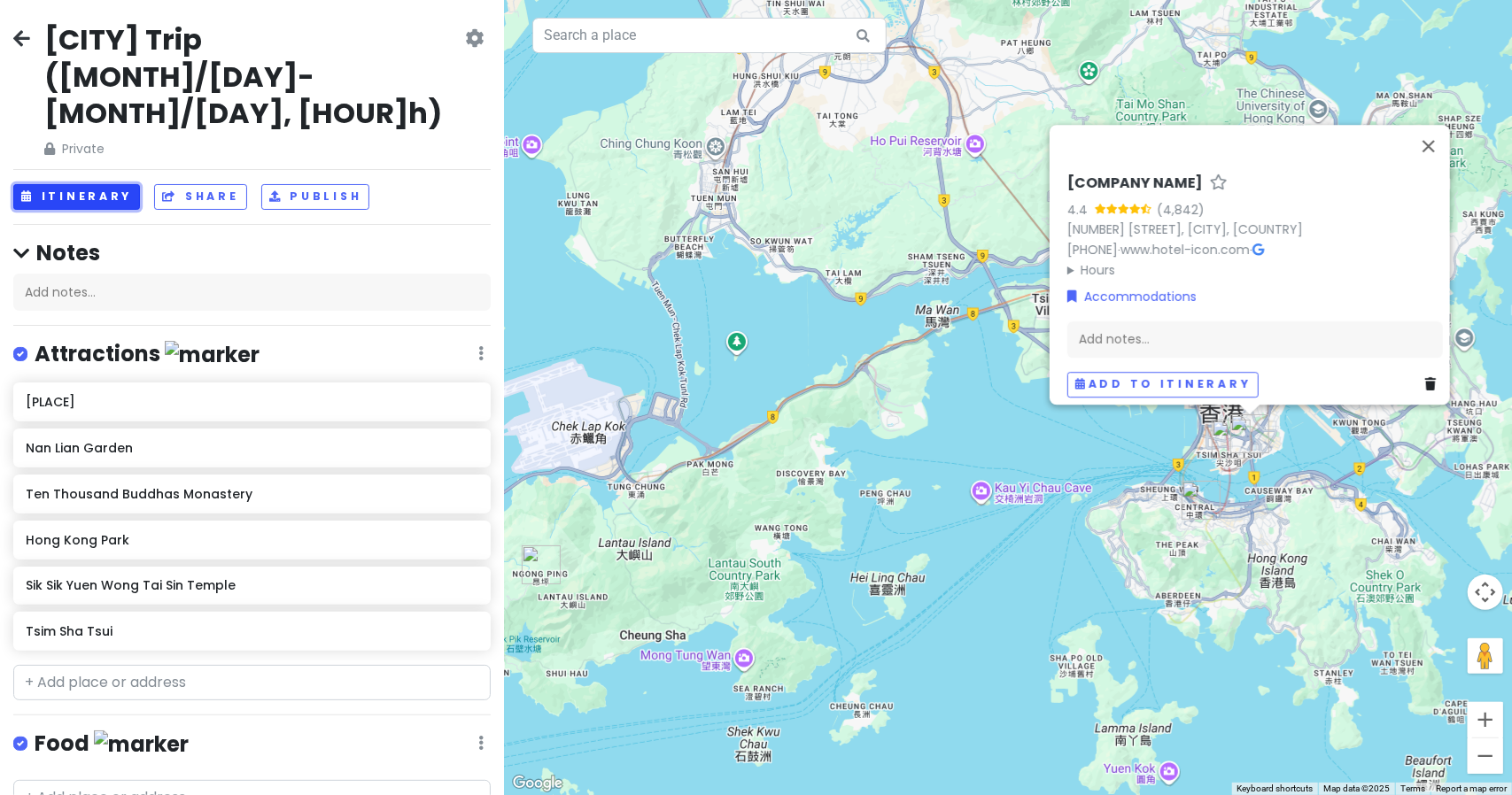 click on "Itinerary" at bounding box center (76, 197) 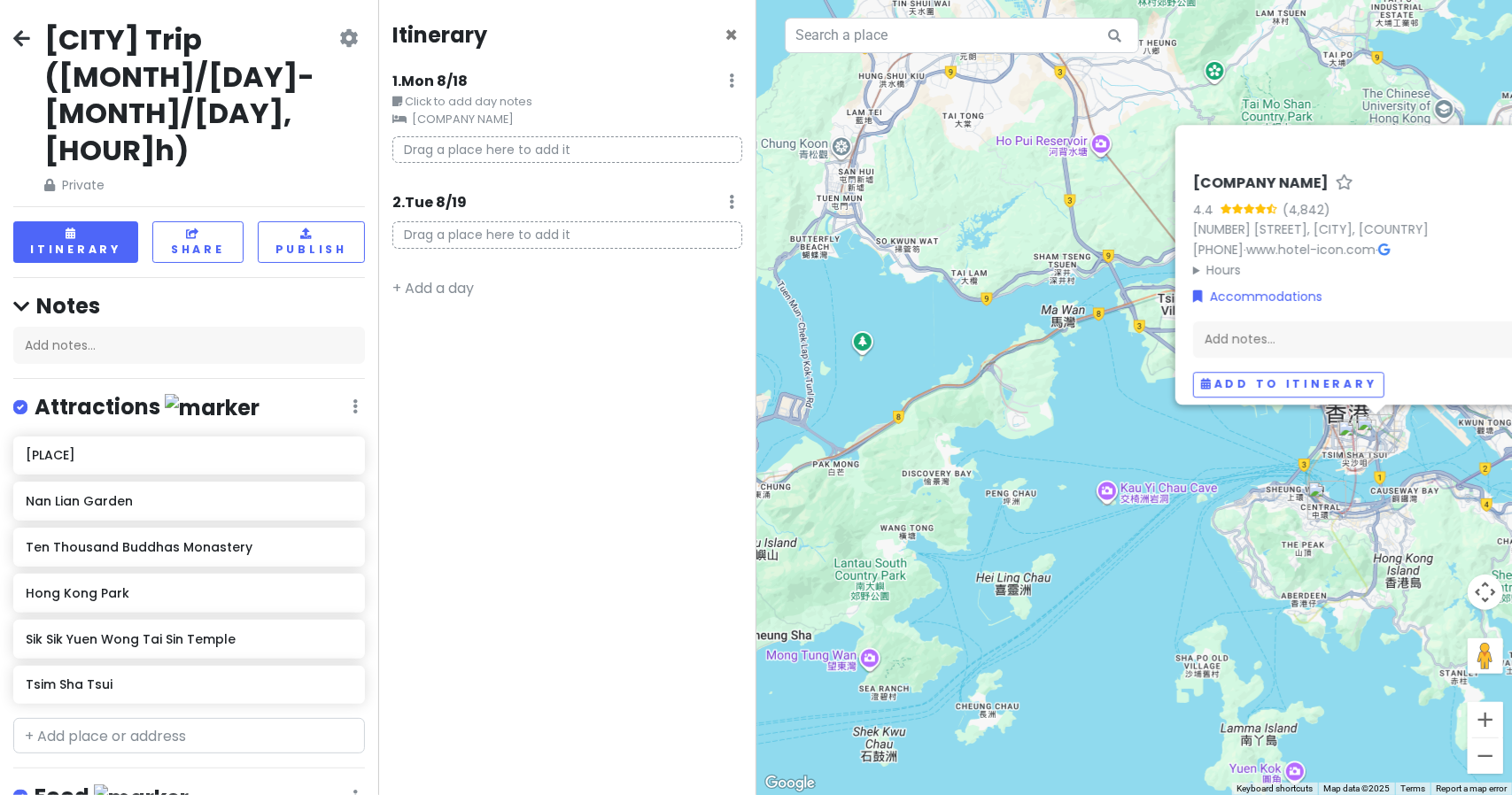 click at bounding box center (1360, 146) 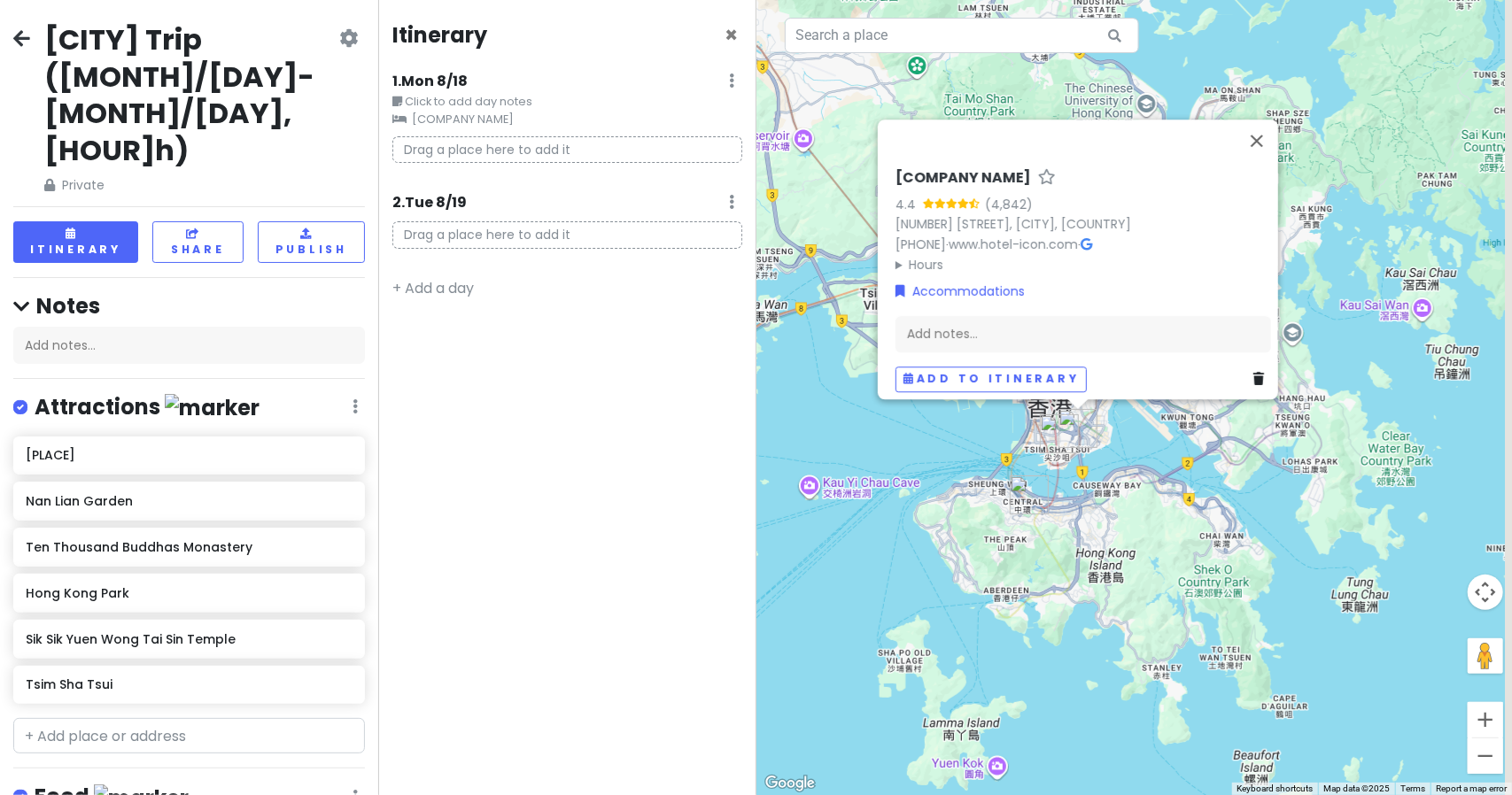 drag, startPoint x: 1346, startPoint y: 511, endPoint x: 973, endPoint y: 516, distance: 373.03351 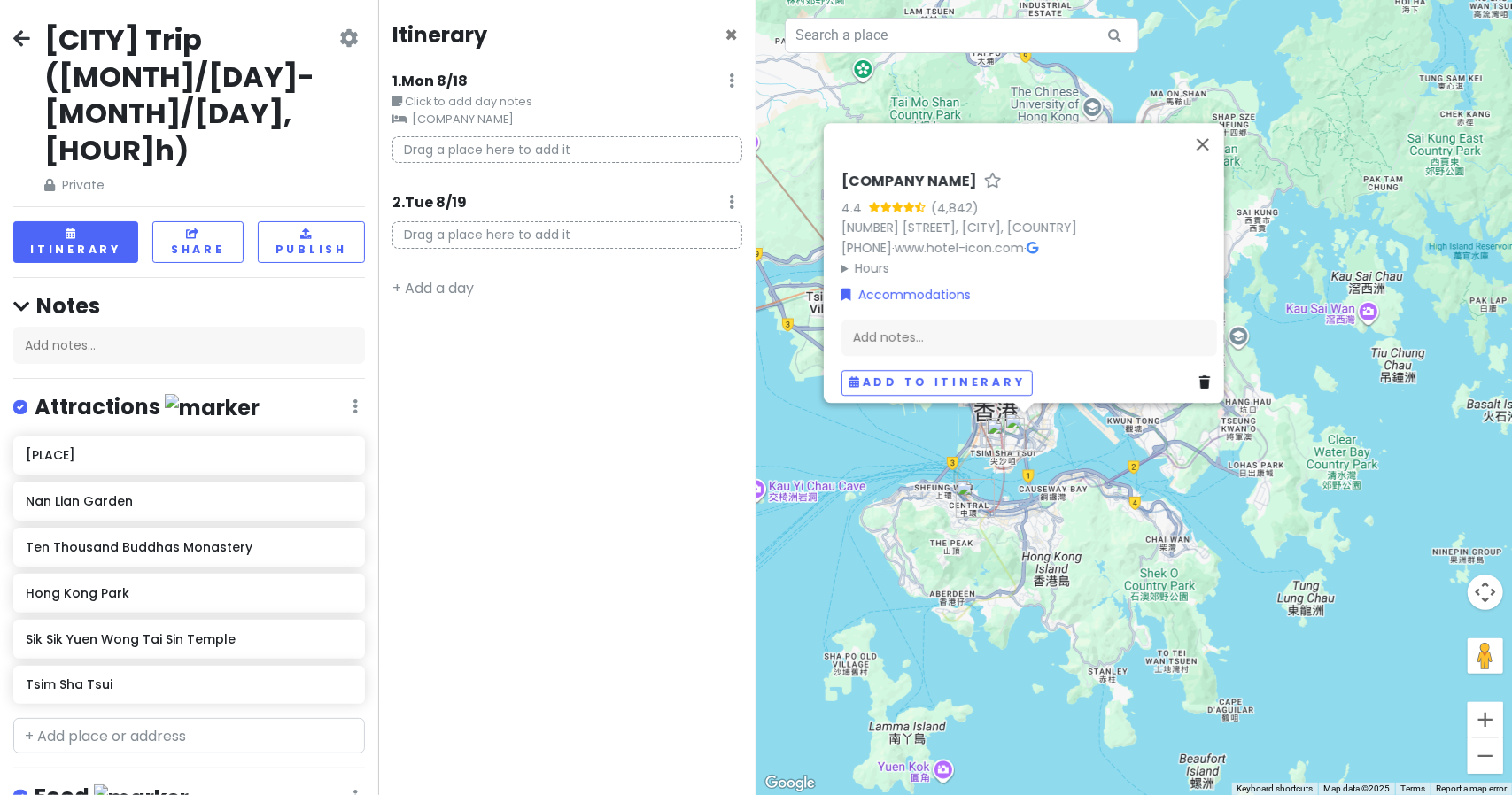 click at bounding box center (975, 498) 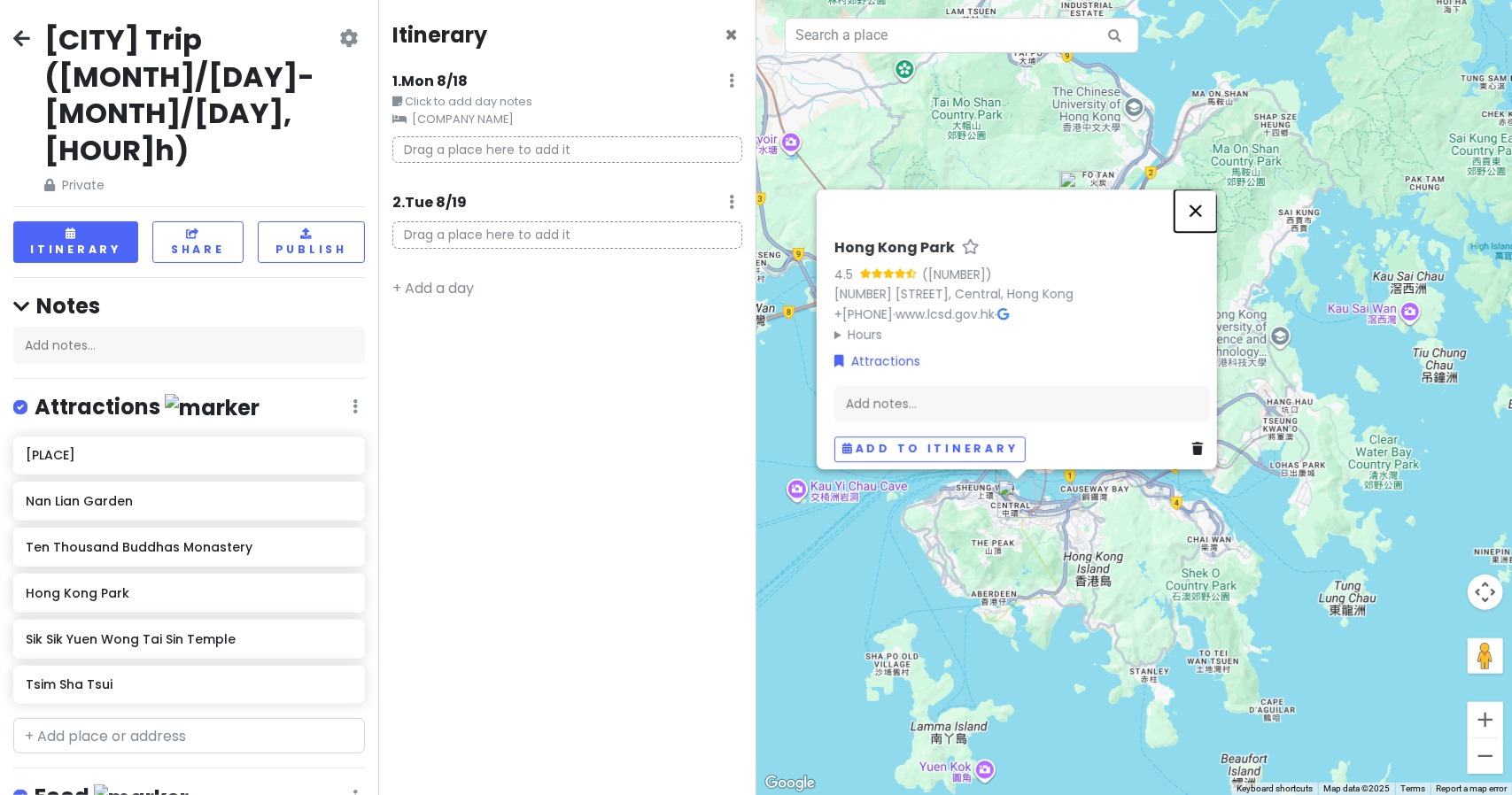 click at bounding box center (1196, 211) 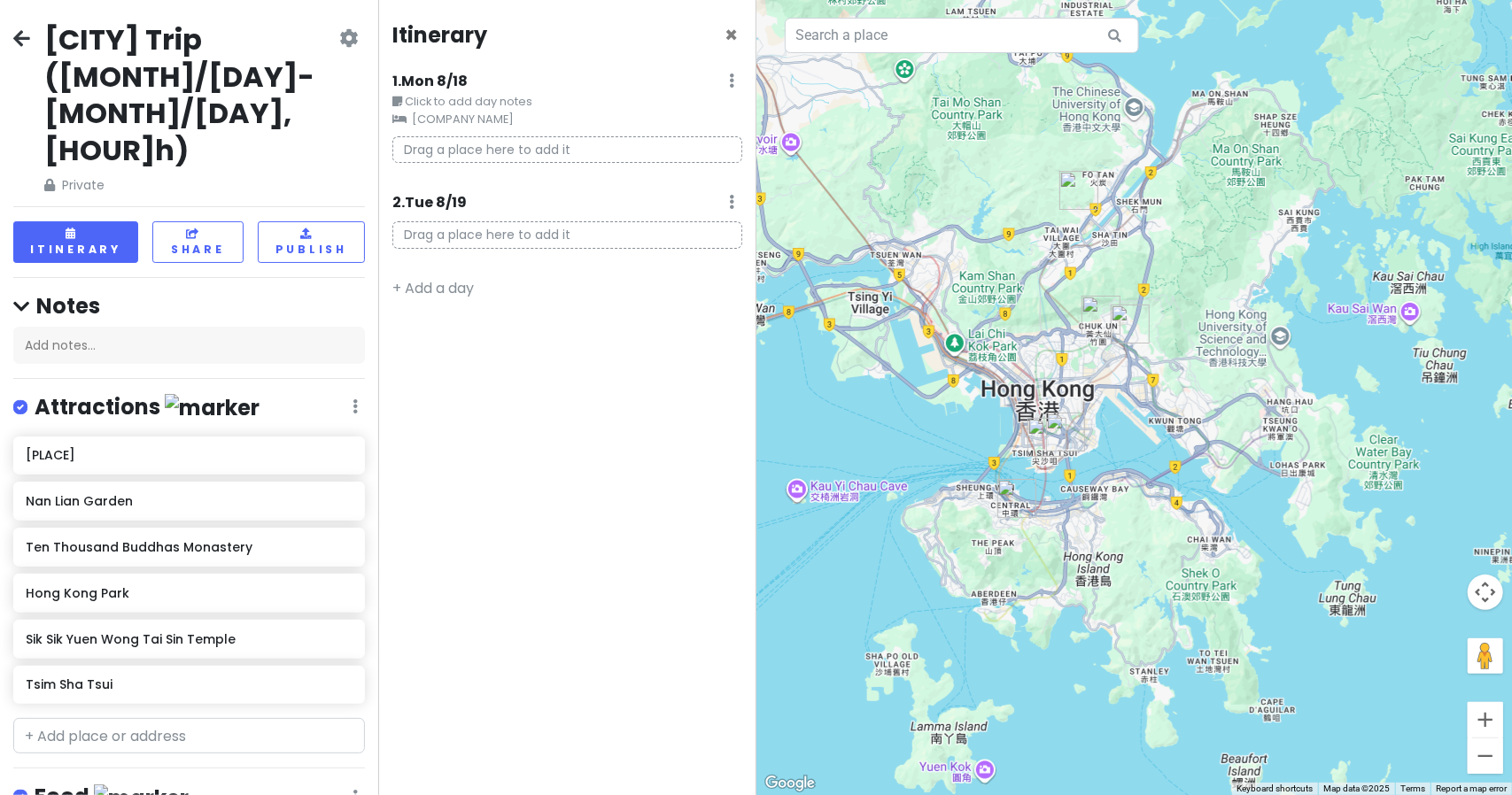click on "To navigate, press the arrow keys." at bounding box center [1135, 398] 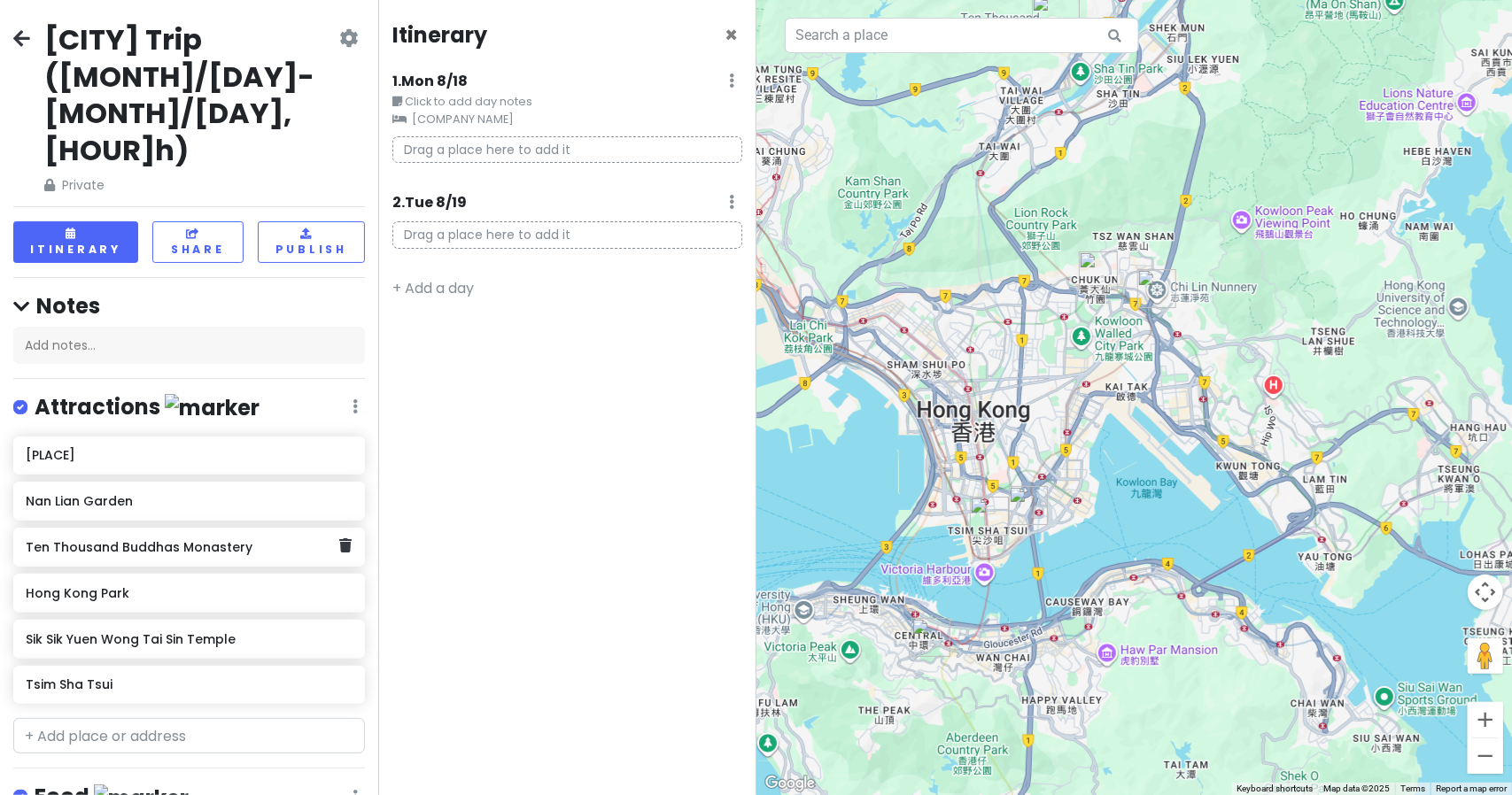 click on "Ten Thousand Buddhas Monastery" at bounding box center [182, 547] 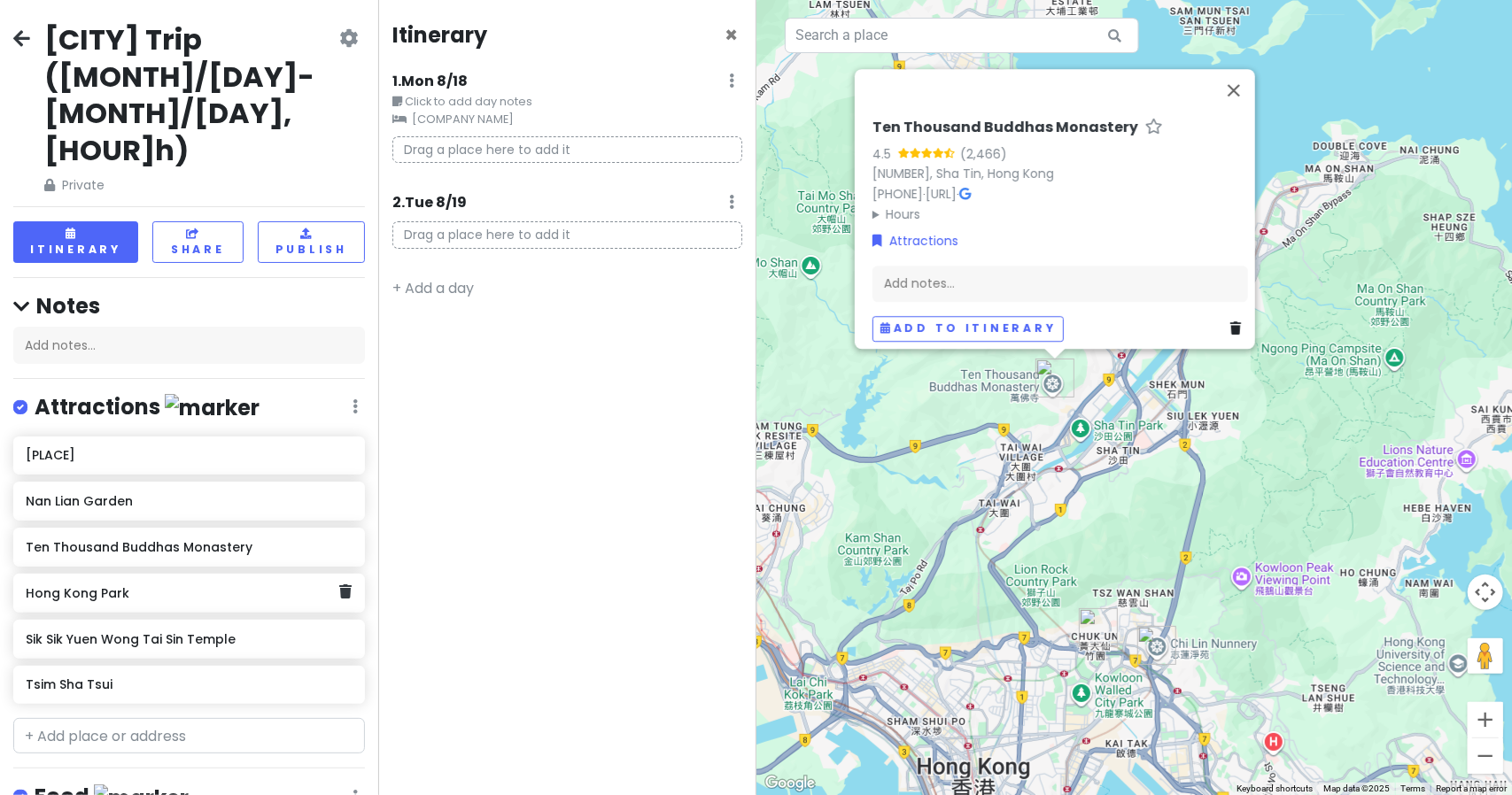 click on "Hong Kong Park" at bounding box center [182, 593] 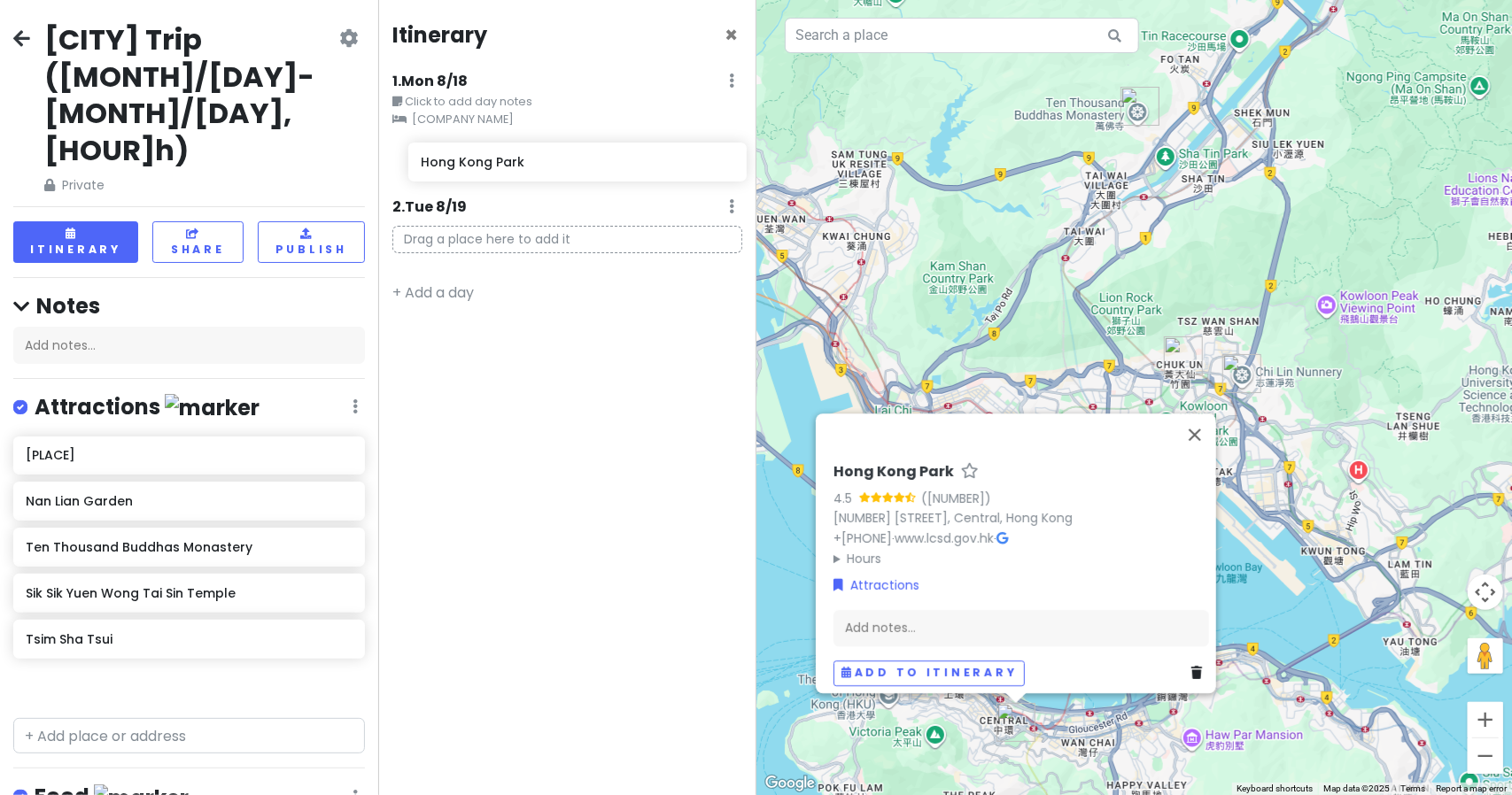 drag, startPoint x: 183, startPoint y: 513, endPoint x: 578, endPoint y: 158, distance: 531.084 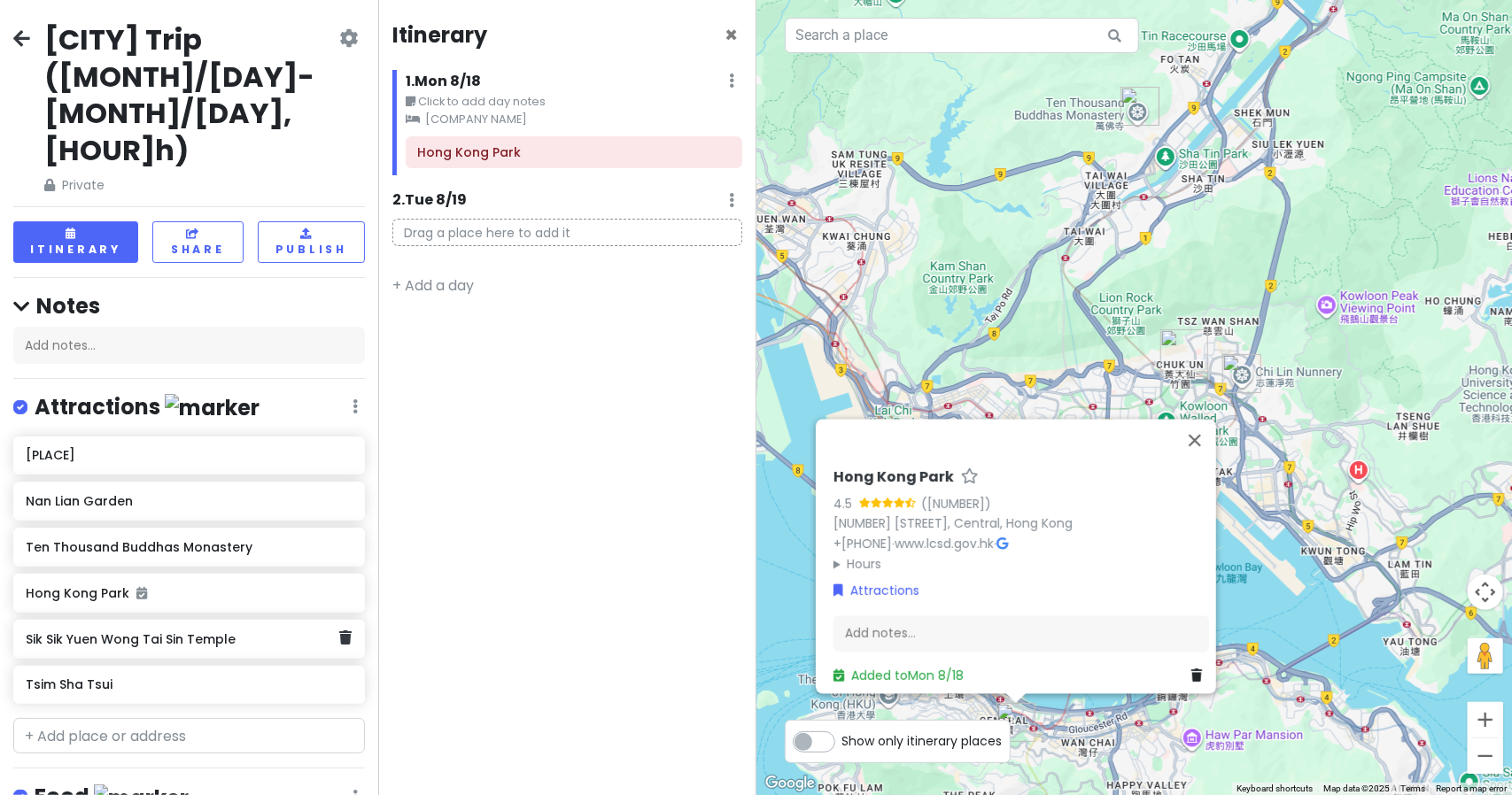 click on "Sik Sik Yuen Wong Tai Sin Temple" at bounding box center [182, 639] 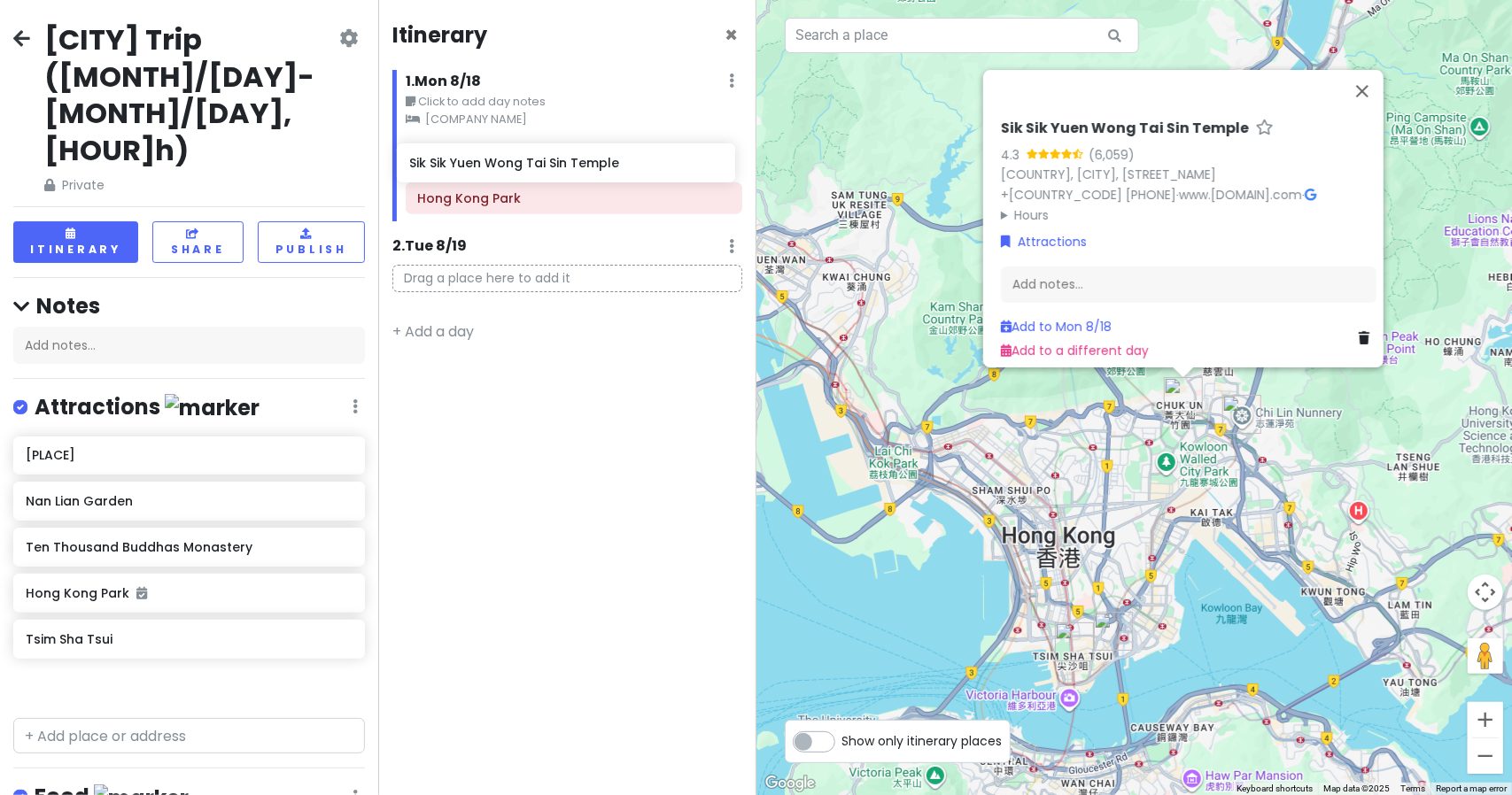 drag, startPoint x: 172, startPoint y: 562, endPoint x: 555, endPoint y: 163, distance: 553.073 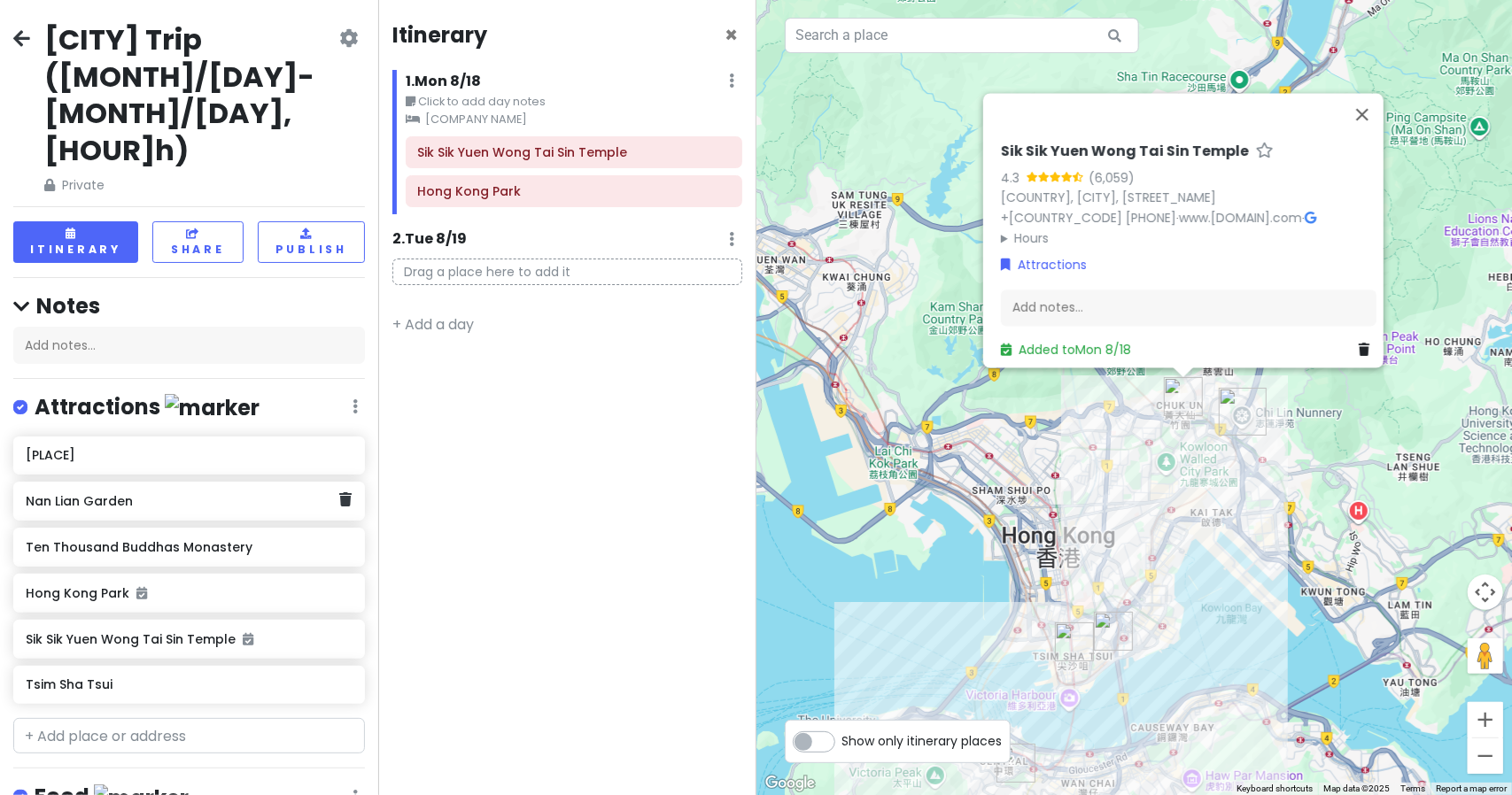 click on "Nan Lian Garden" at bounding box center [182, 501] 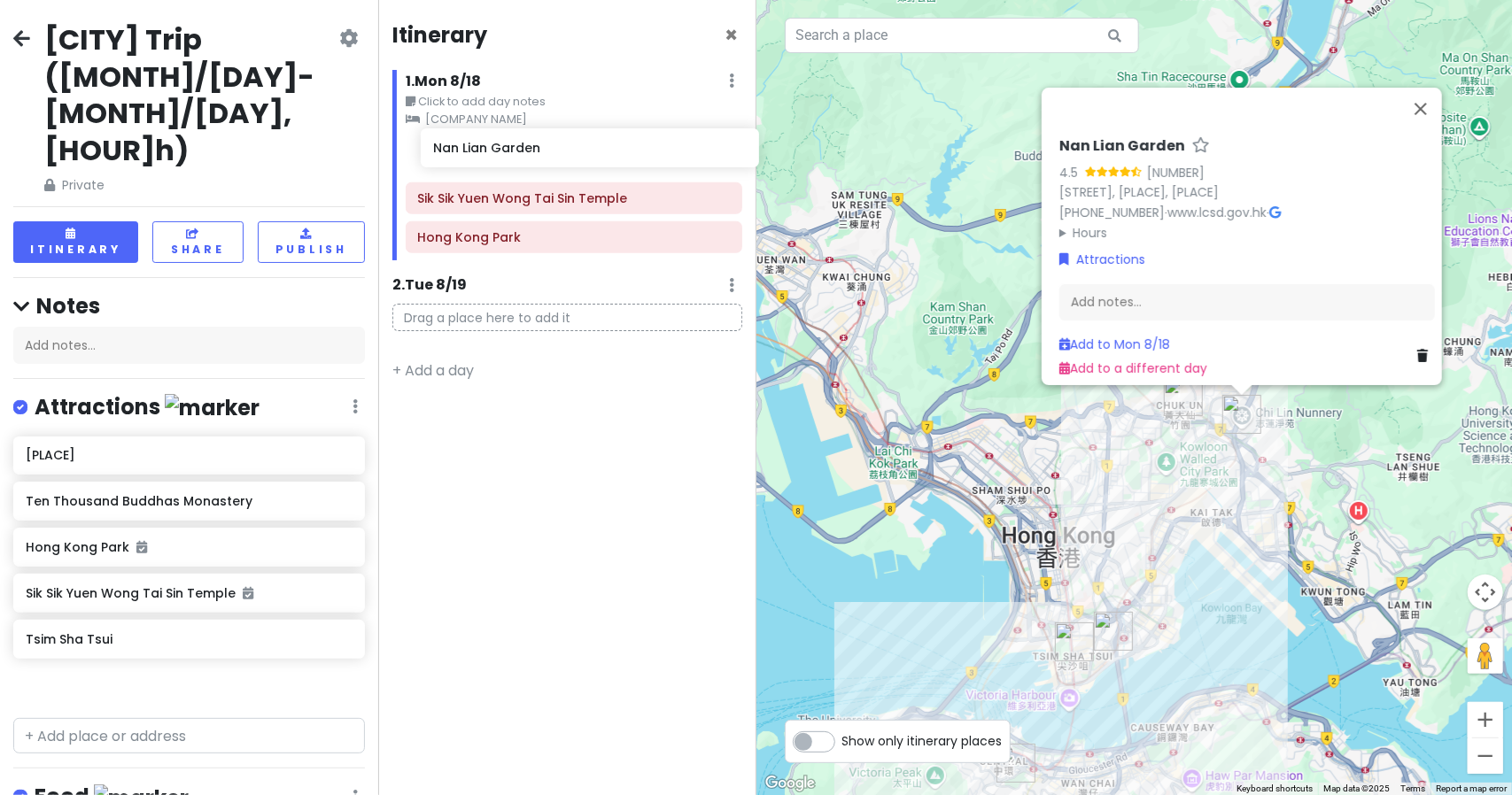 drag, startPoint x: 213, startPoint y: 429, endPoint x: 622, endPoint y: 151, distance: 494.5351 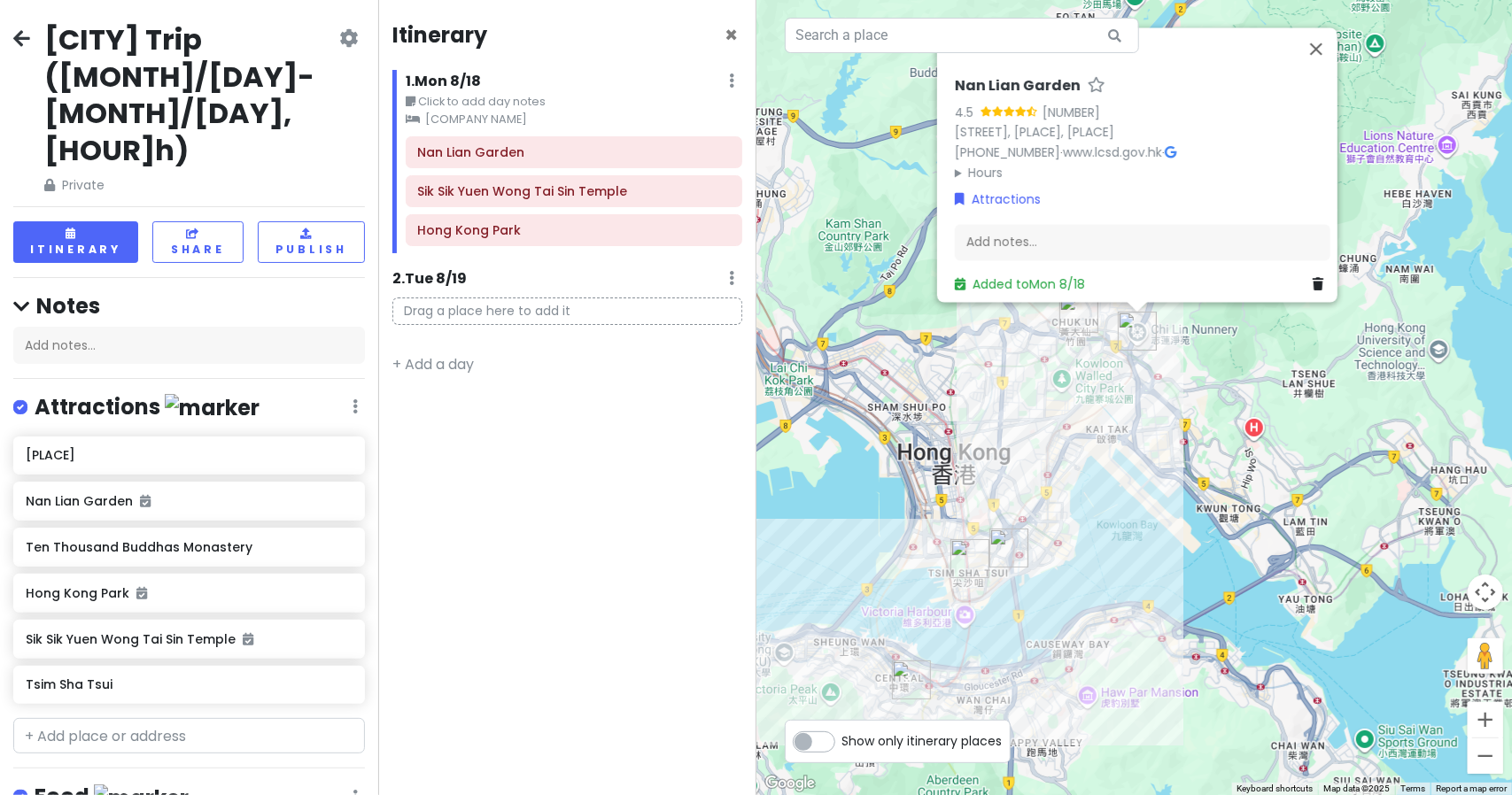 drag, startPoint x: 1175, startPoint y: 554, endPoint x: 1064, endPoint y: 467, distance: 141.03191 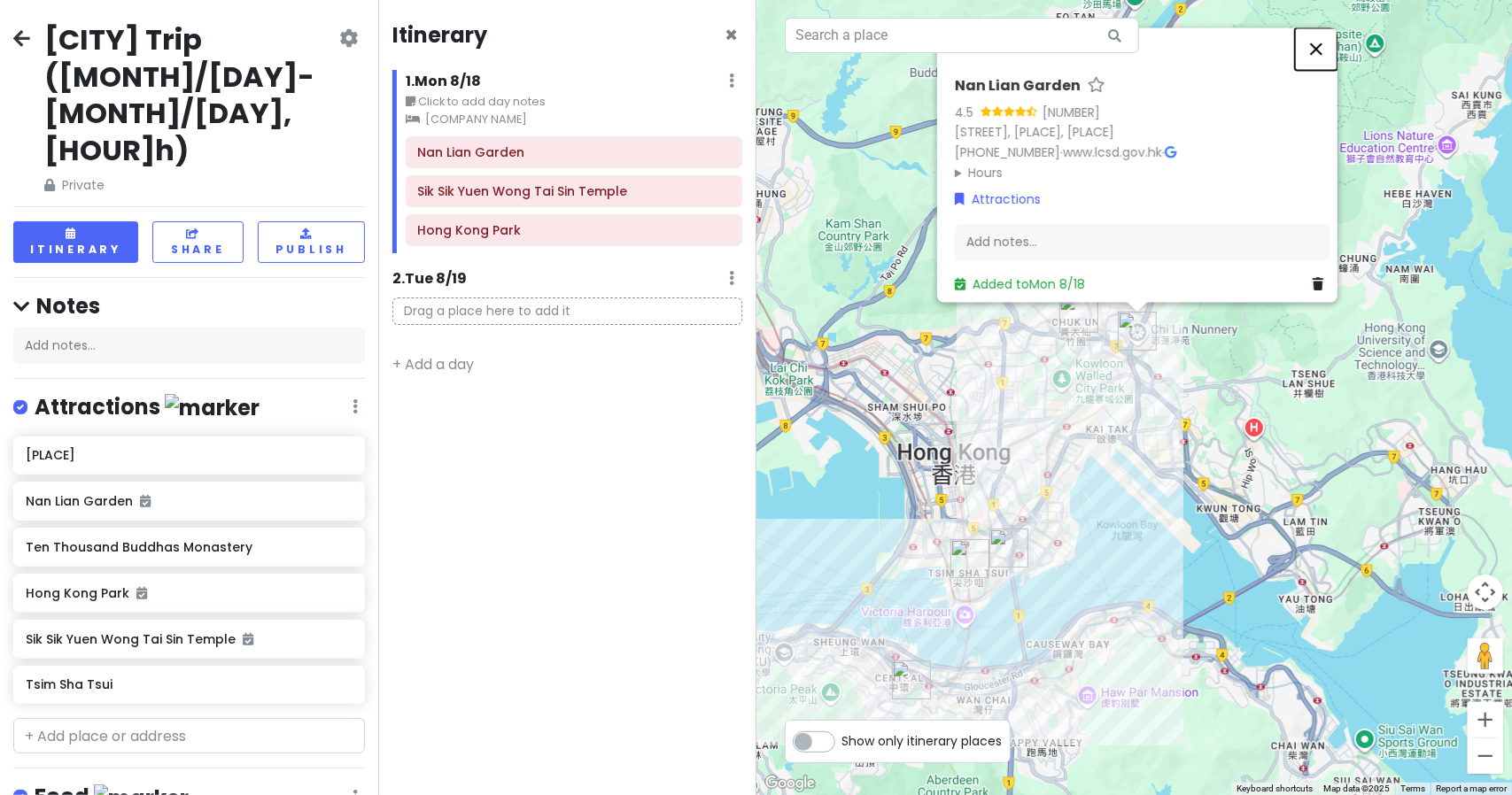 click at bounding box center [1316, 49] 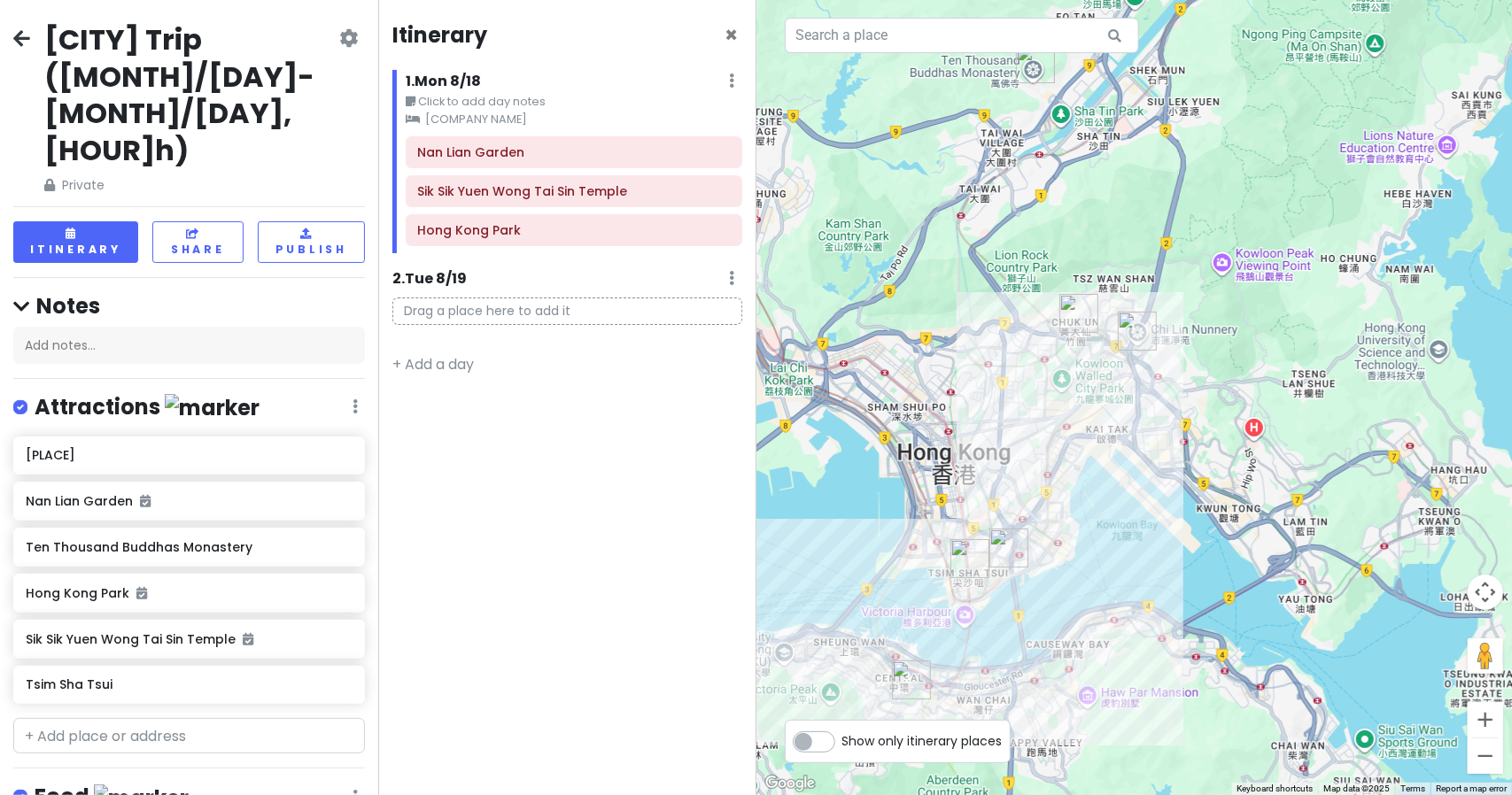 scroll, scrollTop: 255, scrollLeft: 0, axis: vertical 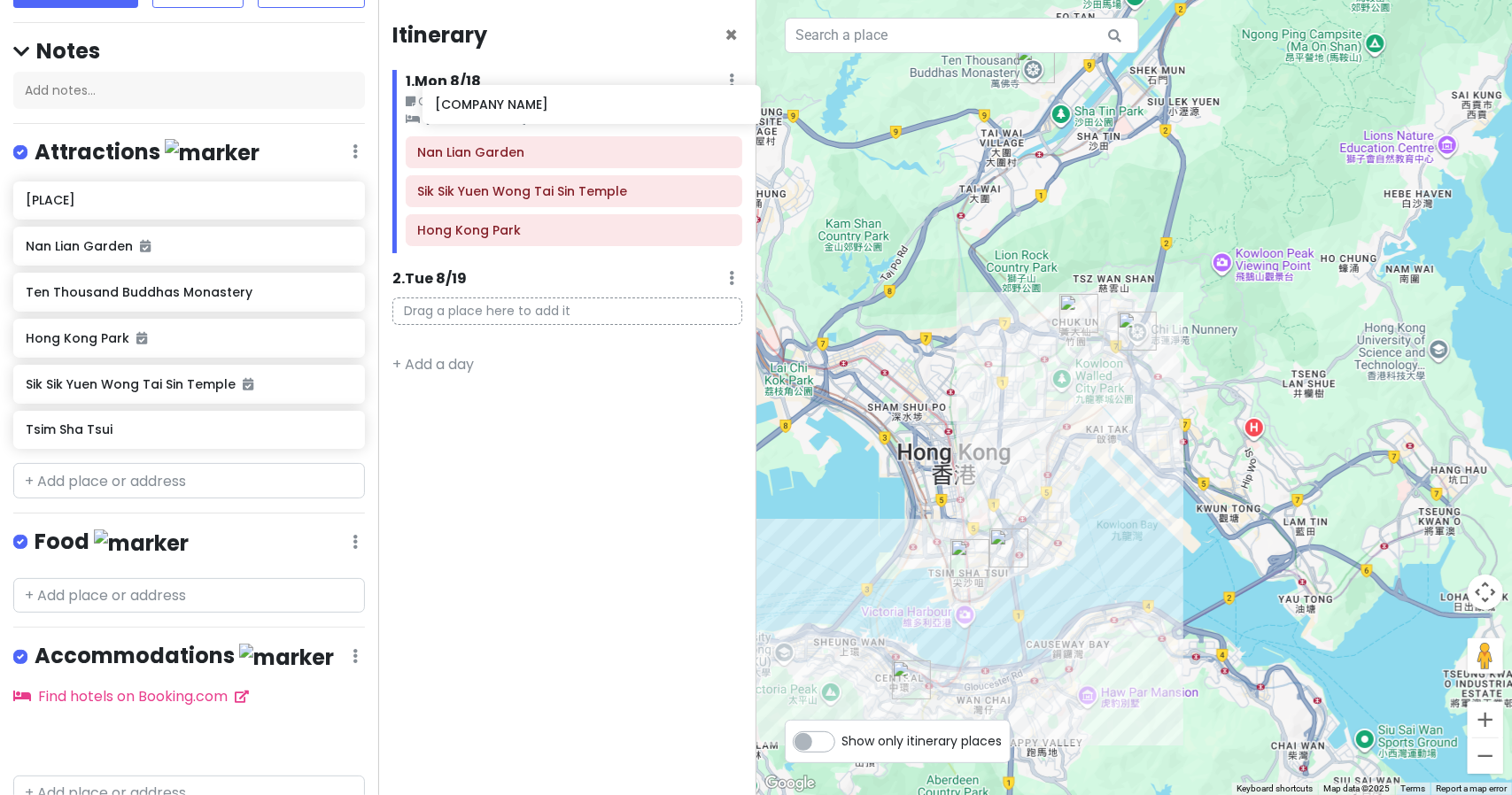 drag, startPoint x: 132, startPoint y: 659, endPoint x: 541, endPoint y: 102, distance: 691.03545 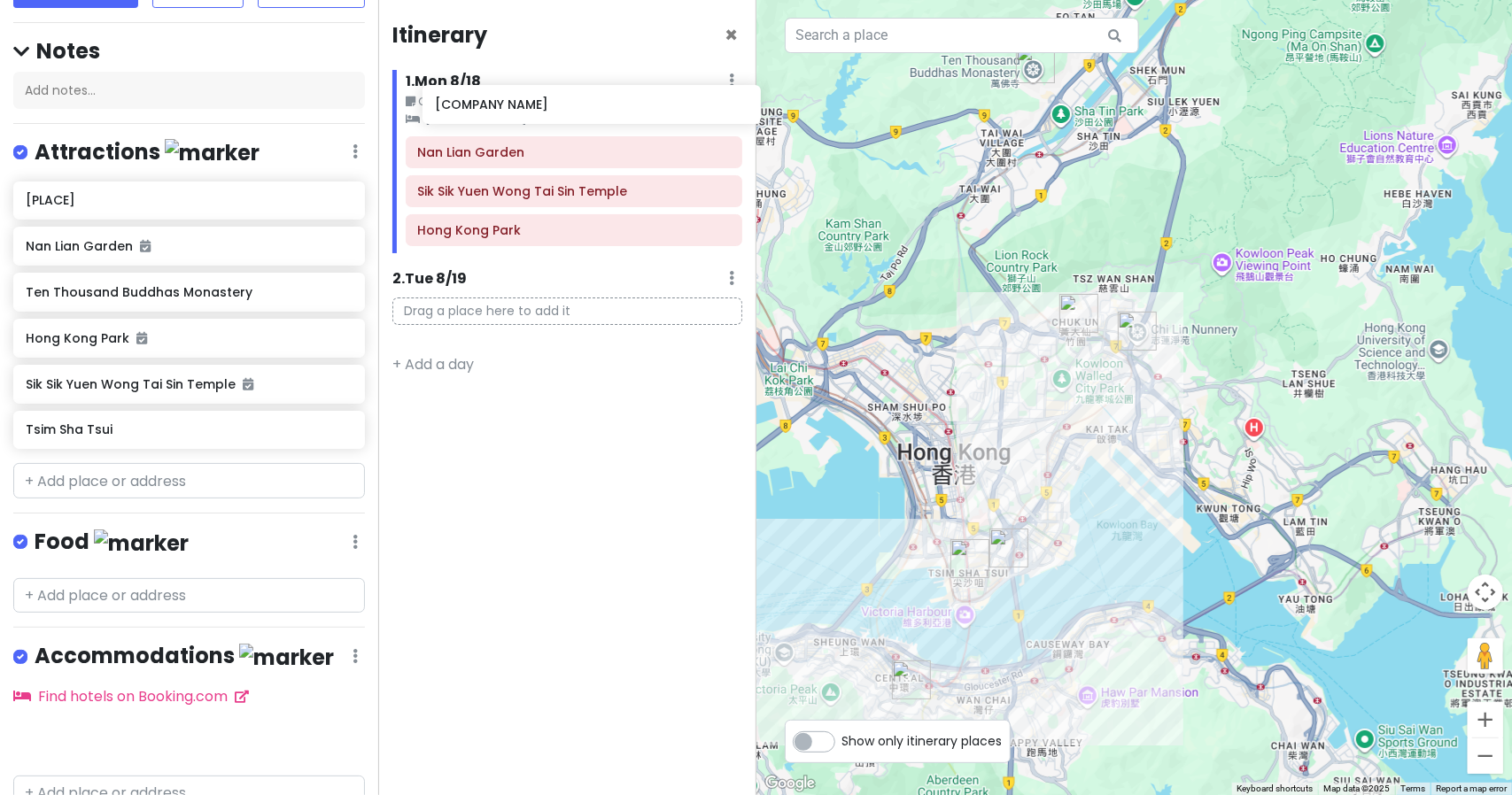click on "Hong Kong Trip ([DATE]-[DATE], 23h) Private Change Dates Make a Copy Delete Trip Go Pro ⚡️ Give Feedback 💡 Support Scout ☕️ Itinerary Share Publish Notes Add notes... Attractions Edit Reorder Delete List Tian Tan Buddha Nan Lian Garden Ten Thousand Buddhas Monastery Hong Kong Park Sik Sik Yuen Wong Tai Sin Temple Tsim Sha Tsui Food Edit Reorder Delete List Accommodations Edit Reorder Delete List Find hotels on Booking.com Hotel ICON + Add a section Itinerary × 1 . Mon [DATE] Edit Day Notes Clear Lodging Delete Day Click to add day notes Hotel ICON Nan Lian Garden Sik Sik Yuen Wong Tai Sin Temple Hong Kong Park 2 . Tue [DATE] Add Day Notes Delete Day Drag a place here to add it + Add a day ← Move left → Move right ↑ Move up ↓ Move down + Zoom in - Zoom out Home Jump left by 75% End Jump right by 75% Page Up Jump up by 75% Page Down Jump down by 75% 1 2 3 Keyboard shortcuts Map Data Map data ©2025 Map data ©2025 1 km Click to toggle between metric and imperial units Terms" at bounding box center (756, 398) 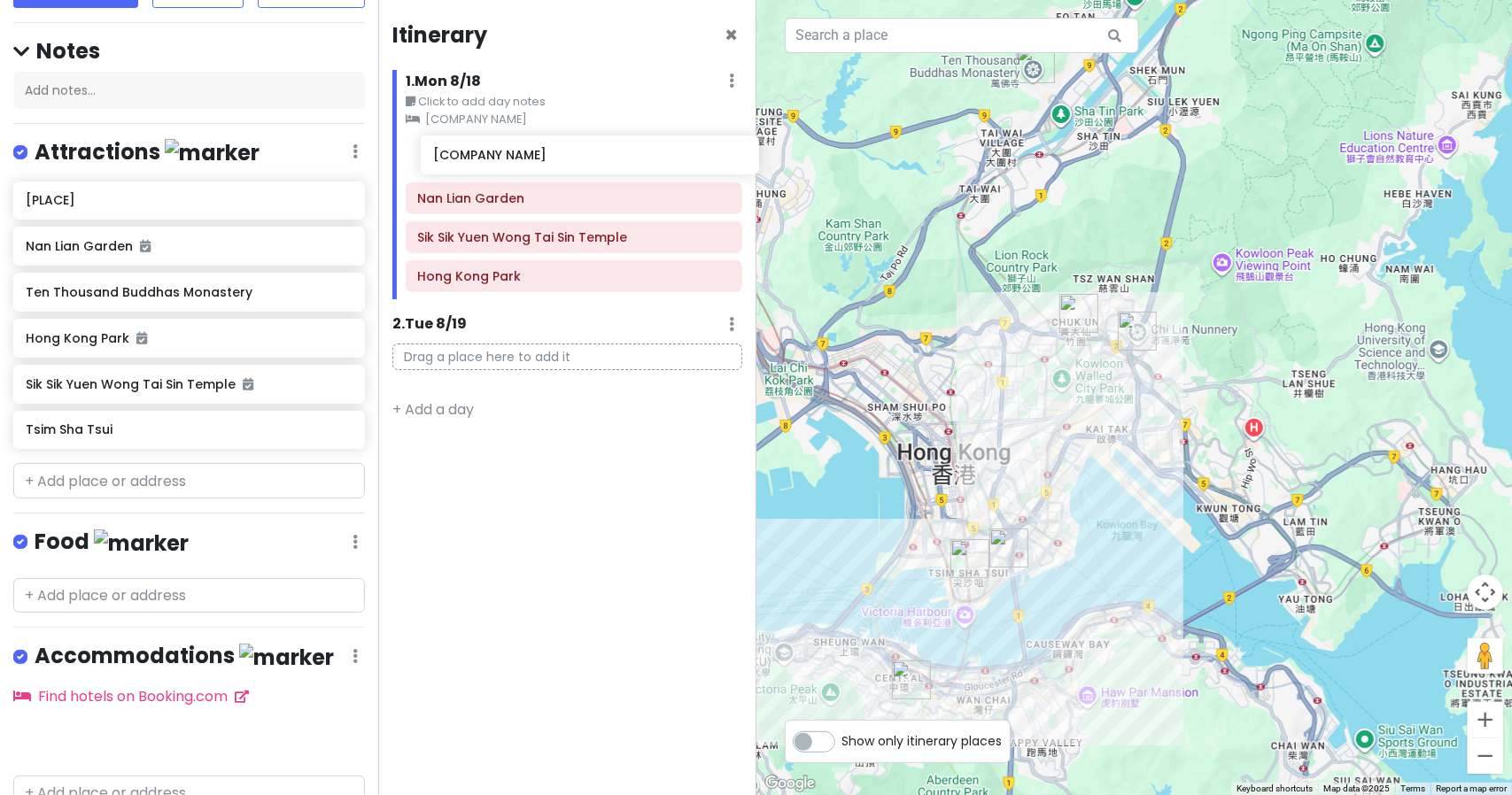 drag, startPoint x: 152, startPoint y: 651, endPoint x: 560, endPoint y: 144, distance: 650.77876 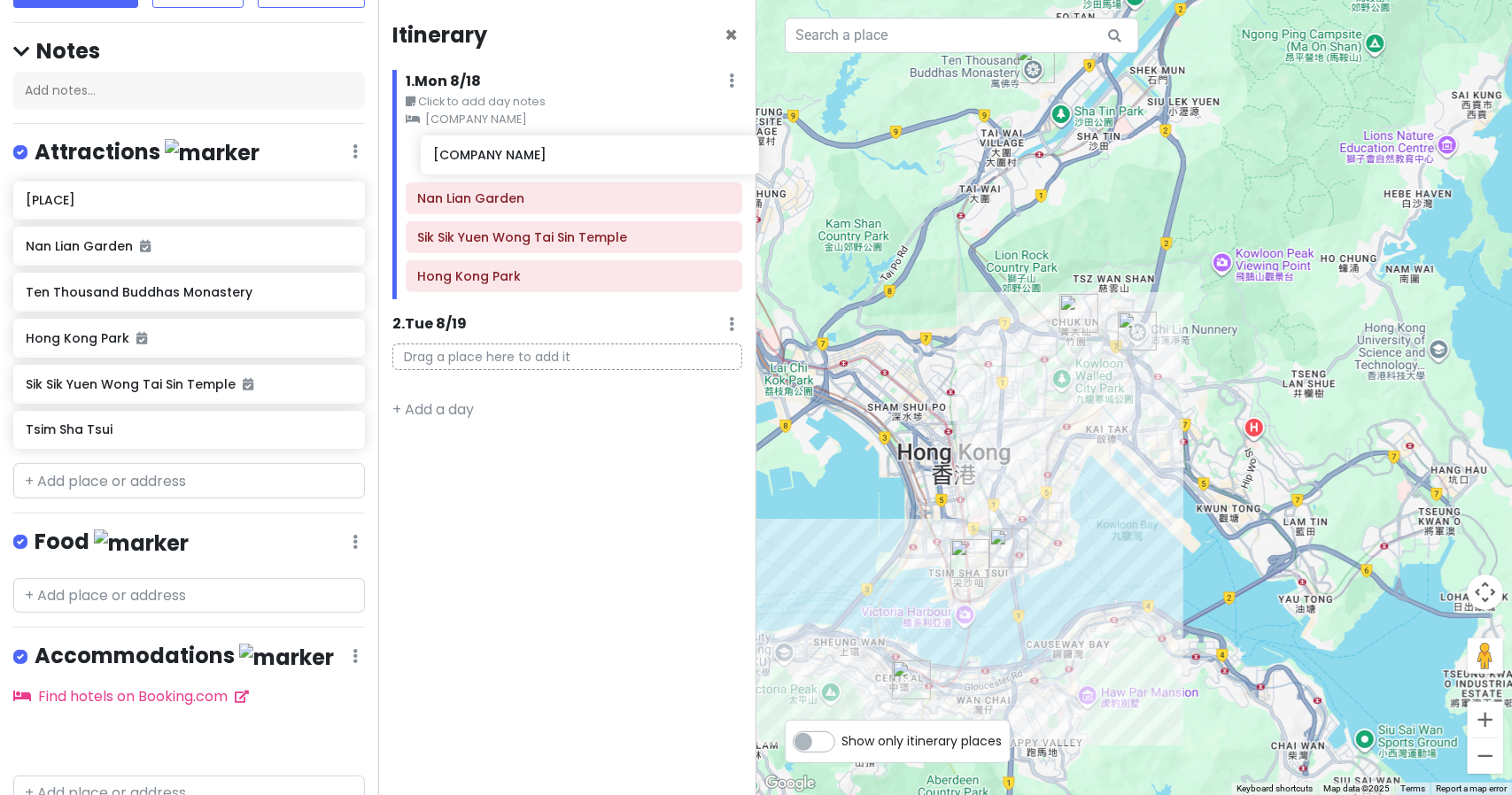 click on "Hong Kong Trip ([DATE]-[DATE], 23h) Private Change Dates Make a Copy Delete Trip Go Pro ⚡️ Give Feedback 💡 Support Scout ☕️ Itinerary Share Publish Notes Add notes... Attractions Edit Reorder Delete List Tian Tan Buddha Nan Lian Garden Ten Thousand Buddhas Monastery Hong Kong Park Sik Sik Yuen Wong Tai Sin Temple Tsim Sha Tsui Food Edit Reorder Delete List Accommodations Edit Reorder Delete List Find hotels on Booking.com Hotel ICON + Add a section Itinerary × 1 . Mon [DATE] Edit Day Notes Clear Lodging Delete Day Click to add day notes Hotel ICON Nan Lian Garden Sik Sik Yuen Wong Tai Sin Temple Hong Kong Park 2 . Tue [DATE] Add Day Notes Delete Day Drag a place here to add it + Add a day ← Move left → Move right ↑ Move up ↓ Move down + Zoom in - Zoom out Home Jump left by 75% End Jump right by 75% Page Up Jump up by 75% Page Down Jump down by 75% 1 2 3 Keyboard shortcuts Map Data Map data ©2025 Map data ©2025 1 km Click to toggle between metric and imperial units Terms" at bounding box center (756, 398) 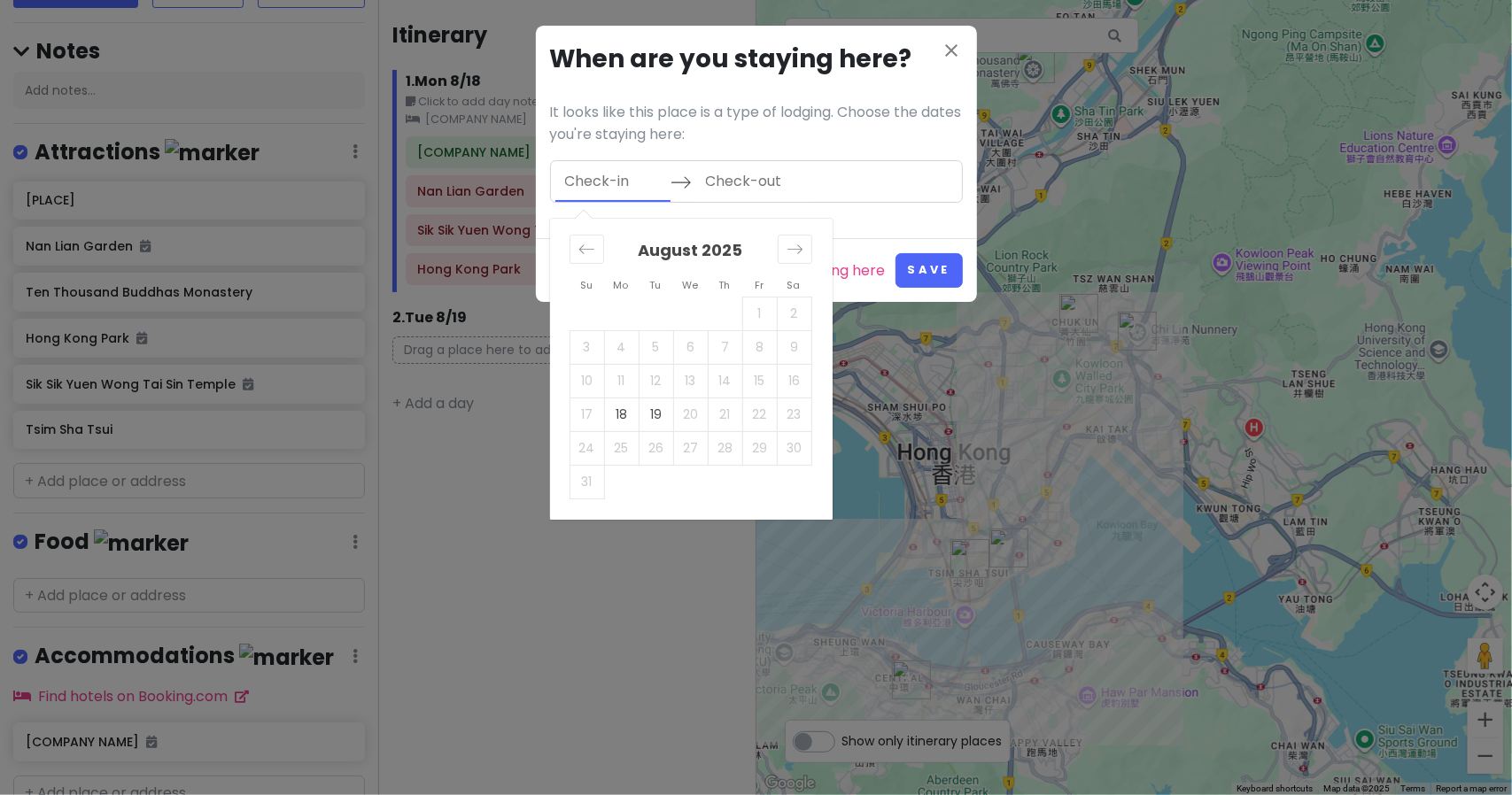 click at bounding box center [613, 181] 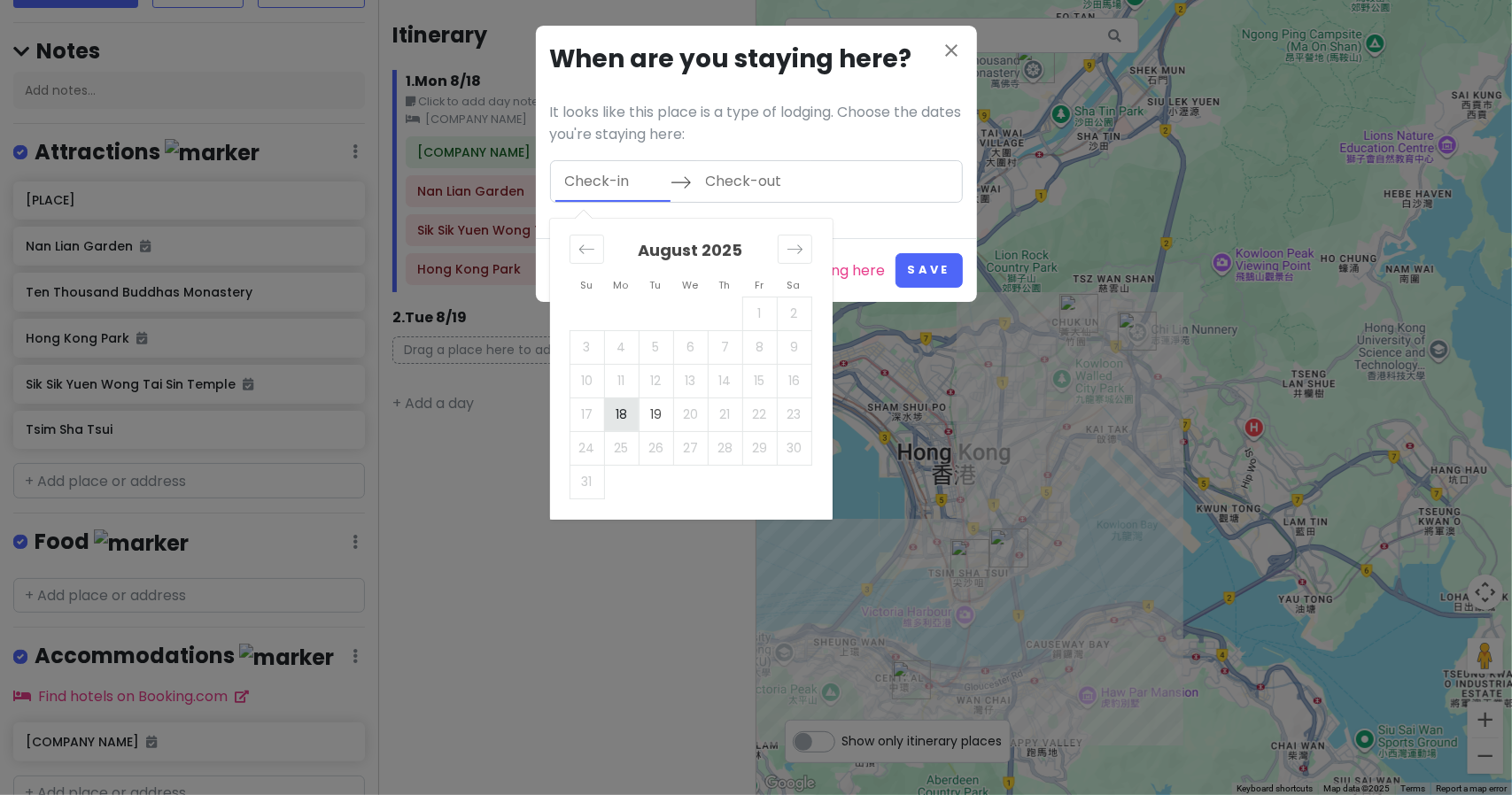 click on "18" at bounding box center [621, 414] 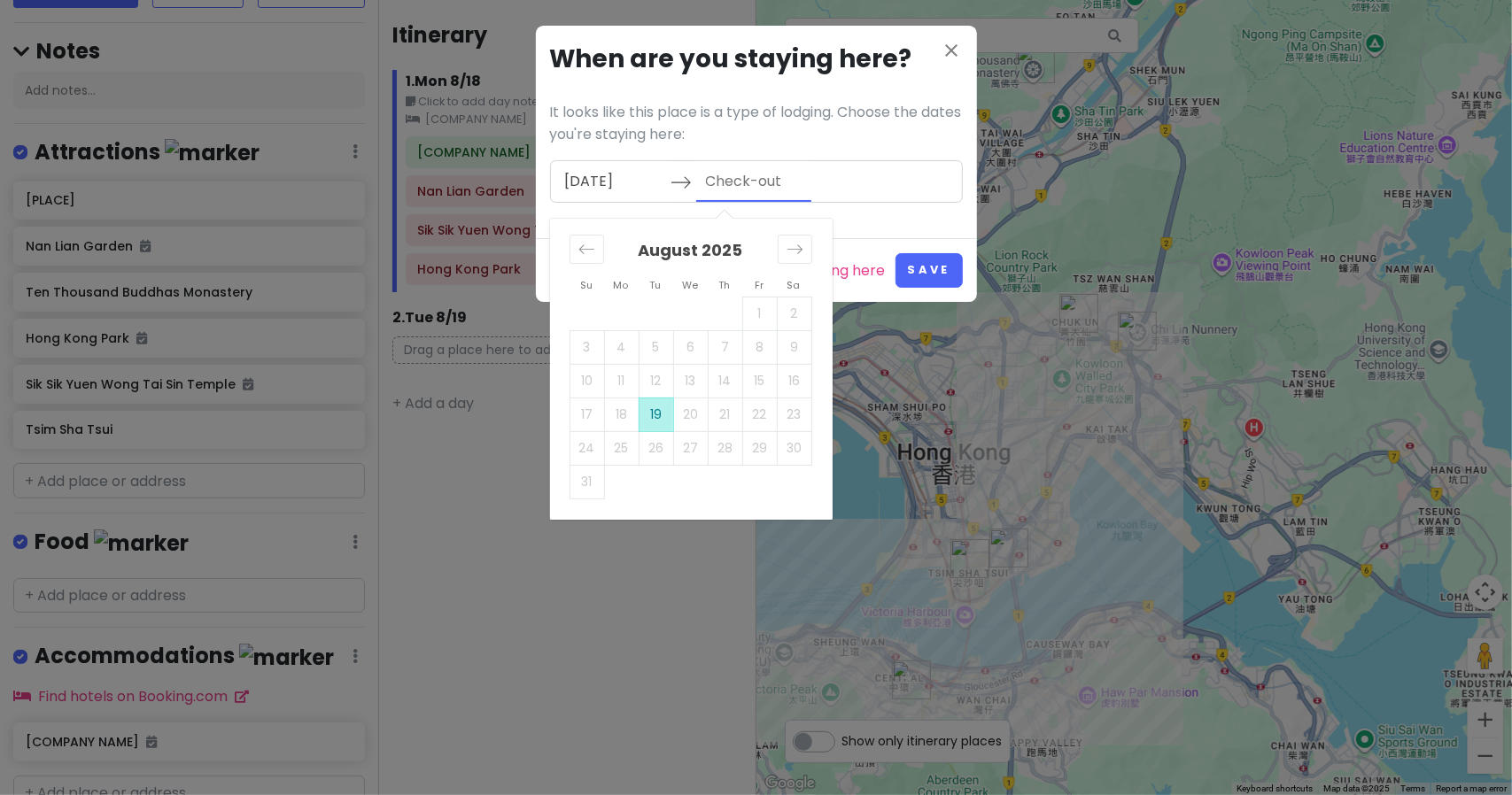 click on "19" at bounding box center [655, 414] 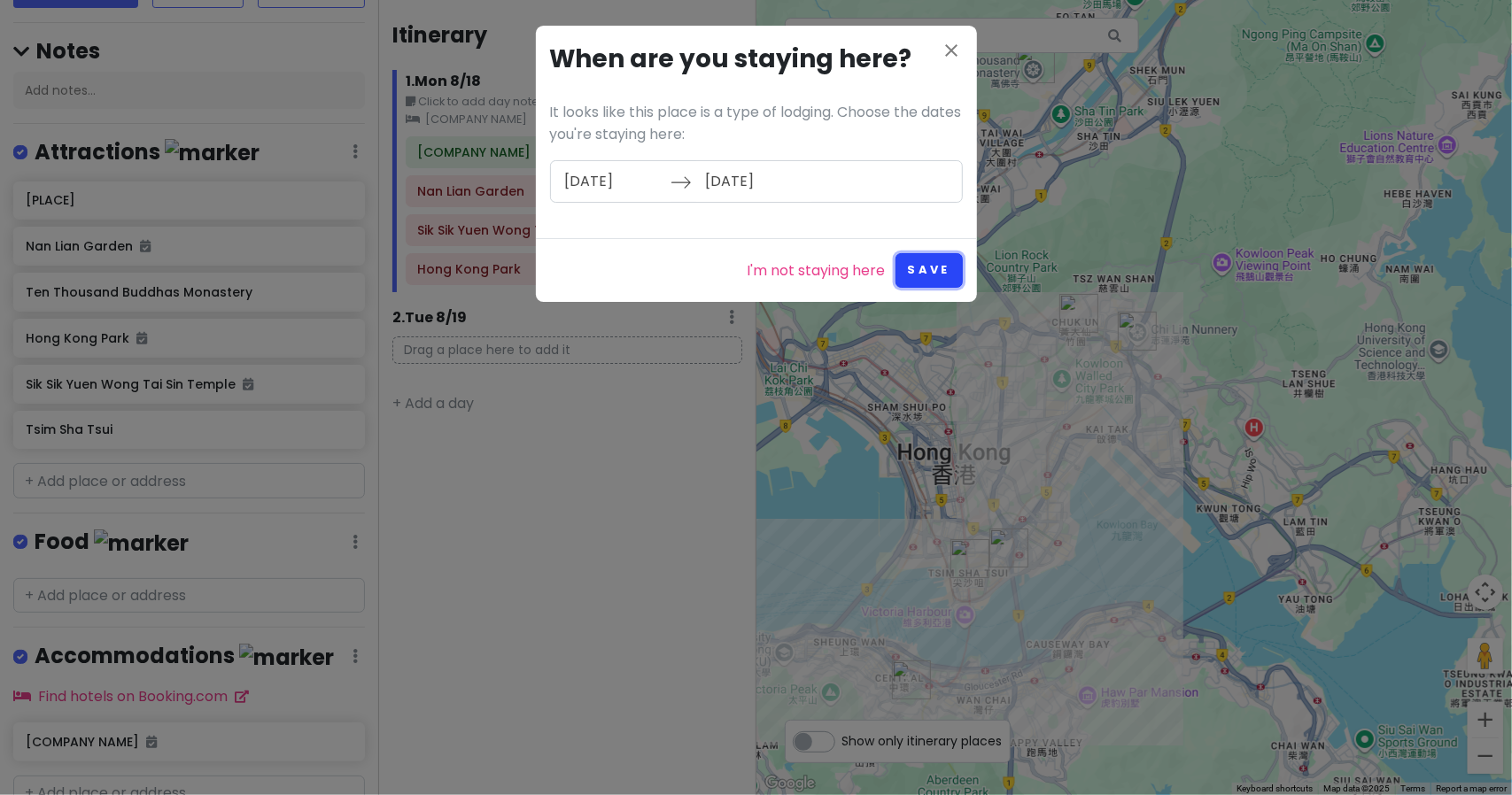 click on "Save" at bounding box center [928, 270] 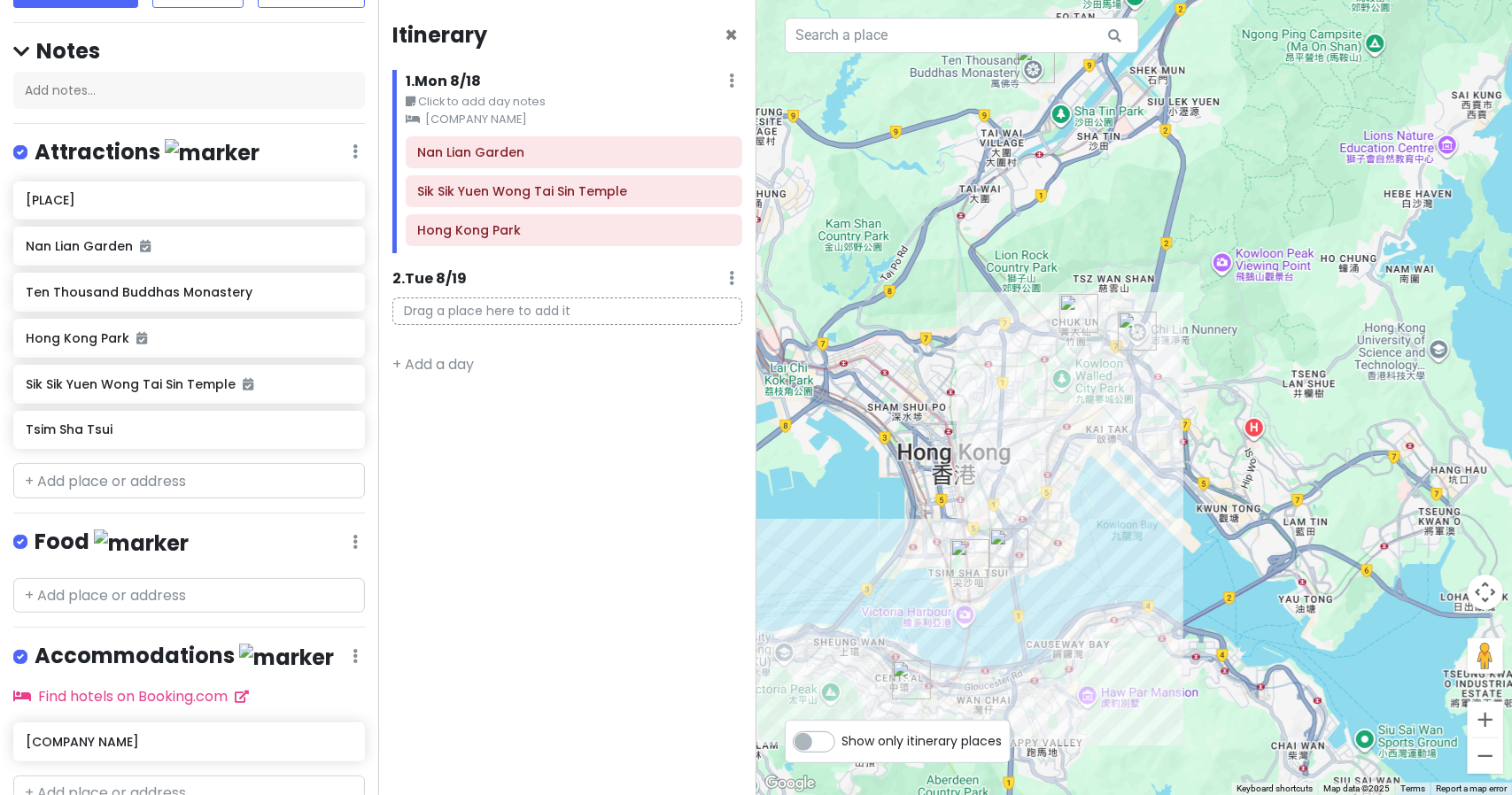 click on "Click to add day notes" at bounding box center (574, 102) 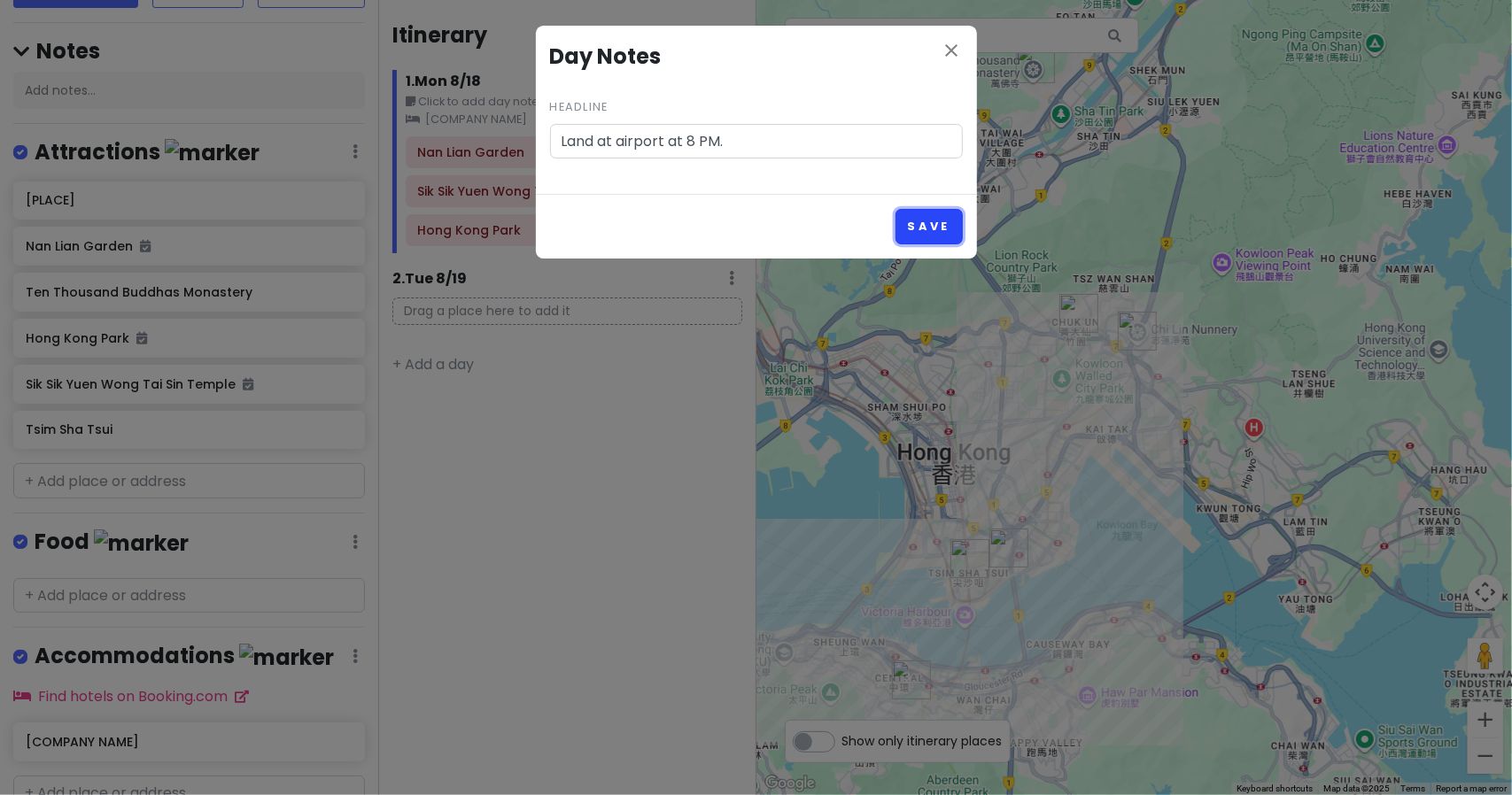 click on "Save" at bounding box center [928, 226] 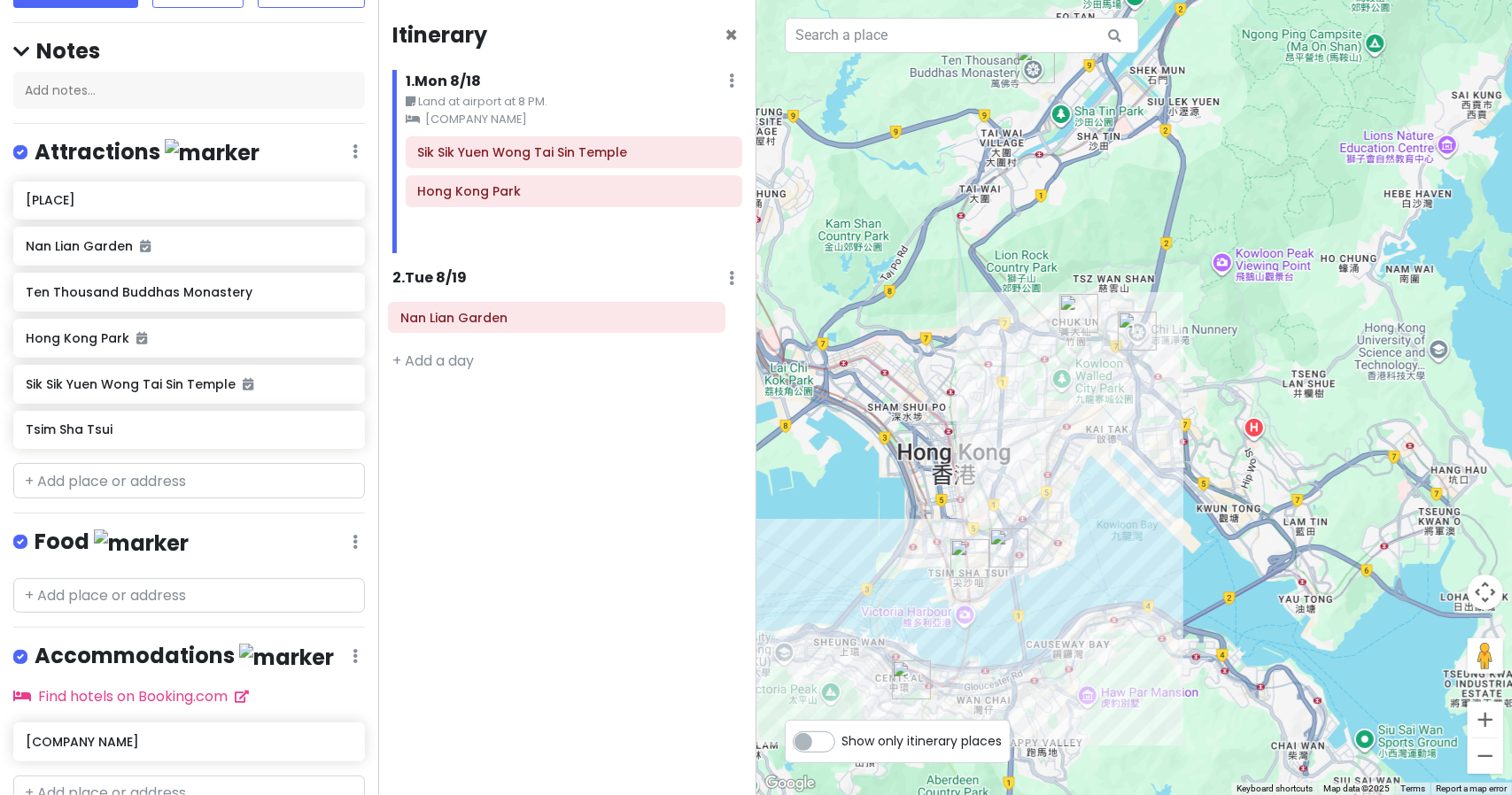 drag, startPoint x: 533, startPoint y: 149, endPoint x: 516, endPoint y: 314, distance: 165.87345 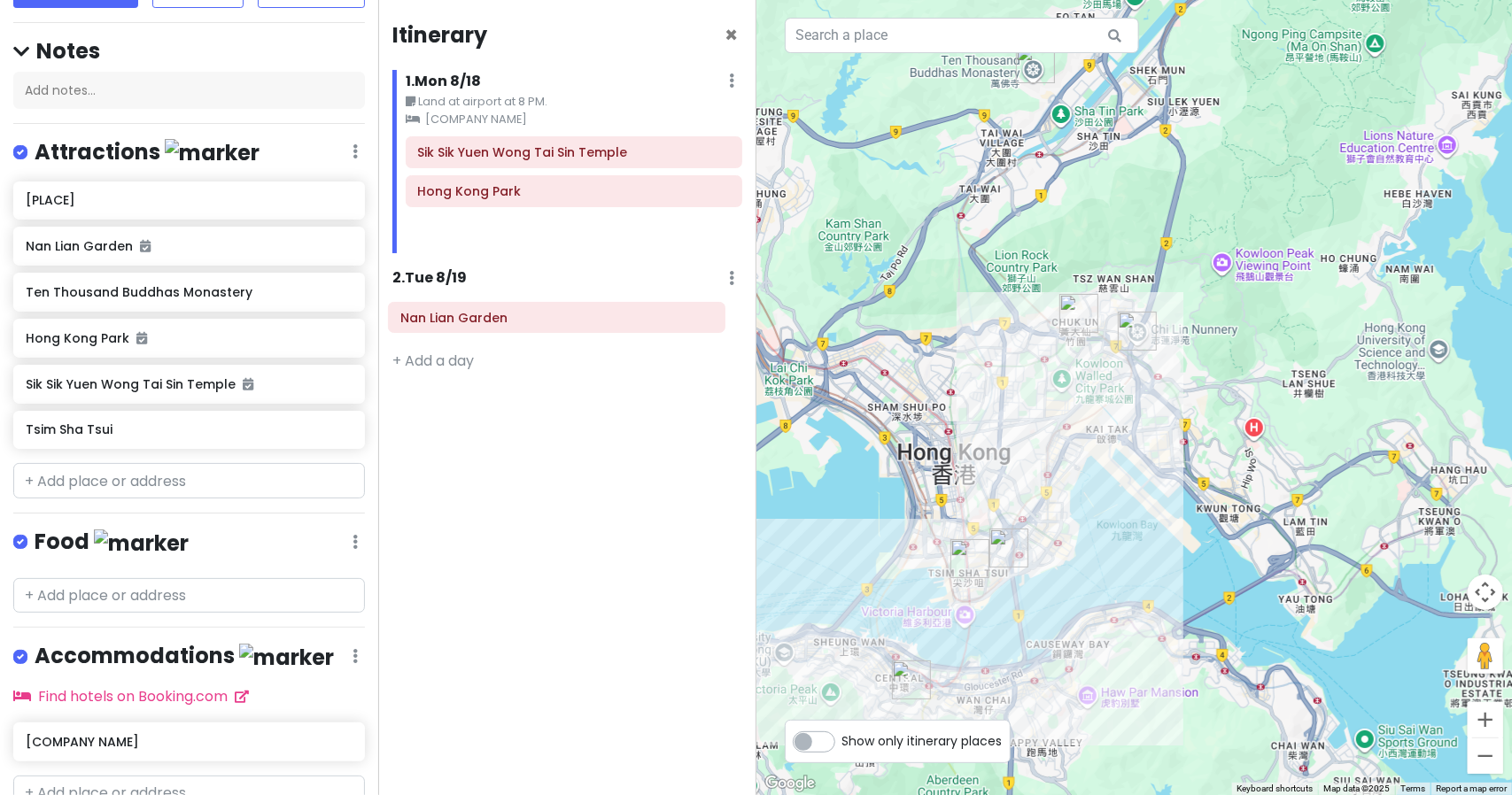 click on "Itinerary × 1 . Mon 8/18 Edit Day Notes Clear Lodging Delete Day   Land at airport at 8 PM.    Hotel ICON Nan Lian Garden Sik Sik Yuen Wong Tai Sin Temple Hong Kong Park 2 .  Tue 8/19 Add Day Notes Delete Day + Add a day" at bounding box center [567, 398] 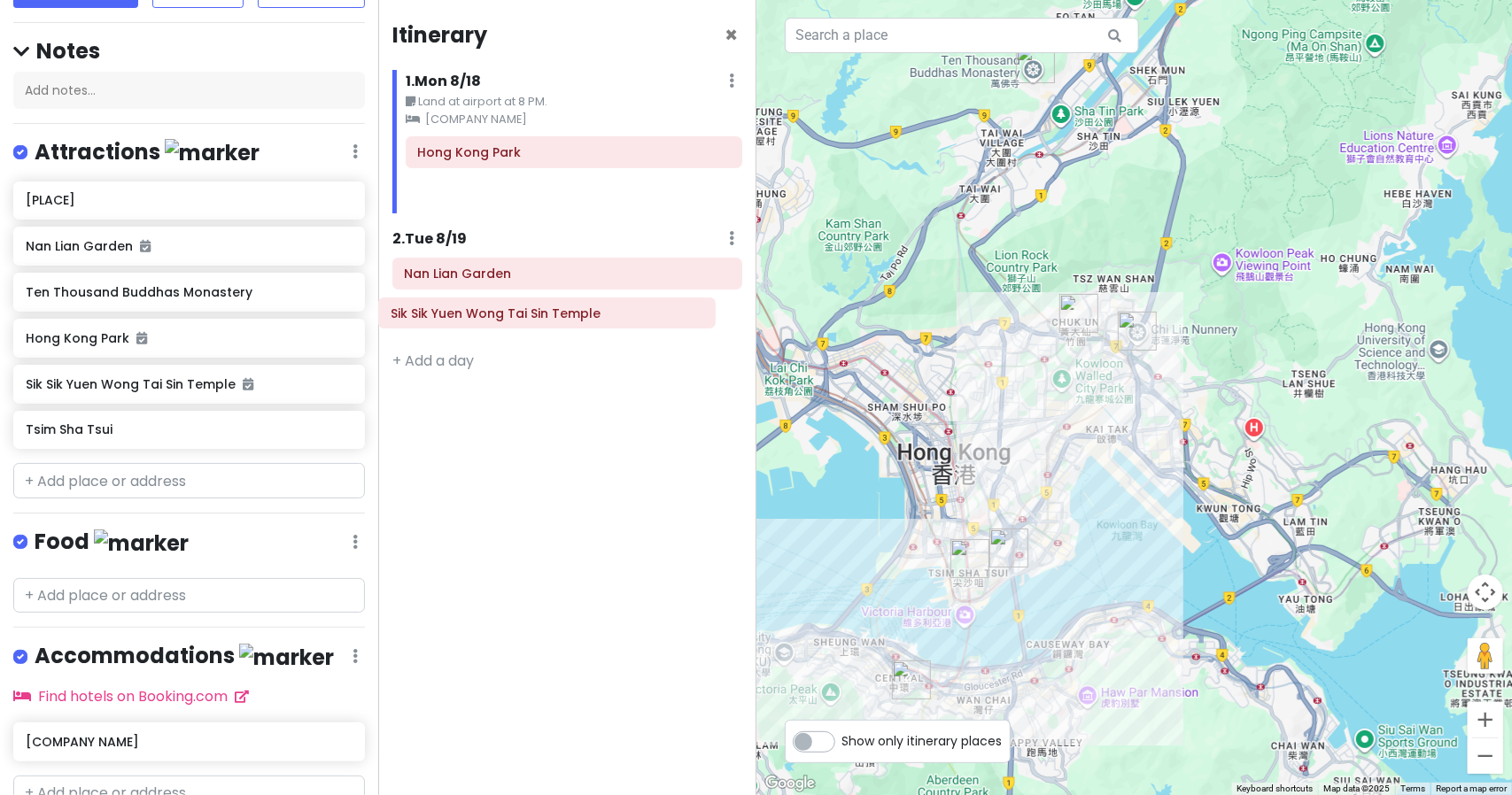 drag, startPoint x: 531, startPoint y: 165, endPoint x: 505, endPoint y: 326, distance: 163.08587 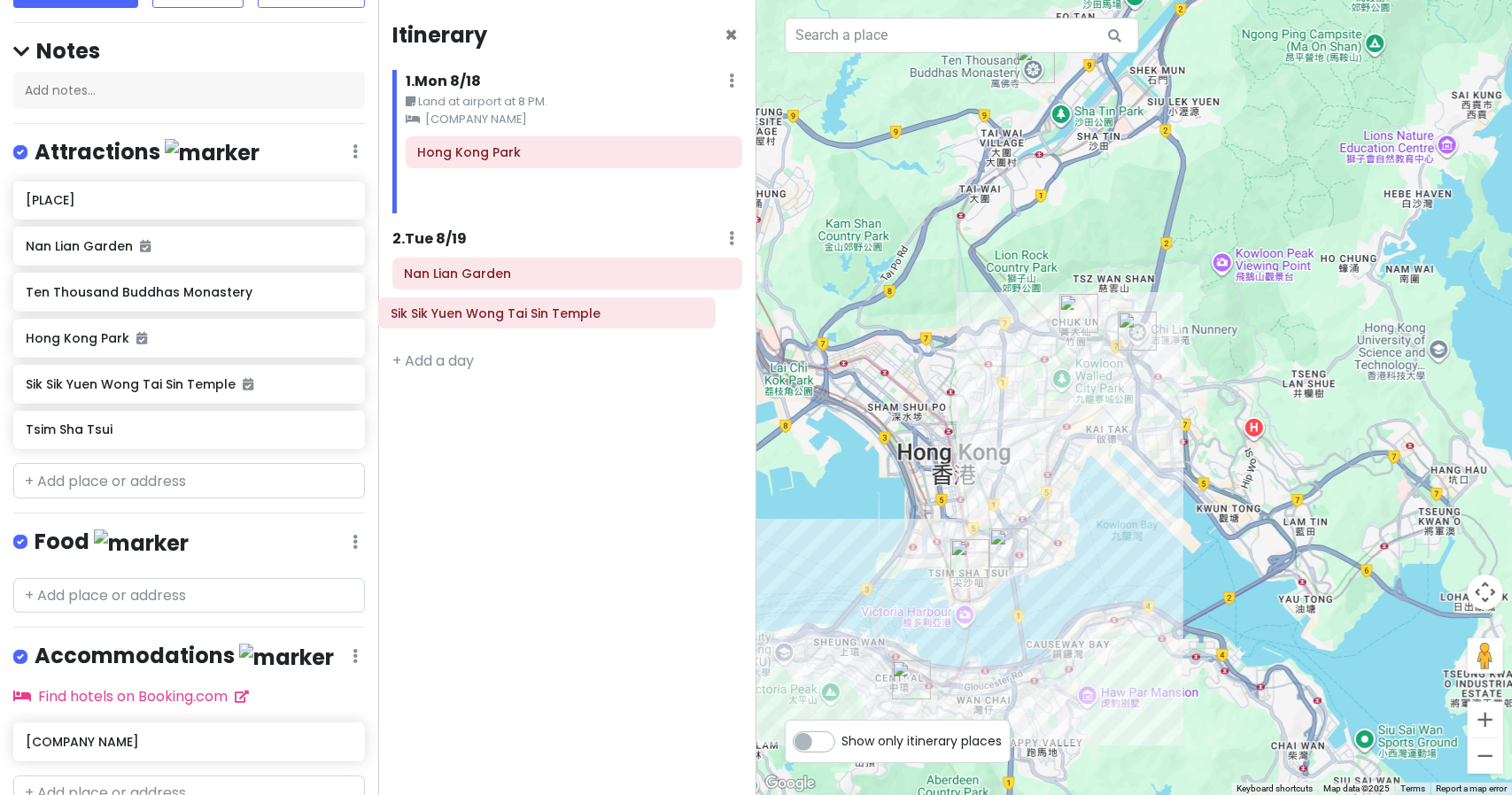click on "Itinerary × 1 . Mon [DATE] Edit Day Notes Clear Lodging Delete Day Land at airport at 8 PM. Hotel ICON Sik Sik Yuen Wong Tai Sin Temple Hong Kong Park 2 . Tue [DATE] Add Day Notes Delete Day Nan Lian Garden + Add a day" at bounding box center [567, 398] 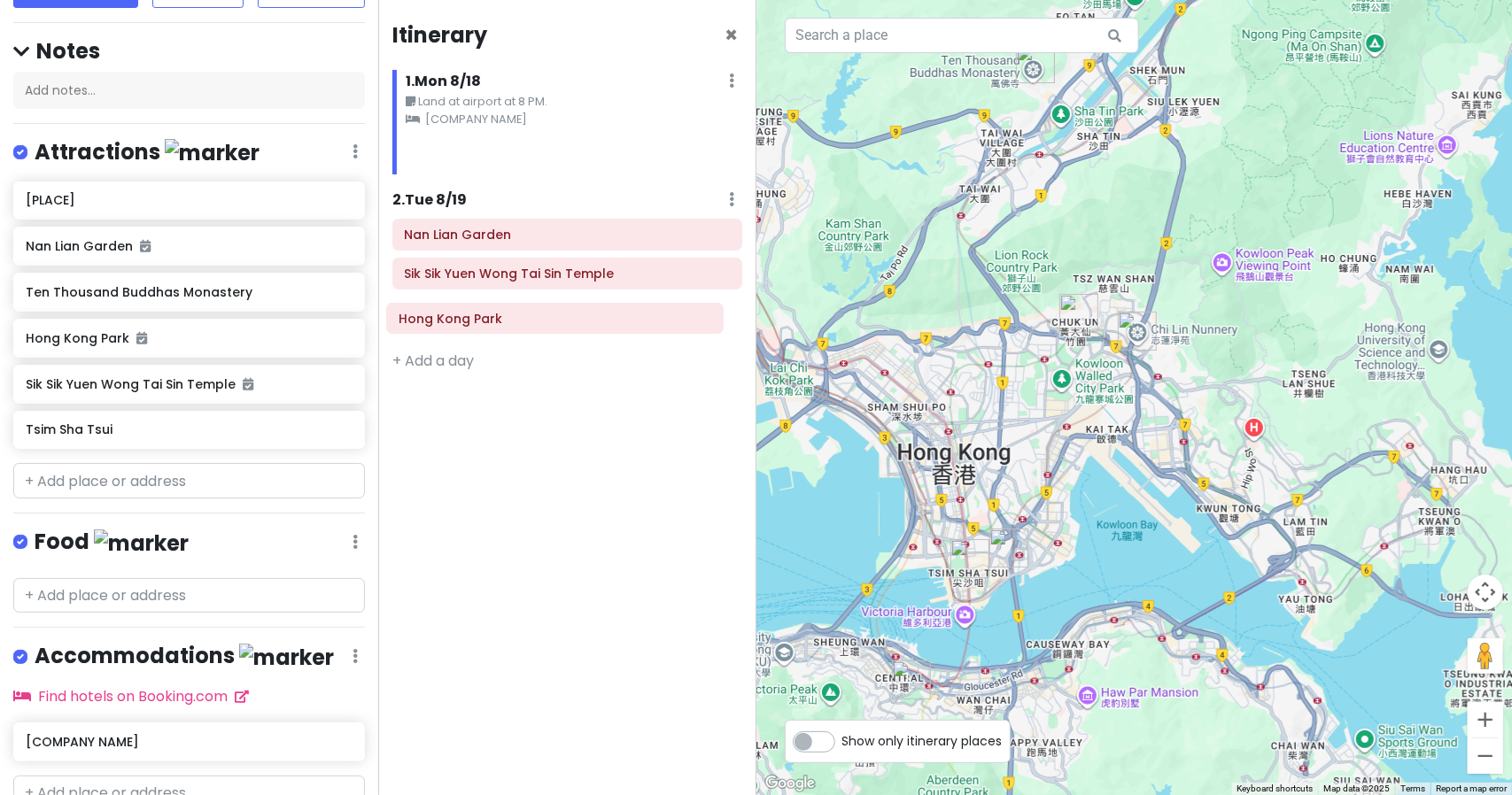 drag, startPoint x: 556, startPoint y: 144, endPoint x: 537, endPoint y: 312, distance: 169.07099 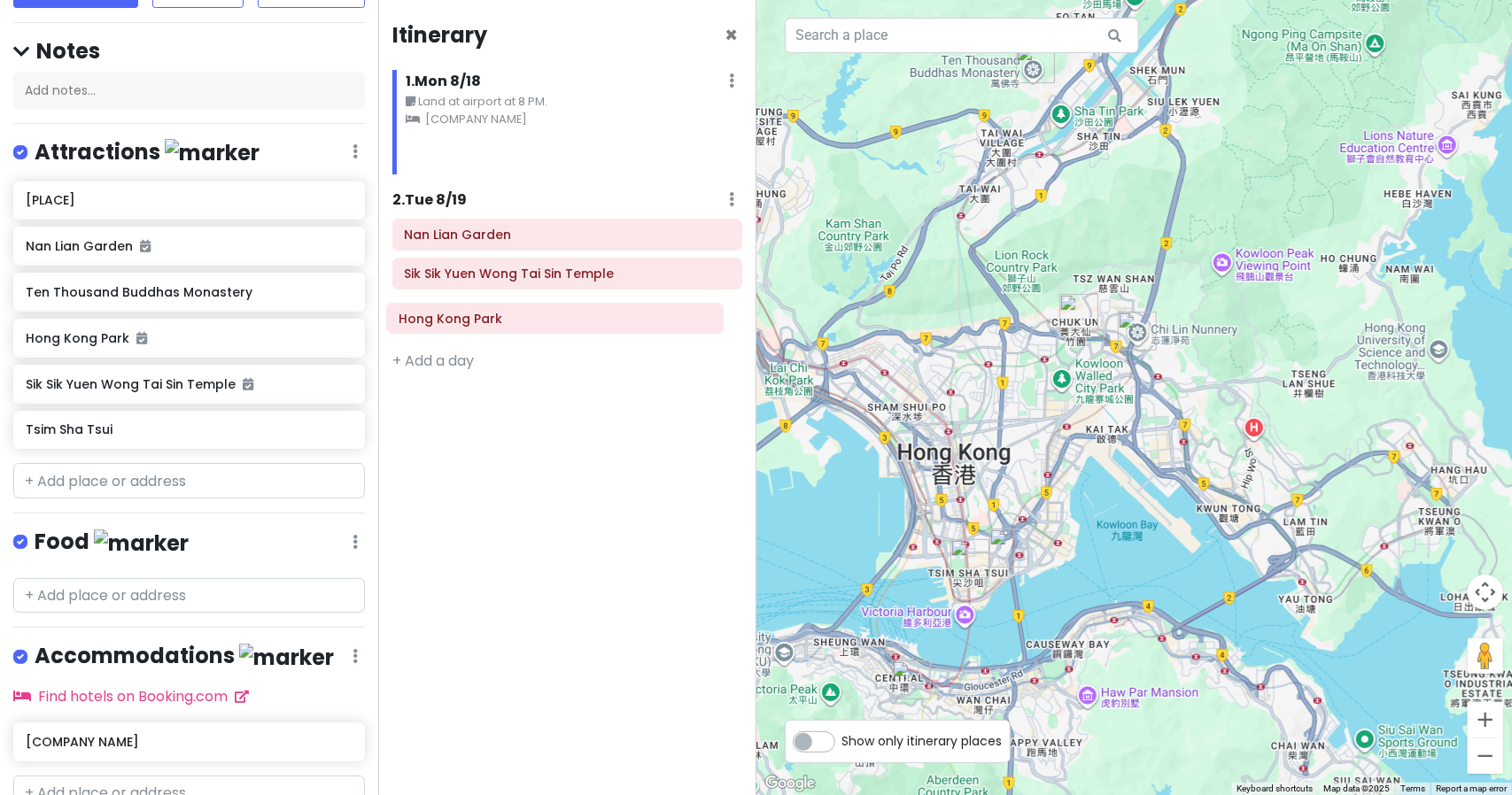 click on "Itinerary × 1 . Mon [DATE] Edit Day Notes Clear Lodging Delete Day Land at airport at 8 PM. Hotel ICON Hong Kong Park 2 . Tue [DATE] Add Day Notes Delete Day Nan Lian Garden Sik Sik Yuen Wong Tai Sin Temple + Add a day" at bounding box center [567, 398] 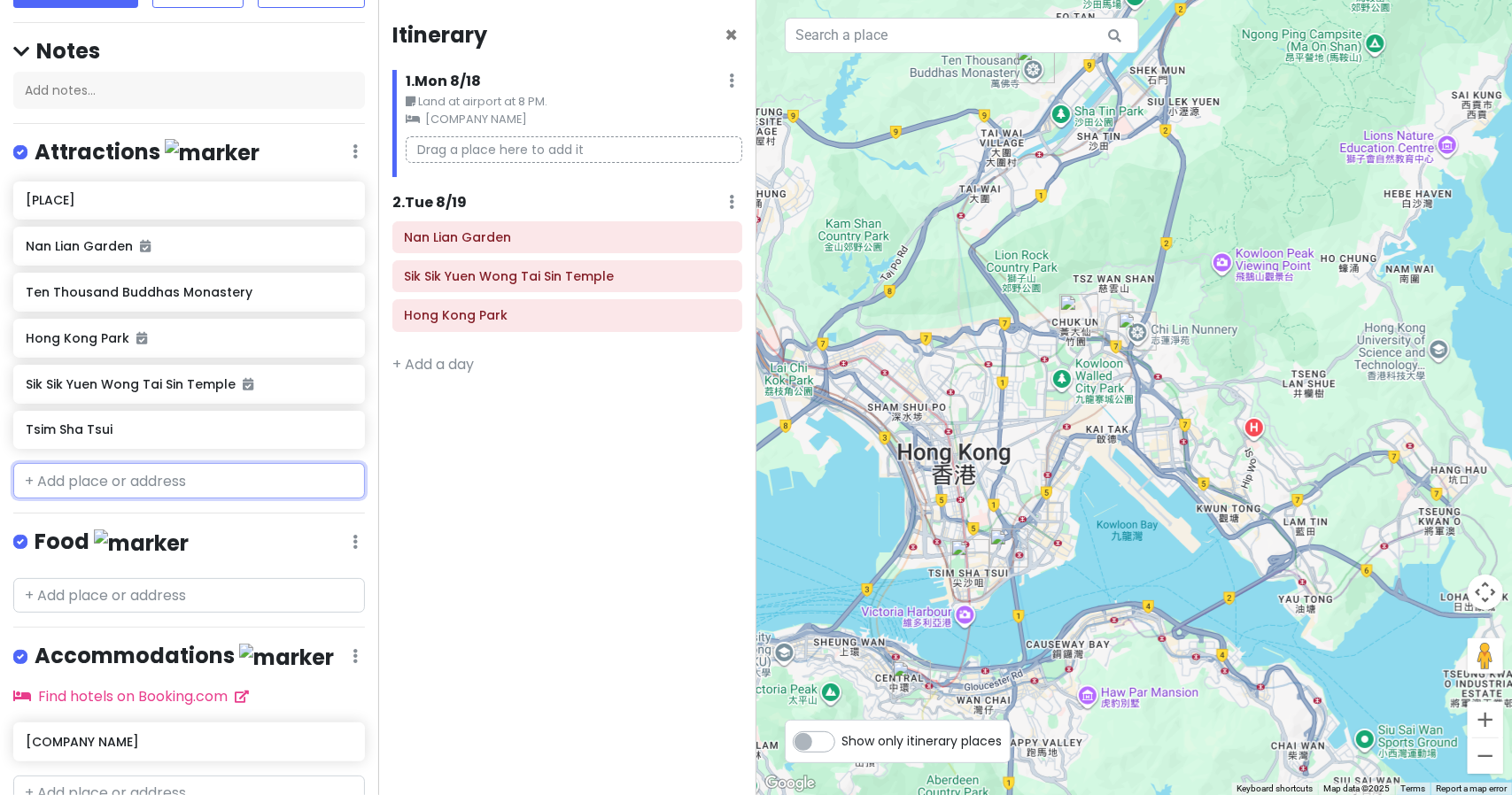 click at bounding box center (189, 481) 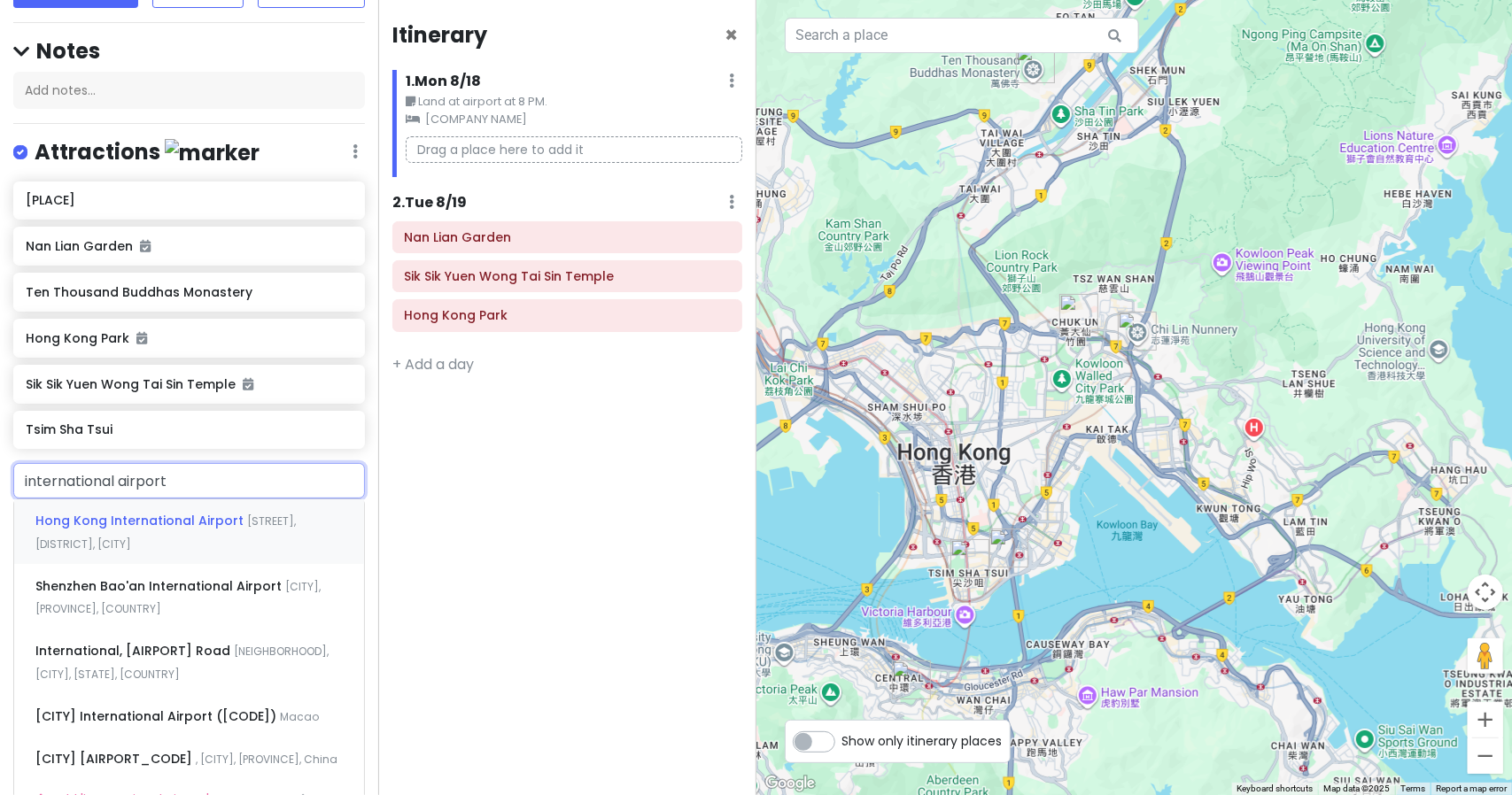 click on "[STREET], [DISTRICT], [CITY]" at bounding box center (166, 532) 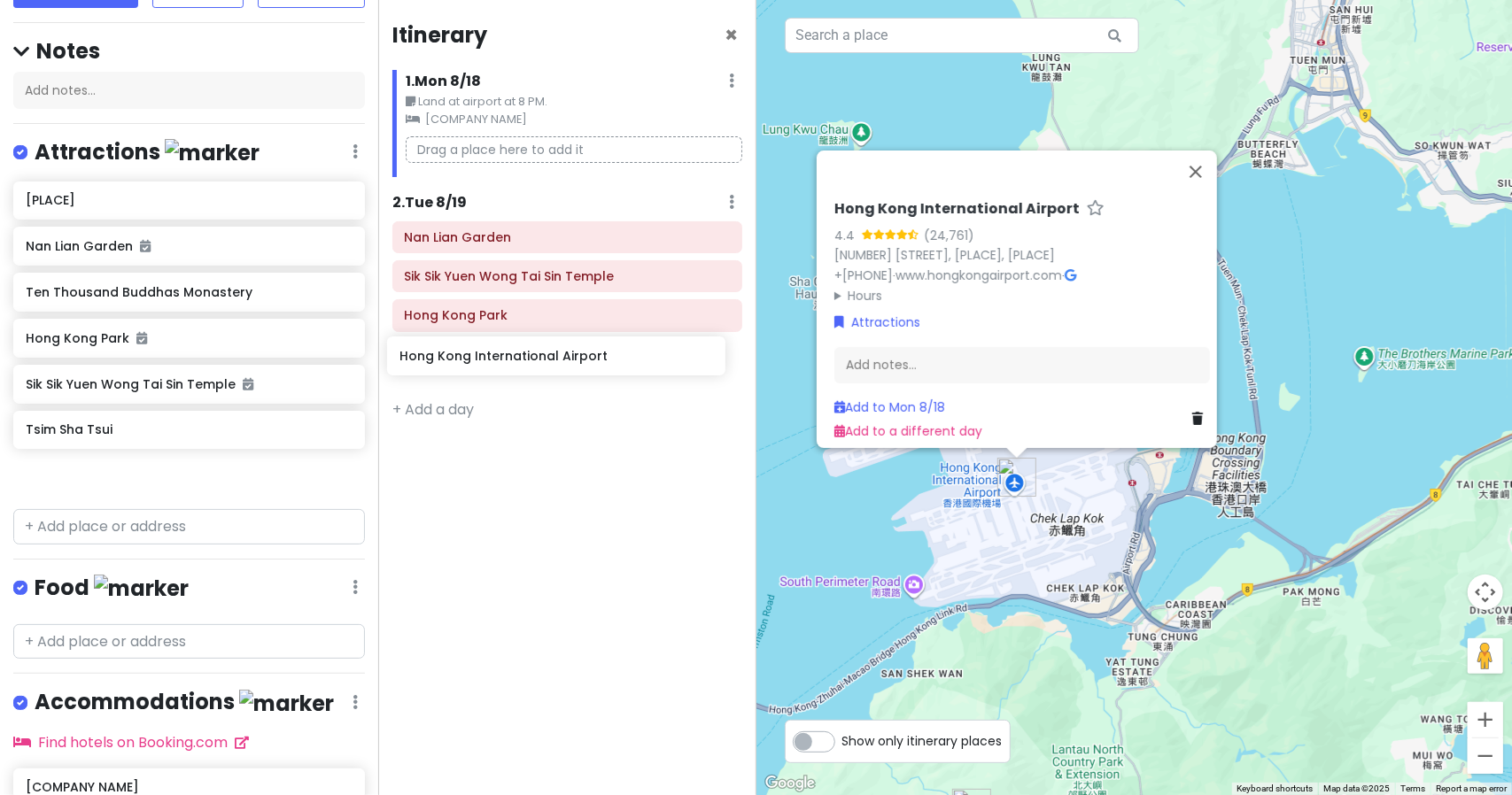 drag, startPoint x: 220, startPoint y: 404, endPoint x: 593, endPoint y: 360, distance: 375.58621 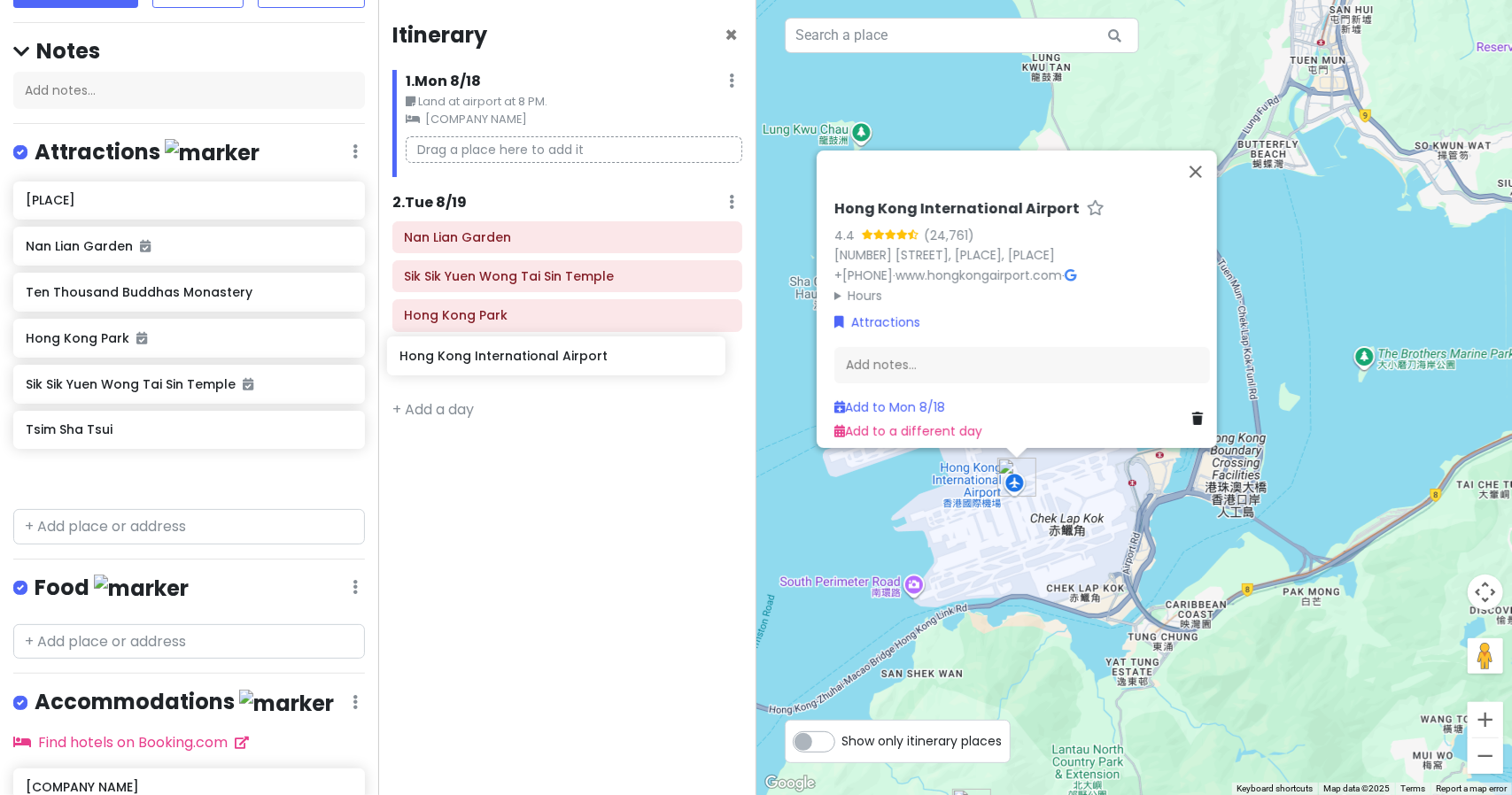 click on "[COUNTRY] Trip ([DATE]-[DATE], [DURATION]) Private Change Dates Make a Copy Delete Trip Go Pro ⚡️ Give Feedback 💡 Support Scout ☕️ Itinerary Share Publish Notes Add notes... Attractions   Edit Reorder Delete List [ATTRACTION] [ATTRACTION] [ATTRACTION] [LOCATION] [LOCATION] [LOCATION] Food   Edit Reorder Delete List Accommodations   Edit Reorder Delete List Find hotels on Booking.com [HOTEL_NAME] + Add a section Itinerary × 1 .  Mon 8/18 Edit Day Notes Clear Lodging Delete Day   Land at airport at [TIME].    [HOTEL_NAME] Drag a place here to add it 2 .  Tue 8/19 Add Day Notes Delete Day [LOCATION] [LOCATION] [LOCATION] + Add a day ← Move left → Move right ↑ Move up ↓ Move down + Zoom in - Zoom out Home Jump left by 75% End Jump right by 75% Page Up Jump up by 75% Page Down Jump down by 75% [COUNTRY] International Airport [RATING] ([COORDINATES]) [NUMBER] [STREET], [CITY], [COUNTRY]   ·" at bounding box center (756, 398) 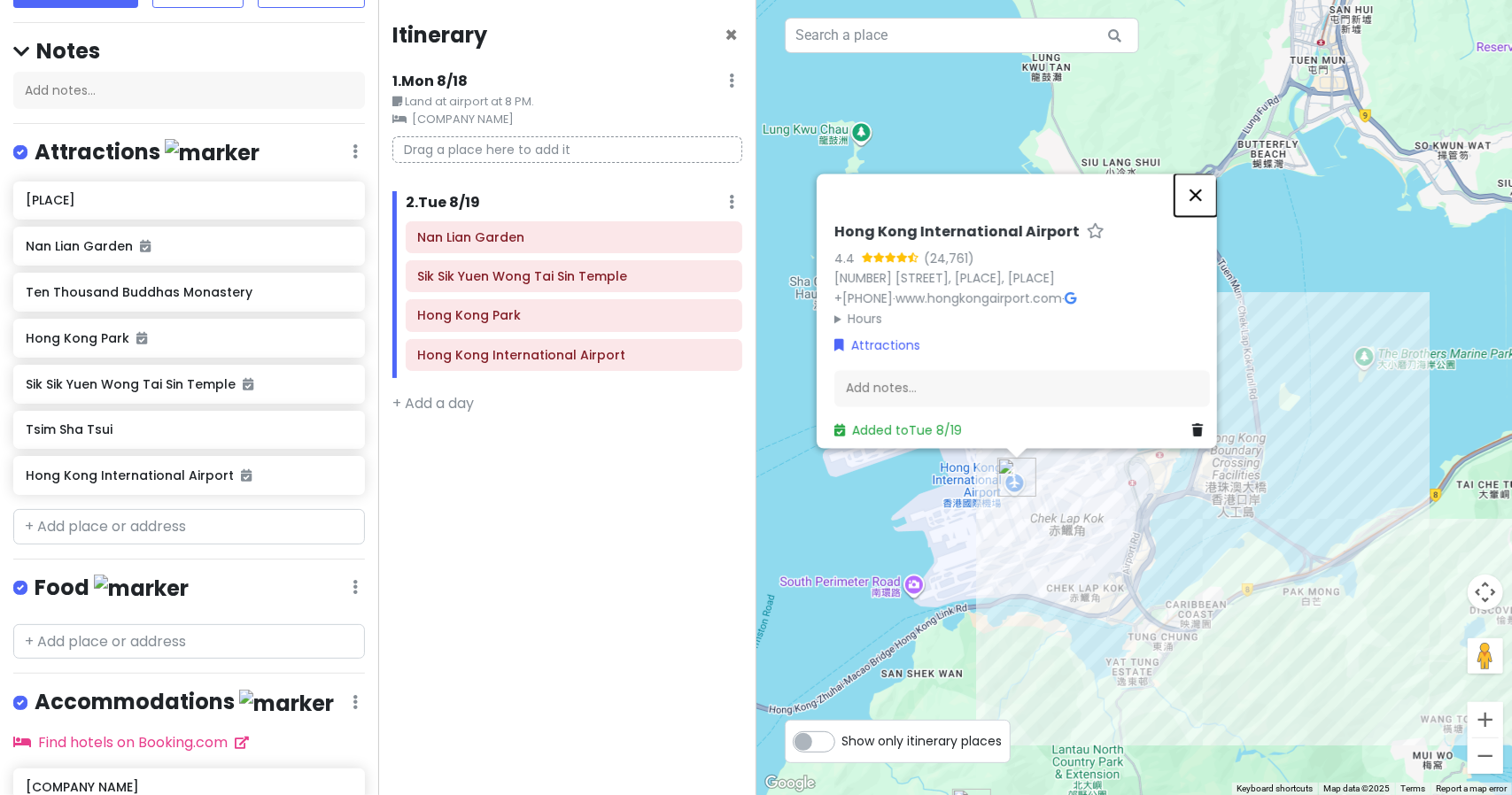 click at bounding box center [1196, 195] 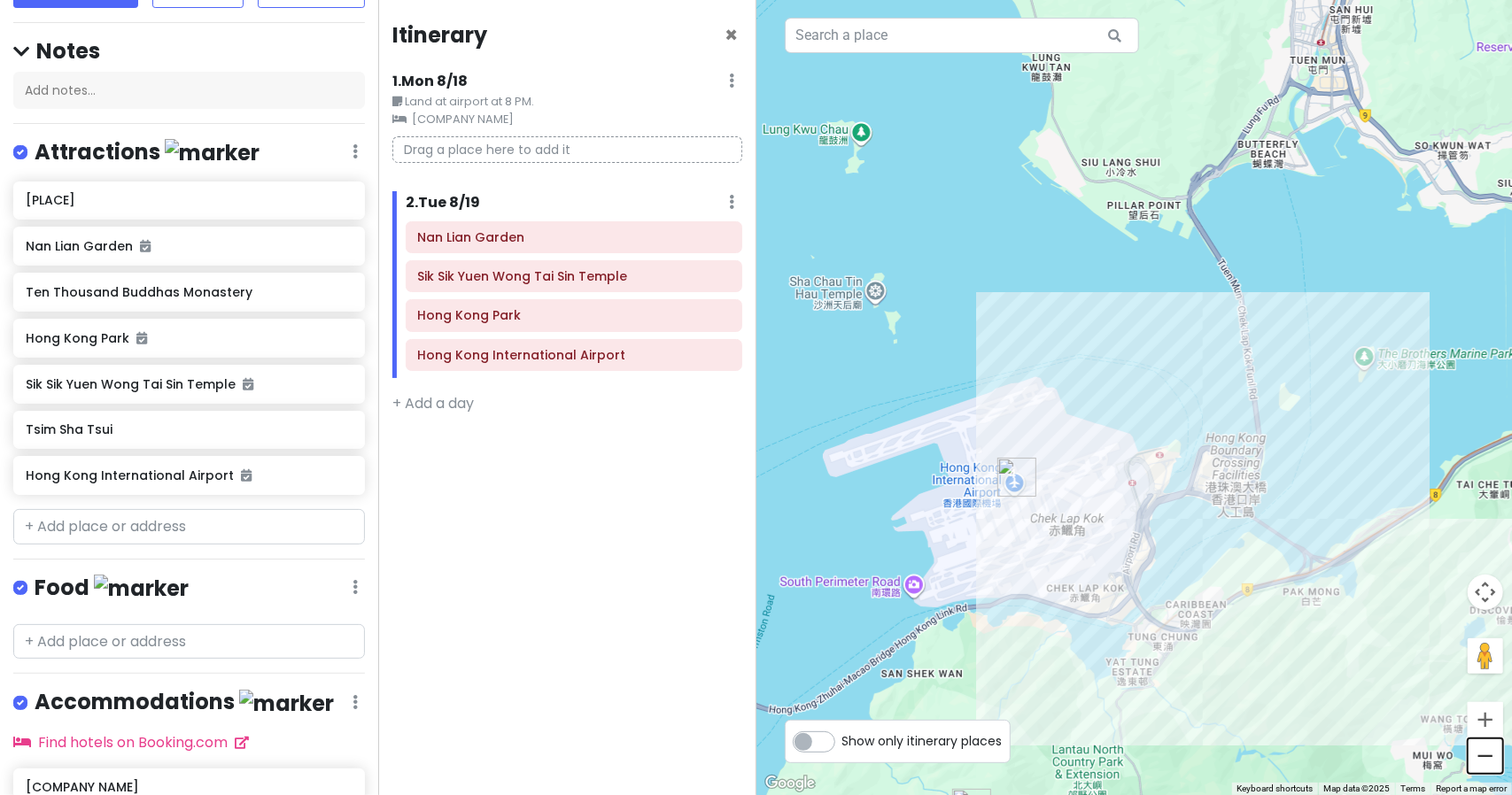 click at bounding box center (1485, 756) 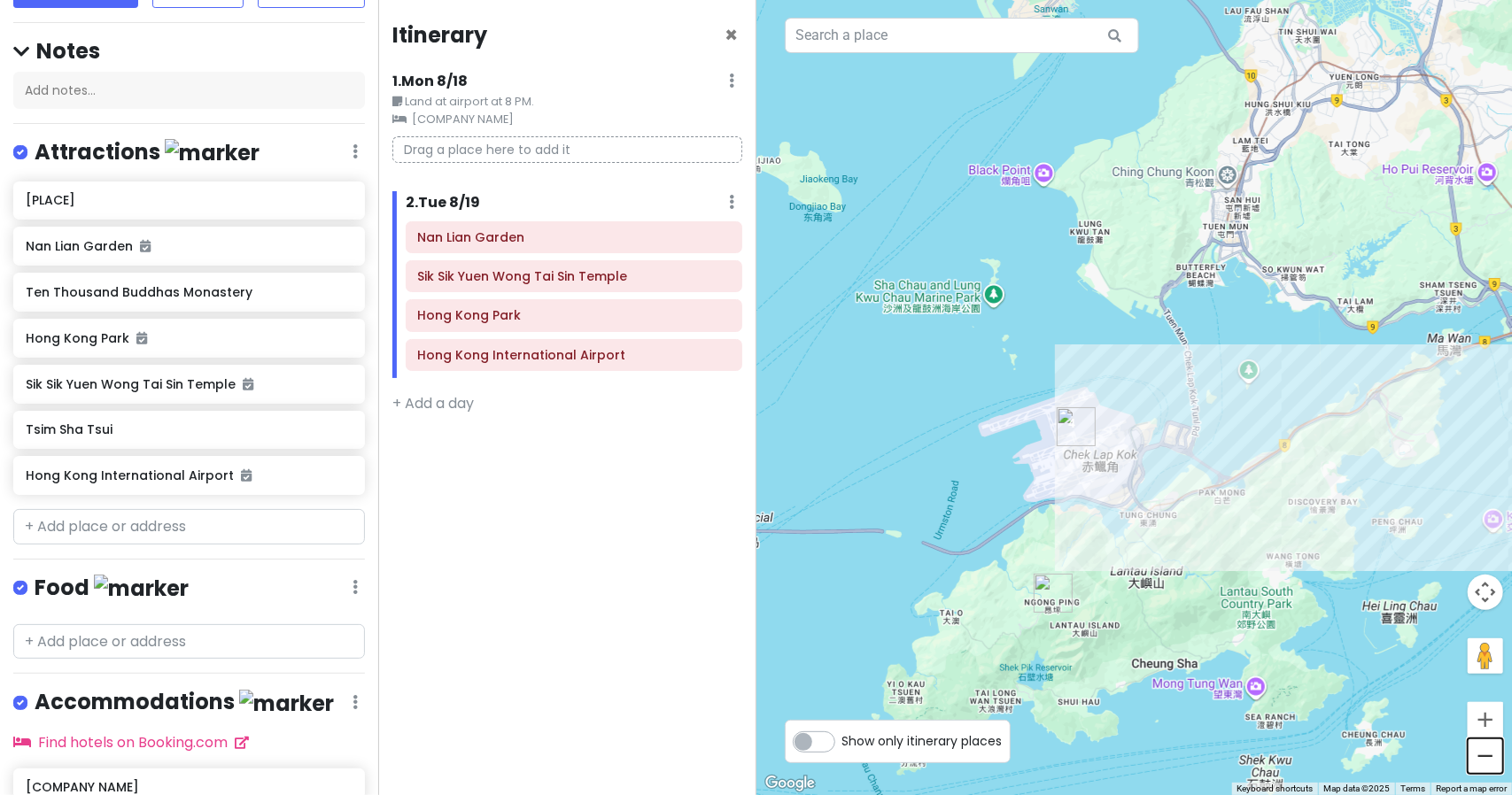 click at bounding box center [1485, 756] 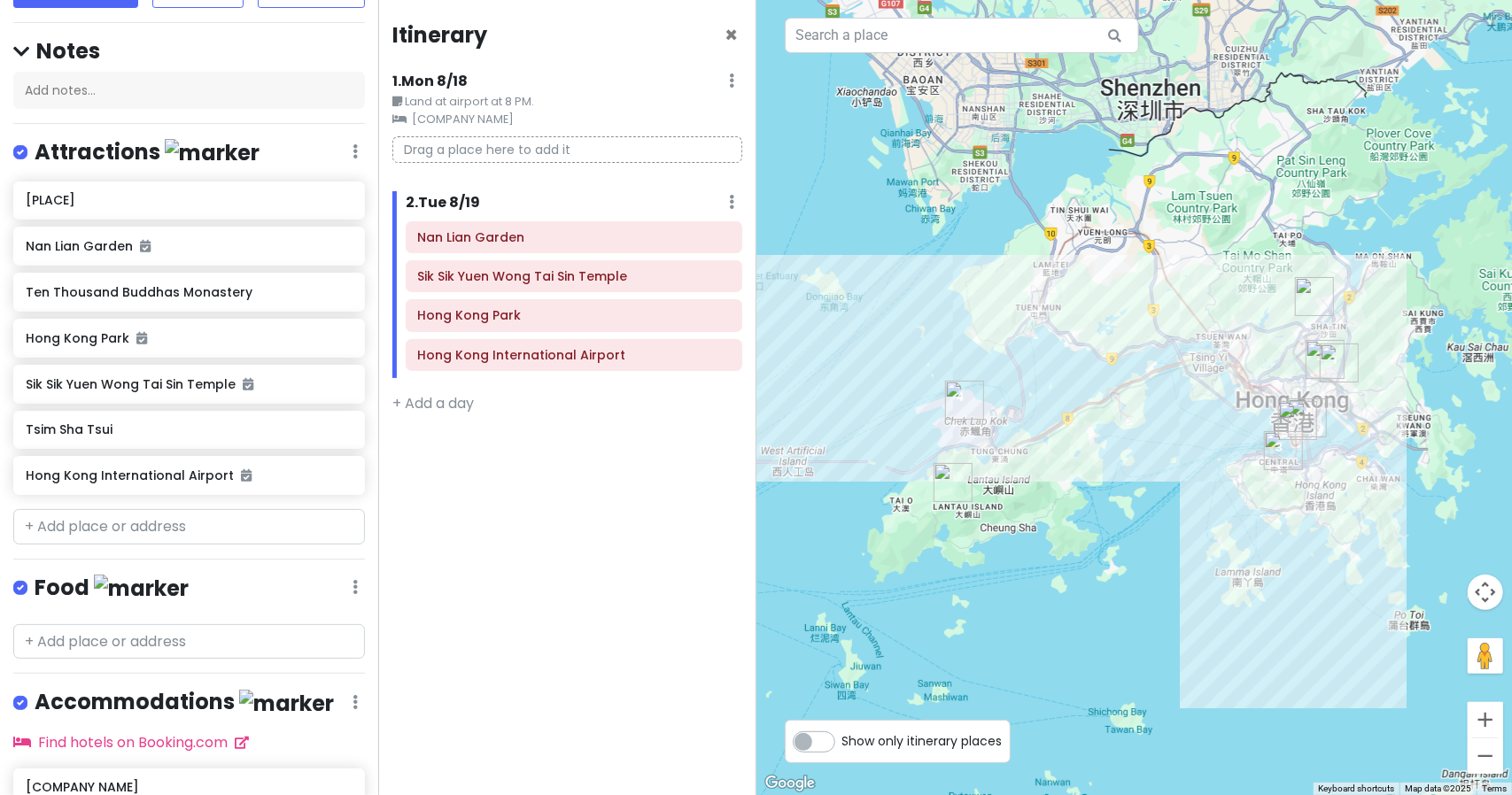 drag, startPoint x: 1330, startPoint y: 488, endPoint x: 1185, endPoint y: 485, distance: 145.03103 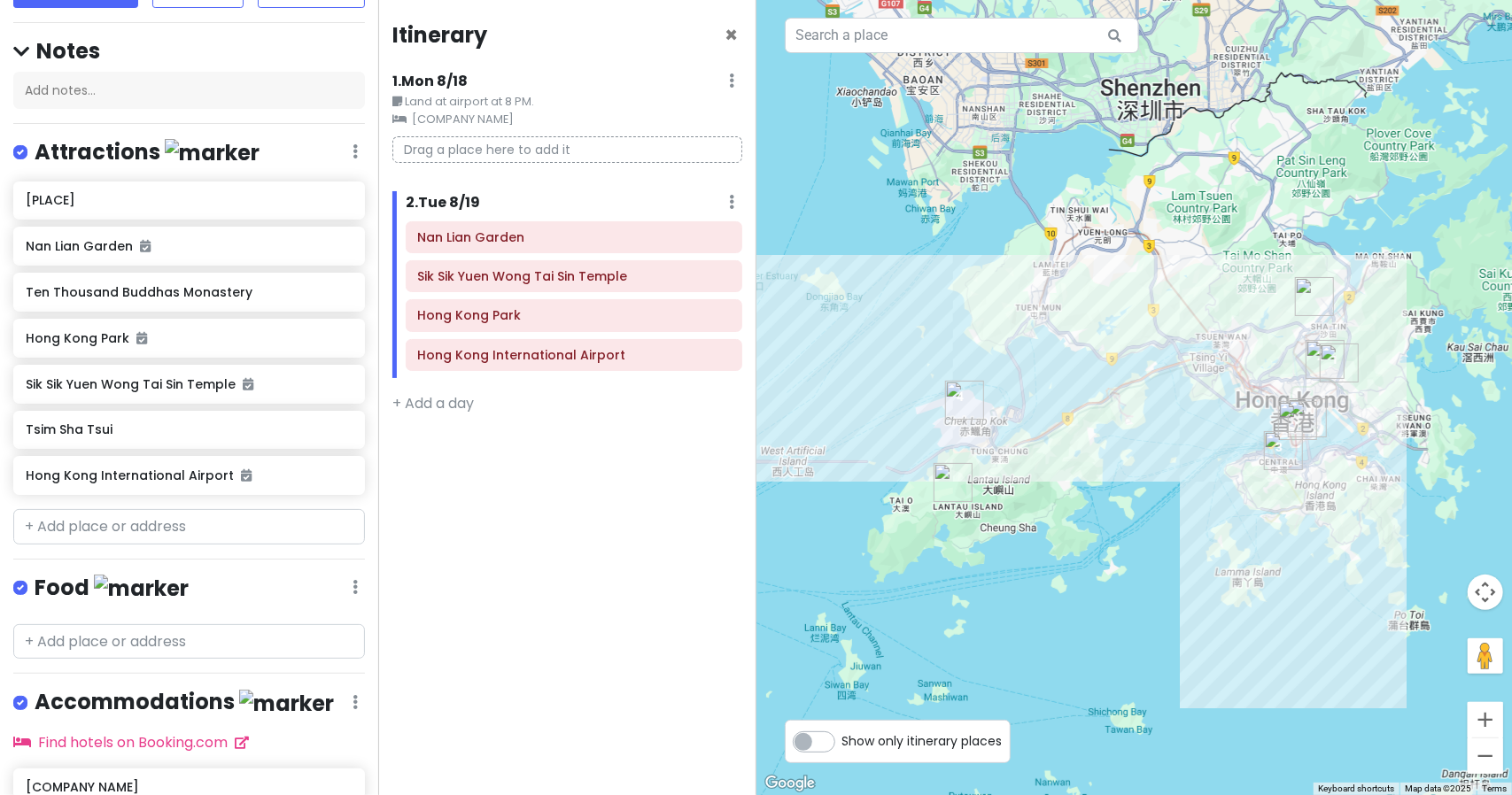 click at bounding box center (1135, 398) 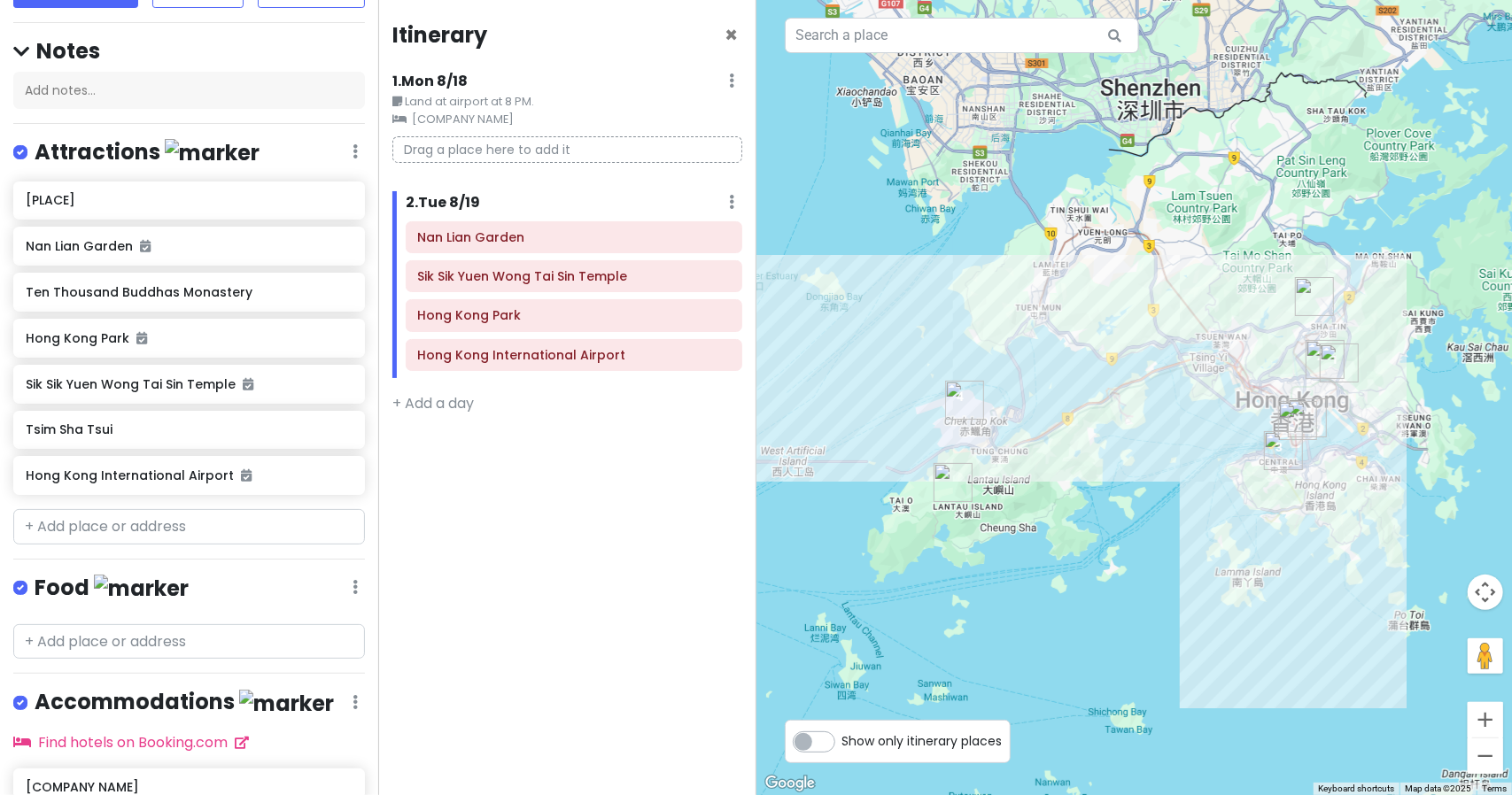 click at bounding box center (1135, 398) 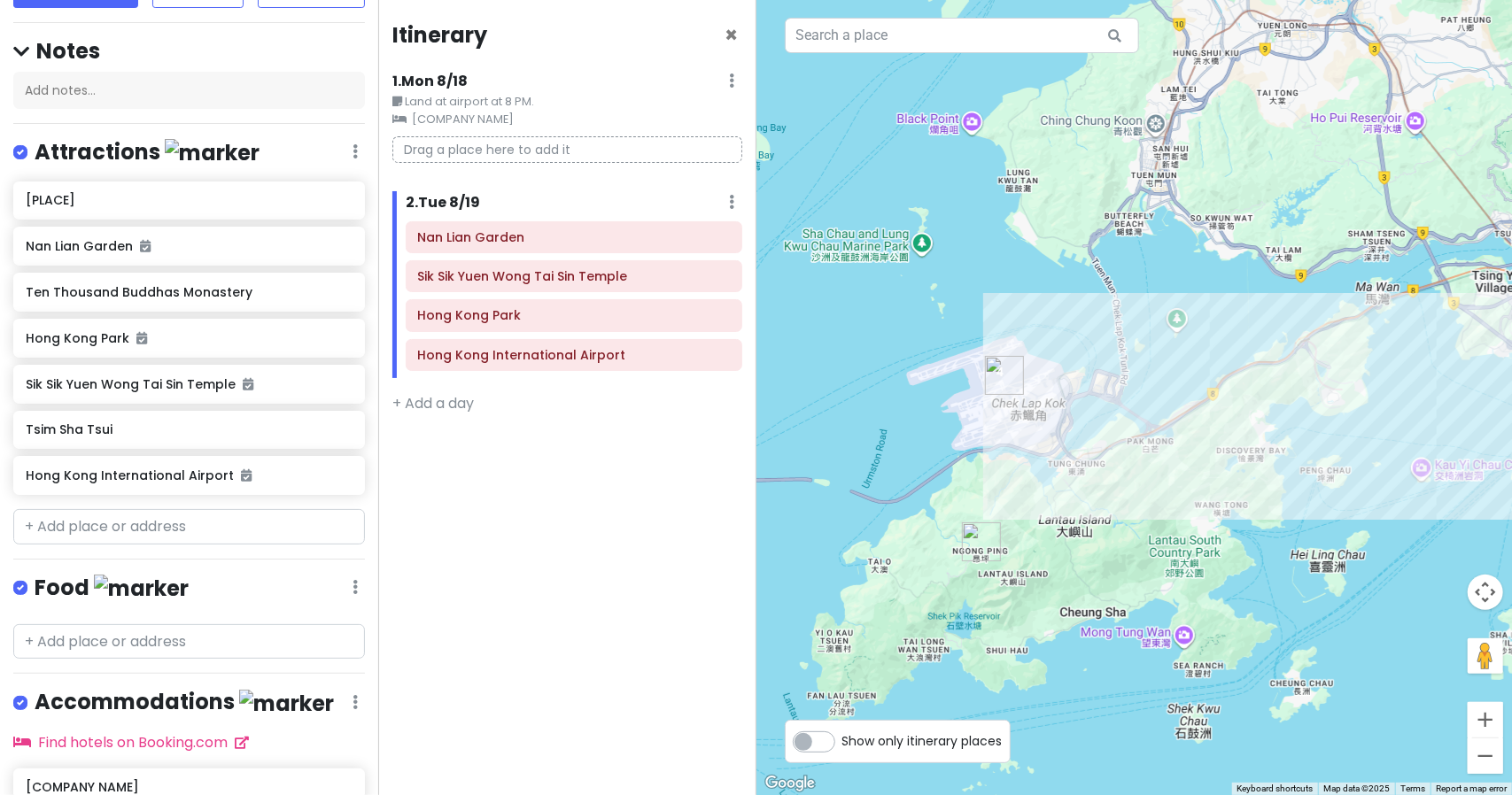 click at bounding box center (1135, 398) 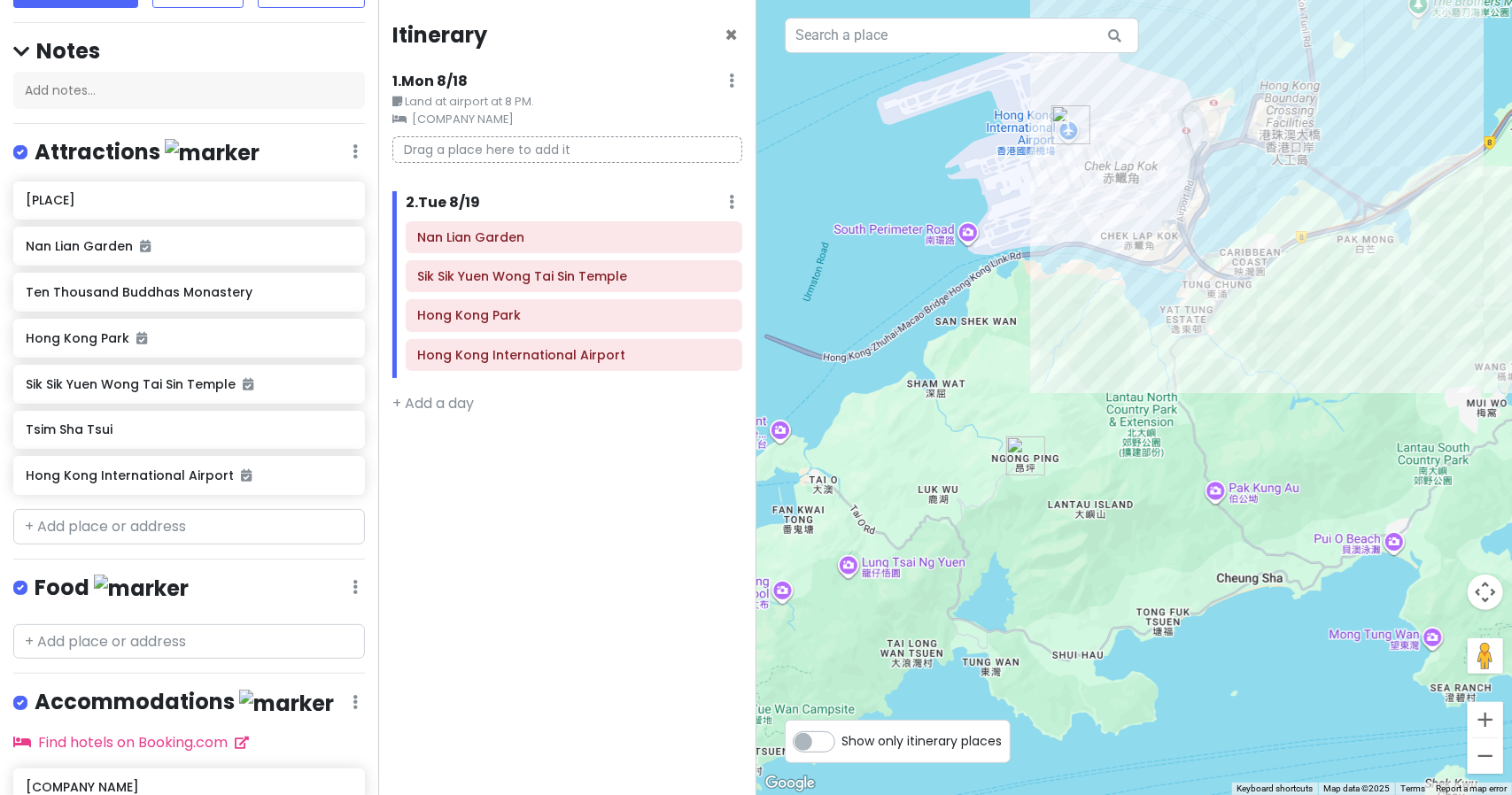 drag, startPoint x: 984, startPoint y: 507, endPoint x: 1079, endPoint y: 354, distance: 180.09442 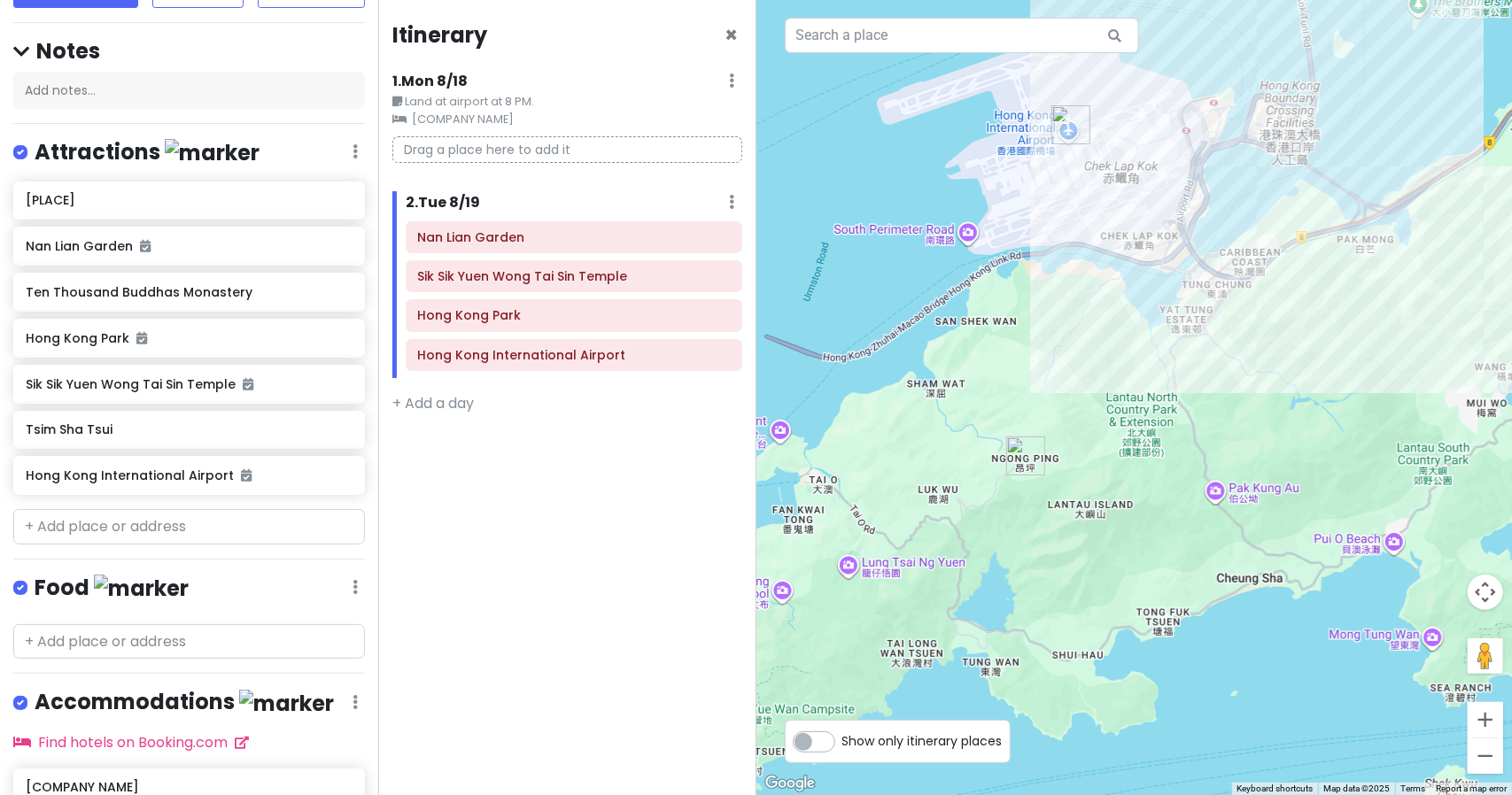 click at bounding box center (1135, 398) 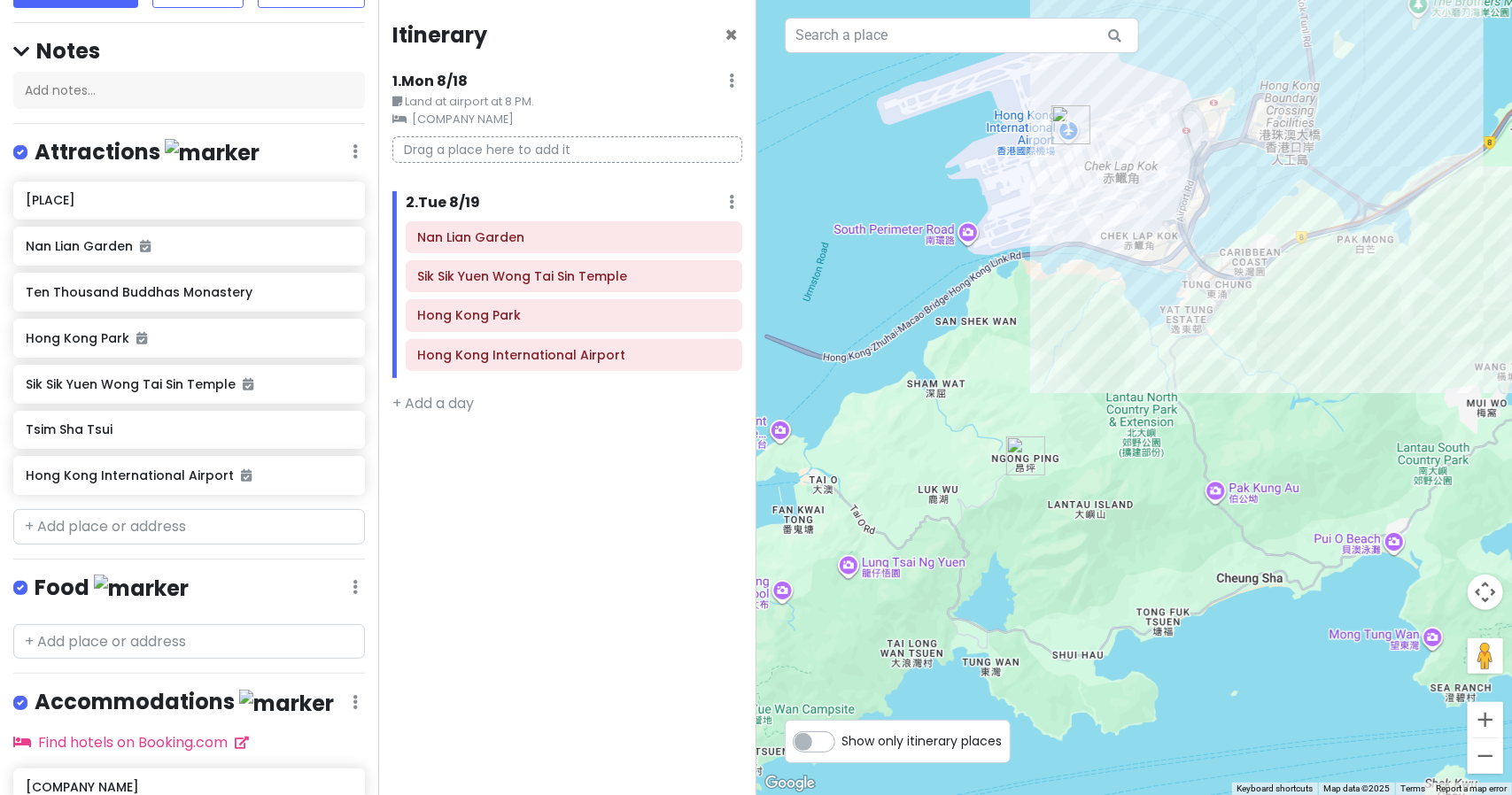 click at bounding box center (1135, 398) 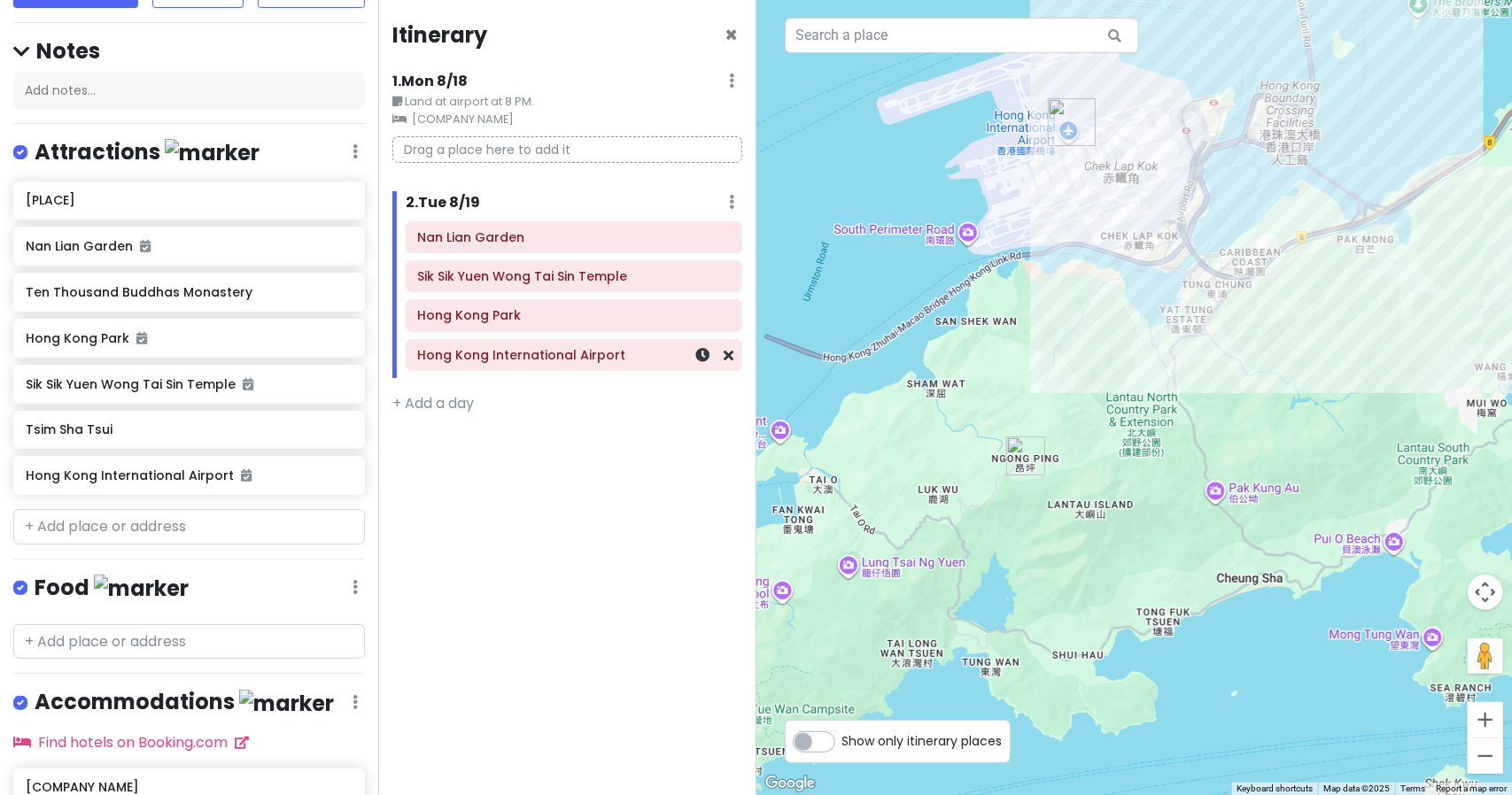 click on "Hong Kong International Airport" at bounding box center [574, 355] 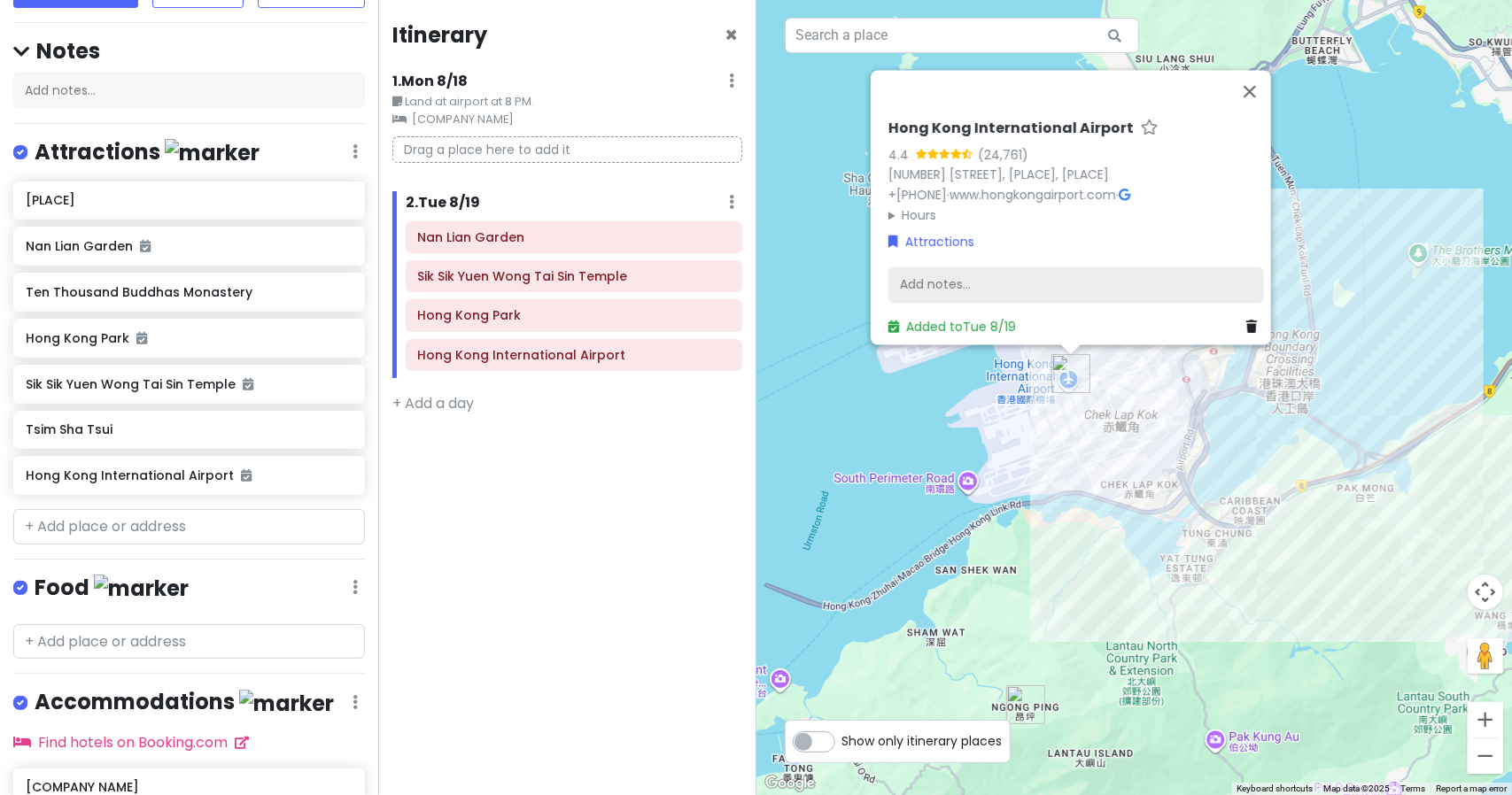 click on "Add notes..." at bounding box center [1076, 285] 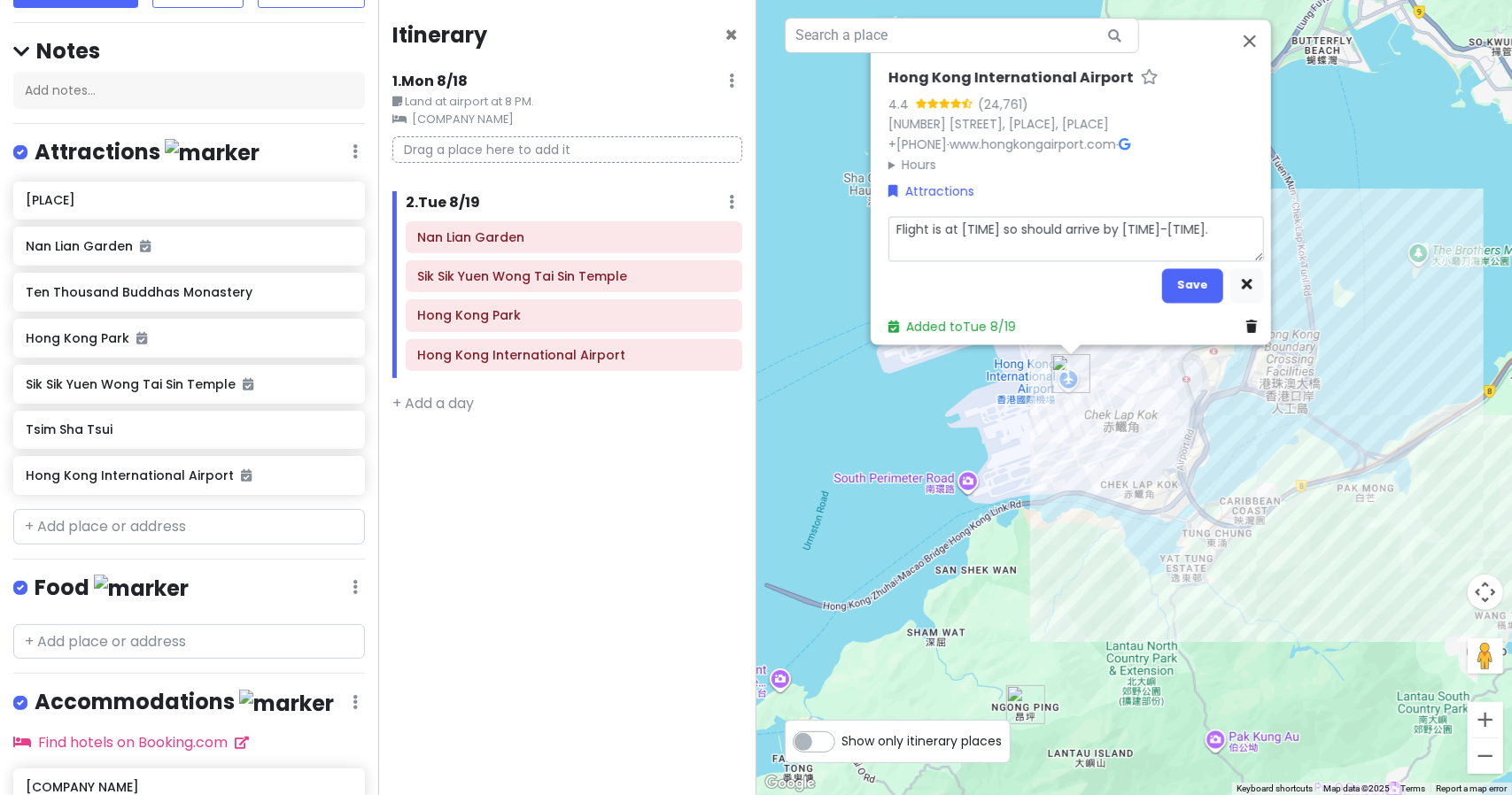 click on "Flight is at [TIME] so should arrive by [TIME]-[TIME]." at bounding box center [1076, 238] 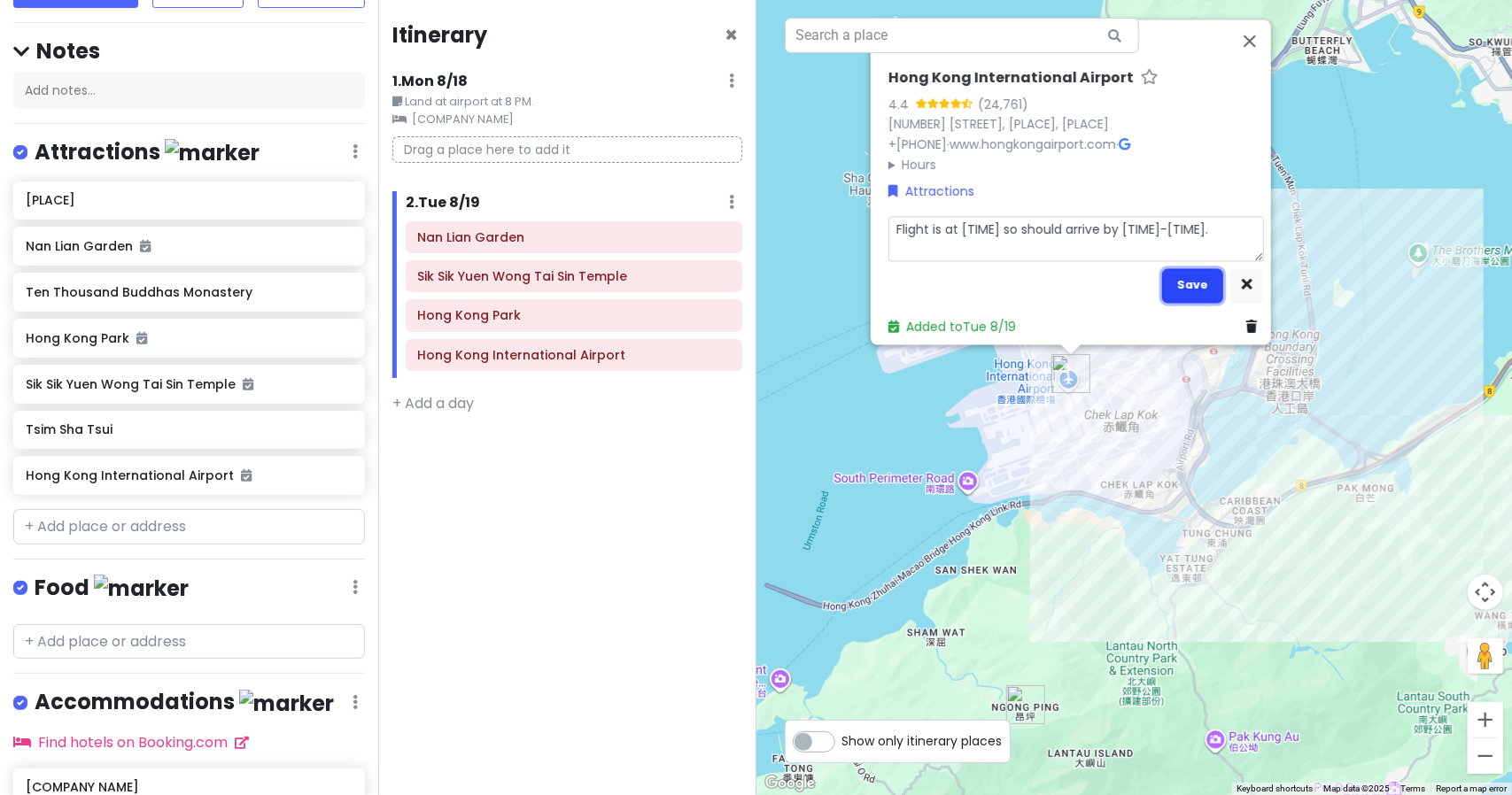 click on "Save" at bounding box center (1192, 285) 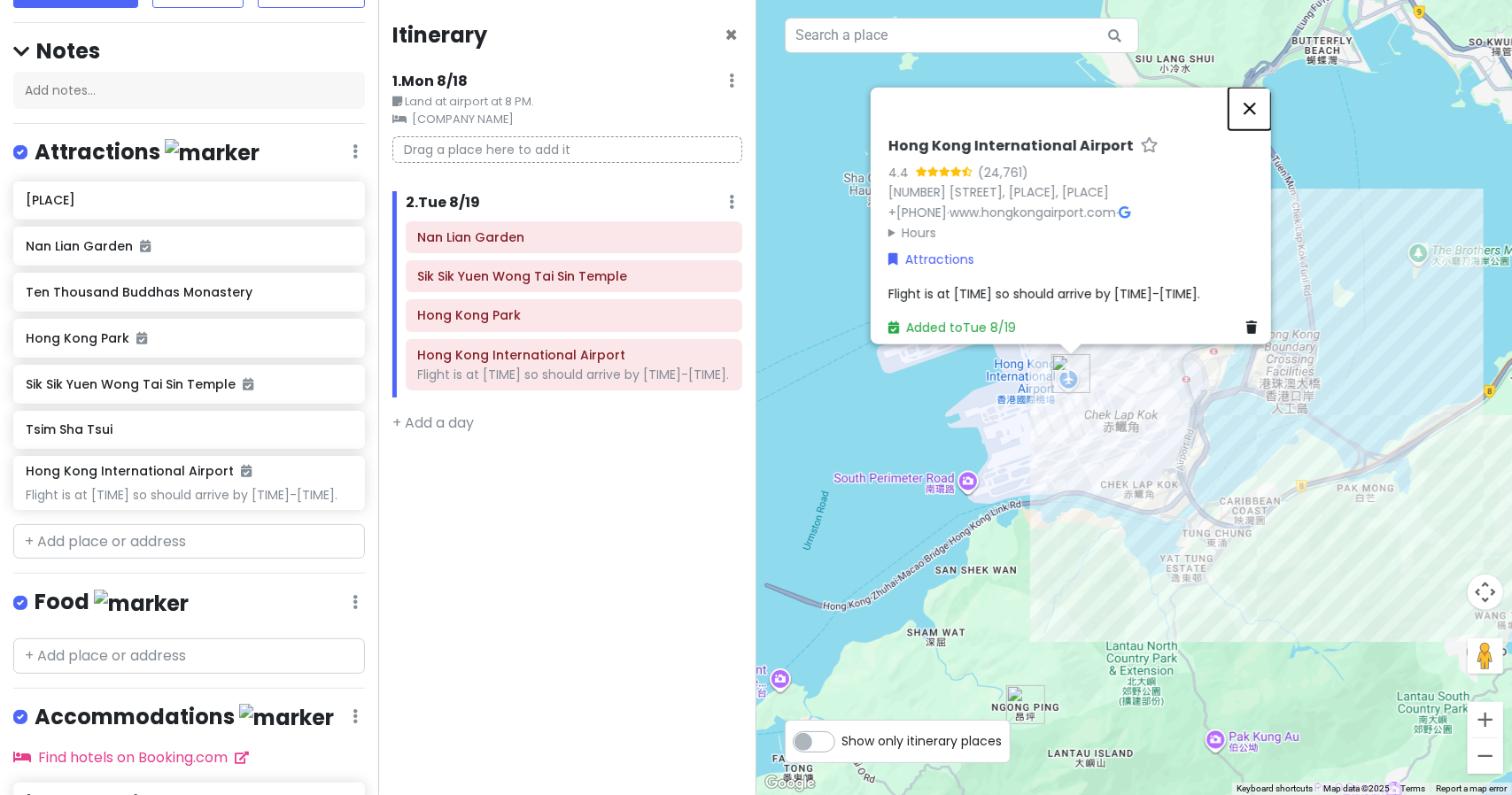 click at bounding box center (1250, 109) 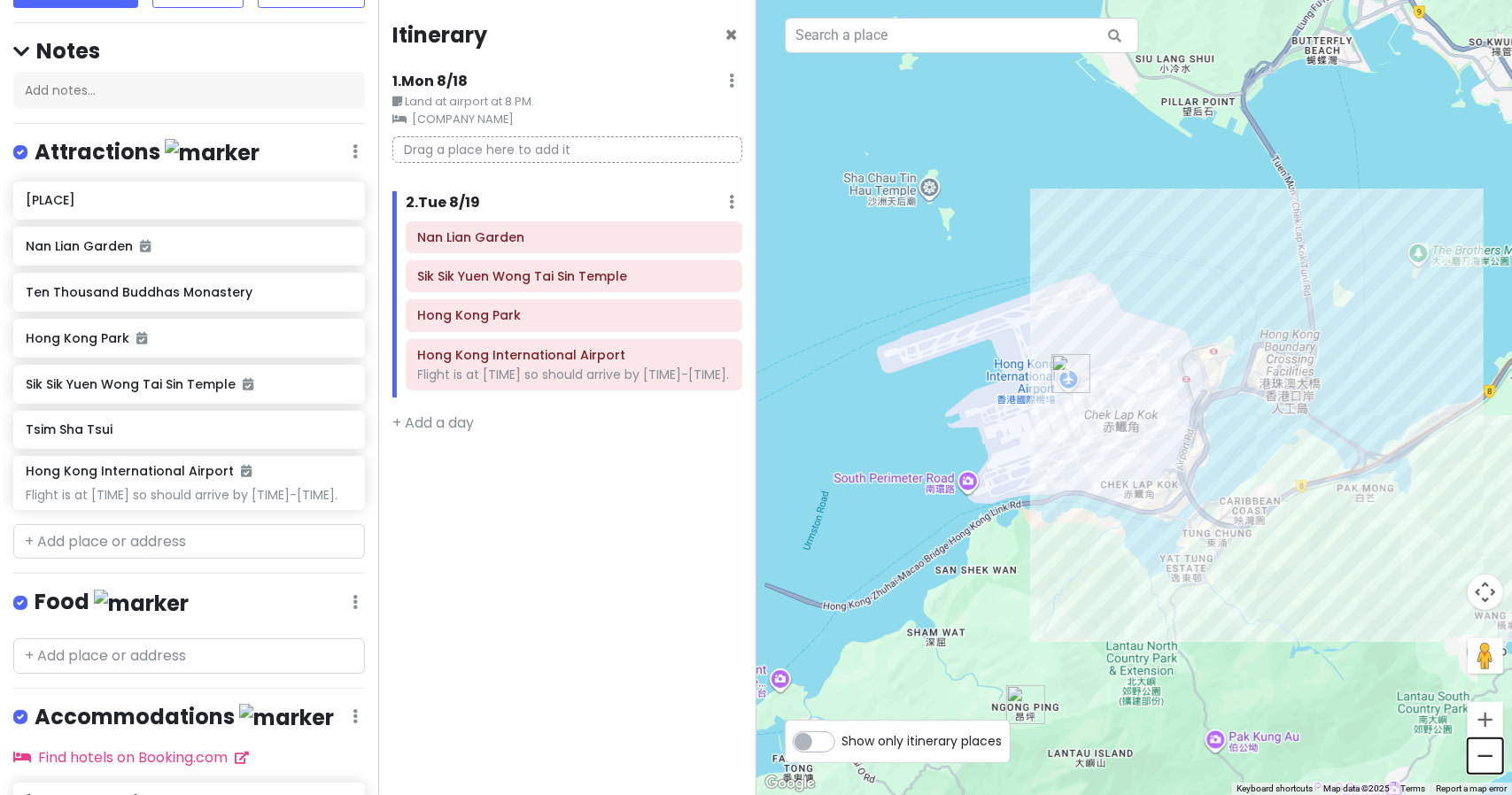 click at bounding box center (1485, 756) 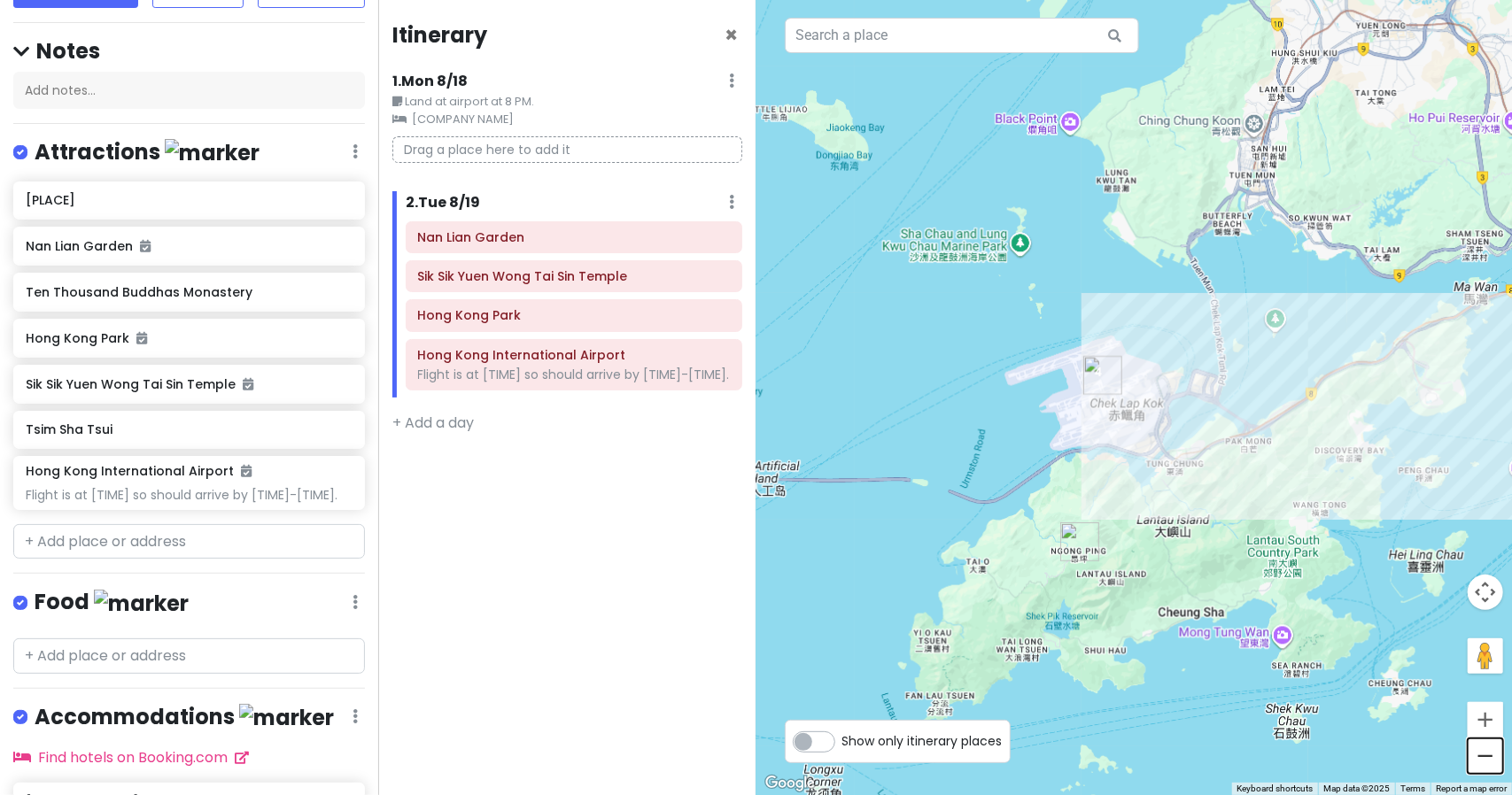 click at bounding box center [1485, 756] 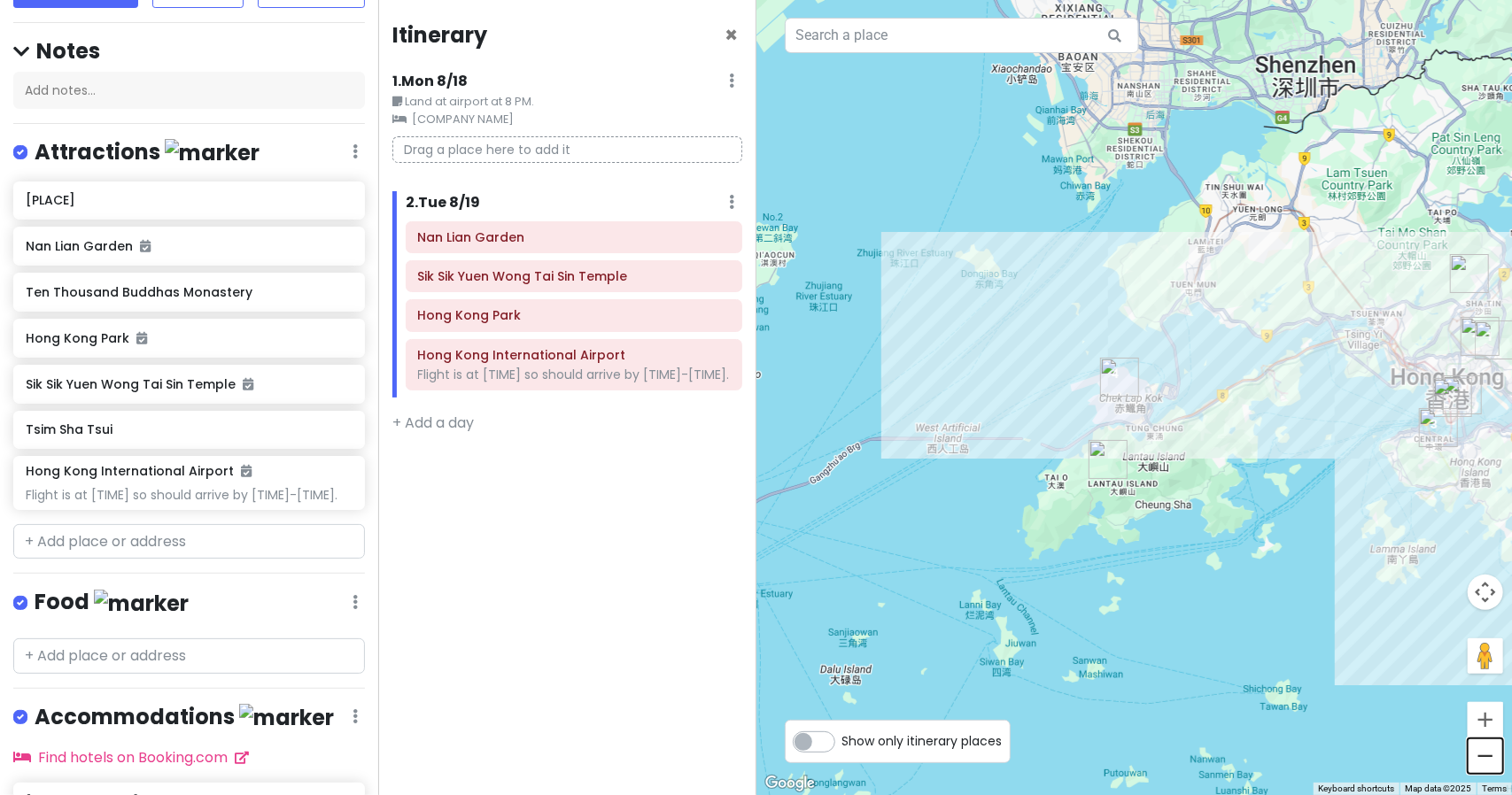 click at bounding box center (1485, 756) 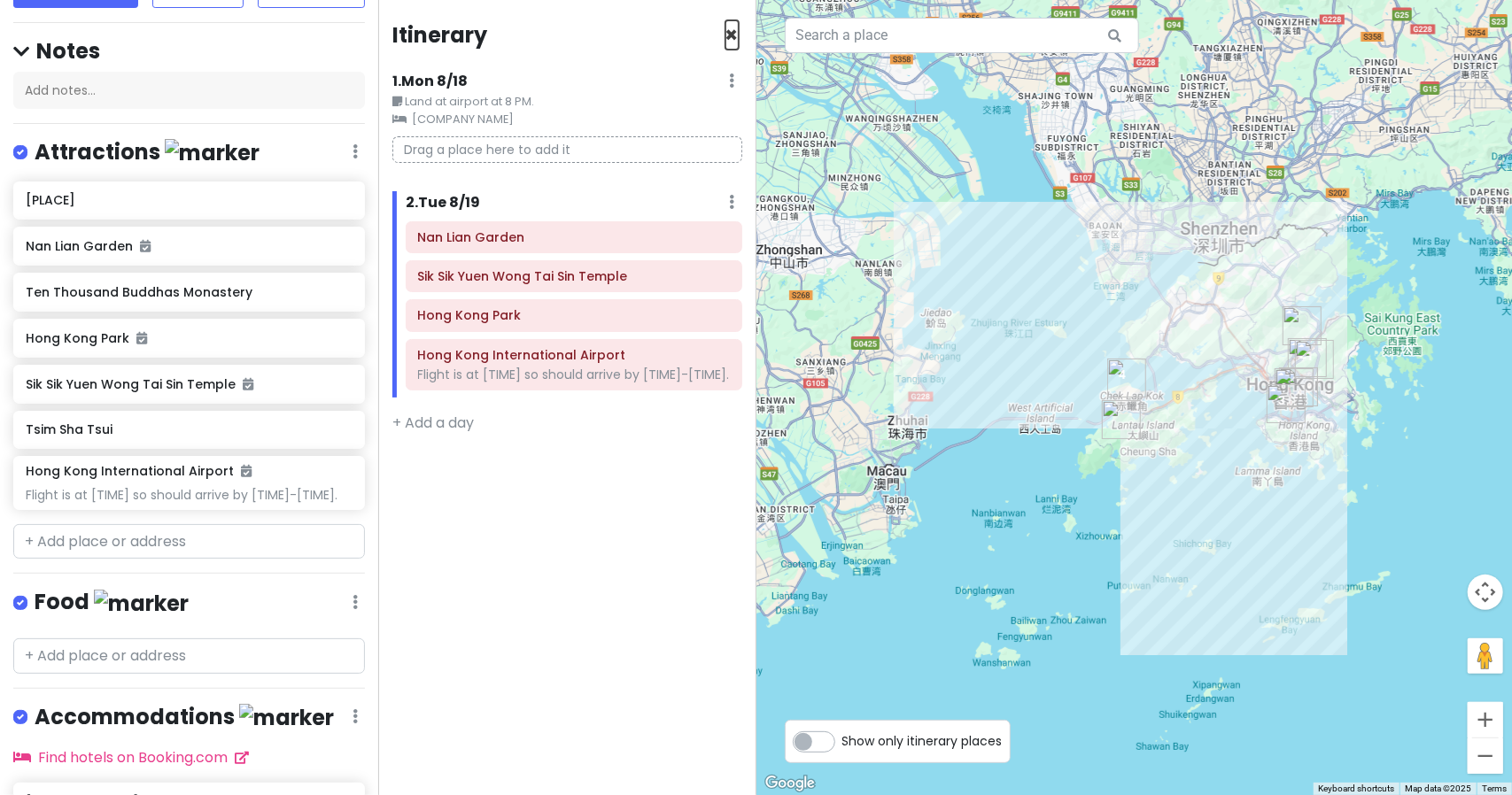 click on "×" at bounding box center [732, 35] 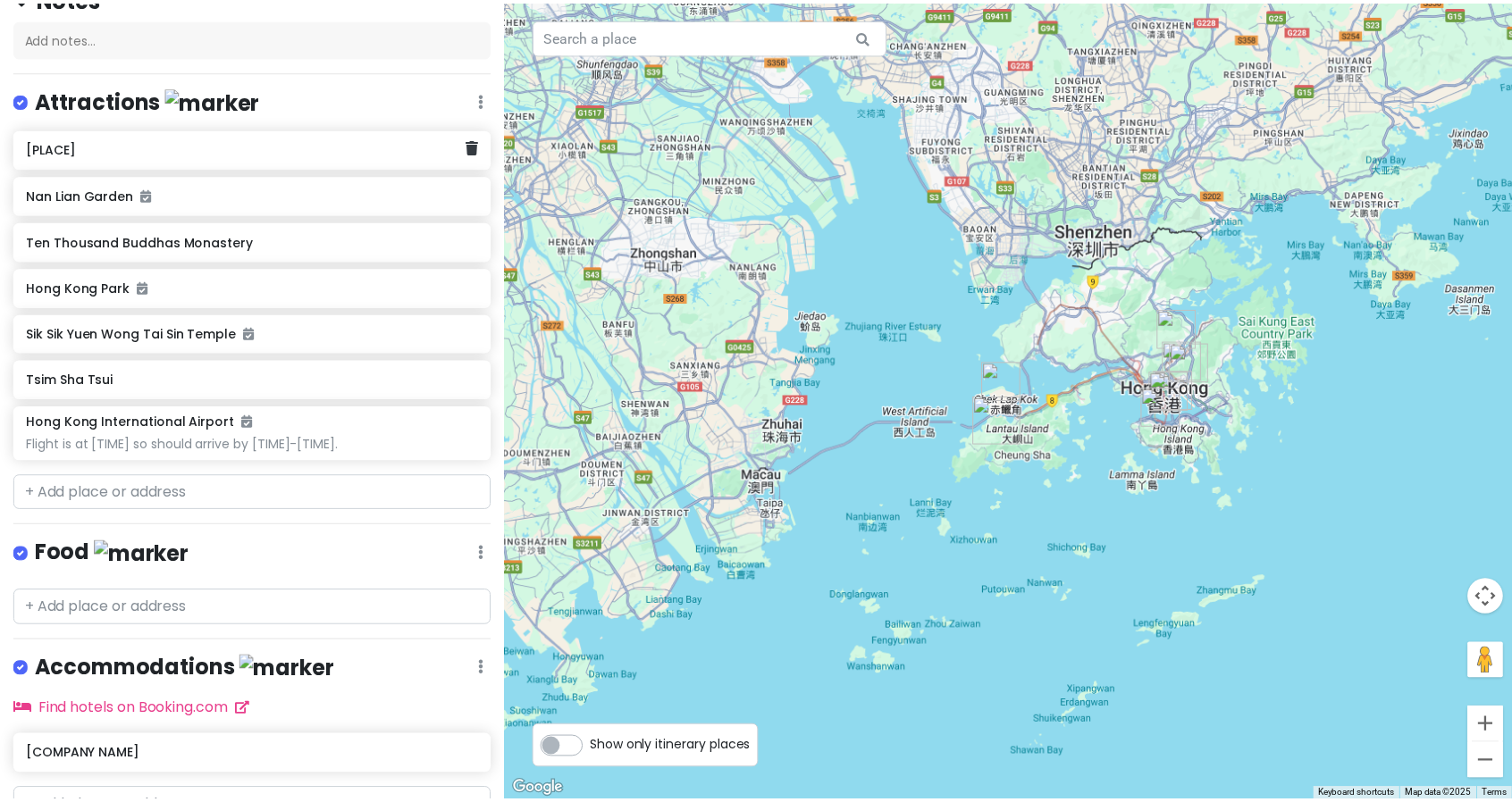 scroll, scrollTop: 0, scrollLeft: 0, axis: both 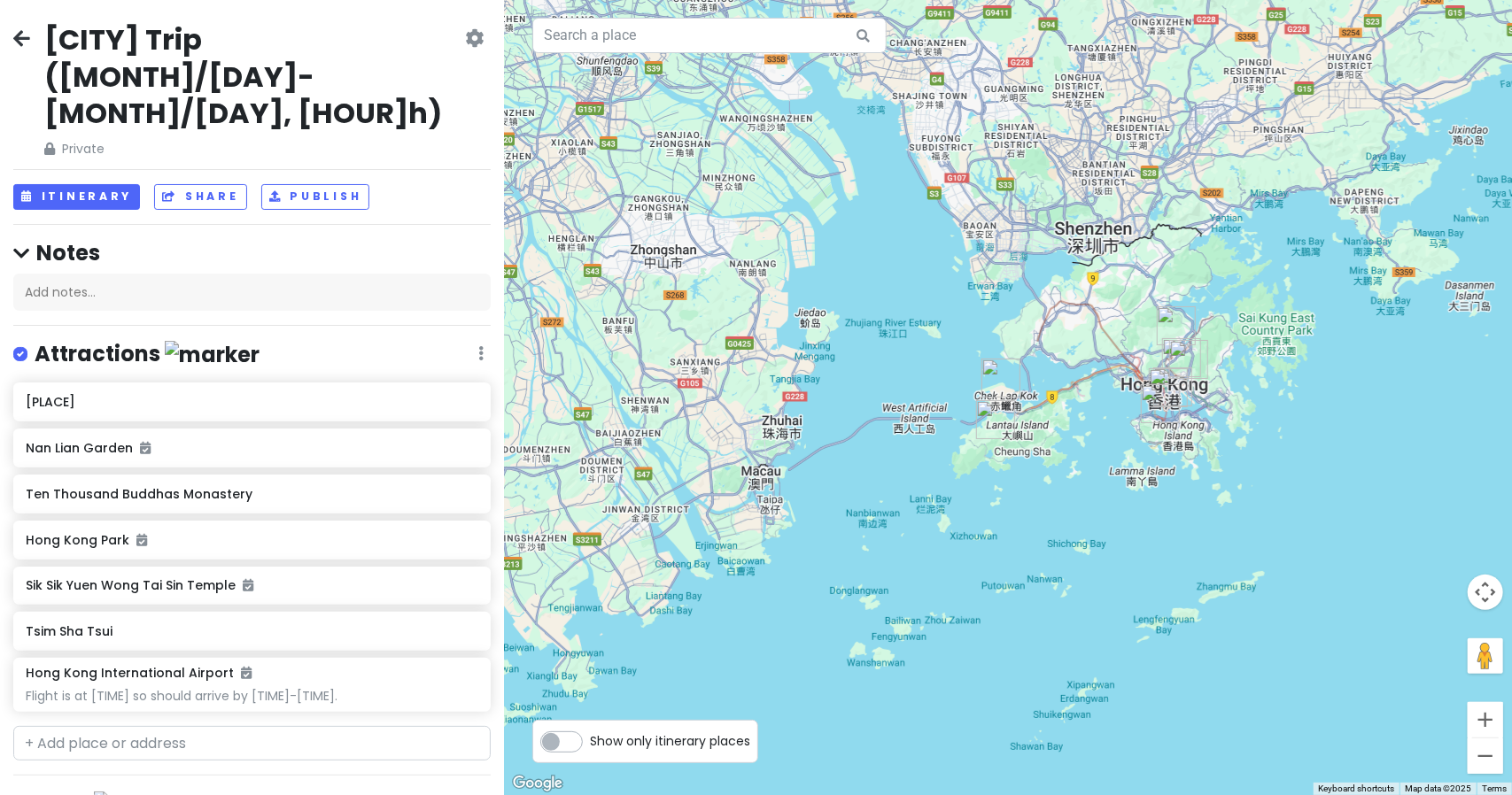 click at bounding box center (21, 40) 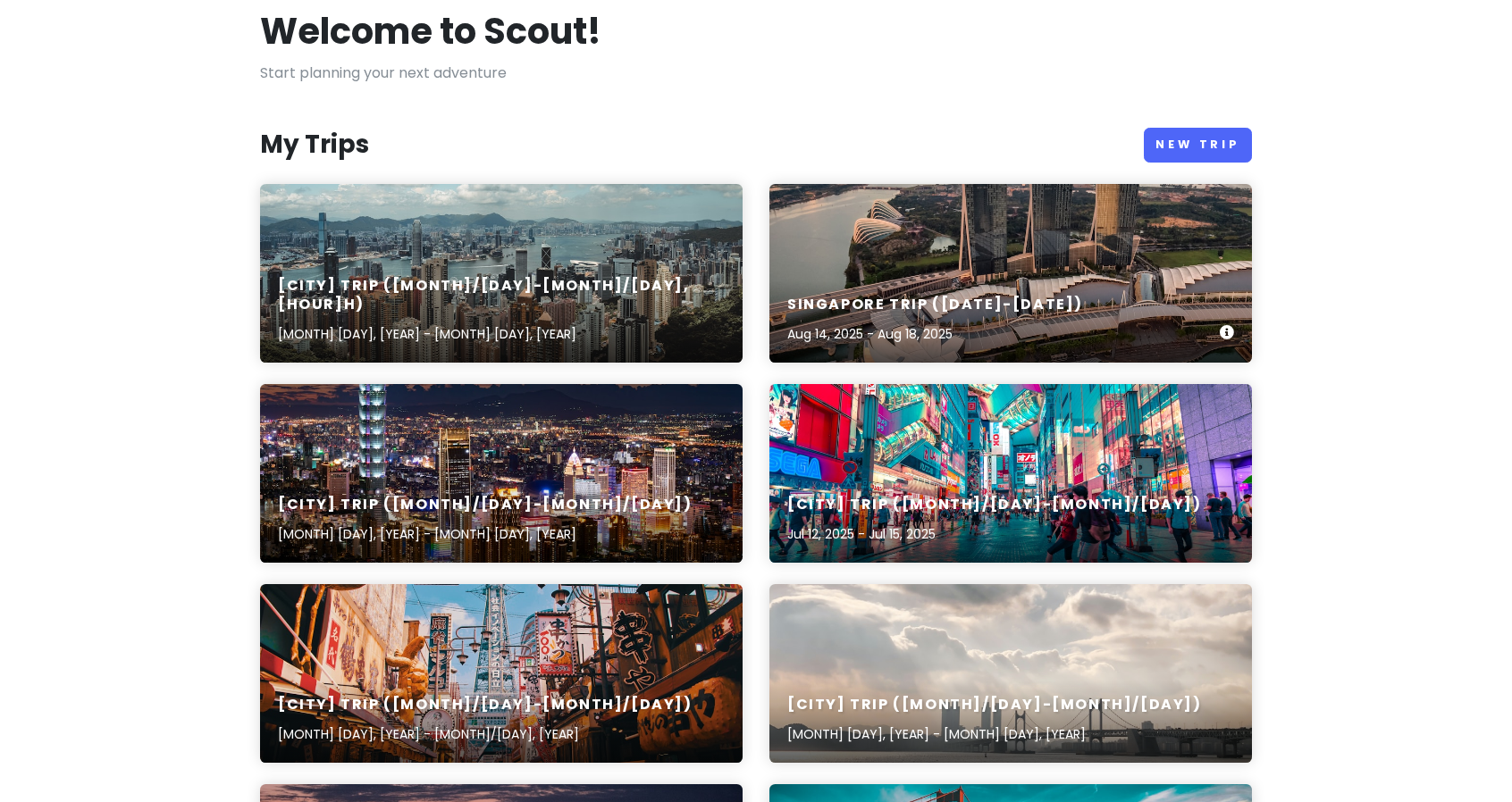 scroll, scrollTop: 100, scrollLeft: 0, axis: vertical 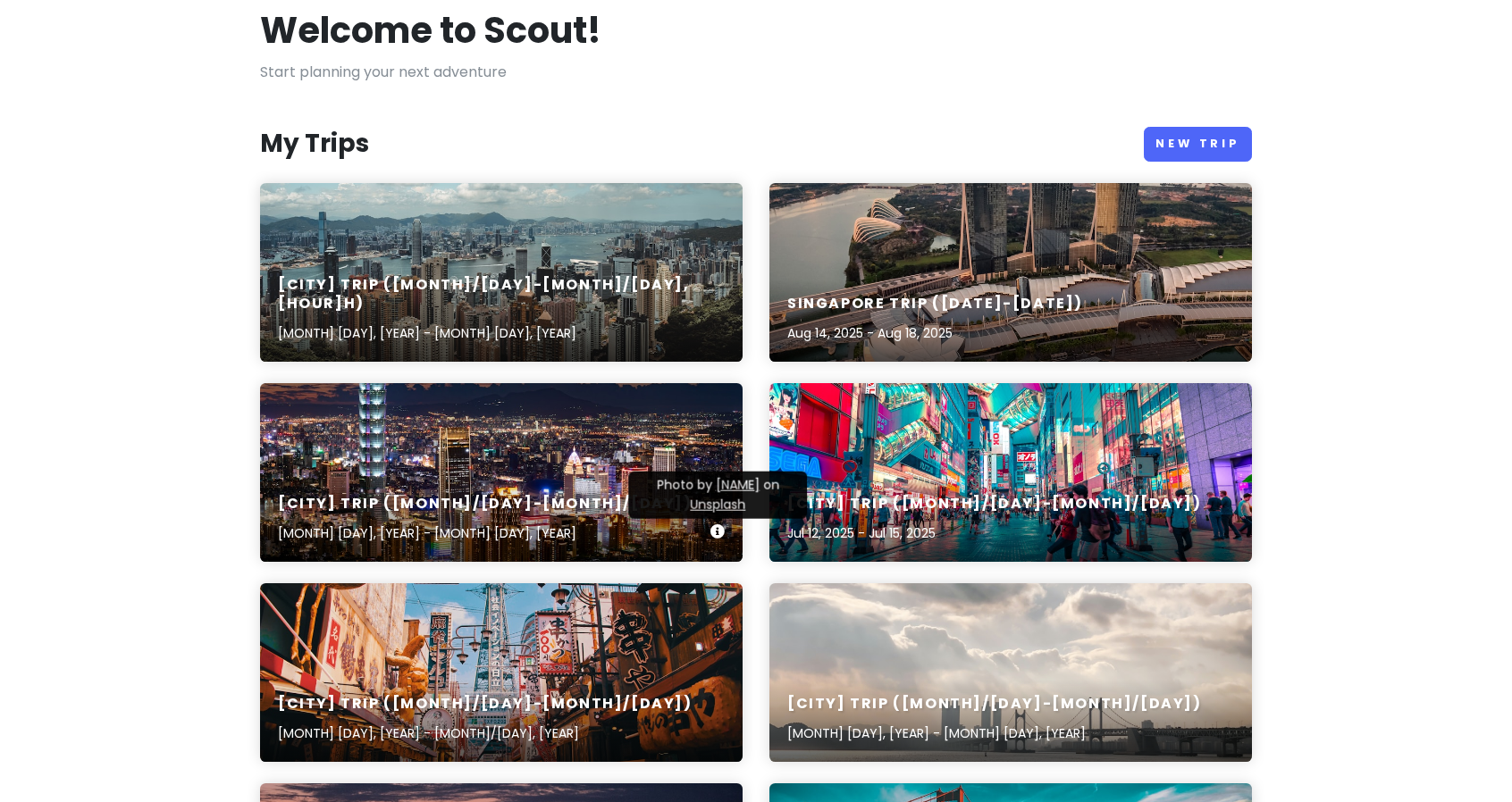 click on "[CITY] Trip ([MONTH]/[DAY]-[MONTH]/[DAY]) [MONTH] [DAY], [YEAR] - [MONTH] [DAY], [YEAR]" at bounding box center [501, 472] 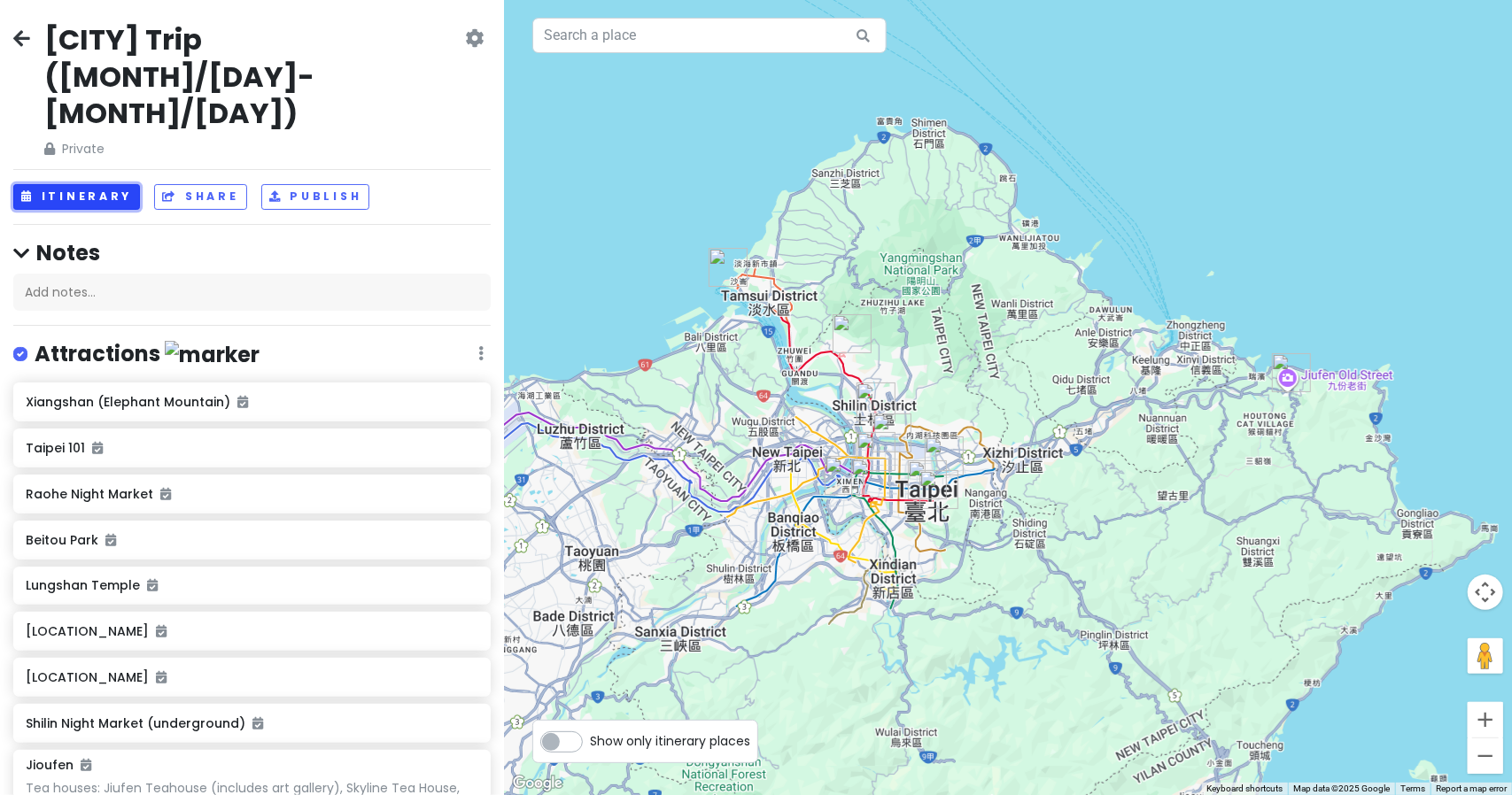 click on "Itinerary" at bounding box center [76, 197] 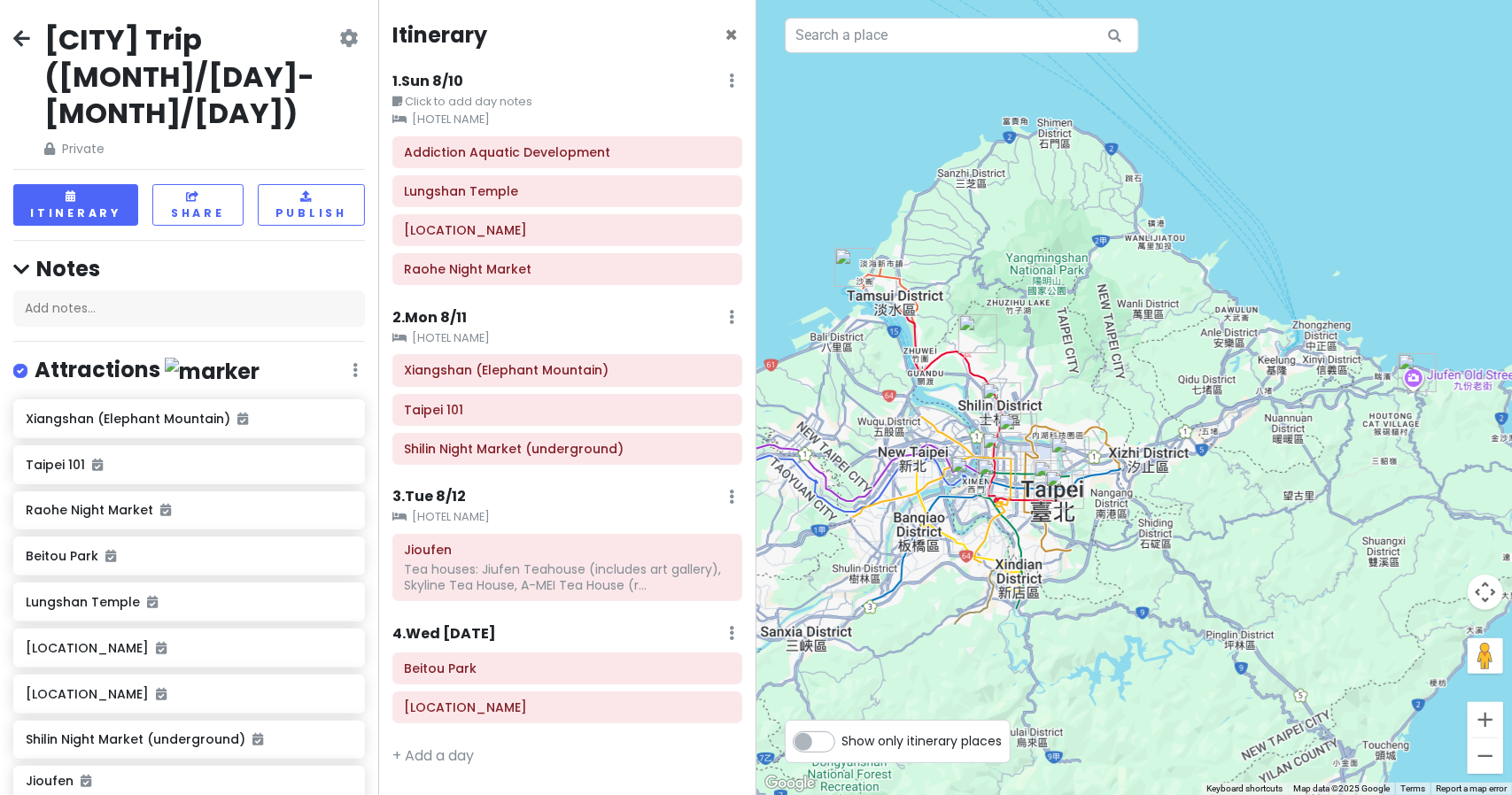 click on "Click to add day notes" at bounding box center [567, 102] 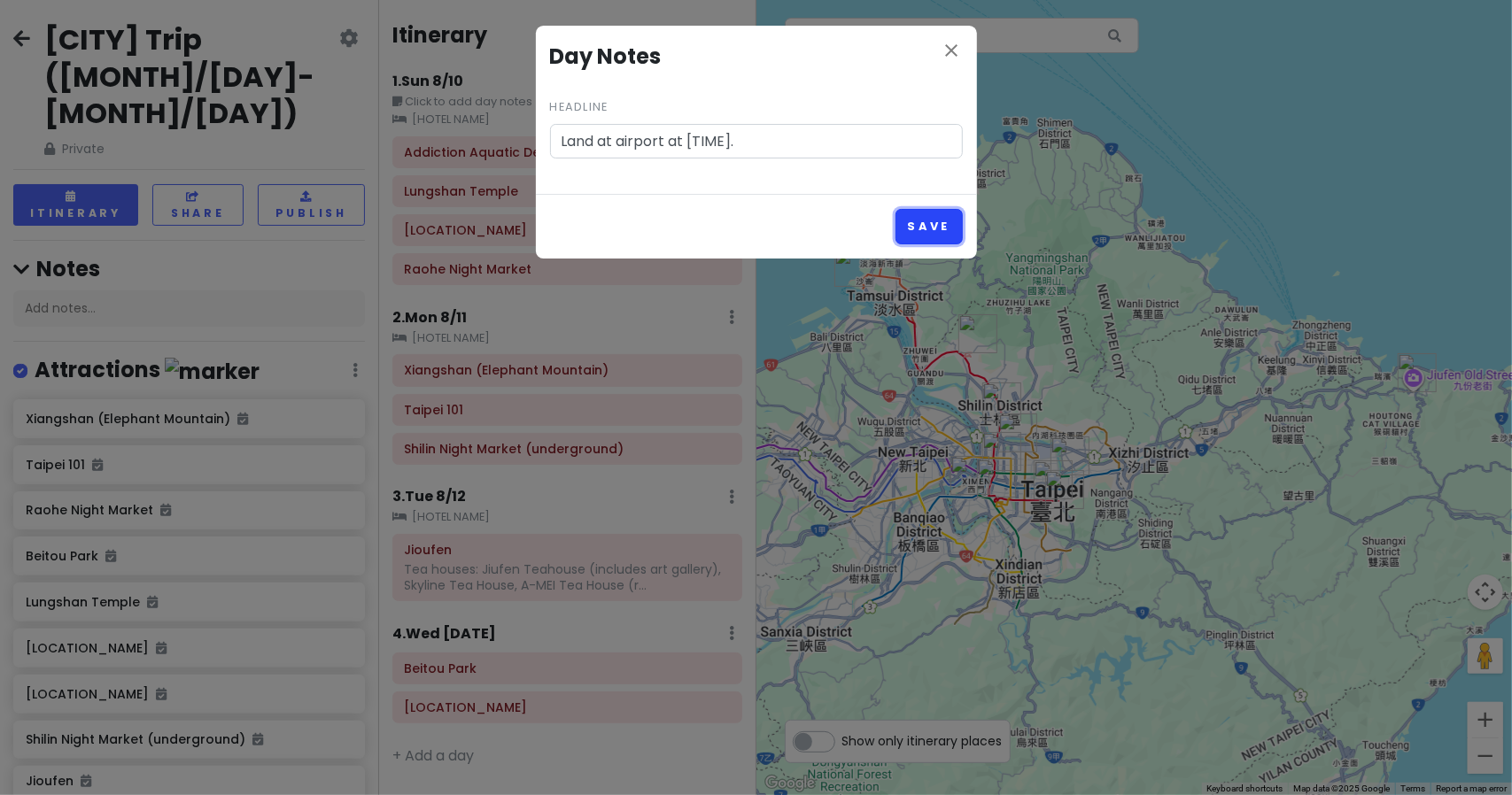 click on "Save" at bounding box center (928, 226) 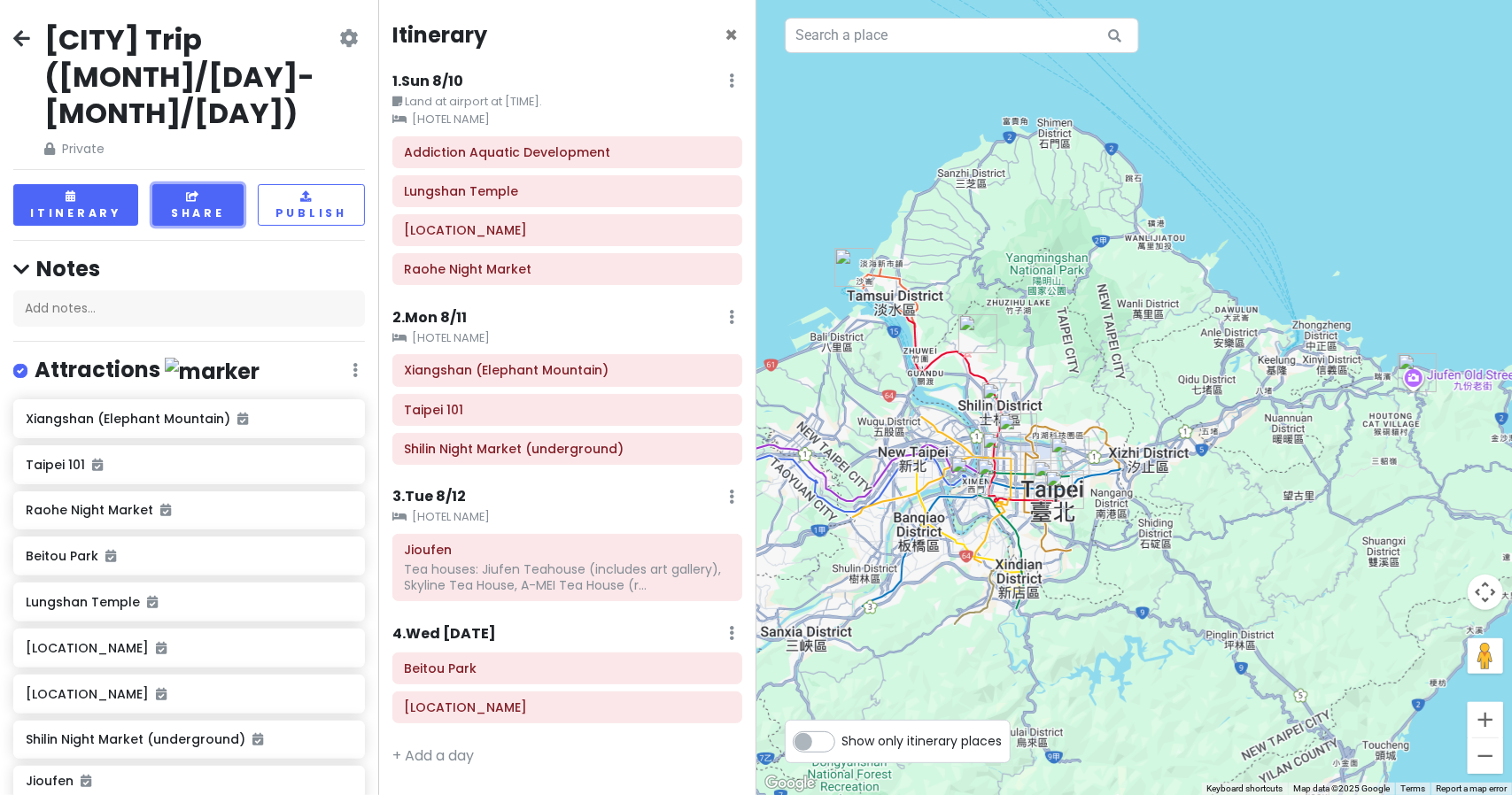 click on "Share" at bounding box center [198, 205] 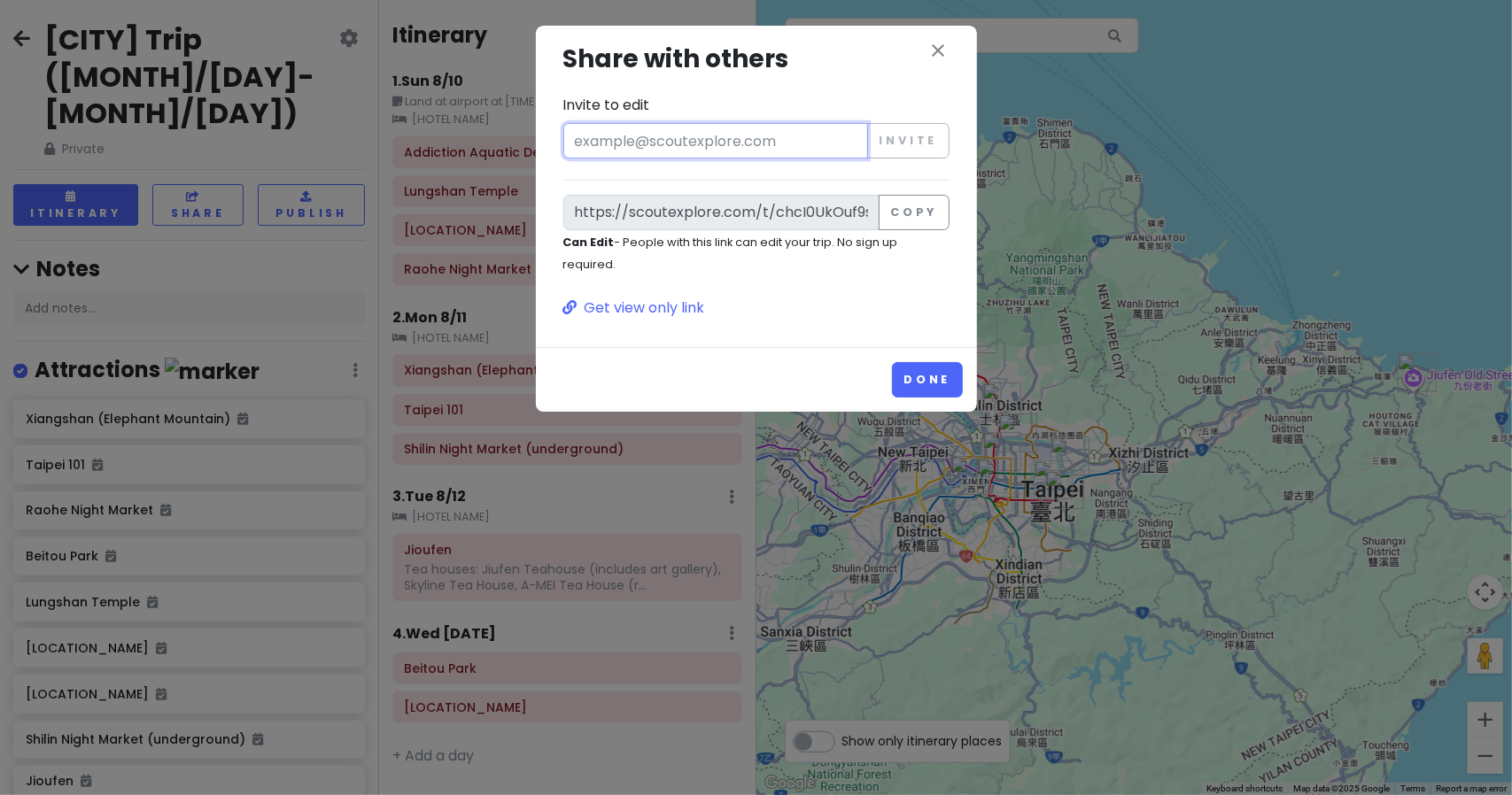 click on "Invite to edit" at bounding box center (716, 141) 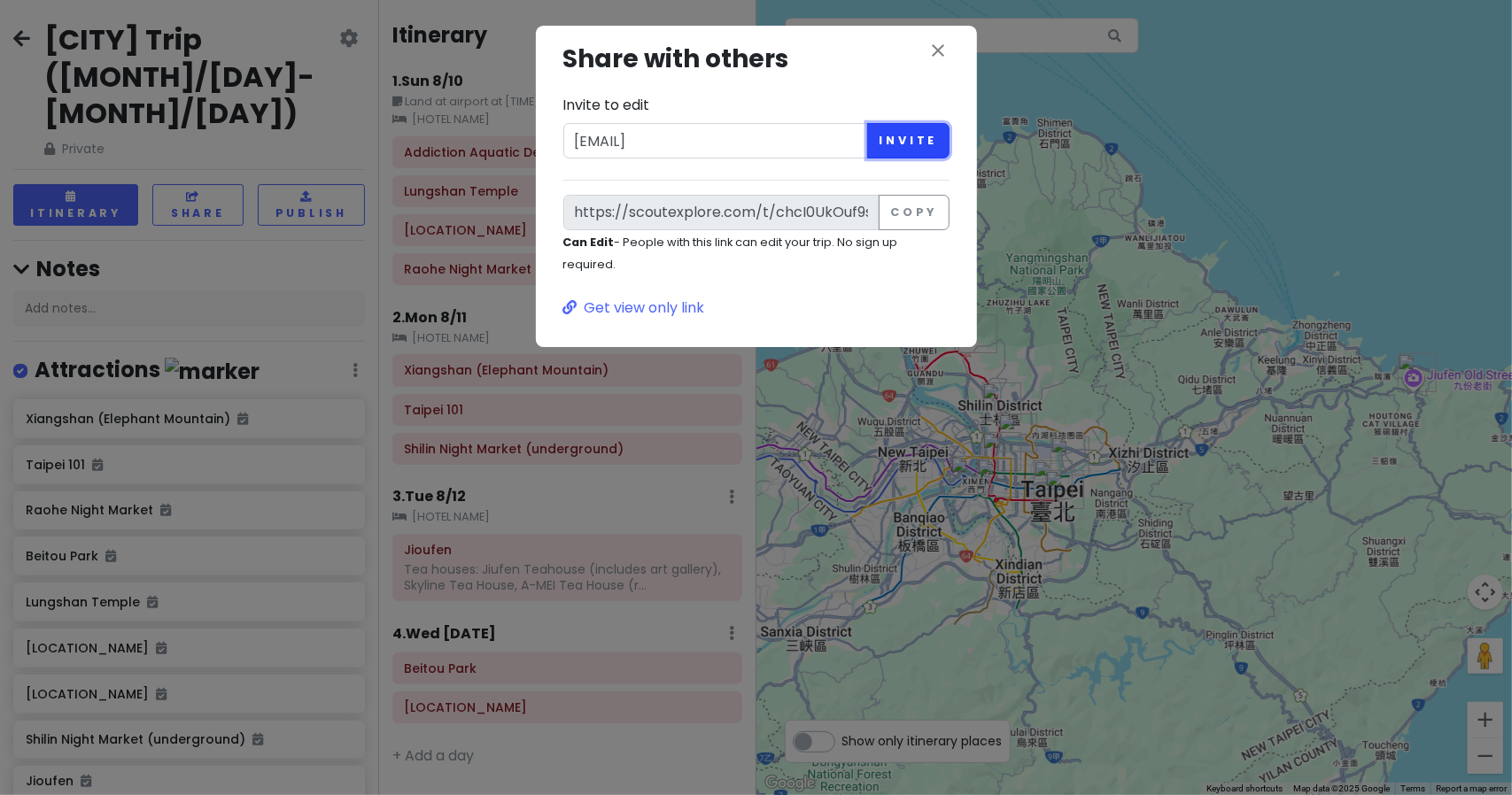 click on "Invite" at bounding box center [908, 141] 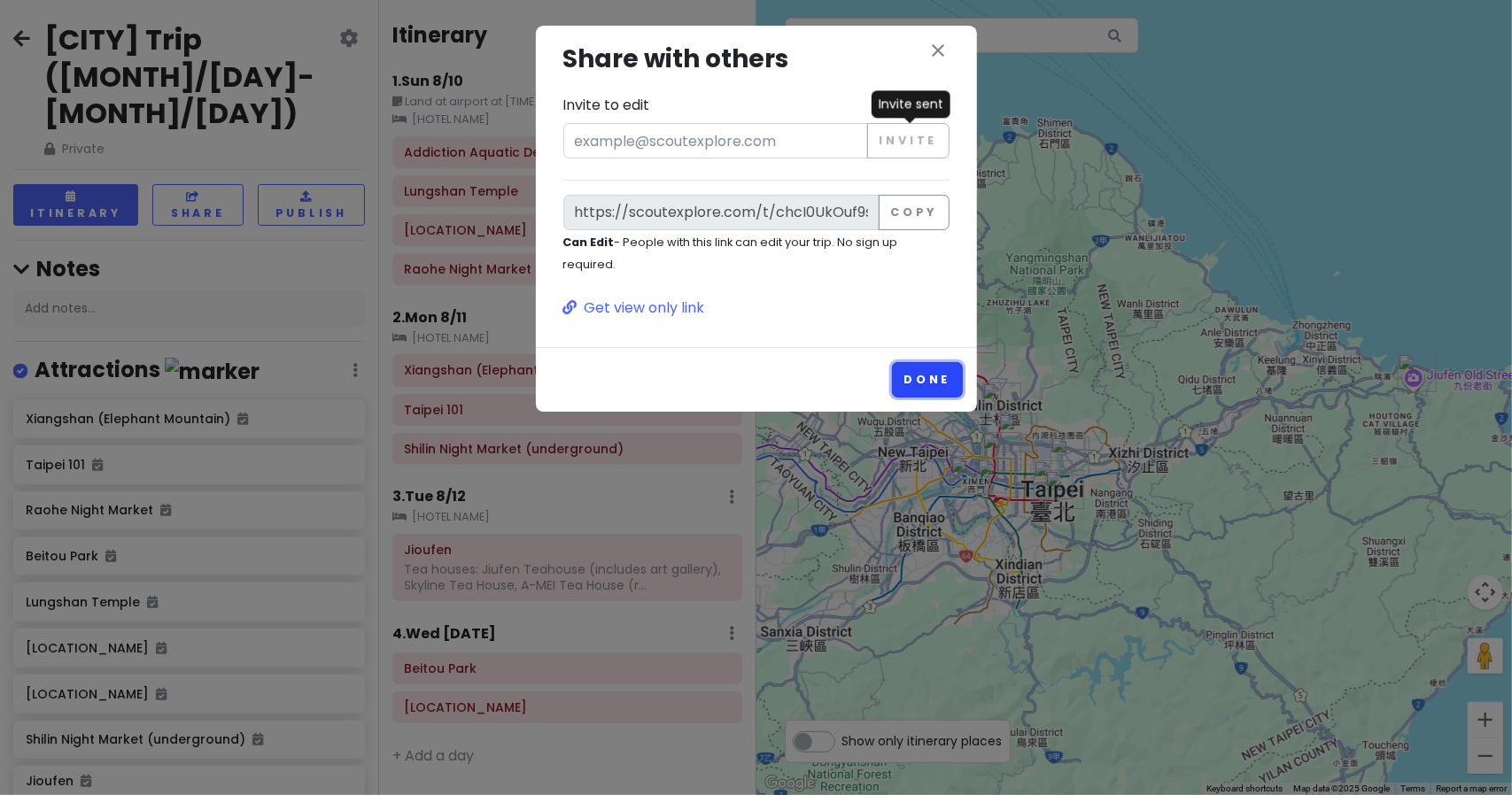 click on "Done" at bounding box center [927, 379] 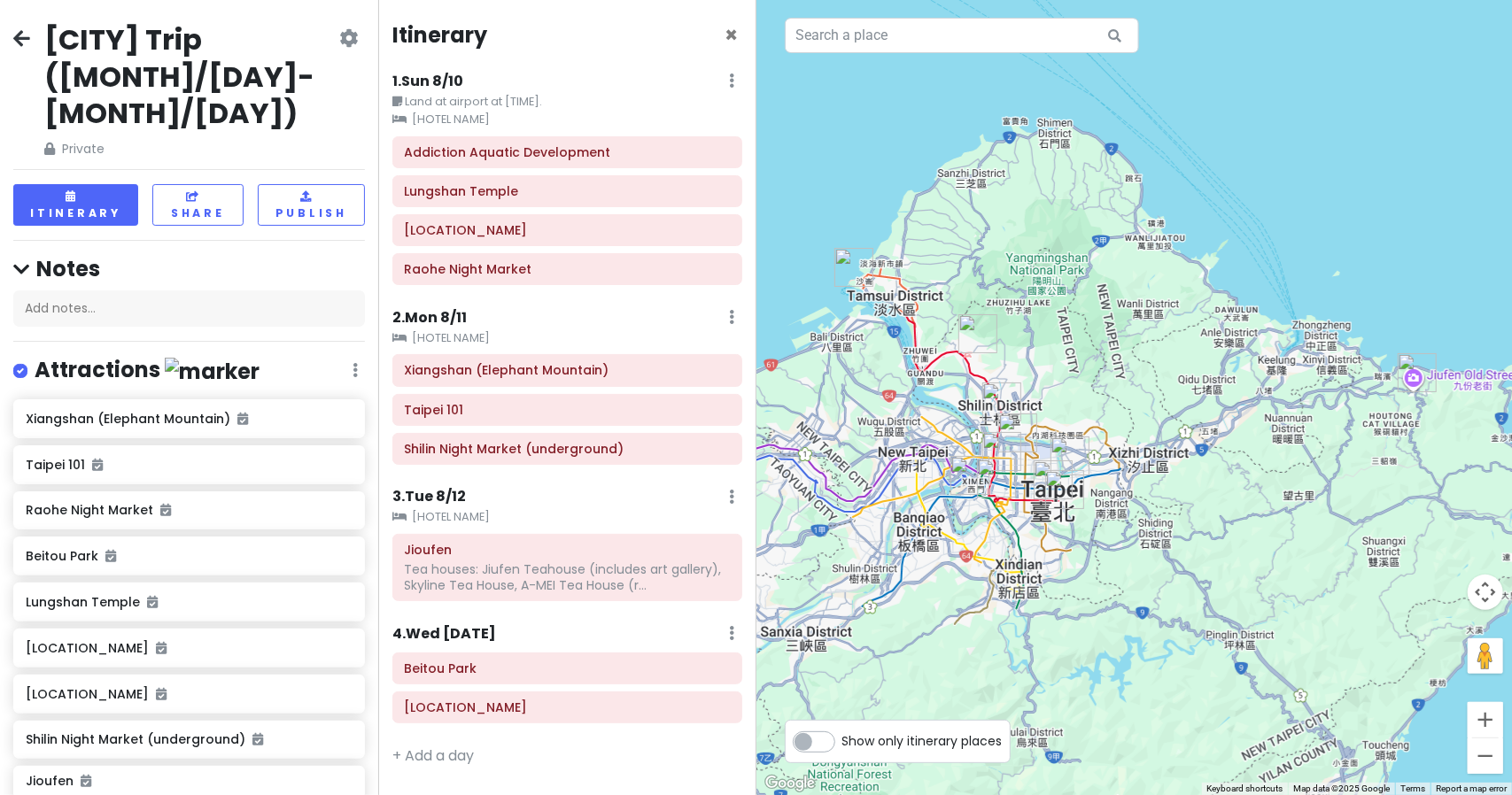 click at bounding box center [21, 38] 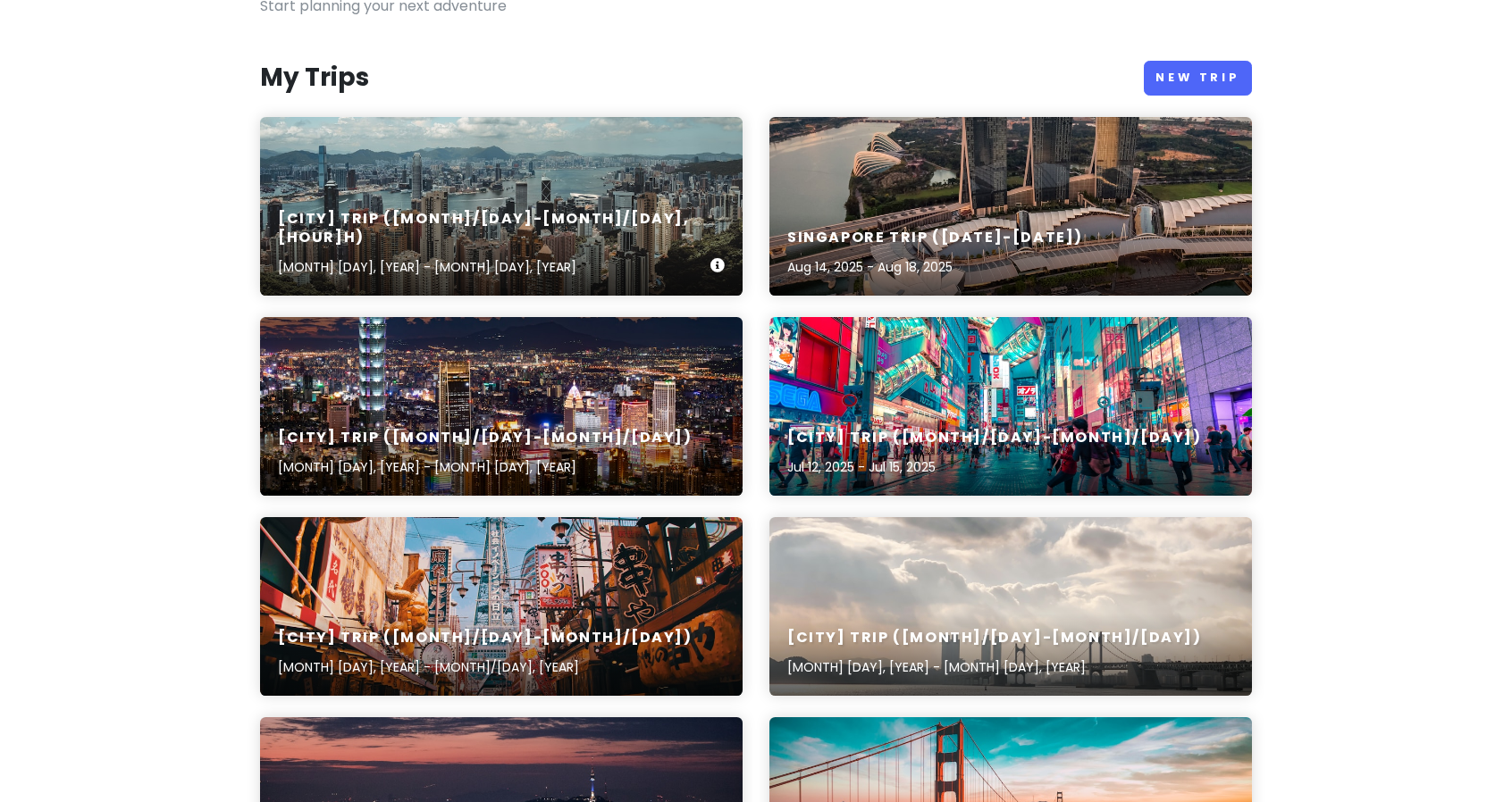 scroll, scrollTop: 172, scrollLeft: 0, axis: vertical 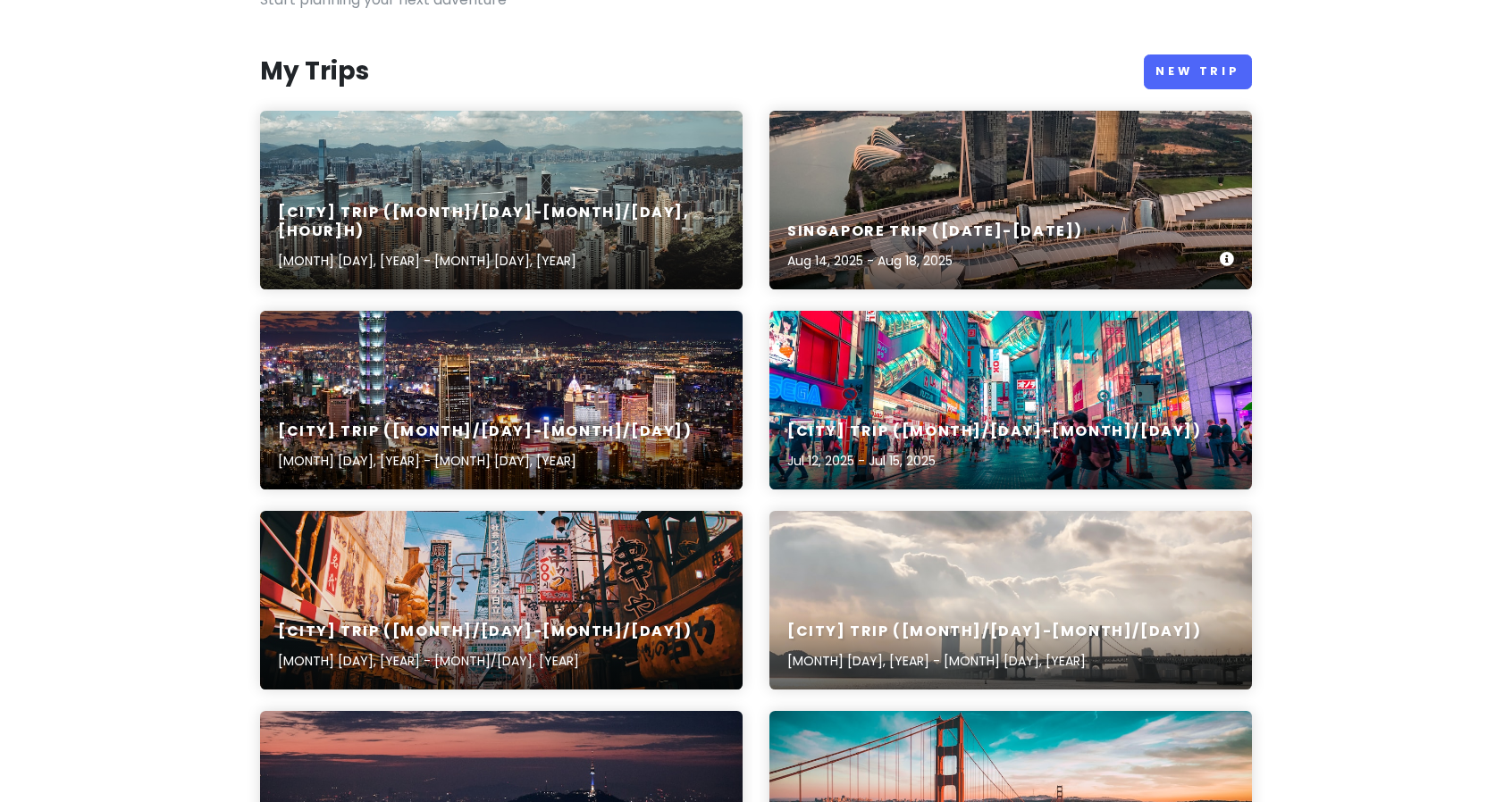 click on "Singapore Trip ([DATE]-[DATE])" at bounding box center [935, 231] 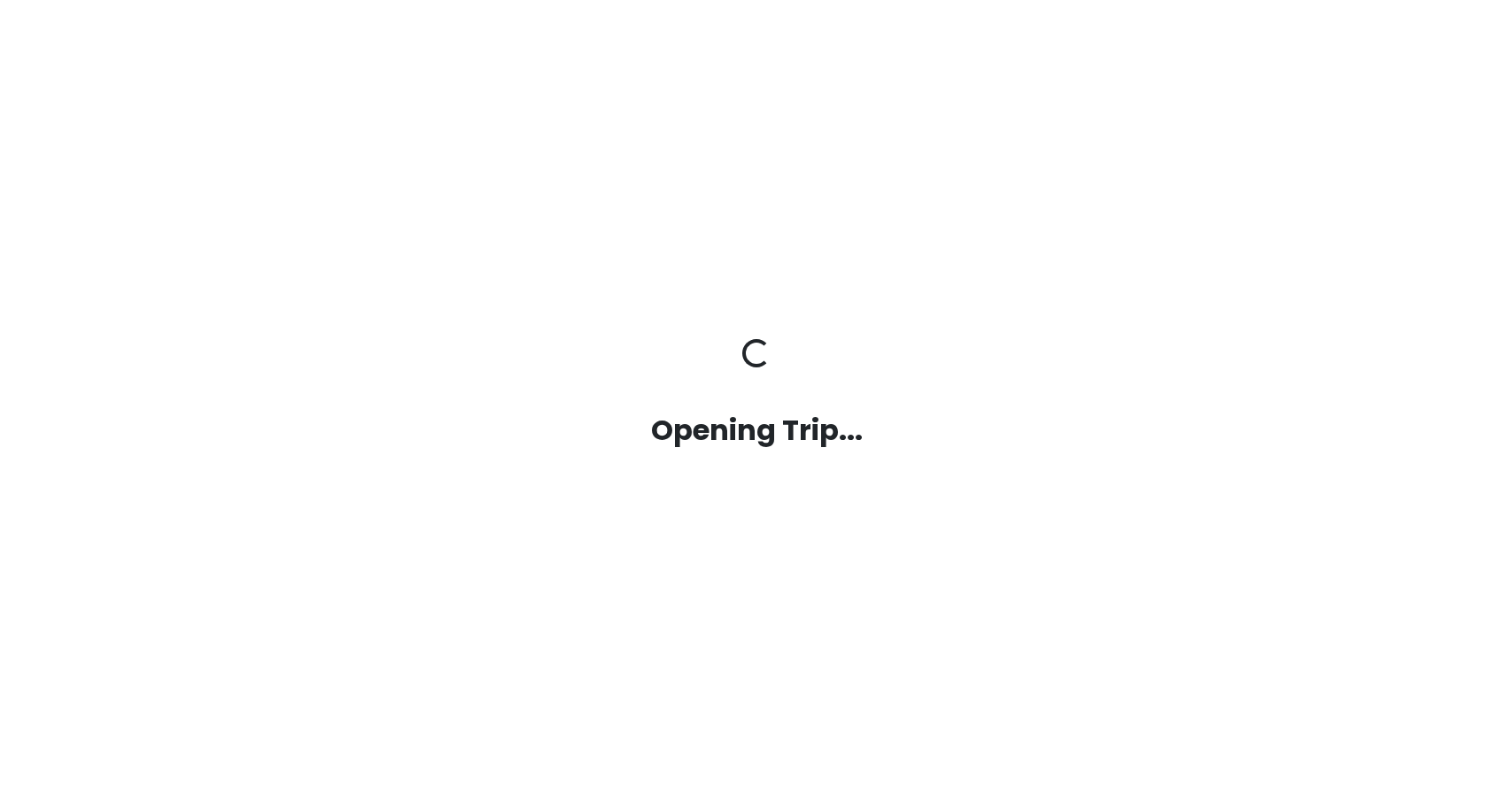 scroll, scrollTop: 0, scrollLeft: 0, axis: both 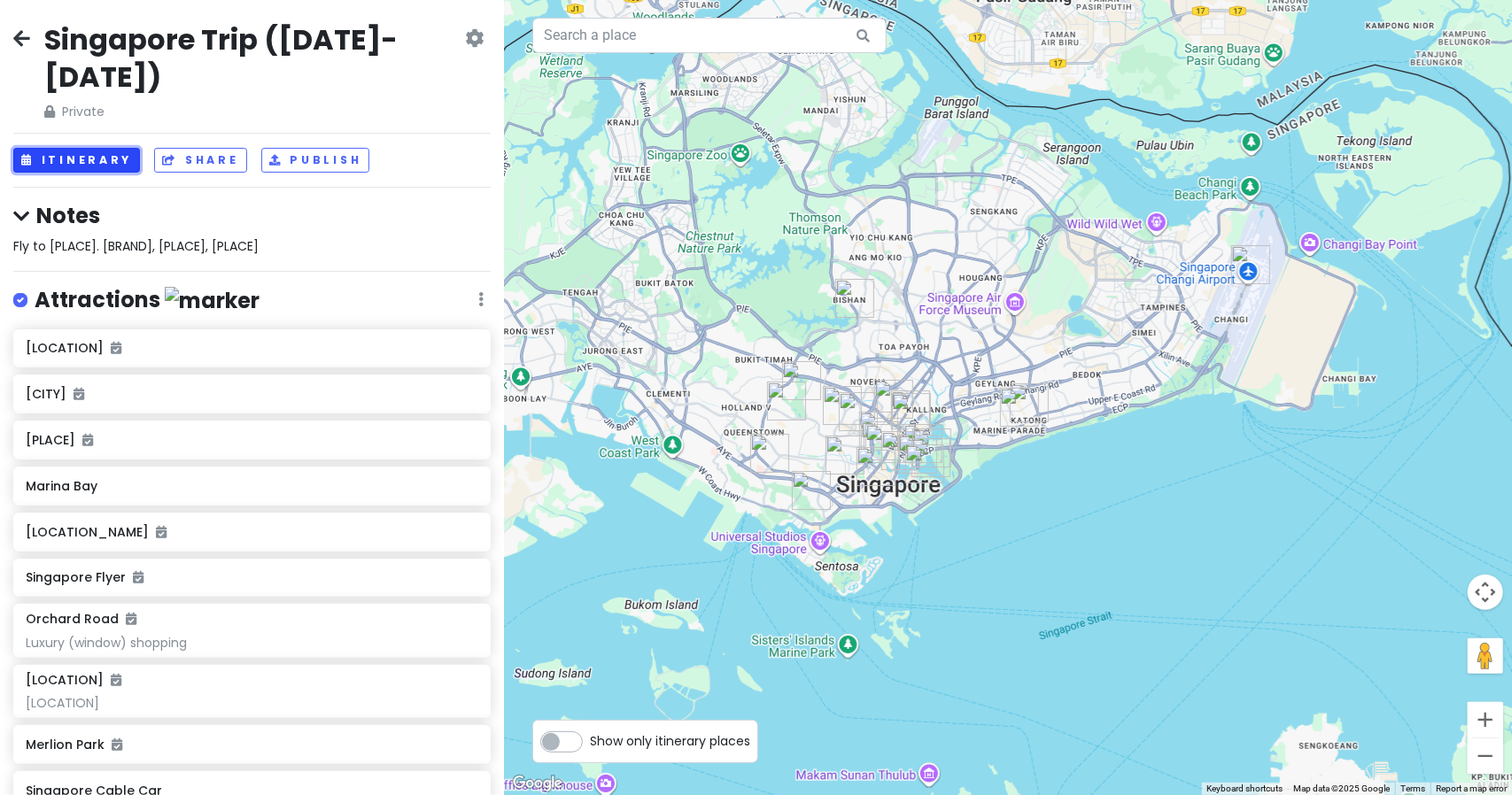 click on "Itinerary" at bounding box center [76, 160] 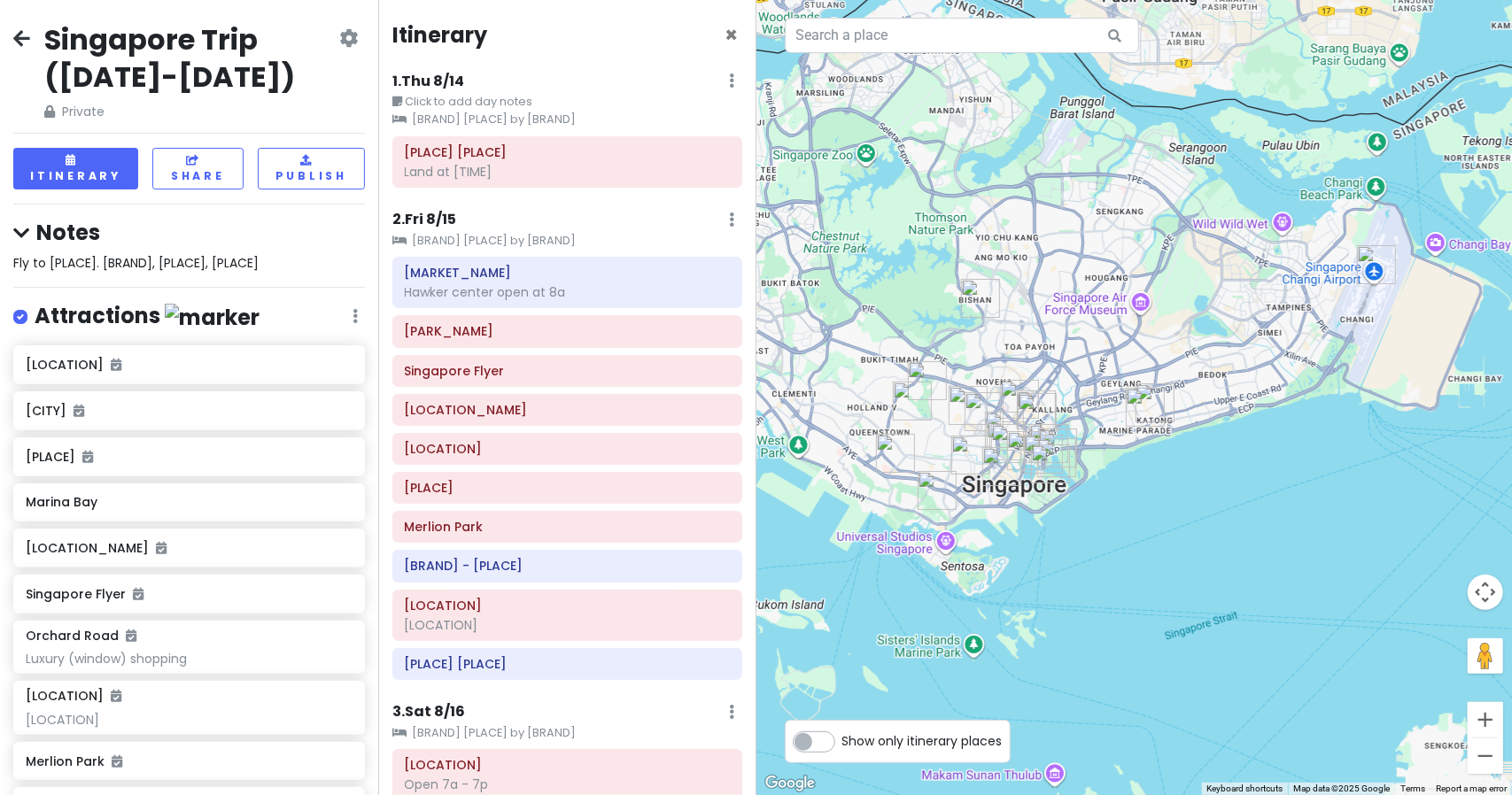 click on "Click to add day notes" at bounding box center [567, 102] 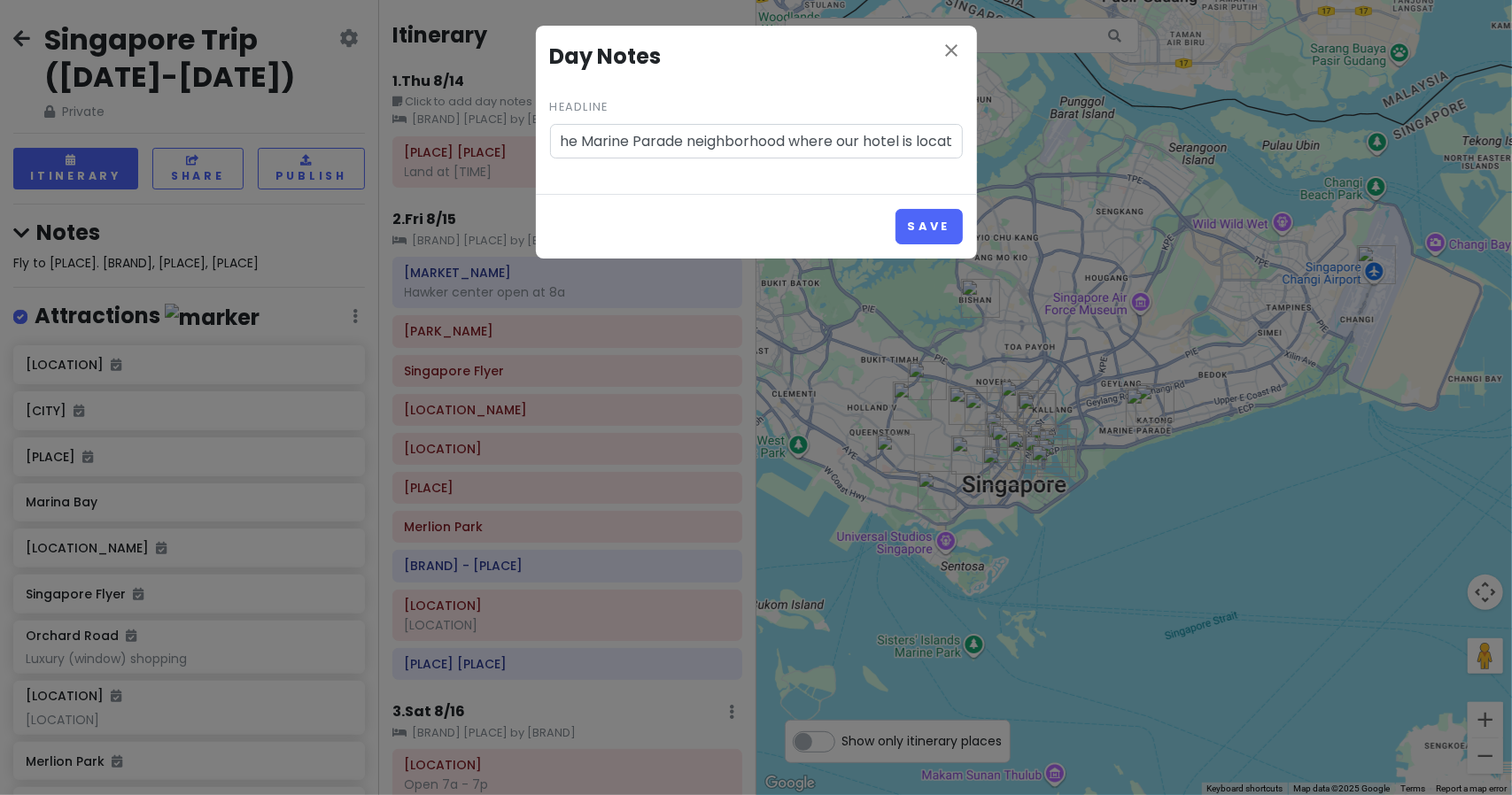 scroll, scrollTop: 0, scrollLeft: 485, axis: horizontal 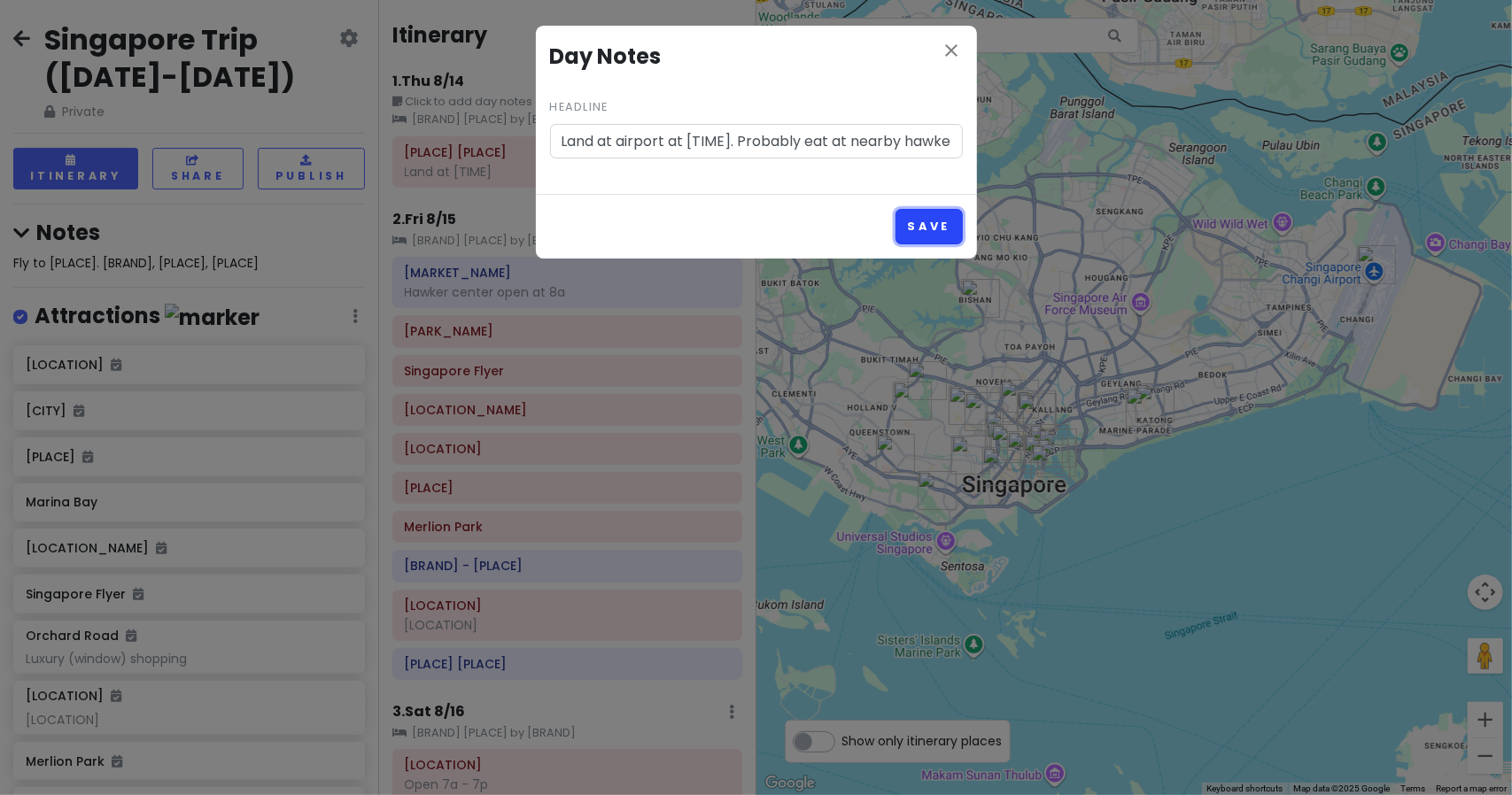 click on "Save" at bounding box center [928, 226] 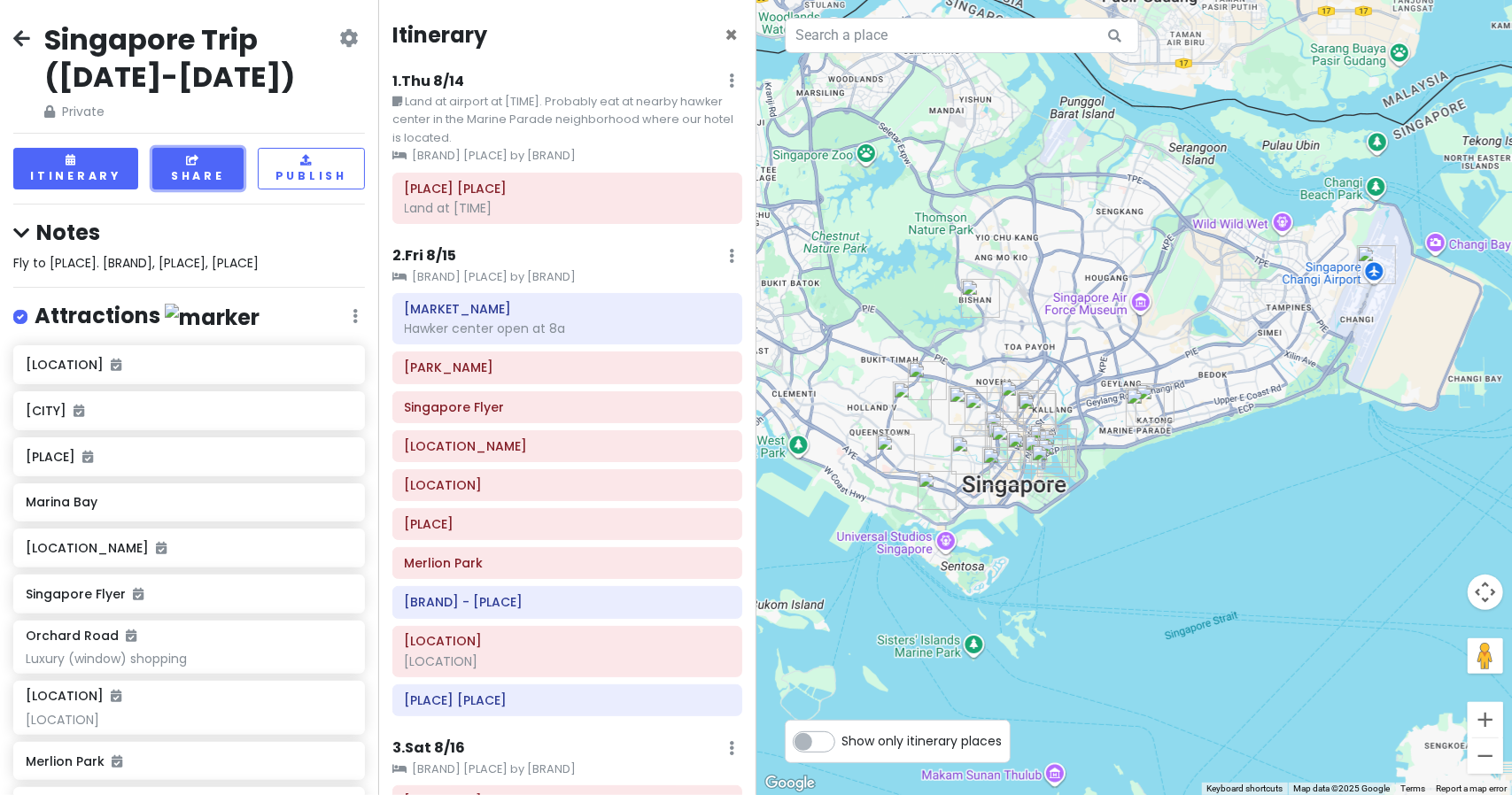click on "Share" at bounding box center (198, 168) 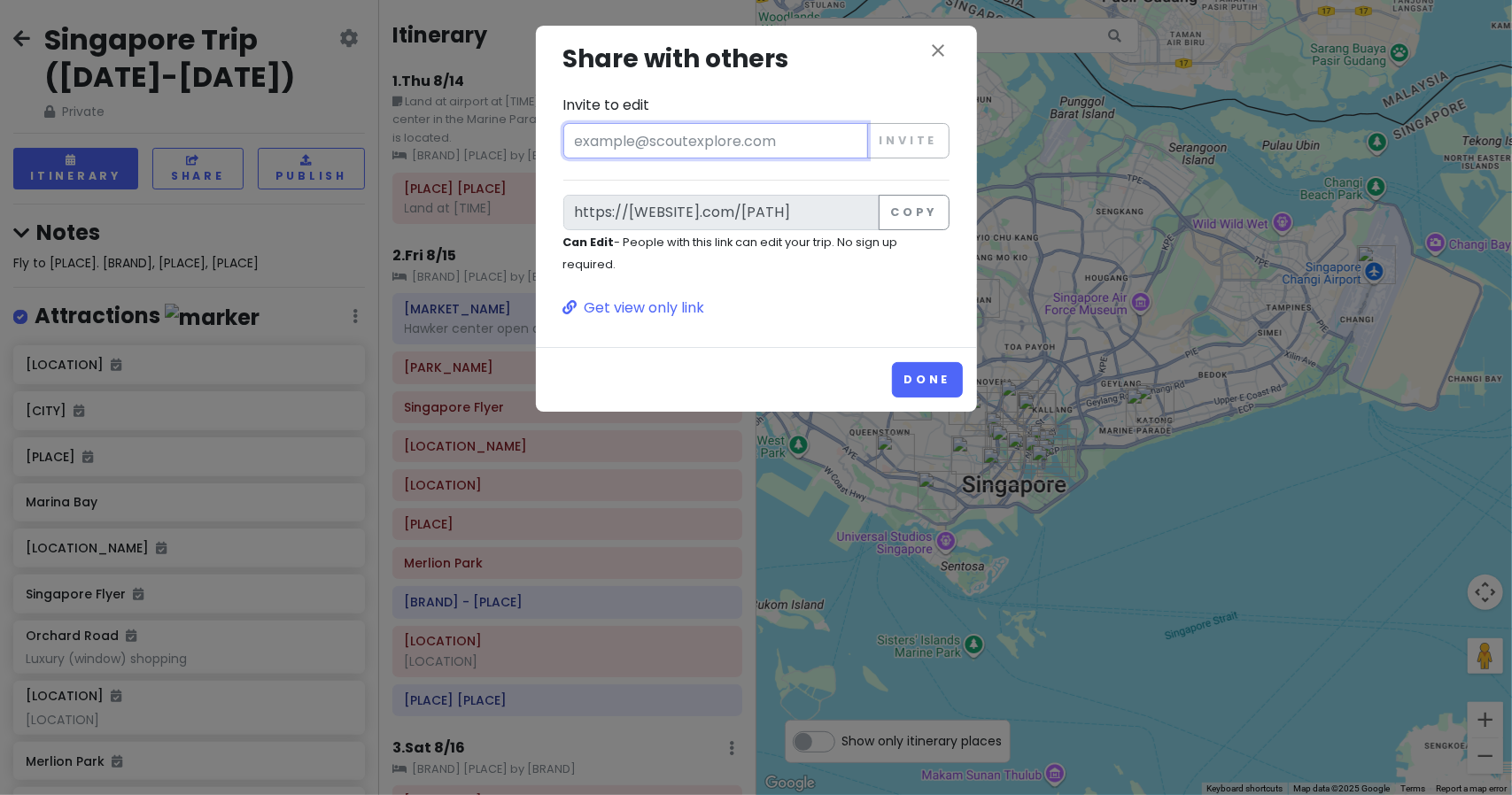 click on "Invite to edit" at bounding box center (716, 141) 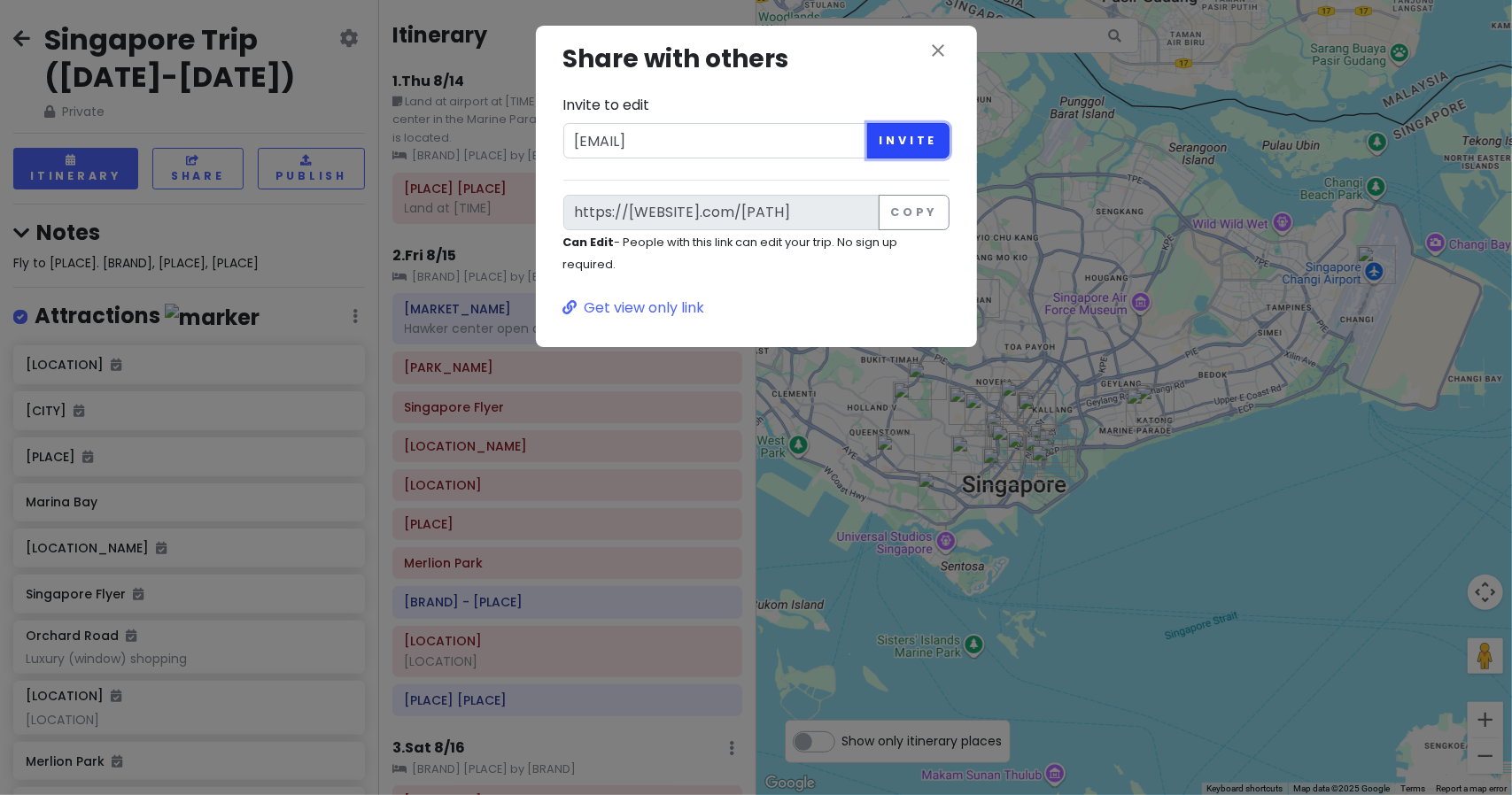 click on "Invite" at bounding box center [908, 141] 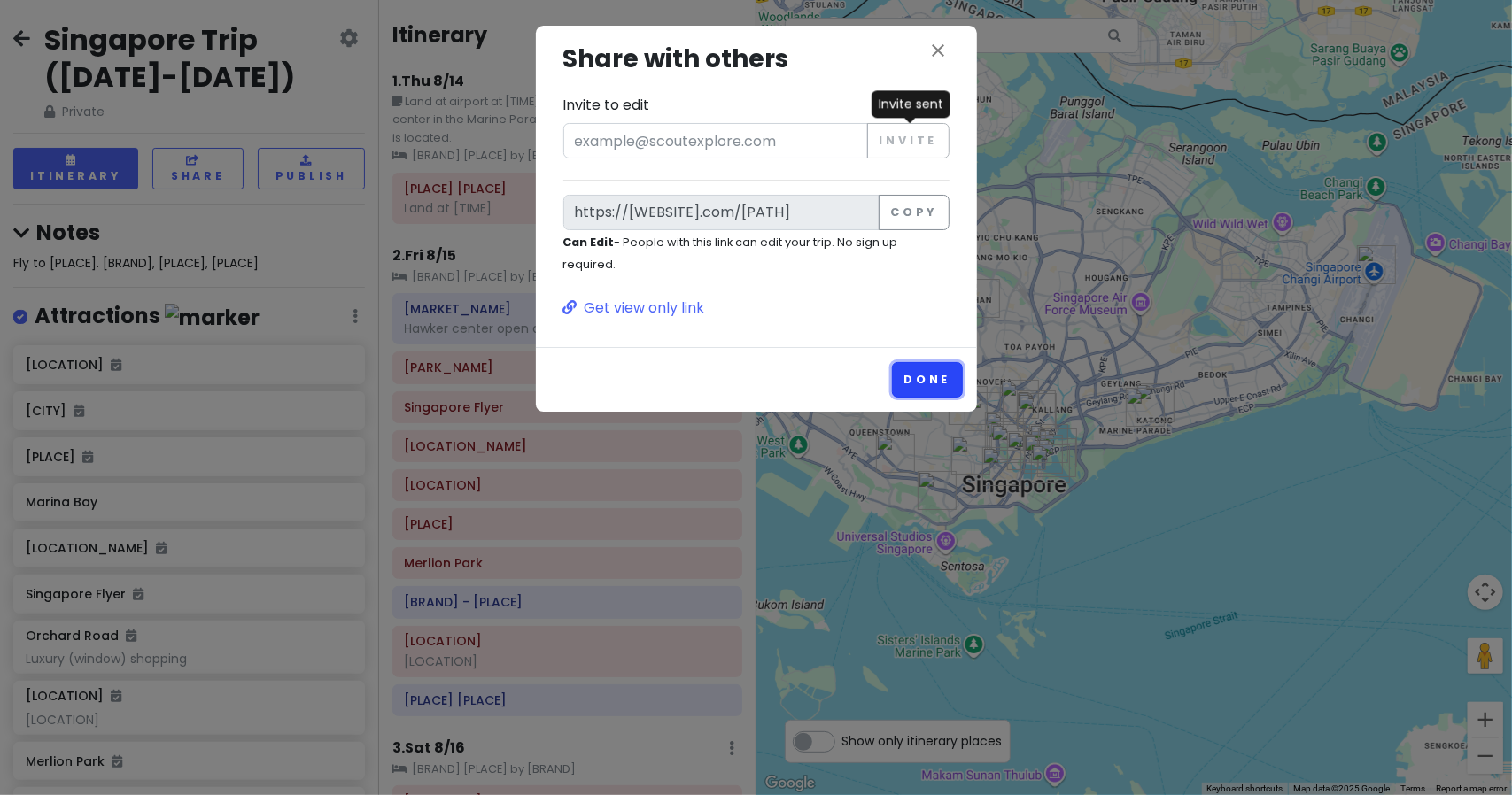 click on "Done" at bounding box center [927, 379] 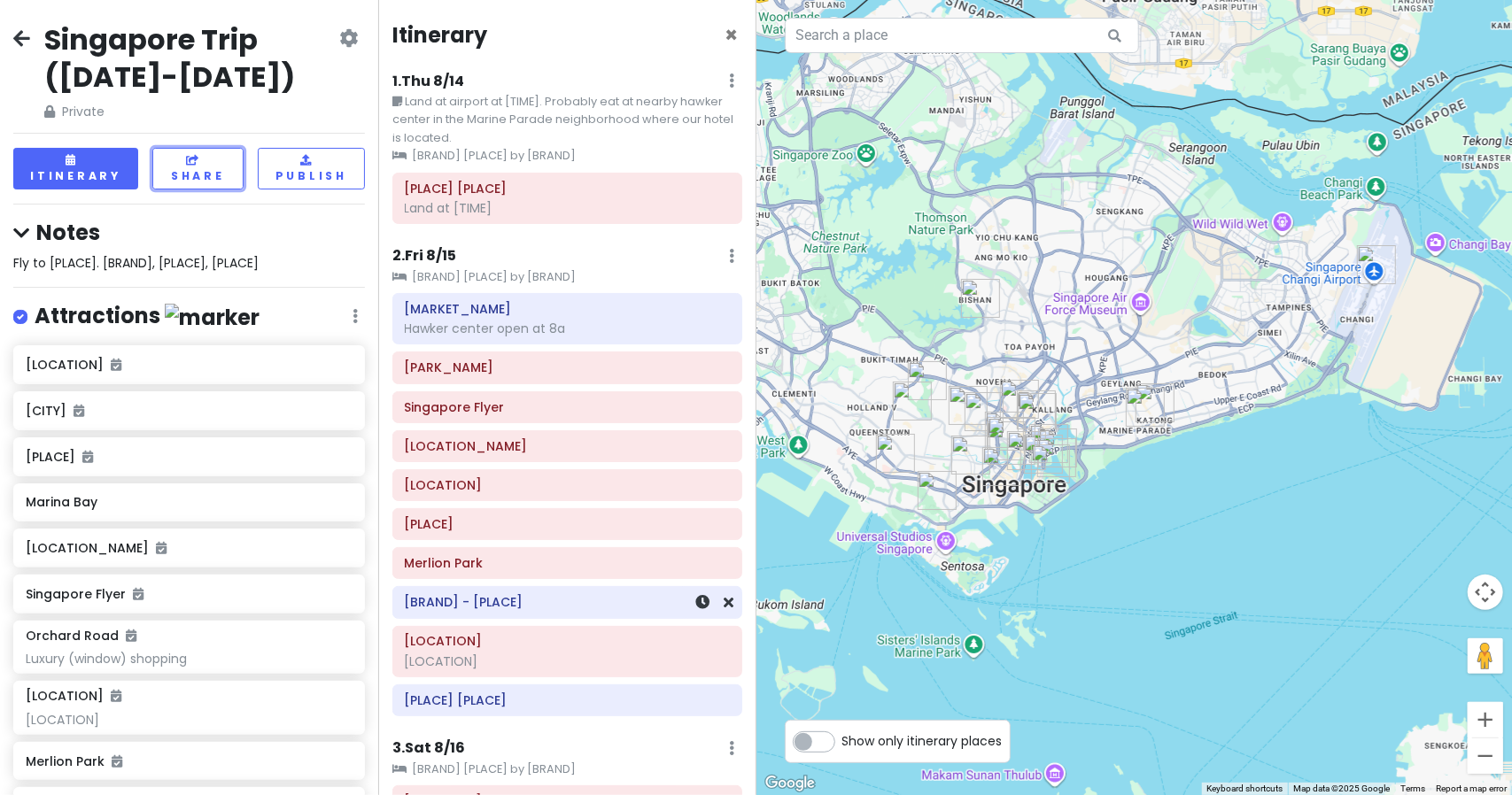 scroll, scrollTop: 479, scrollLeft: 0, axis: vertical 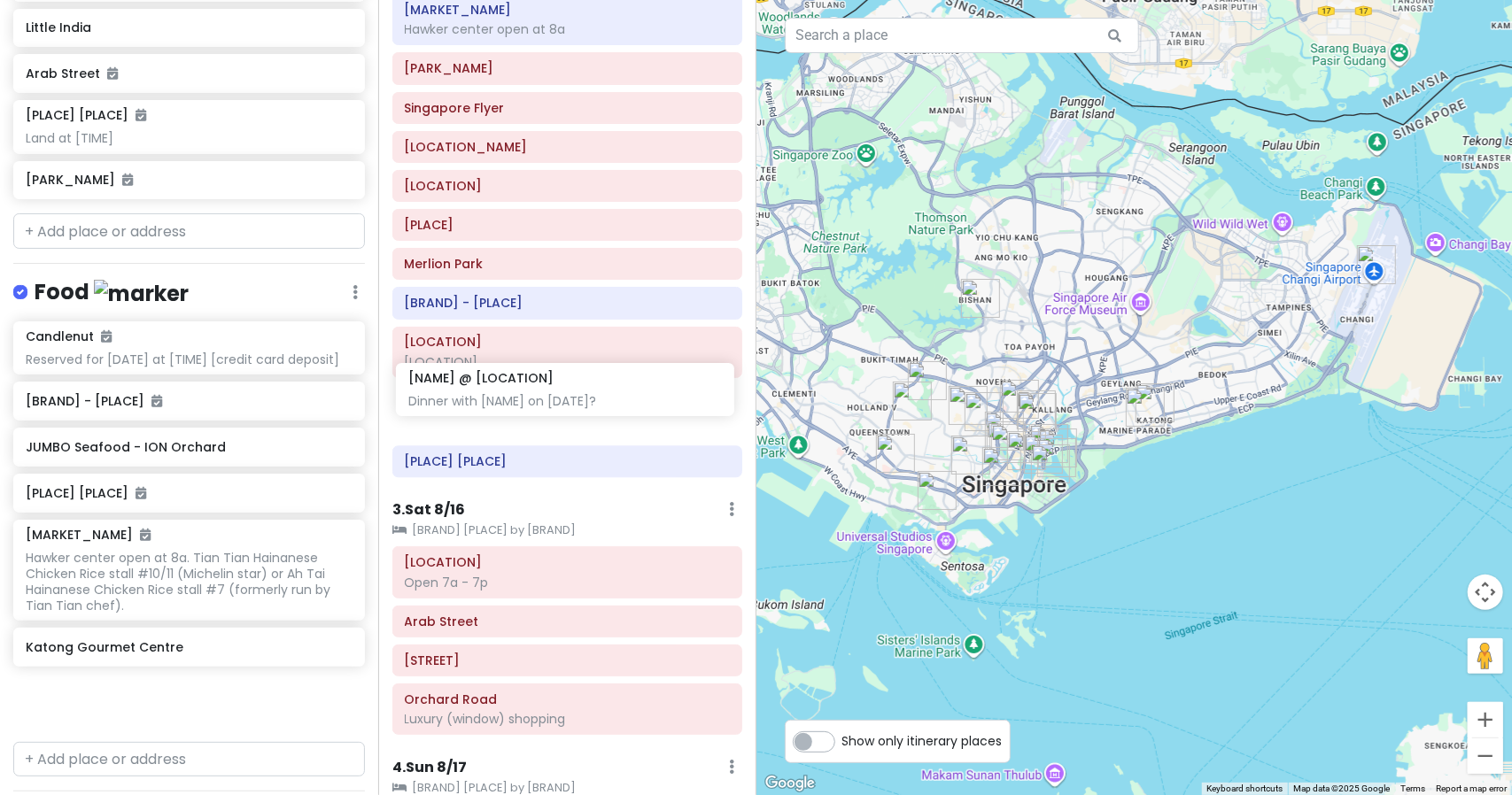 drag, startPoint x: 133, startPoint y: 548, endPoint x: 514, endPoint y: 383, distance: 415.194 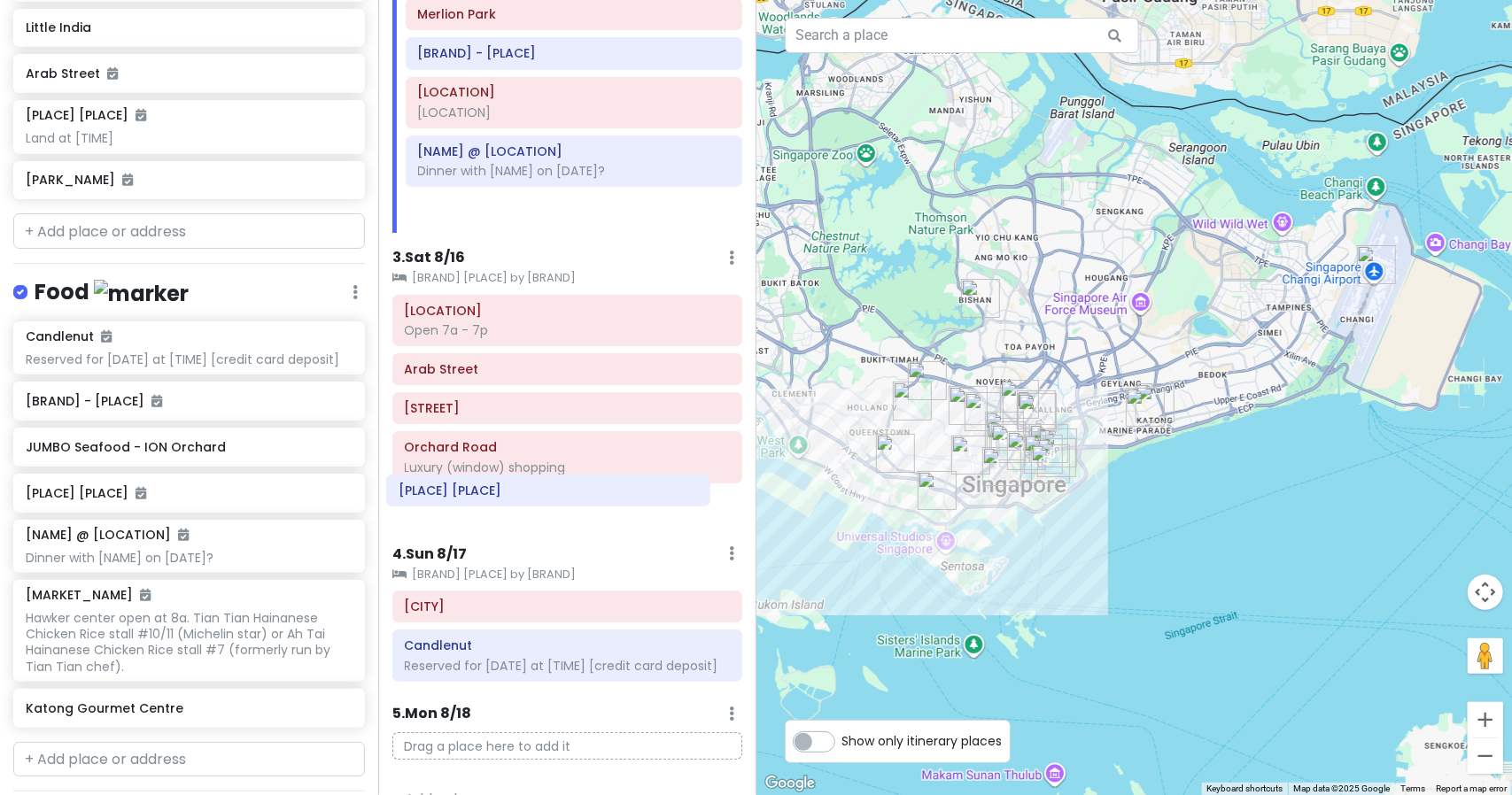 drag, startPoint x: 492, startPoint y: 463, endPoint x: 473, endPoint y: 500, distance: 41.593269 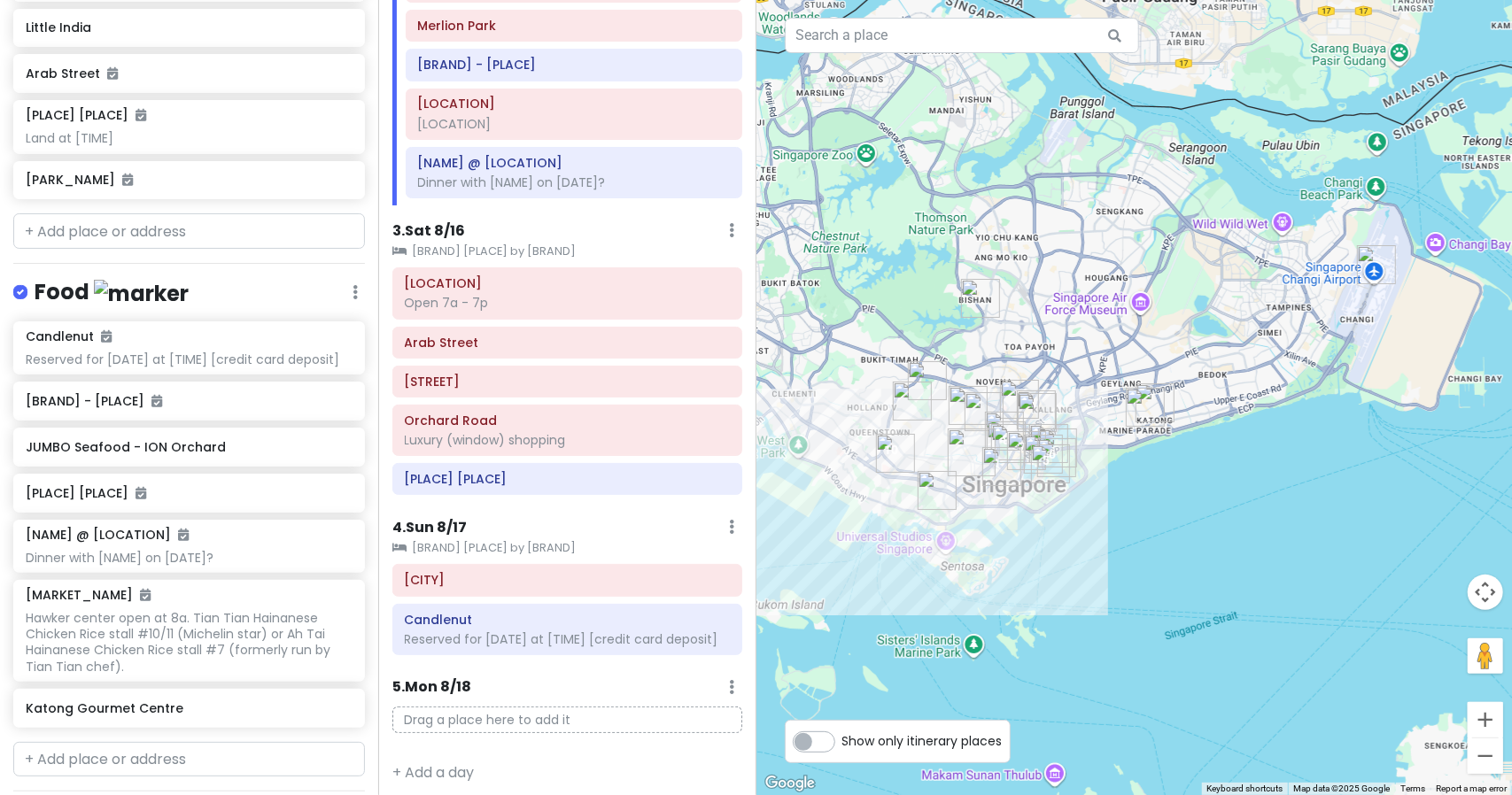scroll, scrollTop: 536, scrollLeft: 0, axis: vertical 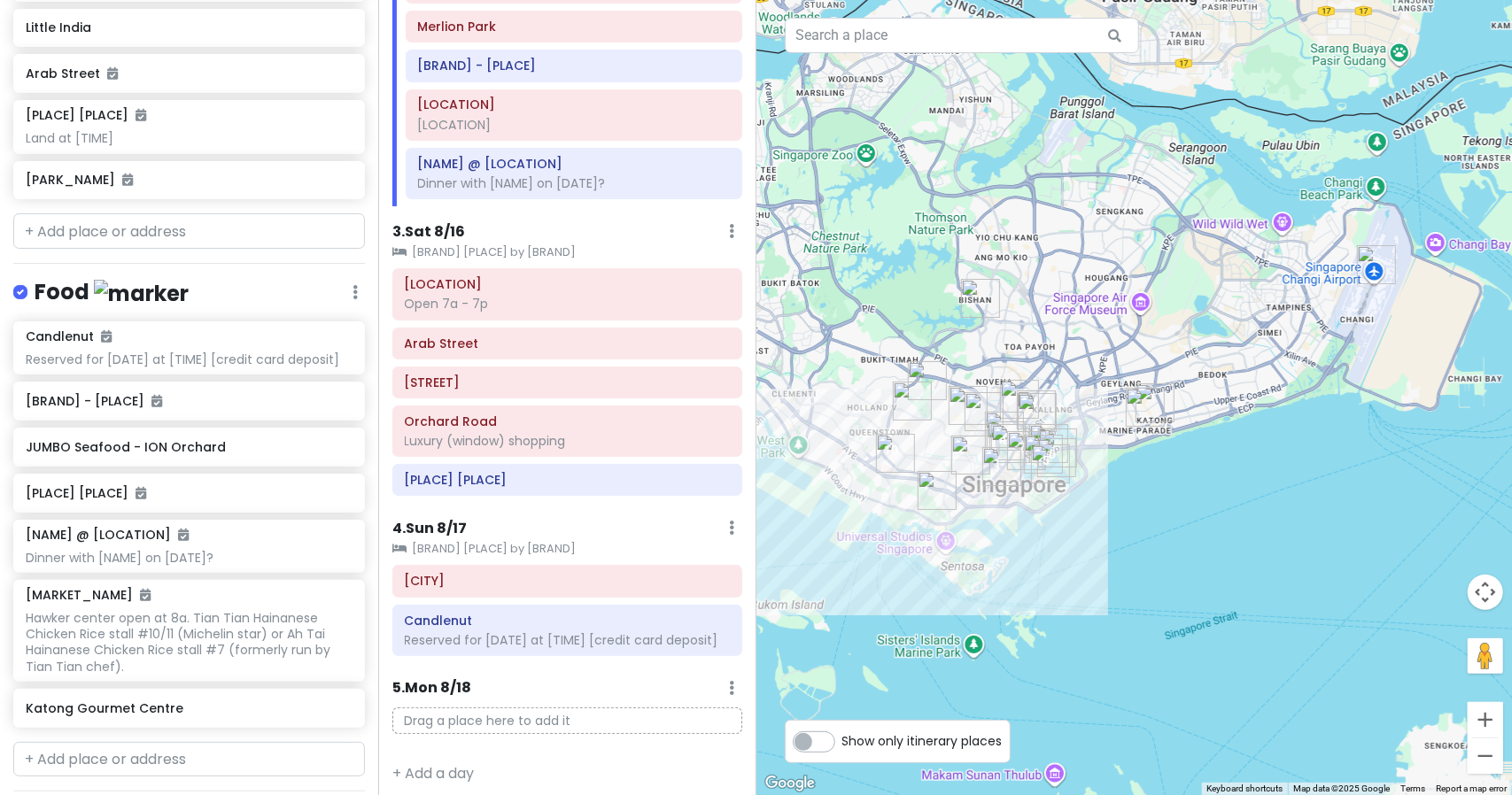 click on "3 .  Sat 8/16 Add Day Notes Clear Lodging Delete Day" at bounding box center [567, 235] 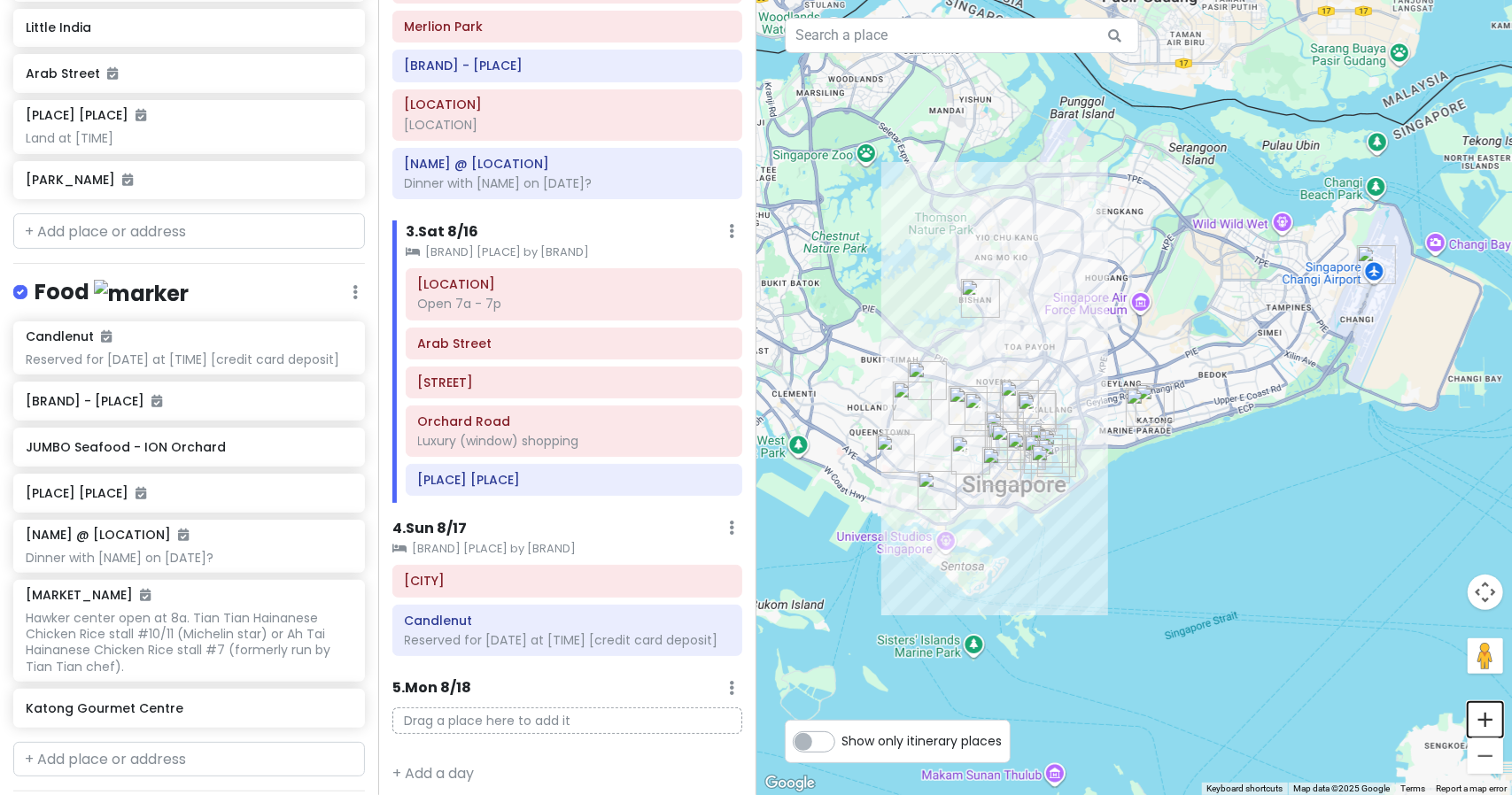 click at bounding box center [1485, 720] 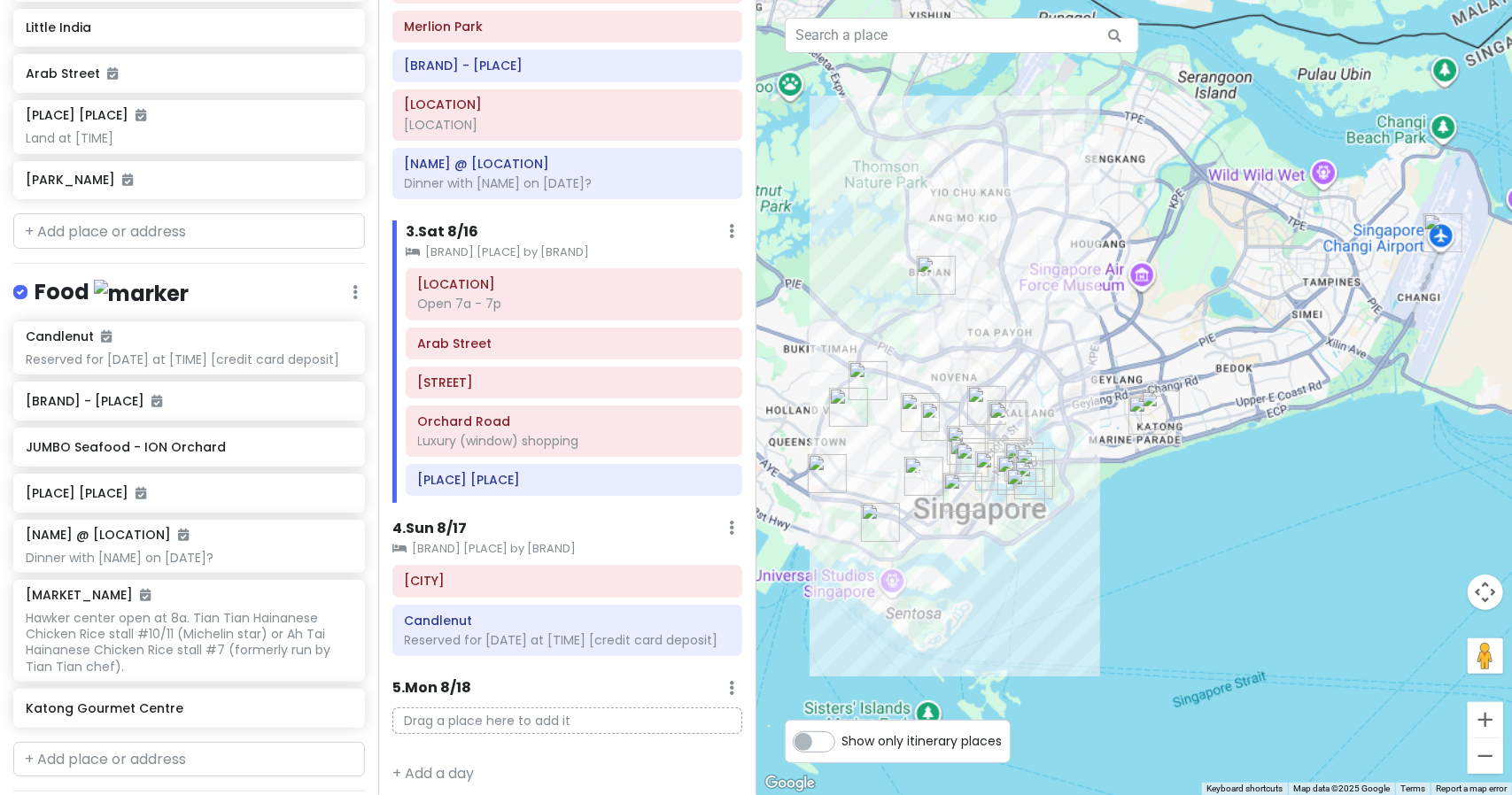 click at bounding box center [1485, 720] 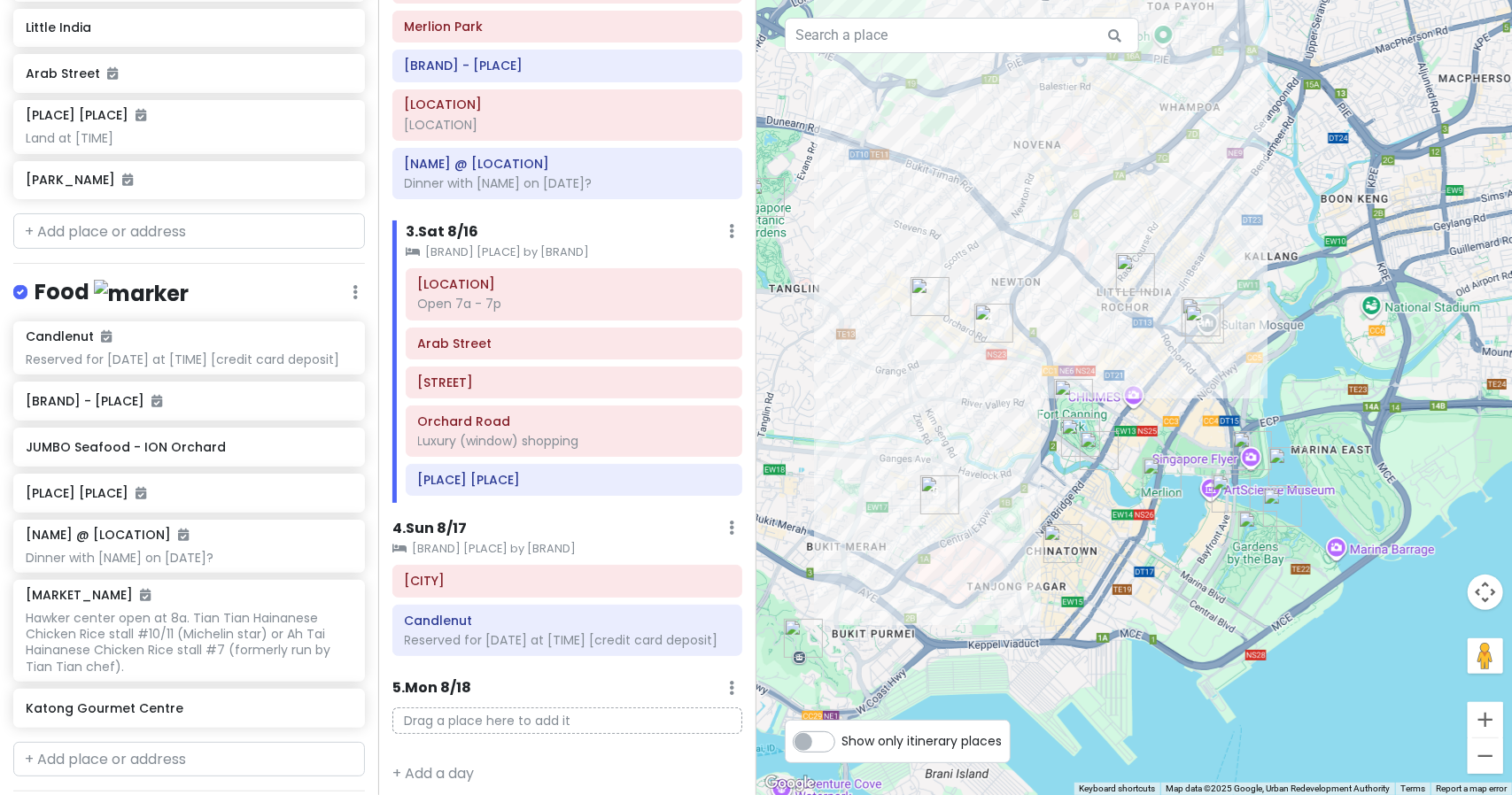 drag, startPoint x: 874, startPoint y: 546, endPoint x: 1345, endPoint y: 351, distance: 509.7705 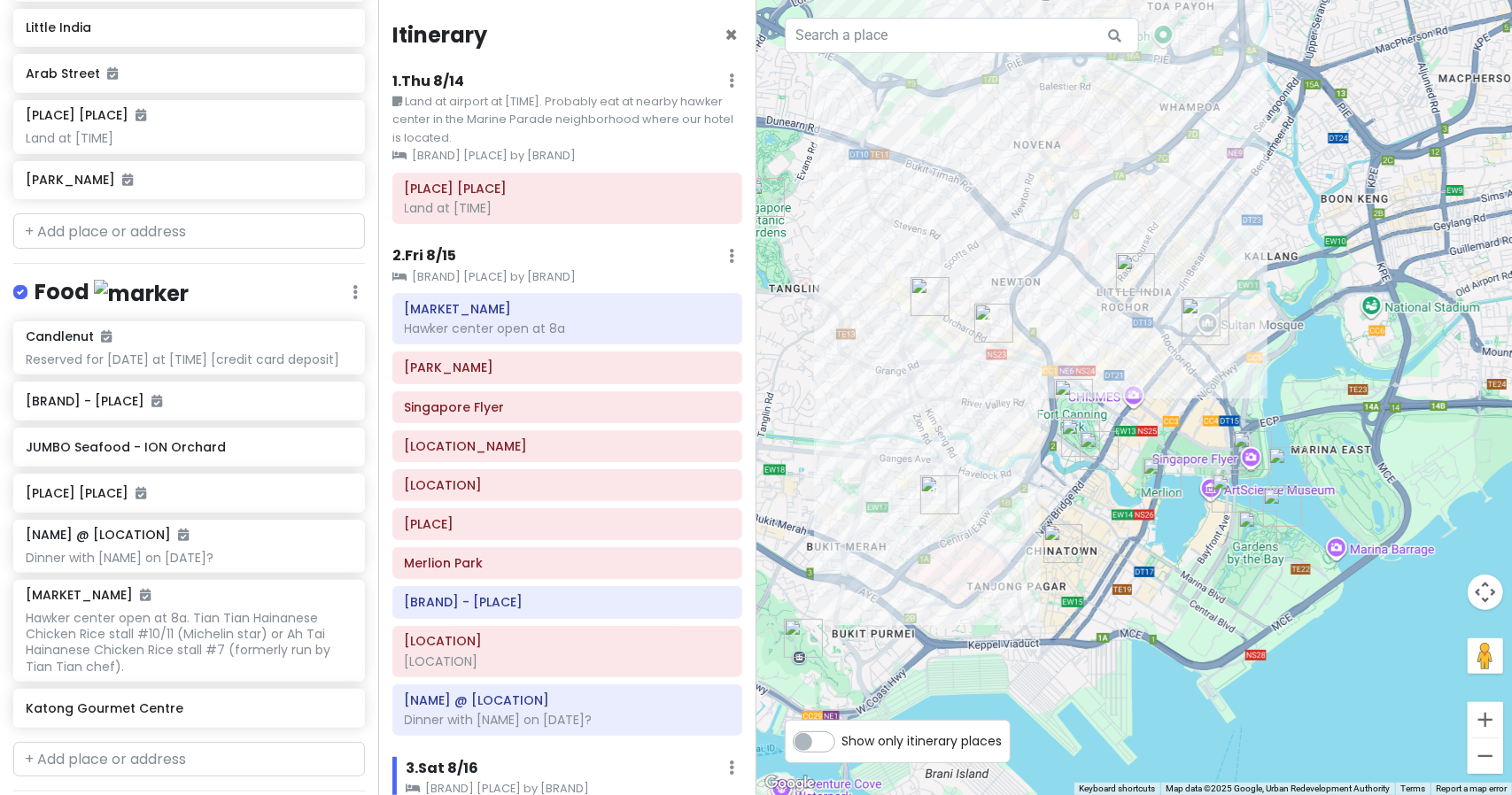 scroll, scrollTop: 536, scrollLeft: 0, axis: vertical 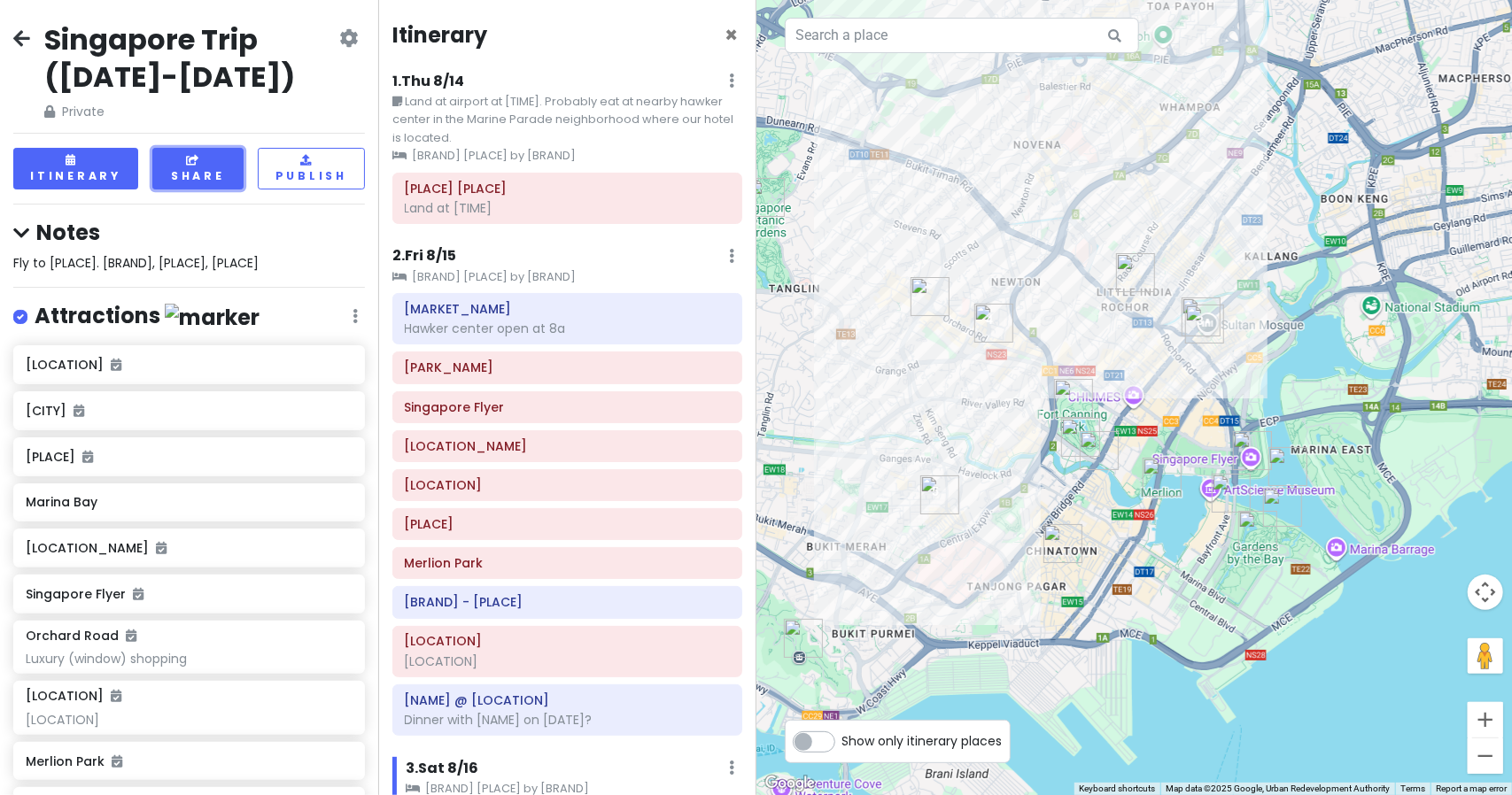click on "Share" at bounding box center (198, 168) 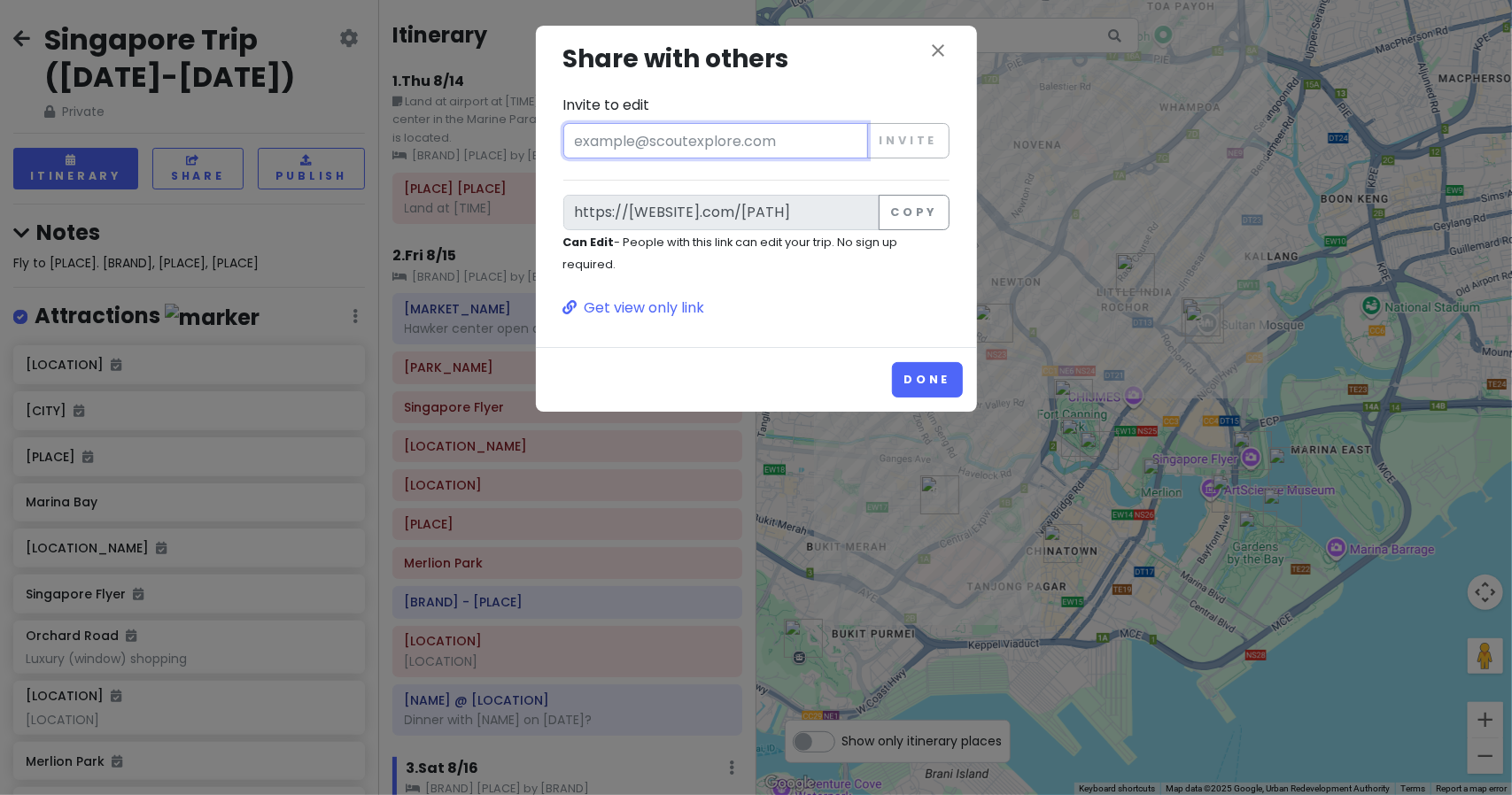 click on "Invite to edit" at bounding box center (716, 141) 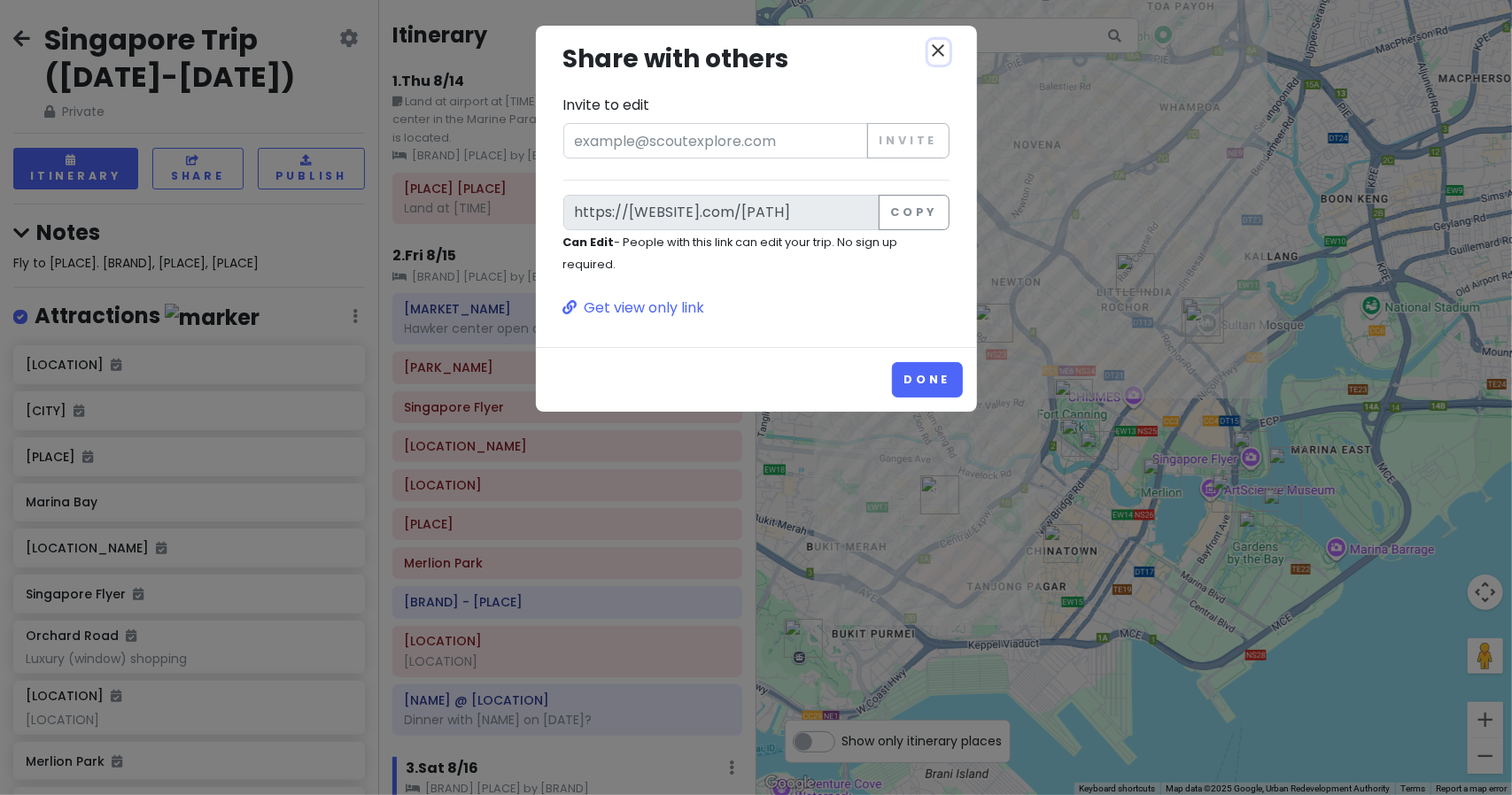 click on "close" at bounding box center (939, 50) 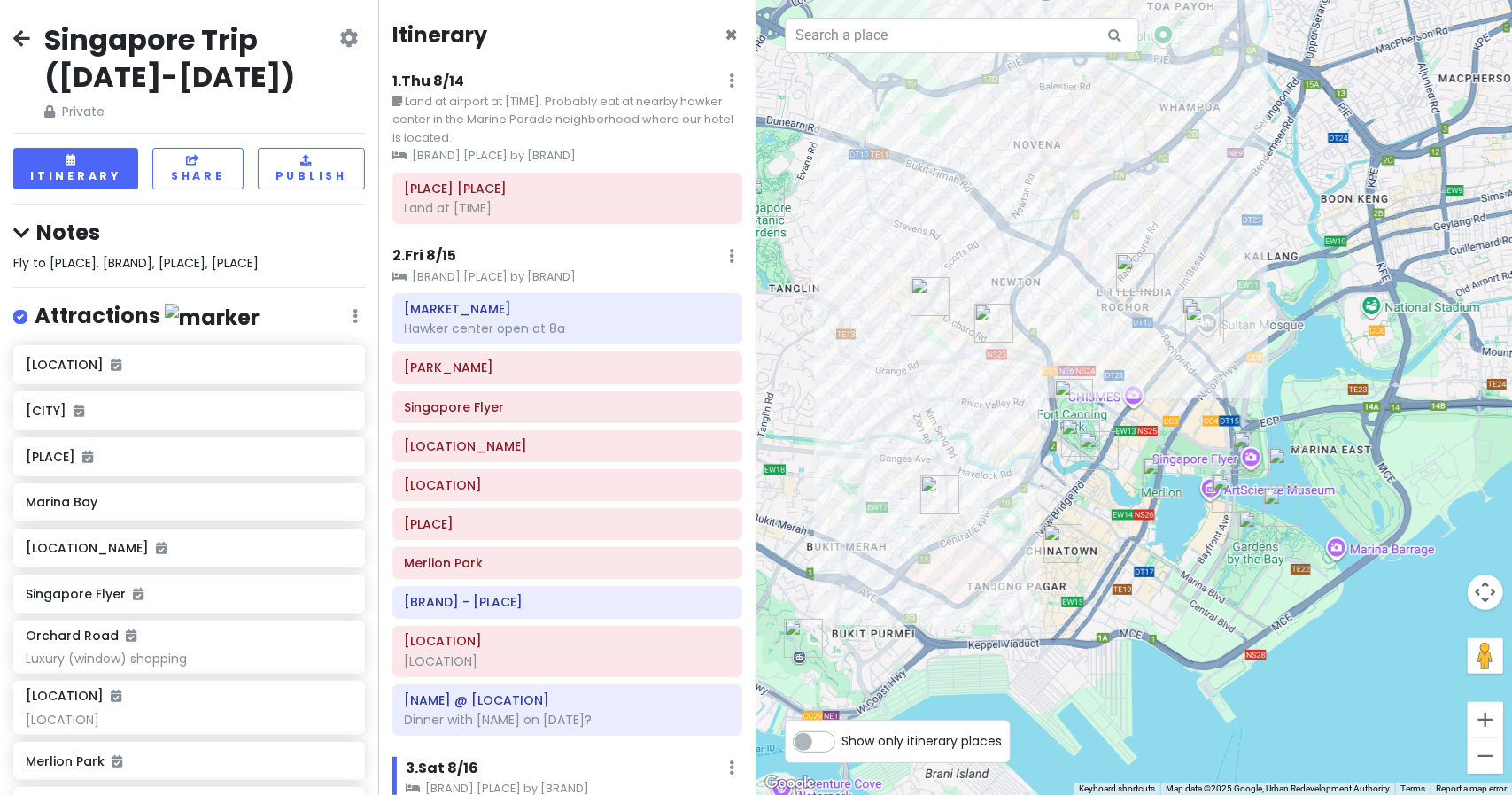 click on "Private" at bounding box center [190, 112] 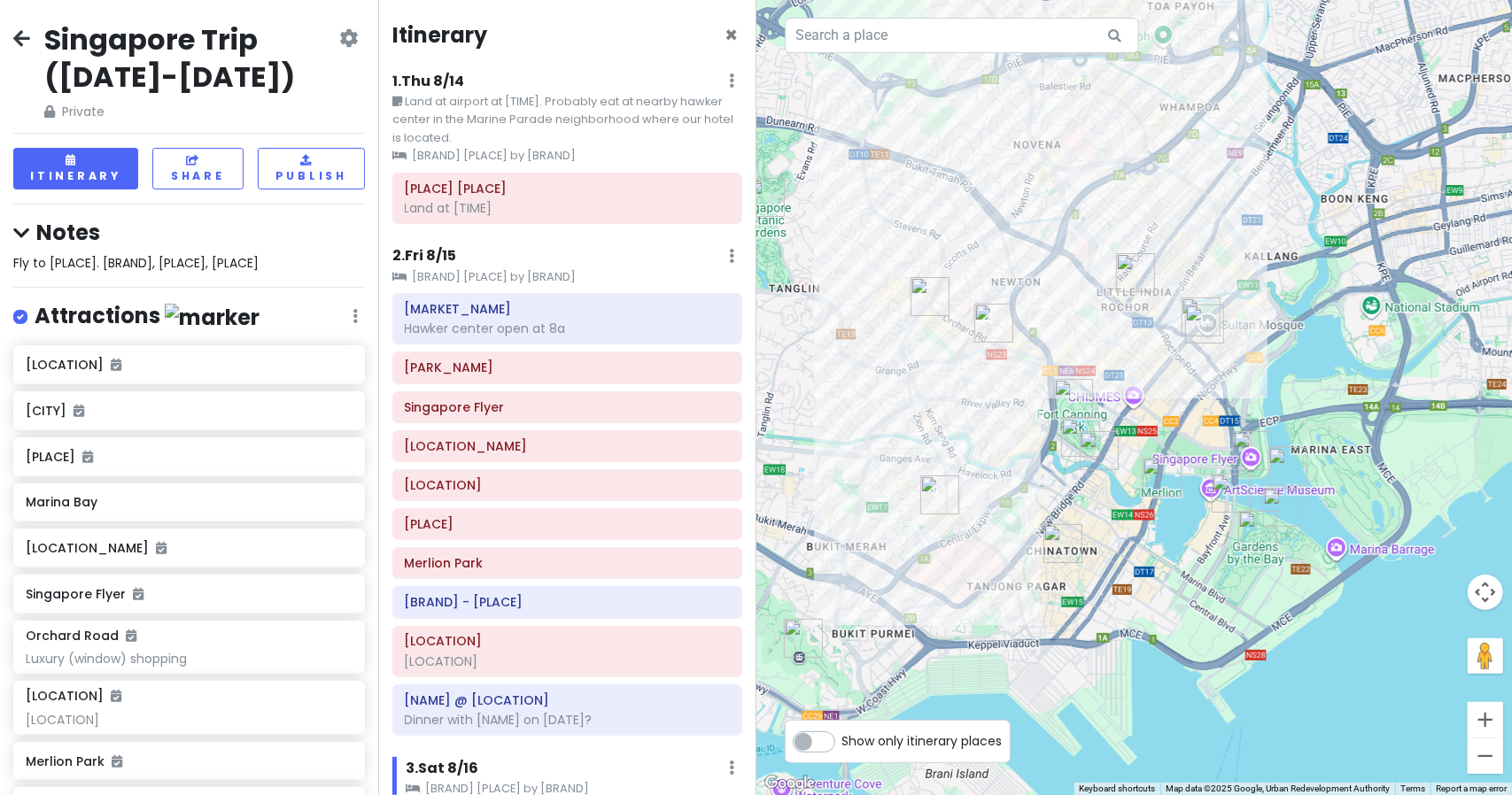 click at bounding box center [348, 38] 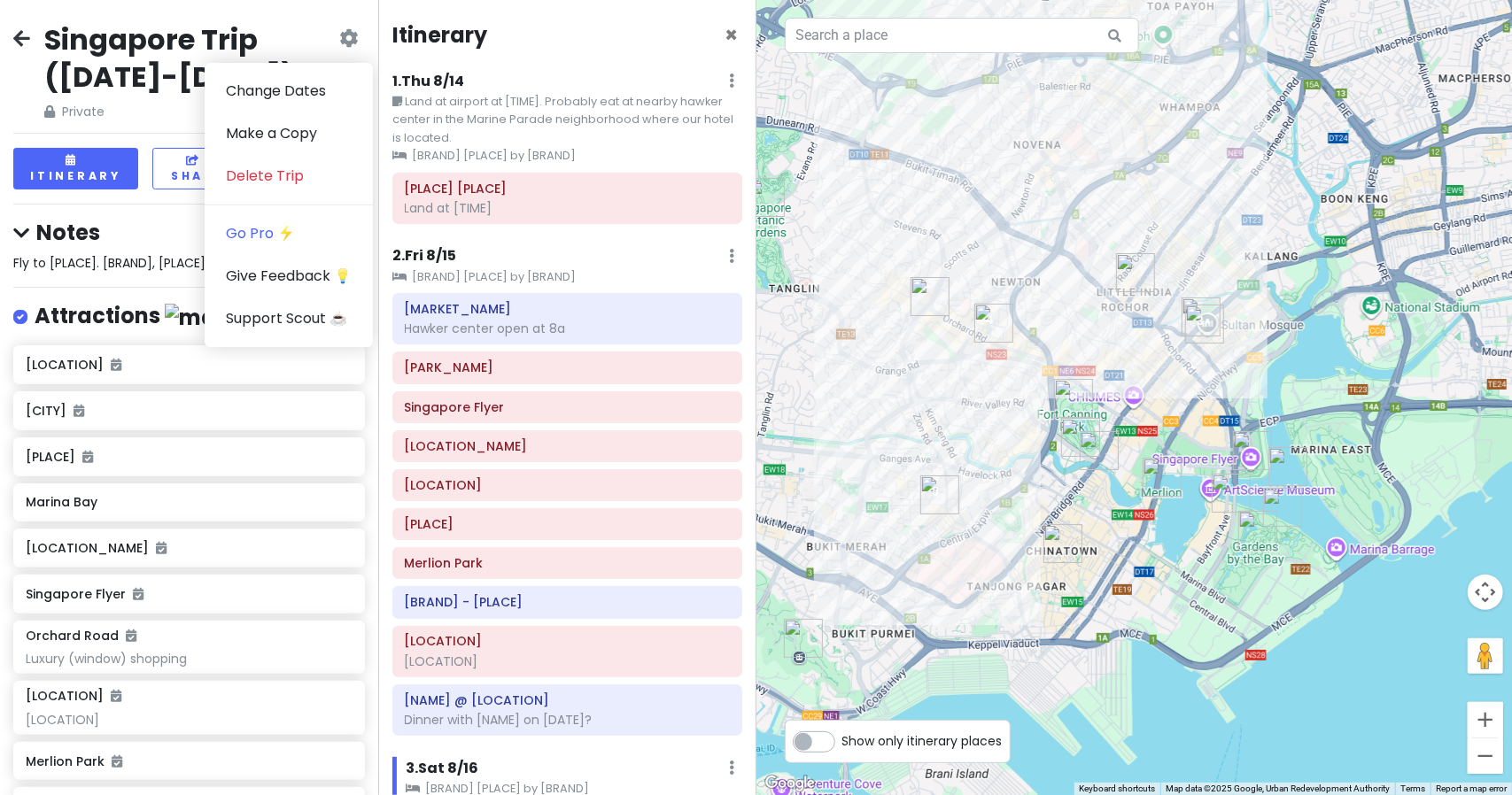 click at bounding box center [21, 38] 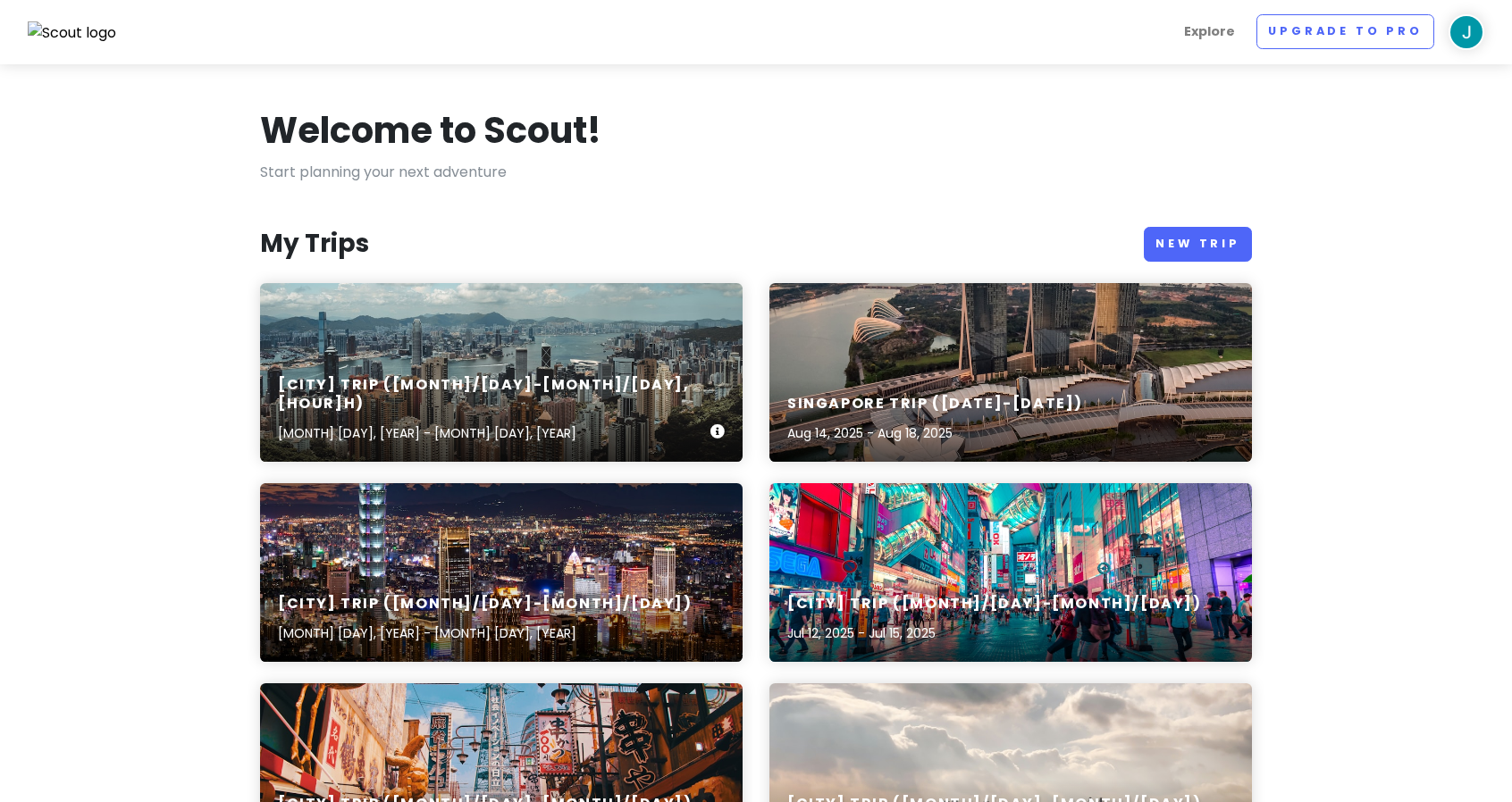 click on "[COUNTRY] Trip ([DATE]-[DATE], [DURATION]) [DATE_RANGE]" at bounding box center [501, 372] 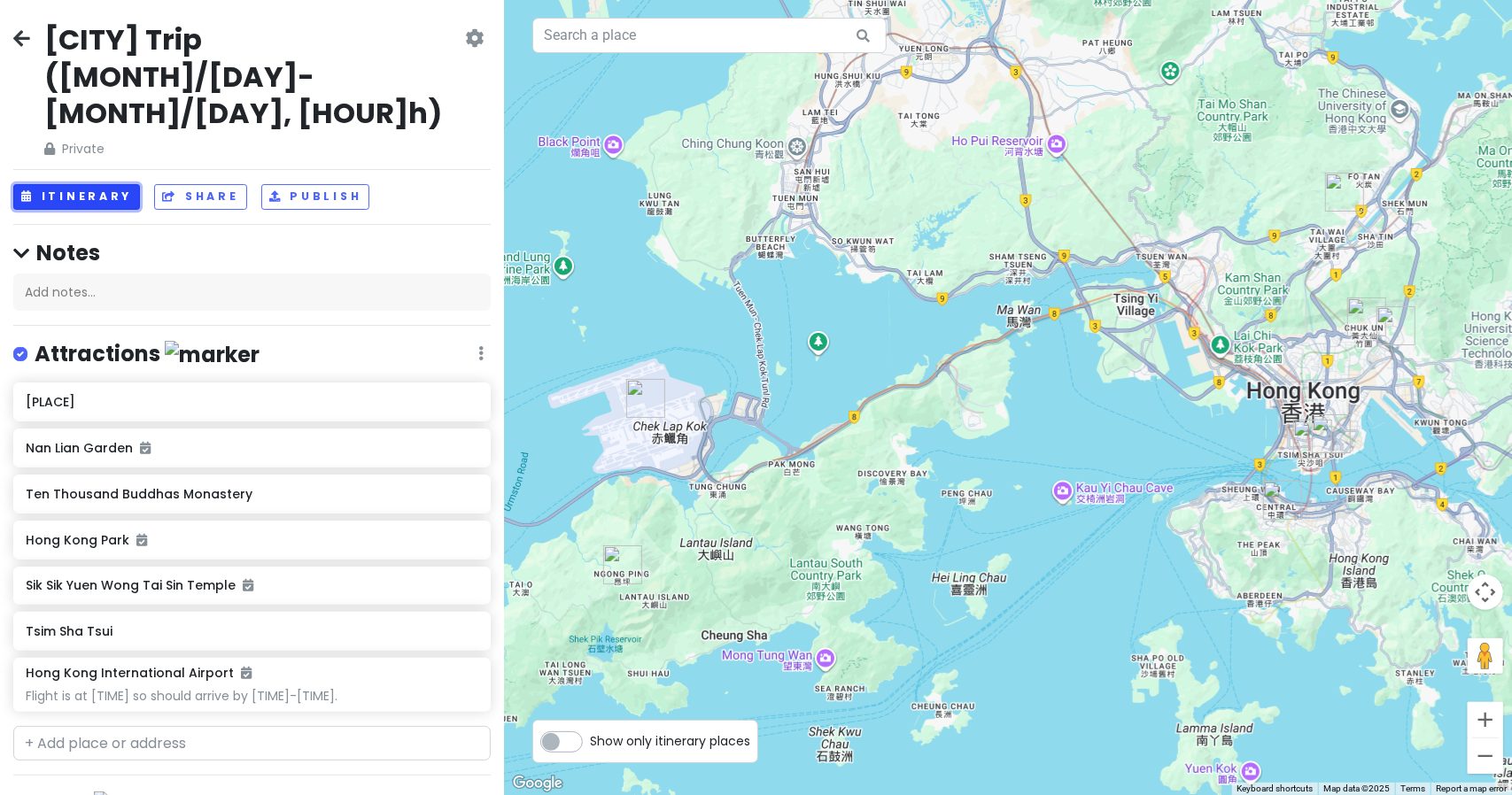 click on "Itinerary" at bounding box center (76, 197) 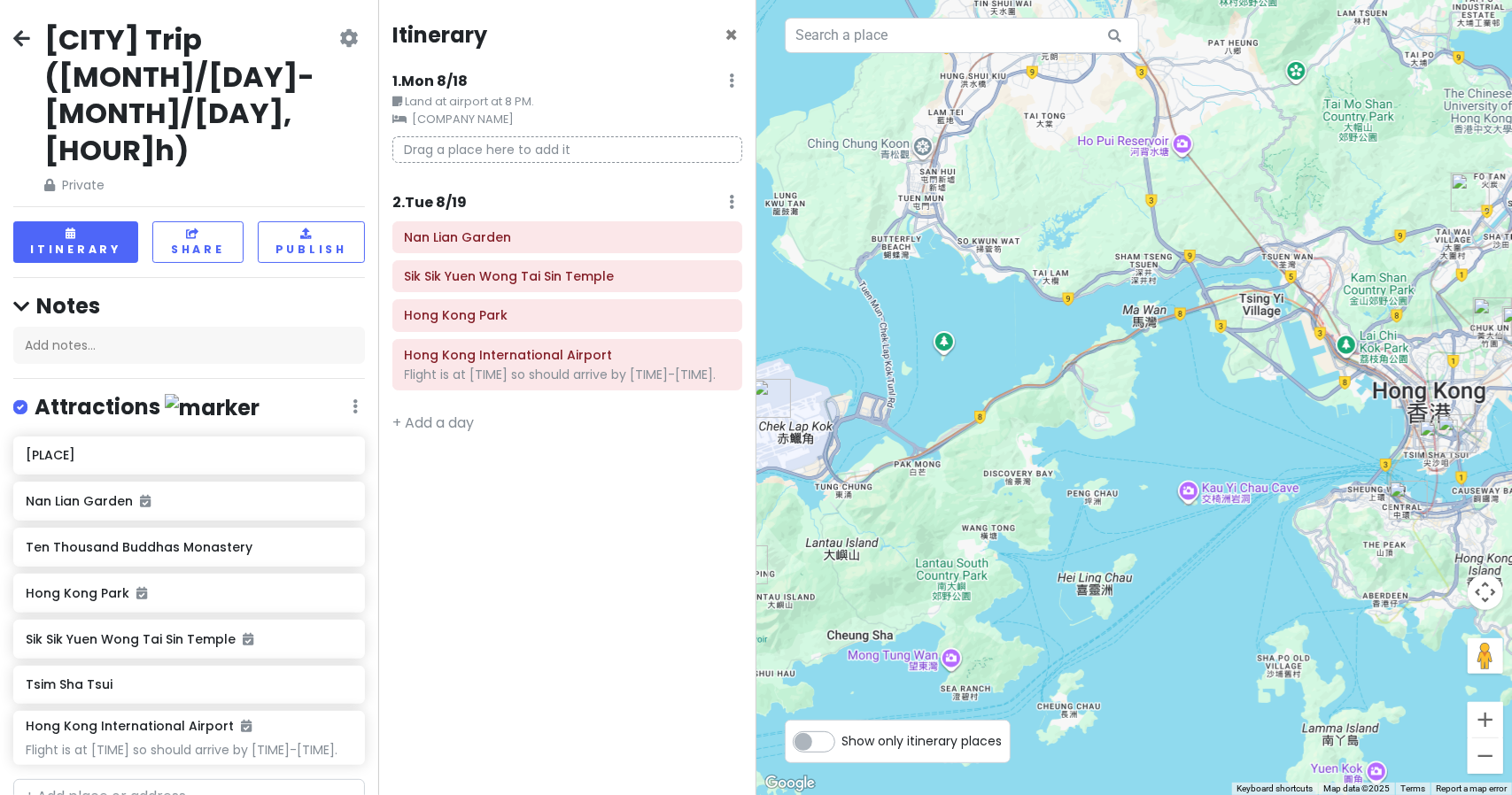 click on "2 . Tue [DATE]" at bounding box center (430, 203) 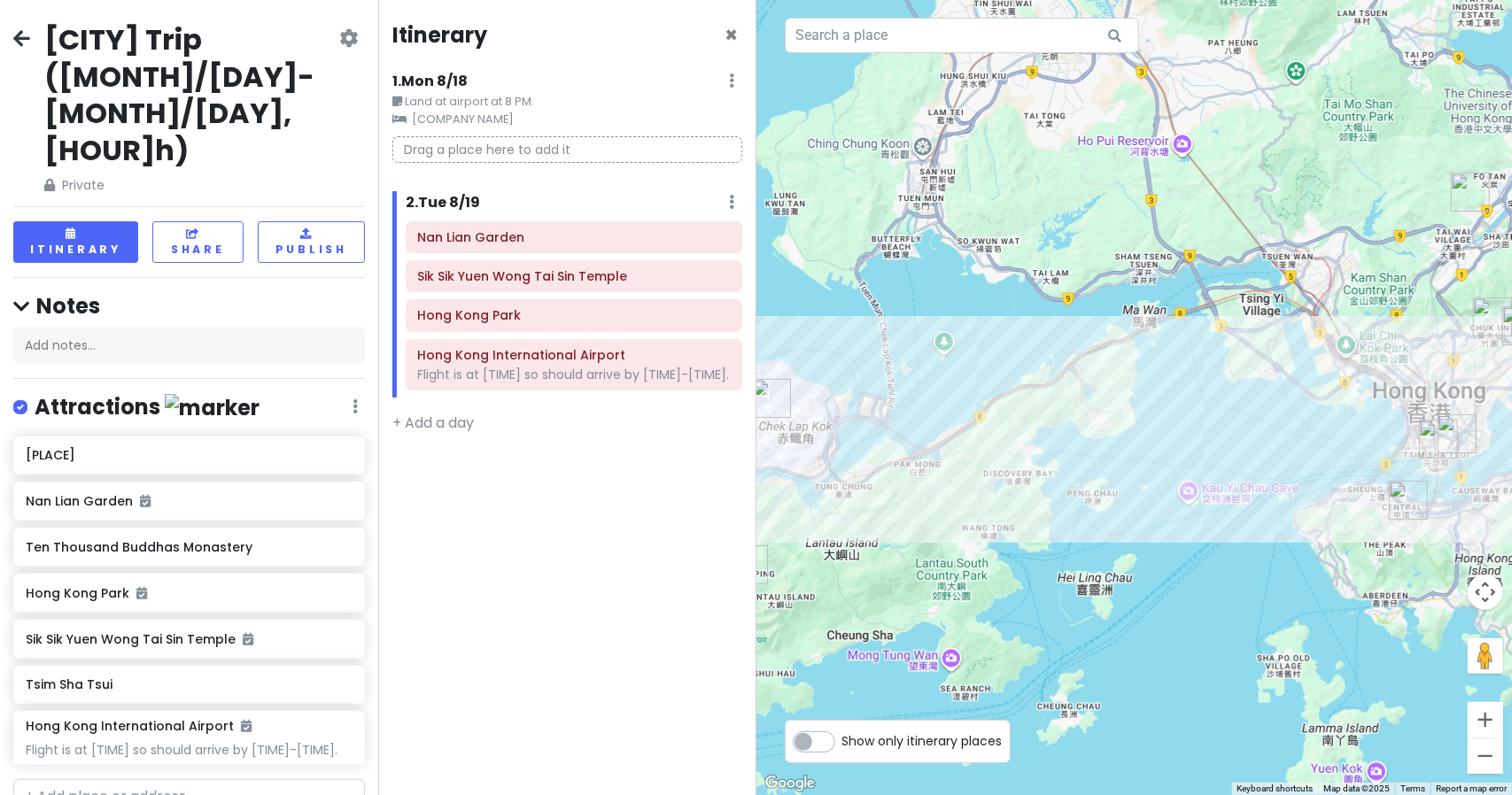 click on "[NUMBER] . [DAY] [DATE] Add Day Notes Delete Day" at bounding box center (574, 206) 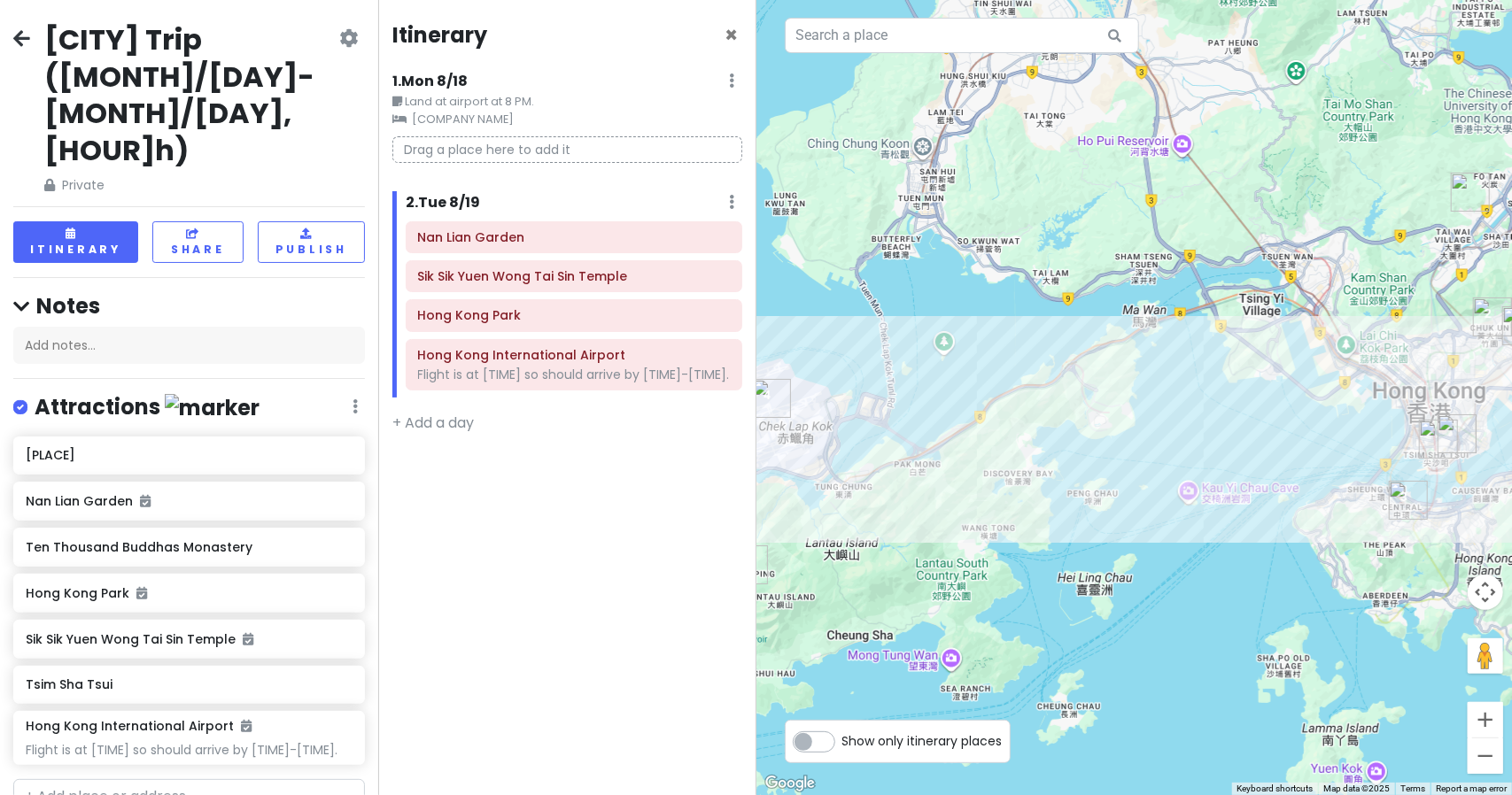 click at bounding box center (733, 81) 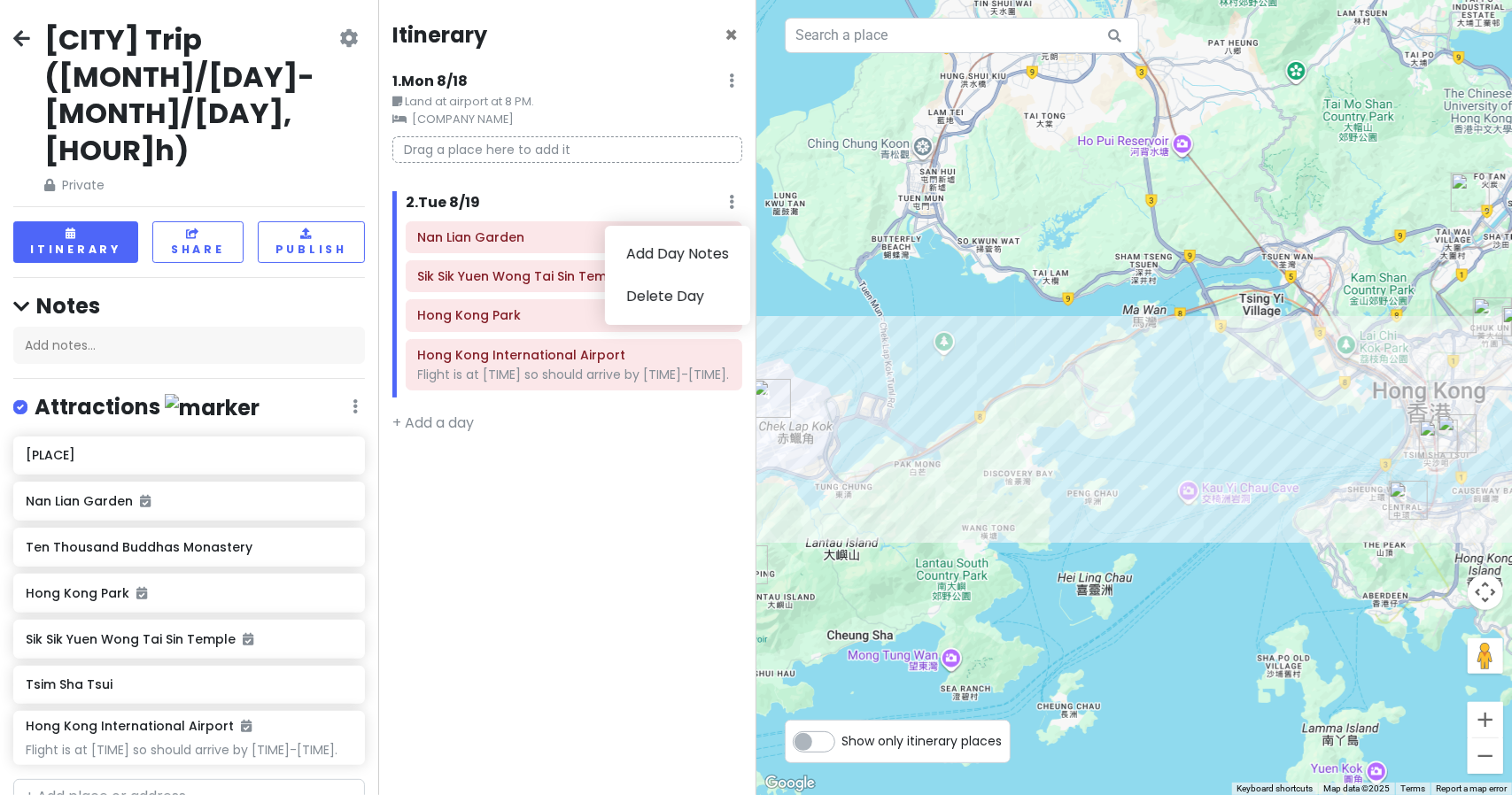click at bounding box center [733, 202] 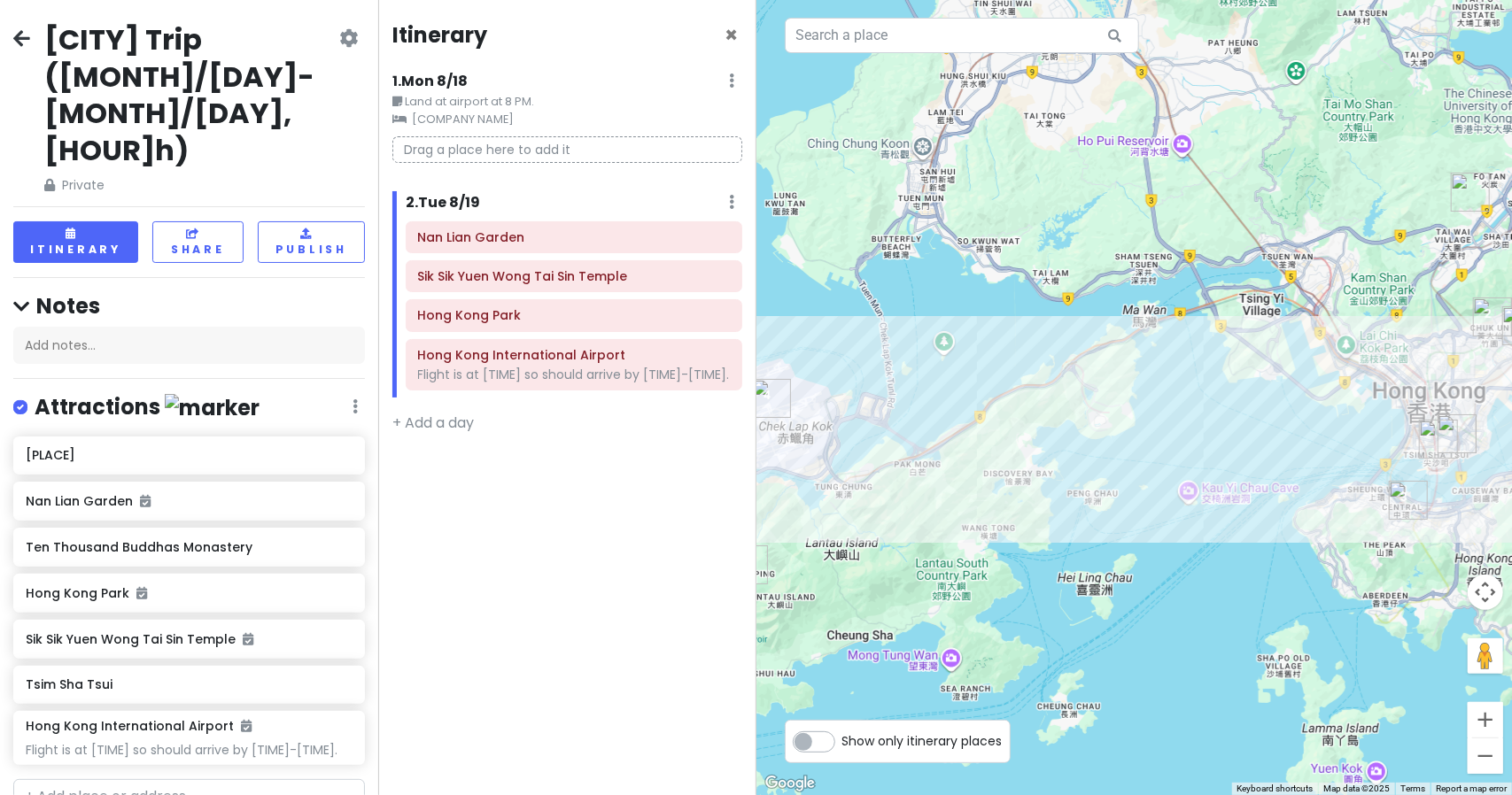 click on "[COUNTRY] Trip ([DATE]-[DATE], [DURATION]) Private Change Dates Make a Copy Delete Trip Go Pro ⚡️ Give Feedback 💡 Support Scout ☕️ Itinerary Share Publish Notes Add notes... Attractions   Edit Reorder Delete List [ATTRACTION] [ATTRACTION] [ATTRACTION] [LOCATION] [LOCATION] [LOCATION] Flight is at [TIME] so should arrive by [TIME_RANGE]. Food   Edit Reorder Delete List Accommodations   Edit Reorder Delete List Find hotels on Booking.com [HOTEL_NAME] + Add a section" at bounding box center [189, 398] 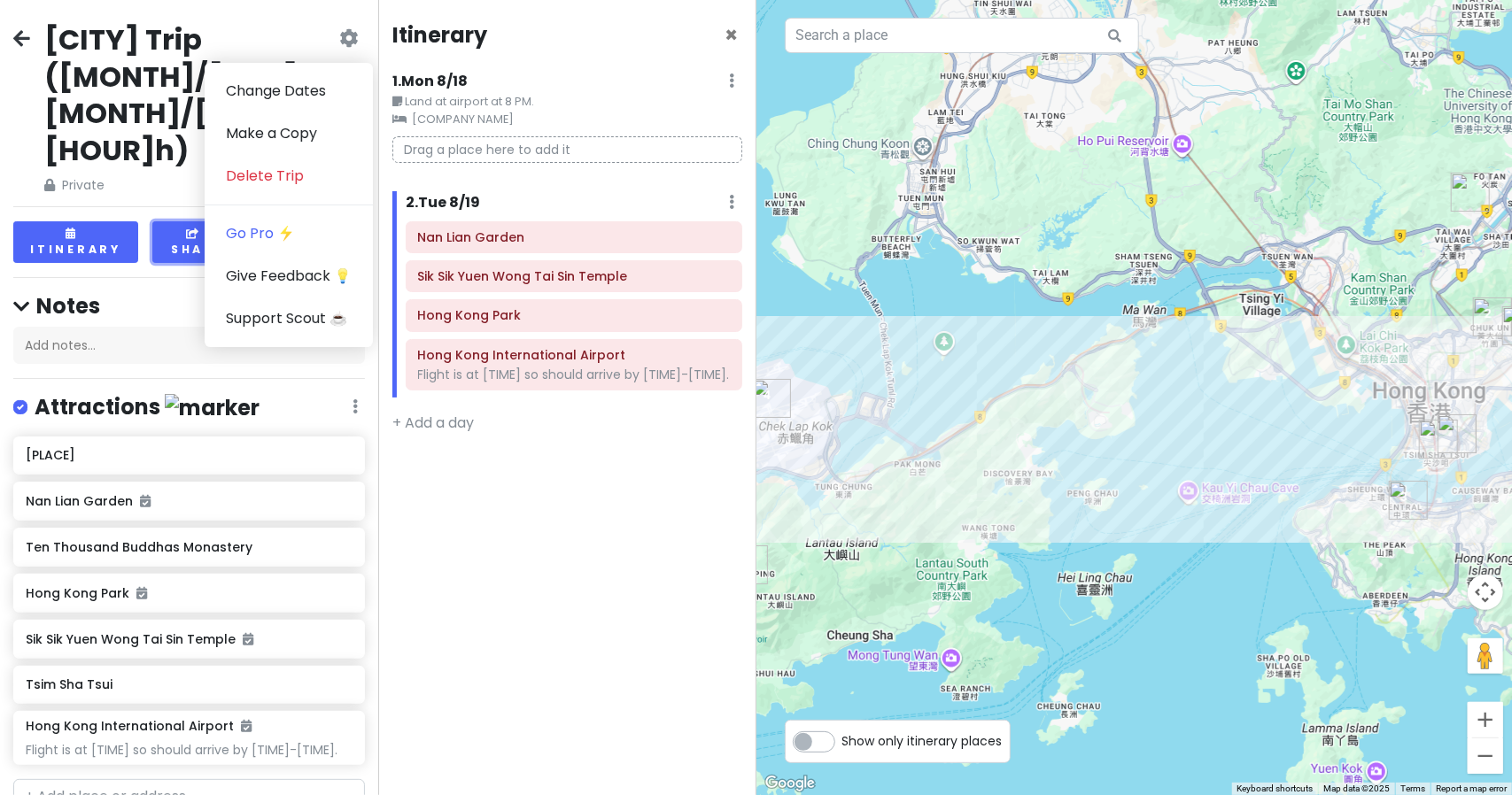 click on "Share" at bounding box center (198, 242) 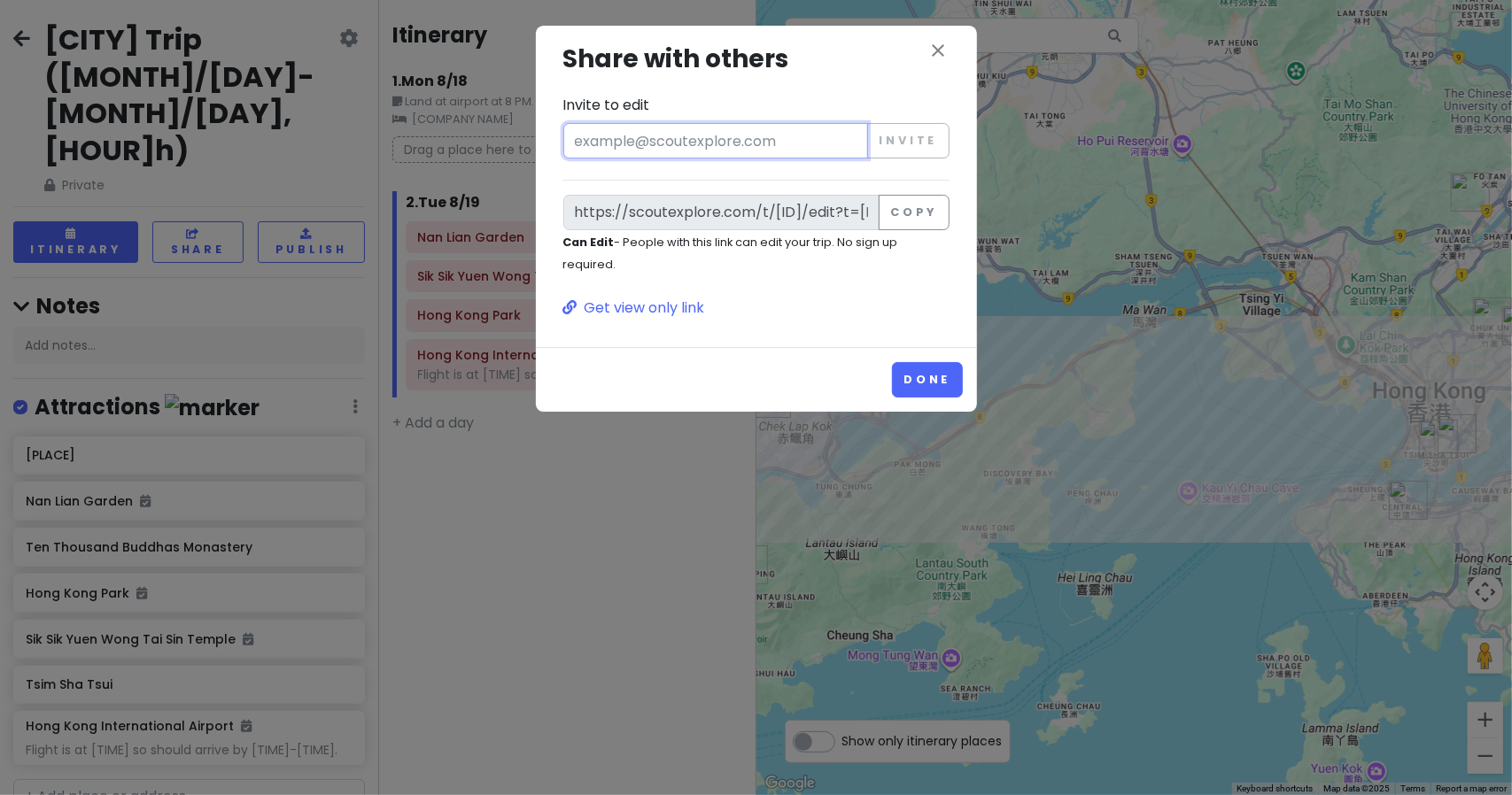 click on "Invite to edit" at bounding box center [716, 141] 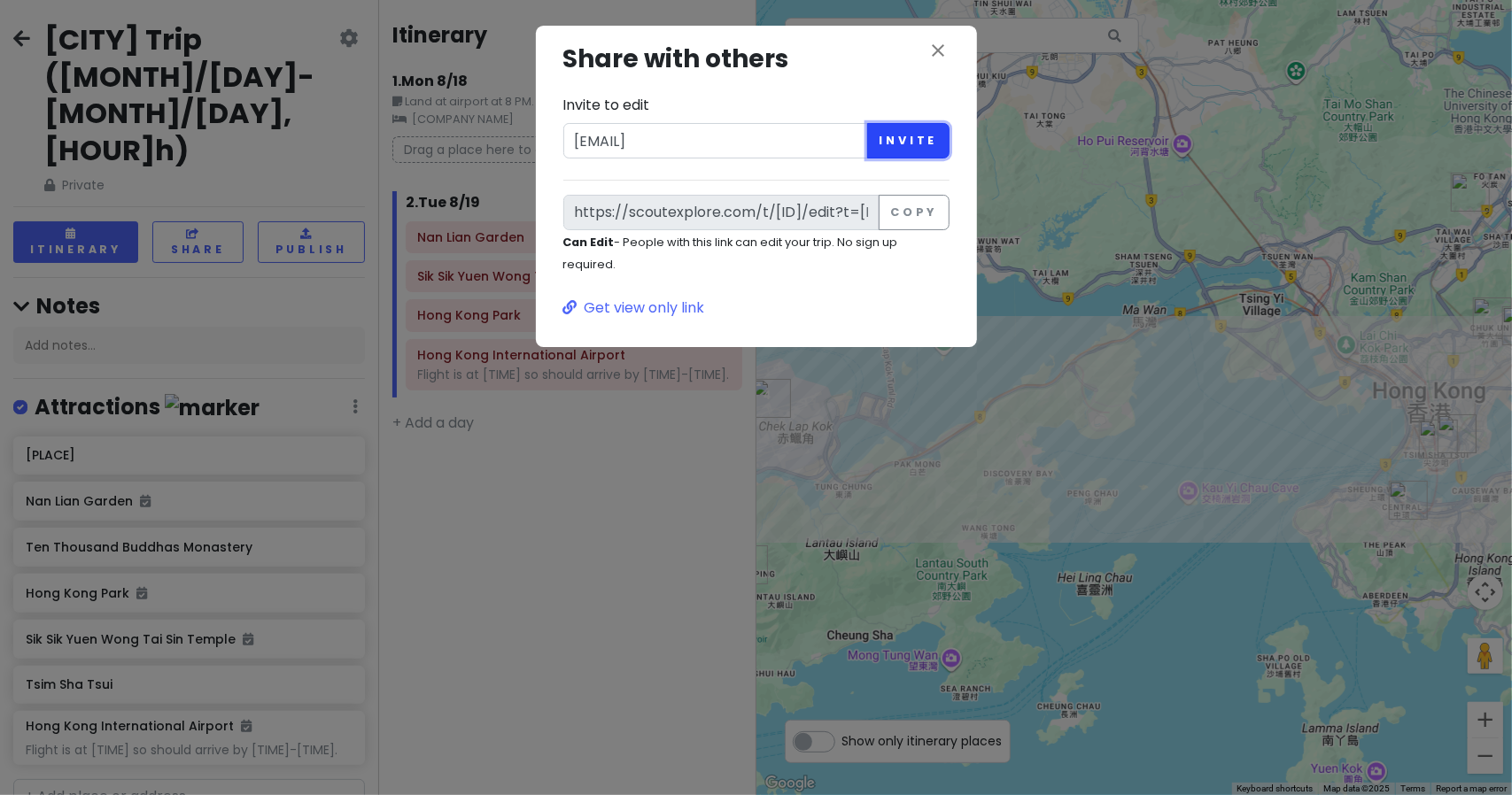 click on "Invite" at bounding box center [908, 141] 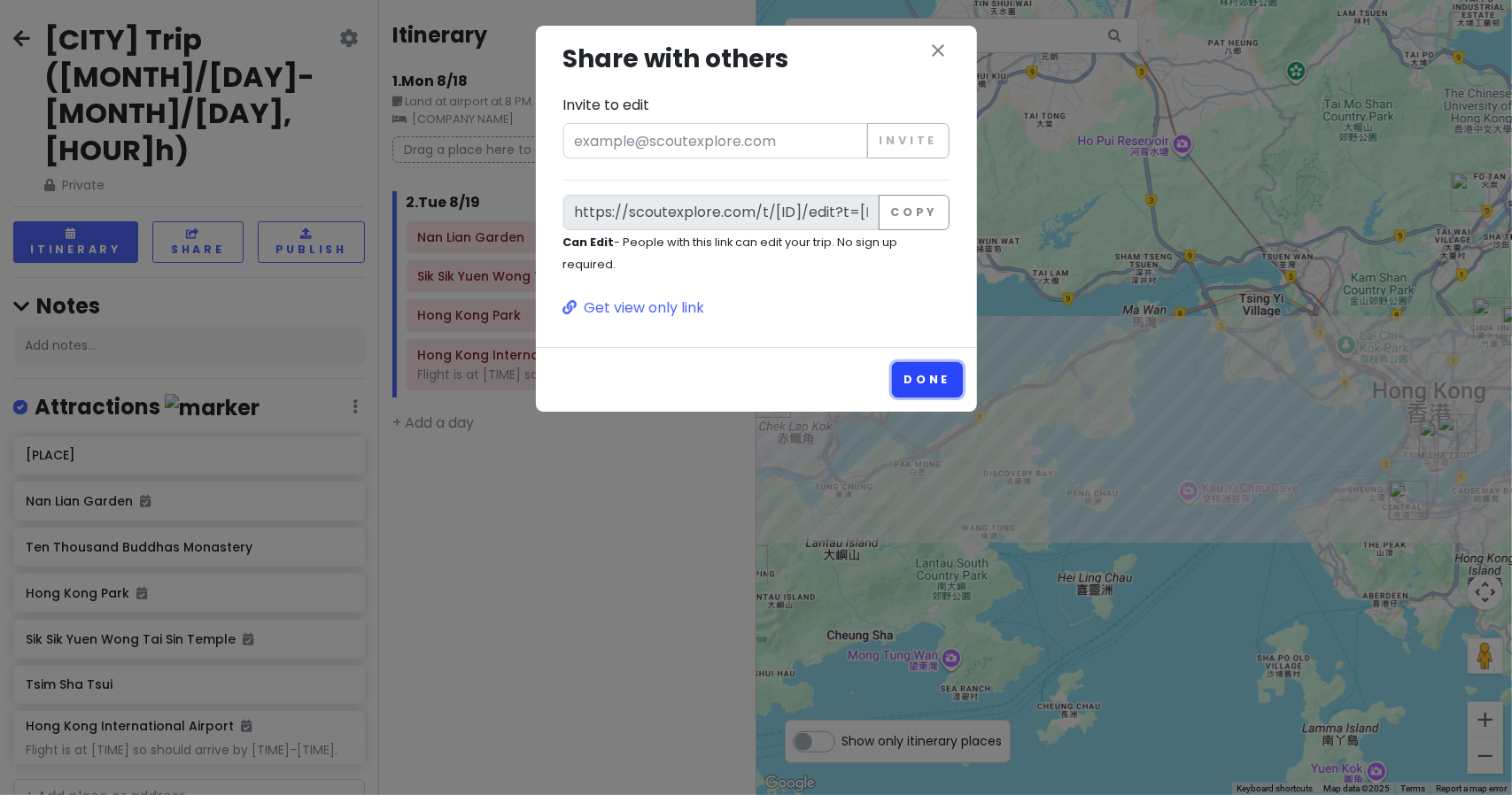 click on "Done" at bounding box center (927, 379) 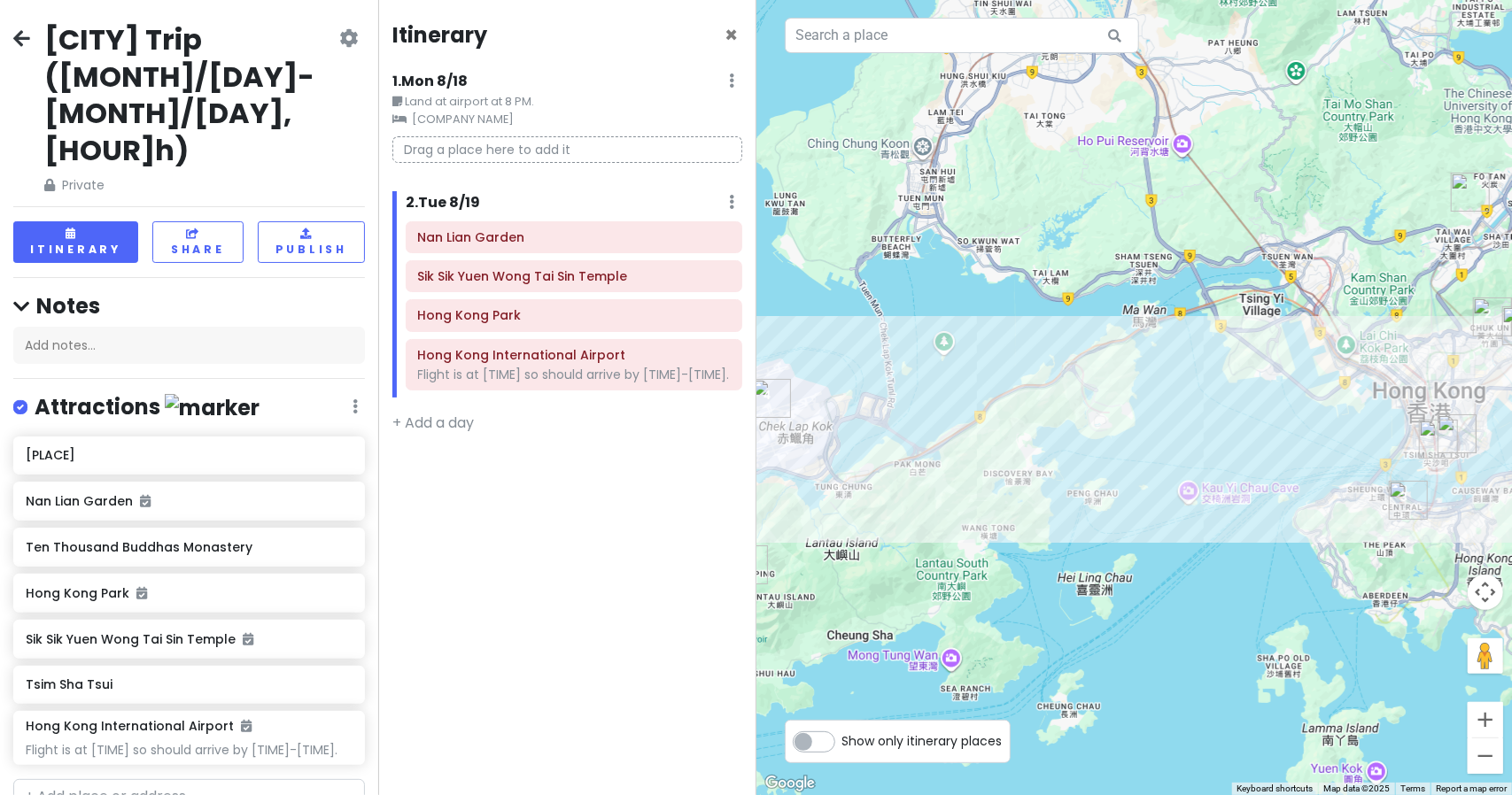 click at bounding box center [21, 38] 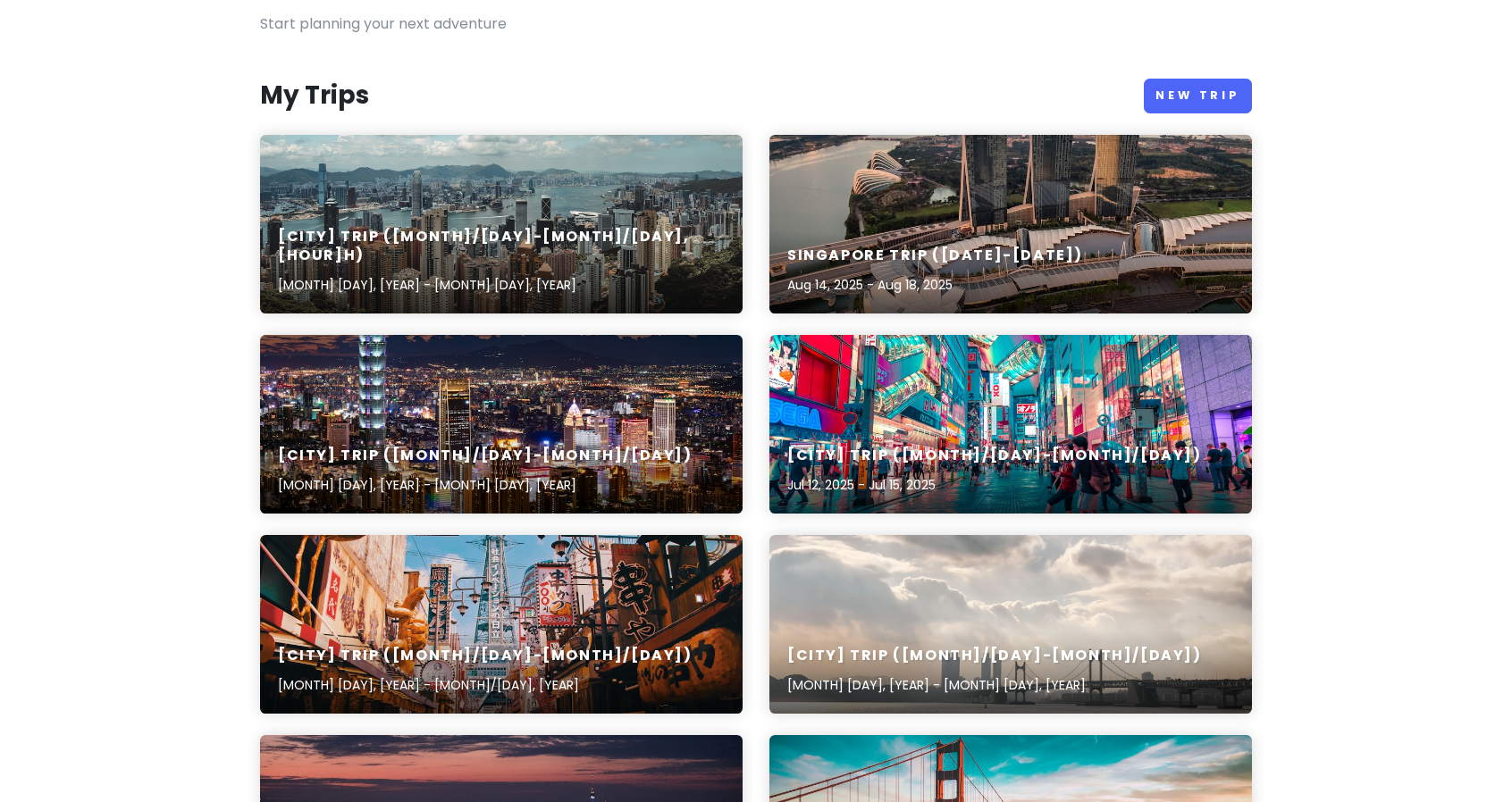 scroll, scrollTop: 0, scrollLeft: 0, axis: both 